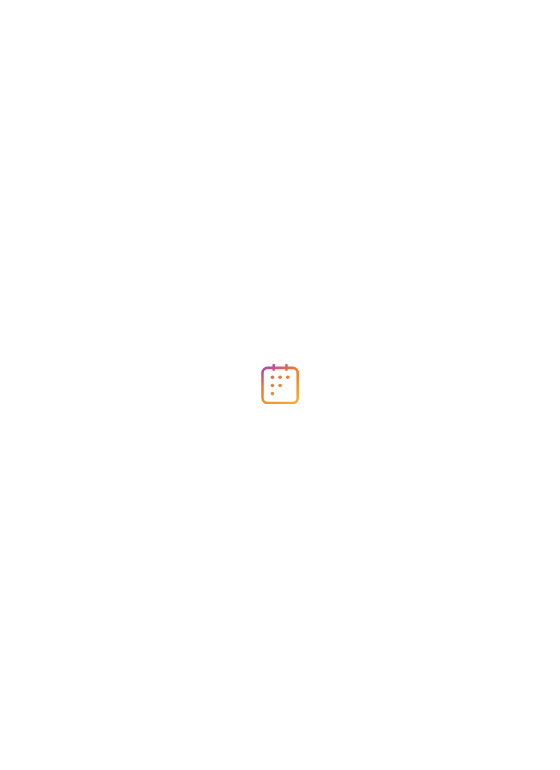 scroll, scrollTop: 0, scrollLeft: 0, axis: both 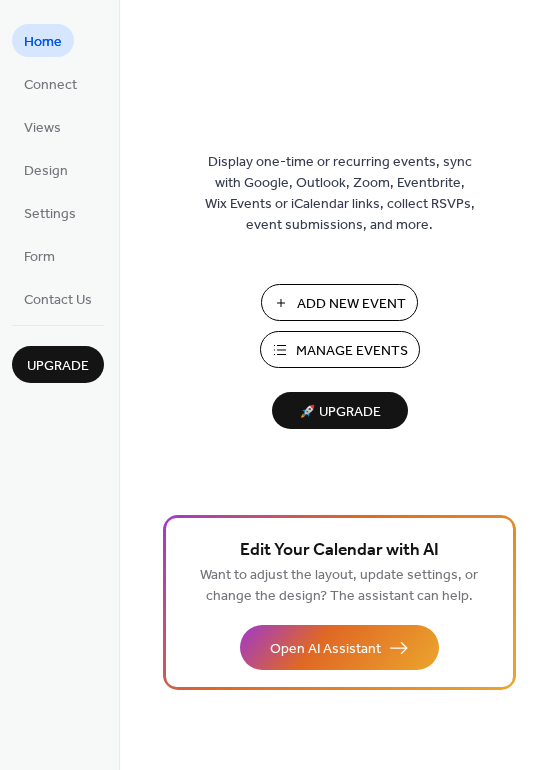 click on "Manage Events" at bounding box center [352, 351] 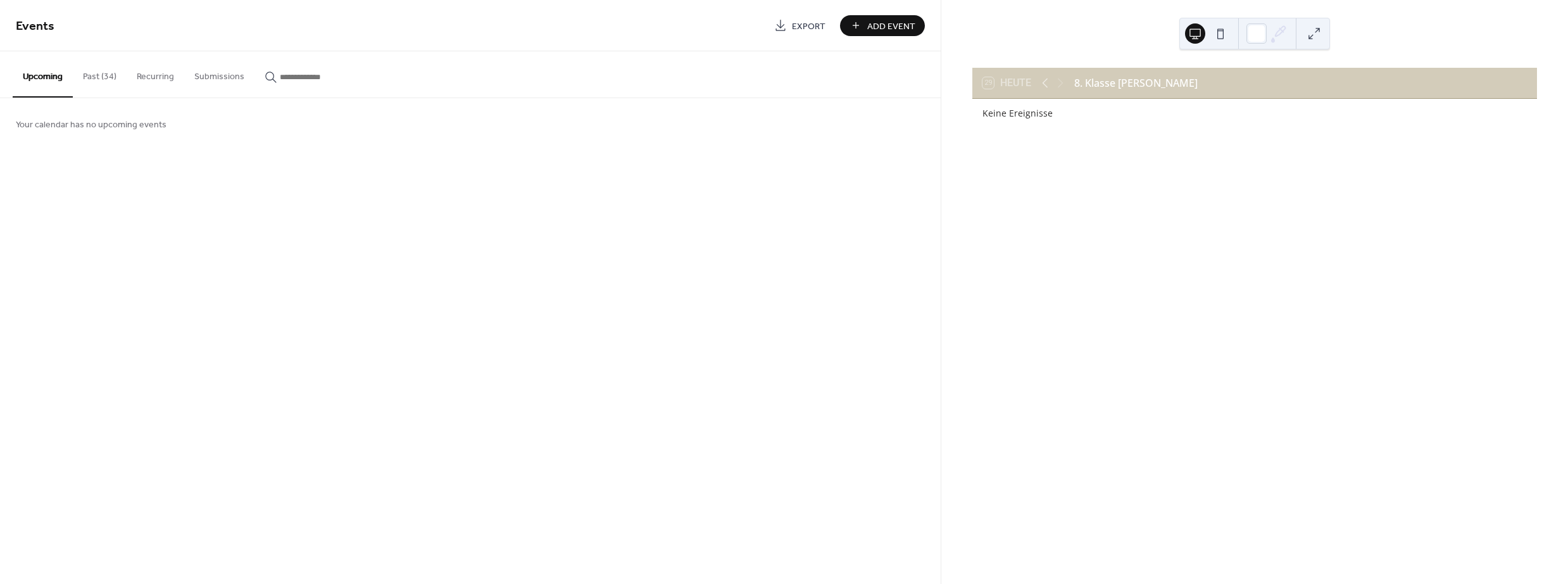 scroll, scrollTop: 0, scrollLeft: 0, axis: both 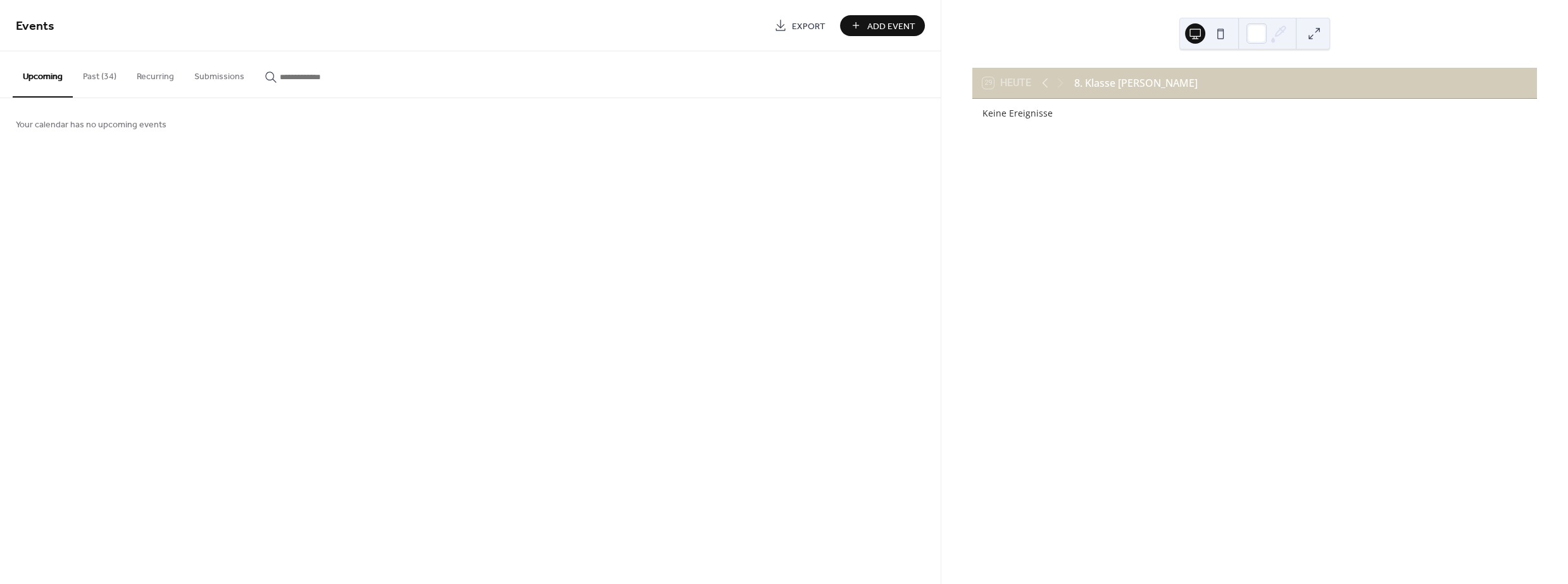 click on "Past (34)" at bounding box center [99, 73] 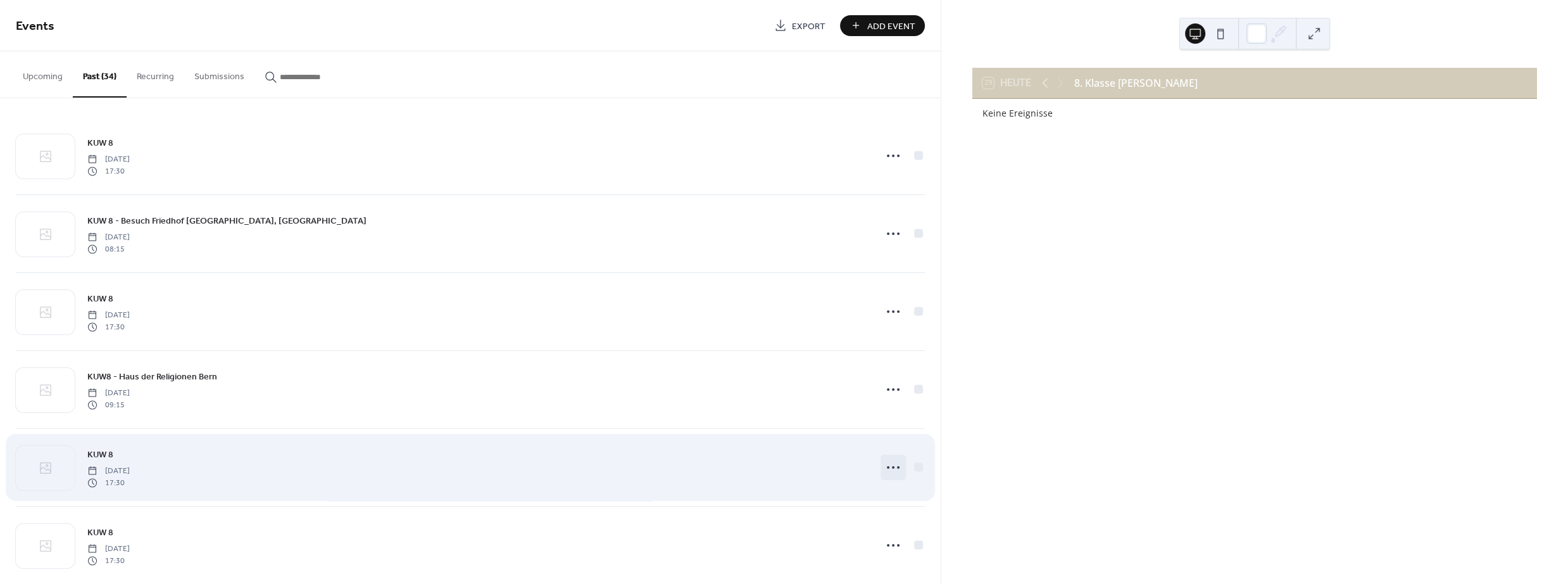 click 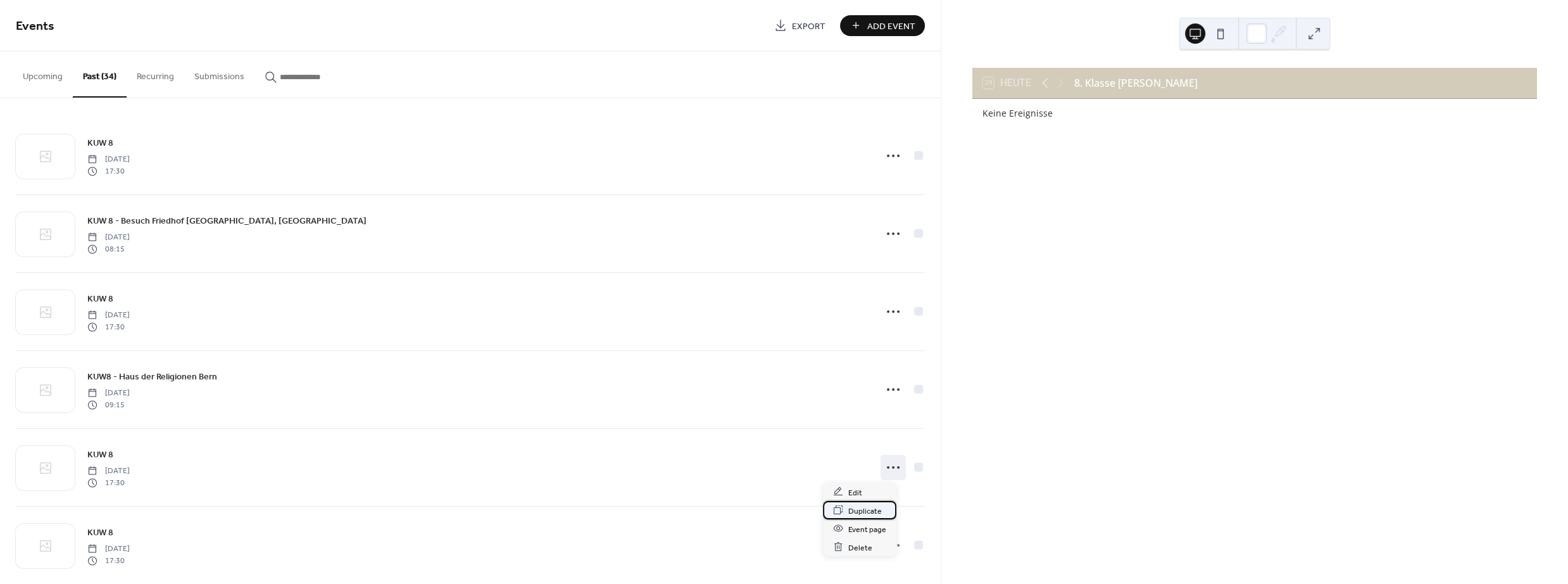 click on "Duplicate" at bounding box center (865, 511) 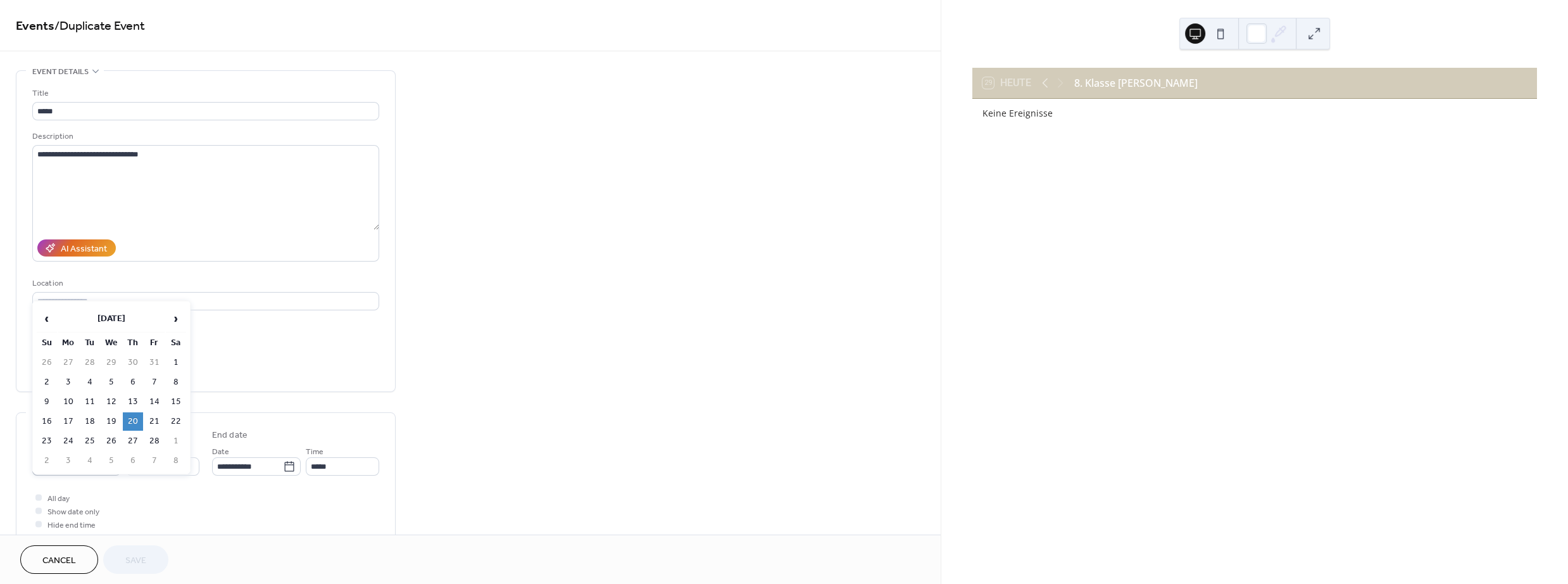 click 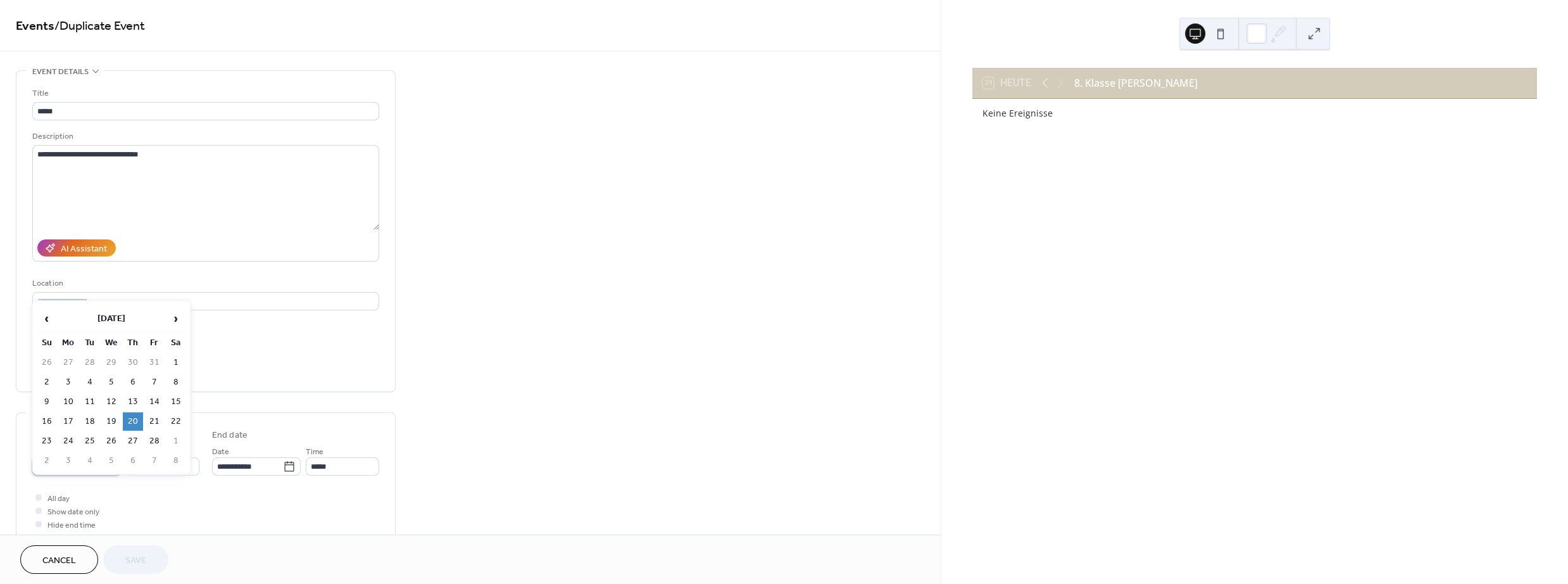 click on "**********" at bounding box center [68, 466] 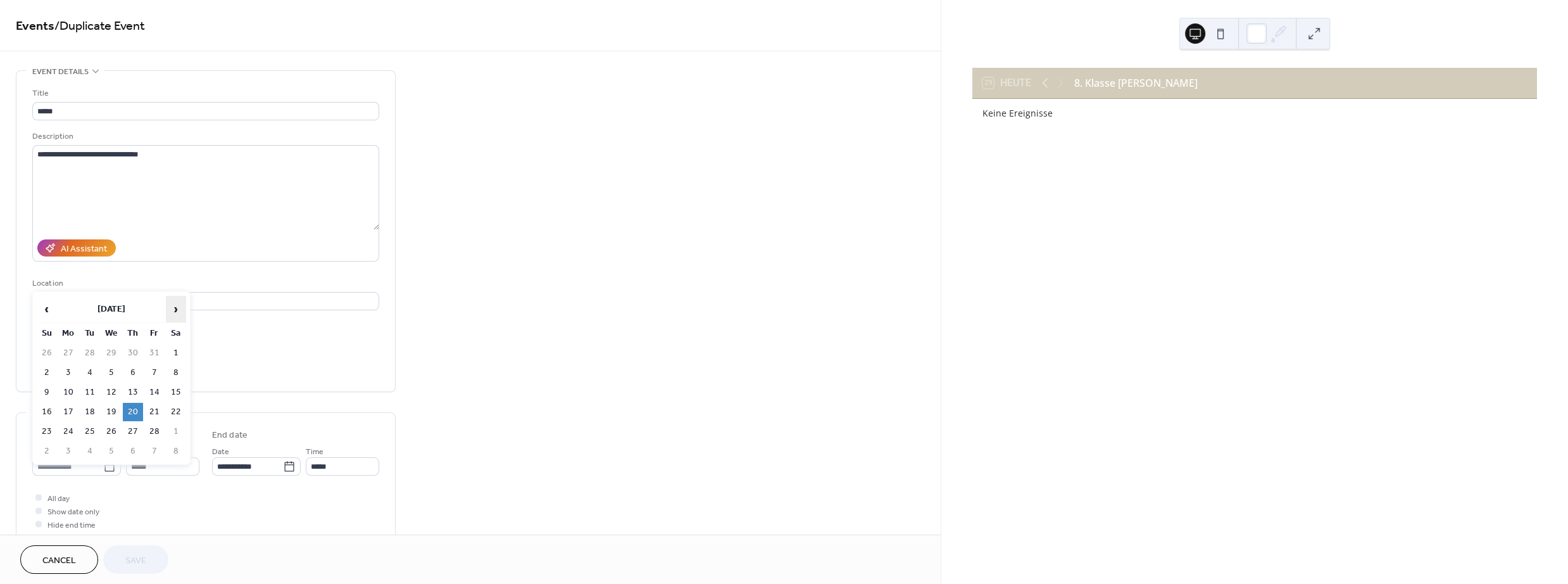 click on "›" at bounding box center [176, 309] 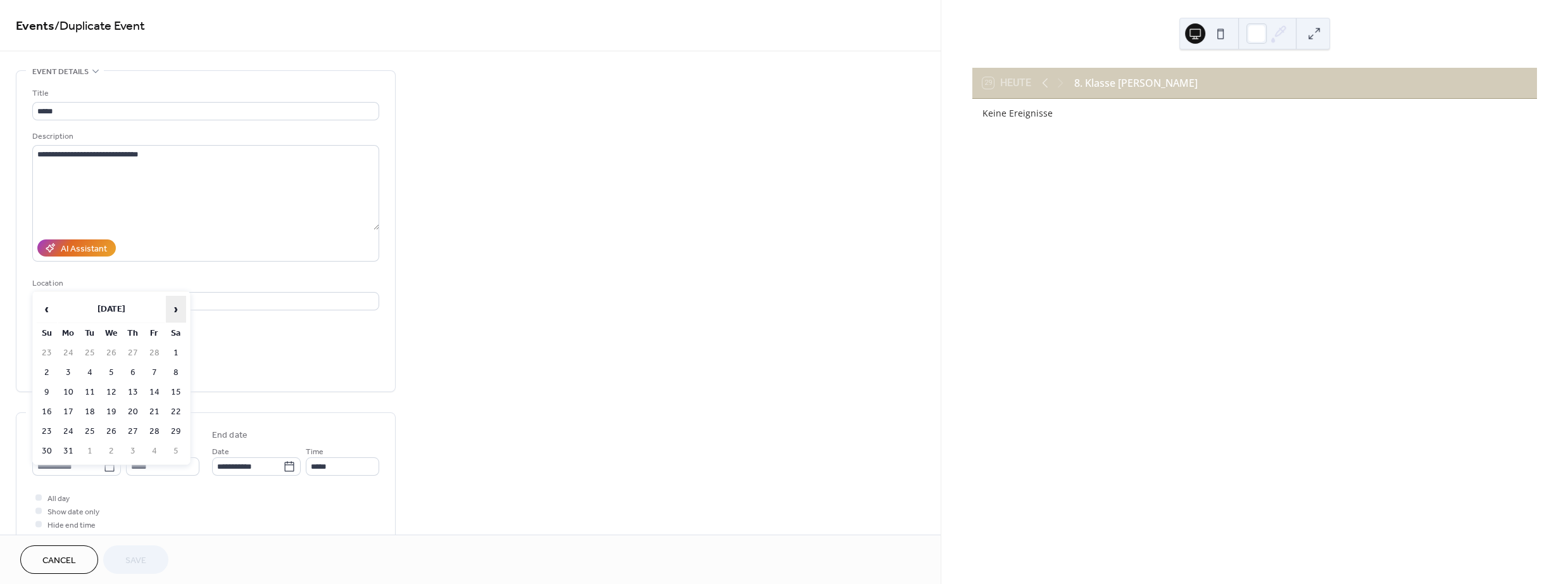 click on "›" at bounding box center [176, 309] 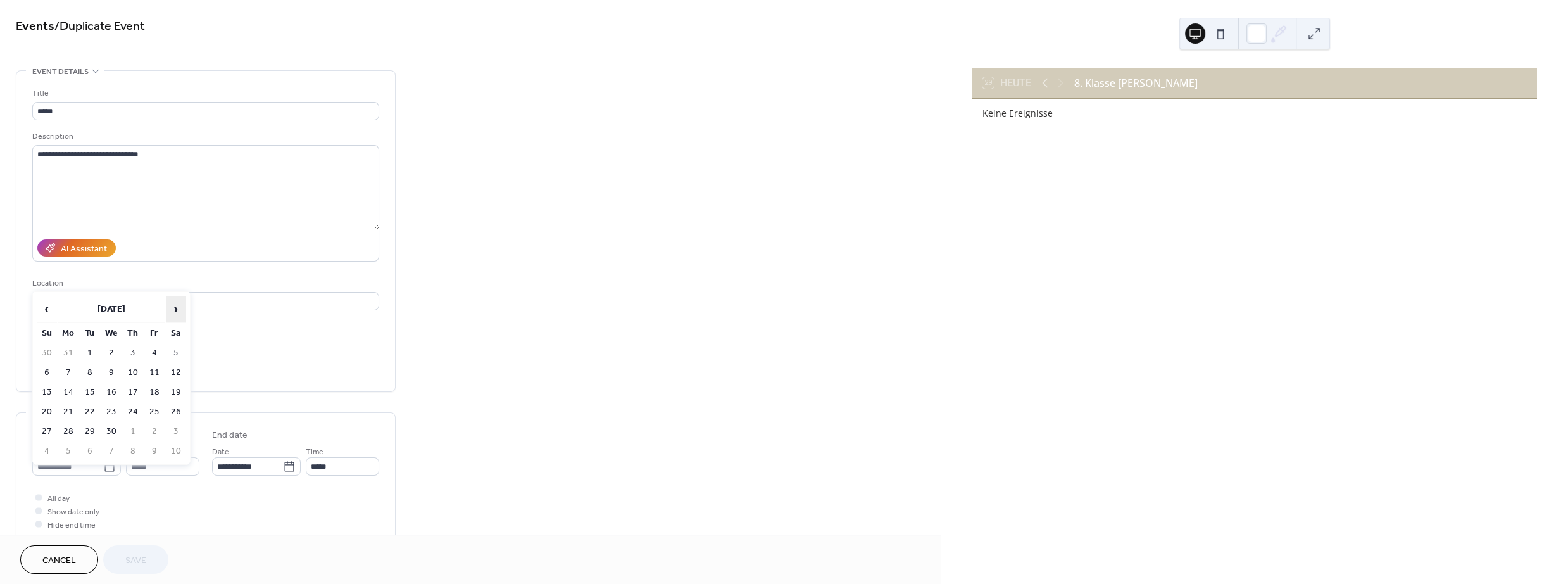 click on "›" at bounding box center [176, 309] 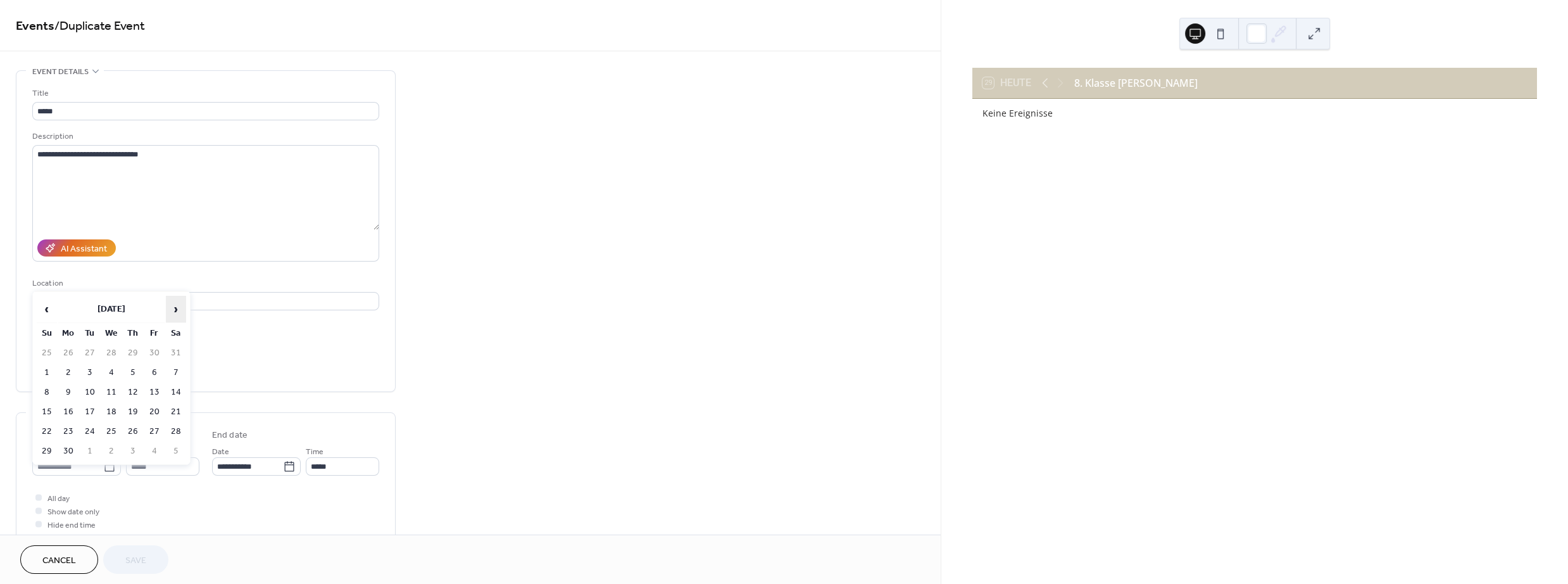 click on "›" at bounding box center (176, 309) 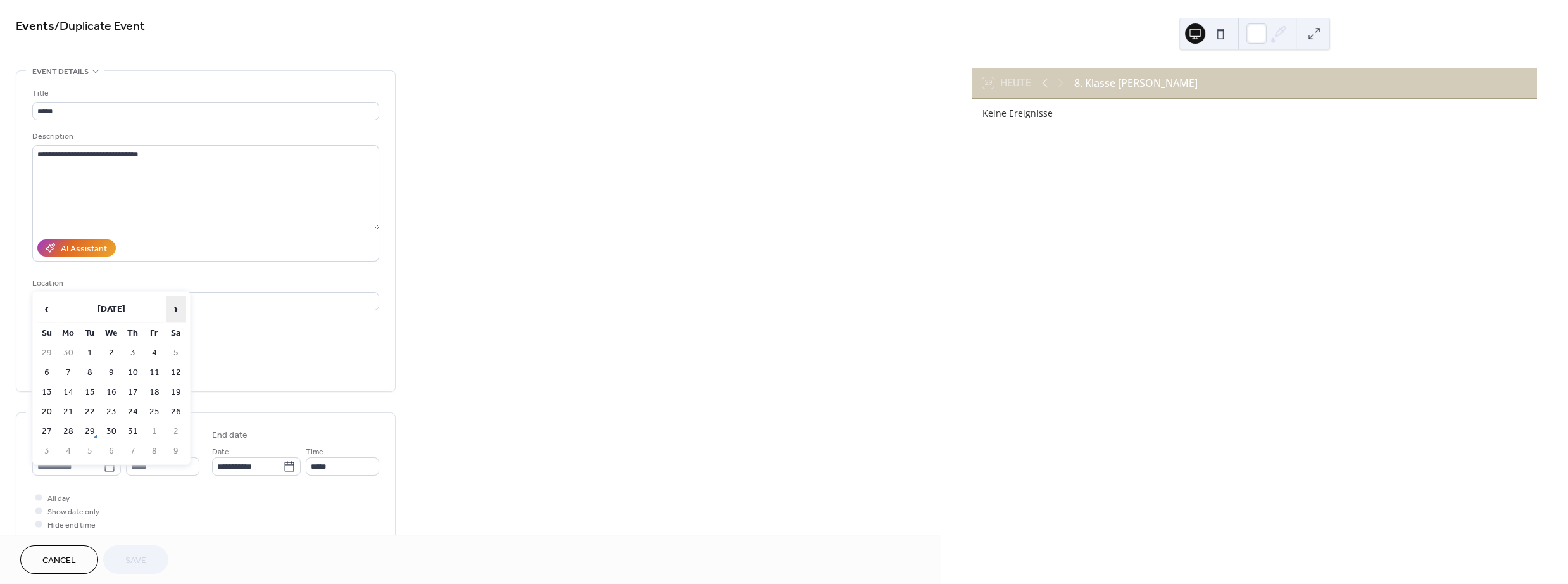 click on "›" at bounding box center (176, 309) 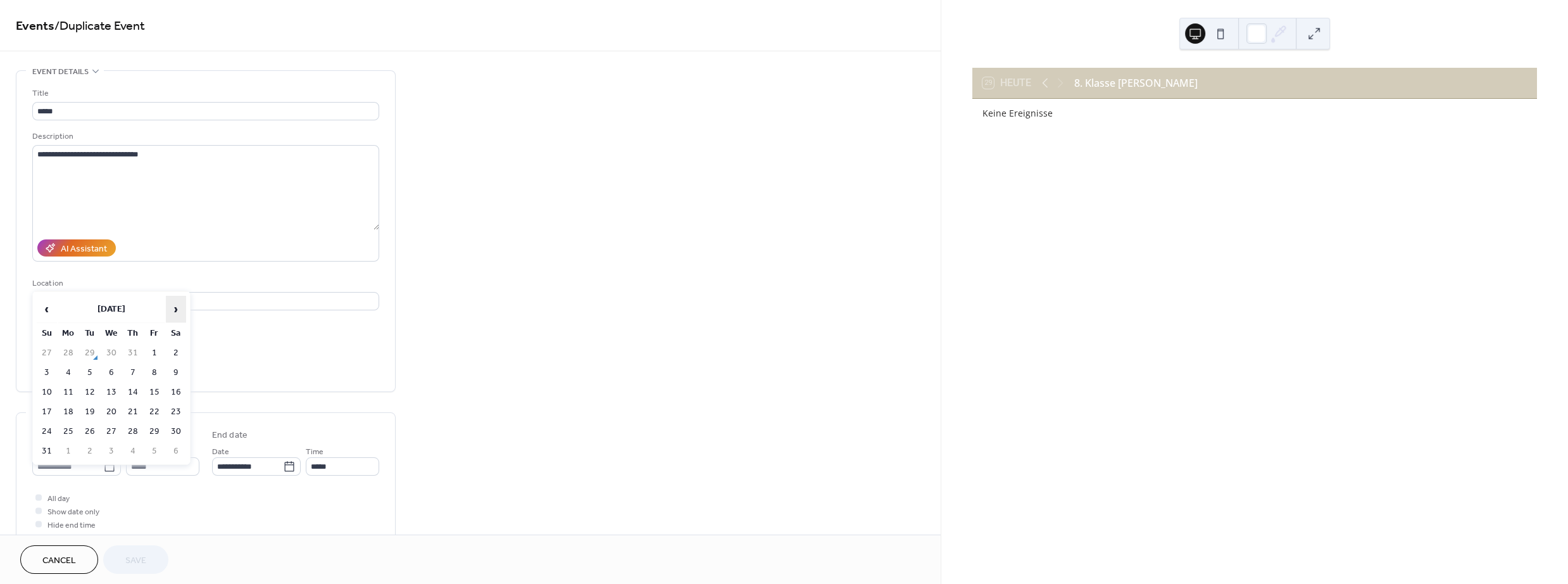 click on "›" at bounding box center [176, 309] 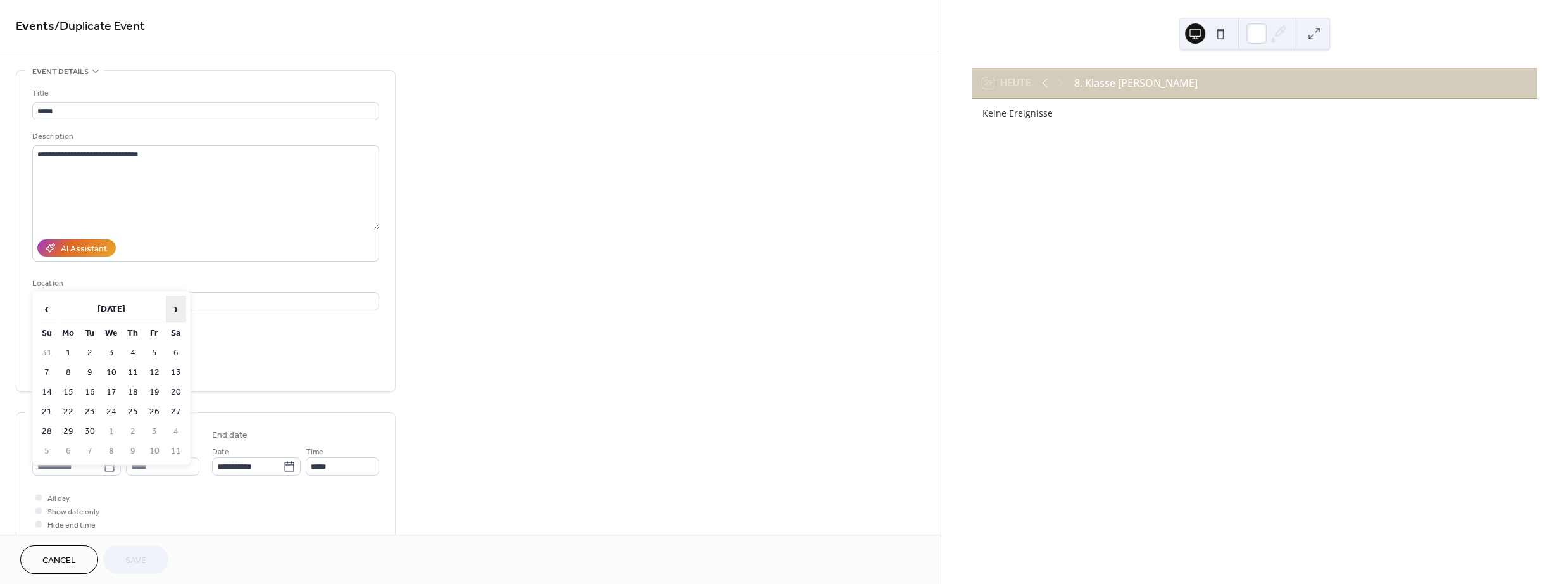 click on "›" at bounding box center (176, 309) 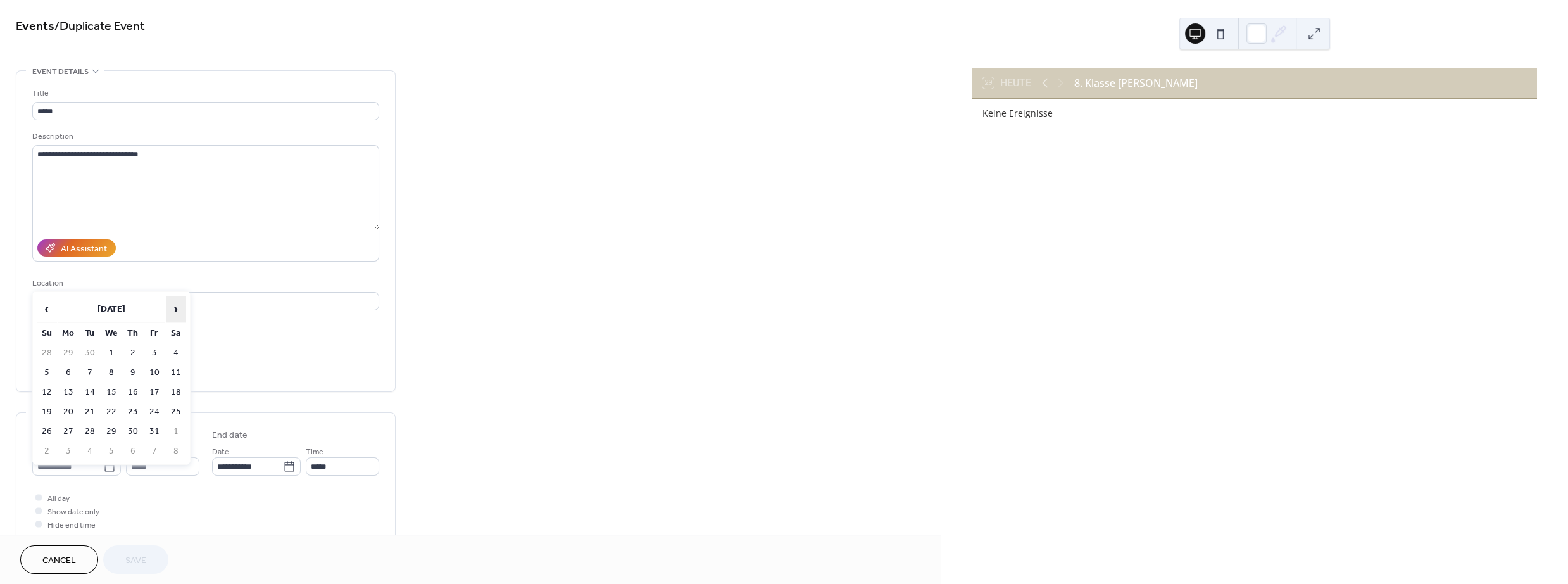 click on "›" at bounding box center [176, 309] 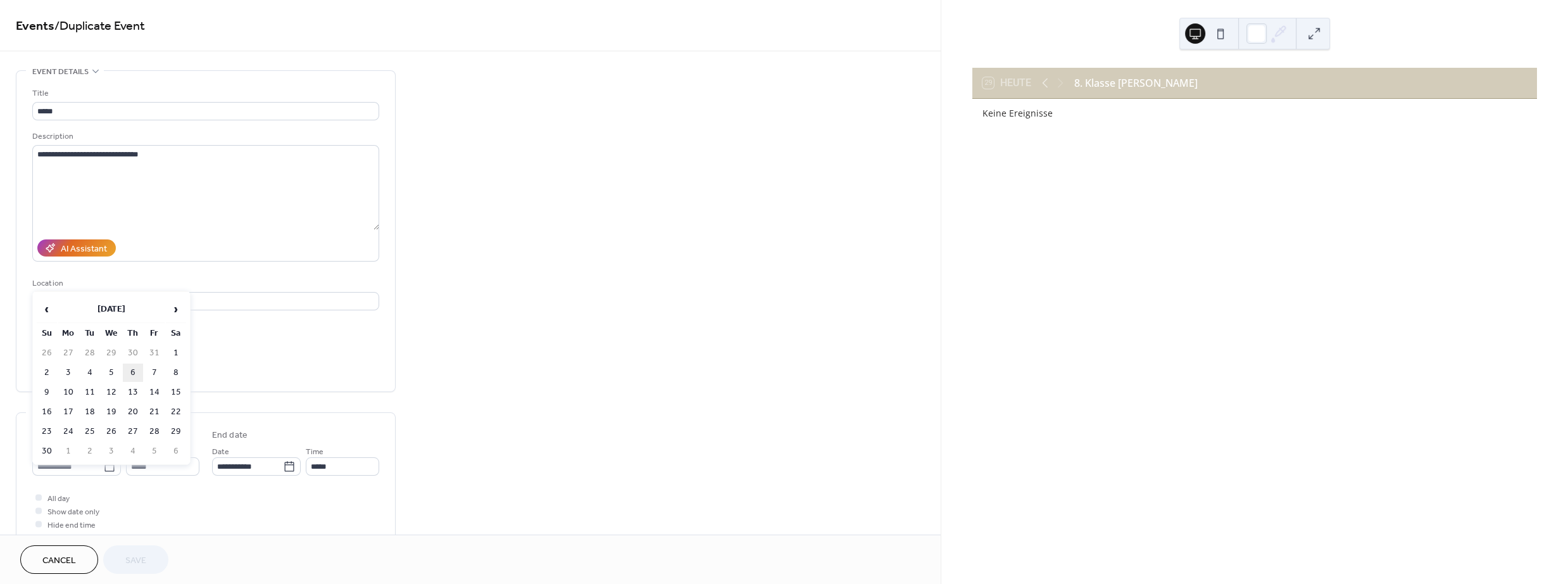 click on "6" at bounding box center [133, 372] 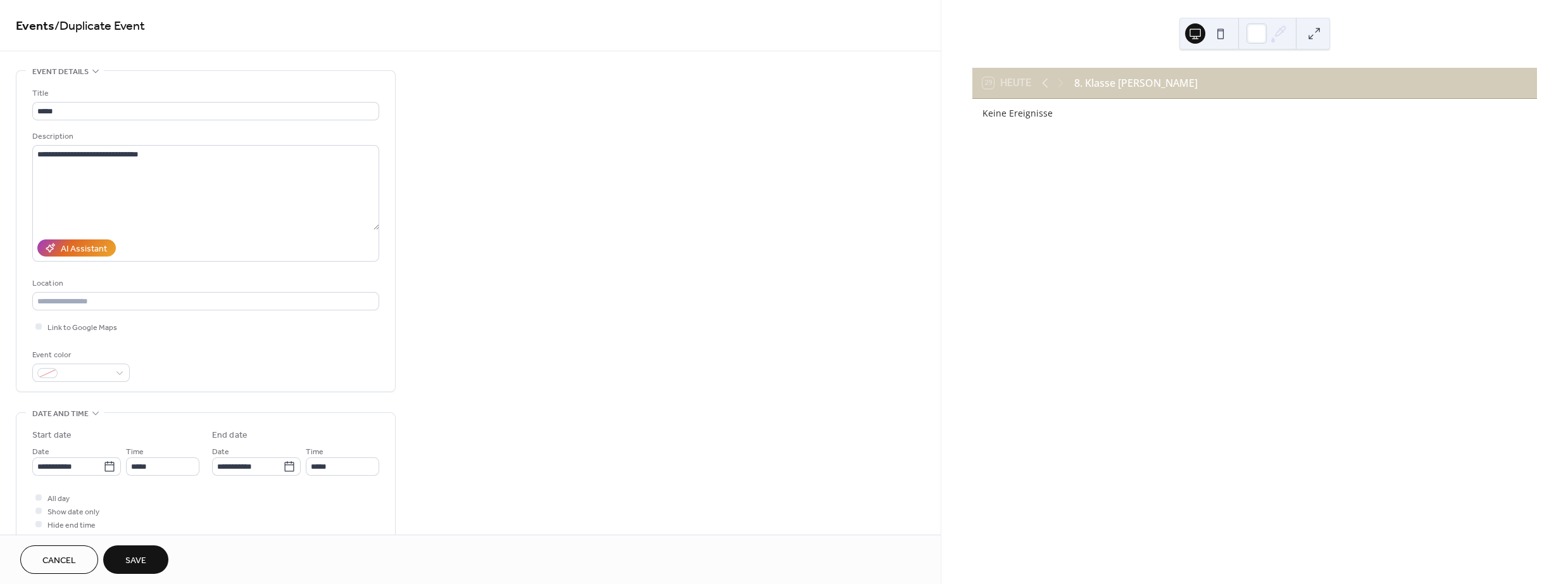 type on "**********" 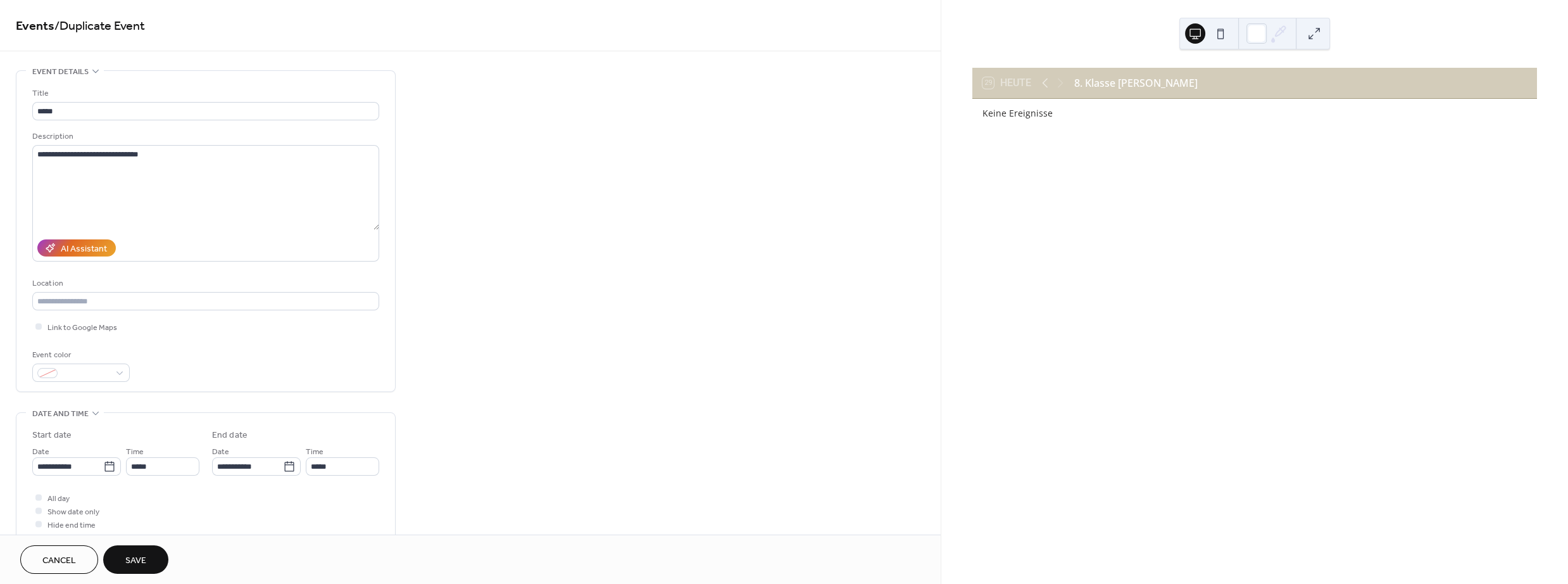 type on "**********" 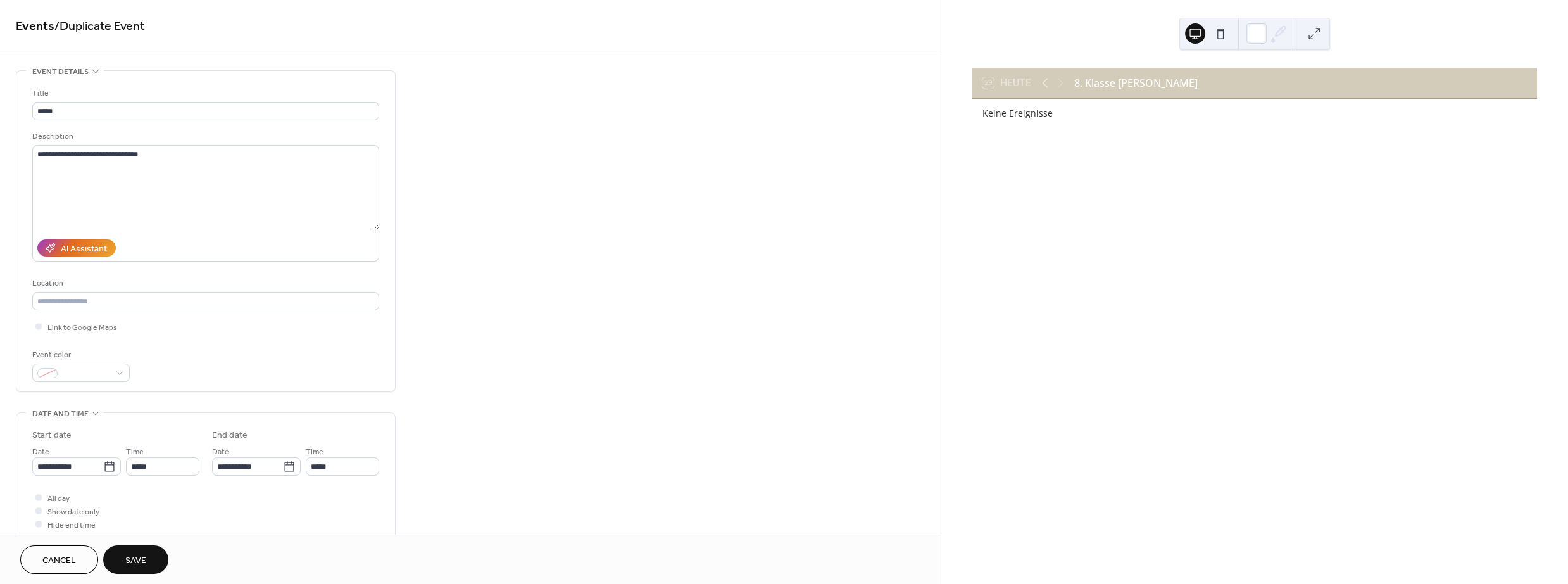click on "Save" at bounding box center [135, 559] 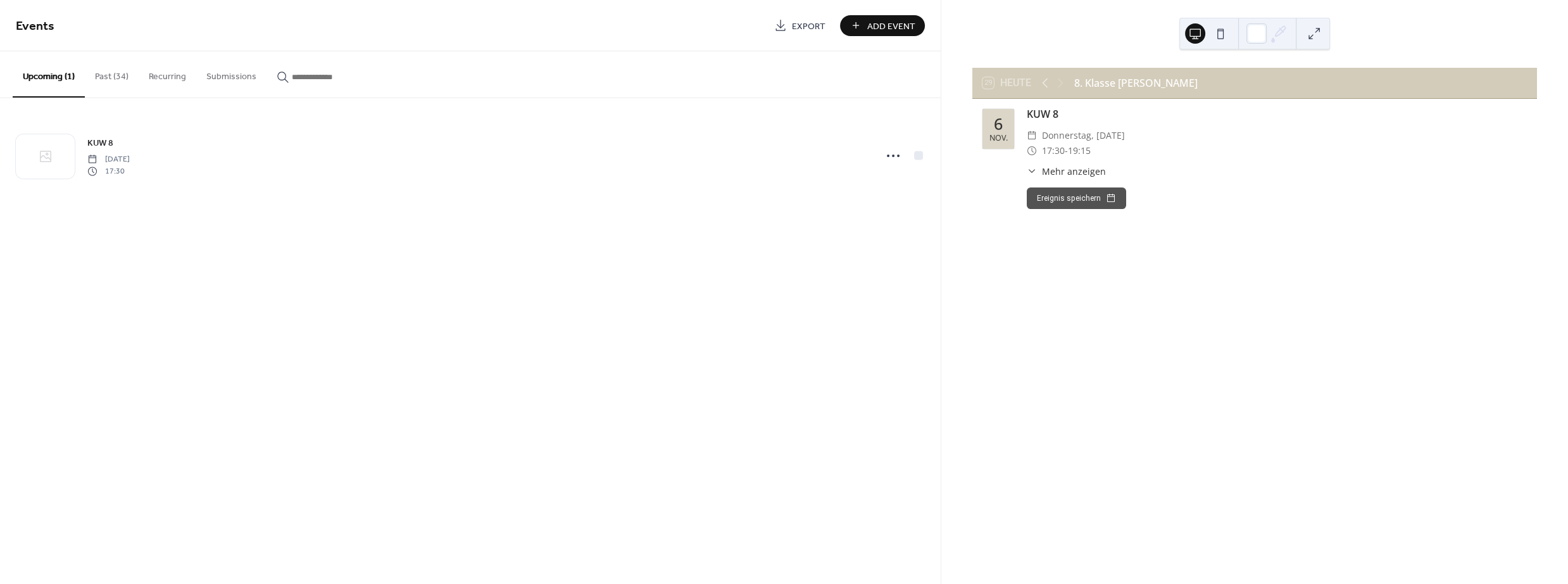 click on "Past (34)" at bounding box center (111, 73) 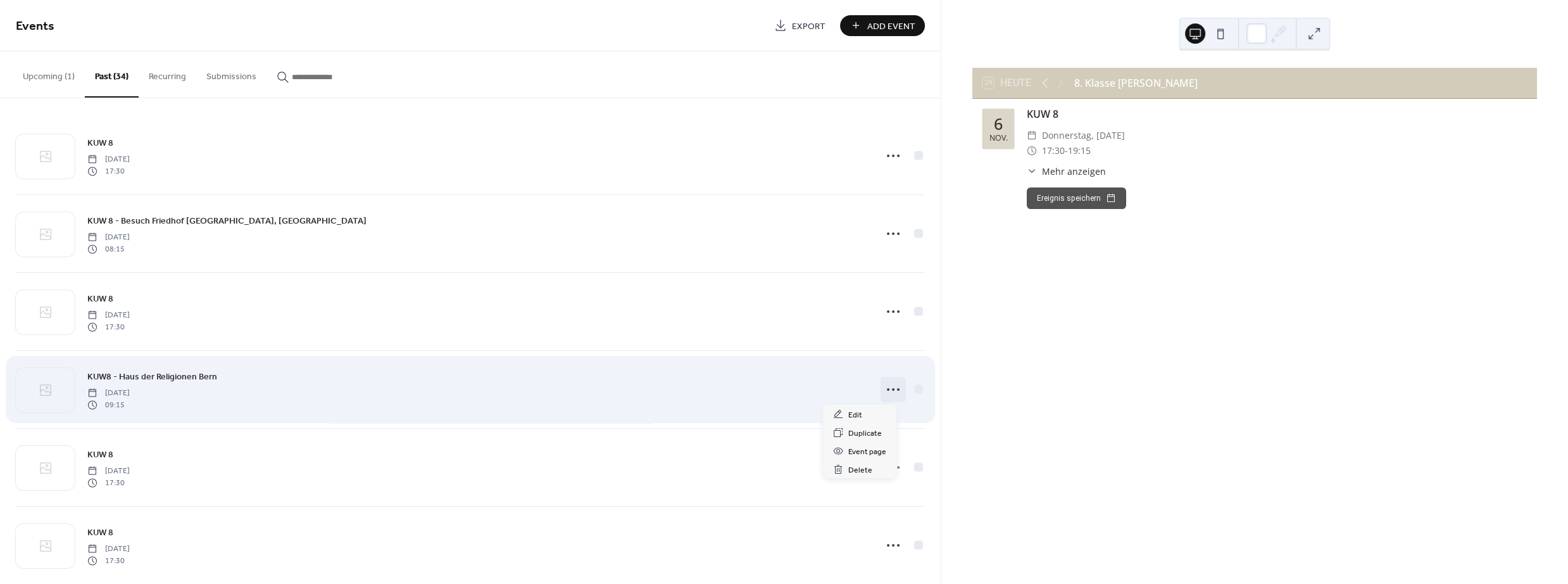 click 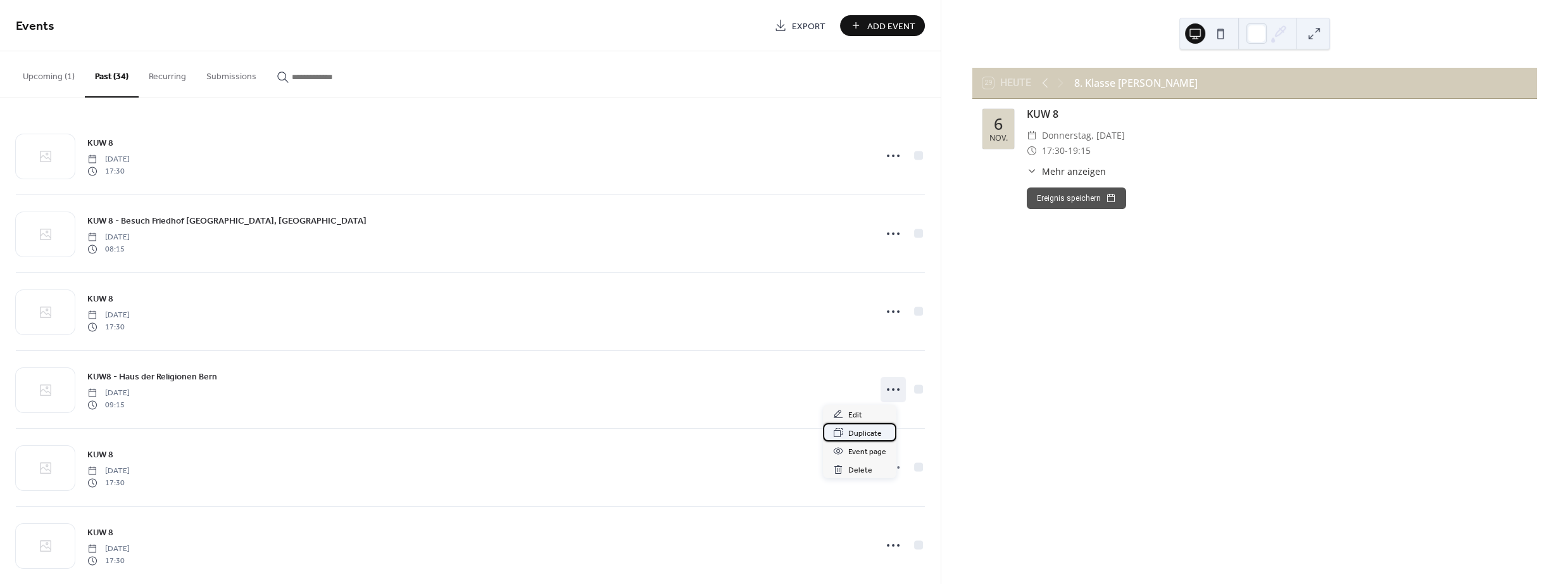 click on "Duplicate" at bounding box center (865, 433) 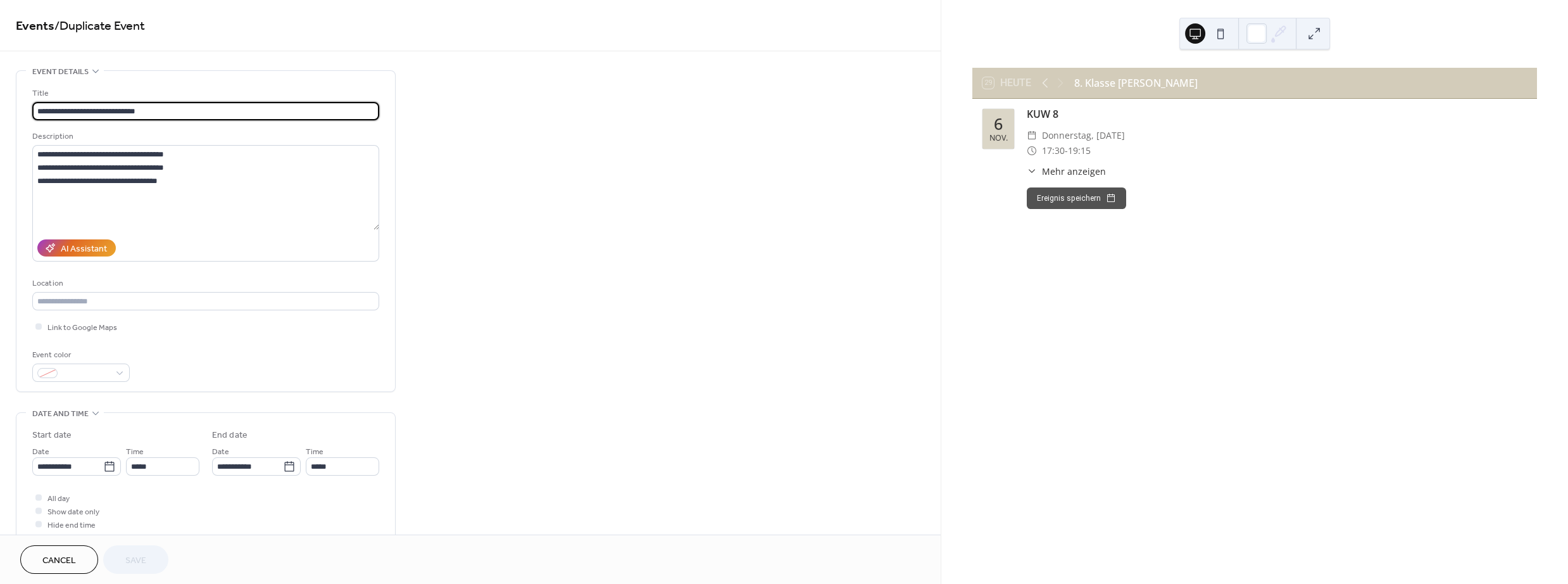 click on "**********" at bounding box center (206, 111) 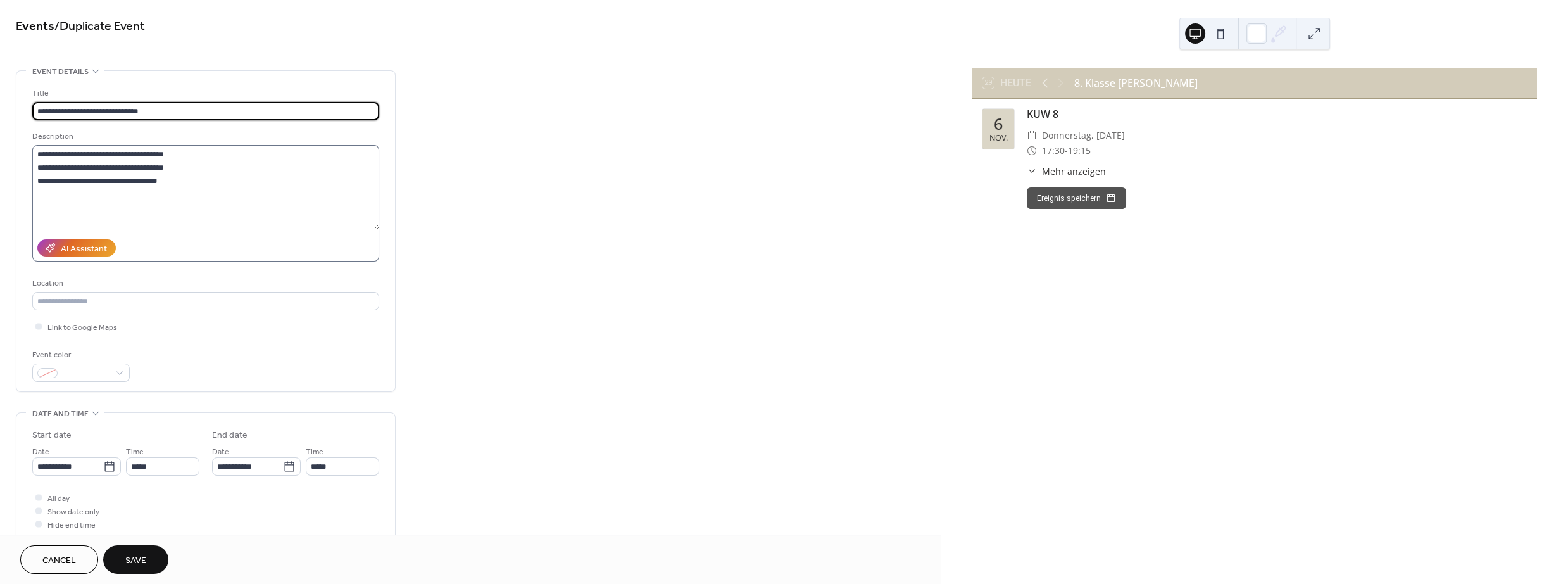 type on "**********" 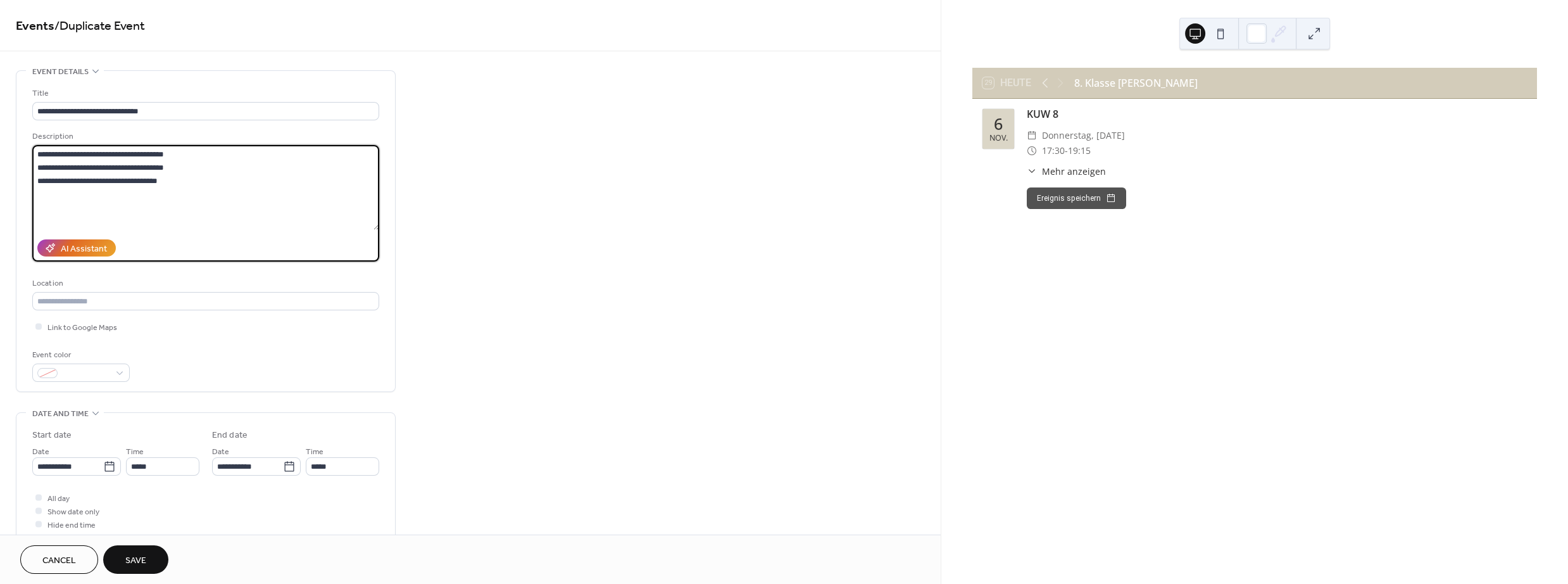 click on "**********" at bounding box center (206, 187) 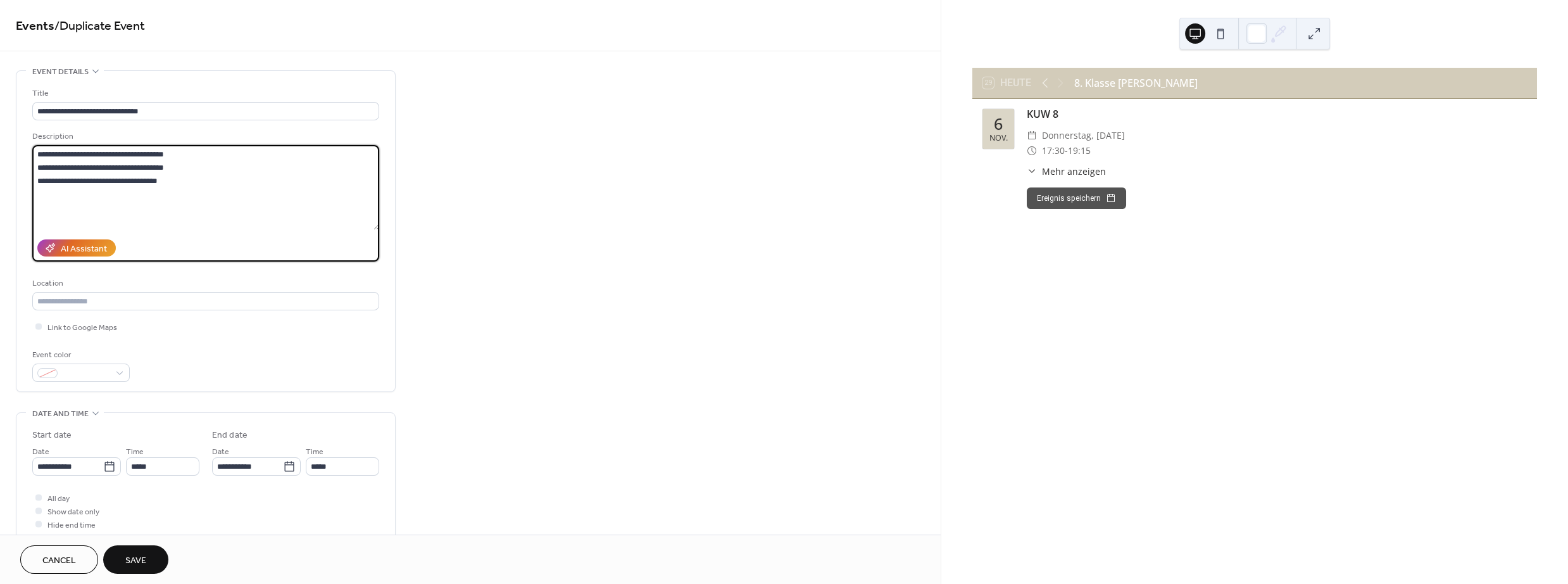click on "**********" at bounding box center (206, 187) 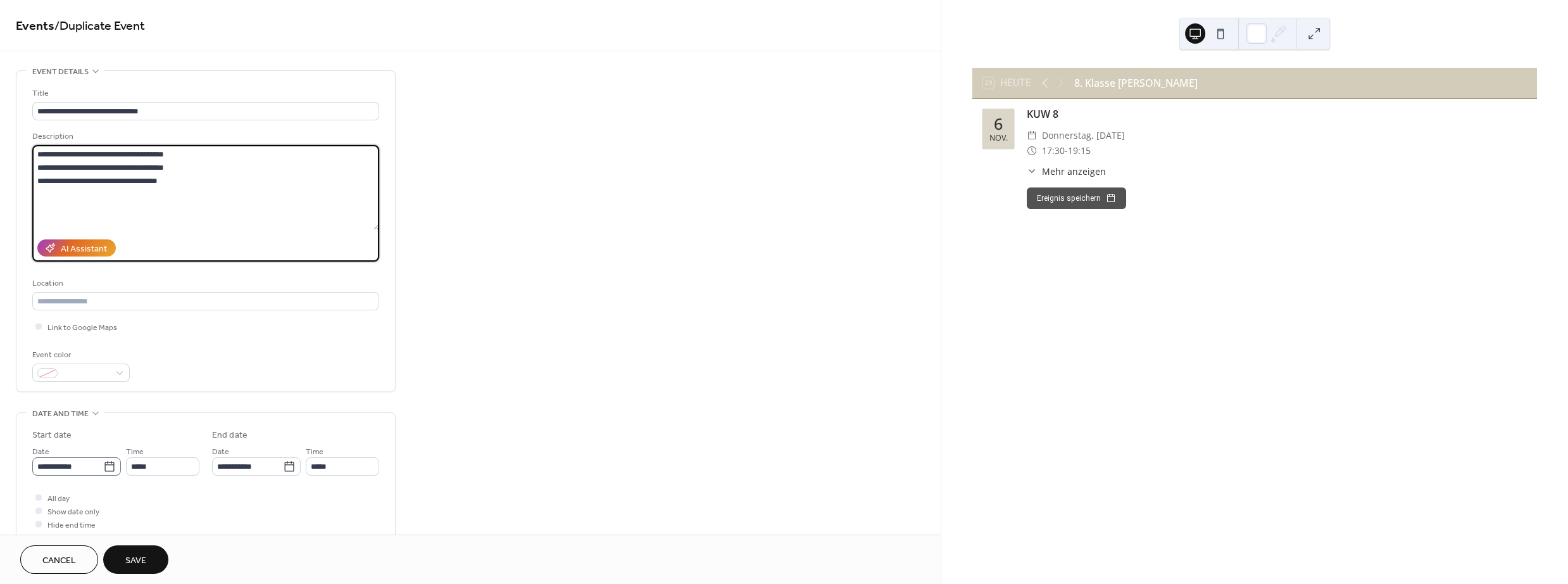 type on "**********" 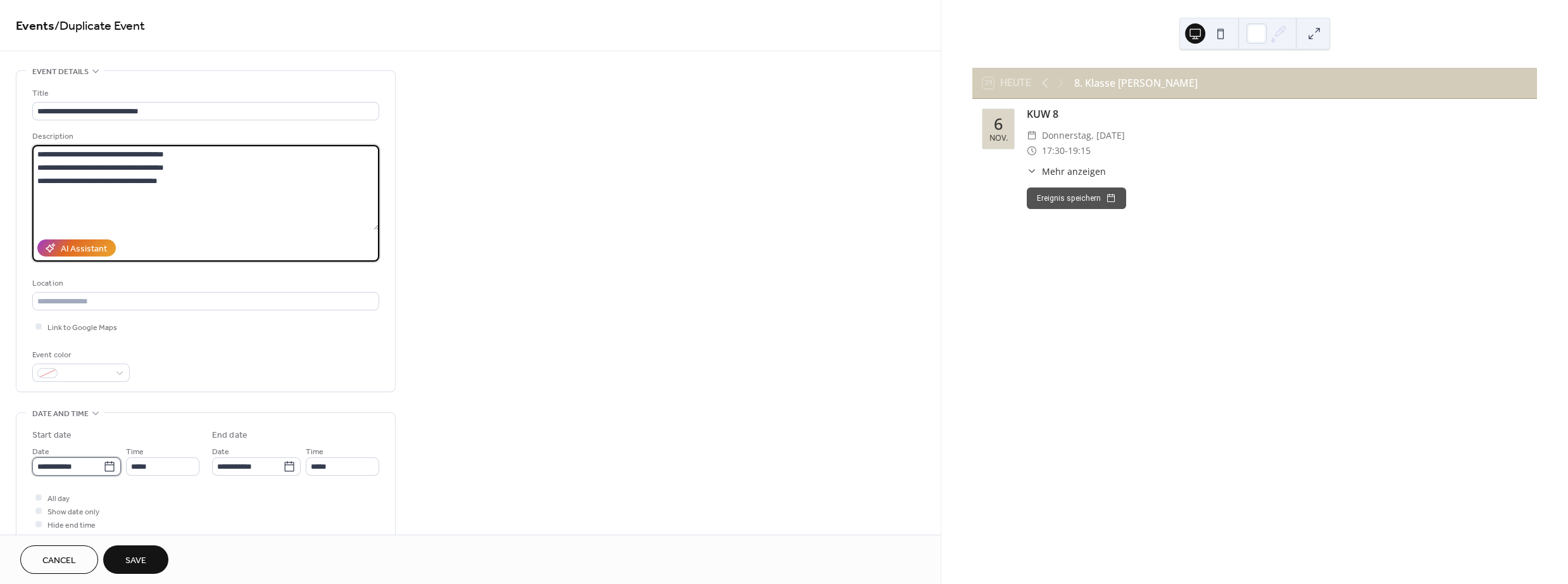 click on "**********" at bounding box center [68, 466] 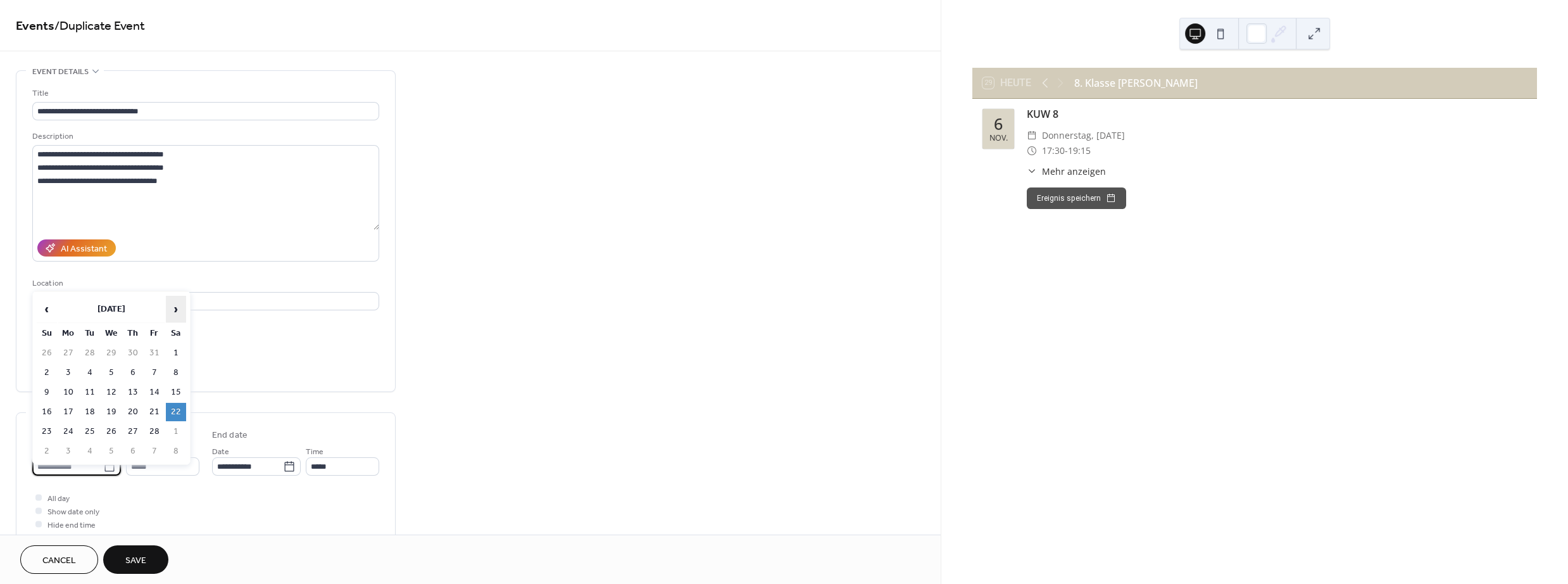 click on "›" at bounding box center [176, 309] 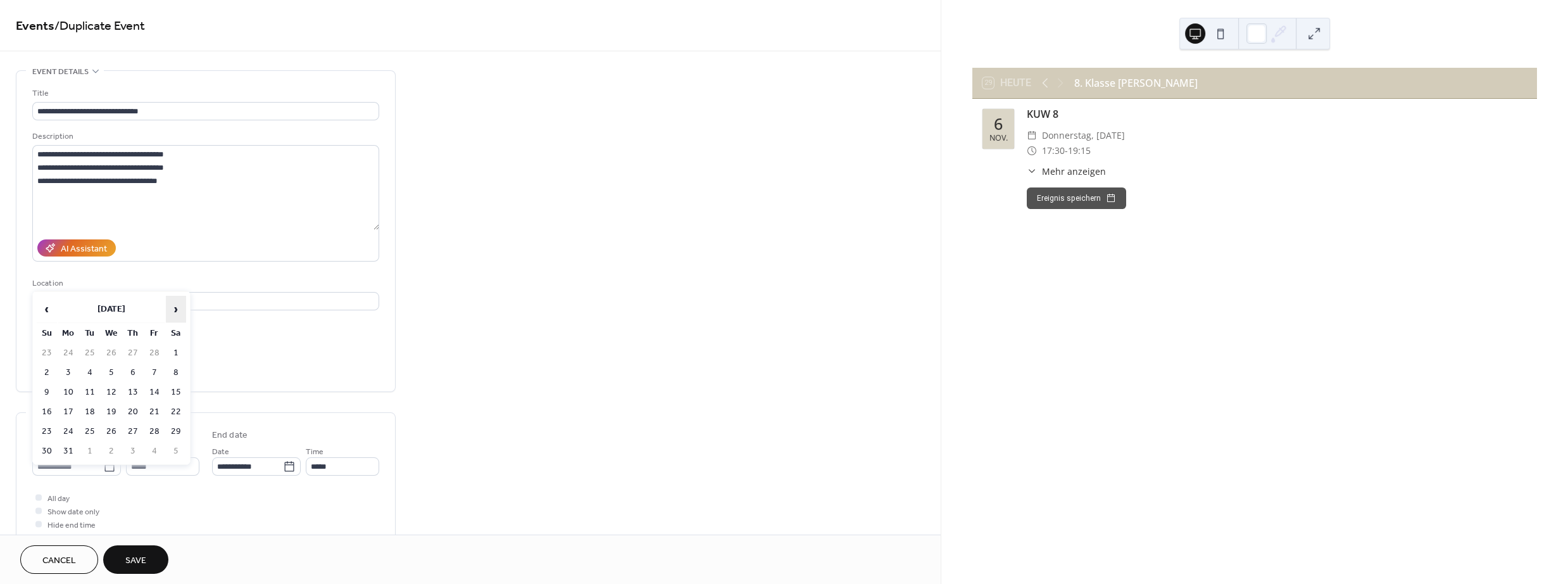 click on "›" at bounding box center [176, 309] 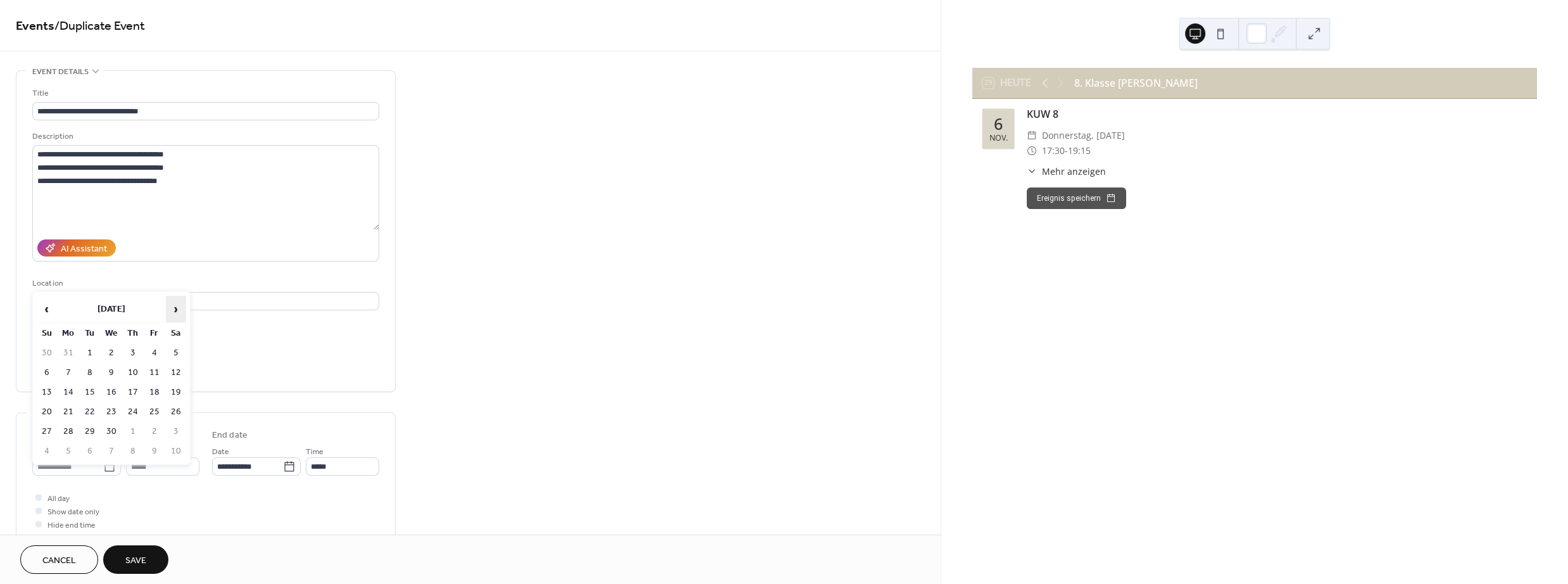 click on "›" at bounding box center (176, 309) 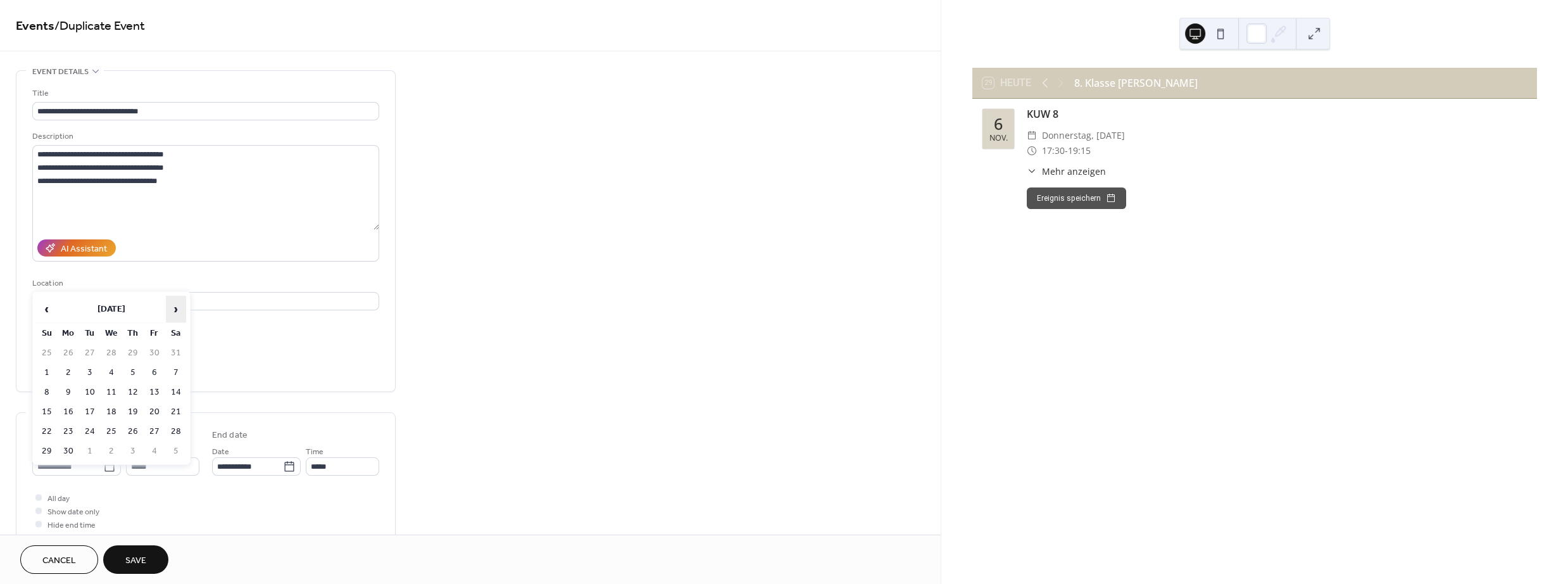 click on "›" at bounding box center (176, 309) 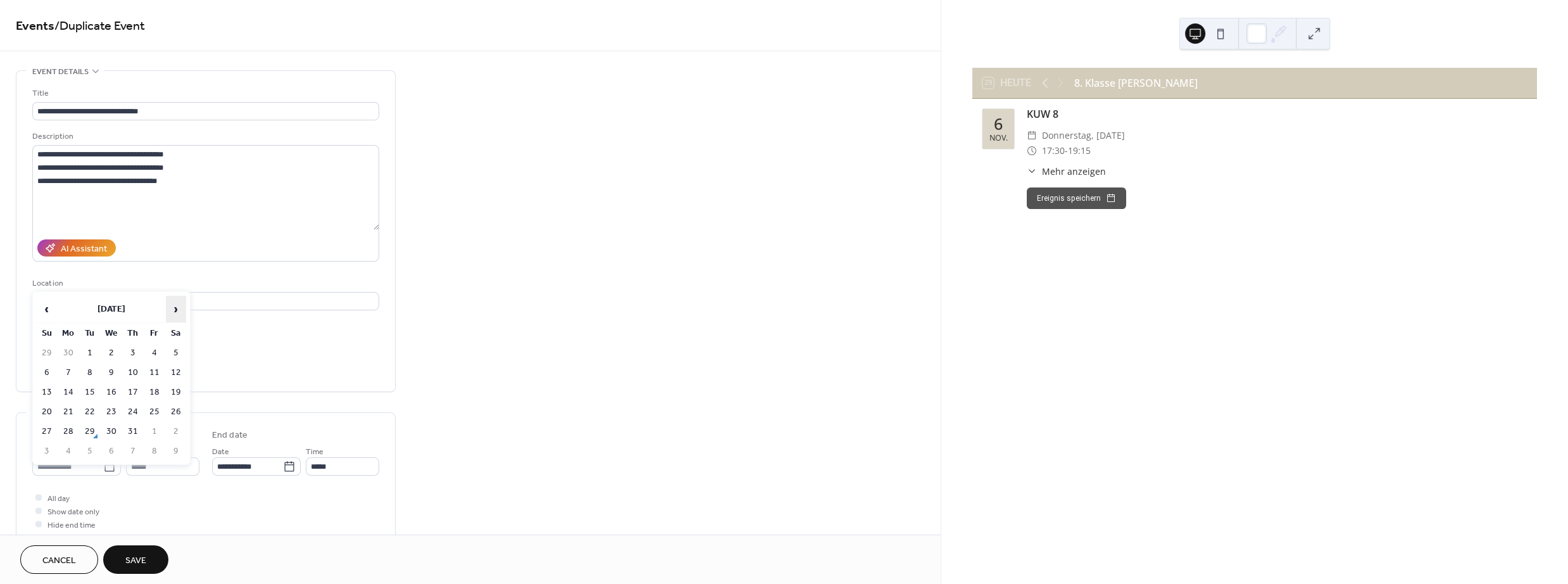 click on "›" at bounding box center [176, 309] 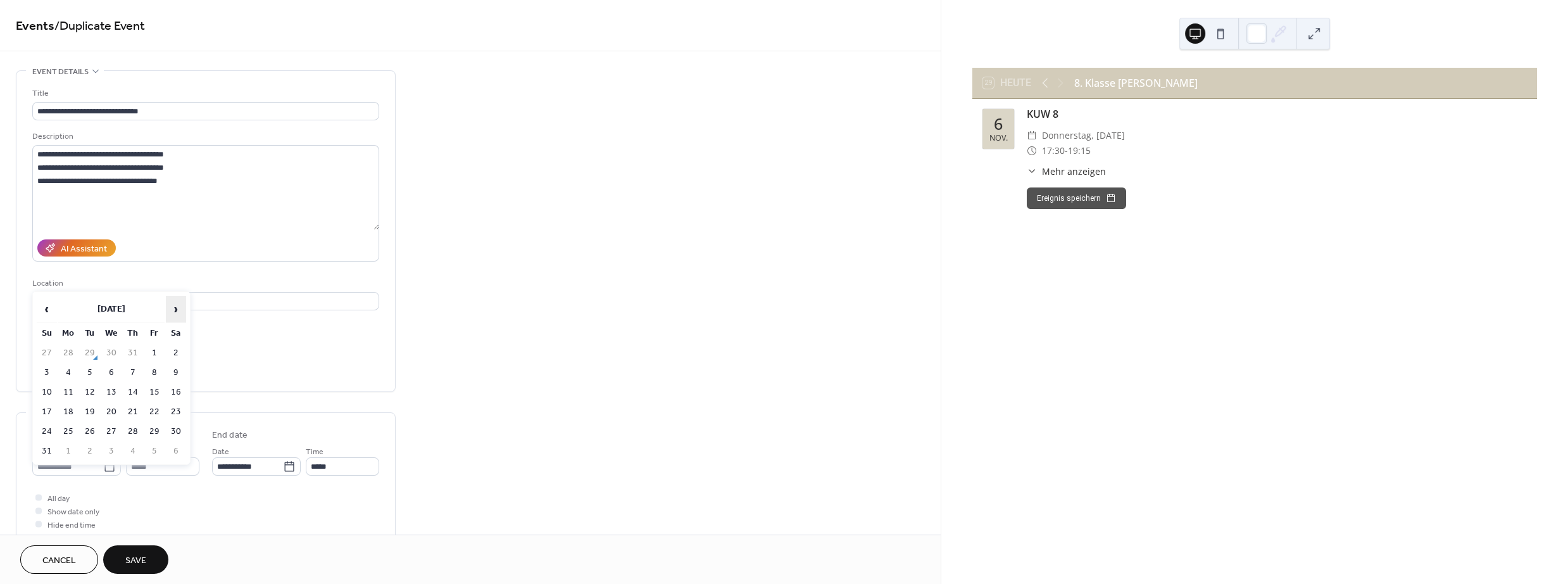 click on "›" at bounding box center (176, 309) 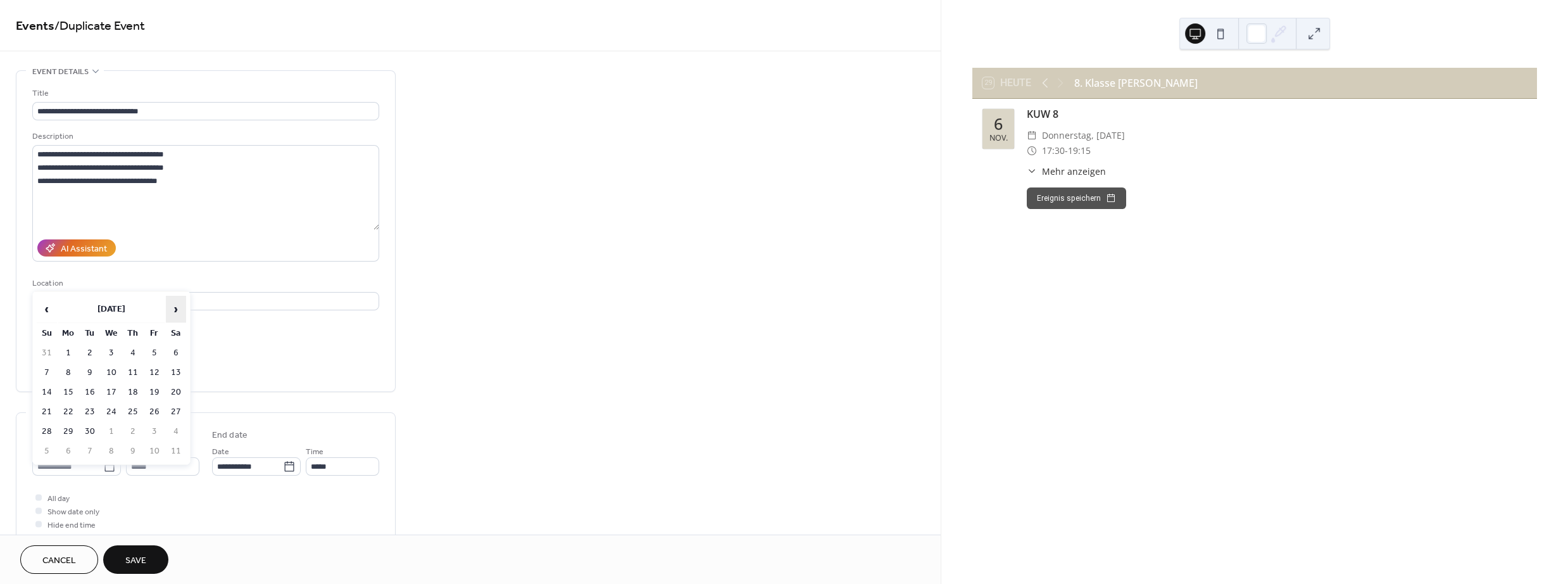 click on "›" at bounding box center (176, 309) 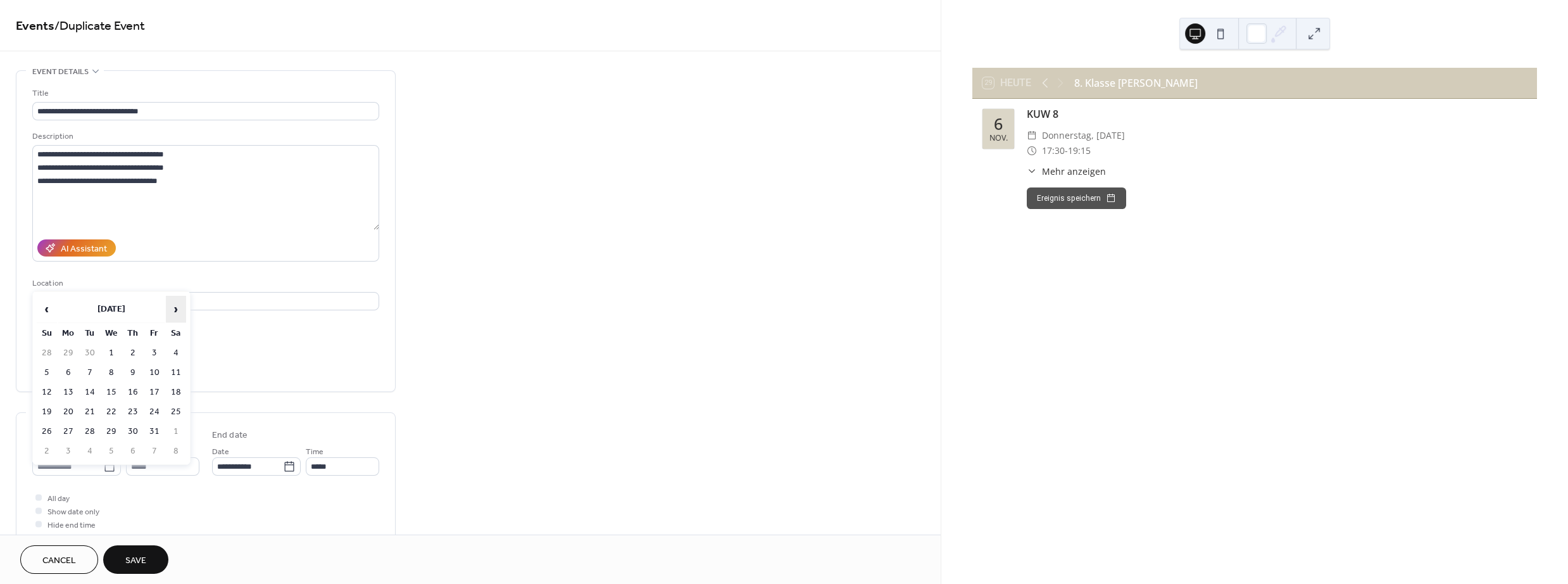 click on "›" at bounding box center [176, 309] 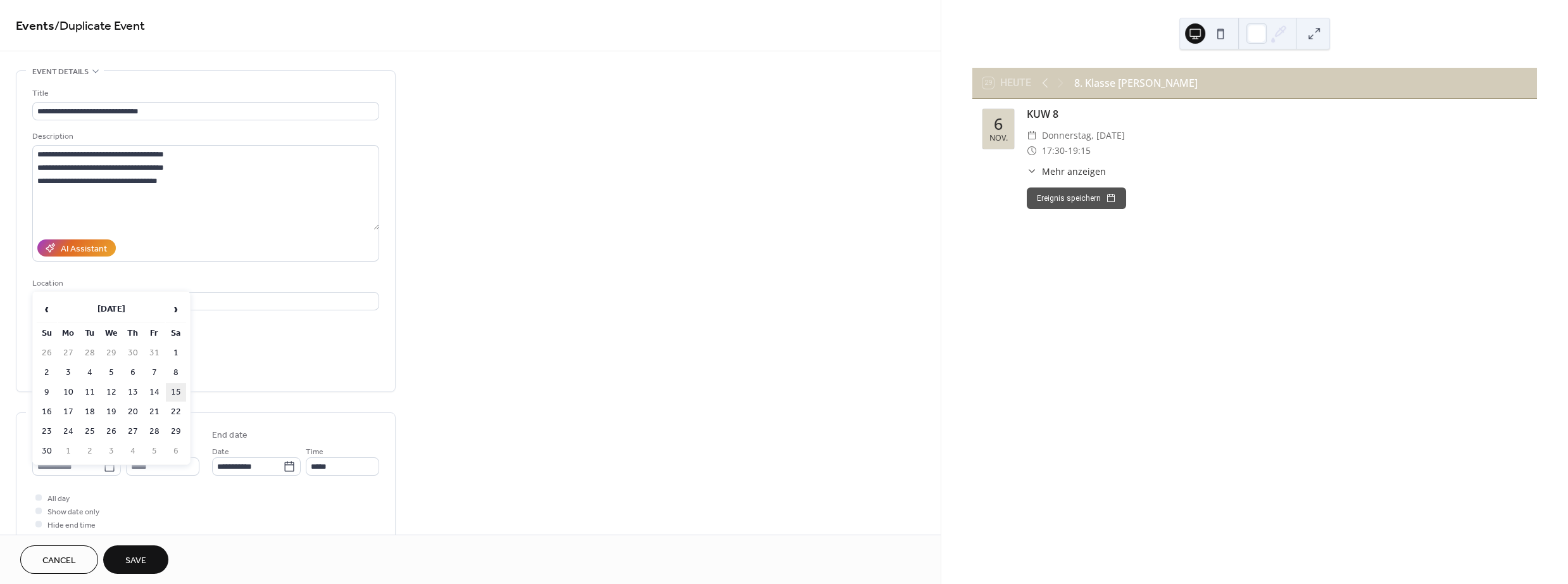 click on "15" at bounding box center [176, 392] 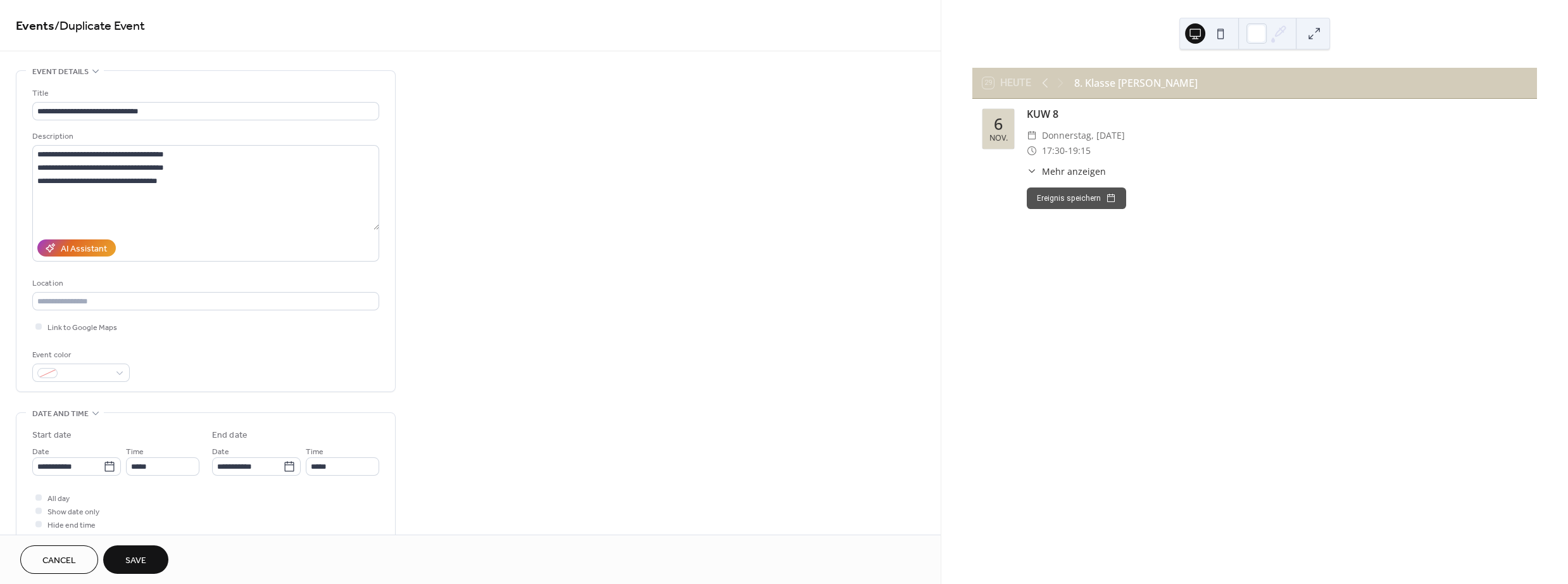 type on "**********" 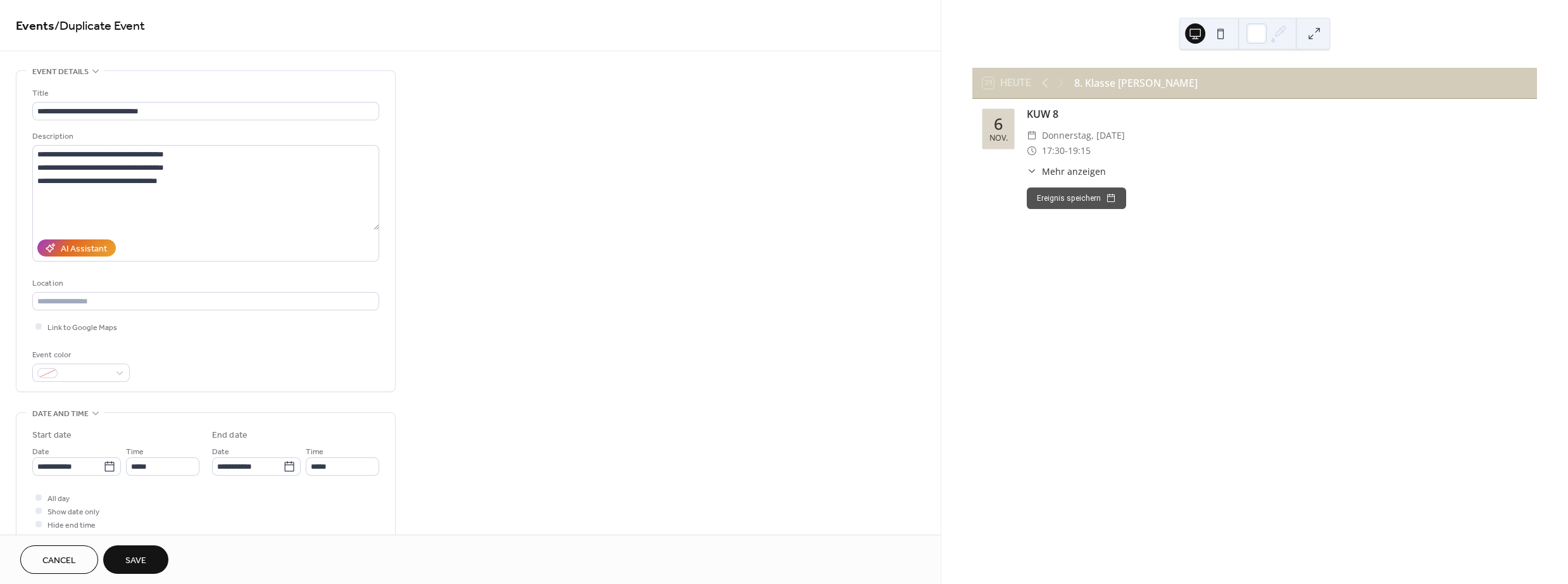 type on "**********" 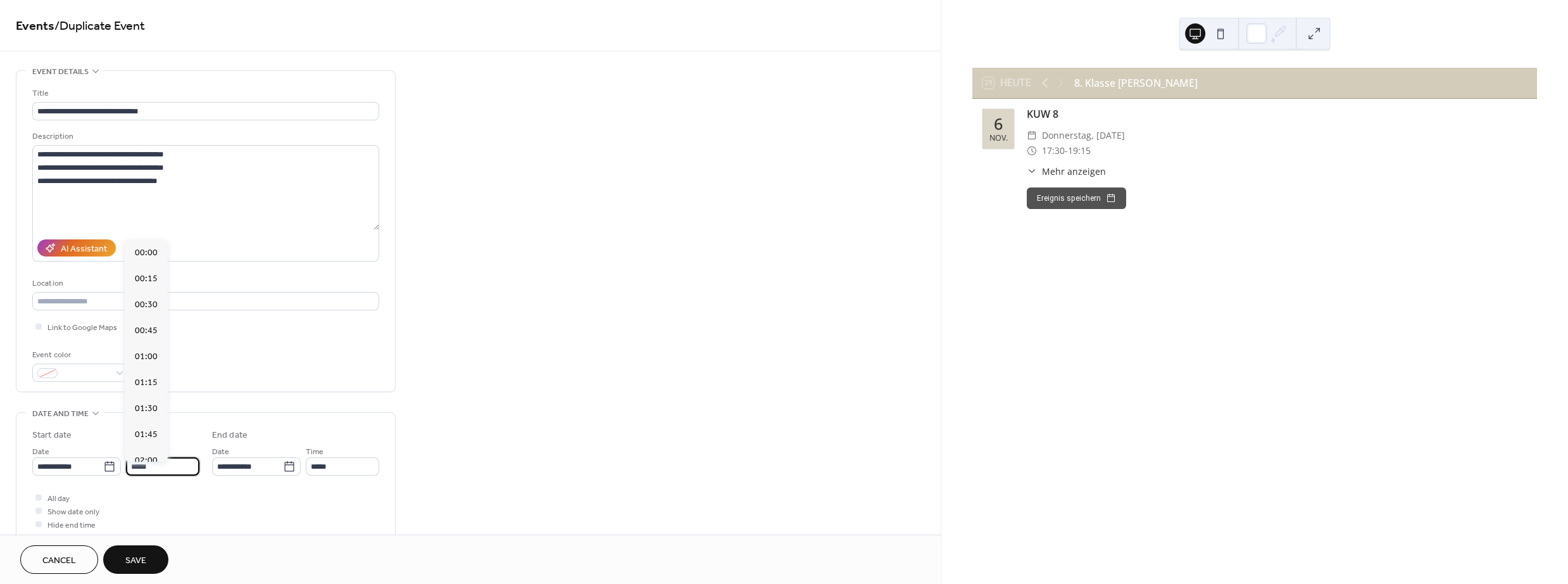 click on "*****" at bounding box center [163, 466] 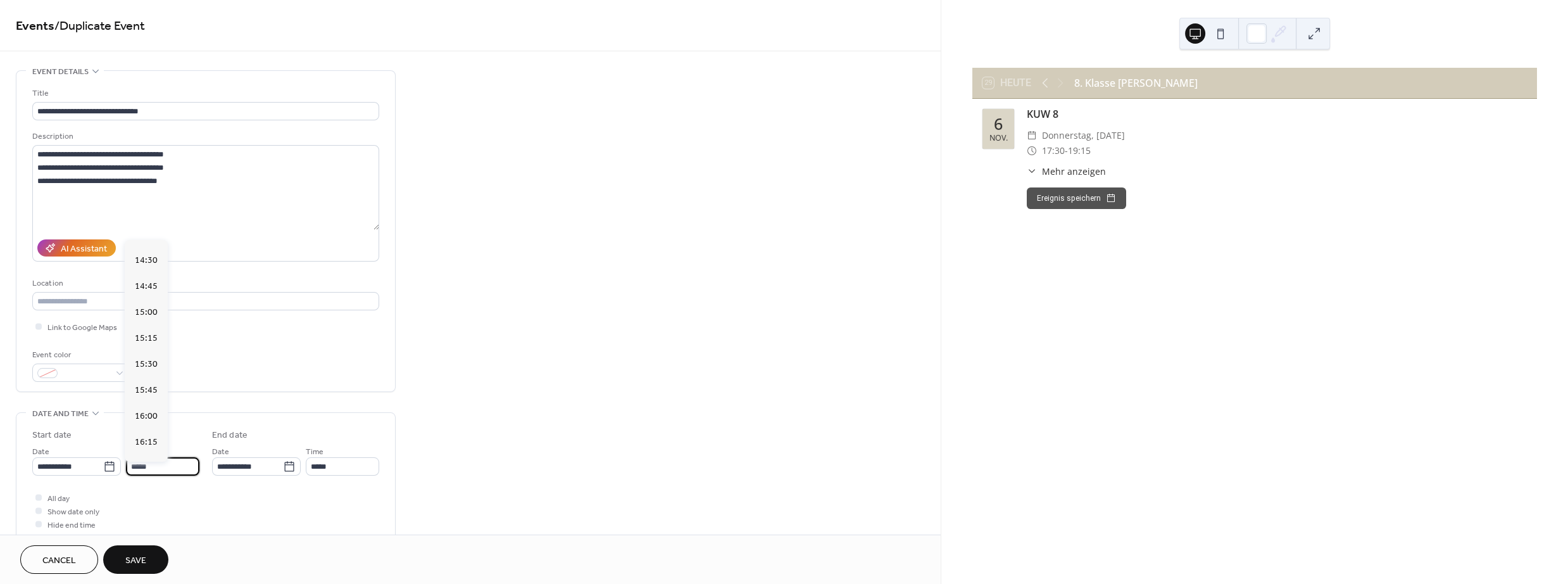 scroll, scrollTop: 1742, scrollLeft: 0, axis: vertical 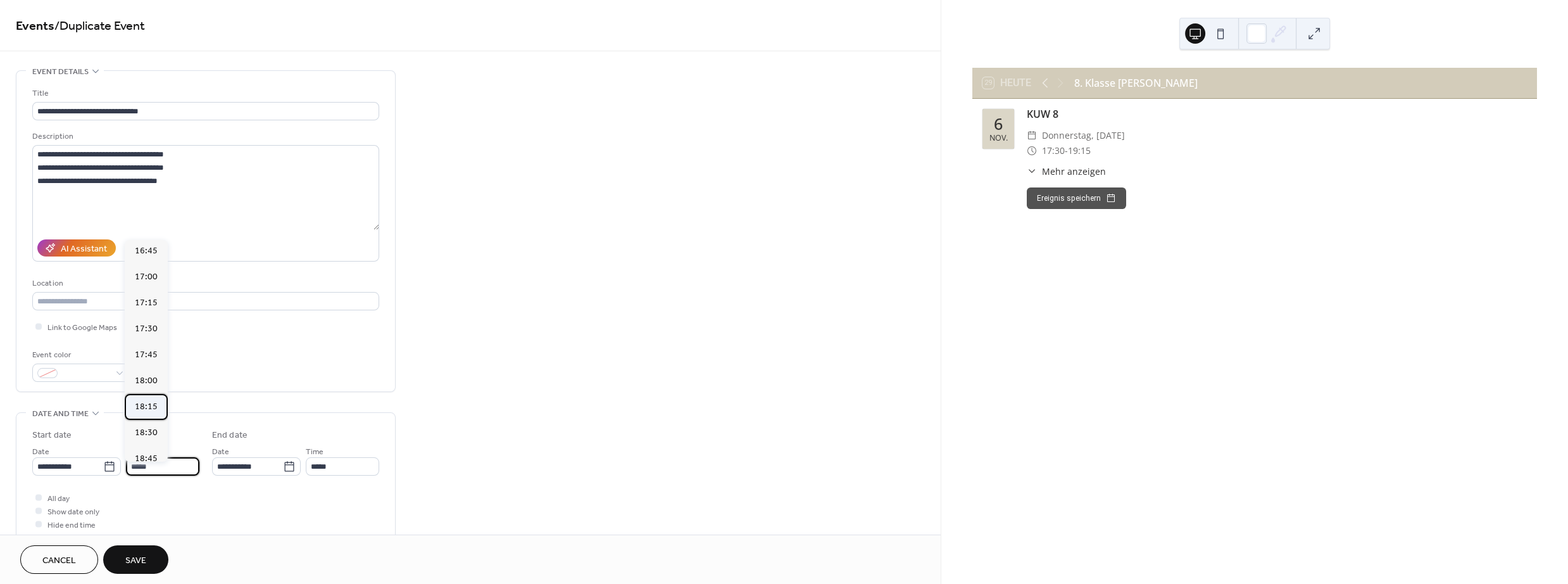 click on "18:15" at bounding box center (146, 407) 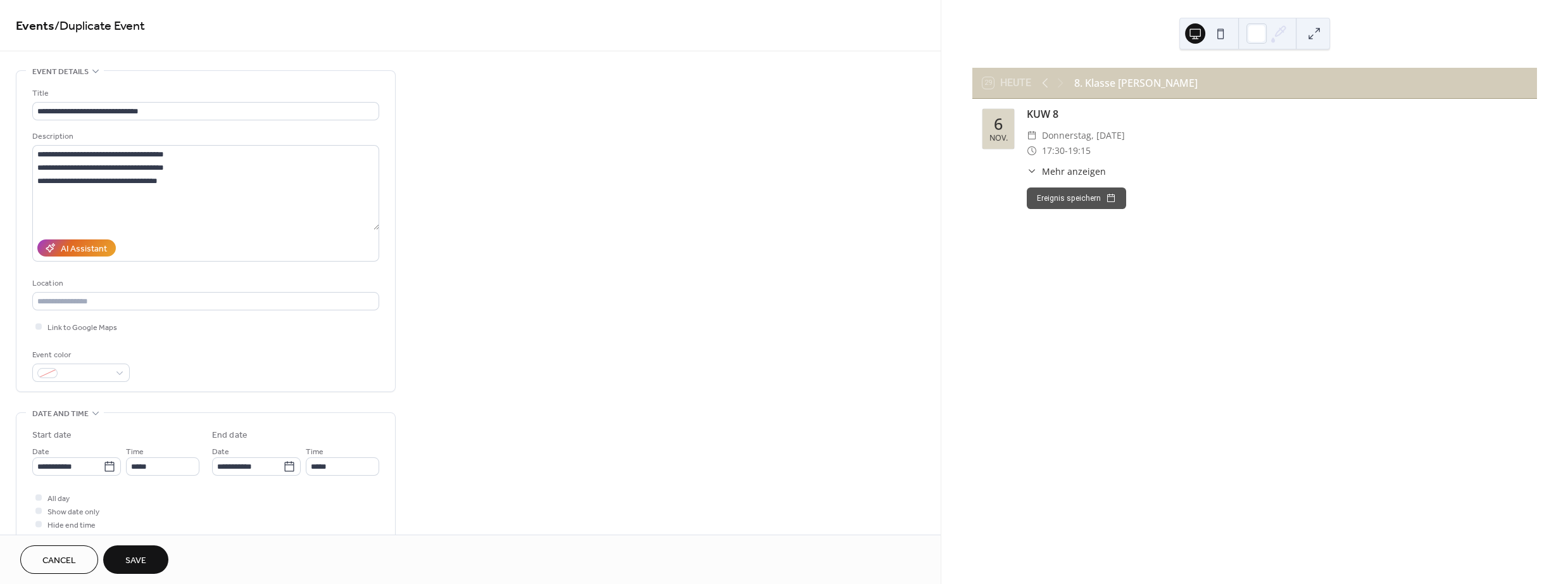 type on "*****" 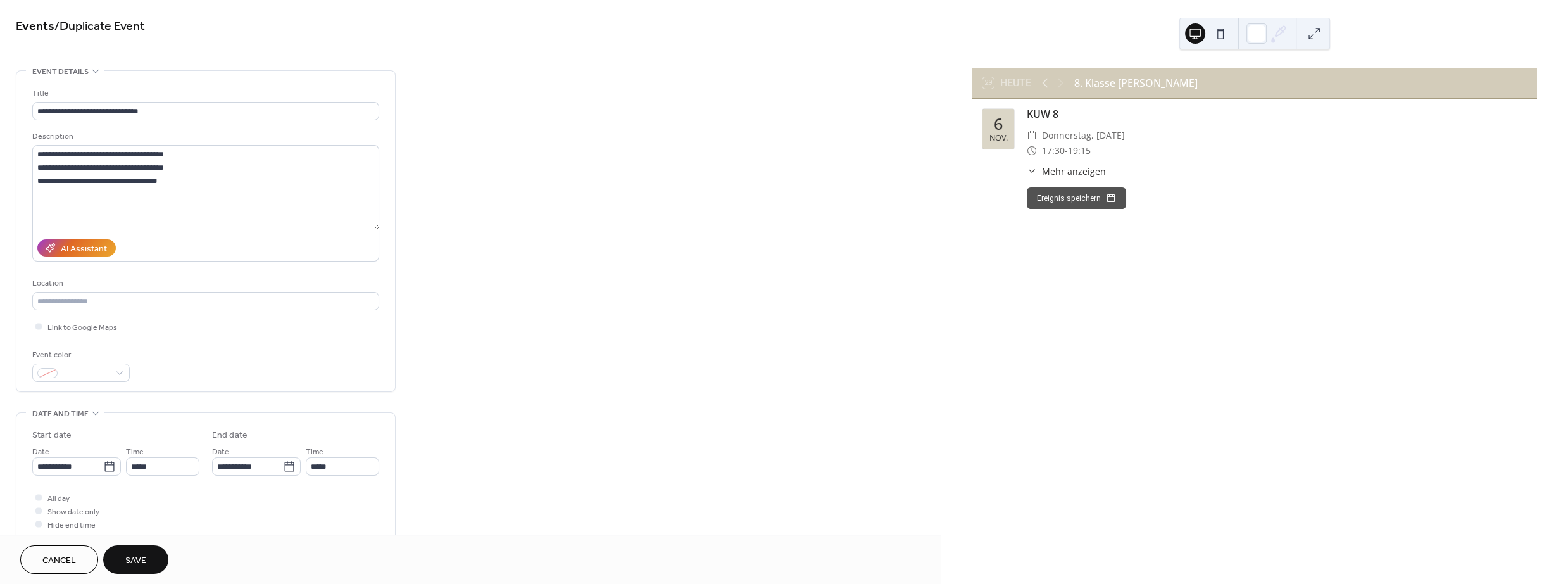 type on "*****" 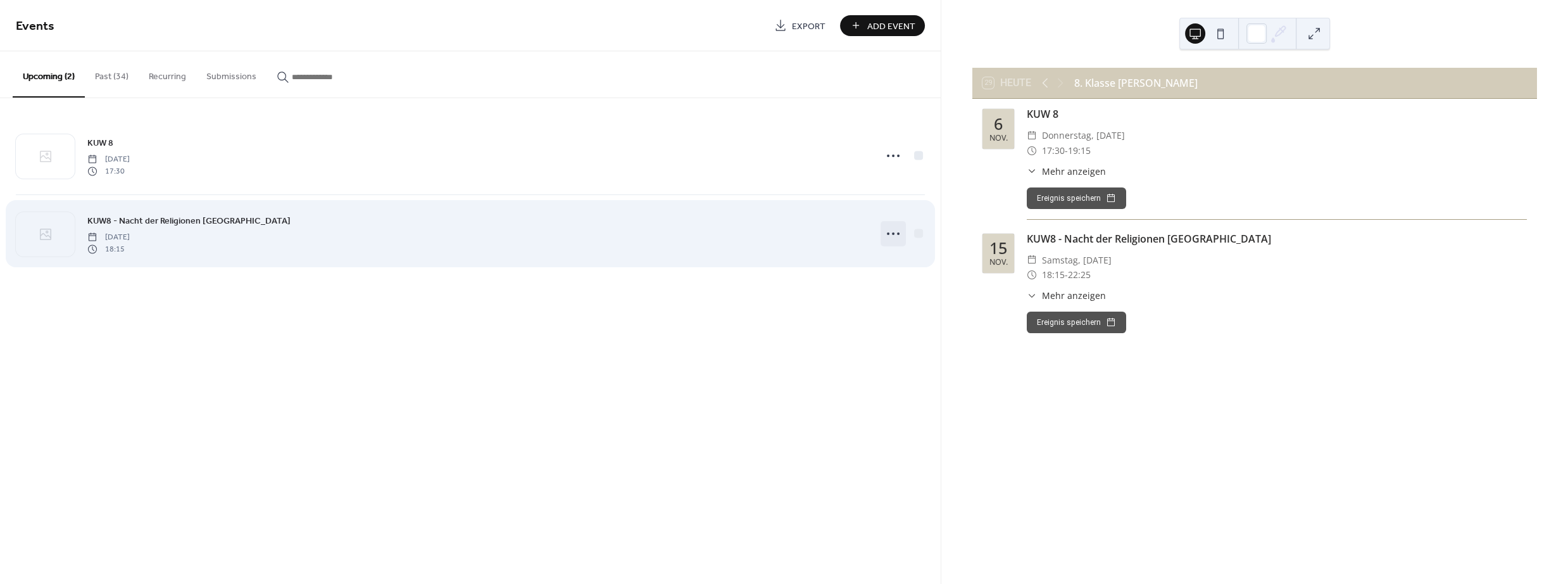 click 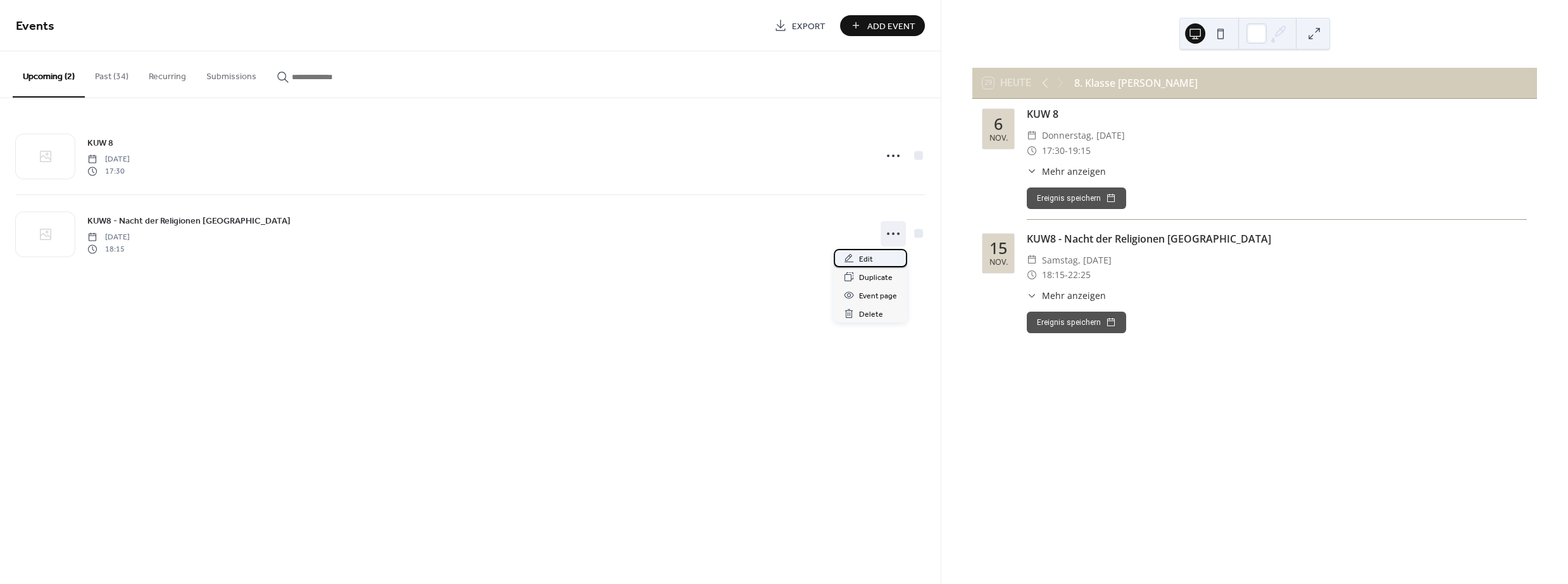 click on "Edit" at bounding box center (870, 258) 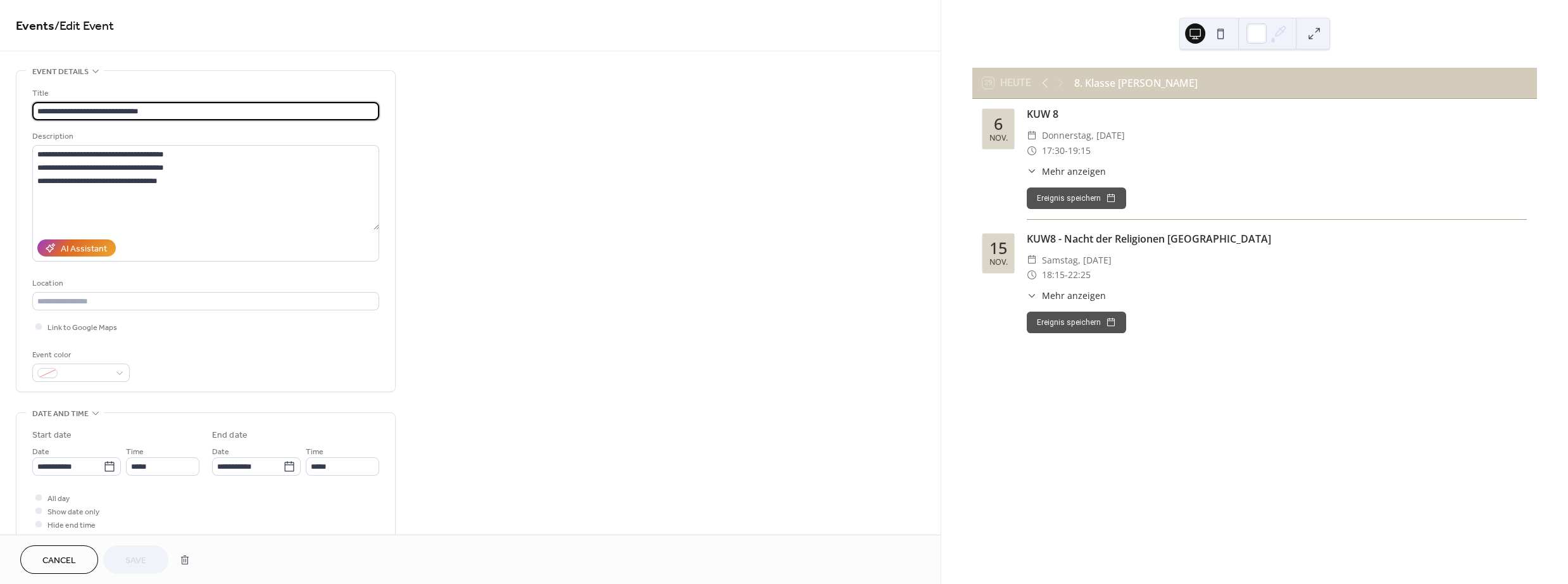 click on "**********" at bounding box center (206, 111) 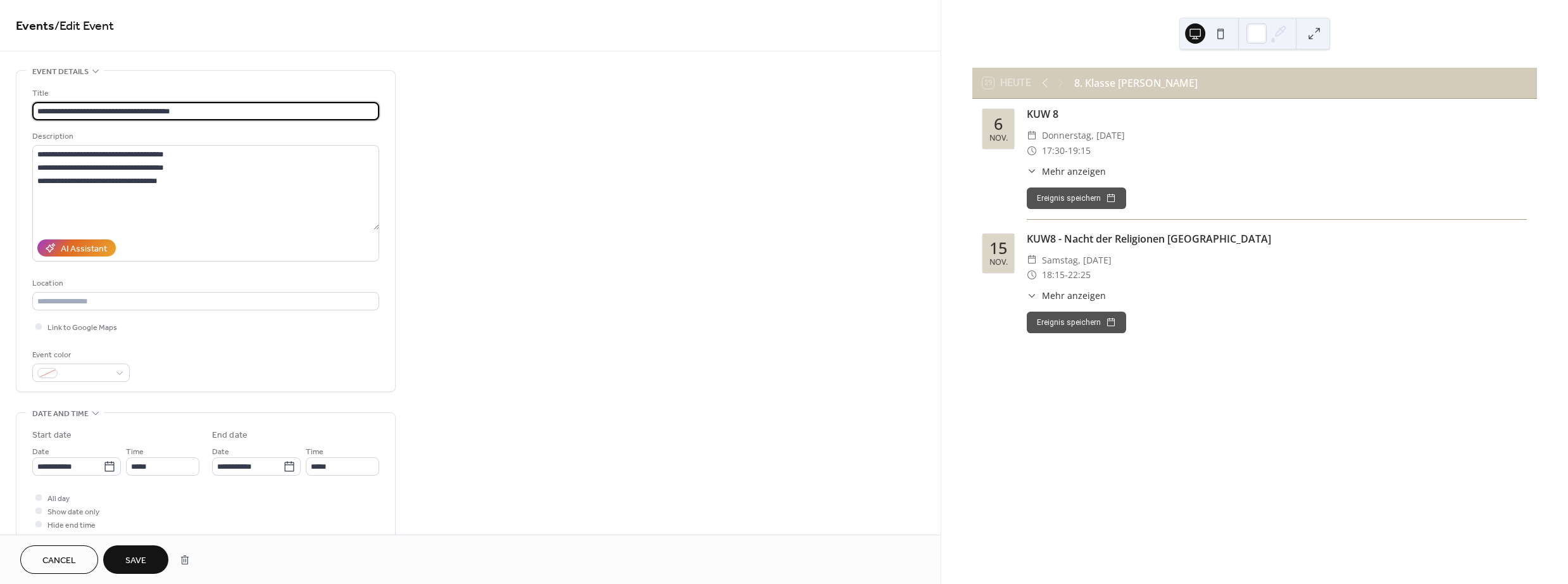 click on "**********" at bounding box center (206, 111) 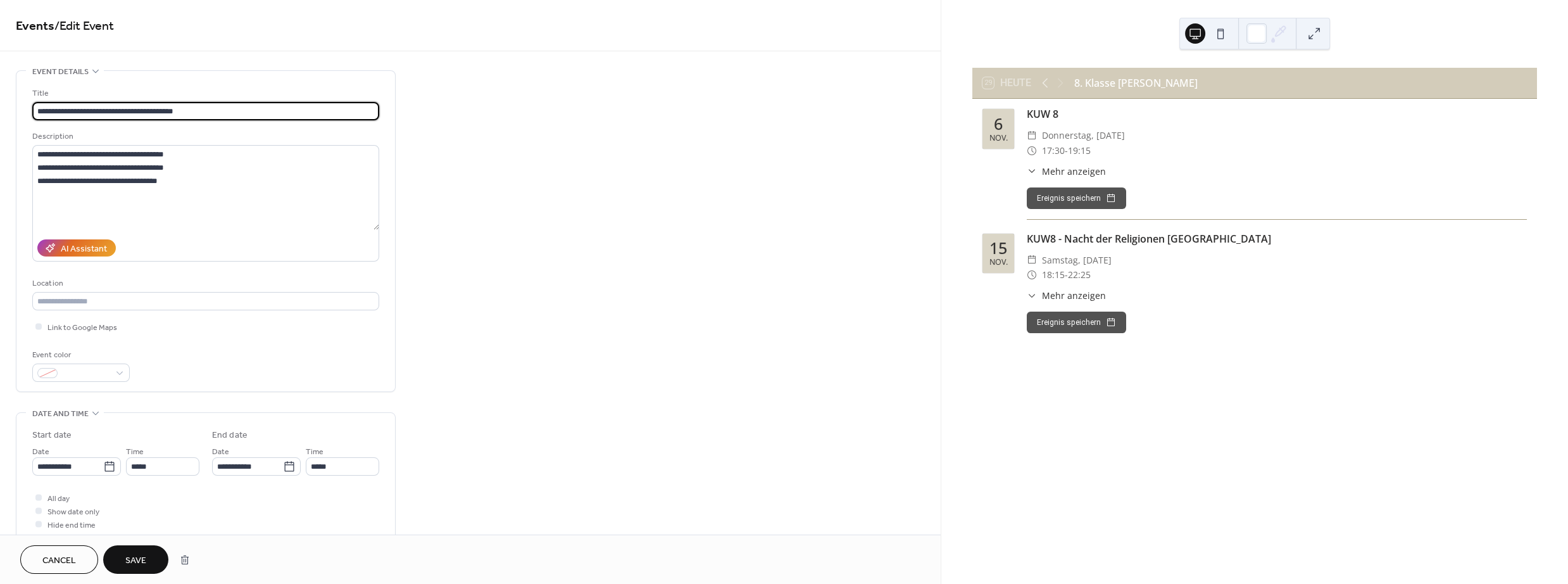 type on "**********" 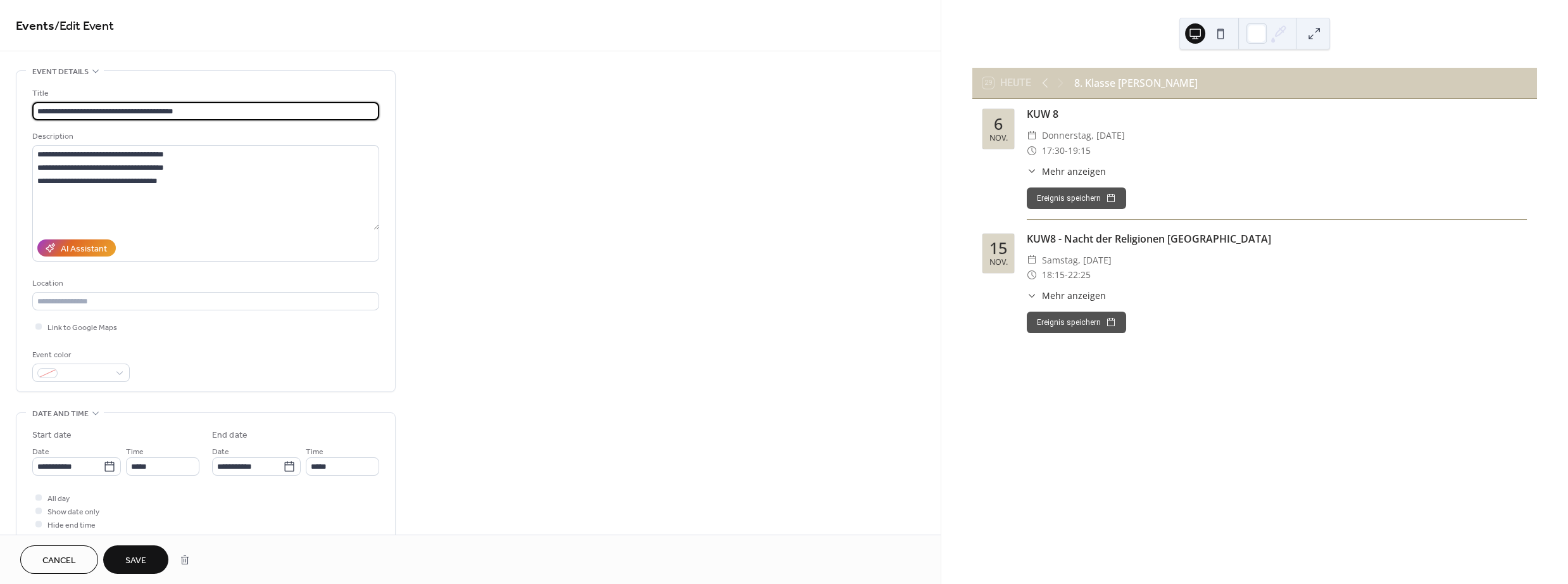 click on "Save" at bounding box center [135, 561] 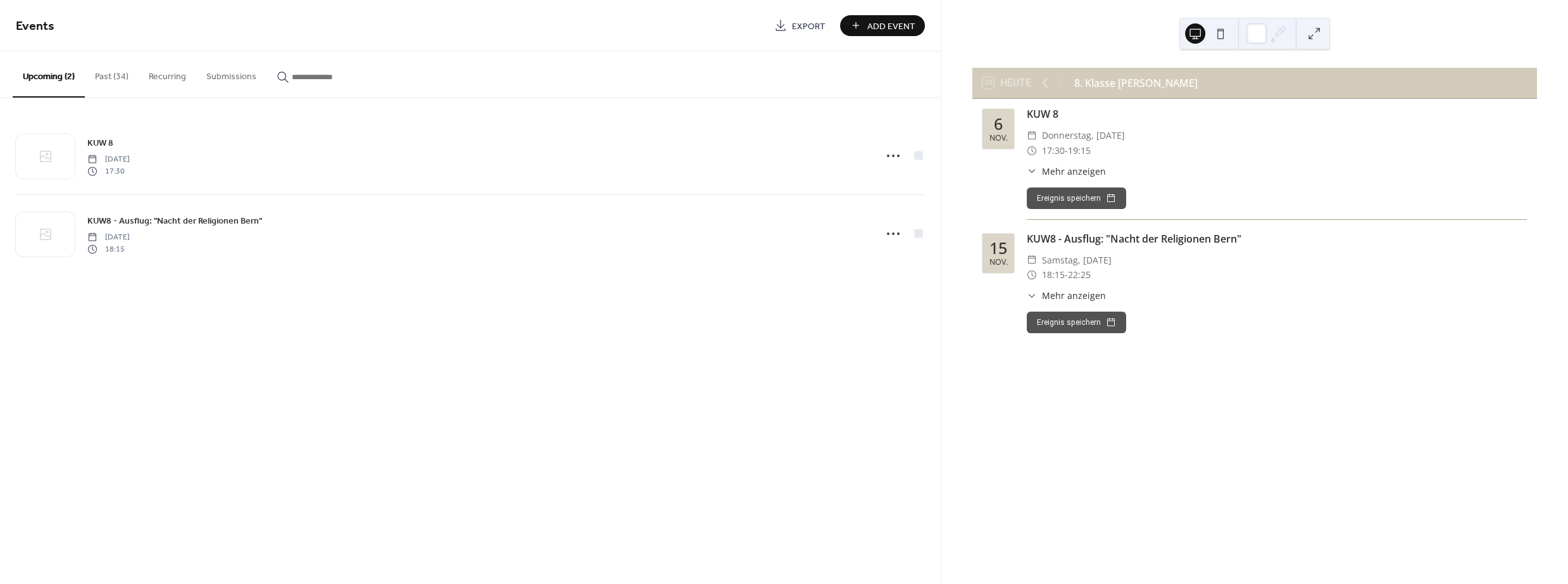 click on "Past (34)" at bounding box center [111, 73] 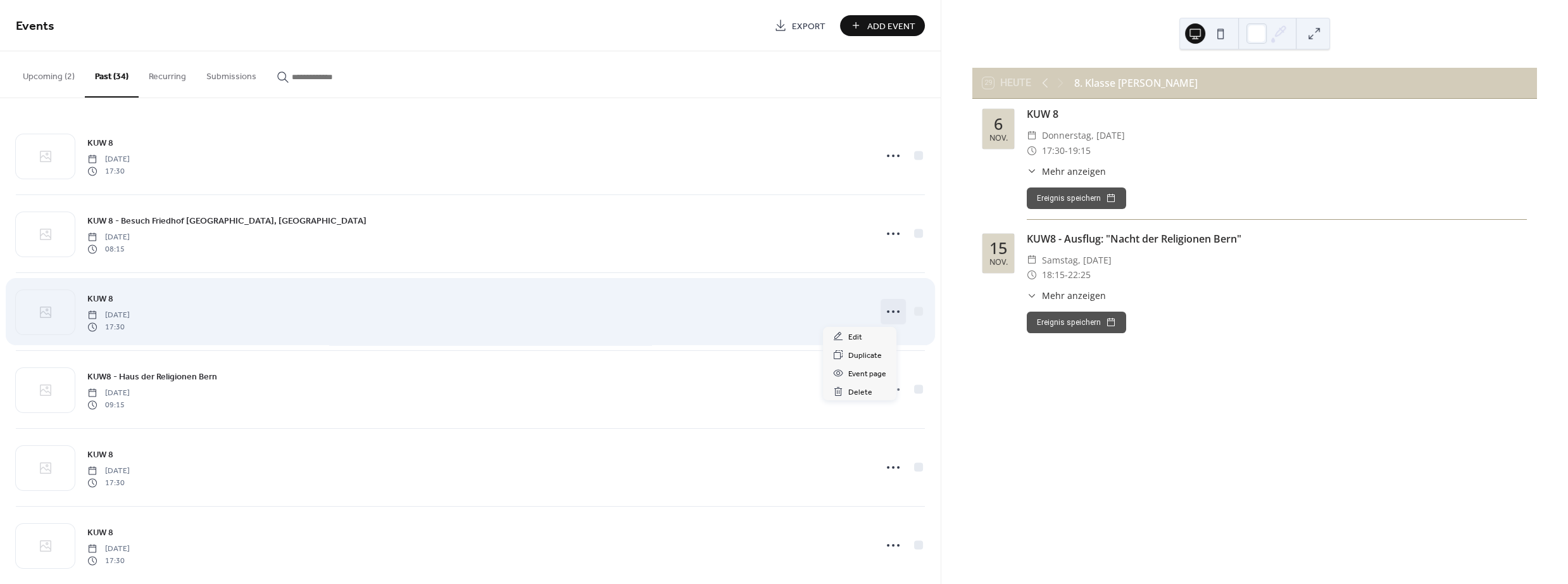 click 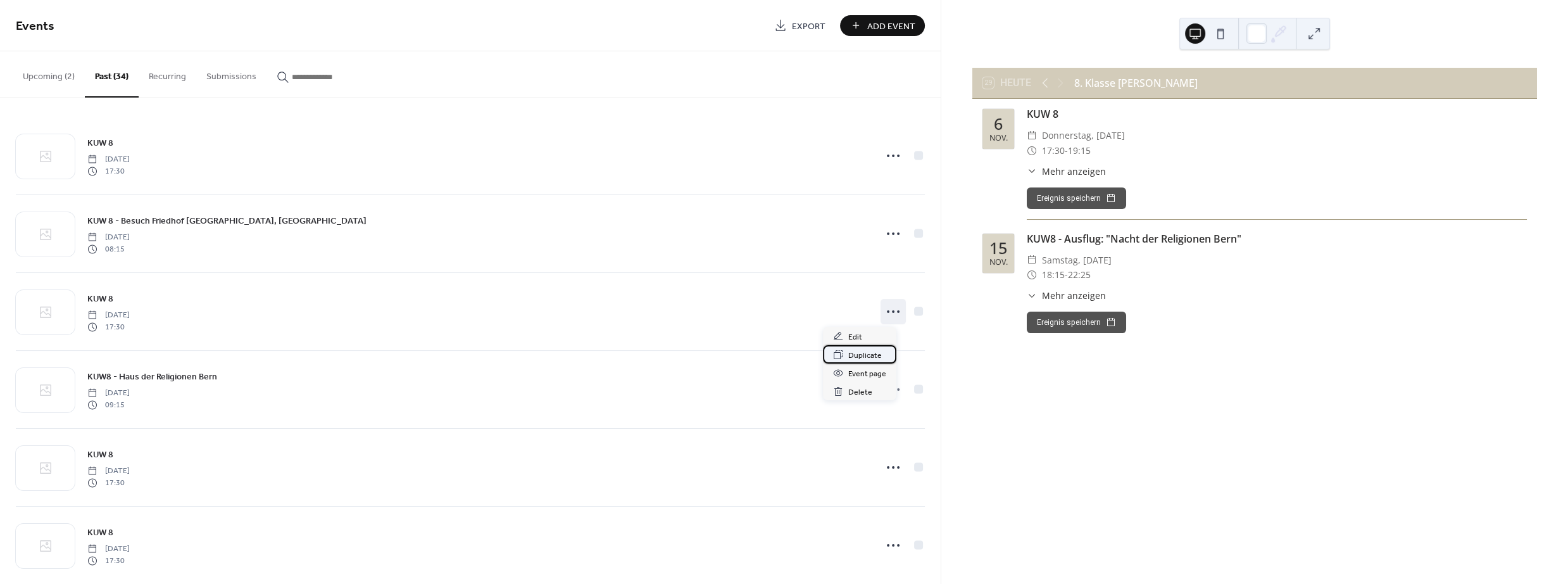 click on "Duplicate" at bounding box center [865, 355] 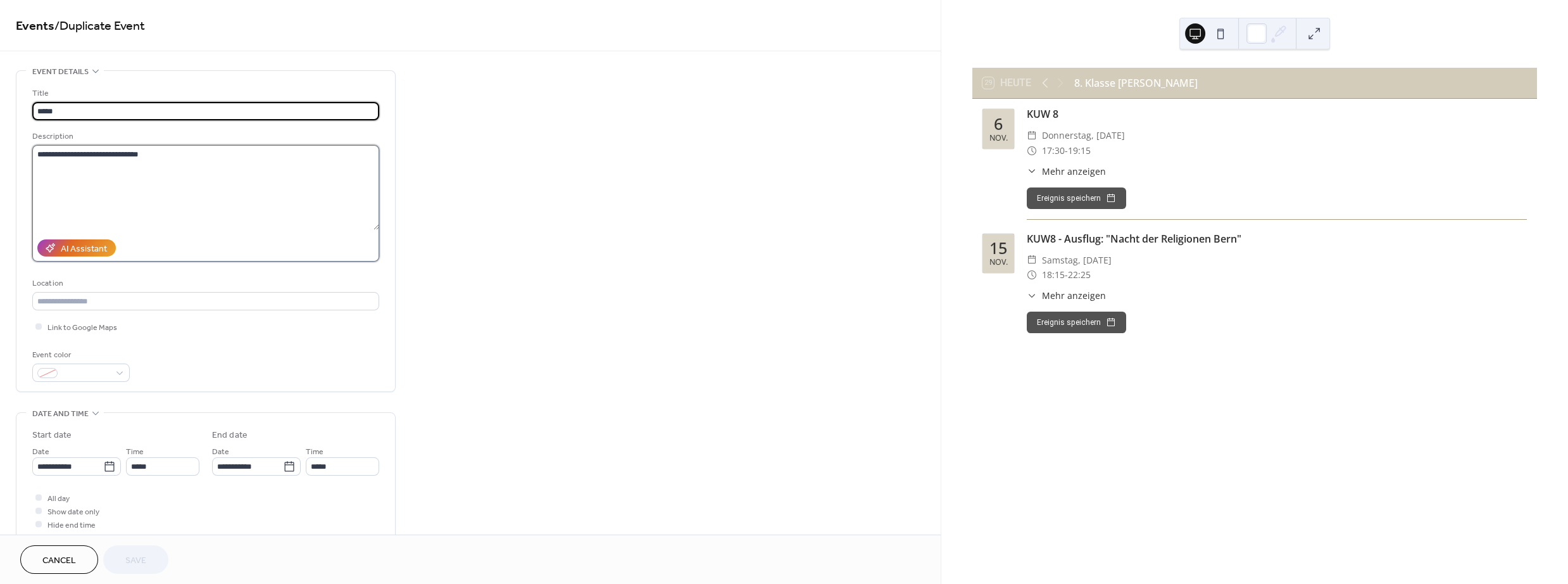click on "**********" at bounding box center [206, 187] 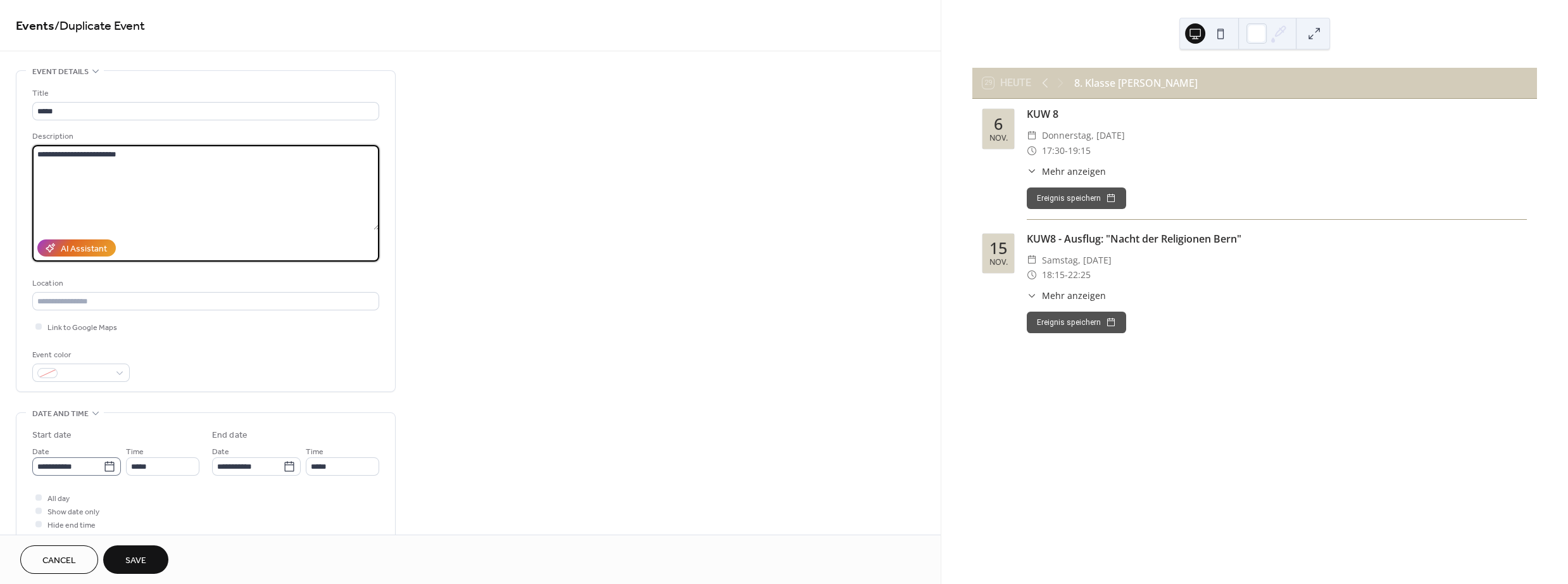 type on "**********" 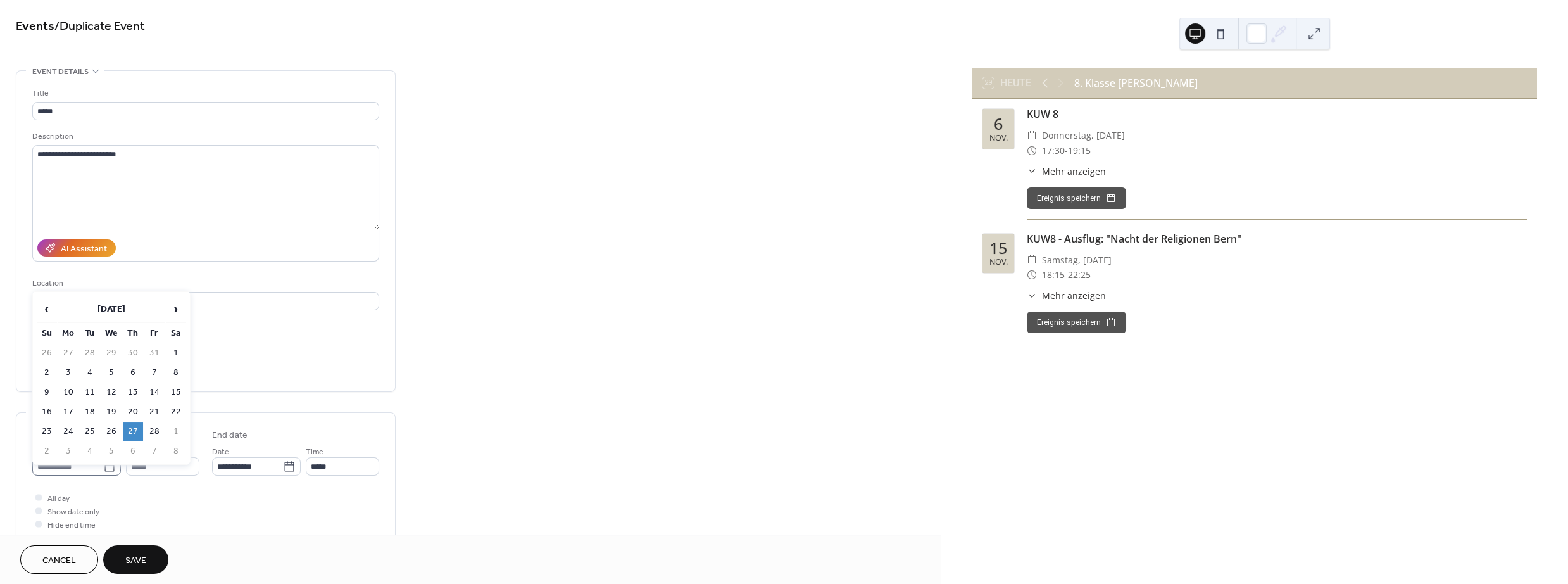 click 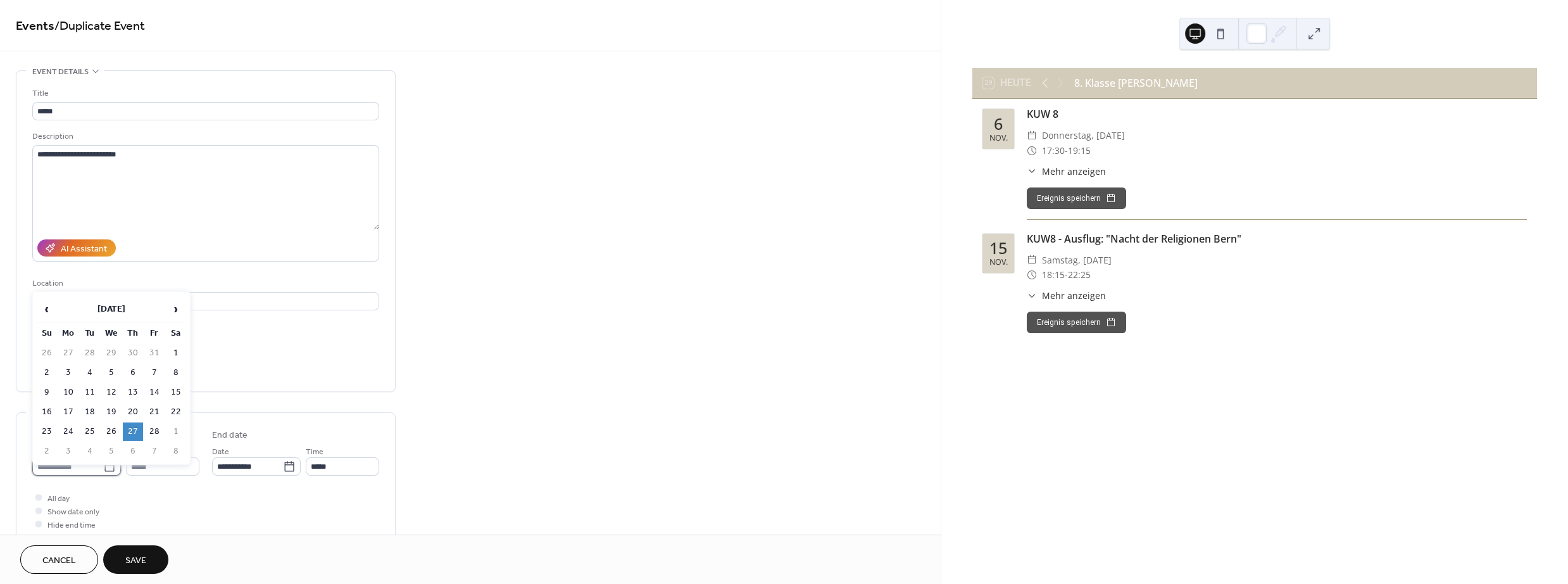 click on "**********" at bounding box center (68, 466) 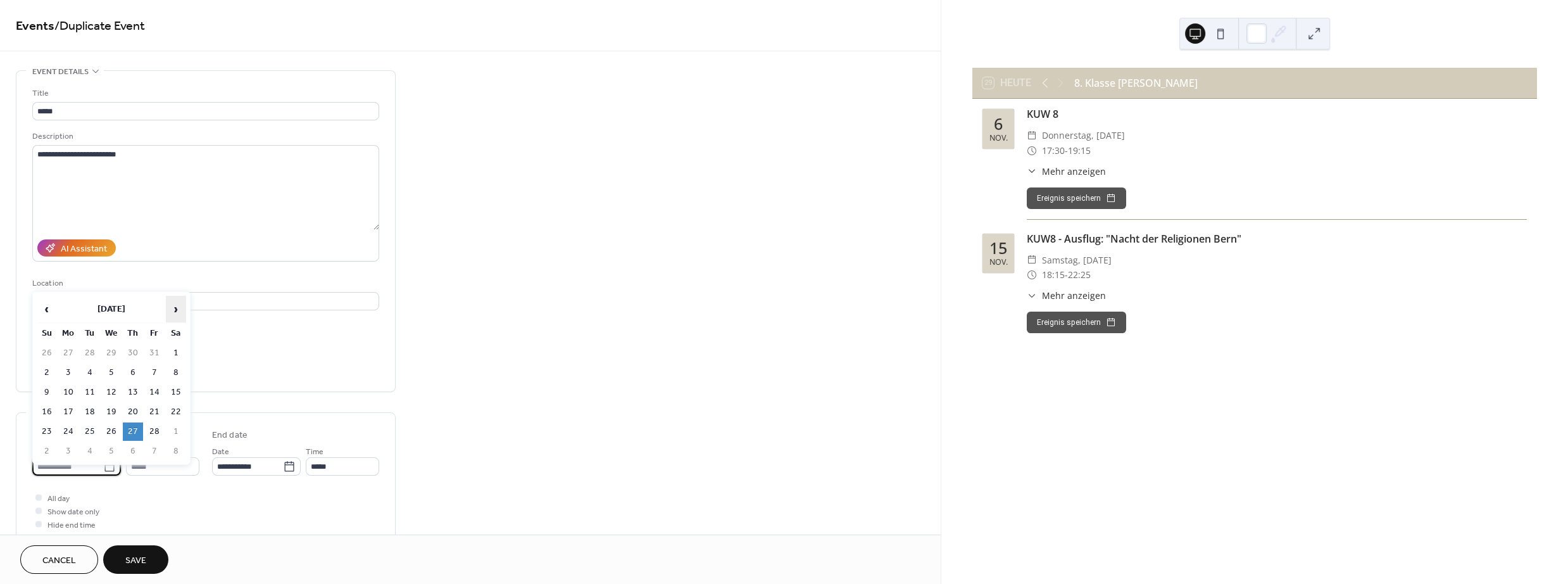 click on "›" at bounding box center [176, 309] 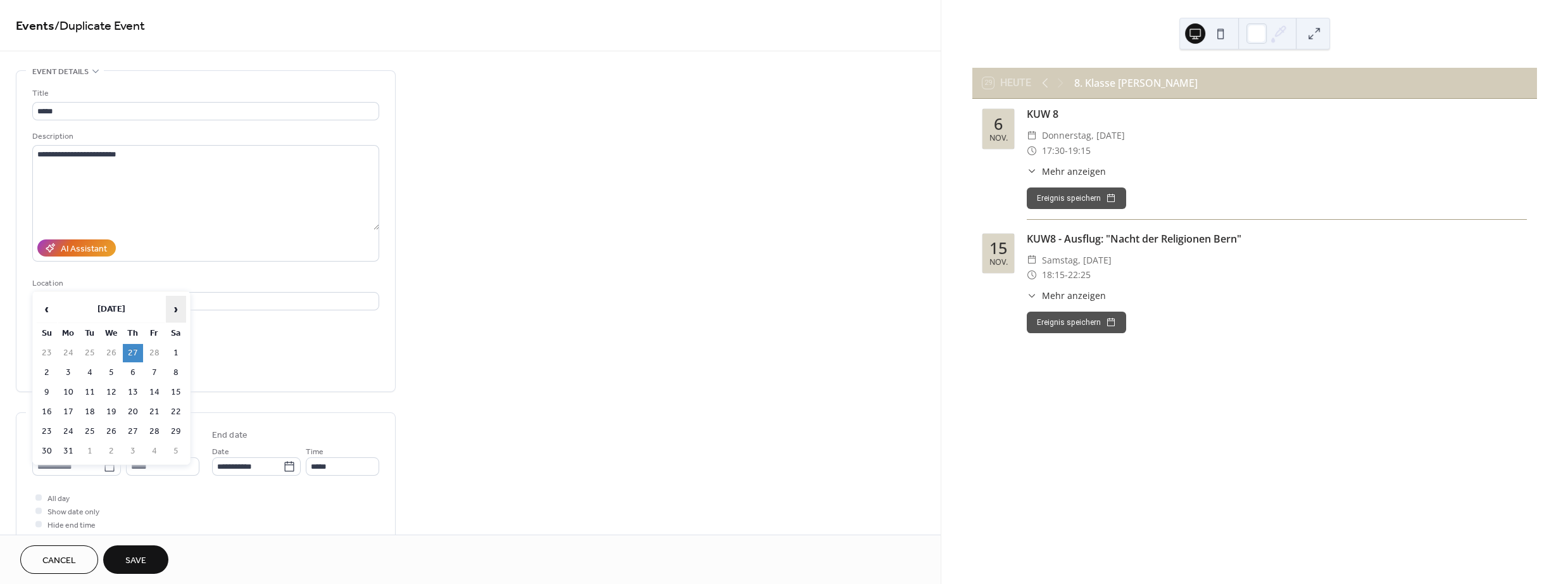 click on "›" at bounding box center (176, 309) 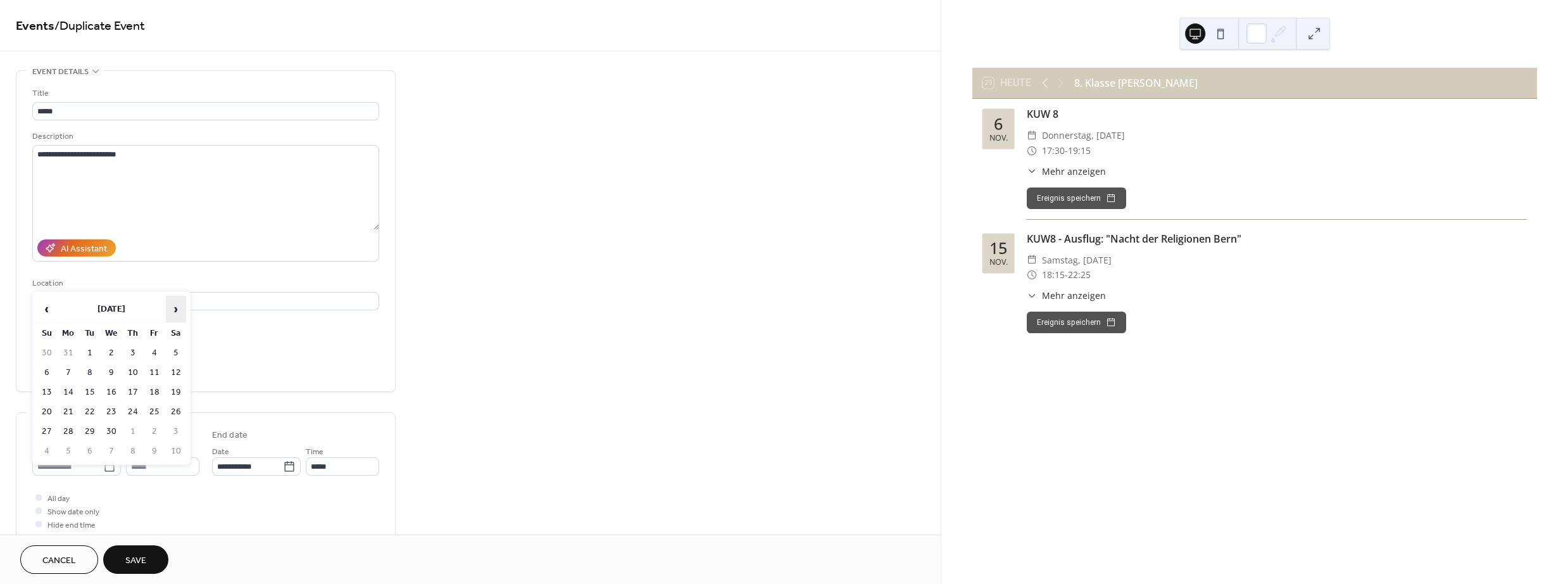 click on "›" at bounding box center (176, 309) 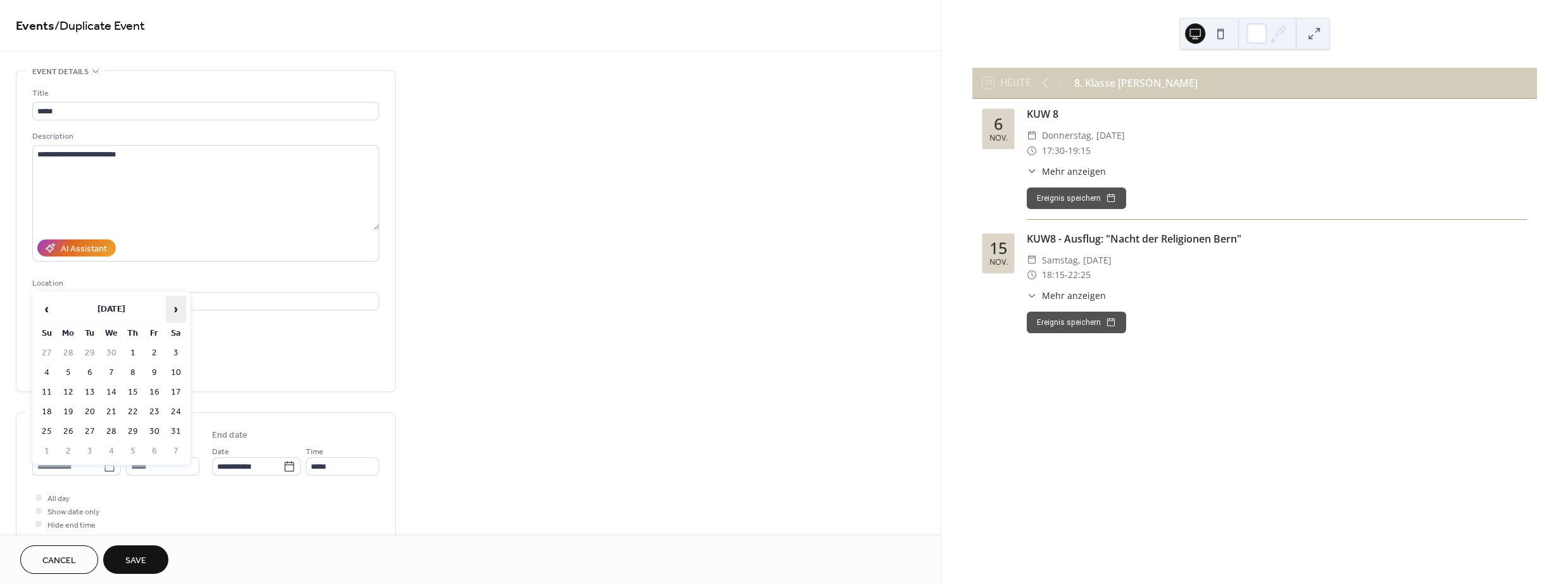 click on "›" at bounding box center [176, 309] 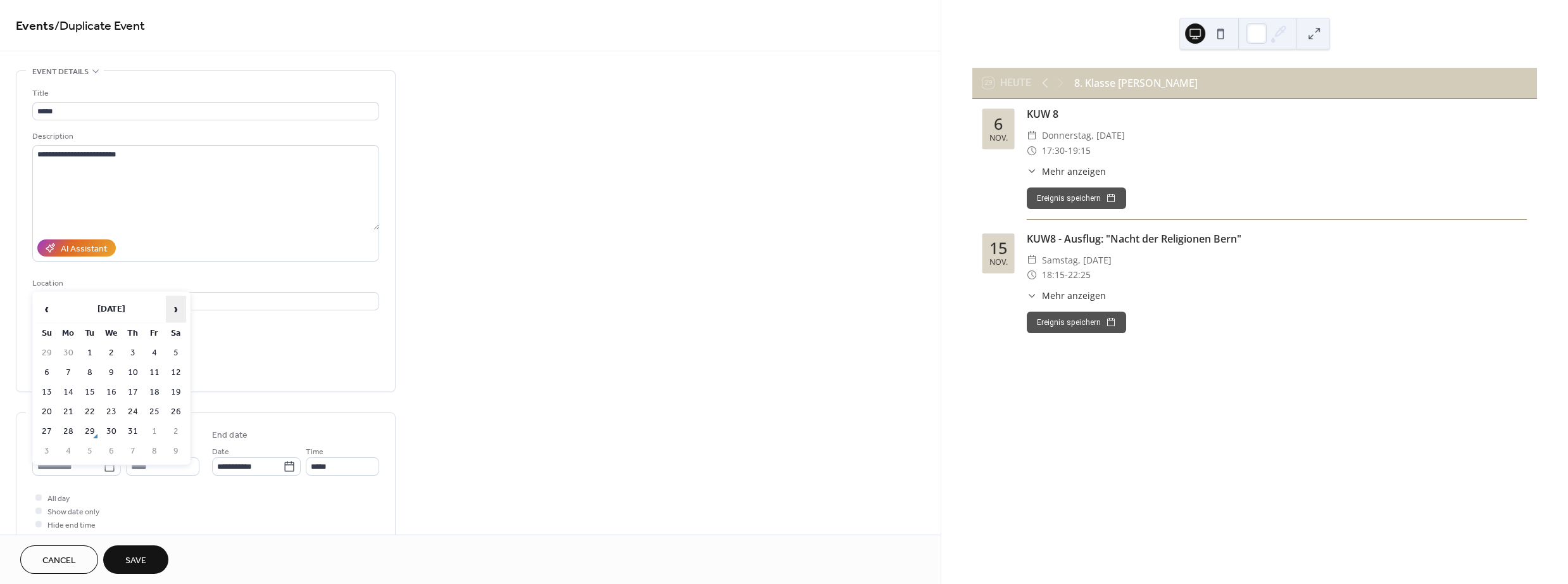 click on "›" at bounding box center (176, 309) 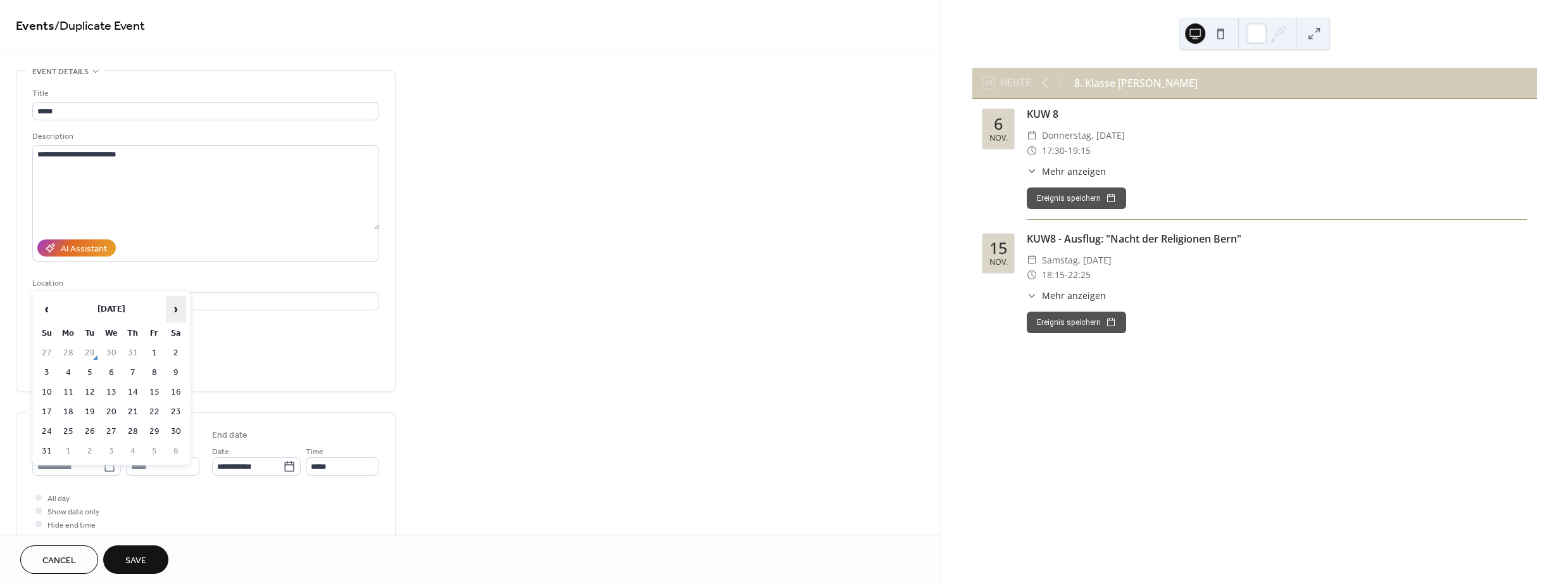 click on "›" at bounding box center (176, 309) 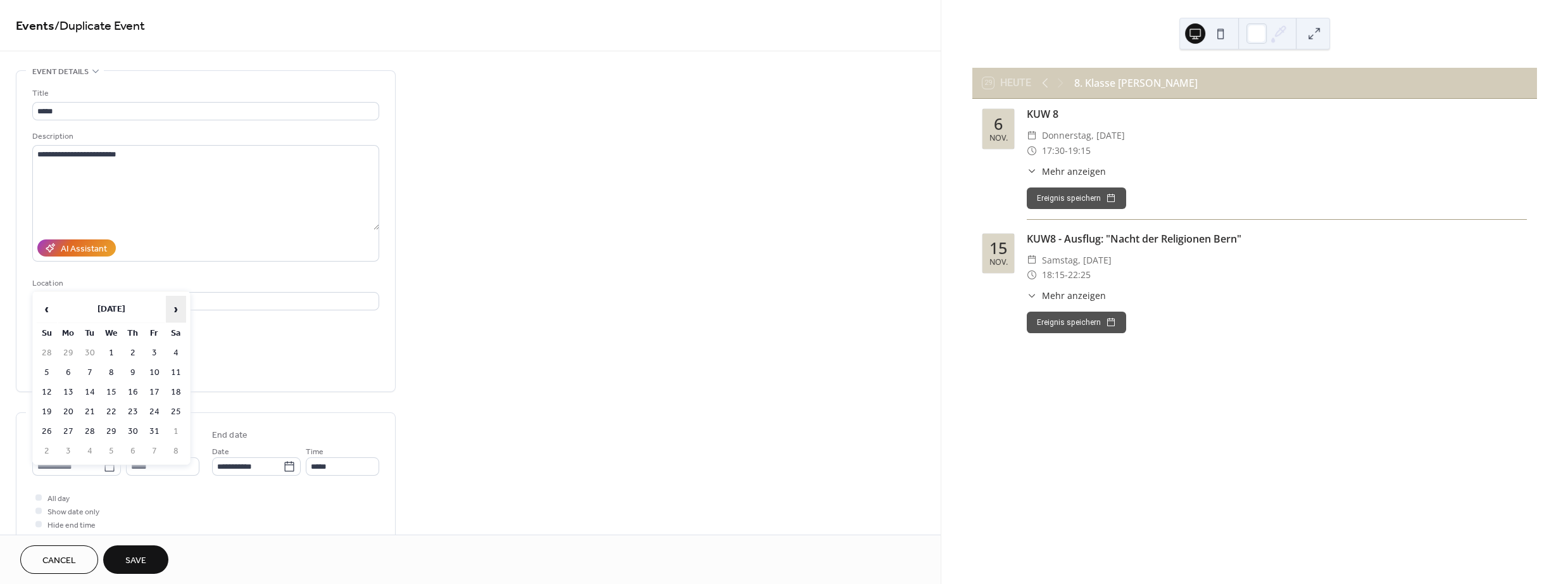 click on "›" at bounding box center (176, 309) 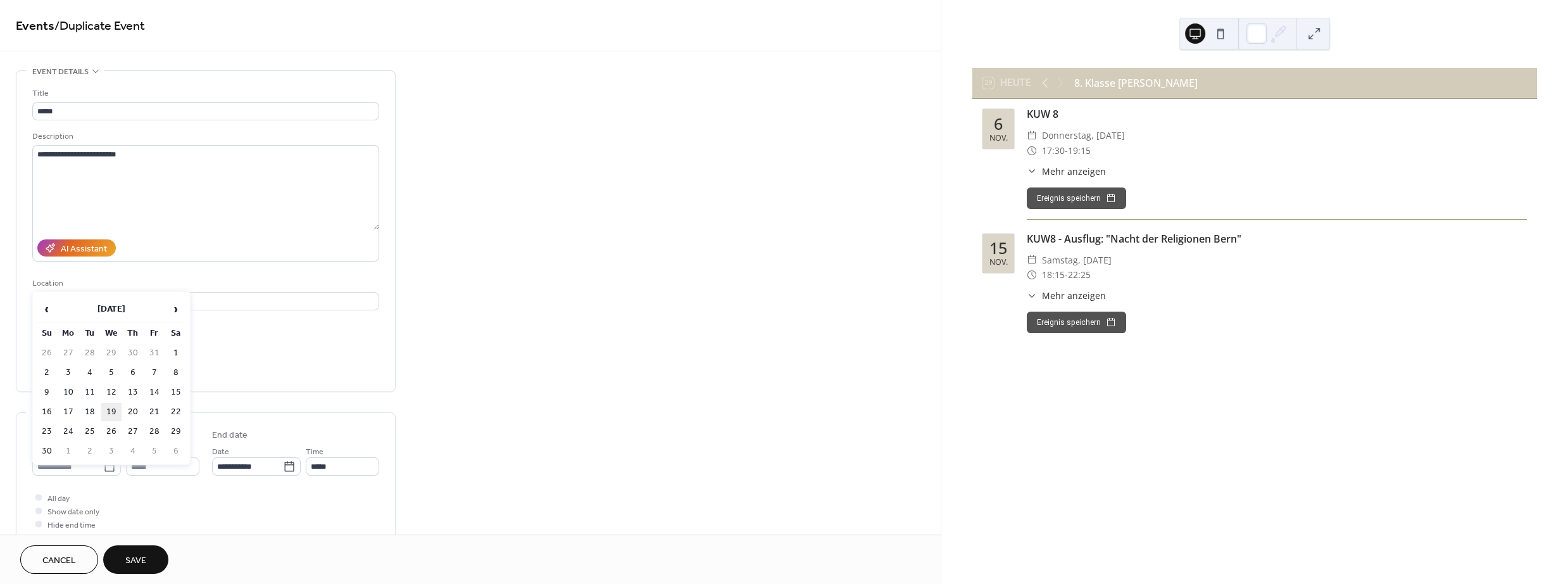 click on "19" at bounding box center [111, 412] 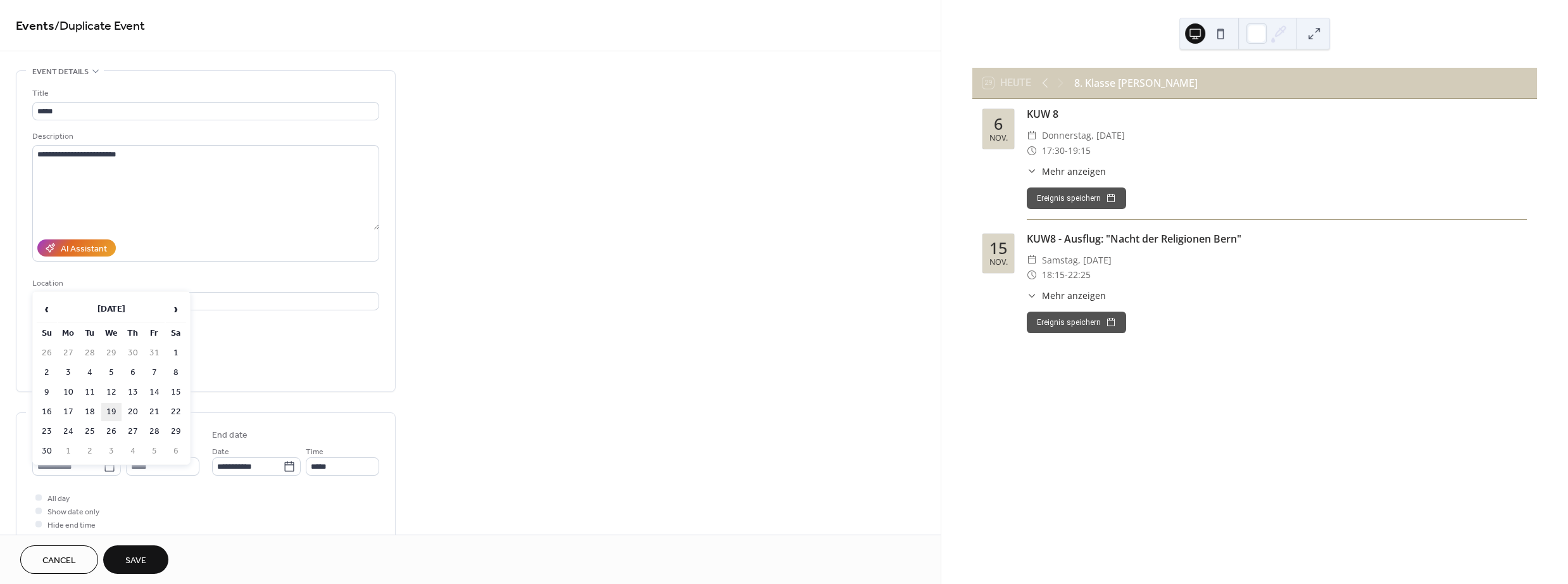 type on "**********" 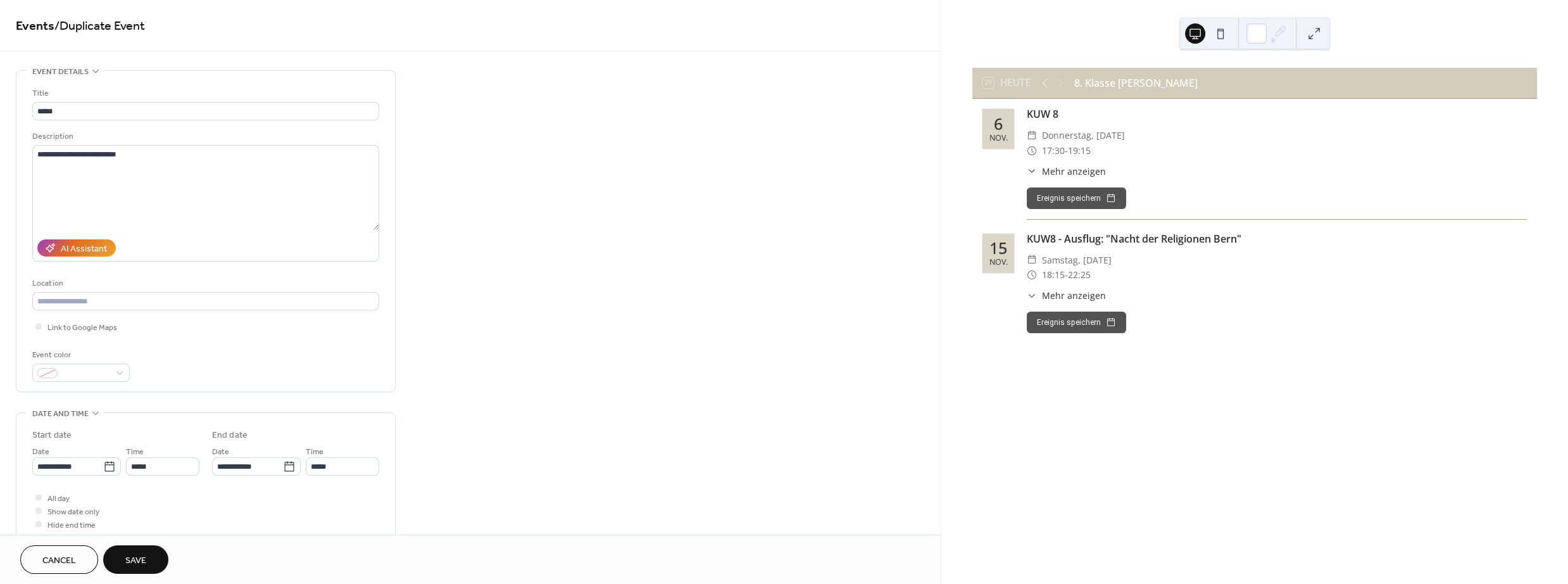 click on "Save" at bounding box center [135, 561] 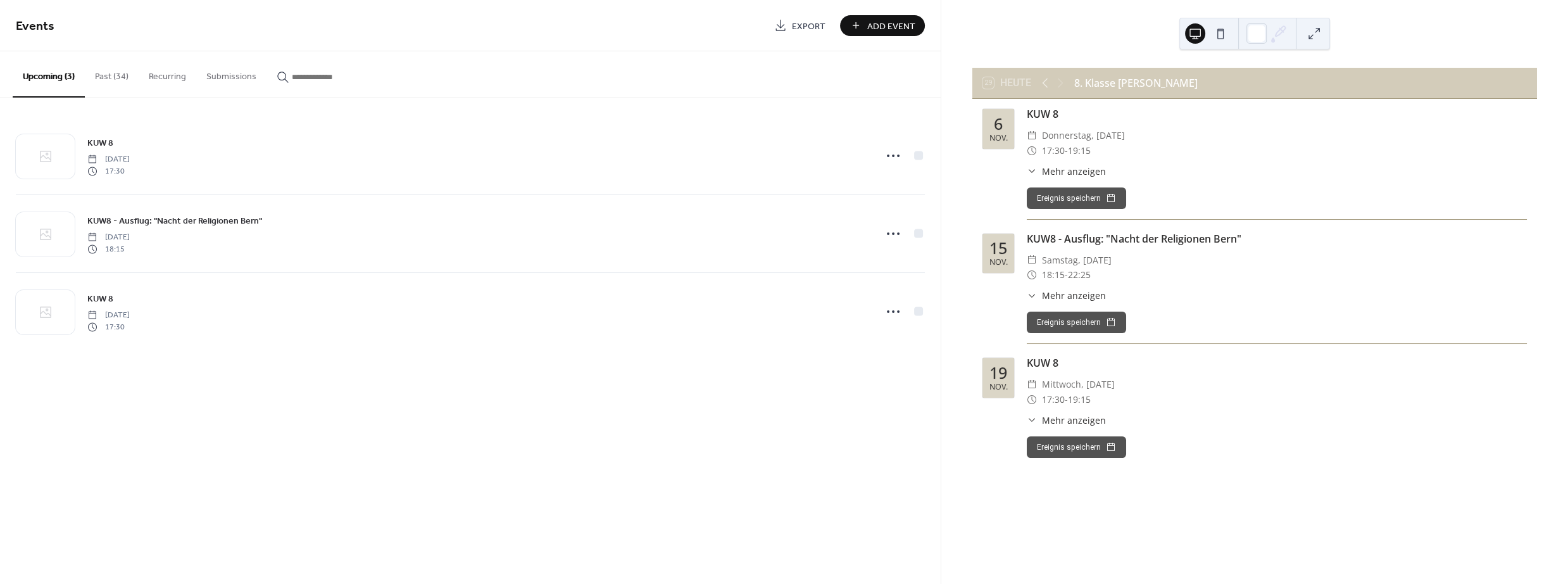 click on "Past (34)" at bounding box center [111, 73] 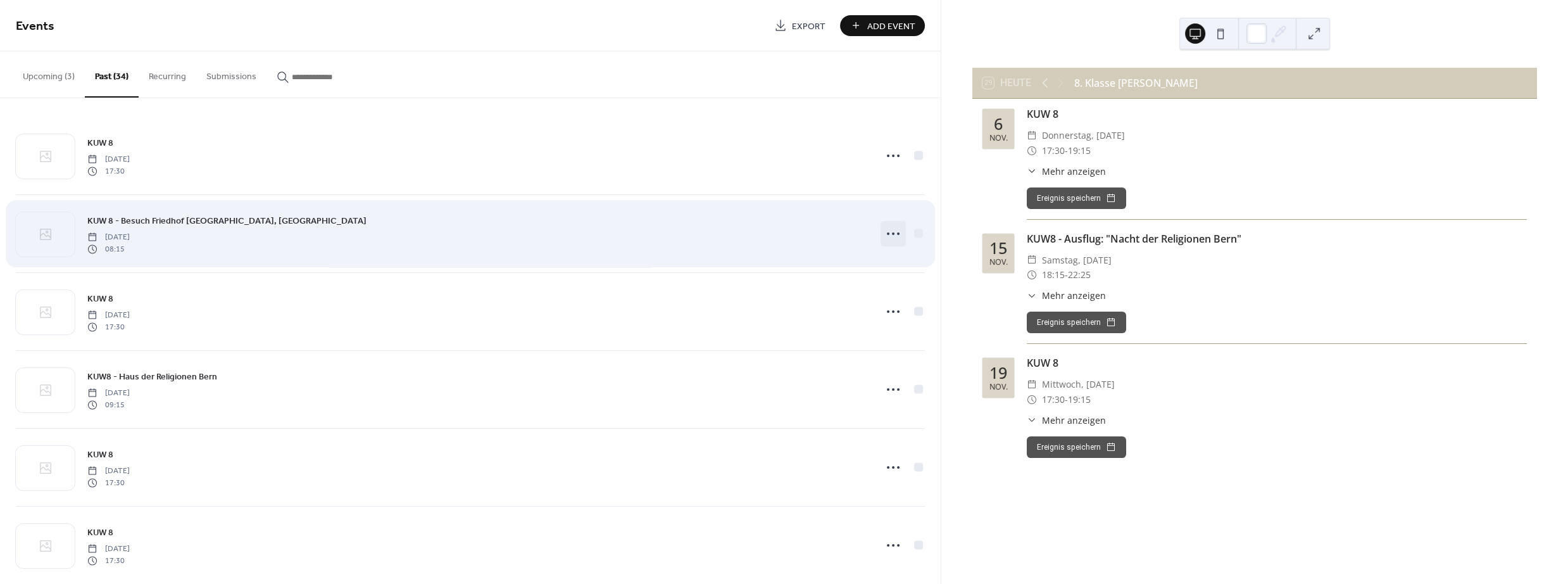 click 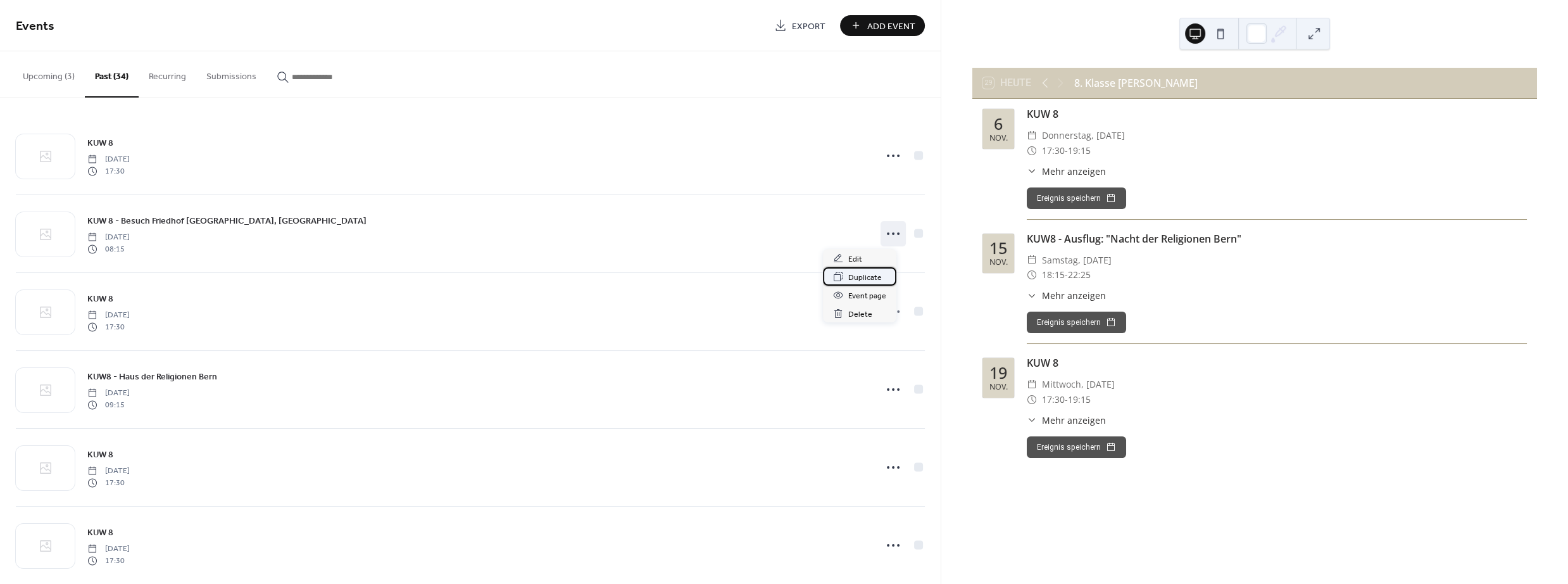 click on "Duplicate" at bounding box center [860, 276] 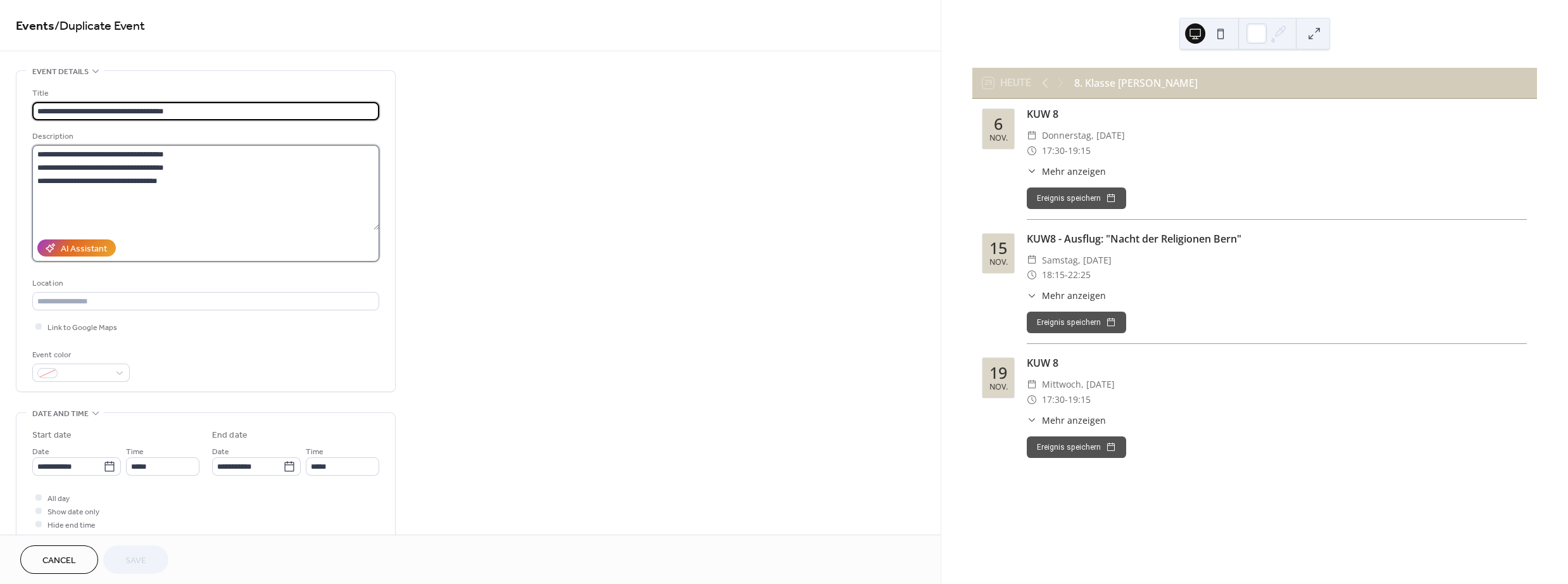 click on "**********" at bounding box center (206, 187) 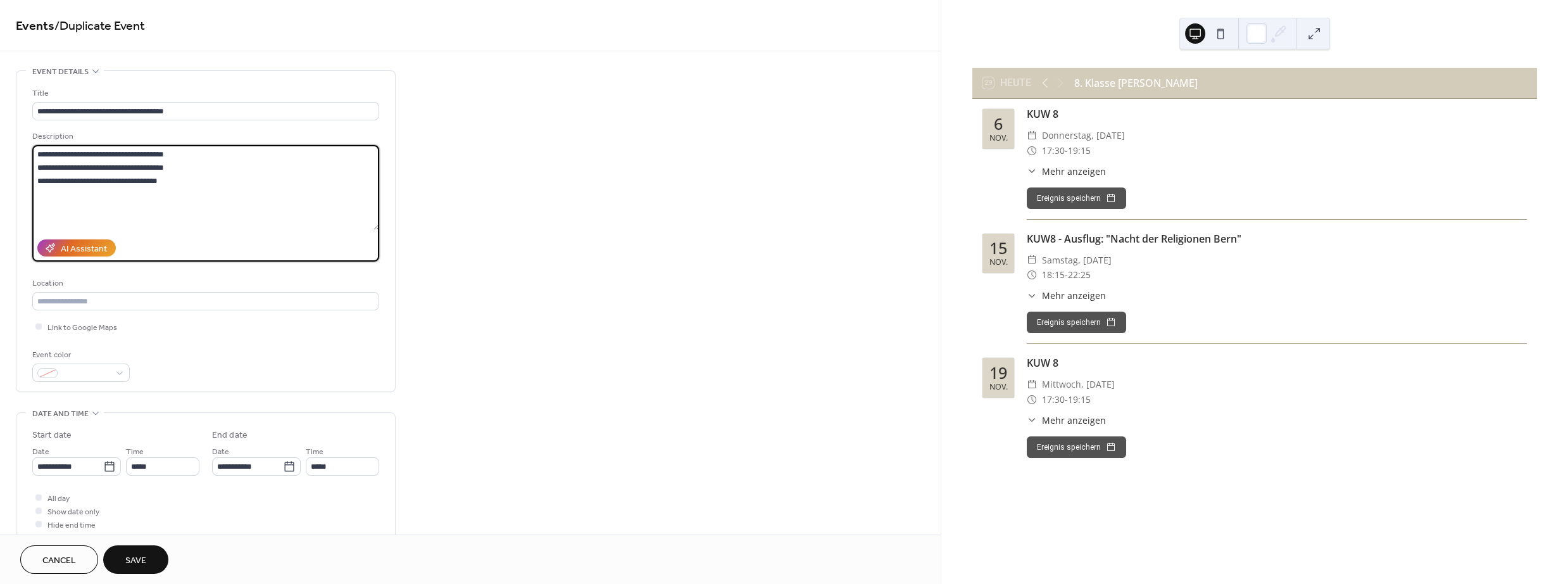click on "**********" at bounding box center [206, 187] 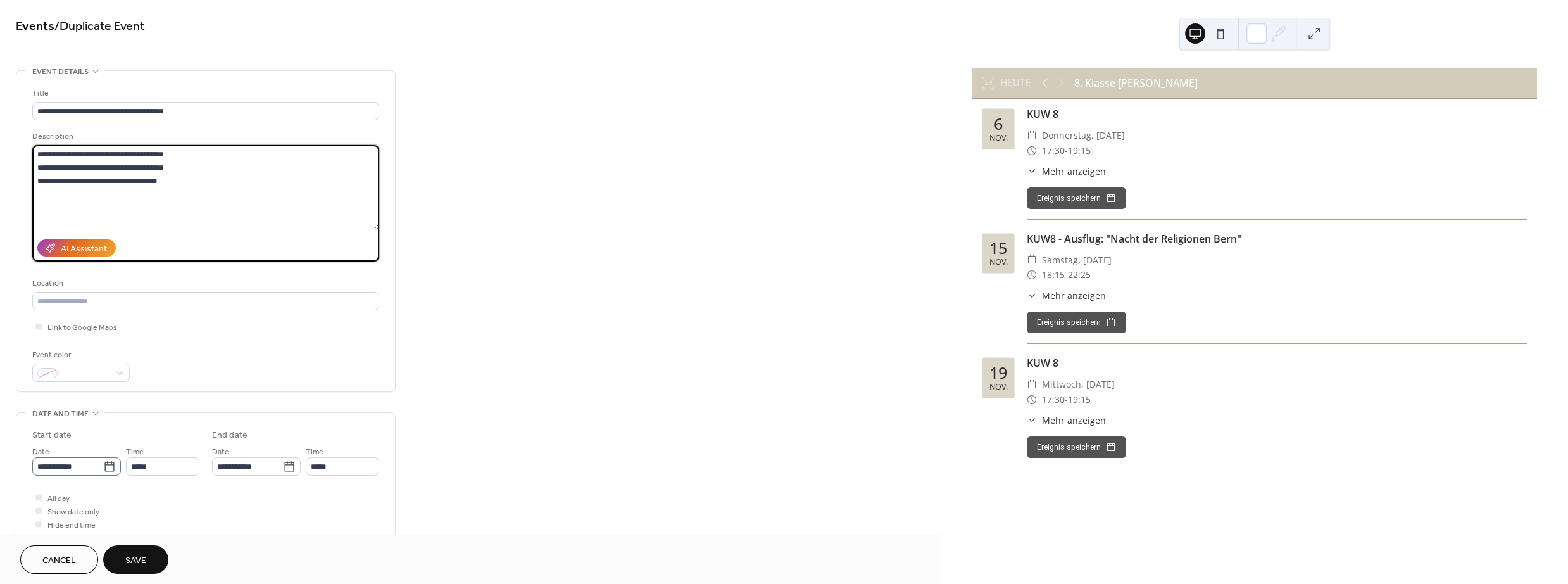 type on "**********" 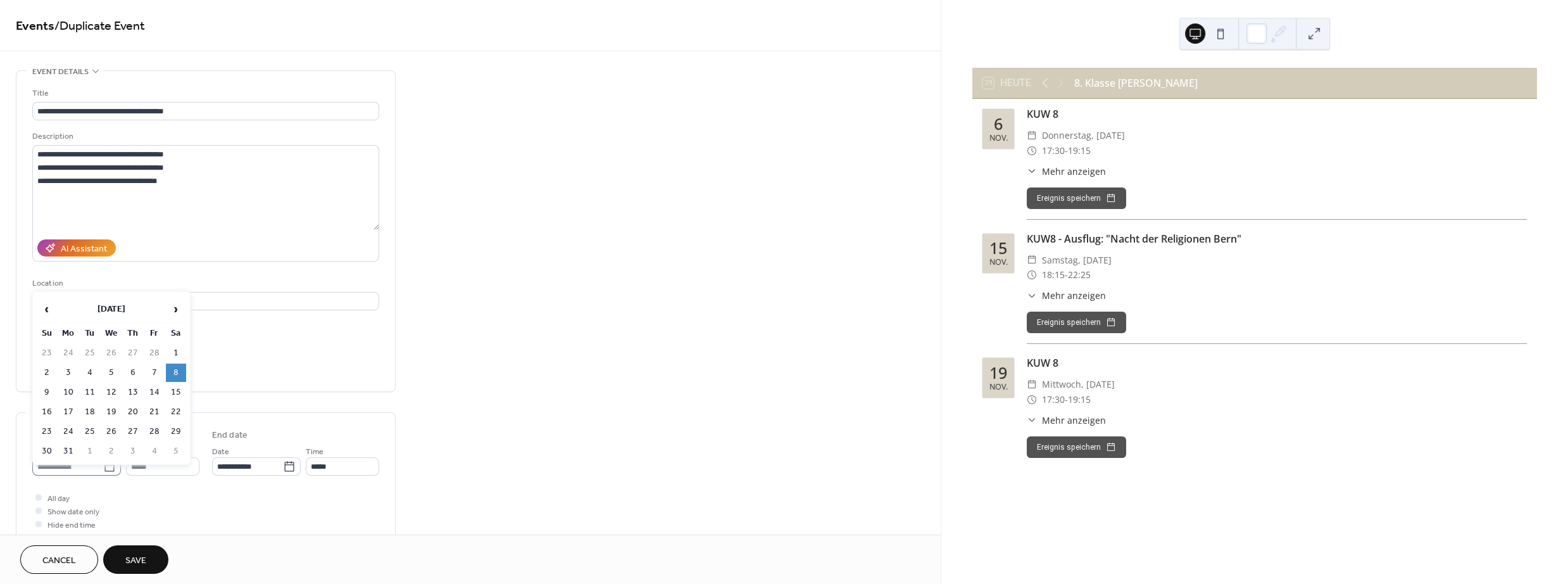 click 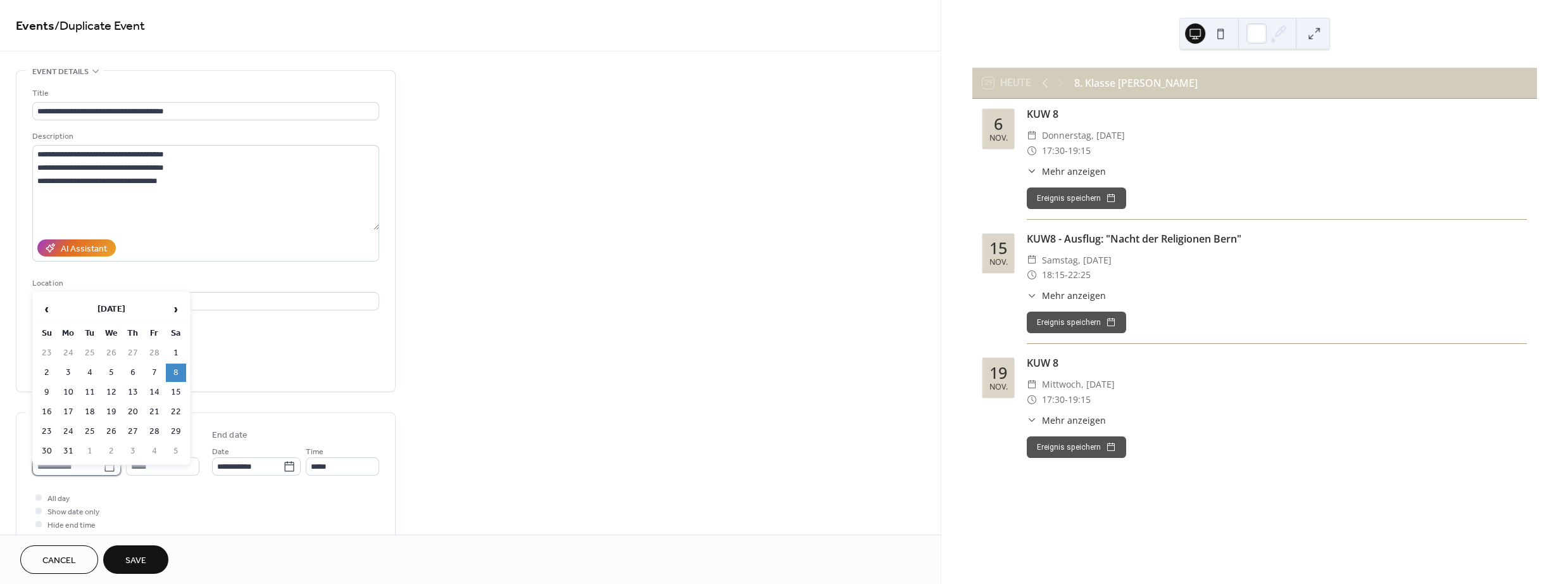 click on "**********" at bounding box center [68, 466] 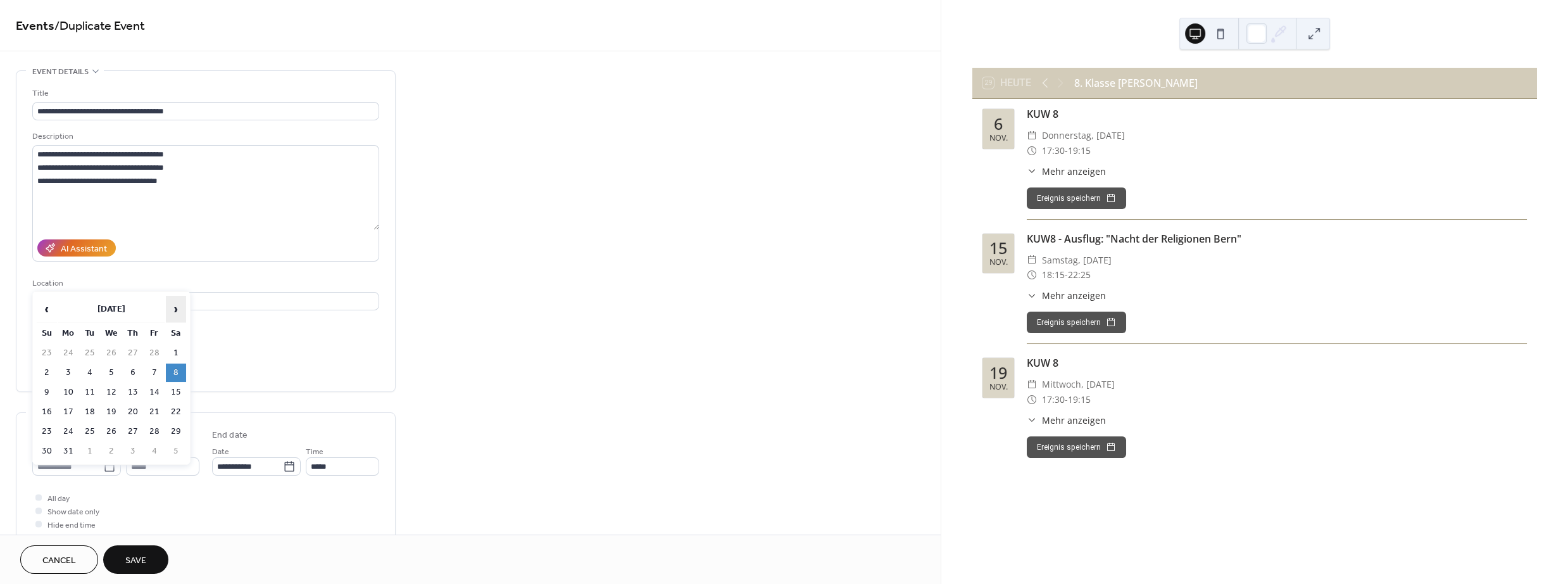 click on "›" at bounding box center [176, 309] 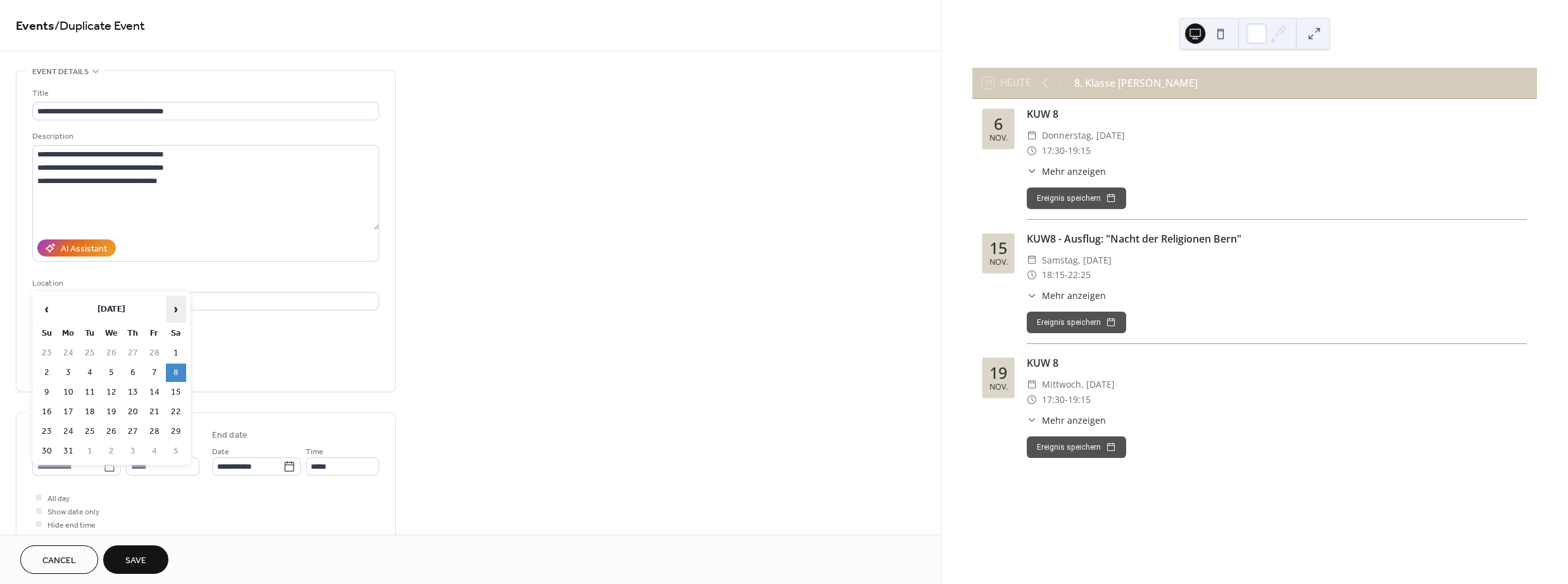 click on "›" at bounding box center [176, 309] 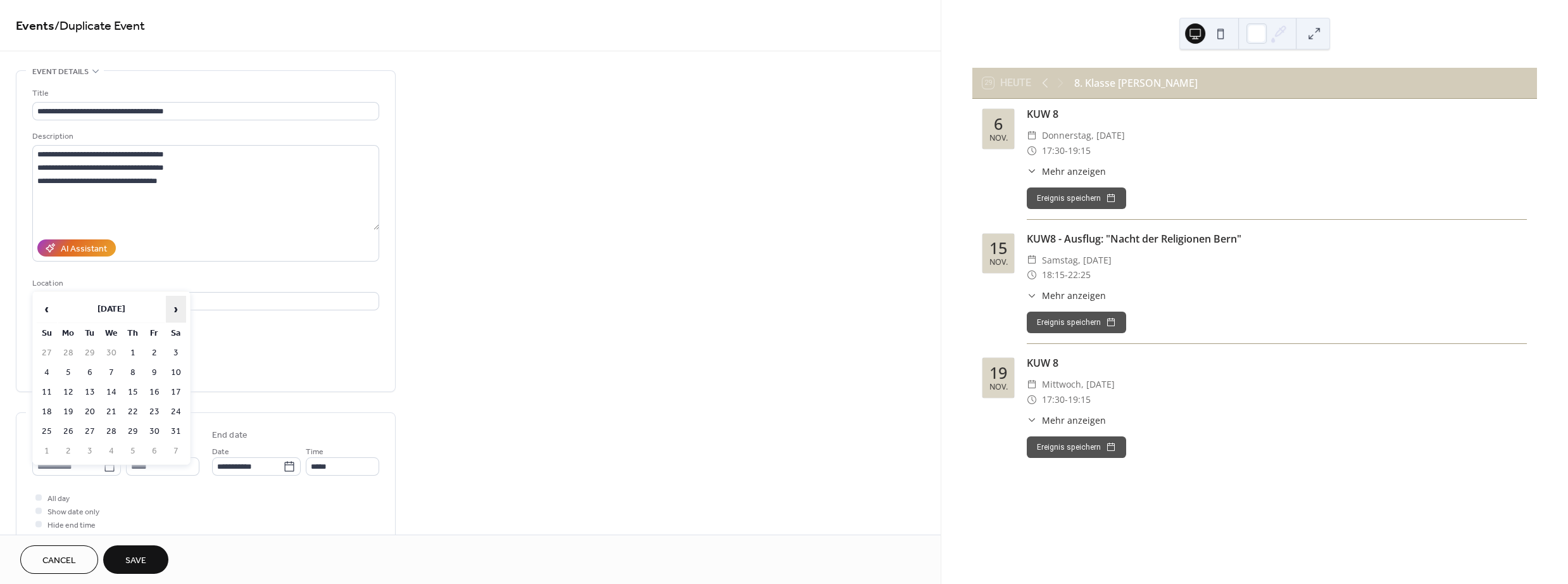 click on "›" at bounding box center (176, 309) 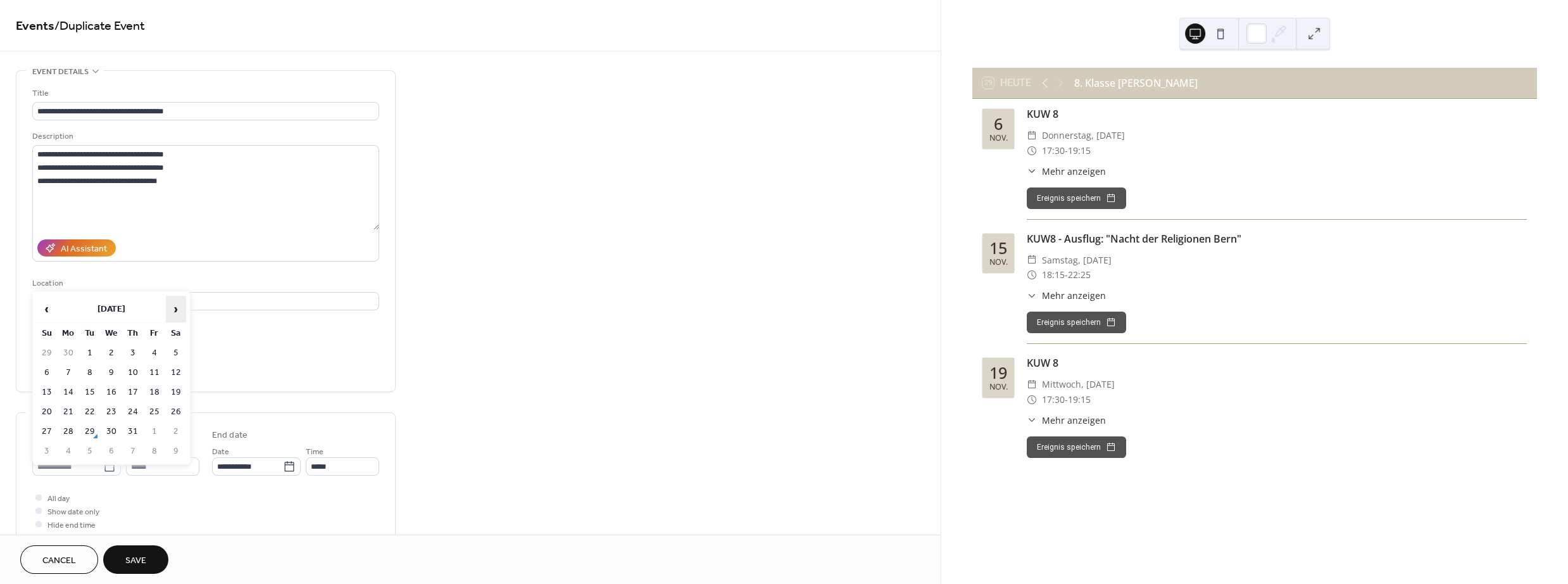 click on "›" at bounding box center [176, 309] 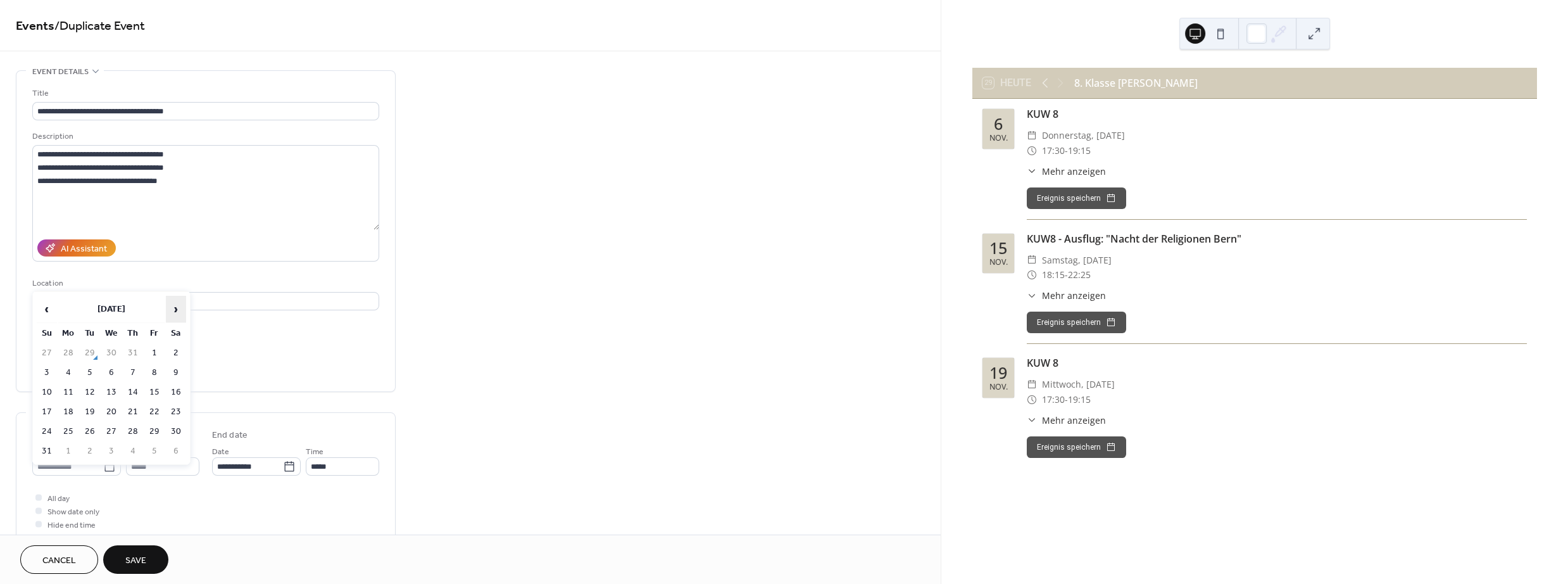 click on "›" at bounding box center (176, 309) 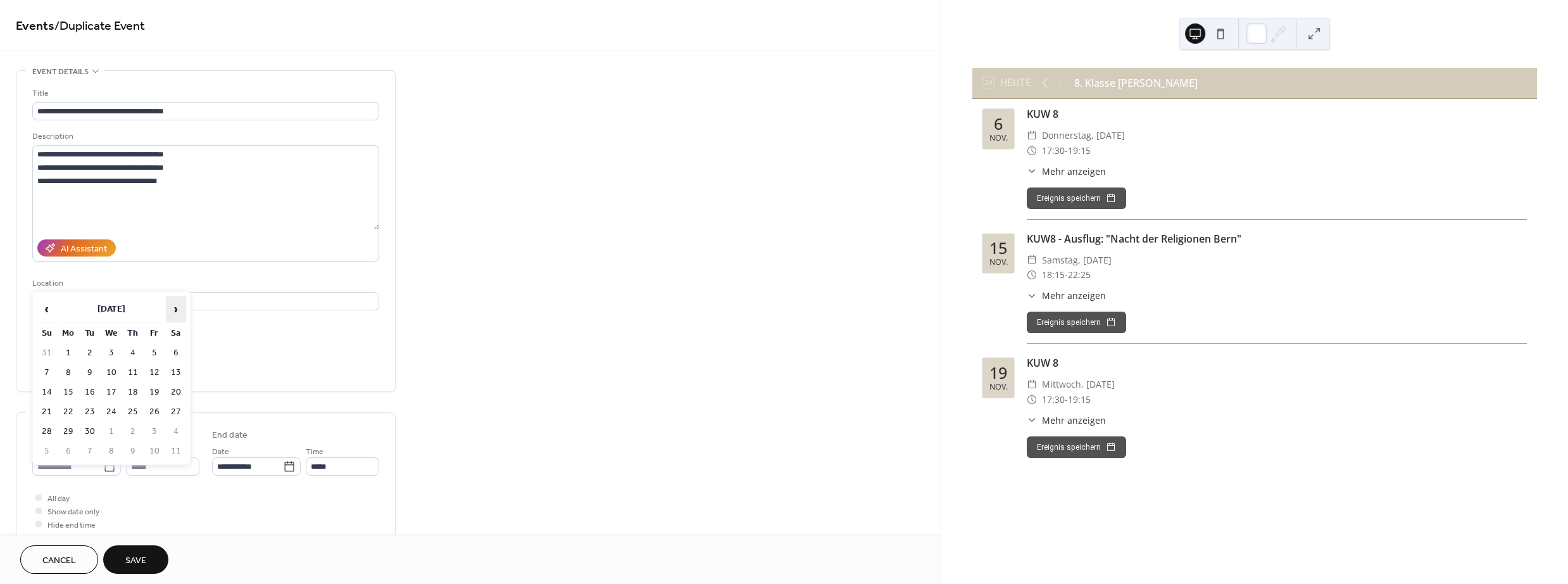 click on "›" at bounding box center [176, 309] 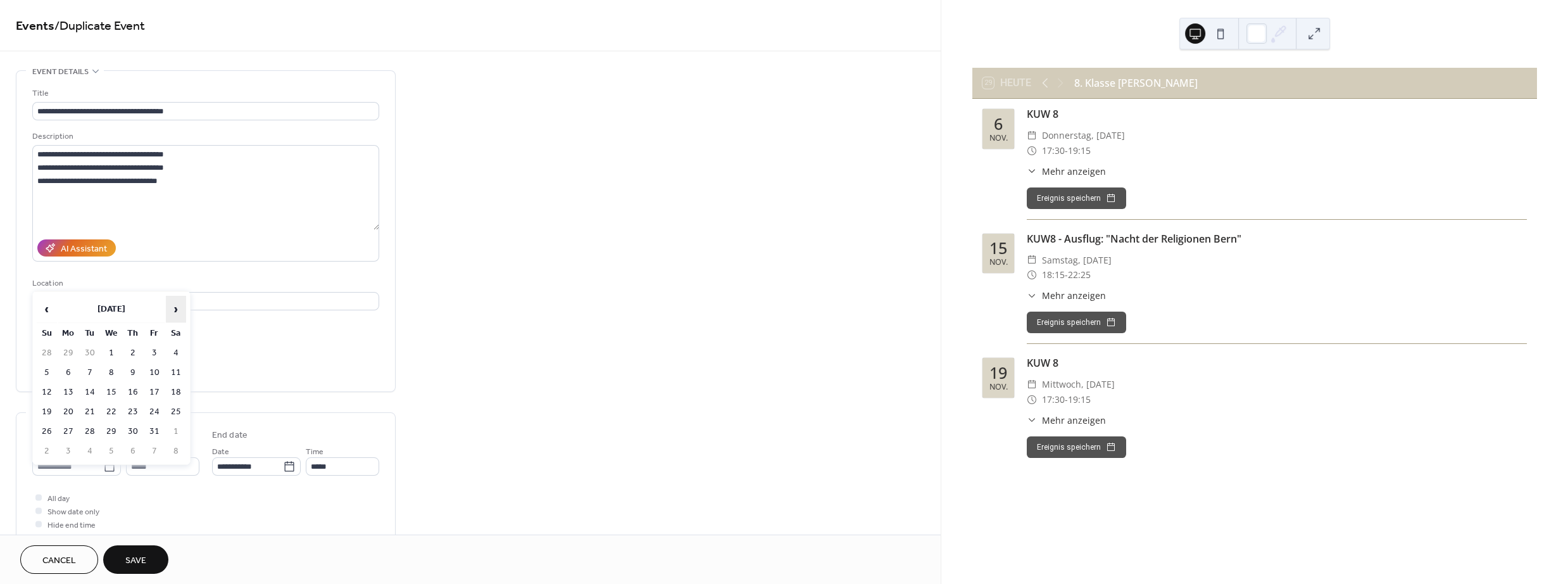 click on "›" at bounding box center [176, 309] 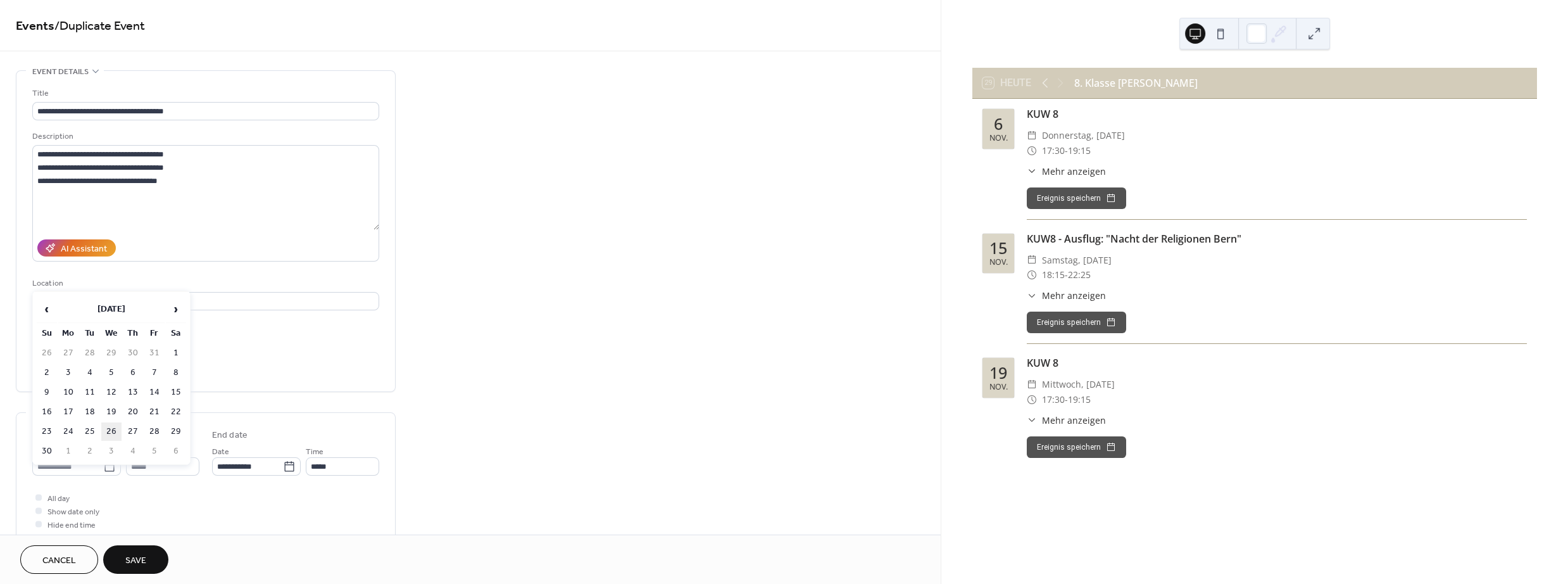 click on "26" at bounding box center [111, 431] 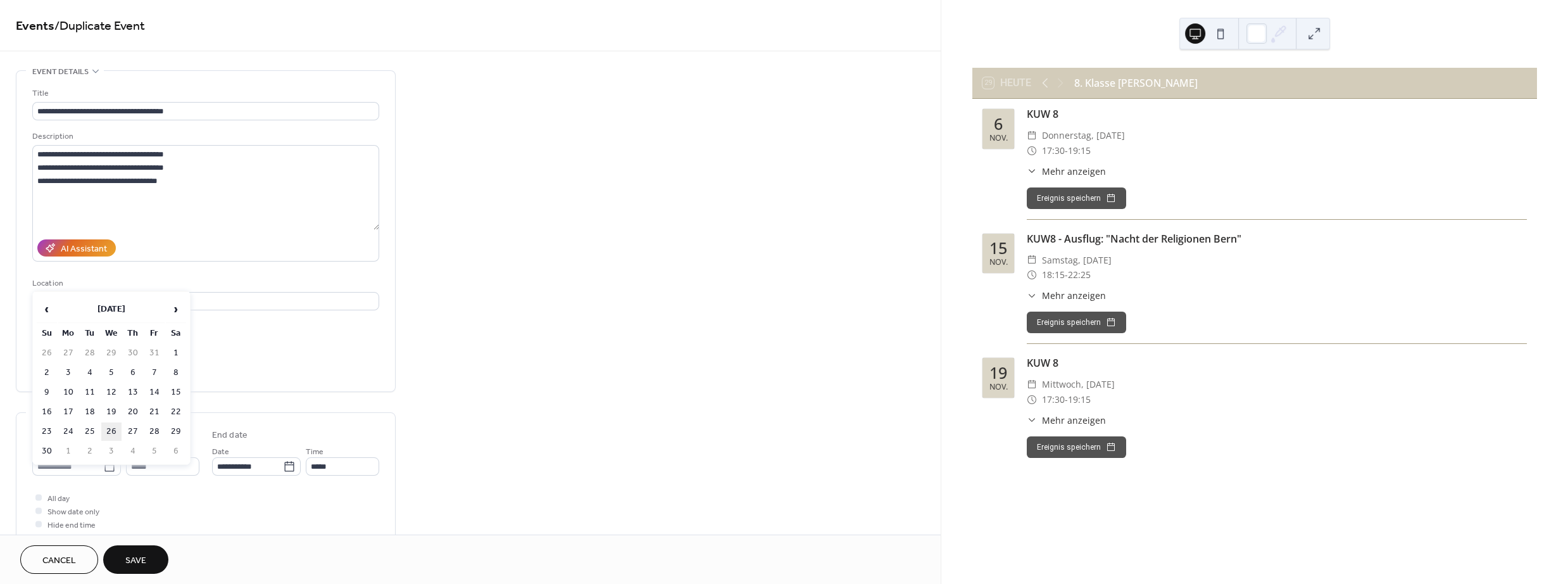 type on "**********" 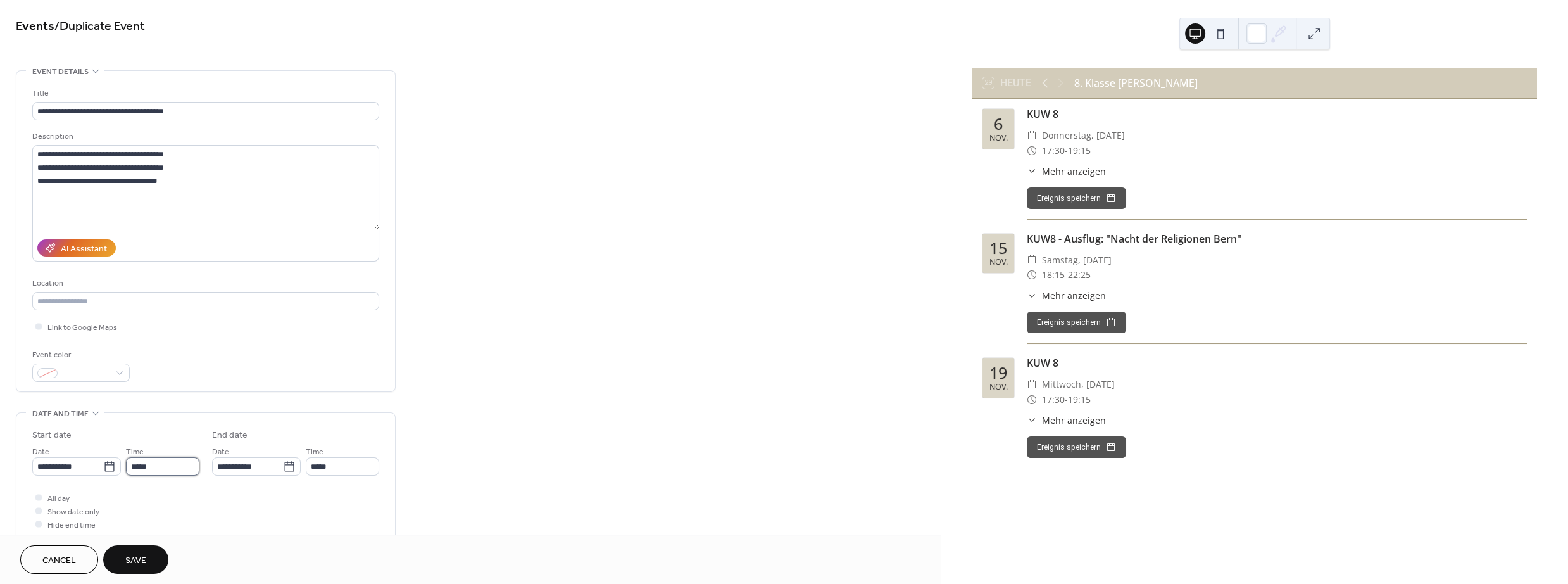click on "*****" at bounding box center (163, 466) 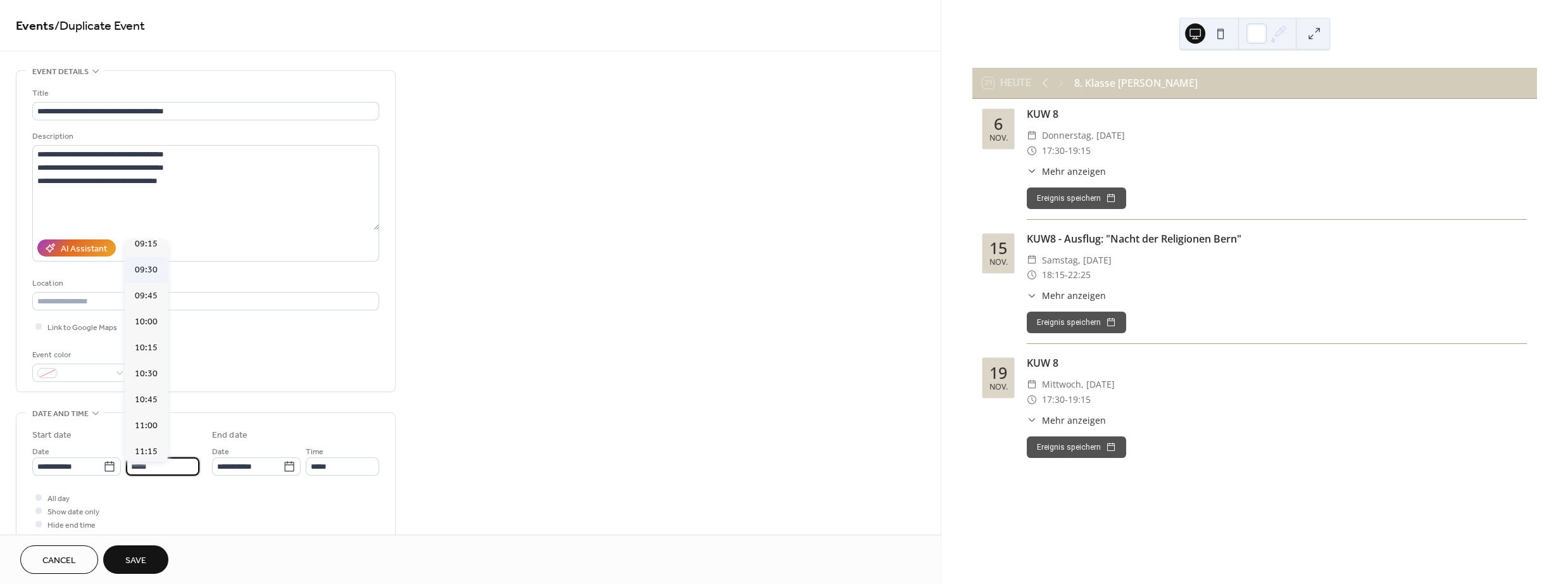 scroll, scrollTop: 1213, scrollLeft: 0, axis: vertical 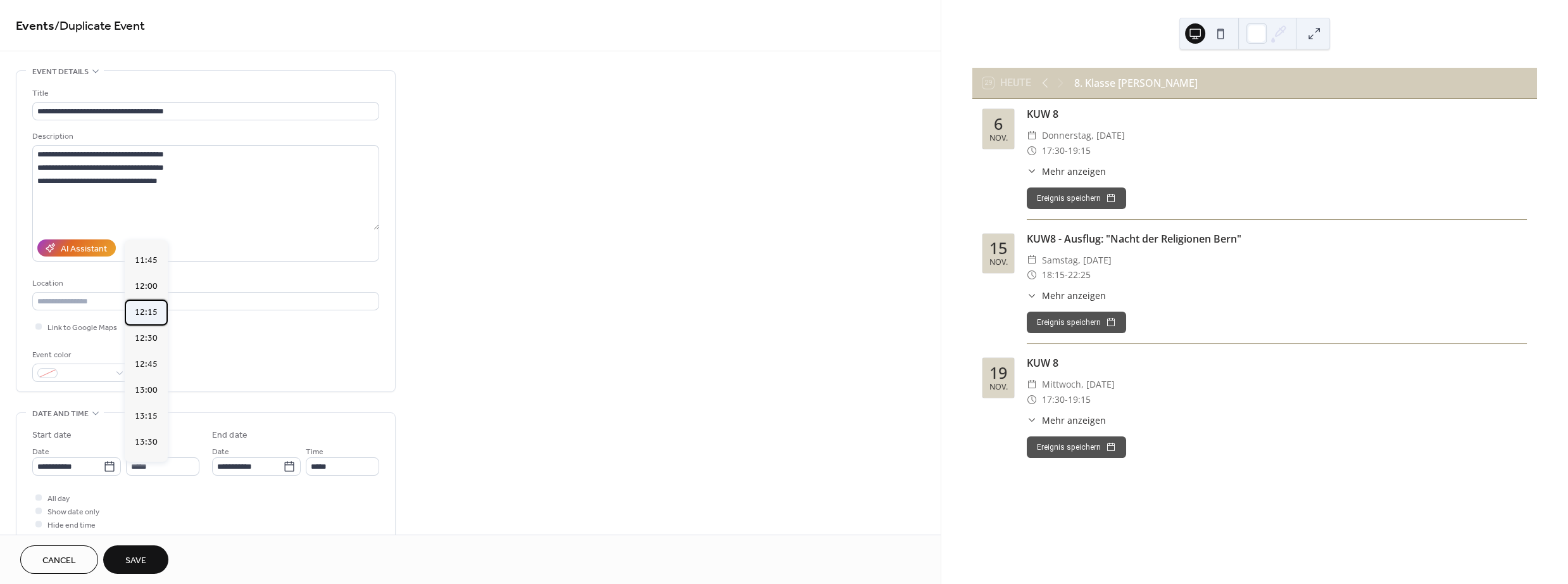 click on "12:15" at bounding box center [146, 312] 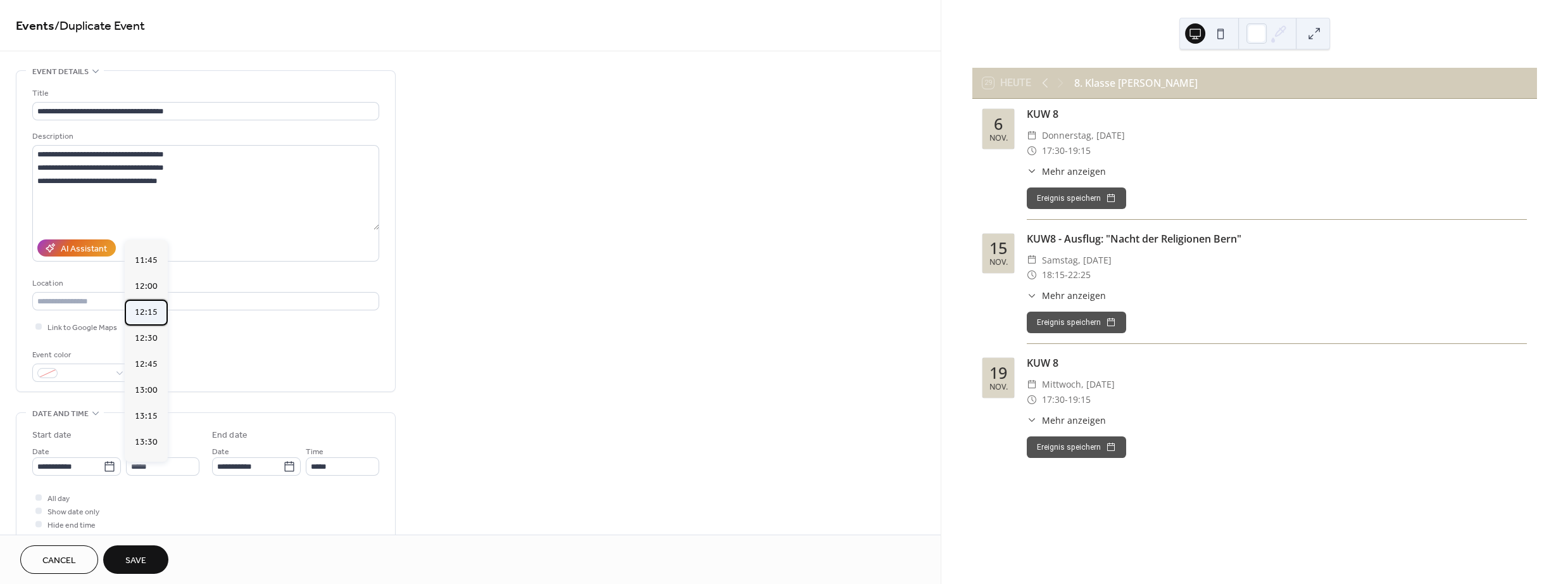 type on "*****" 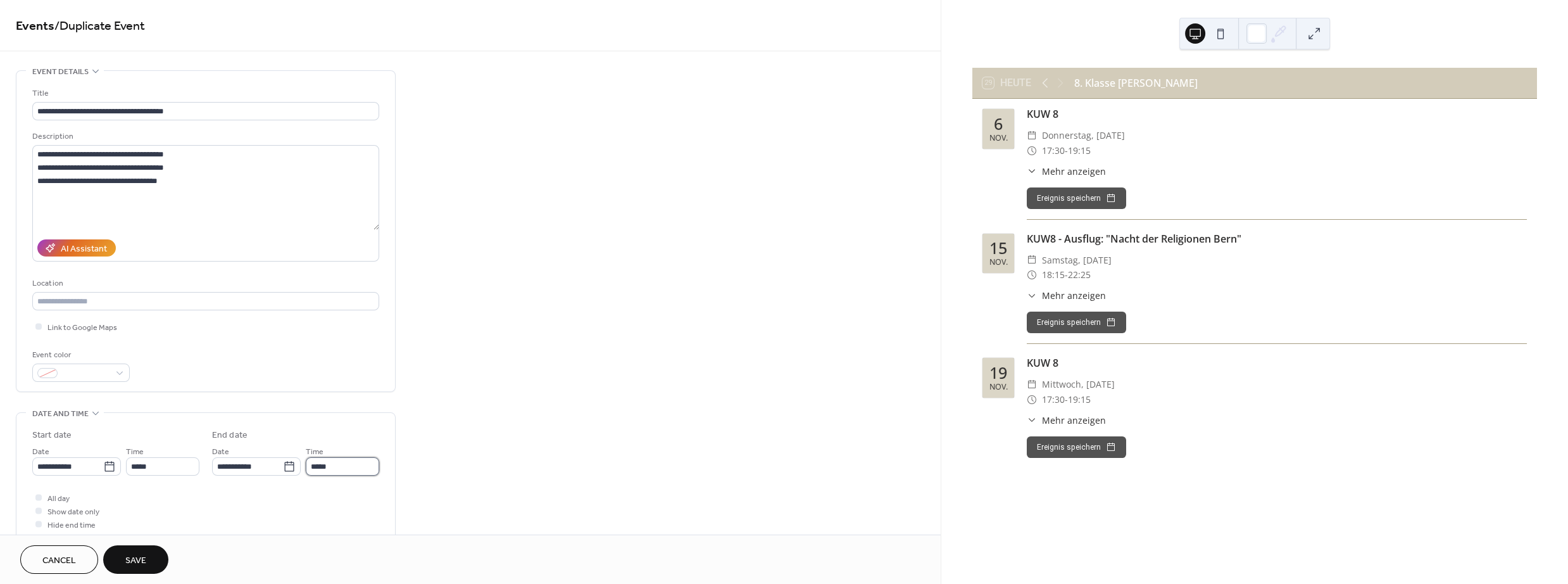 click on "*****" at bounding box center [342, 466] 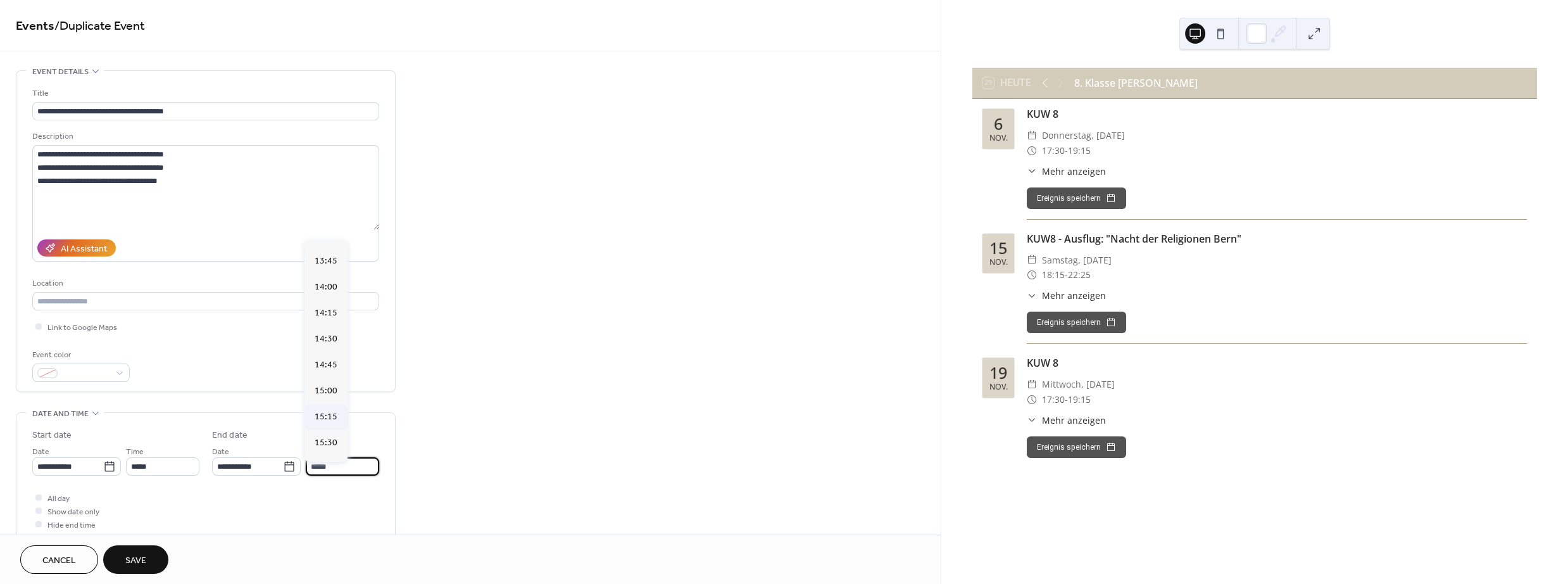 scroll, scrollTop: 304, scrollLeft: 0, axis: vertical 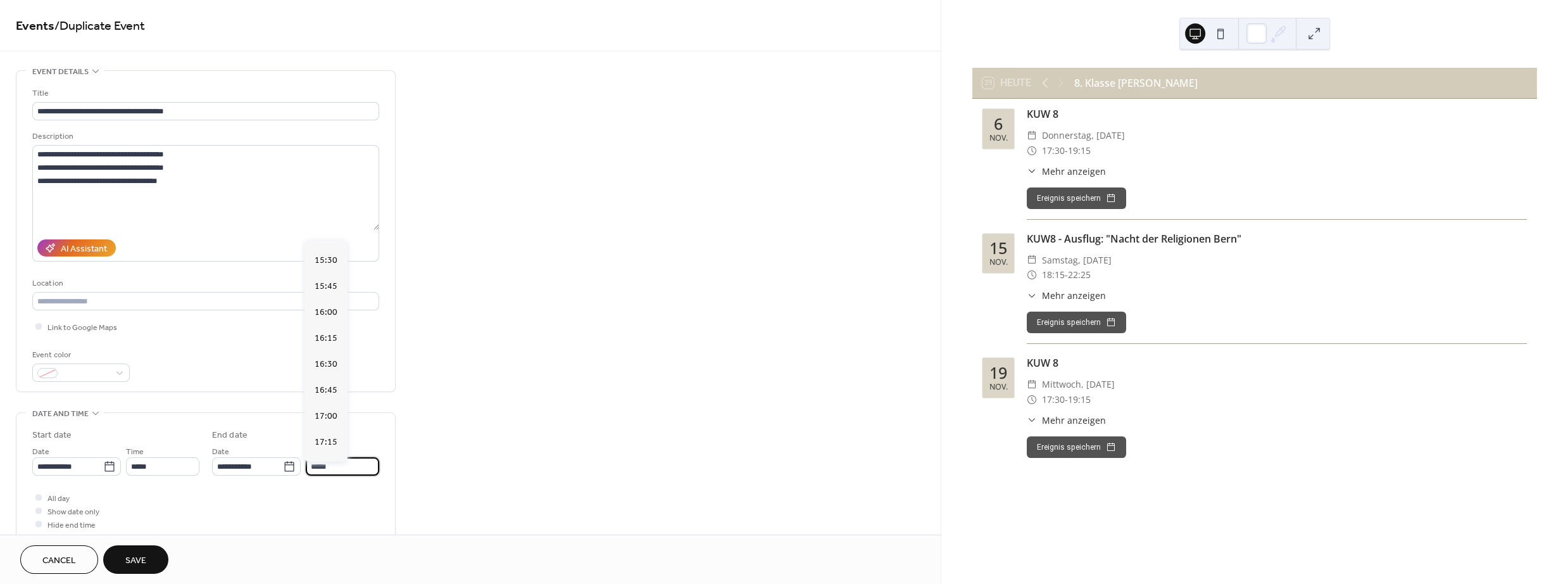 click on "*****" at bounding box center (342, 466) 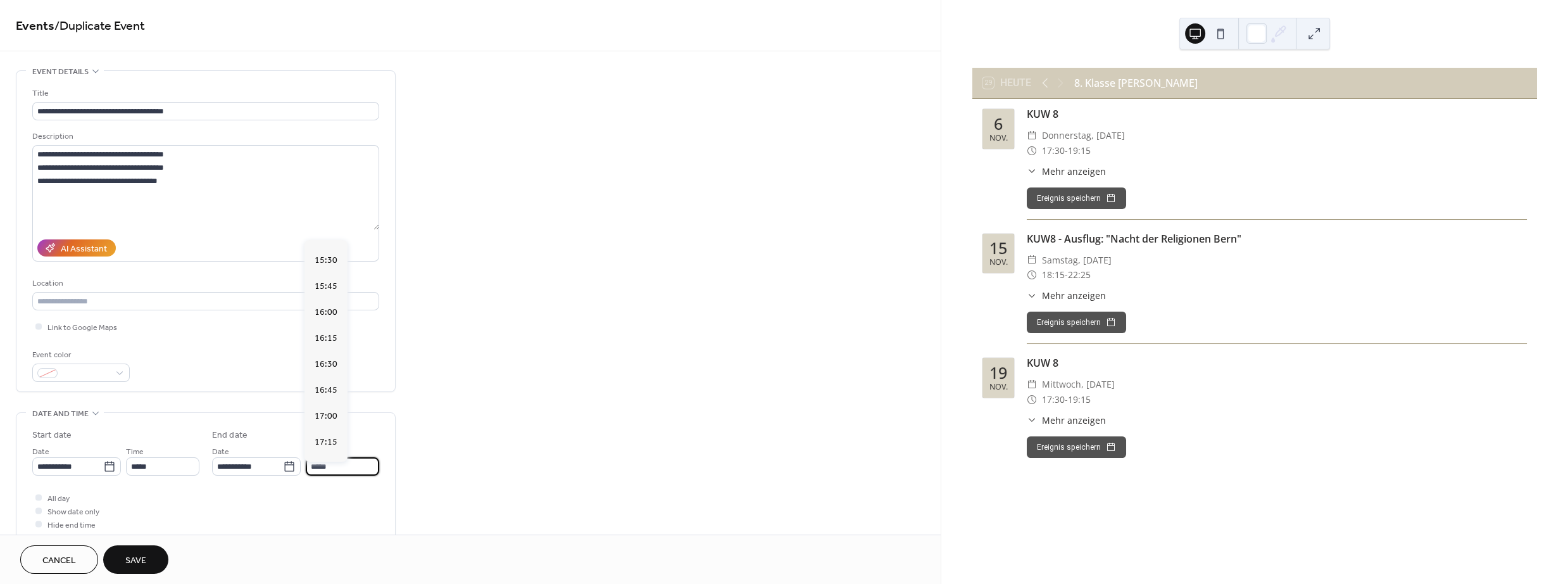 click on "Save" at bounding box center (135, 559) 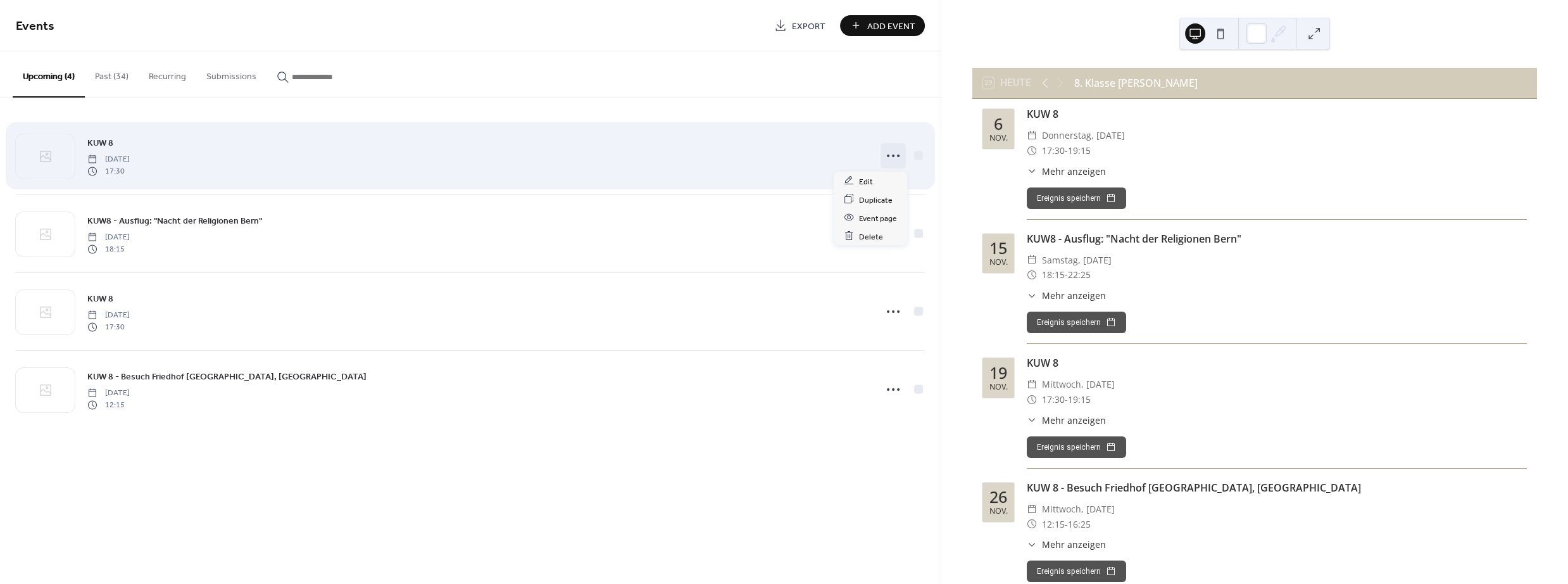 click 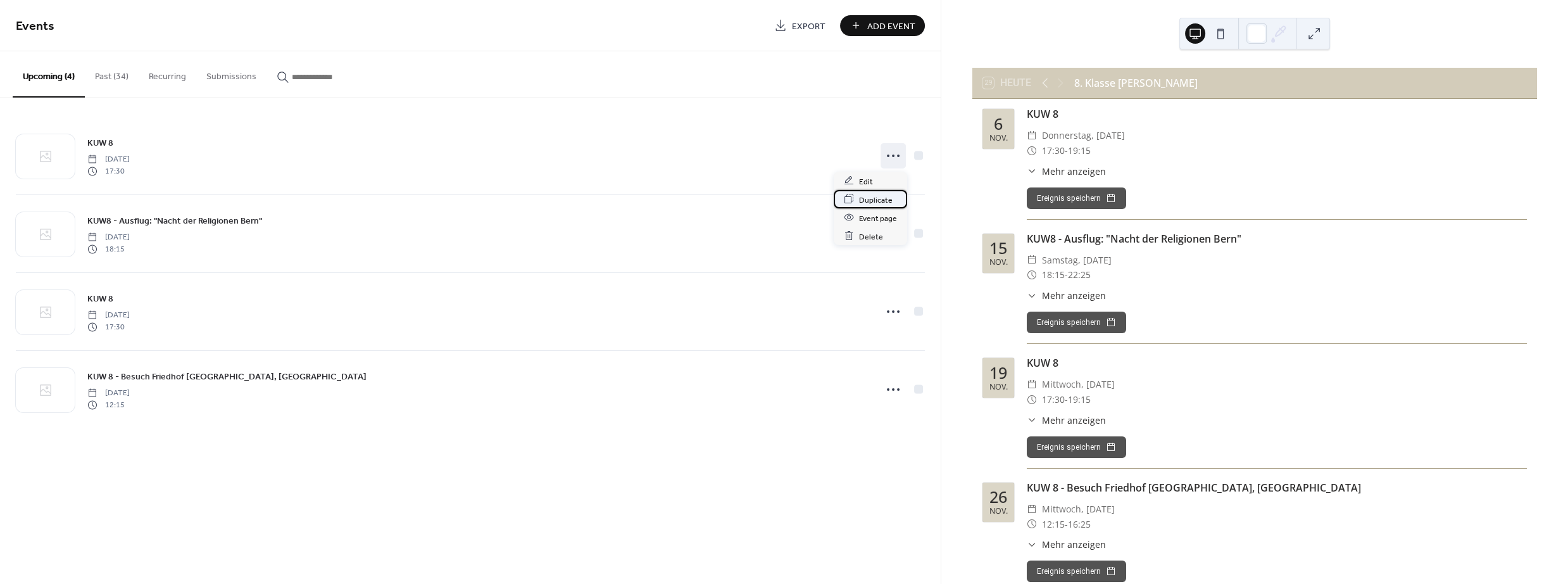 click on "Duplicate" at bounding box center (870, 199) 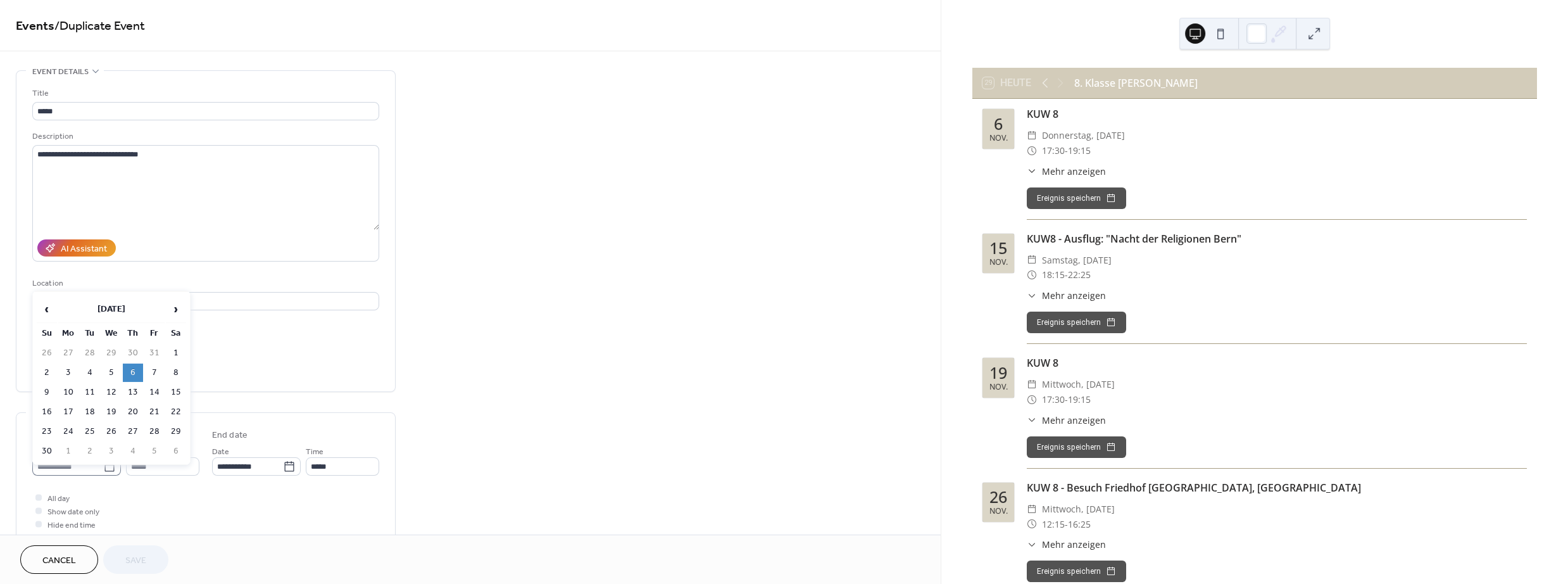 click 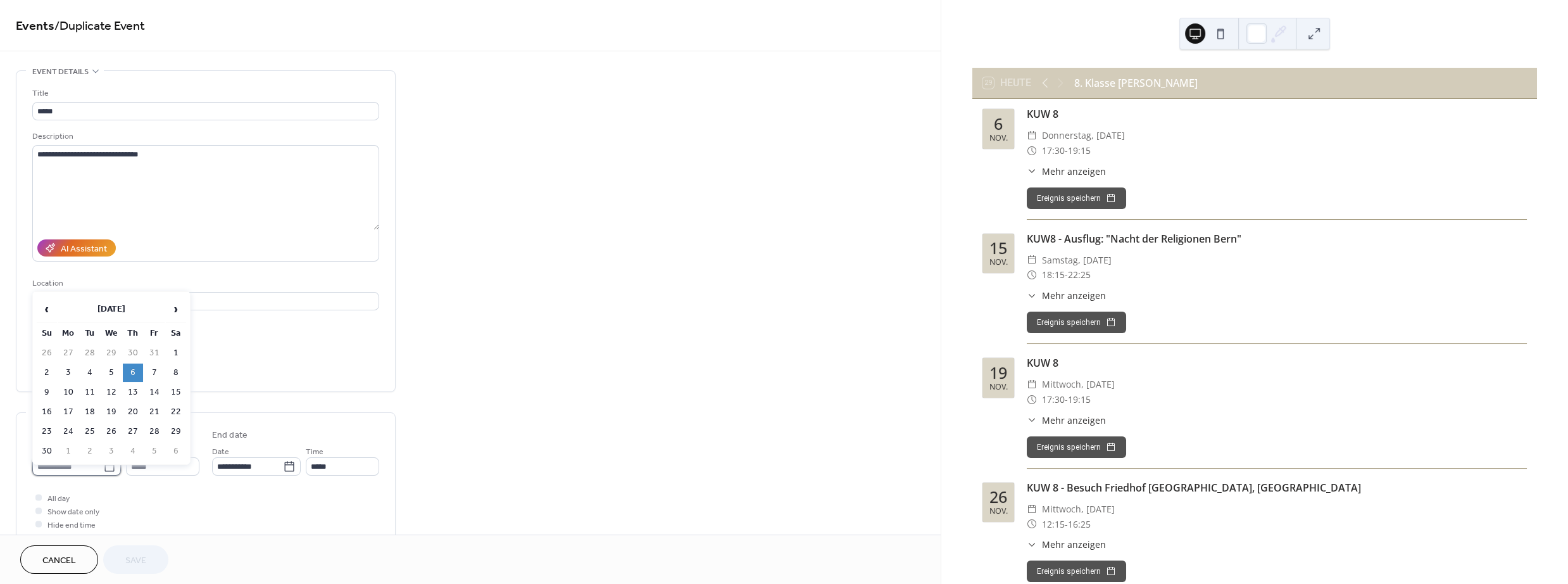 click on "**********" at bounding box center [68, 466] 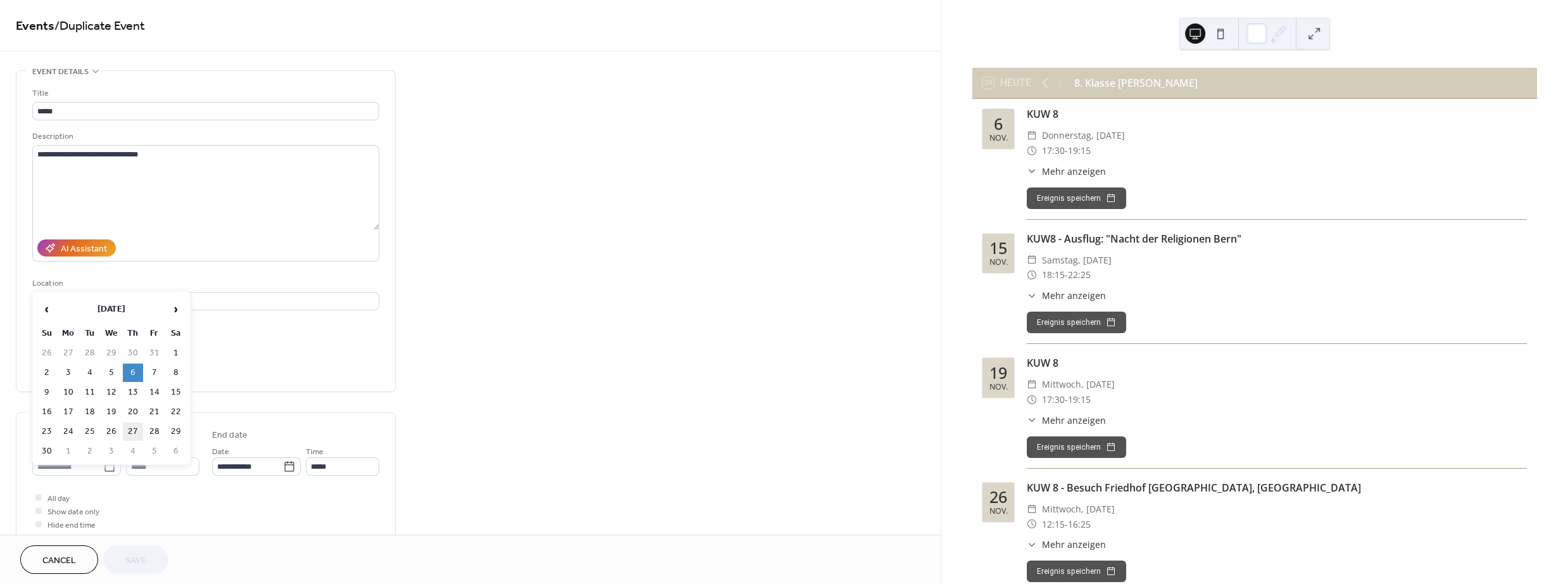 click on "27" at bounding box center [133, 431] 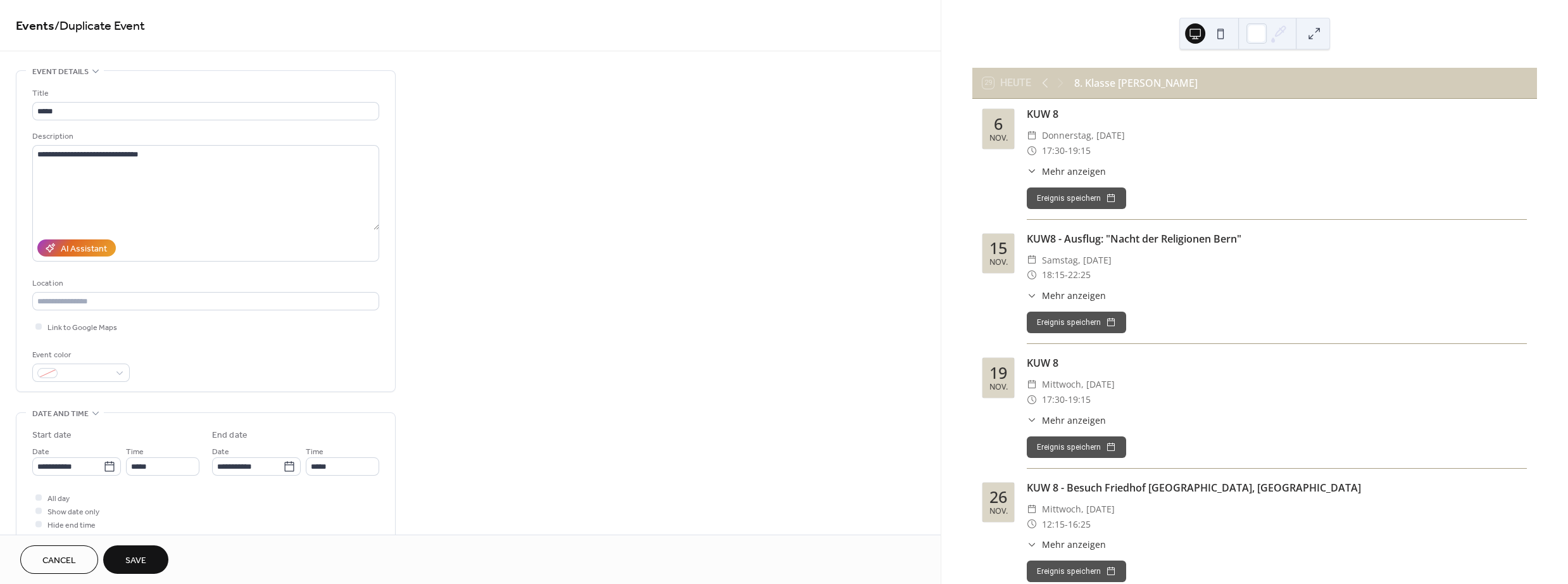 click on "Save" at bounding box center (135, 559) 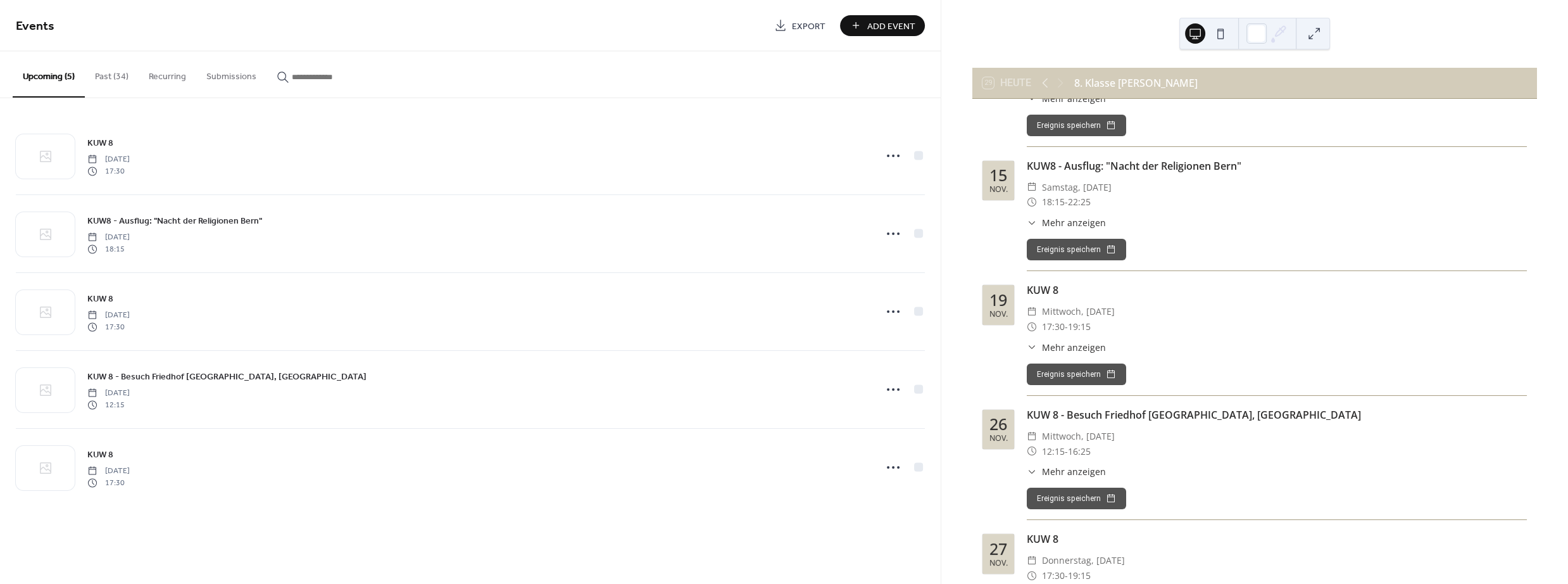 scroll, scrollTop: 75, scrollLeft: 0, axis: vertical 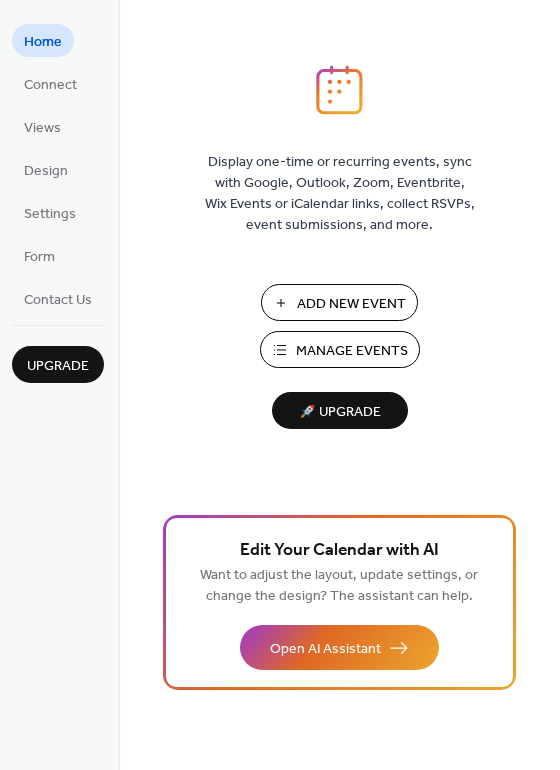click on "Manage Events" at bounding box center [352, 351] 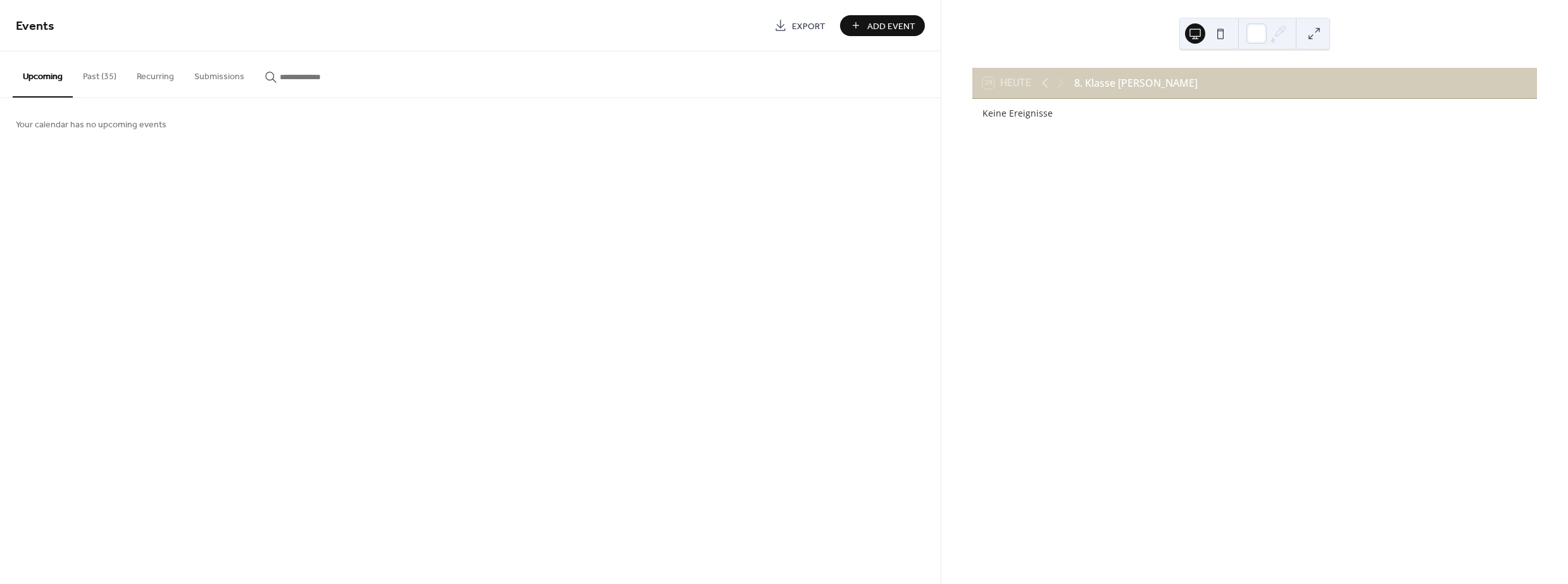 scroll, scrollTop: 0, scrollLeft: 0, axis: both 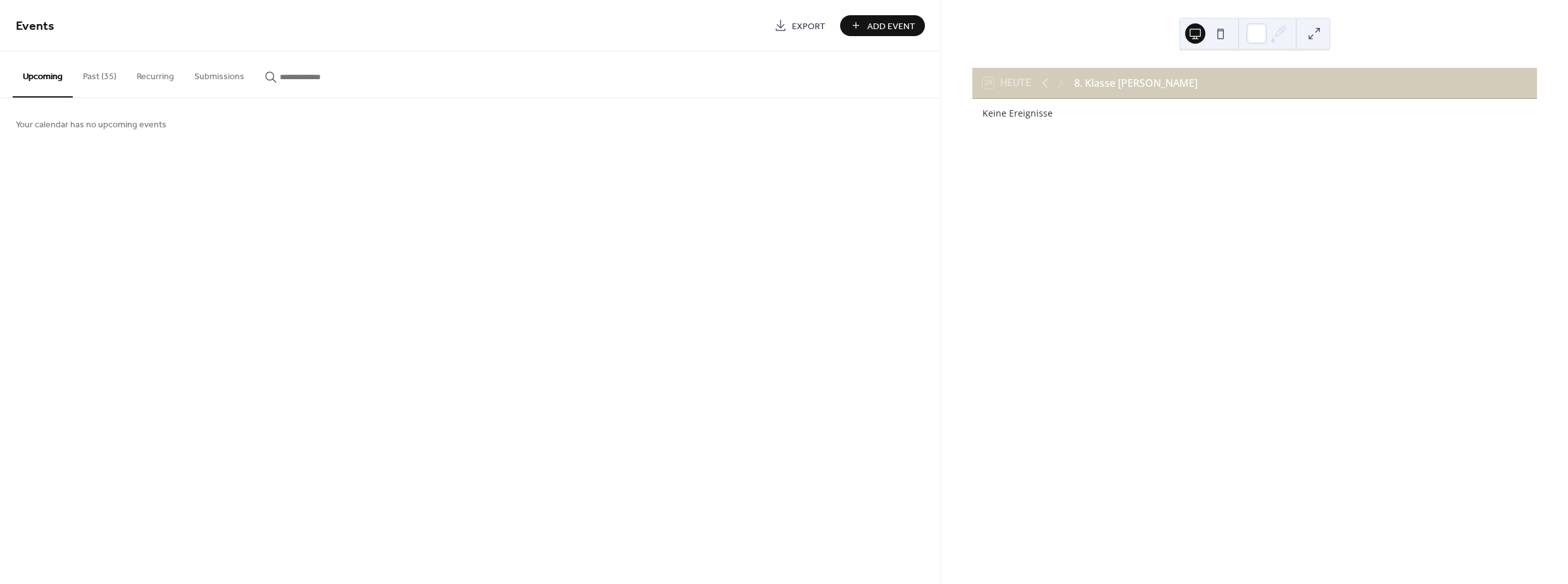 click on "Past (35)" at bounding box center (99, 73) 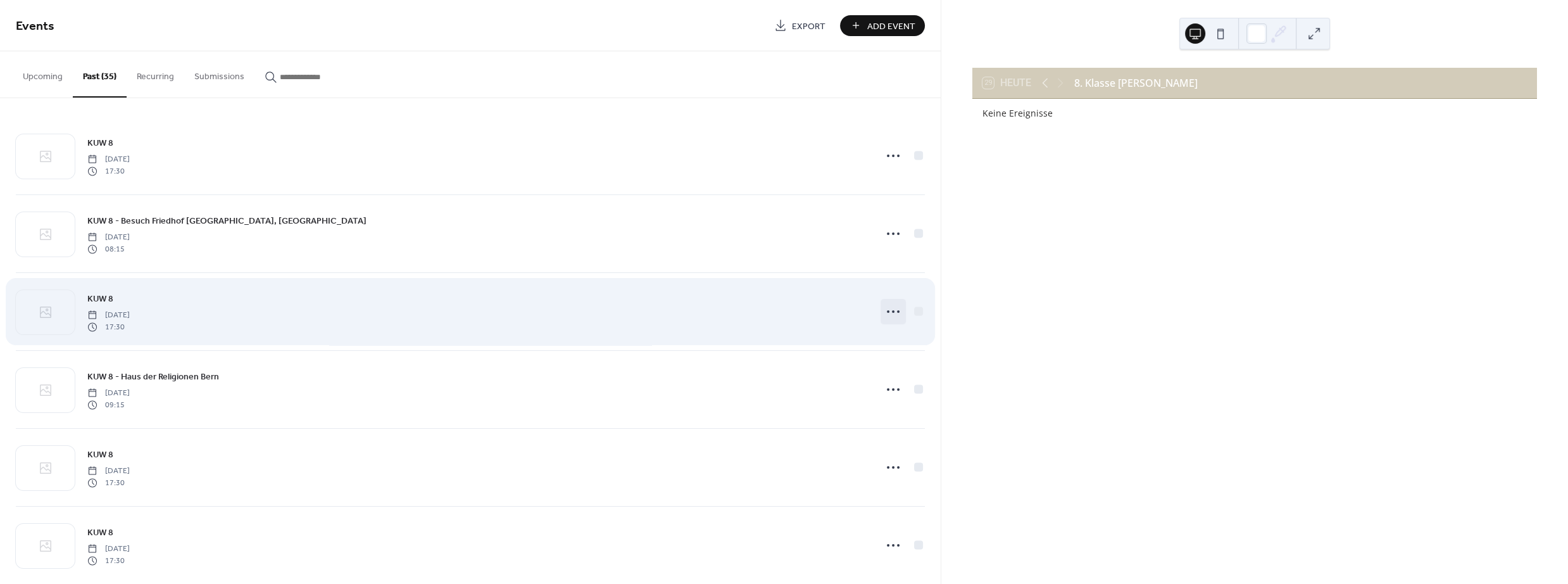 click 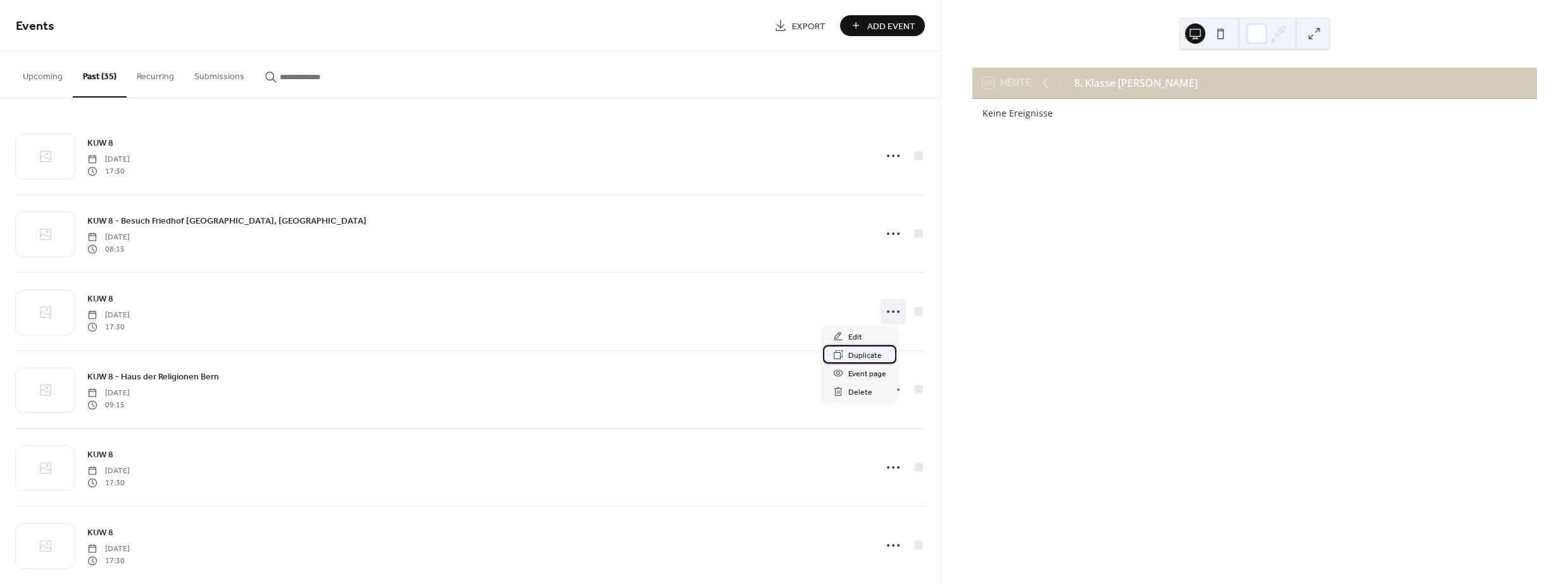 click on "Duplicate" at bounding box center [865, 355] 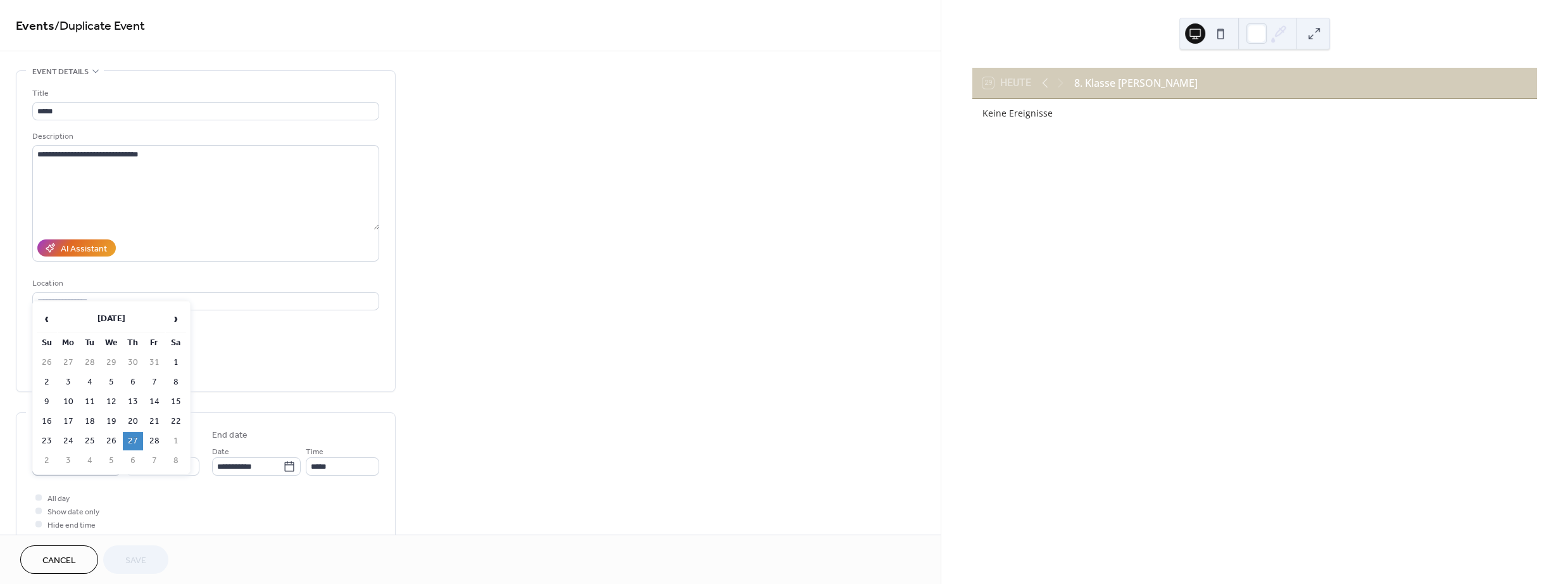 click 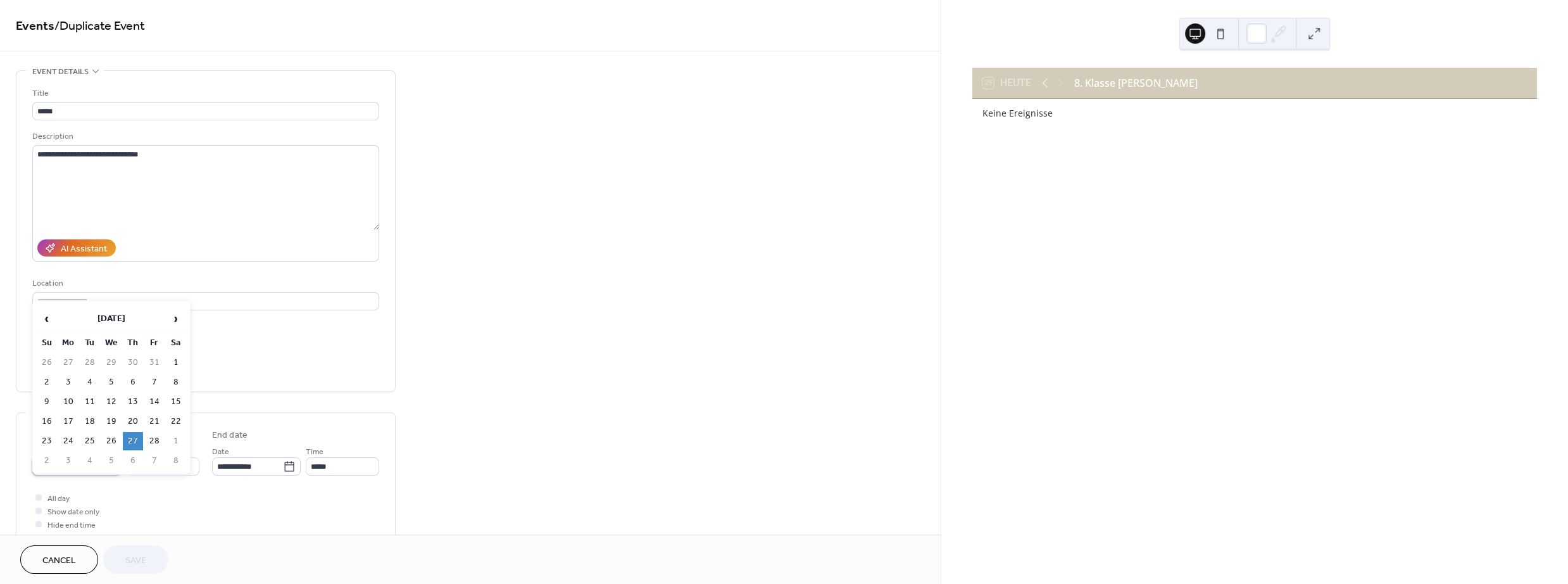 click on "**********" at bounding box center (68, 466) 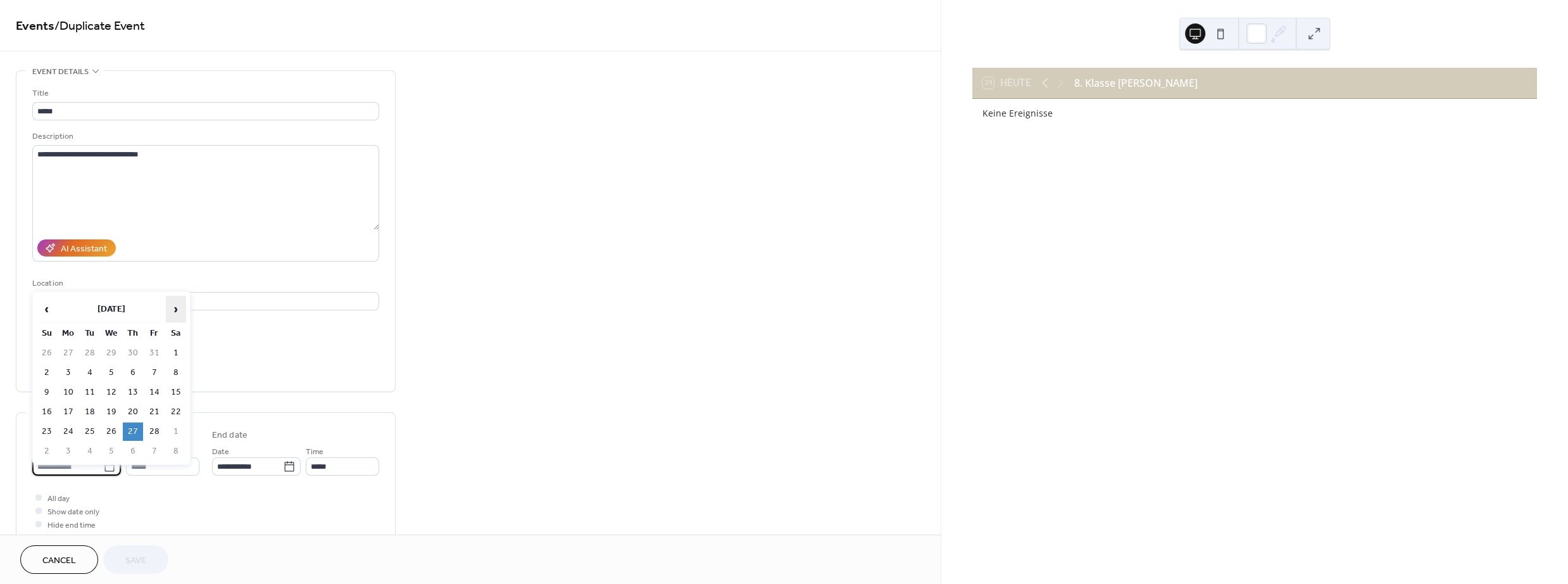 click on "›" at bounding box center (176, 309) 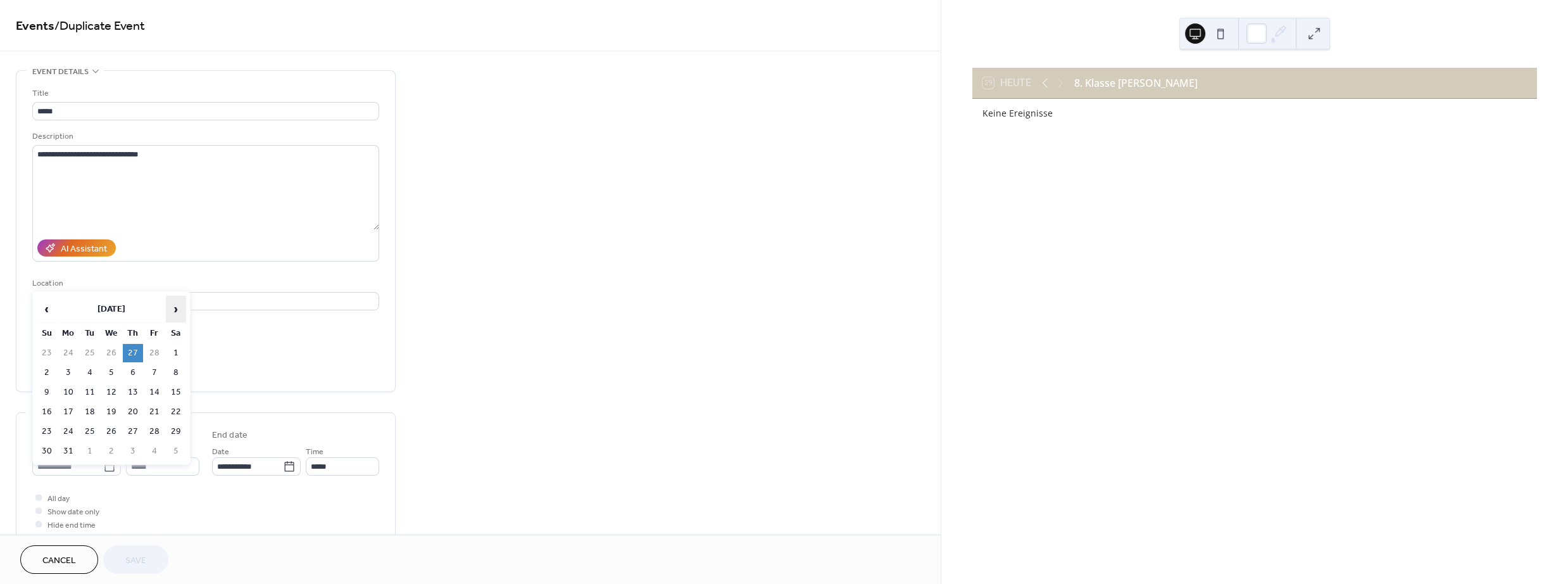 click on "›" at bounding box center [176, 309] 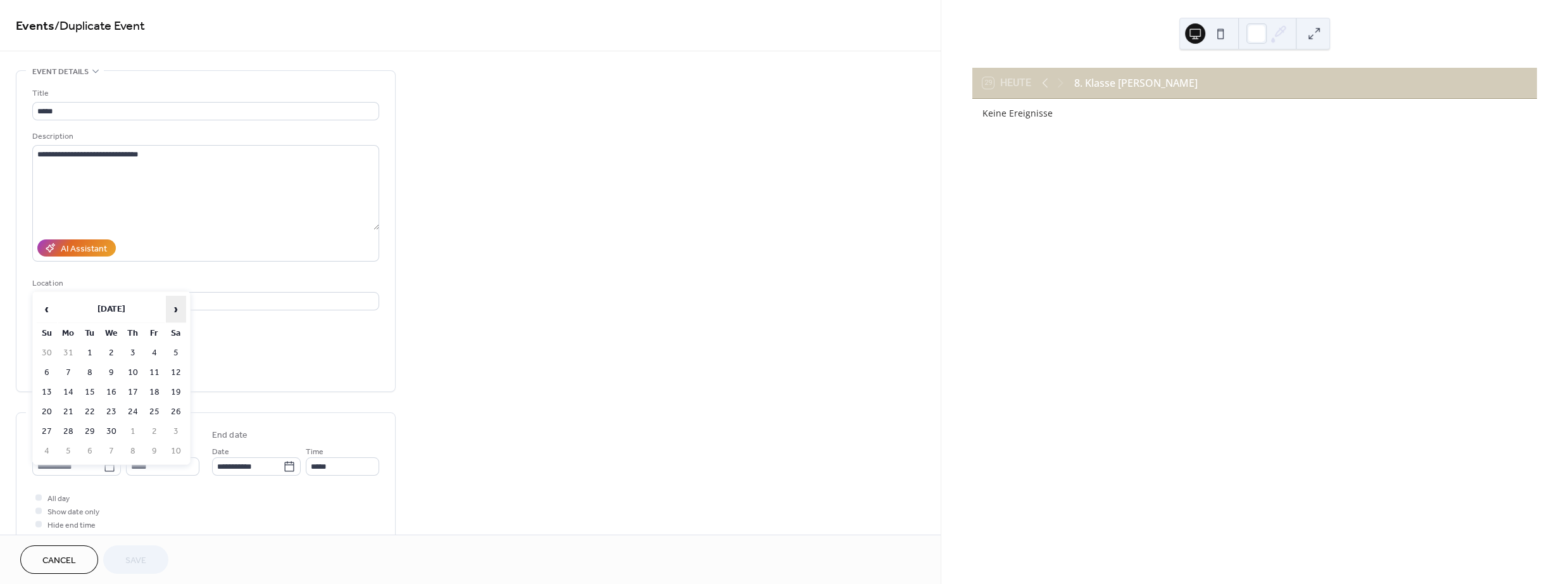 click on "›" at bounding box center (176, 309) 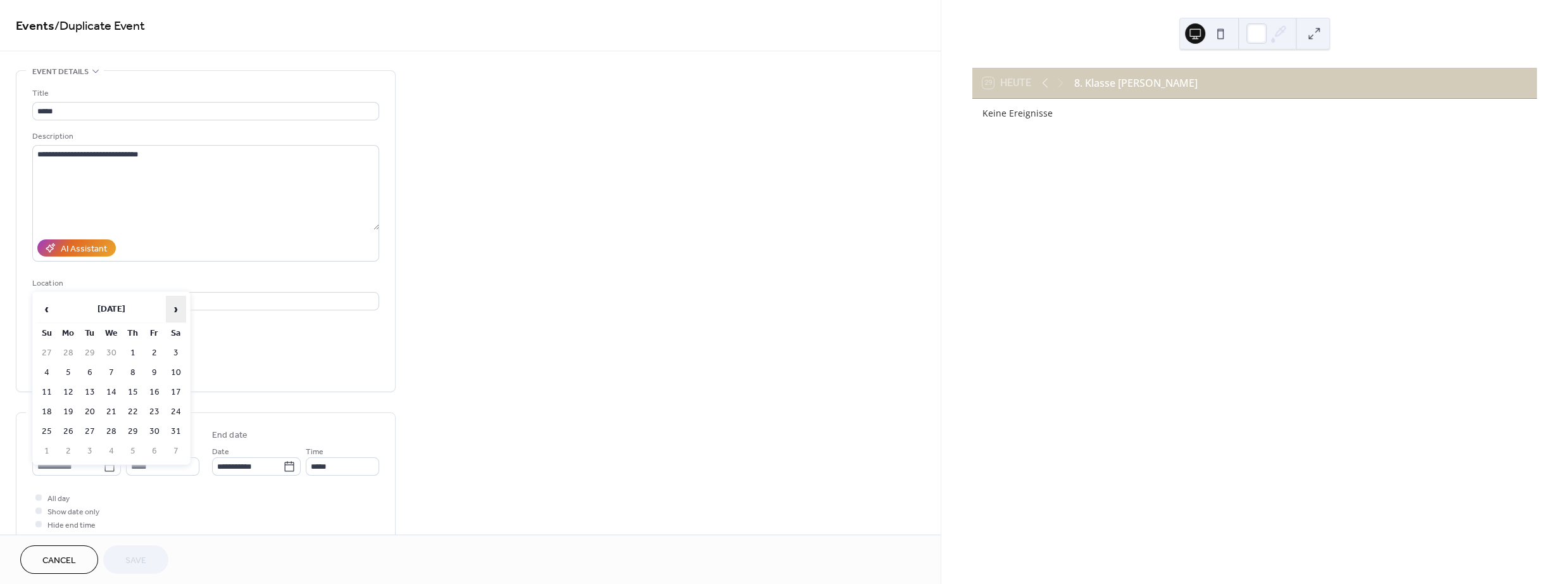 click on "›" at bounding box center [176, 309] 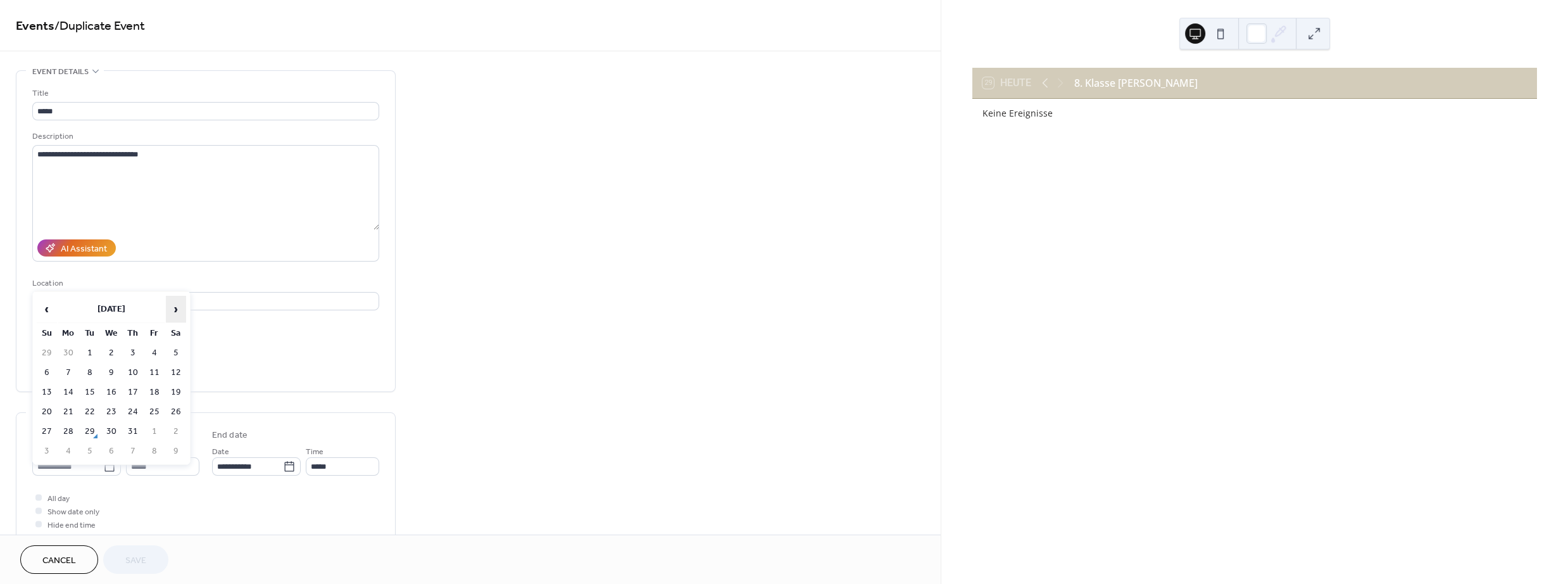 click on "›" at bounding box center [176, 309] 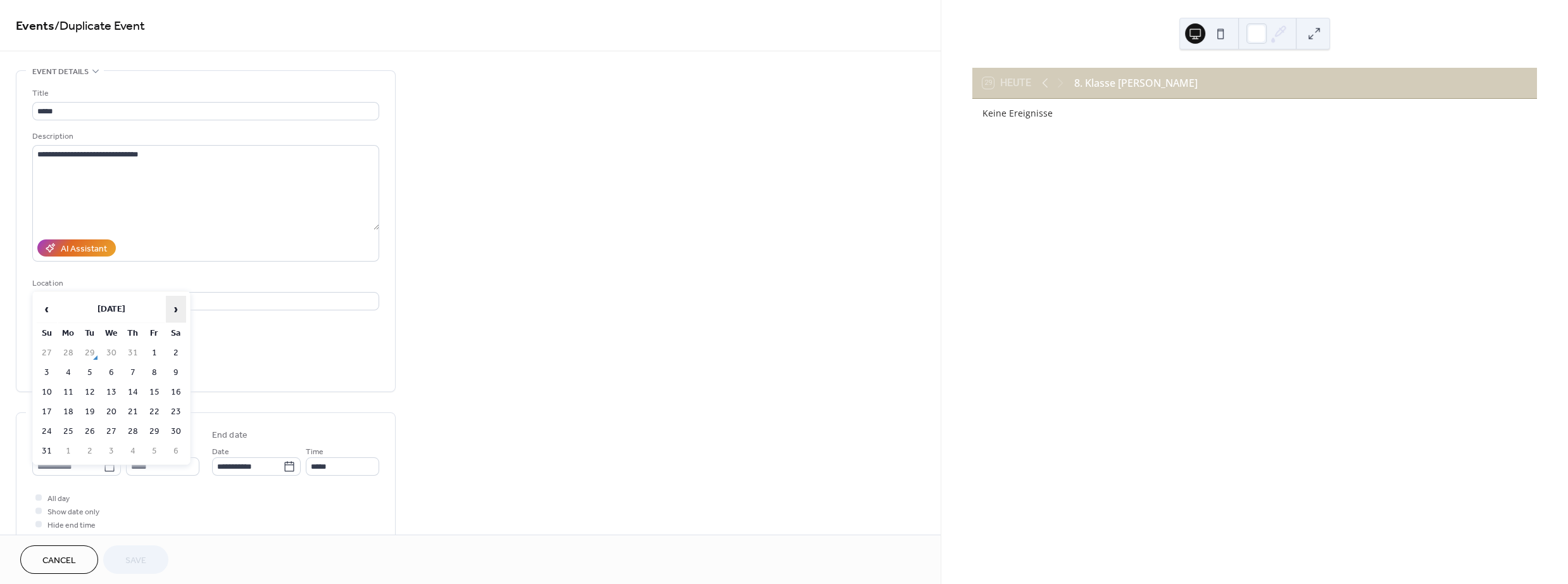 click on "›" at bounding box center (176, 309) 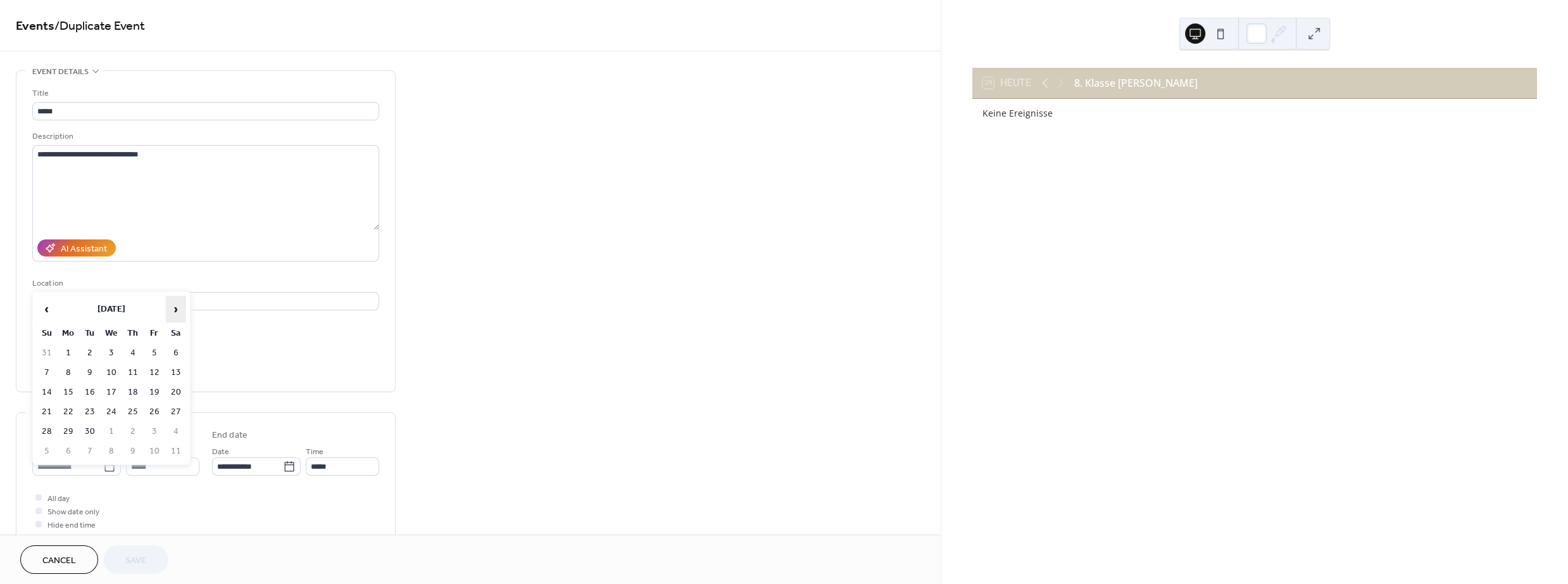 click on "›" at bounding box center [176, 309] 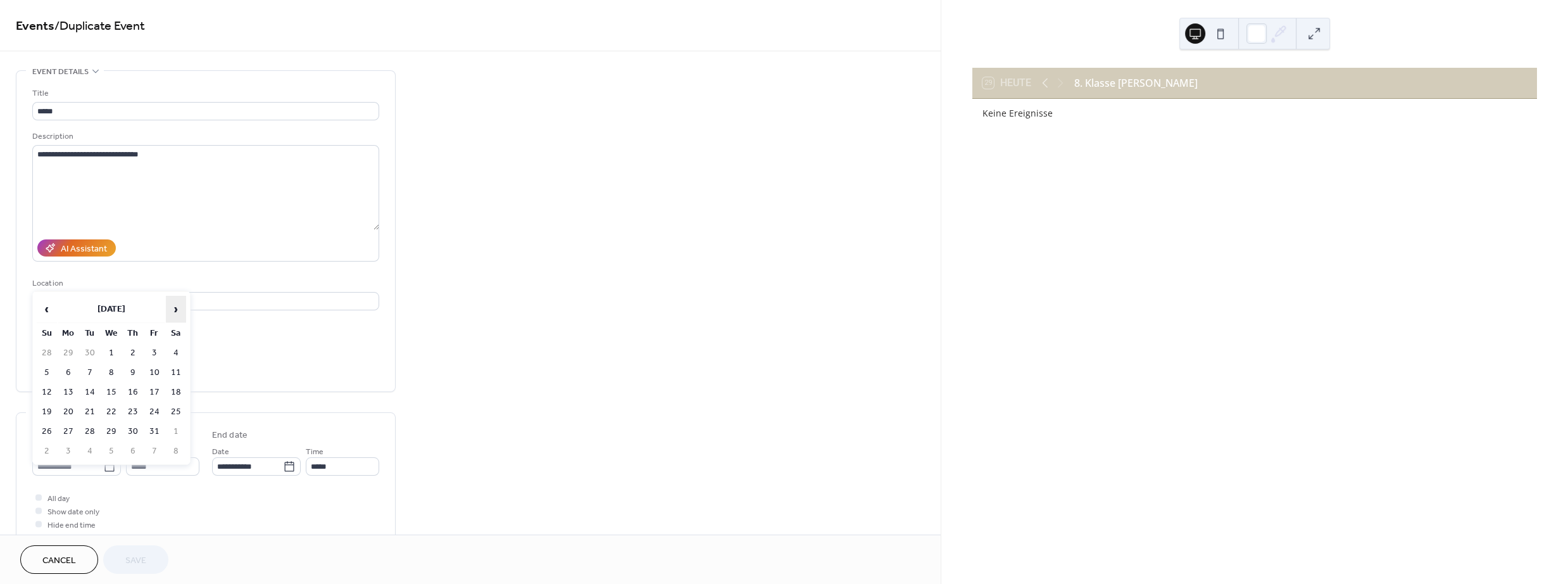 click on "›" at bounding box center [176, 309] 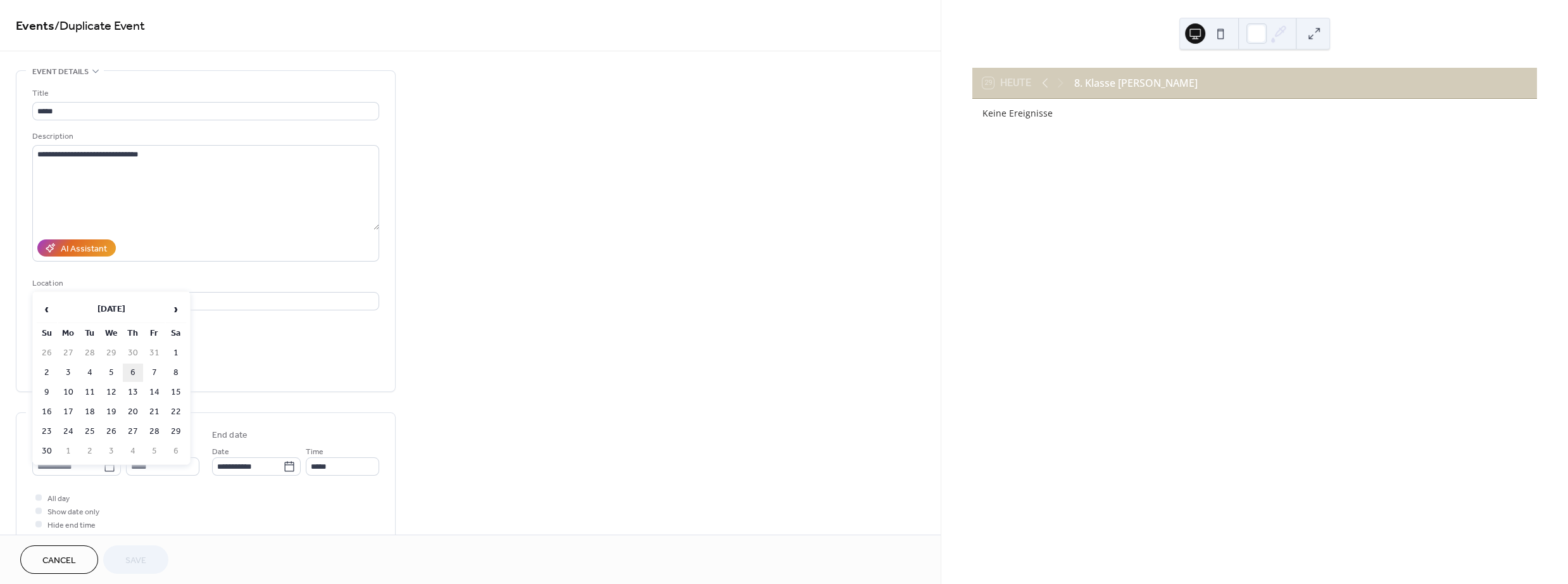 click on "6" at bounding box center [133, 372] 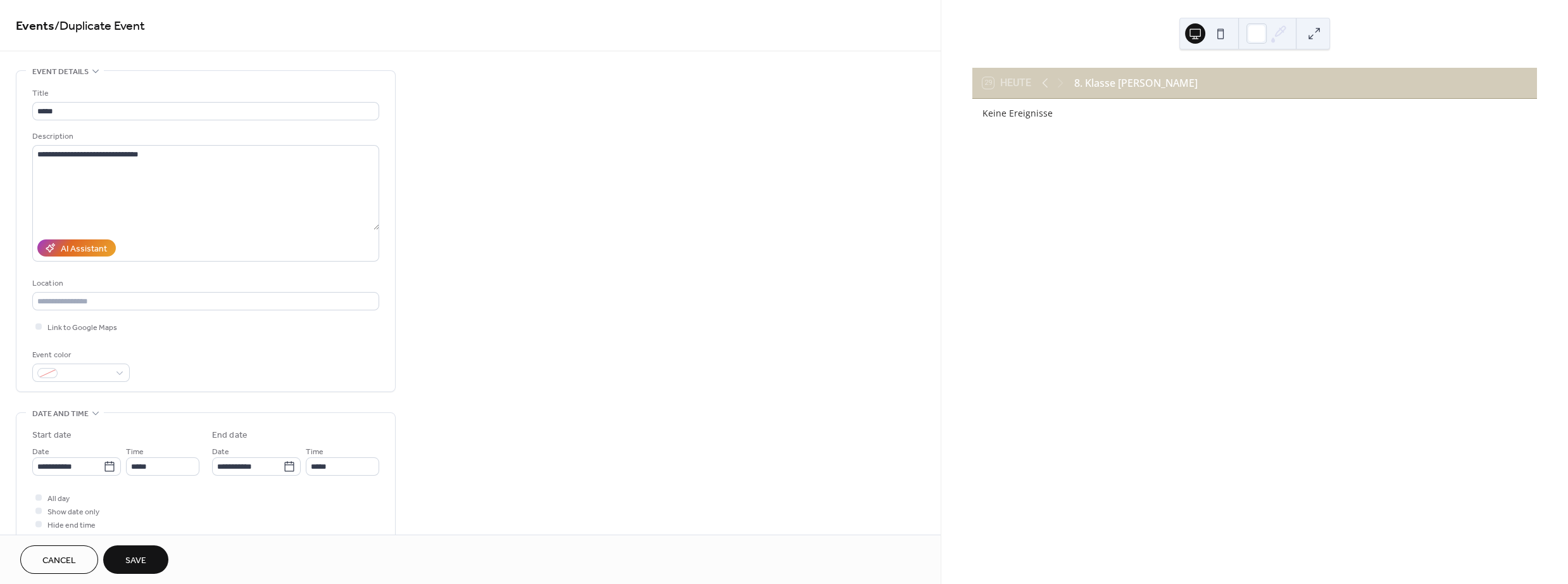 click on "Save" at bounding box center (135, 559) 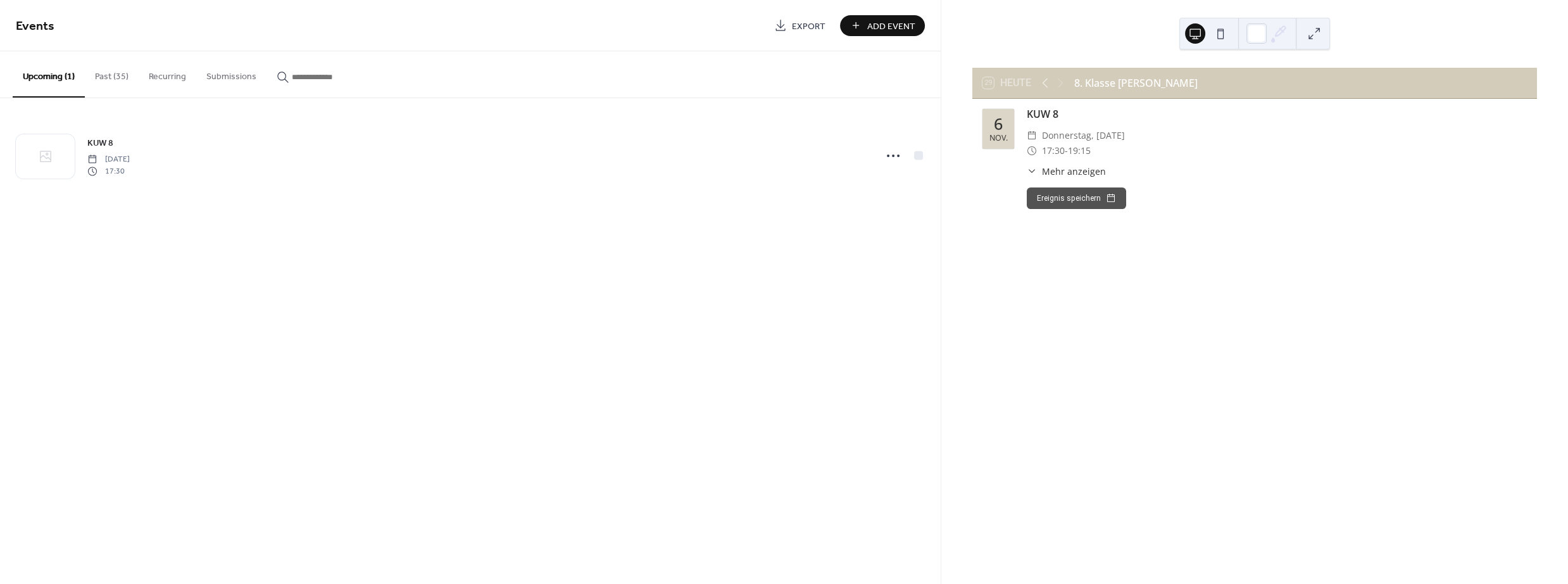 click on "Past (35)" at bounding box center (111, 73) 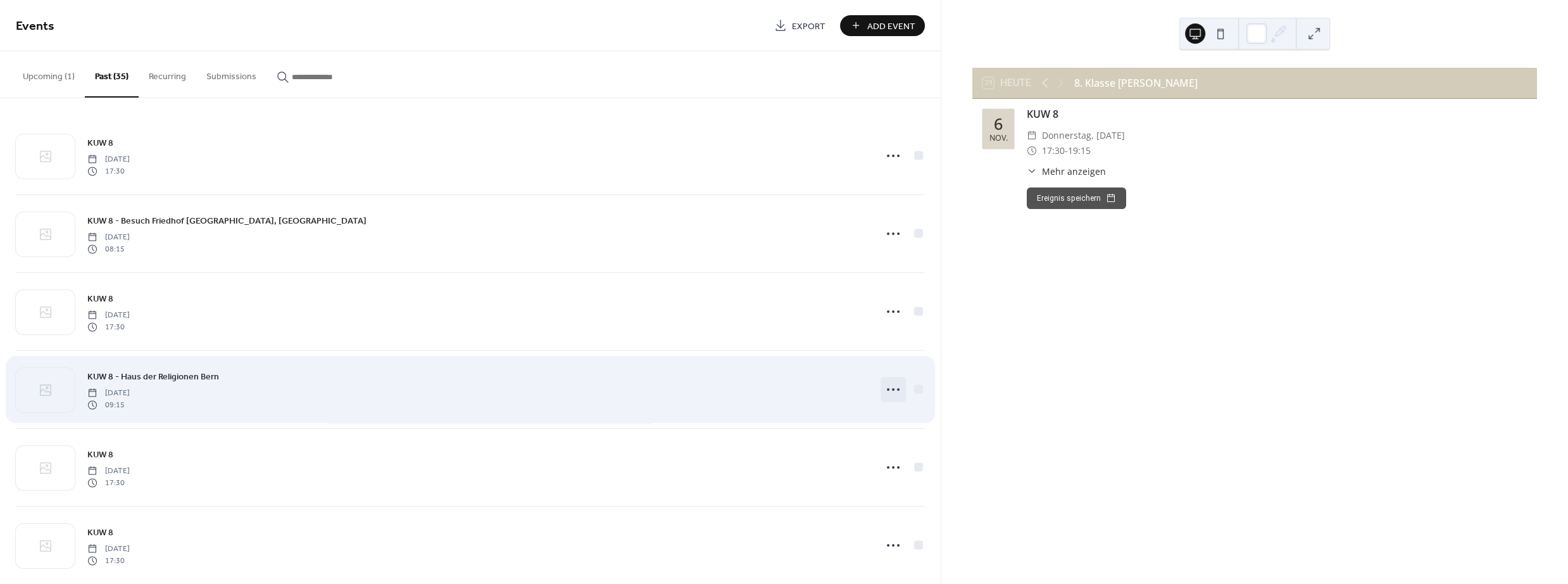 click 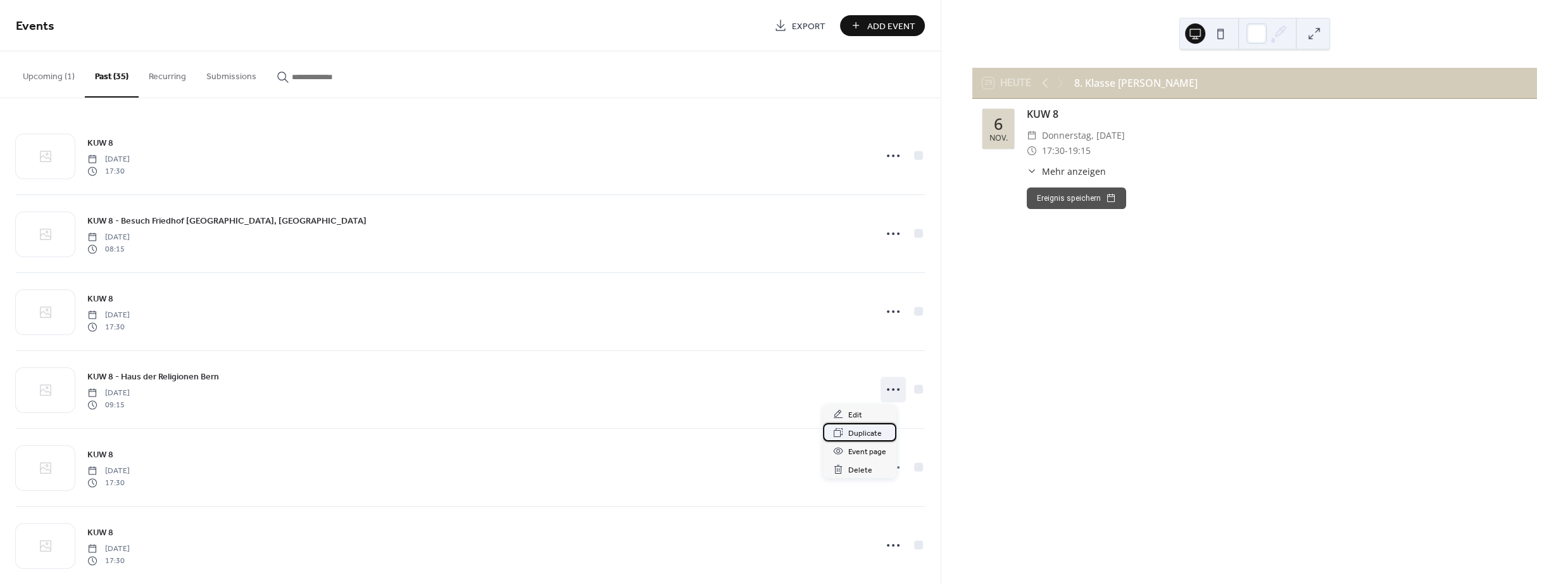 click on "Duplicate" at bounding box center (865, 433) 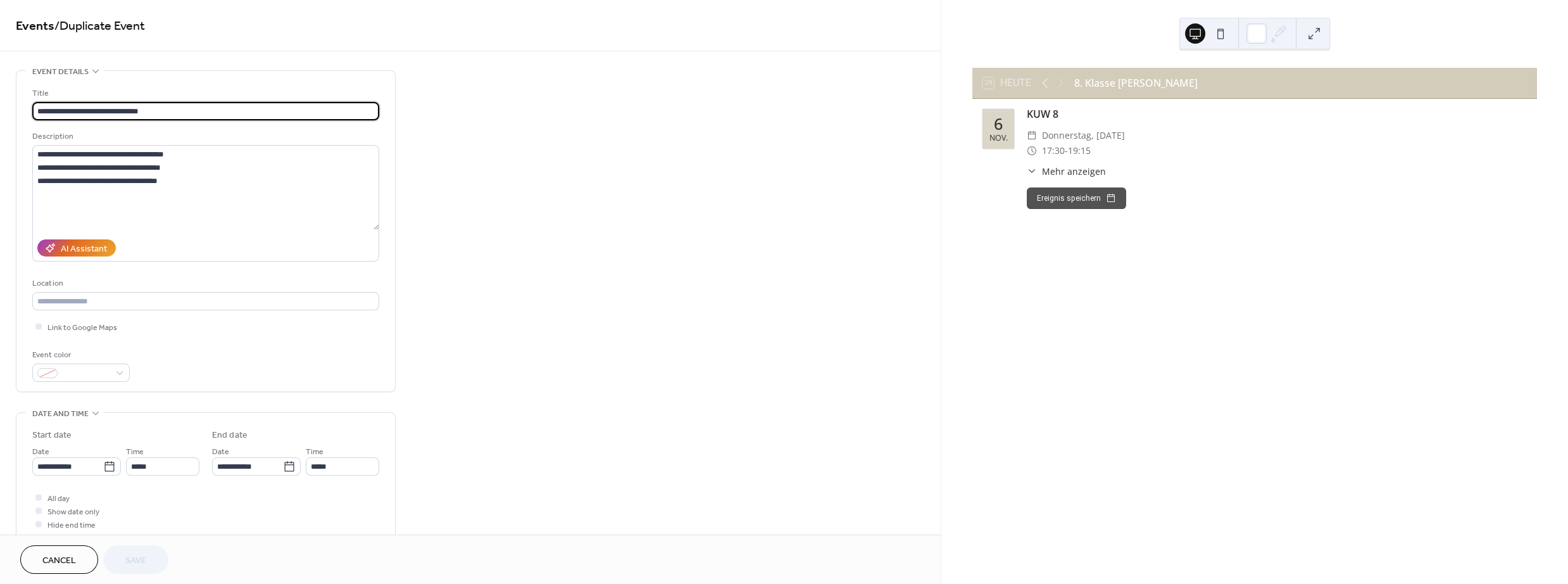 click on "**********" at bounding box center [206, 111] 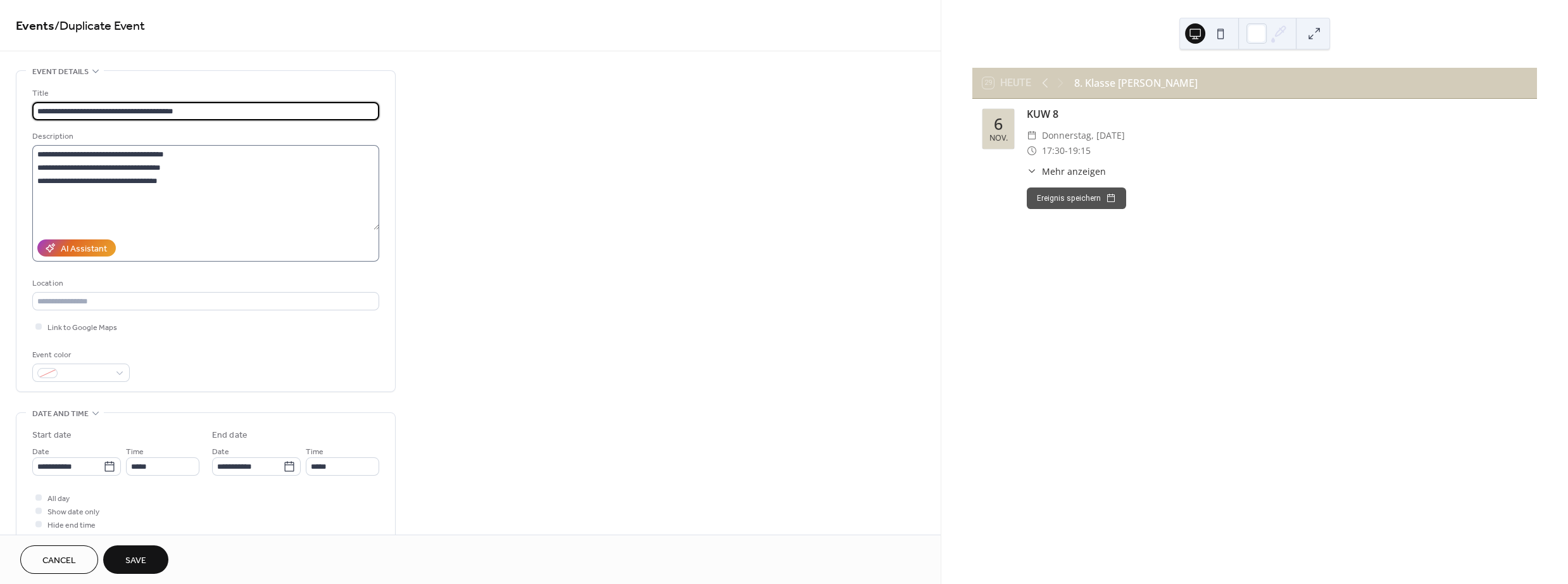 type on "**********" 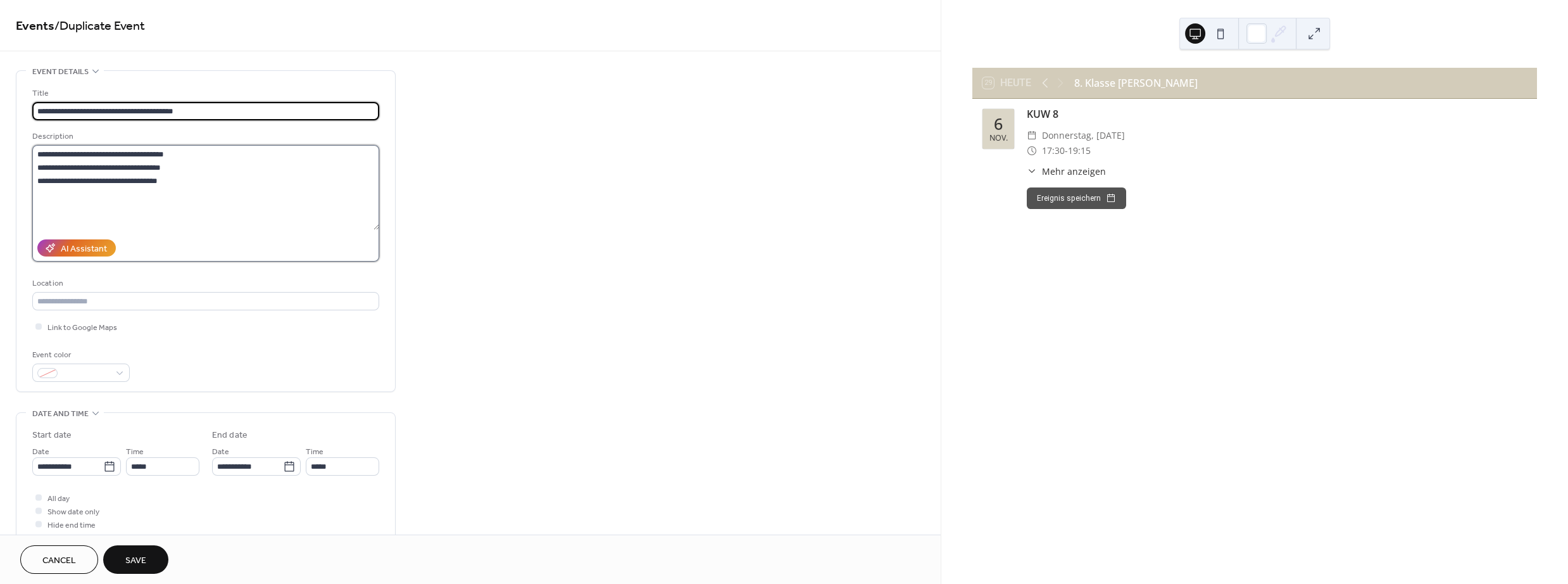 click on "**********" at bounding box center (206, 187) 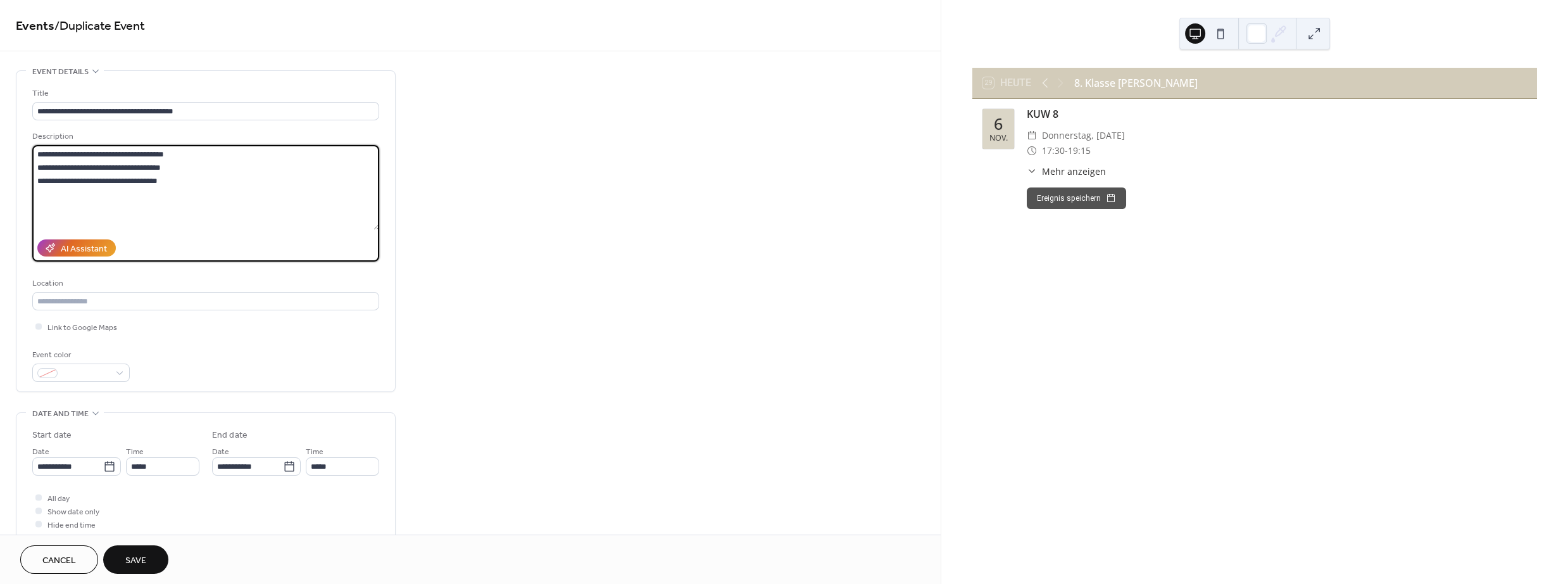 click on "**********" at bounding box center (206, 187) 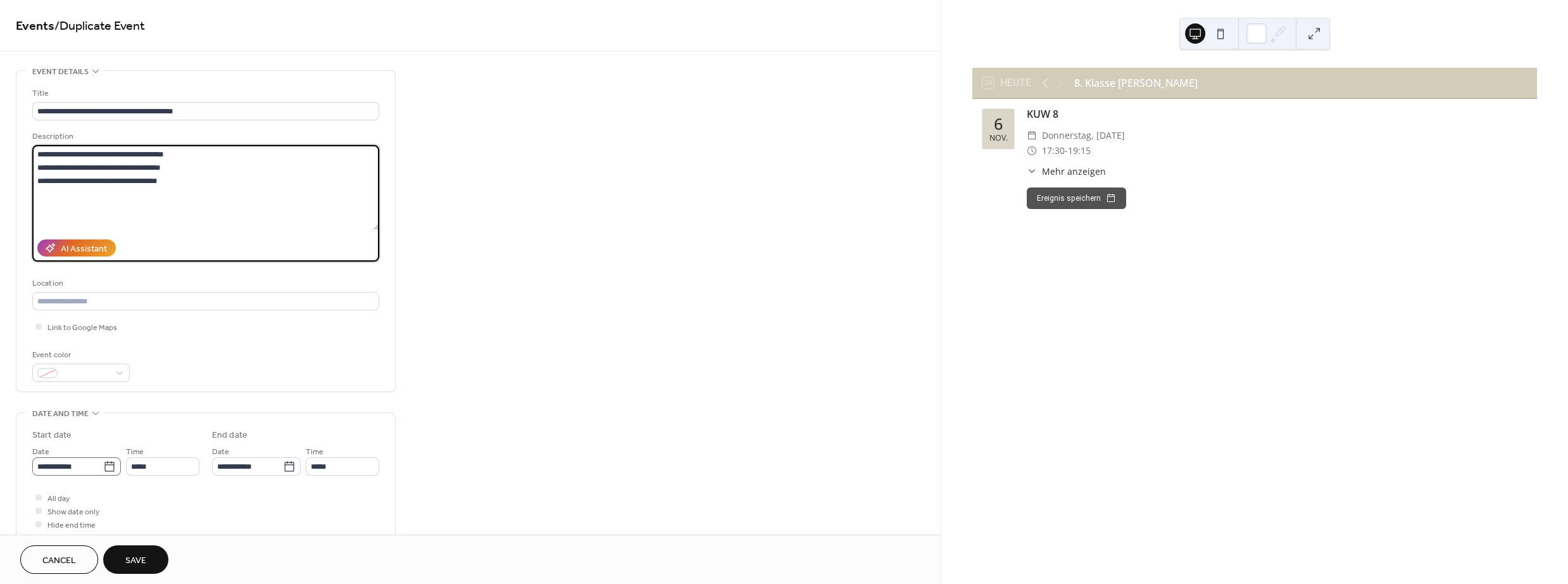 type on "**********" 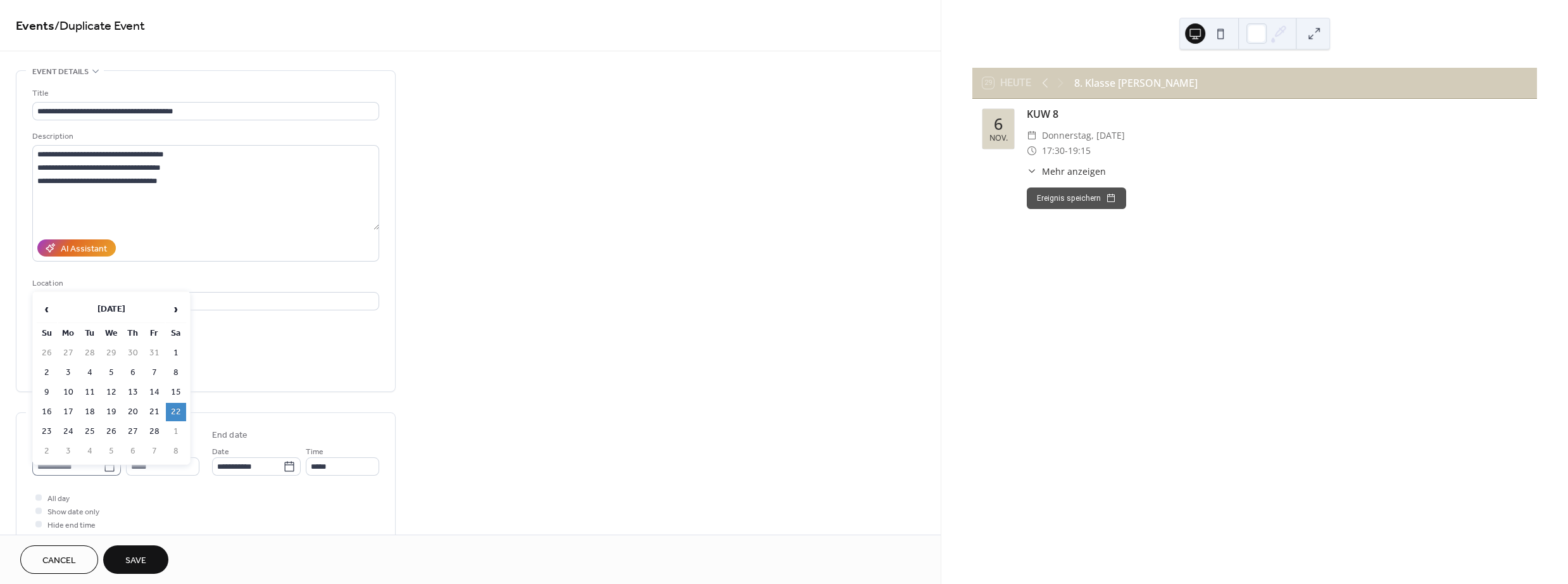 click 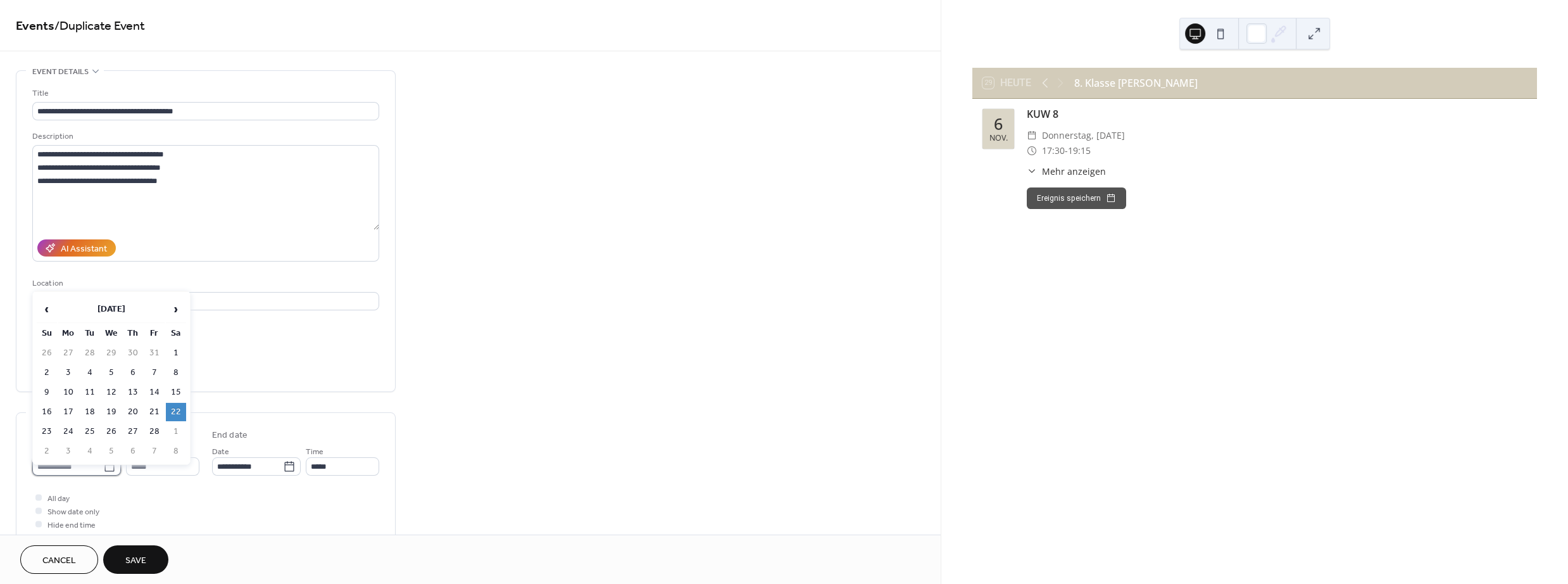 click on "**********" at bounding box center [68, 466] 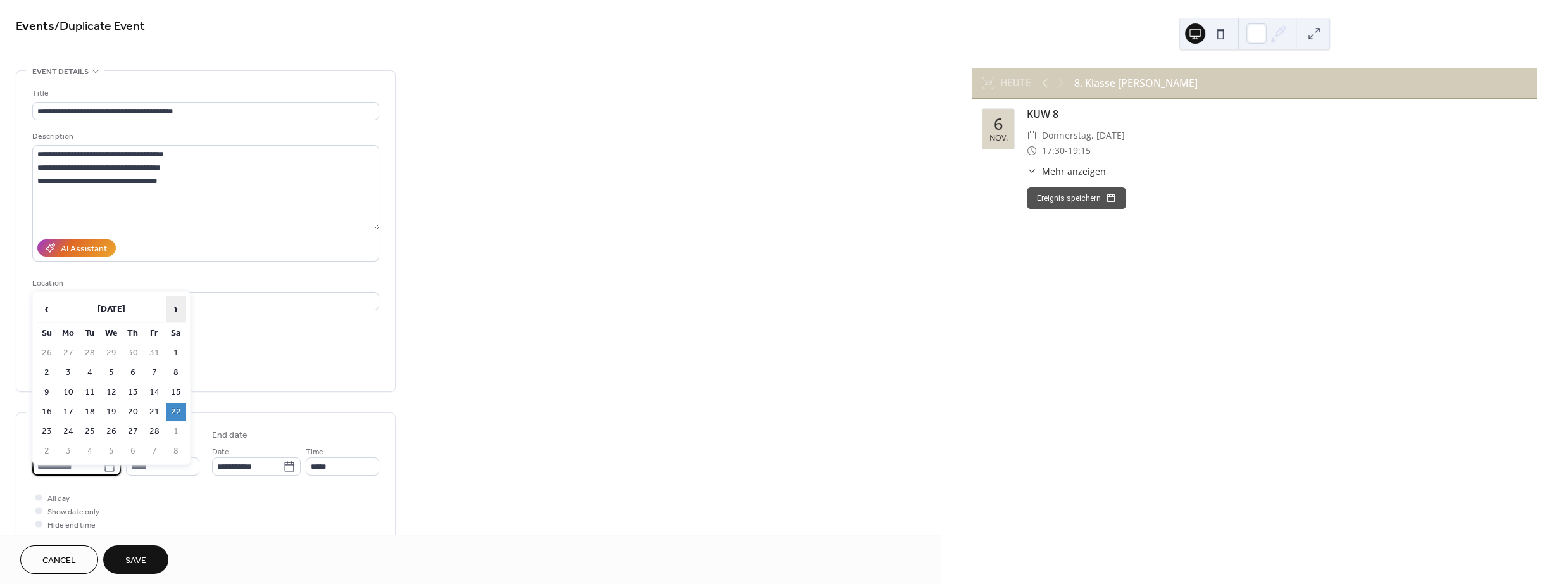 click on "›" at bounding box center (176, 309) 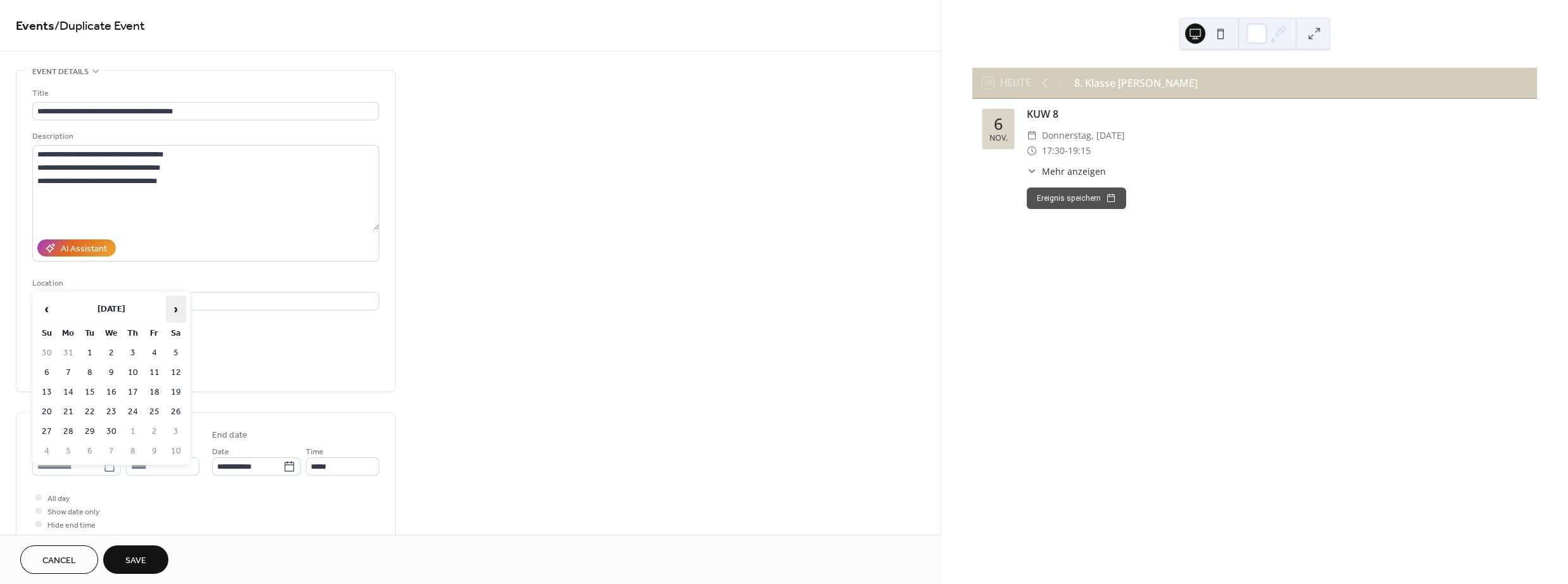 click on "›" at bounding box center [176, 309] 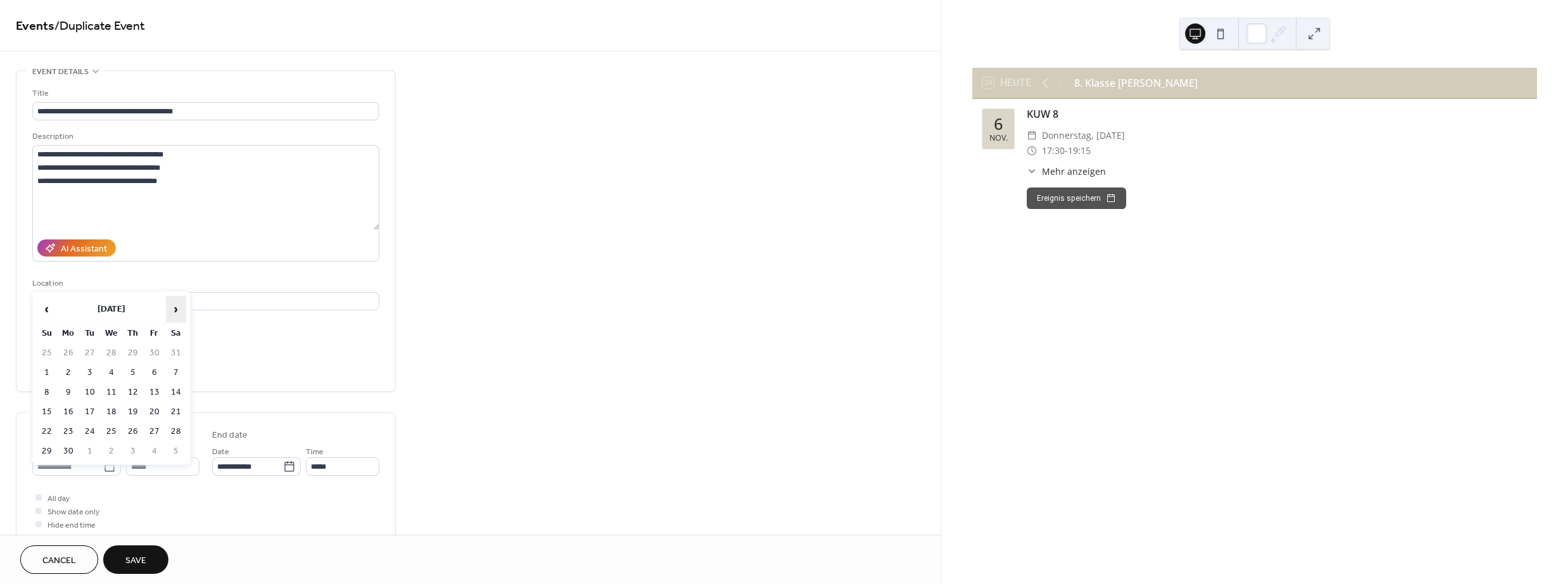 click on "›" at bounding box center (176, 309) 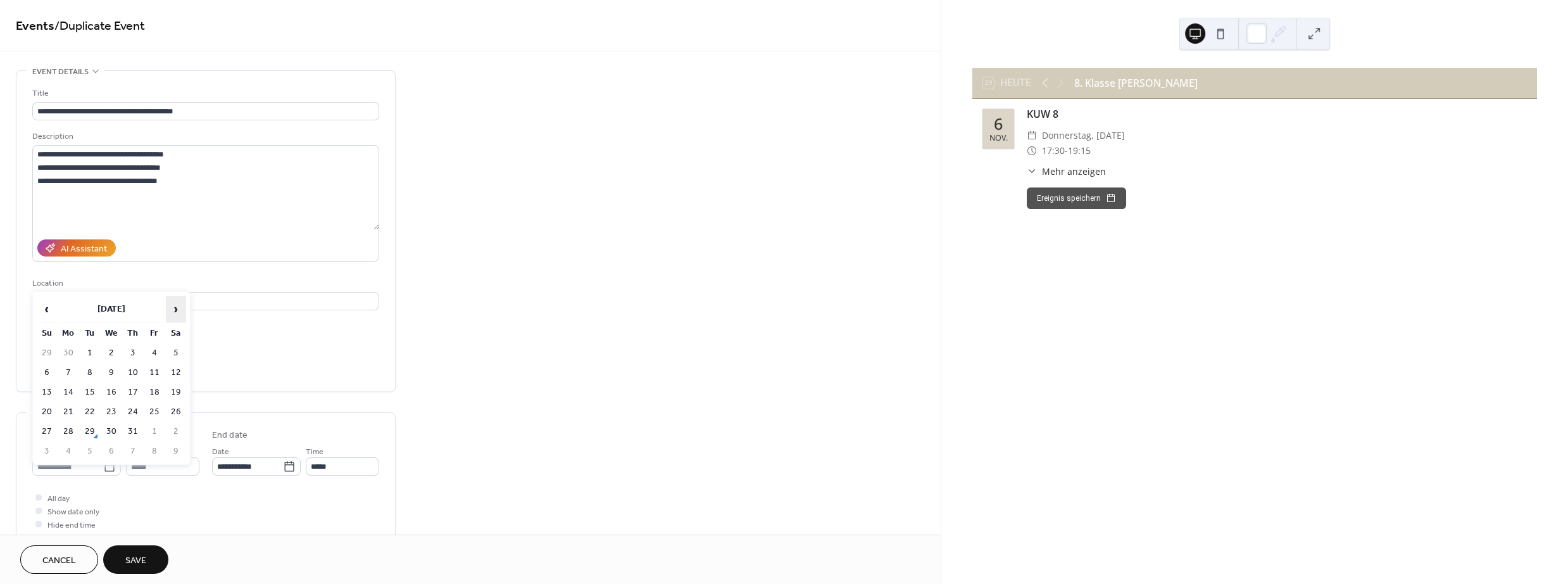 click on "›" at bounding box center (176, 309) 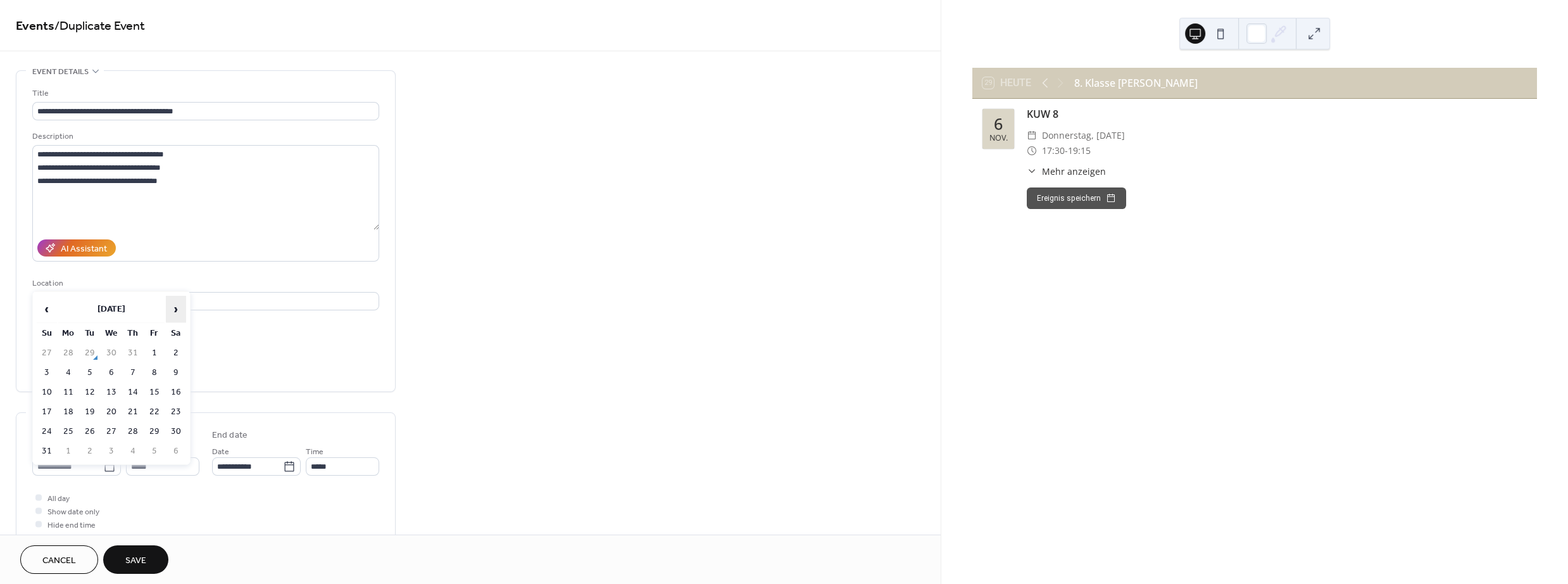 click on "›" at bounding box center [176, 309] 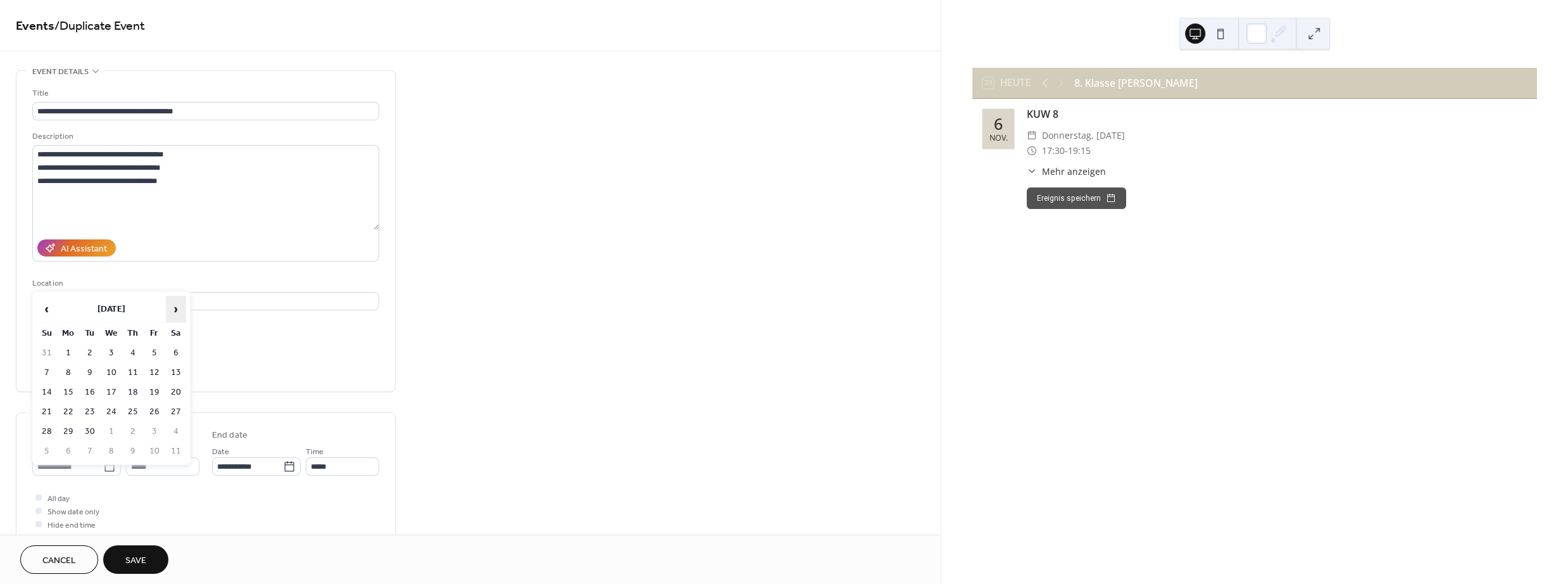 click on "›" at bounding box center [176, 309] 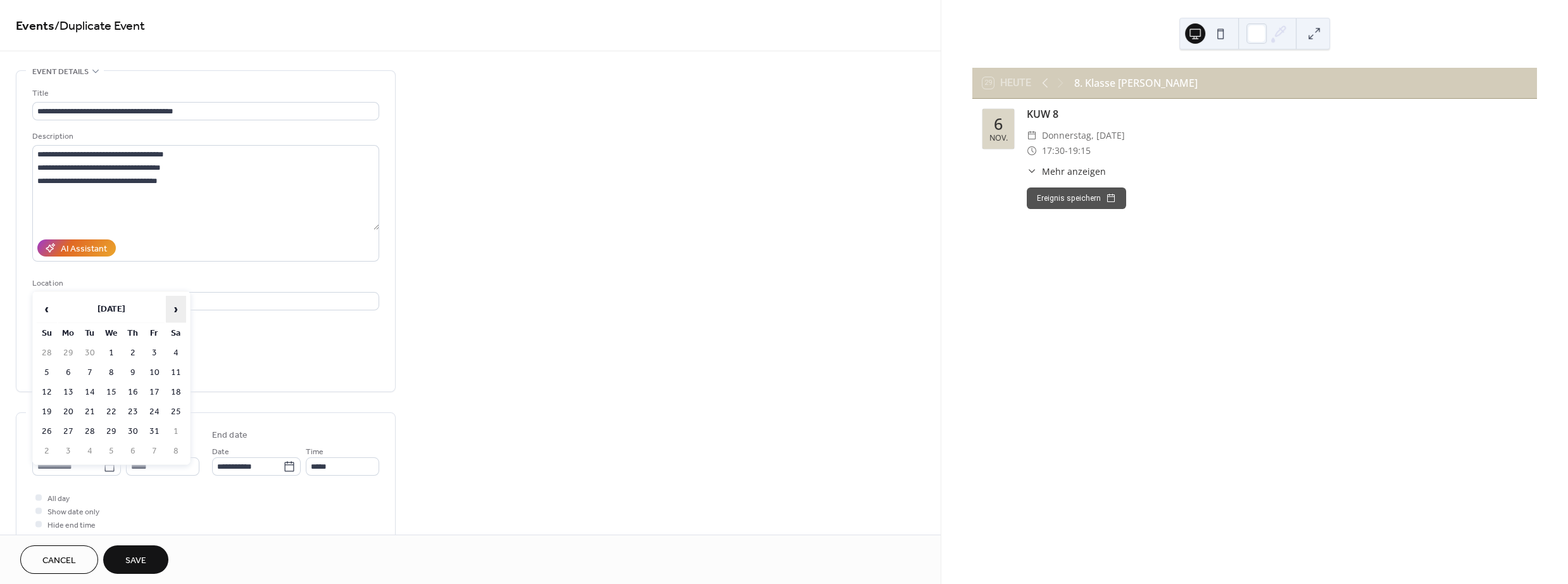 click on "›" at bounding box center [176, 309] 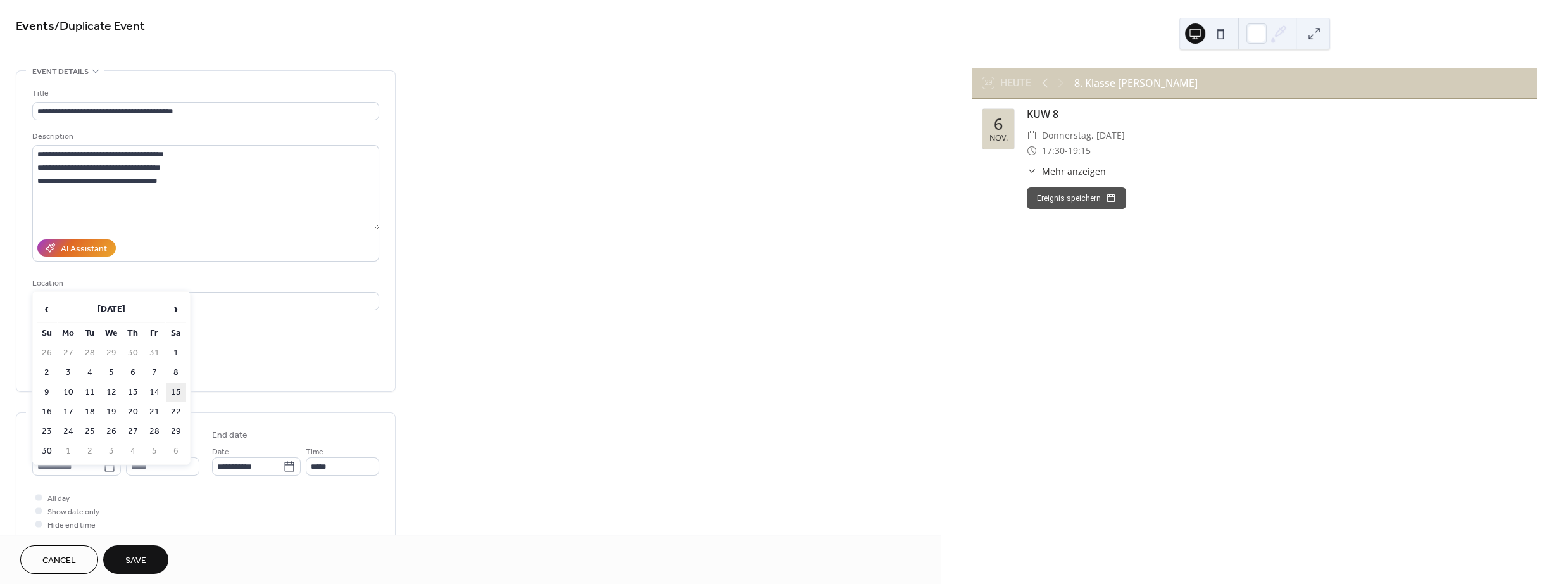 click on "15" at bounding box center [176, 392] 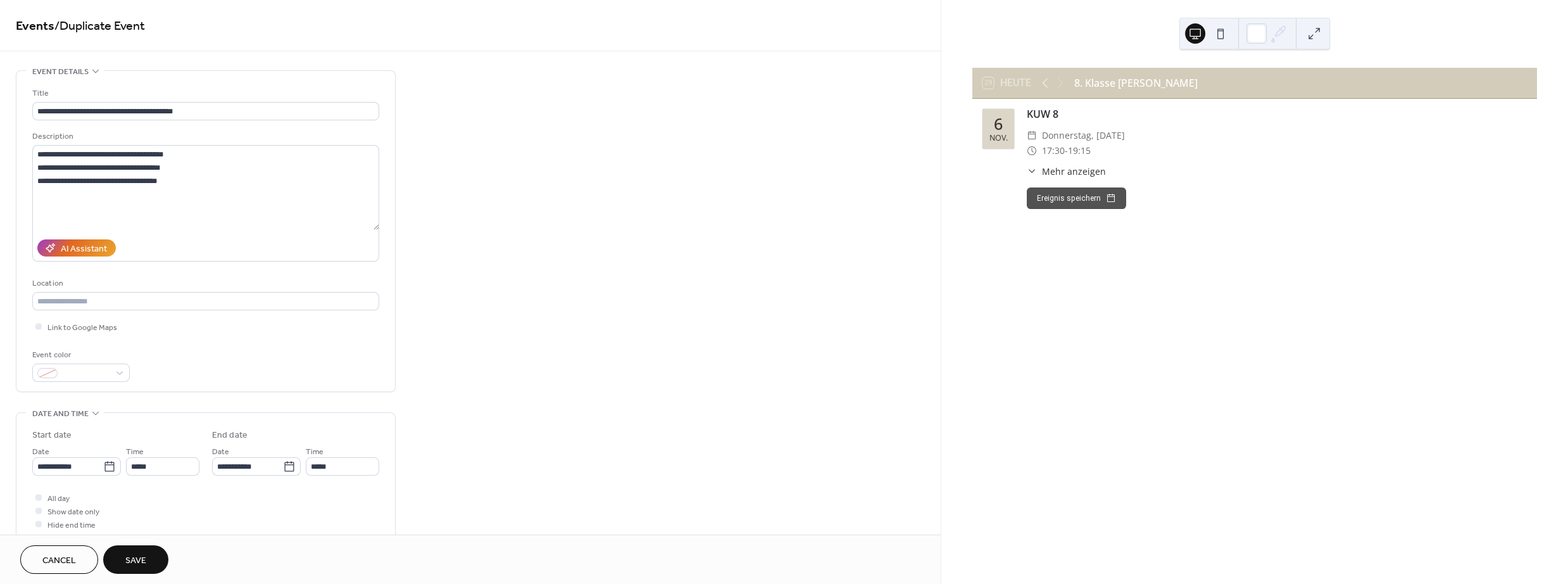 type on "**********" 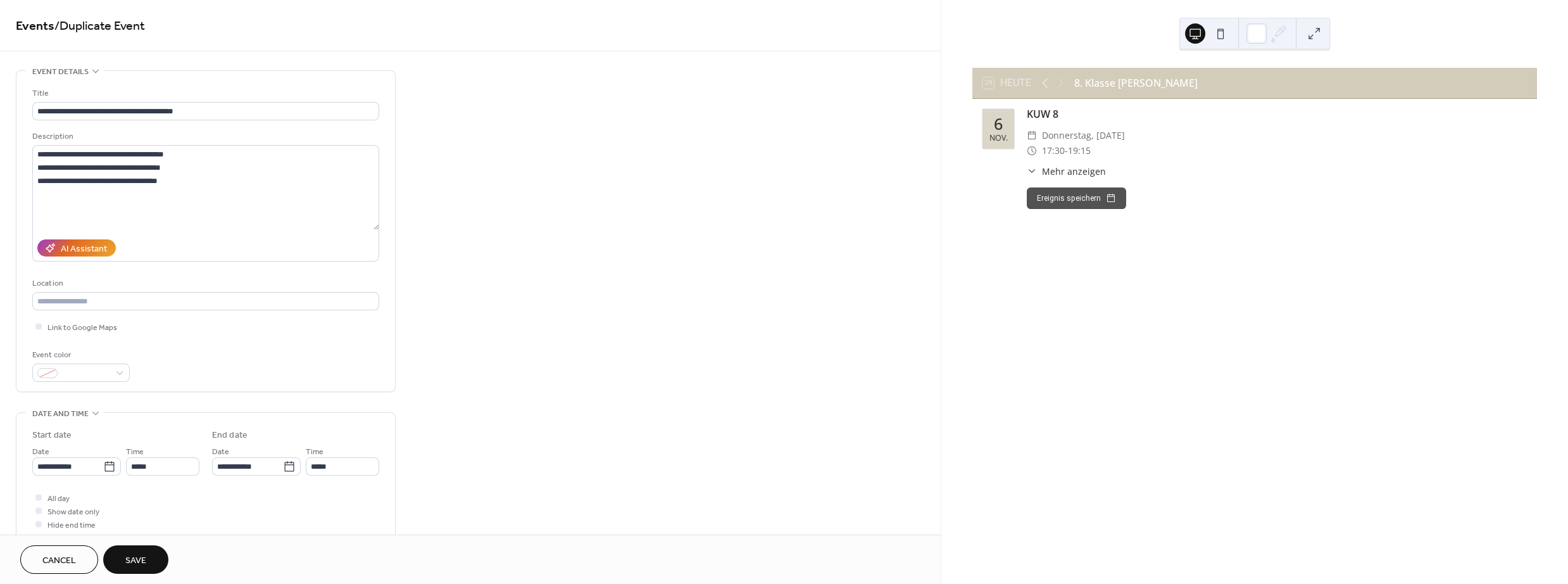 type on "**********" 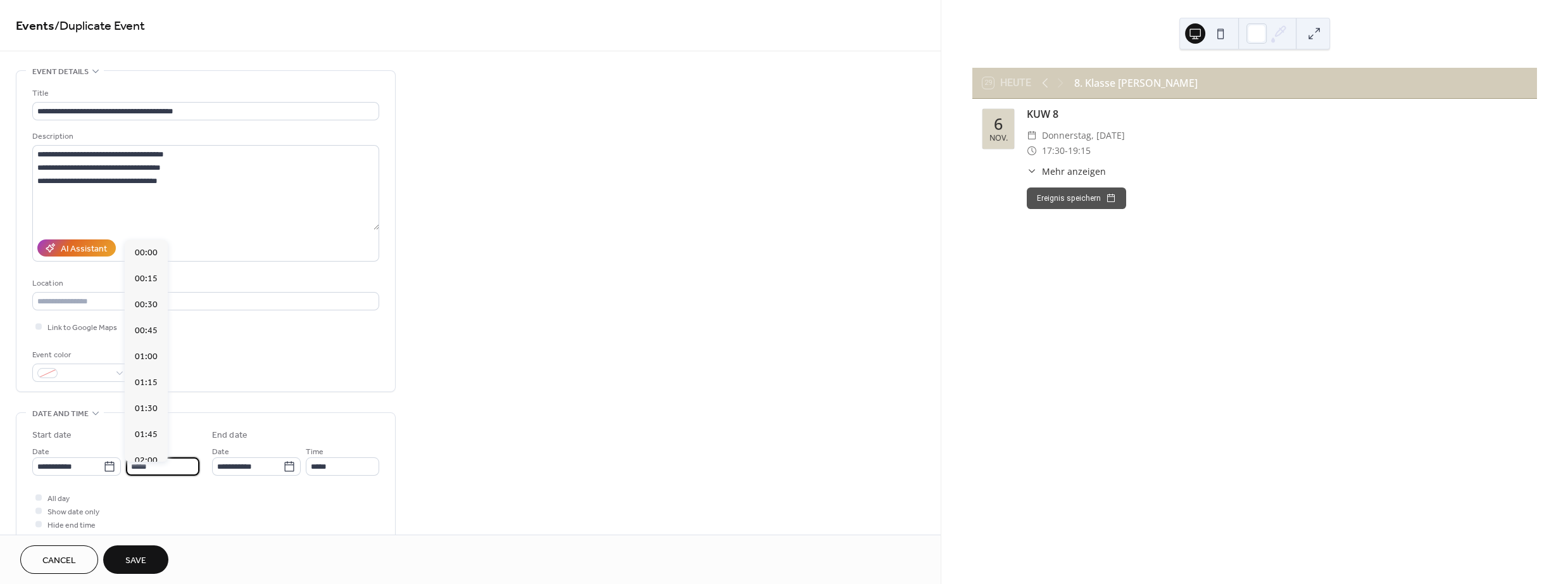 click on "*****" at bounding box center [163, 466] 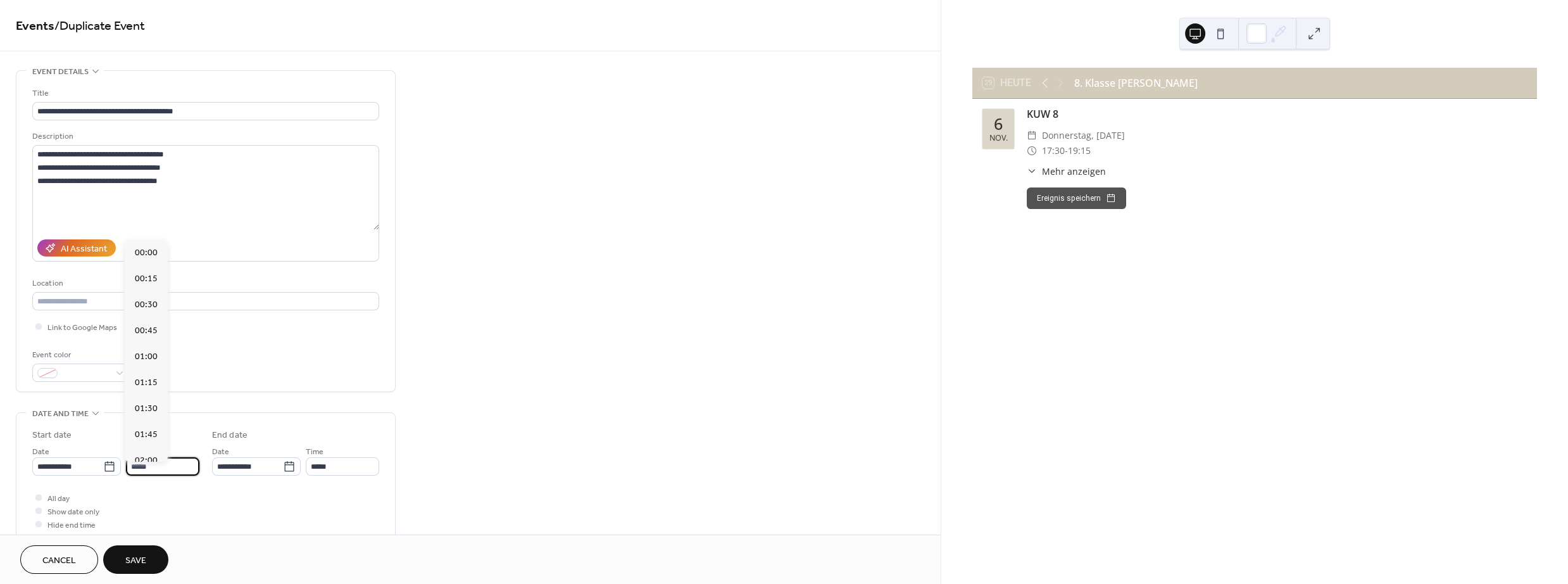 scroll, scrollTop: 951, scrollLeft: 0, axis: vertical 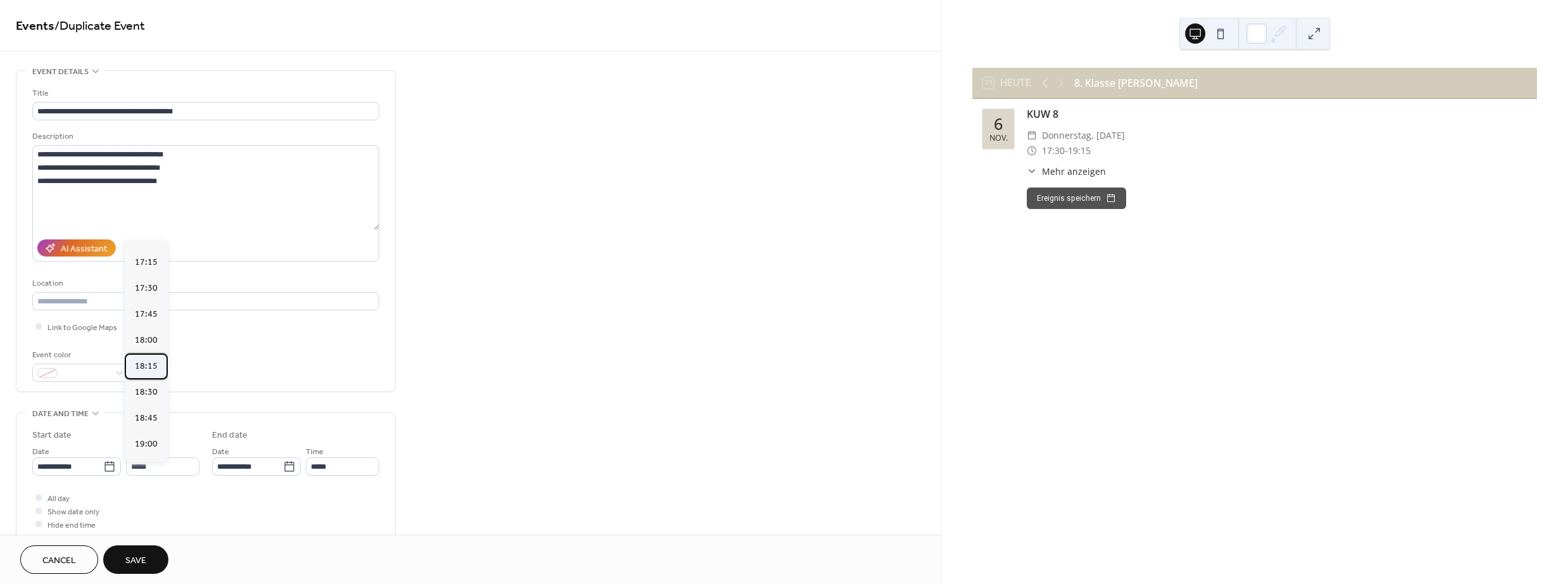 click on "18:15" at bounding box center [146, 366] 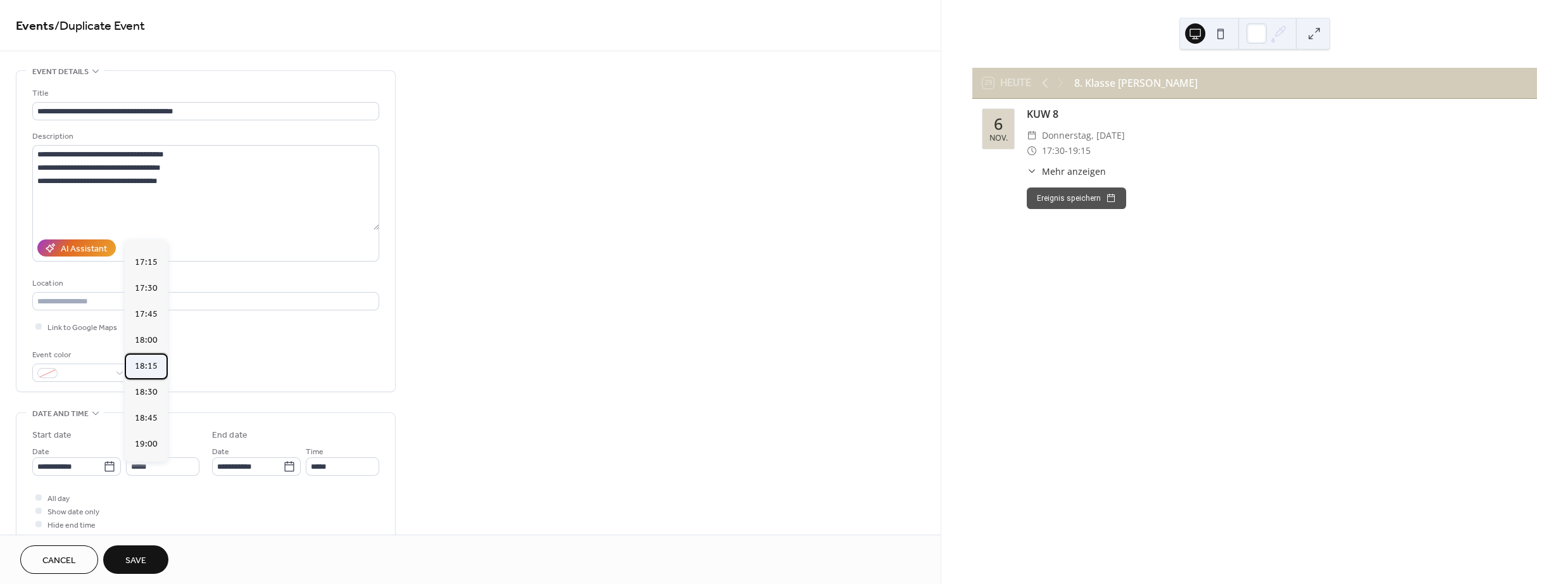 type on "*****" 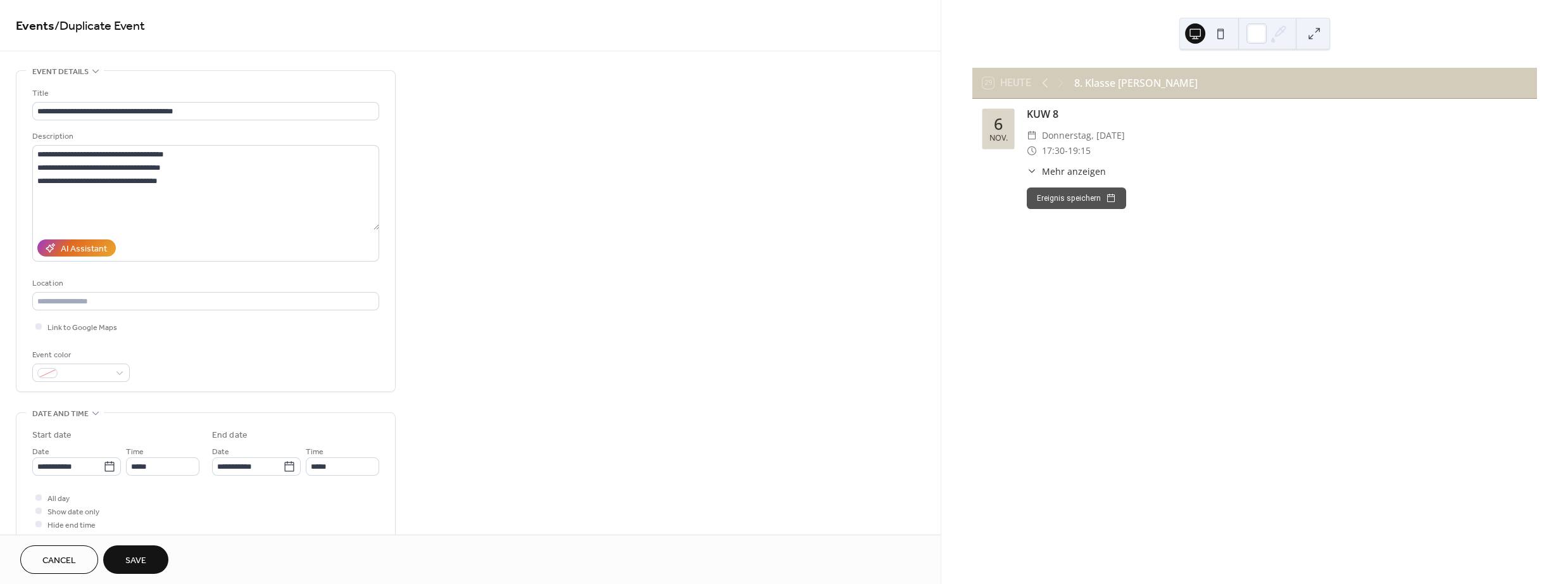 type on "*****" 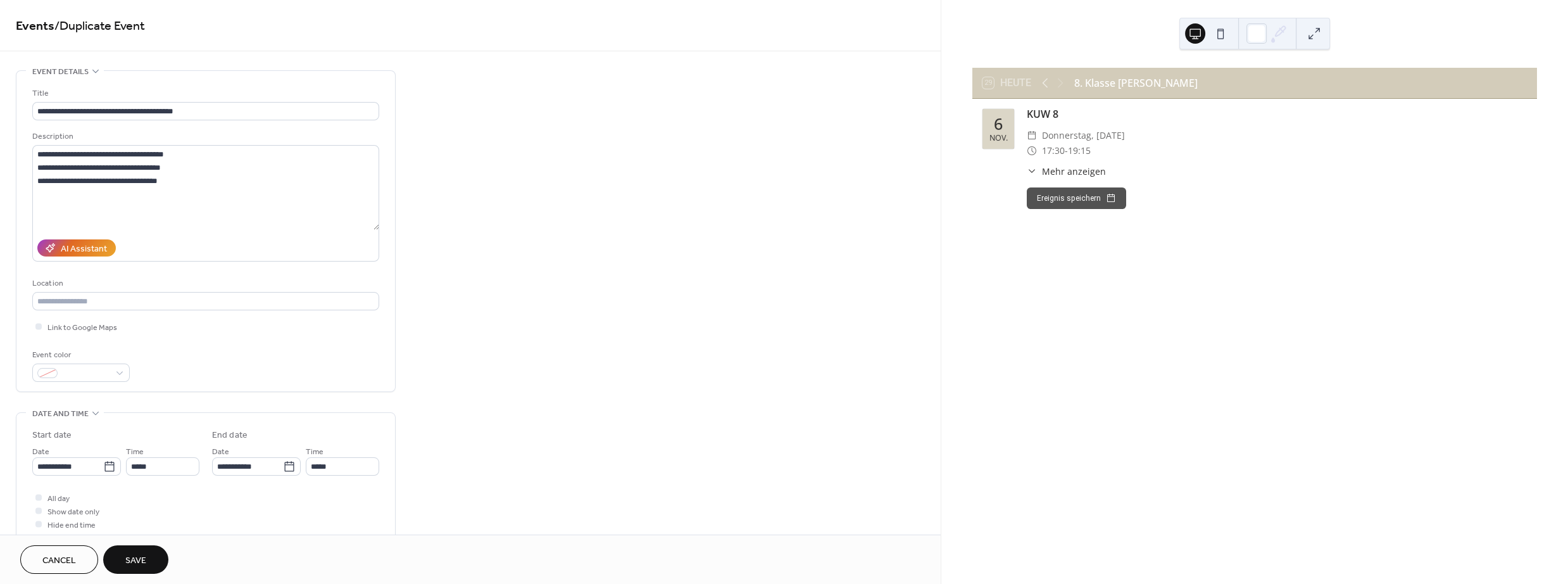 click on "Save" at bounding box center (135, 561) 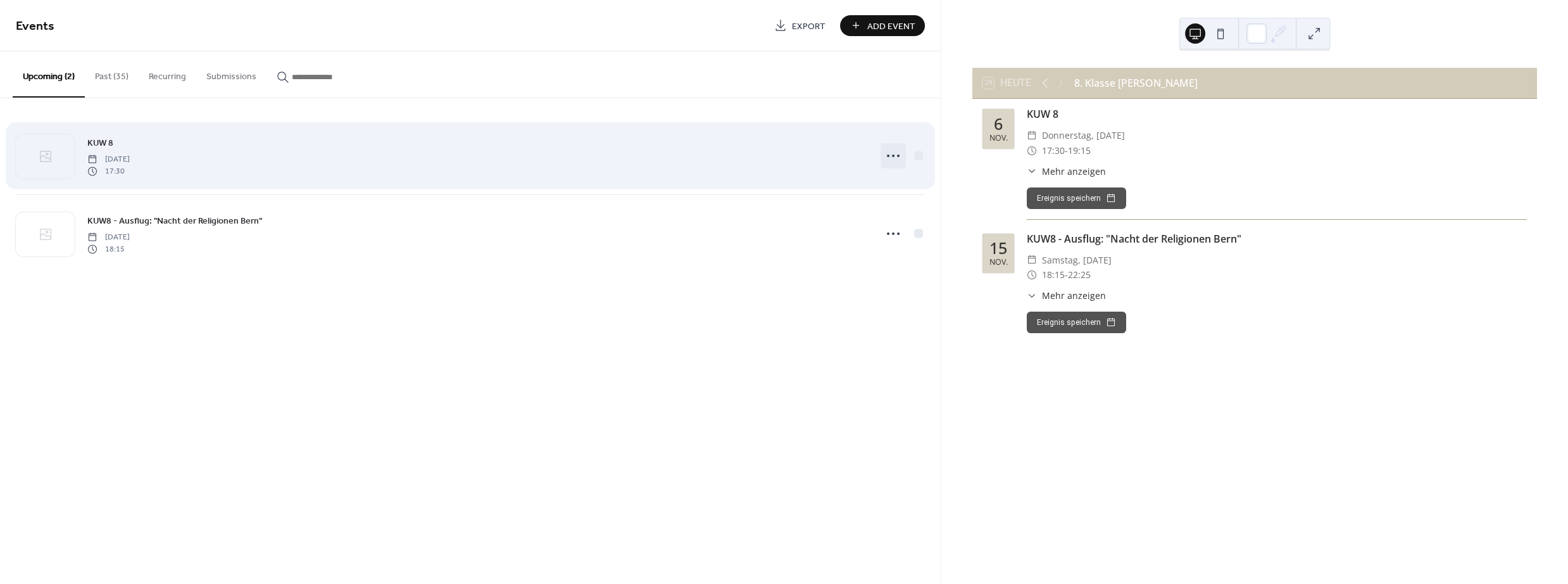 click 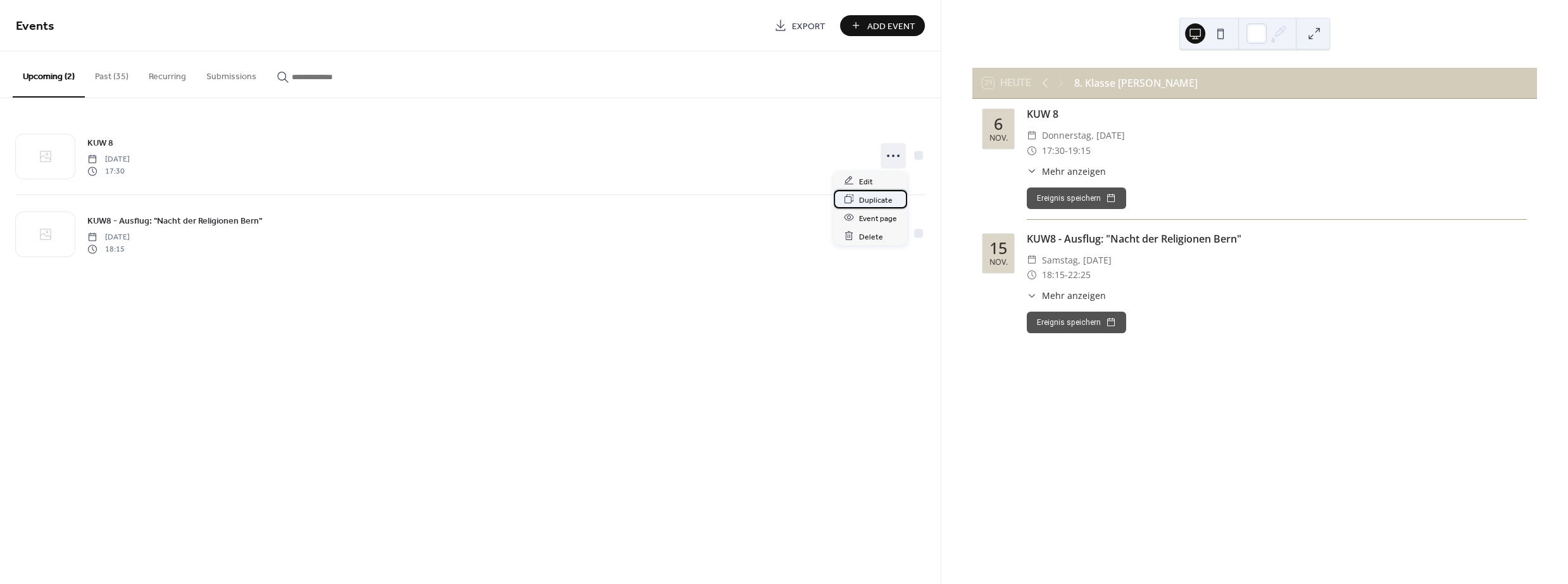 click on "Duplicate" at bounding box center (875, 200) 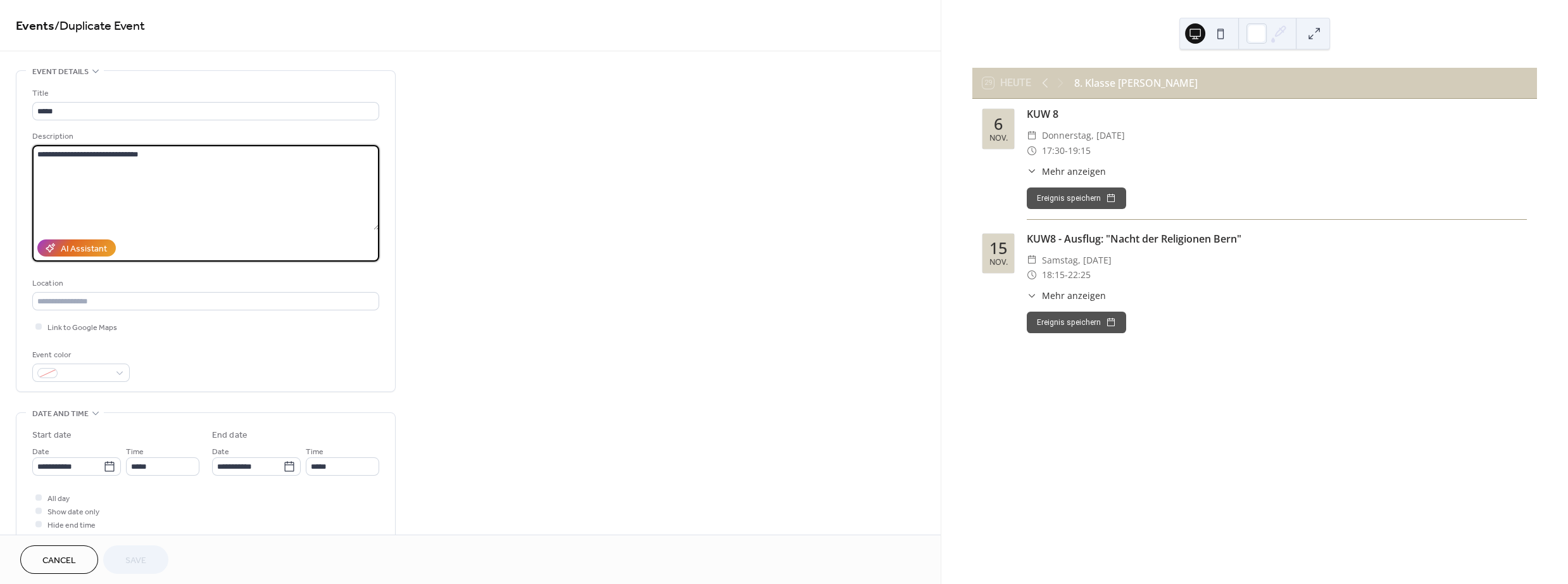 click on "**********" at bounding box center (206, 187) 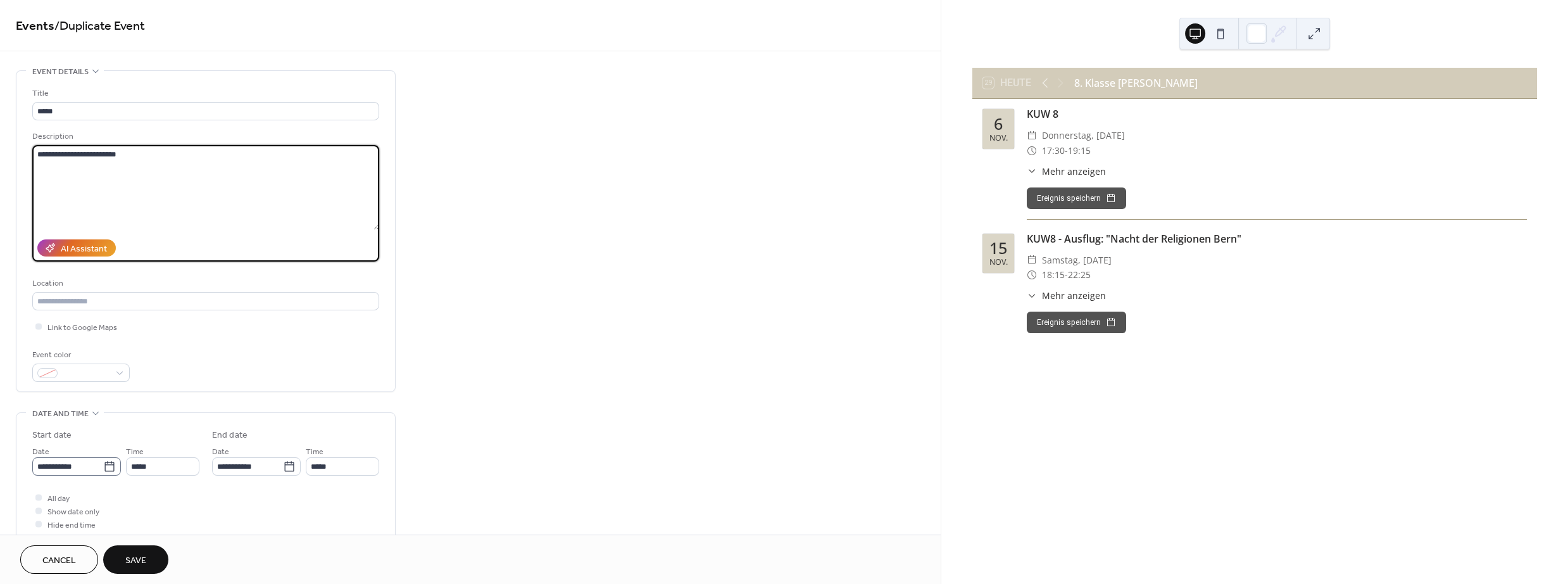 type on "**********" 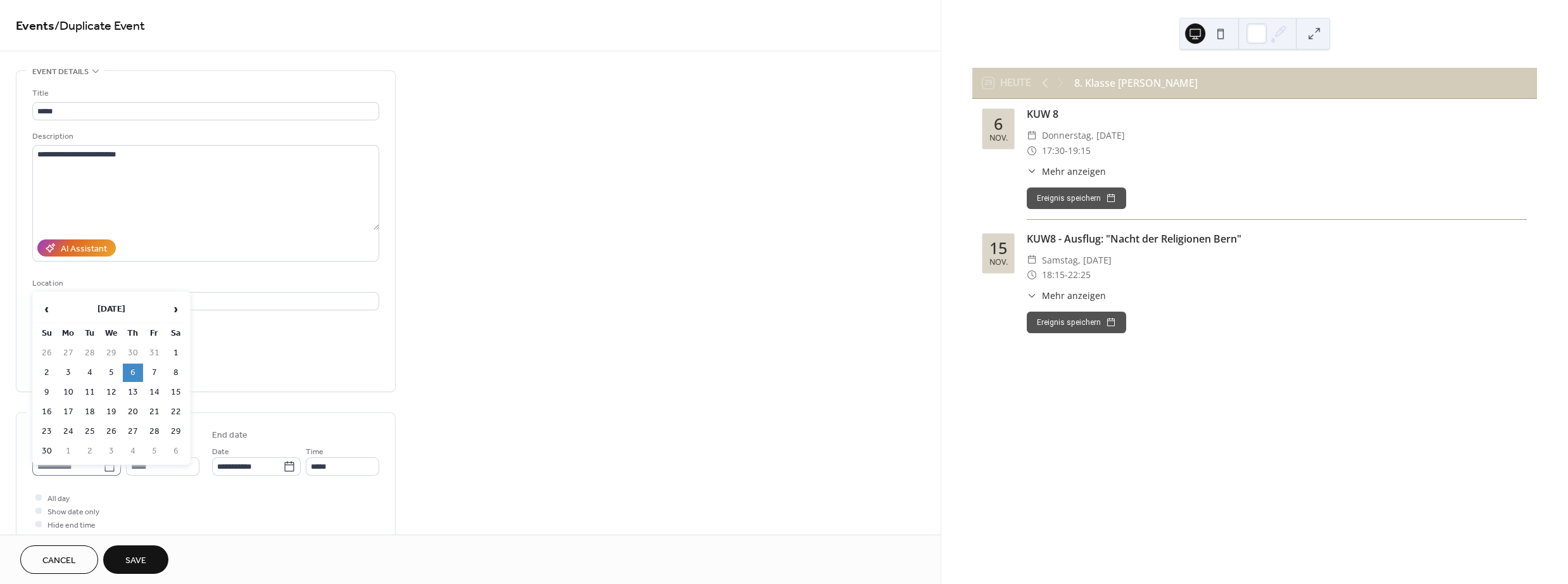 click 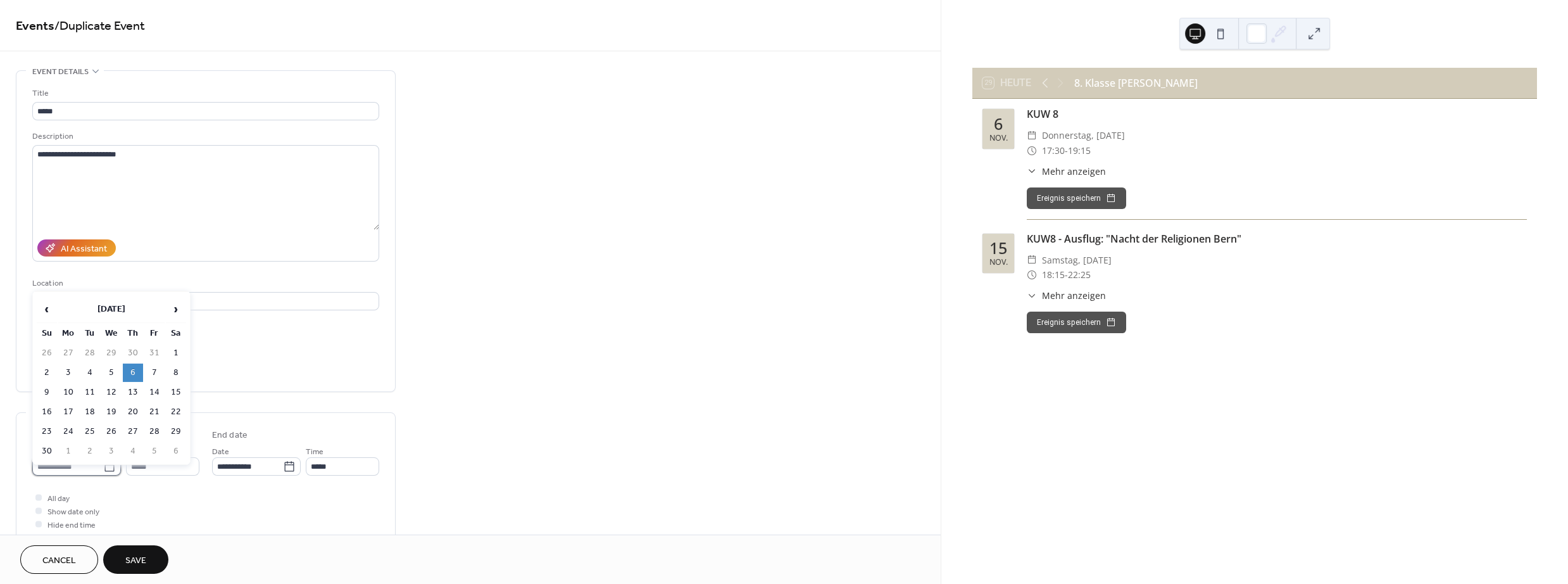 click on "**********" at bounding box center (68, 466) 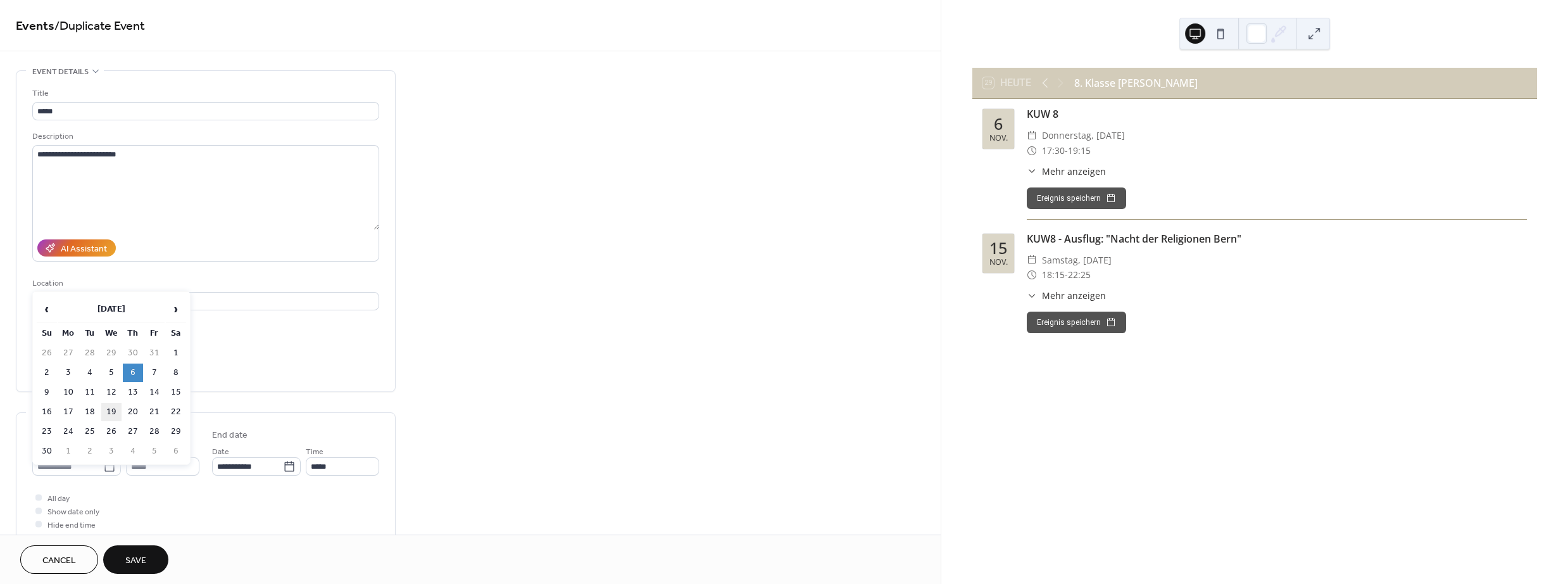 click on "19" at bounding box center [111, 412] 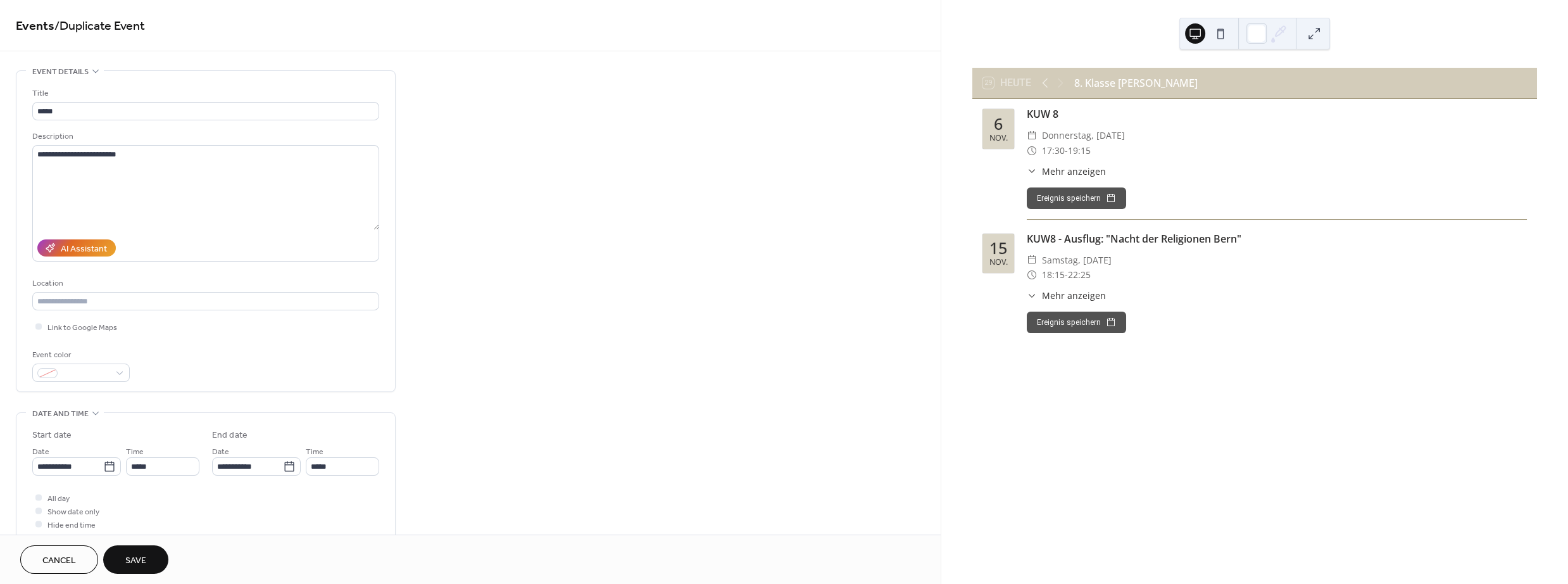 click on "Save" at bounding box center [135, 559] 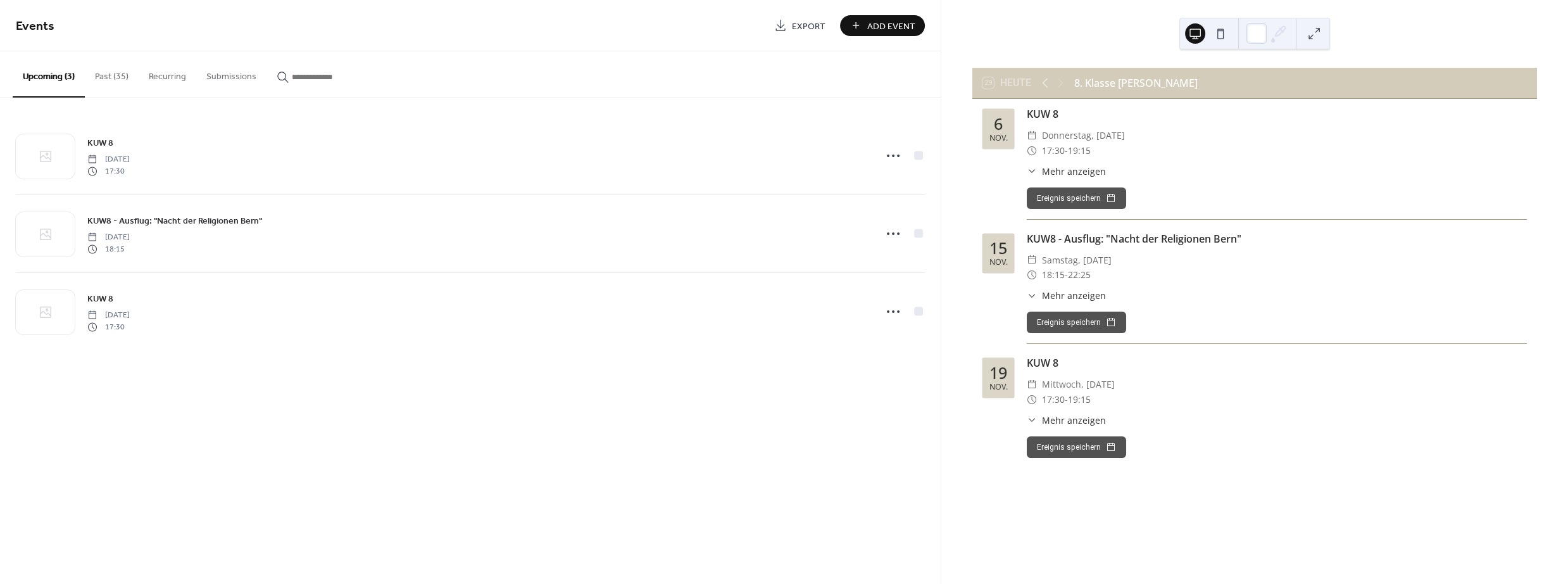 click on "Past (35)" at bounding box center [111, 73] 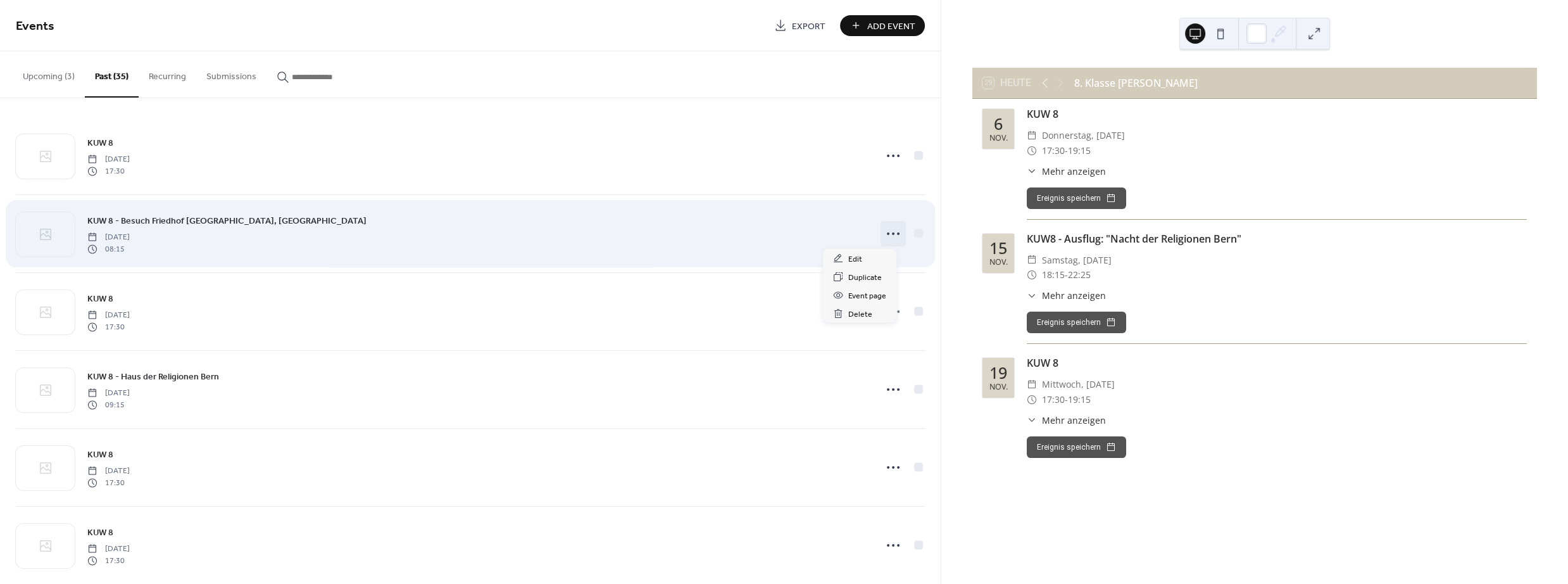 click 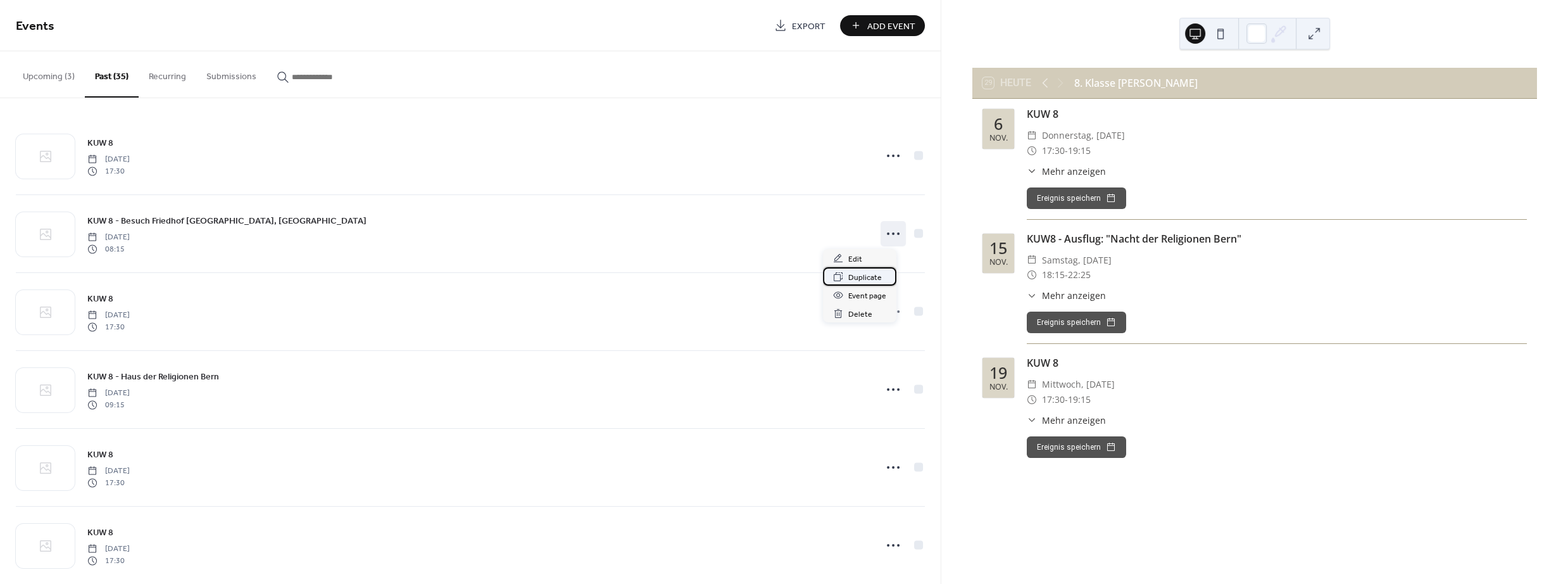 click on "Duplicate" at bounding box center [865, 277] 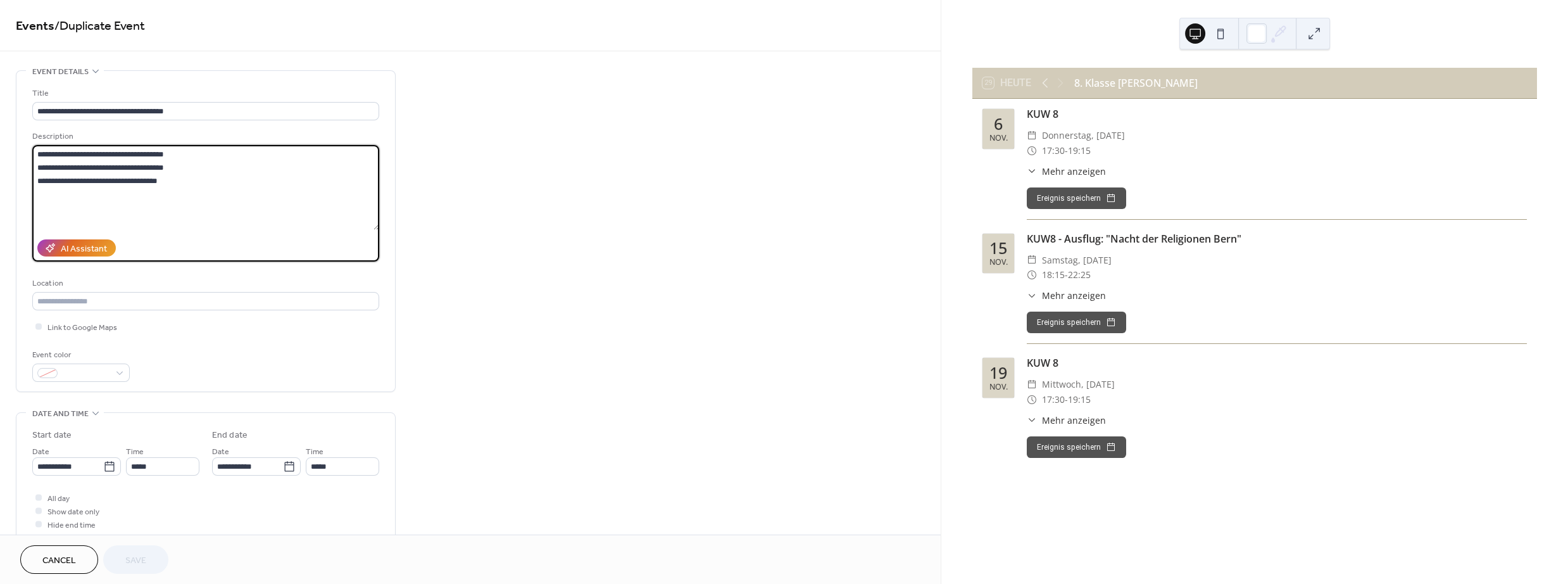 click on "**********" at bounding box center (206, 187) 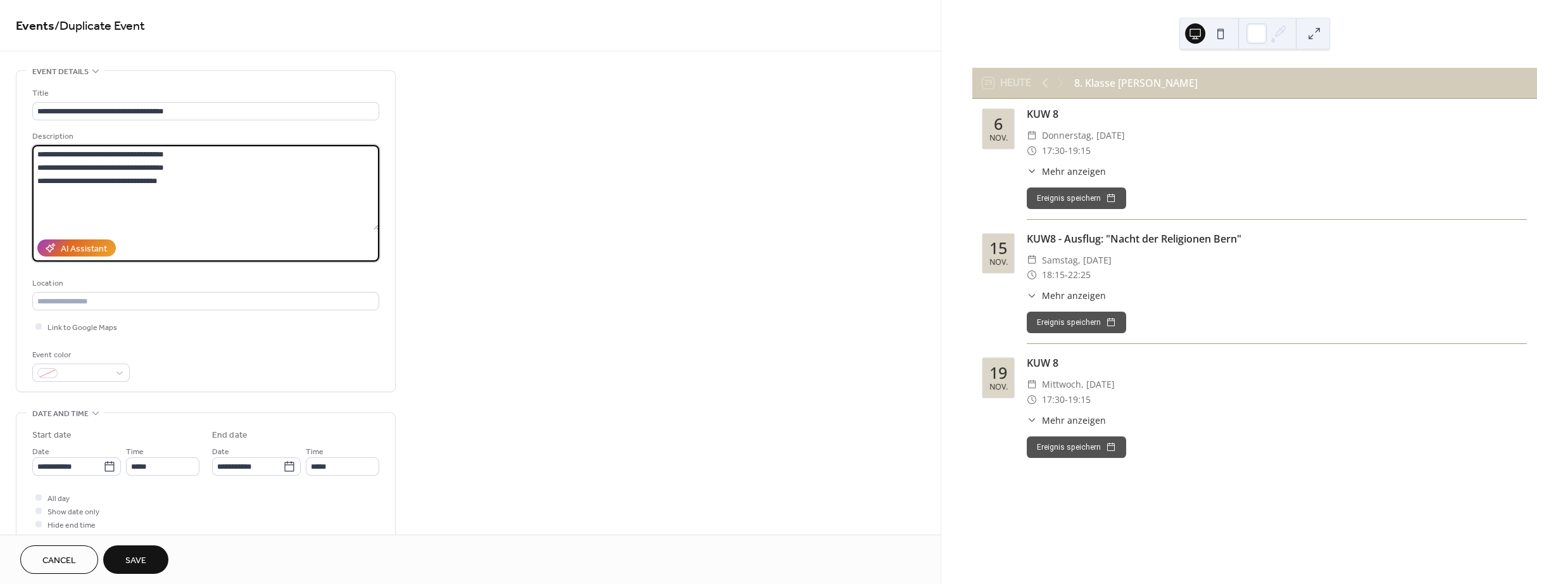 click on "**********" at bounding box center (206, 187) 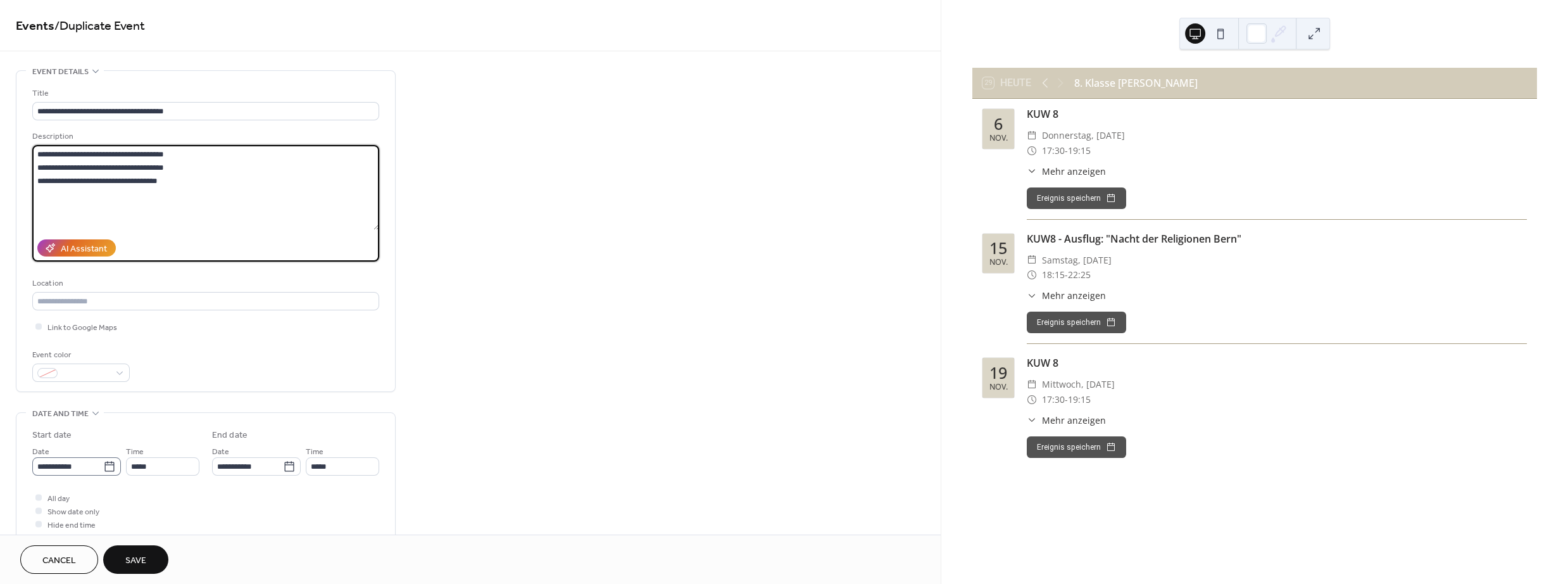type on "**********" 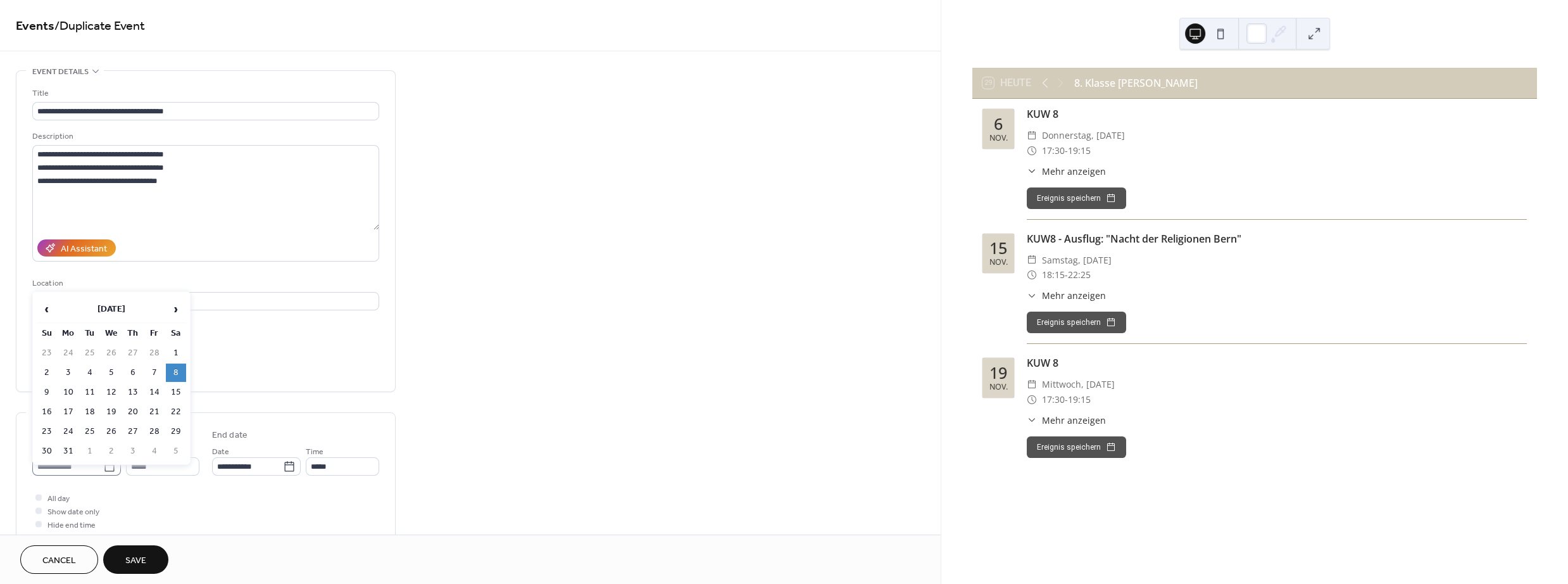click 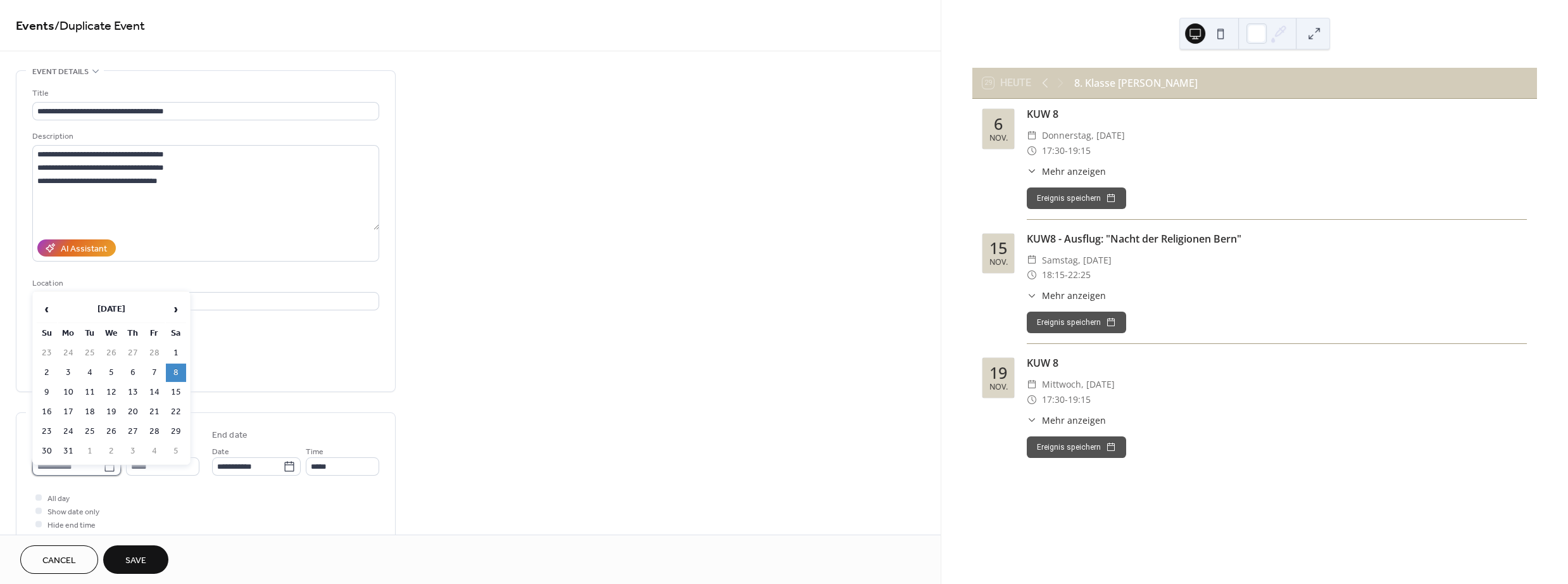 click on "**********" at bounding box center (68, 466) 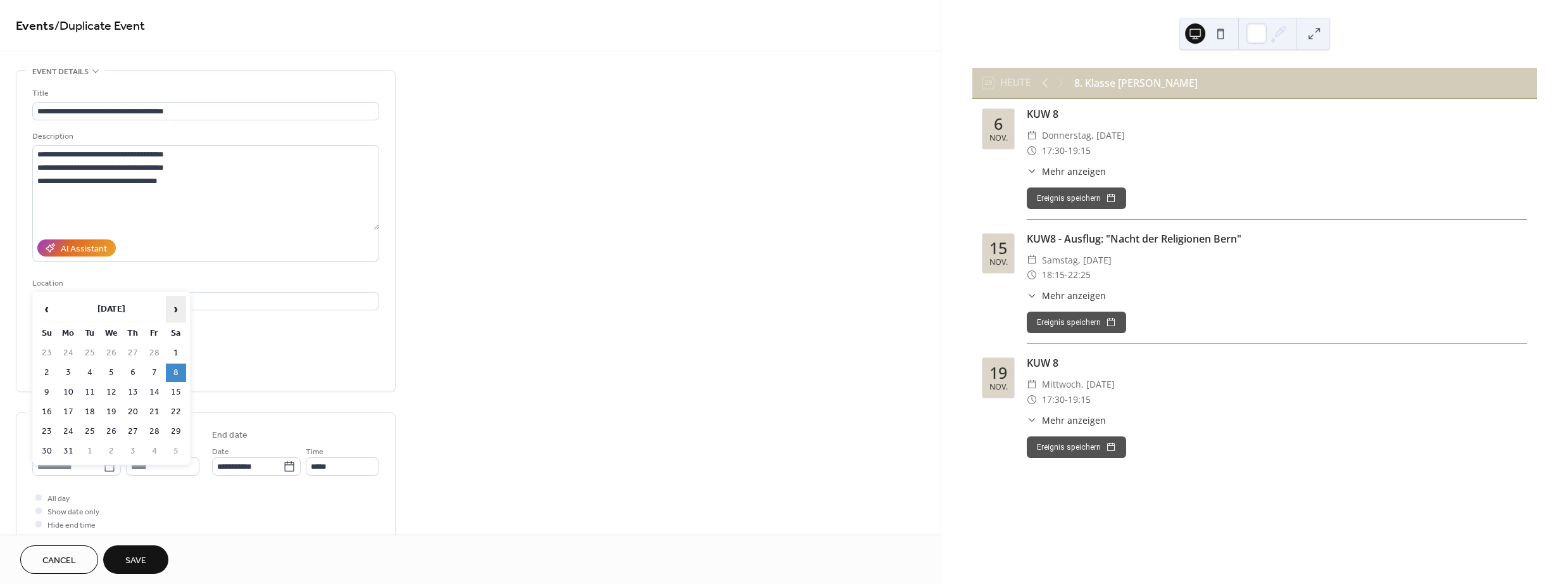 click on "›" at bounding box center [176, 309] 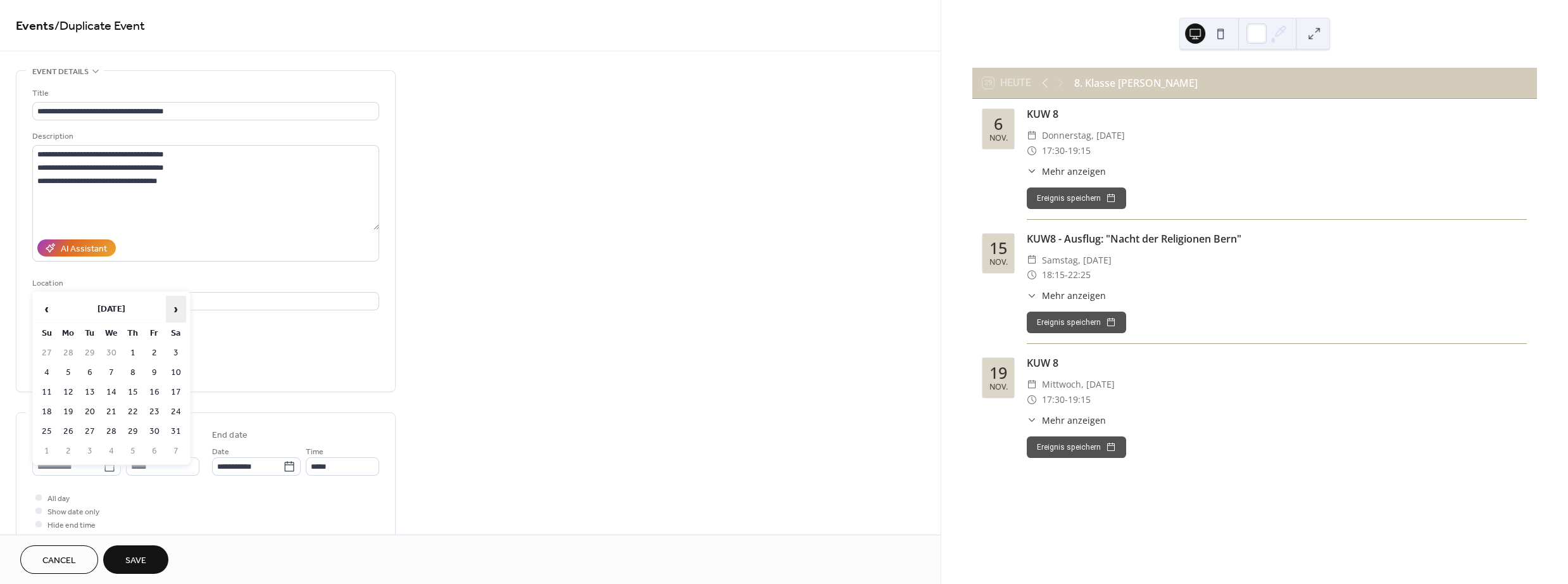 click on "›" at bounding box center [176, 309] 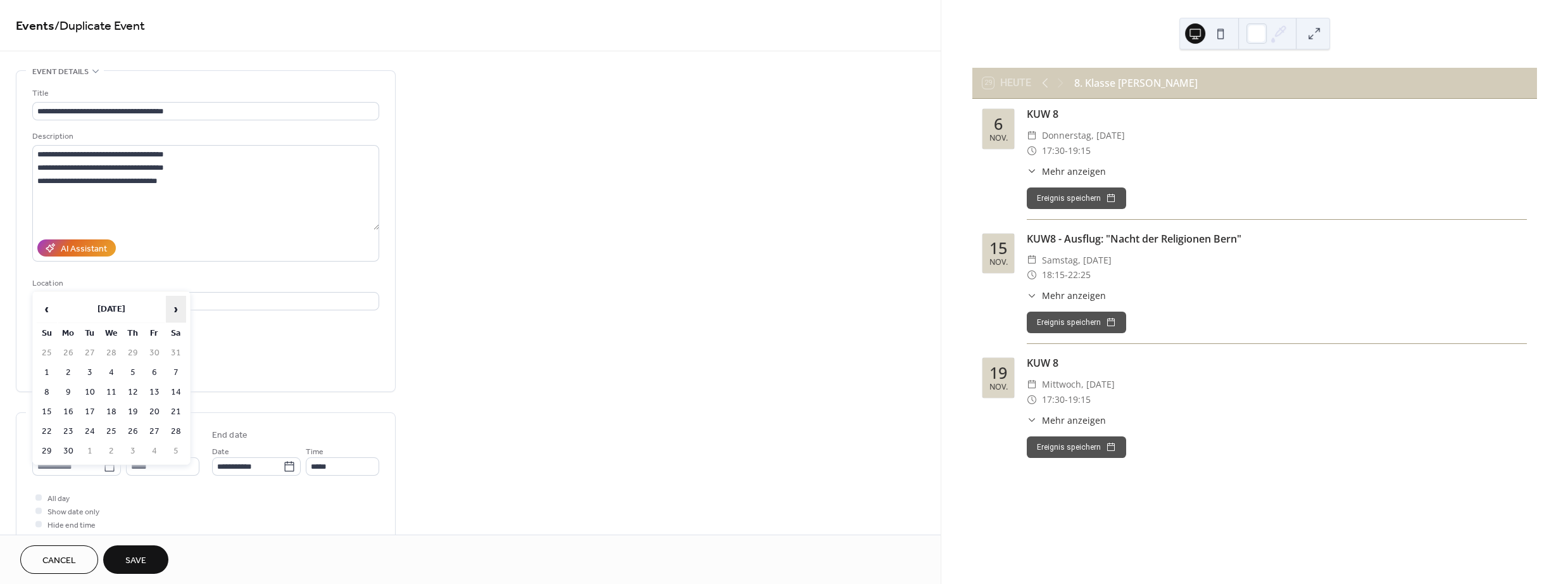 click on "›" at bounding box center [176, 309] 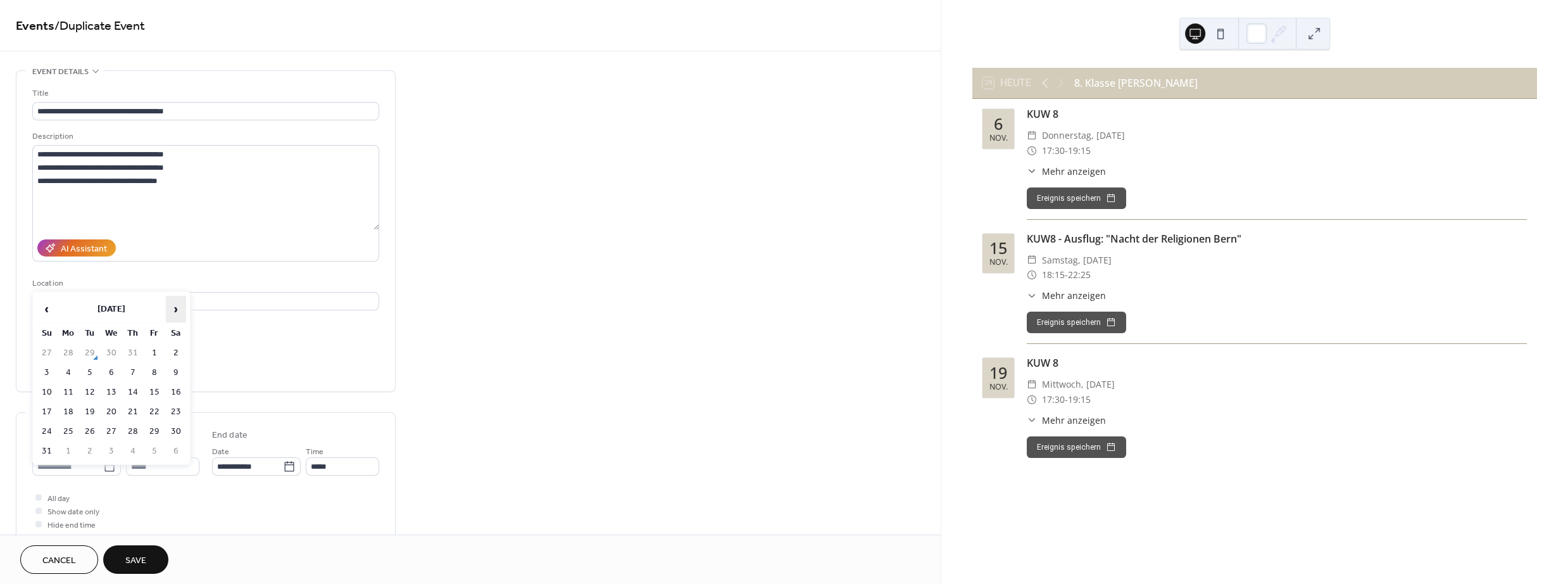 click on "›" at bounding box center [176, 309] 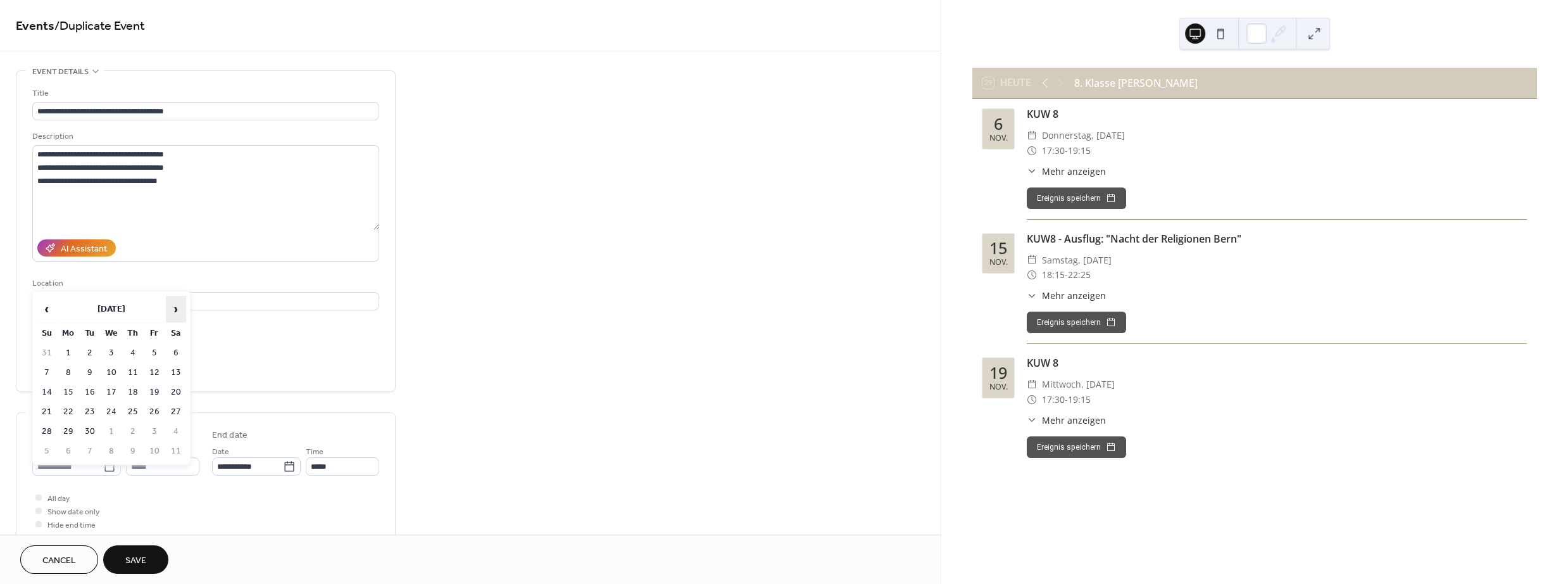 click on "›" at bounding box center (176, 309) 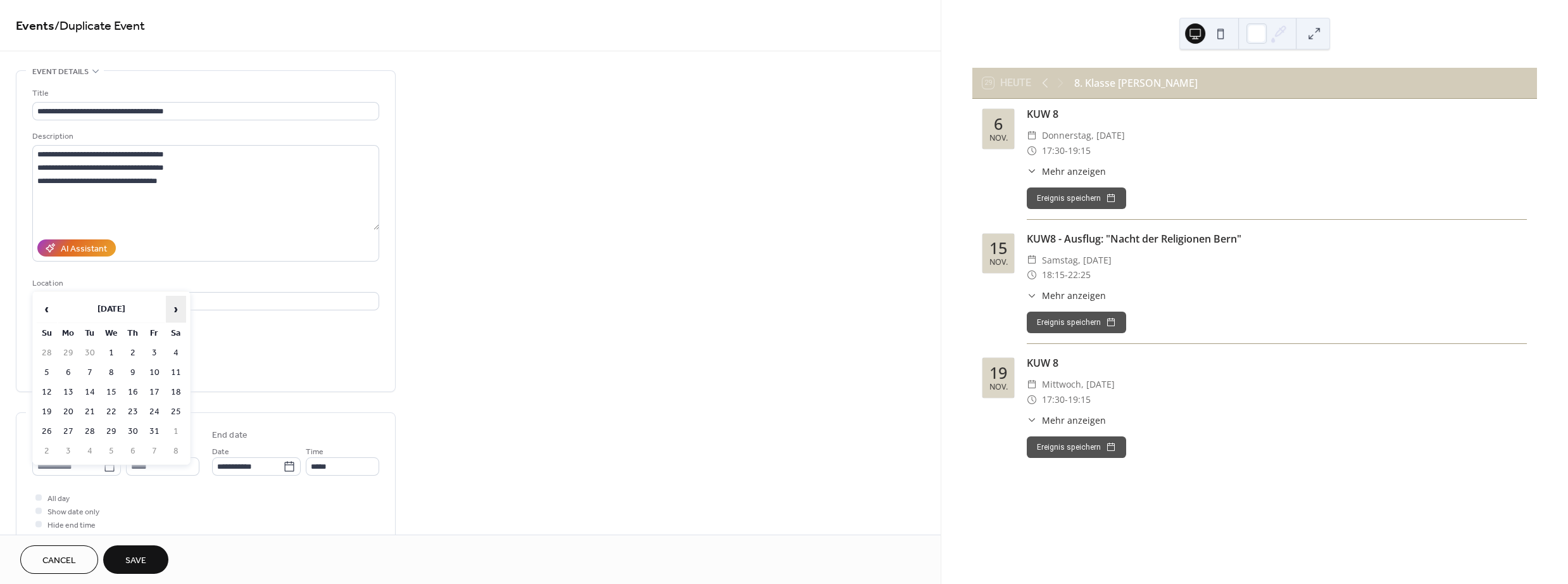 click on "›" at bounding box center [176, 309] 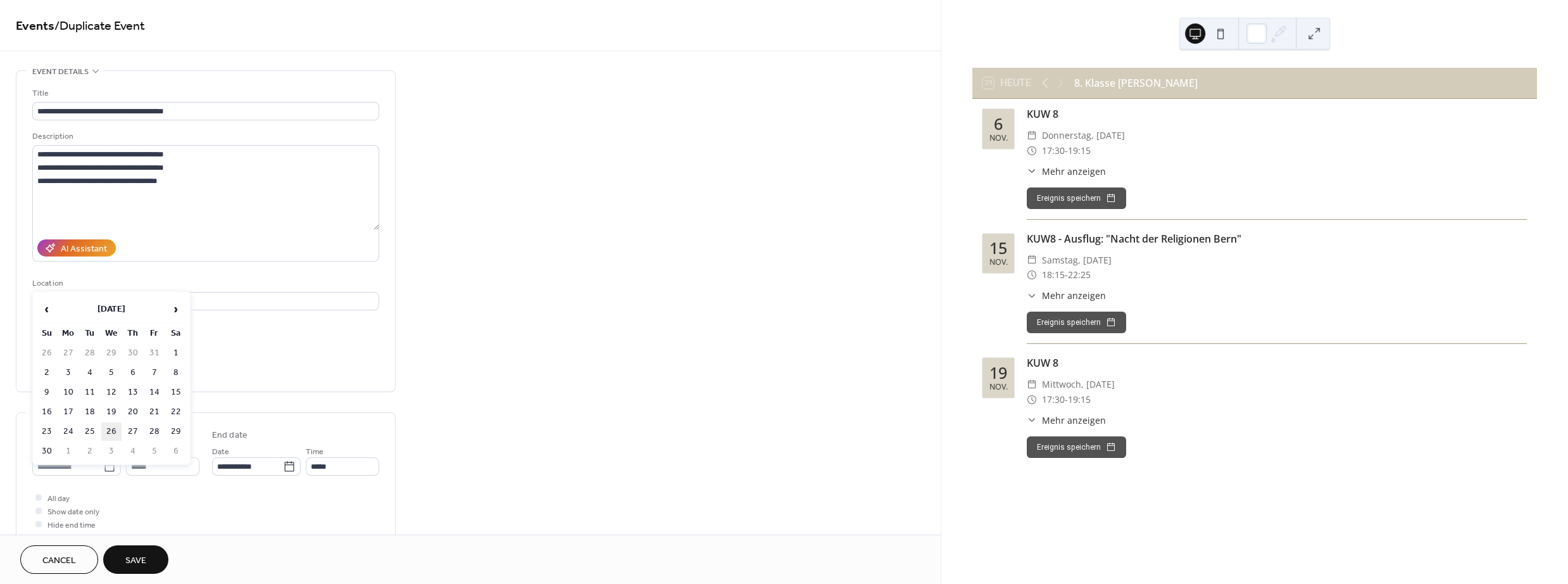 click on "26" at bounding box center (111, 431) 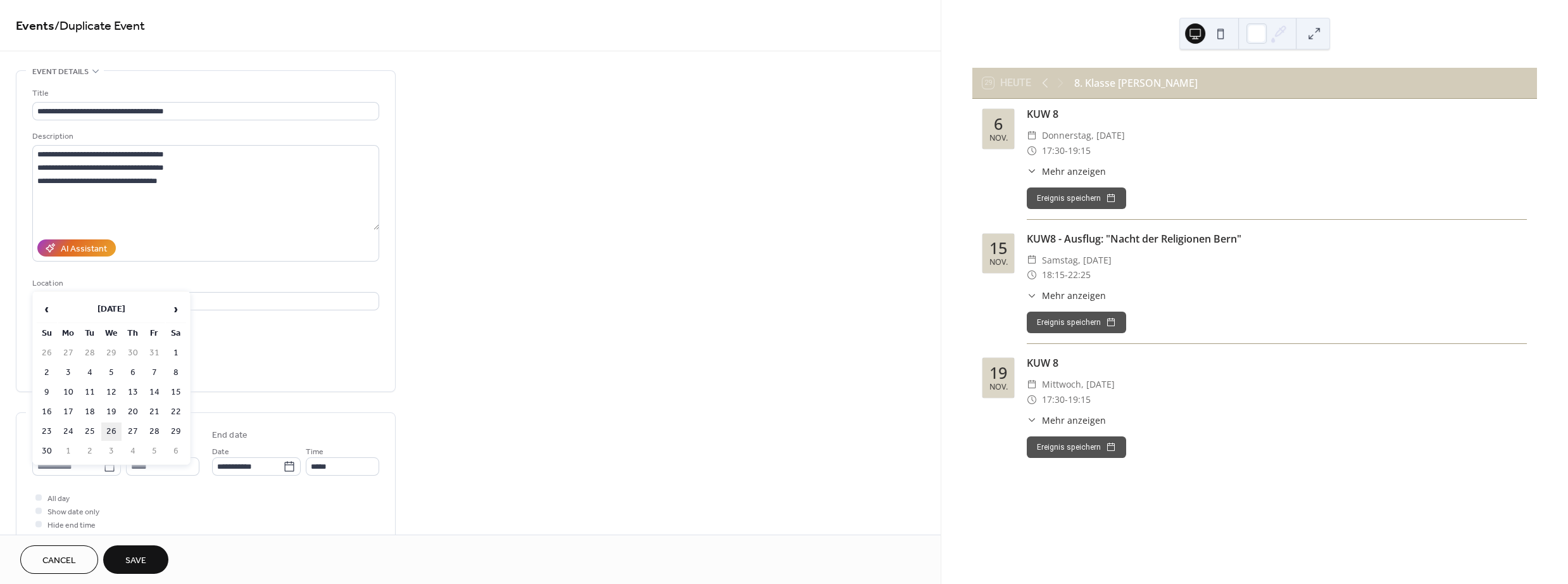 type on "**********" 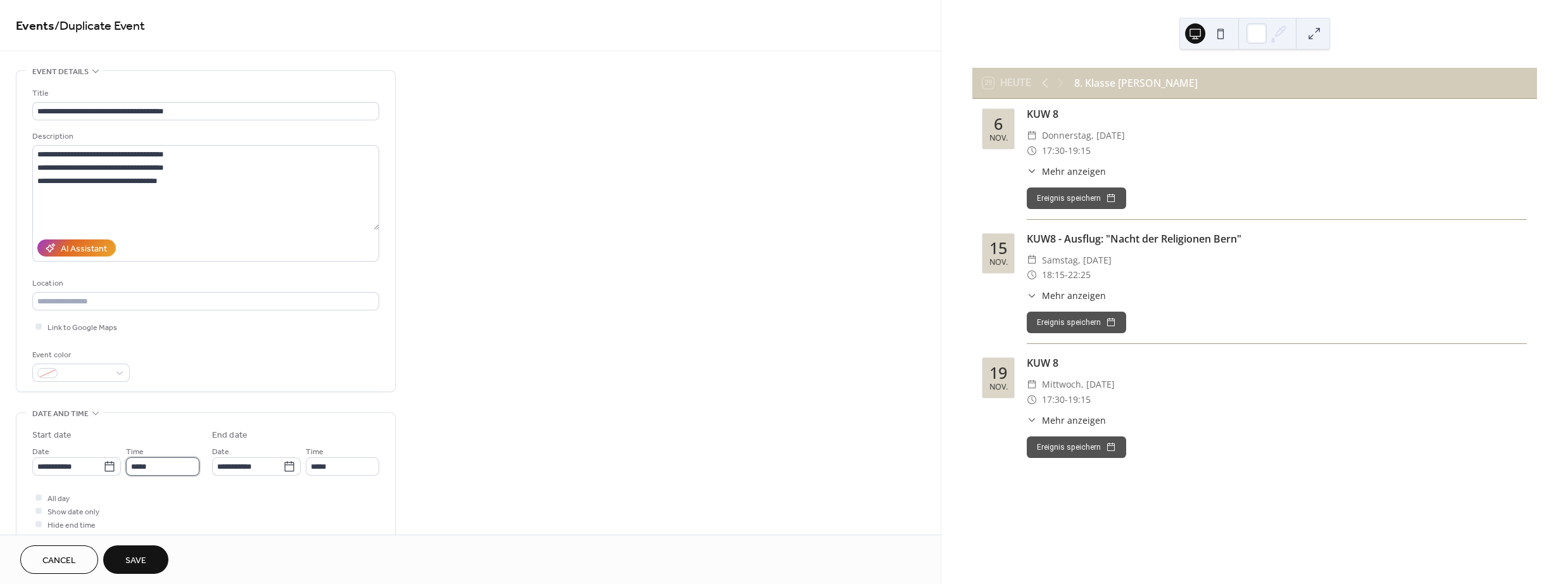 click on "*****" at bounding box center (163, 466) 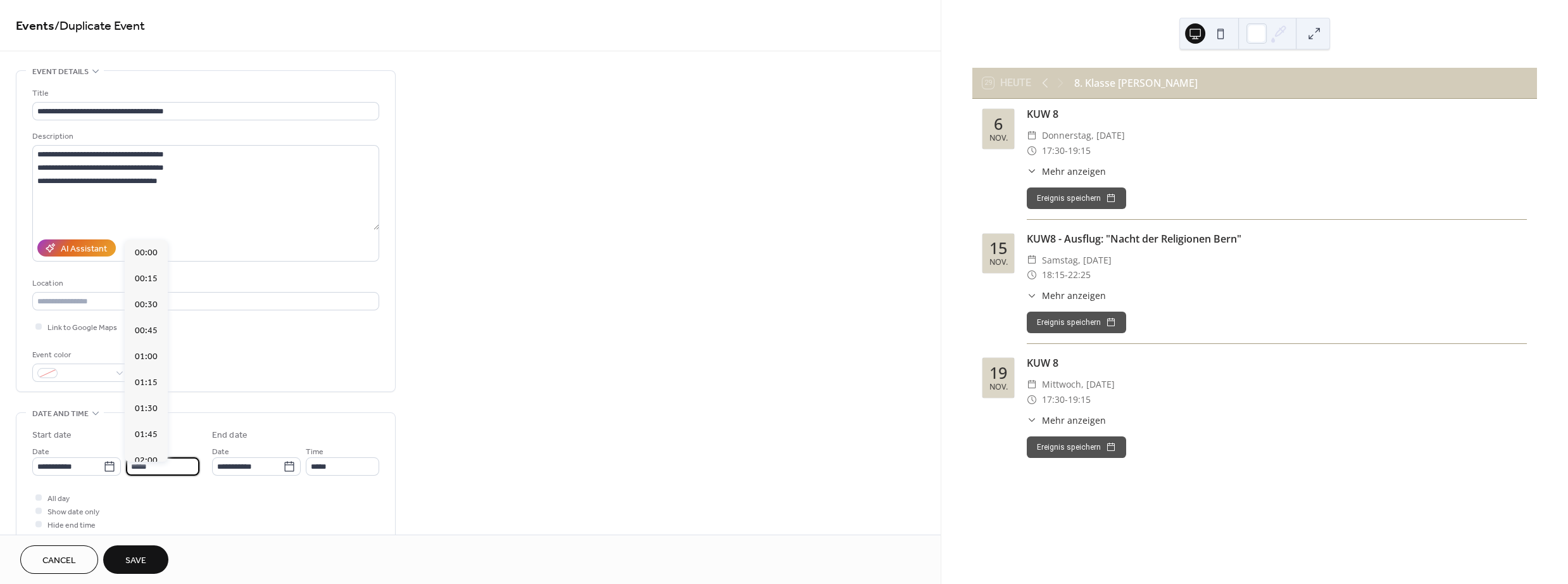 scroll, scrollTop: 848, scrollLeft: 0, axis: vertical 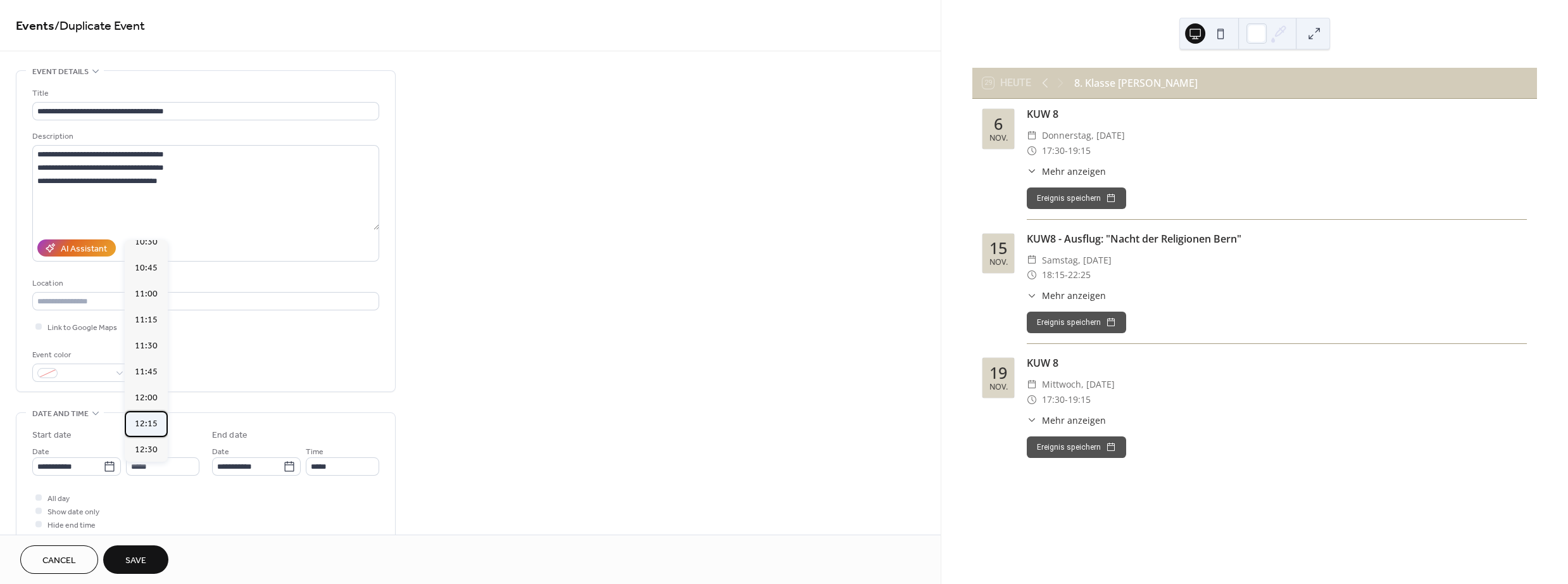 click on "12:15" at bounding box center [146, 424] 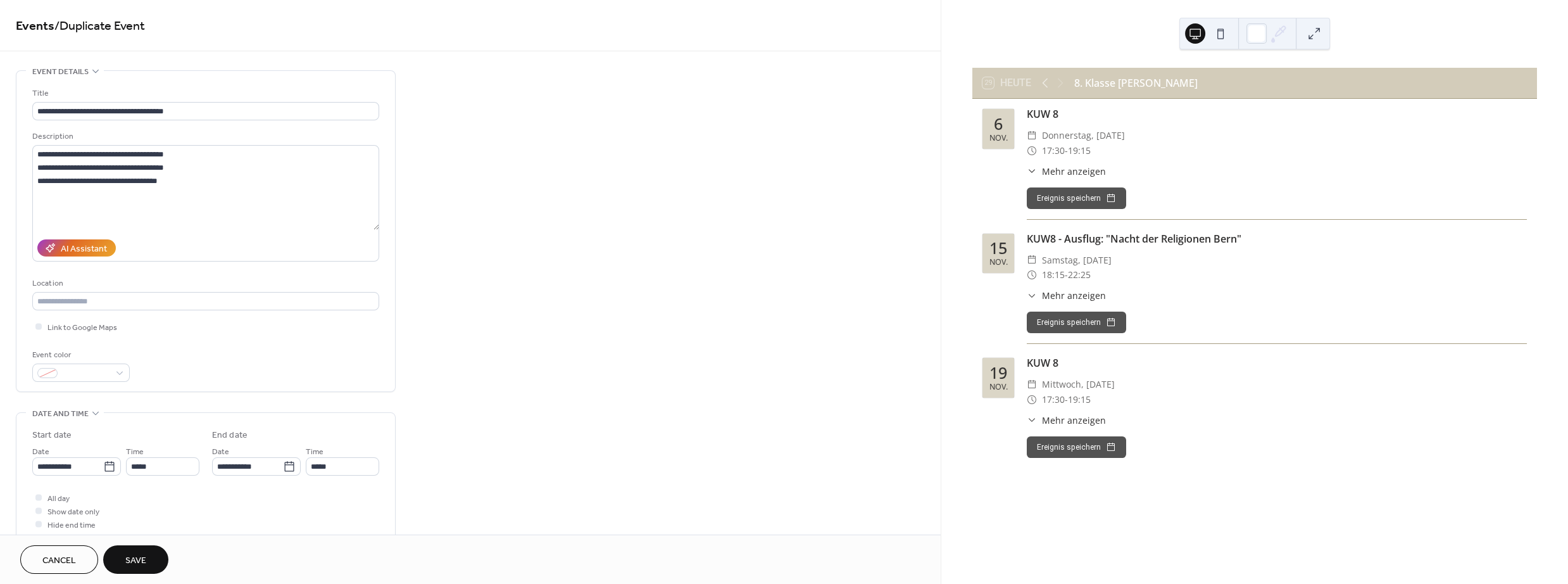 type on "*****" 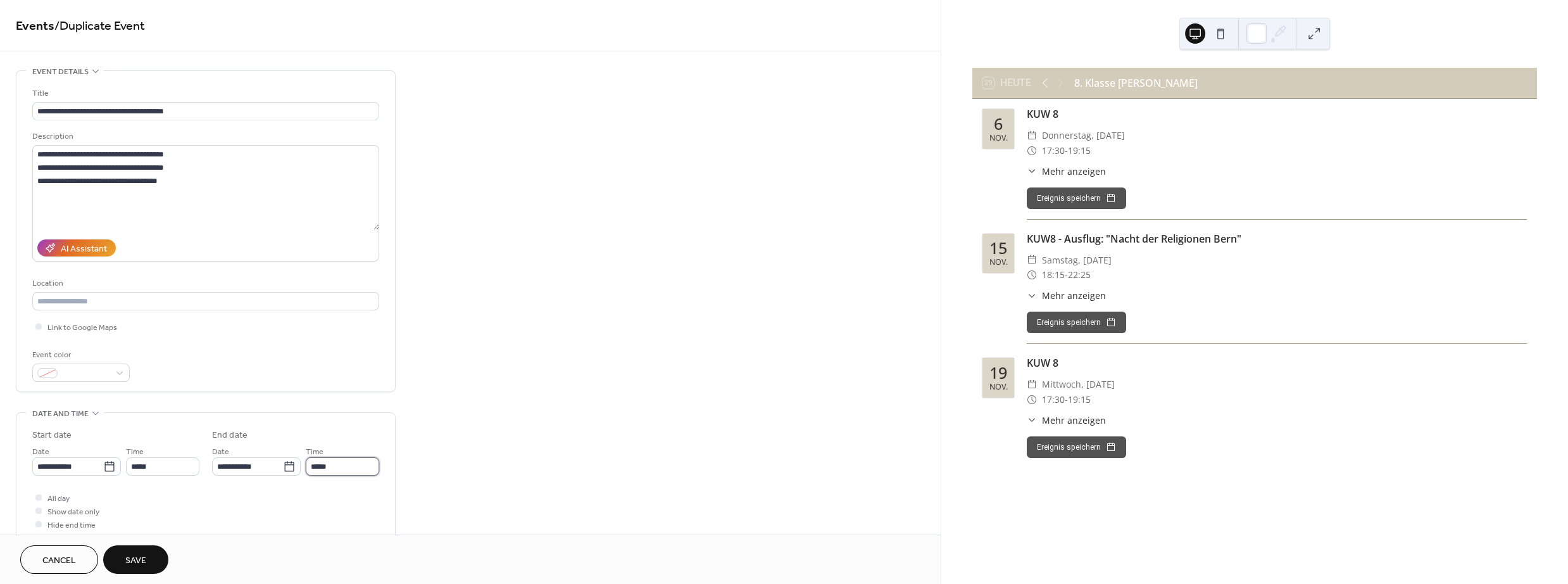 click on "*****" at bounding box center (342, 466) 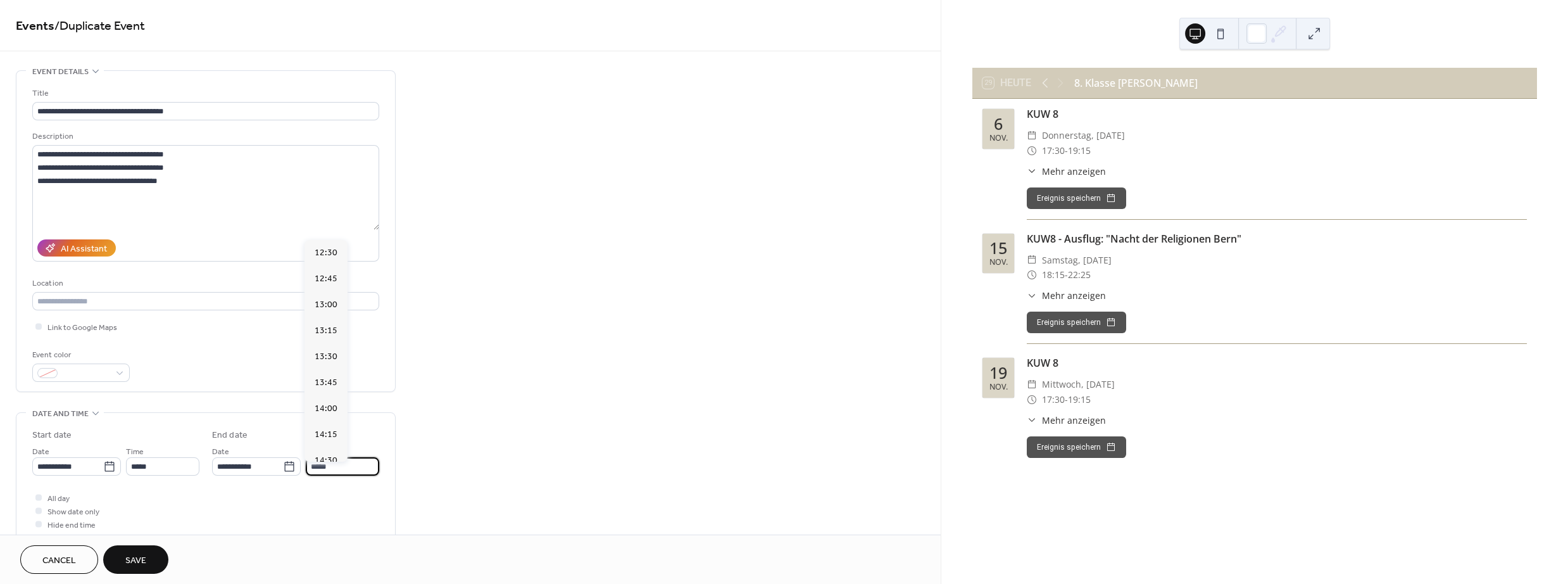 click on "*****" at bounding box center [342, 466] 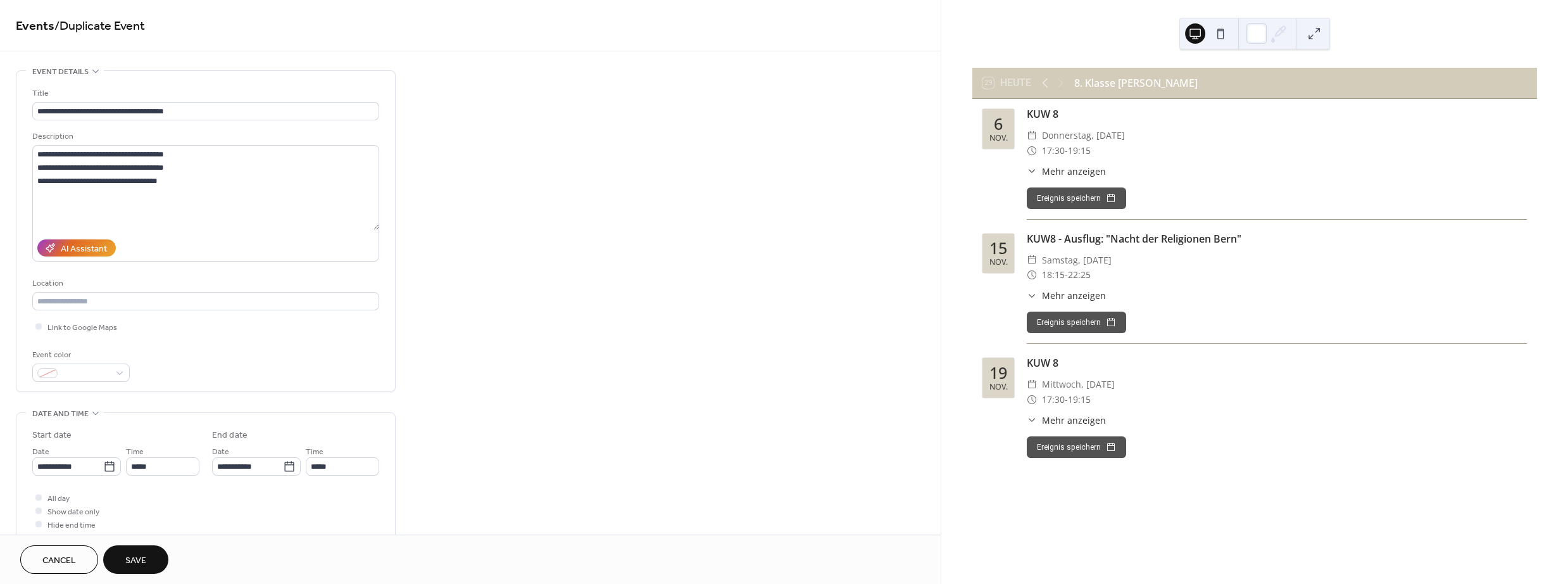 click on "Save" at bounding box center (135, 559) 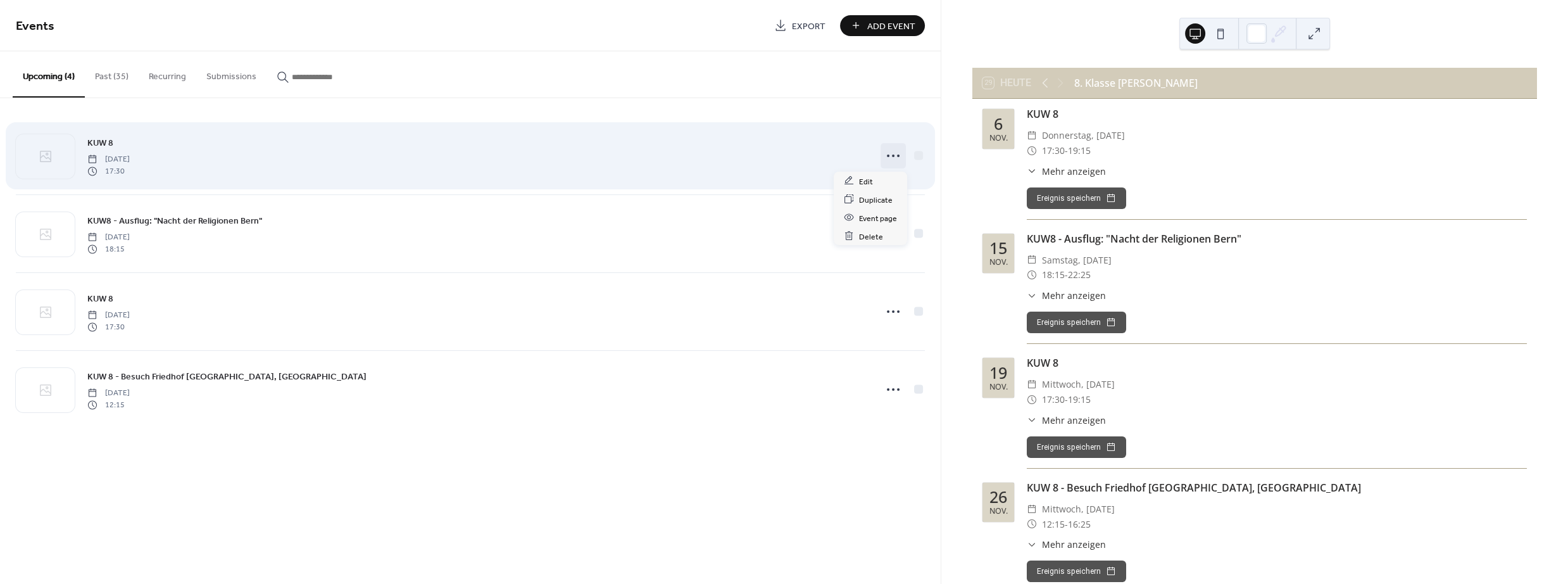 click 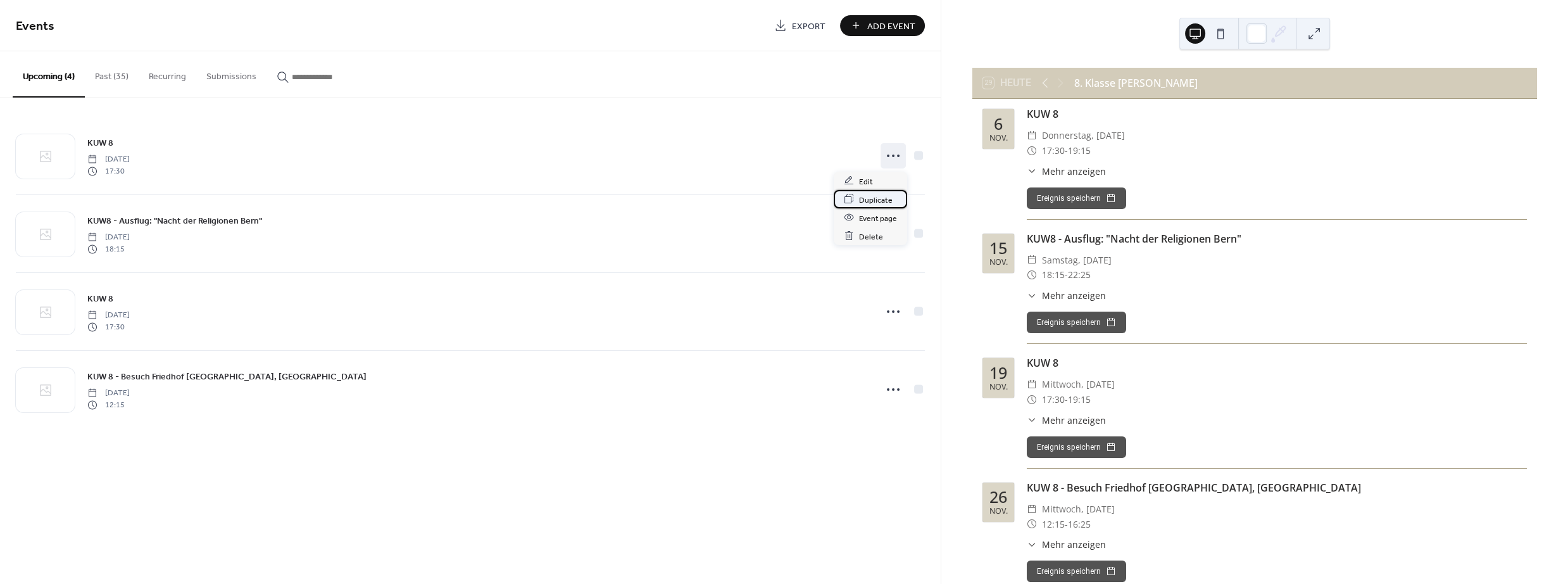 click on "Duplicate" at bounding box center (875, 200) 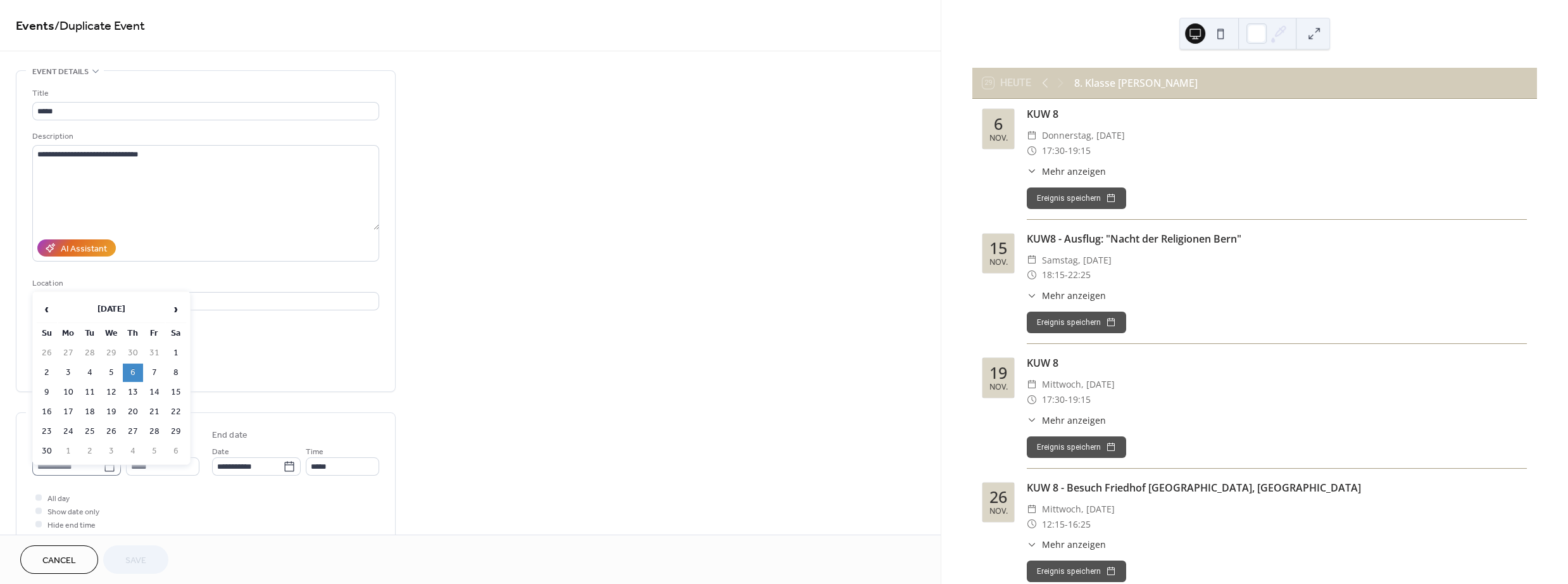 click 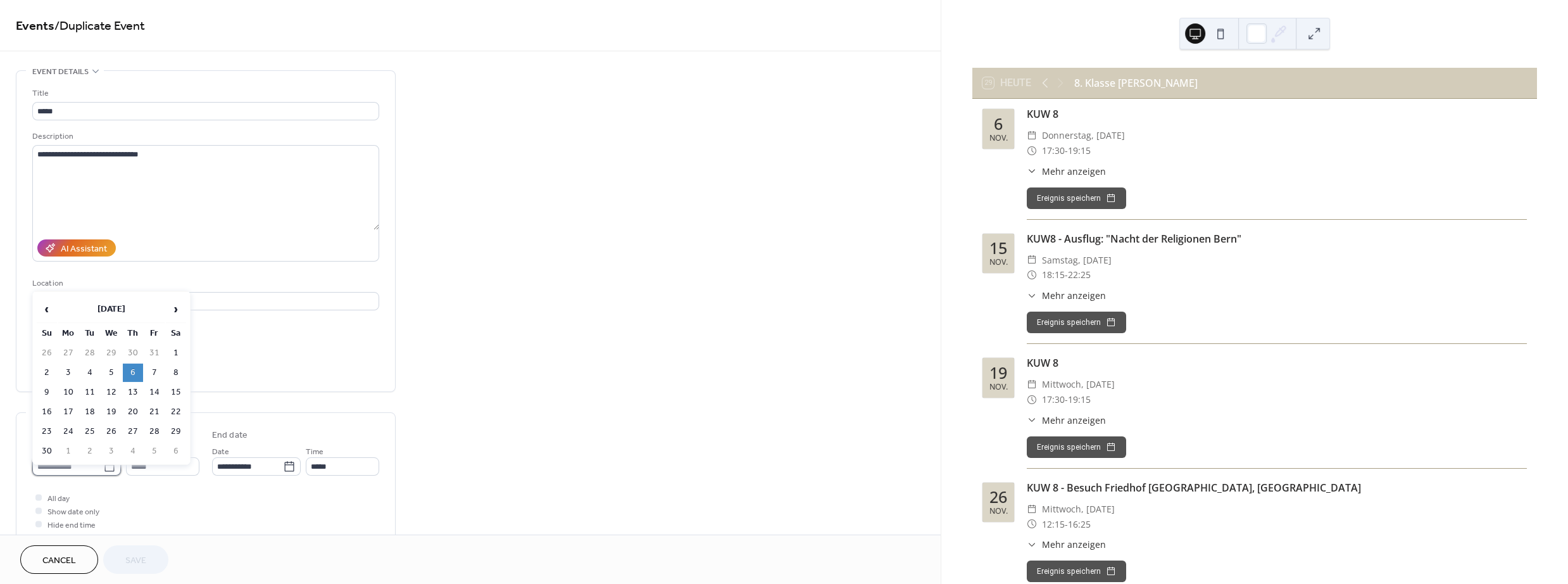 click on "**********" at bounding box center (68, 466) 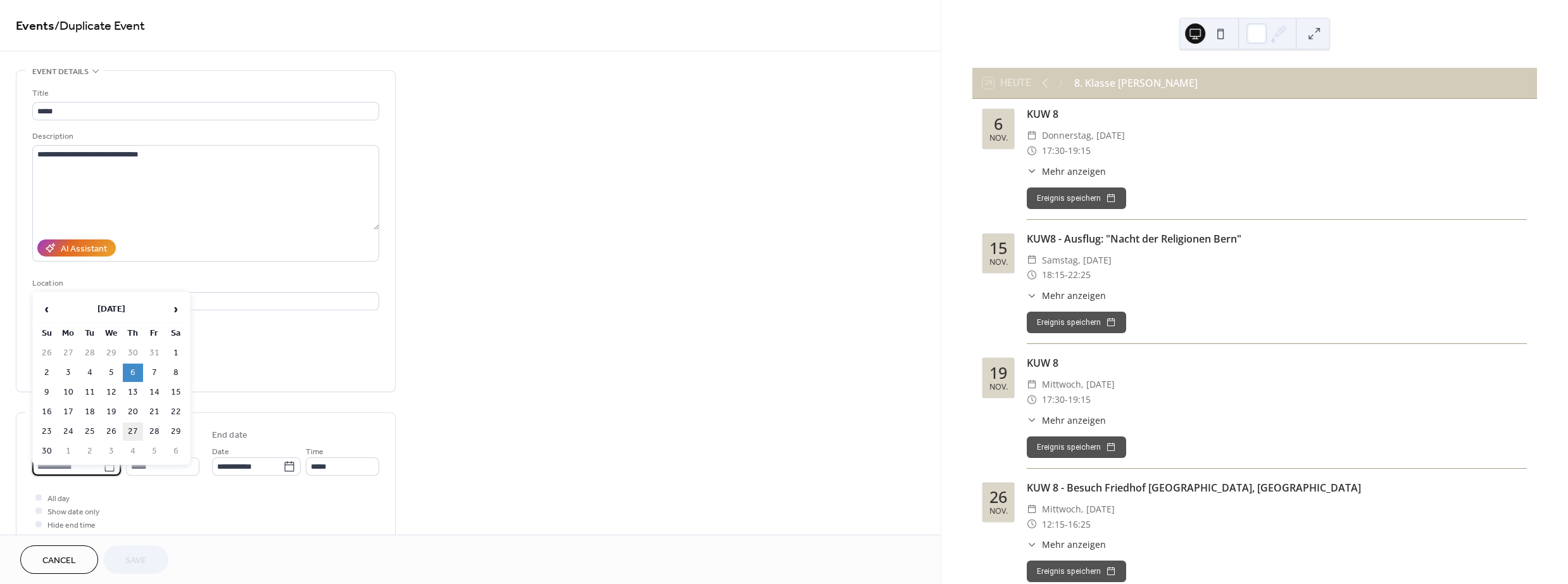 click on "27" at bounding box center (133, 431) 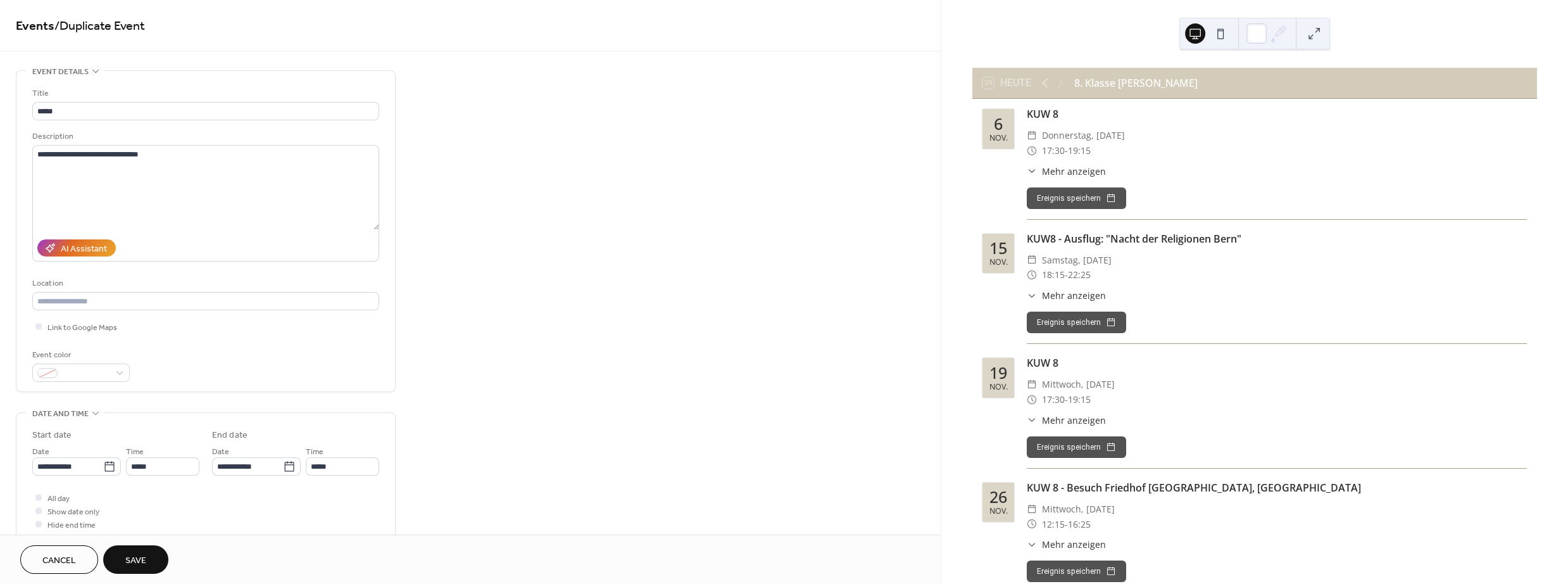 type on "**********" 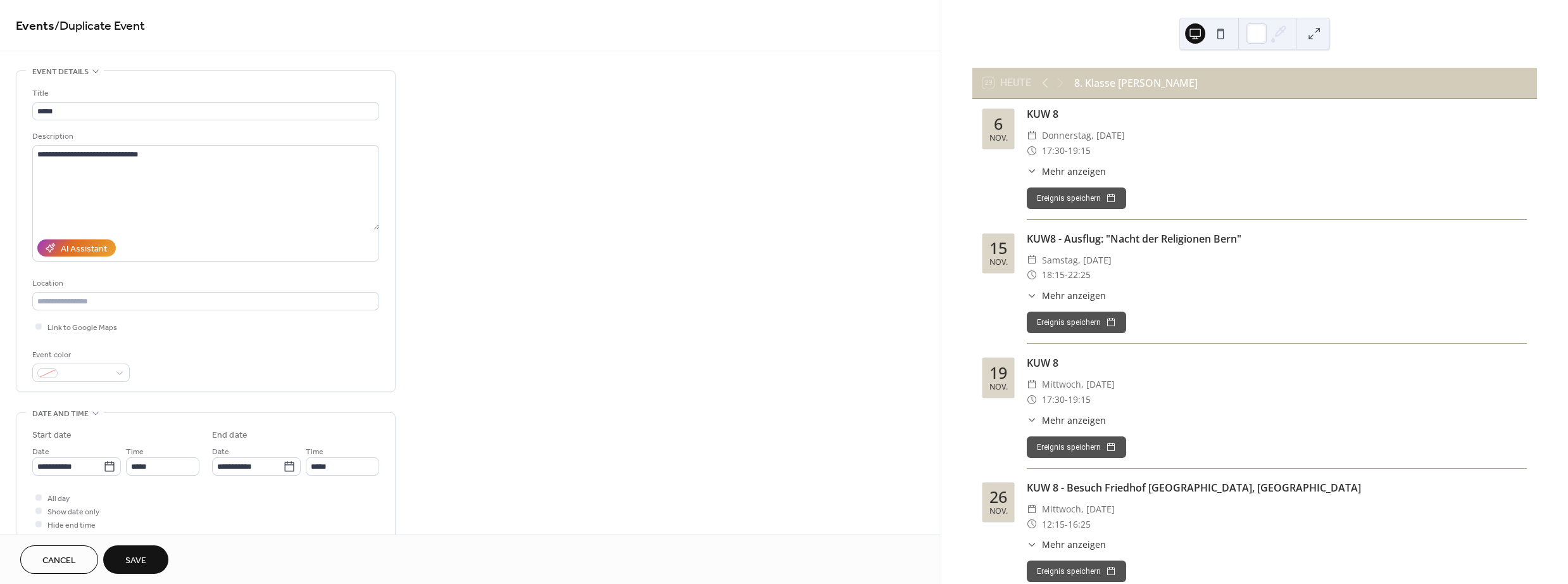 type on "**********" 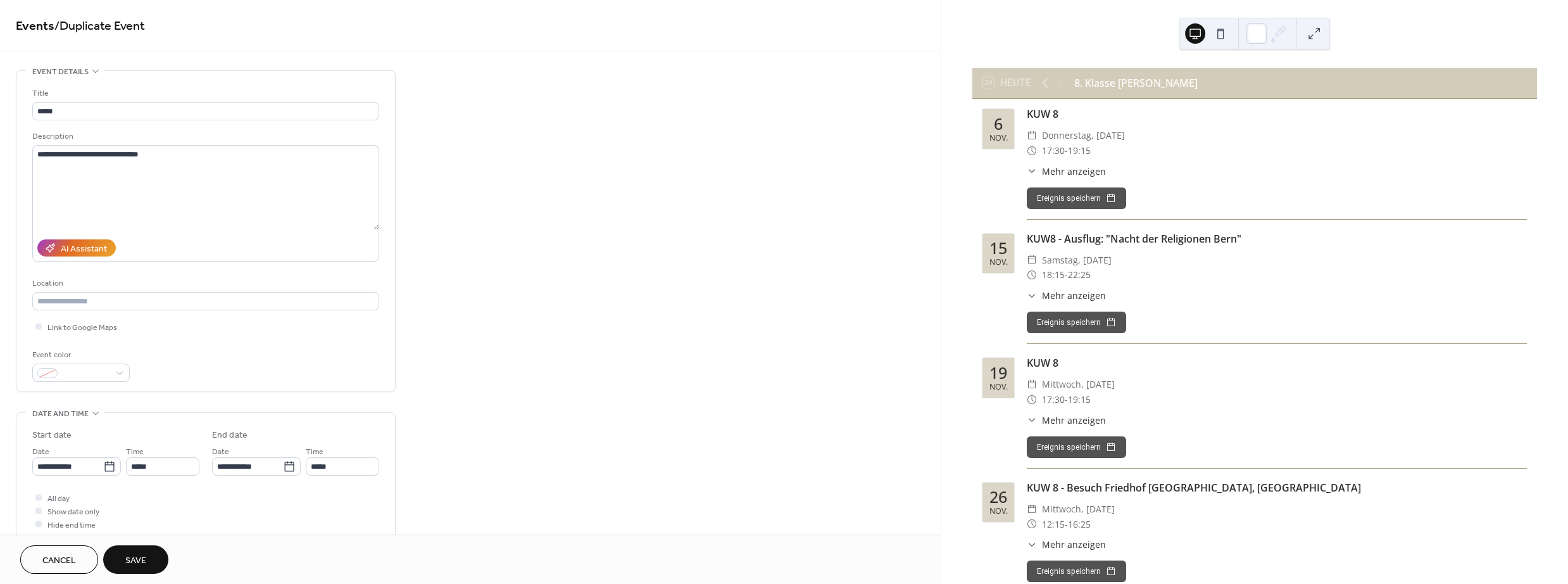 click on "Save" at bounding box center (135, 559) 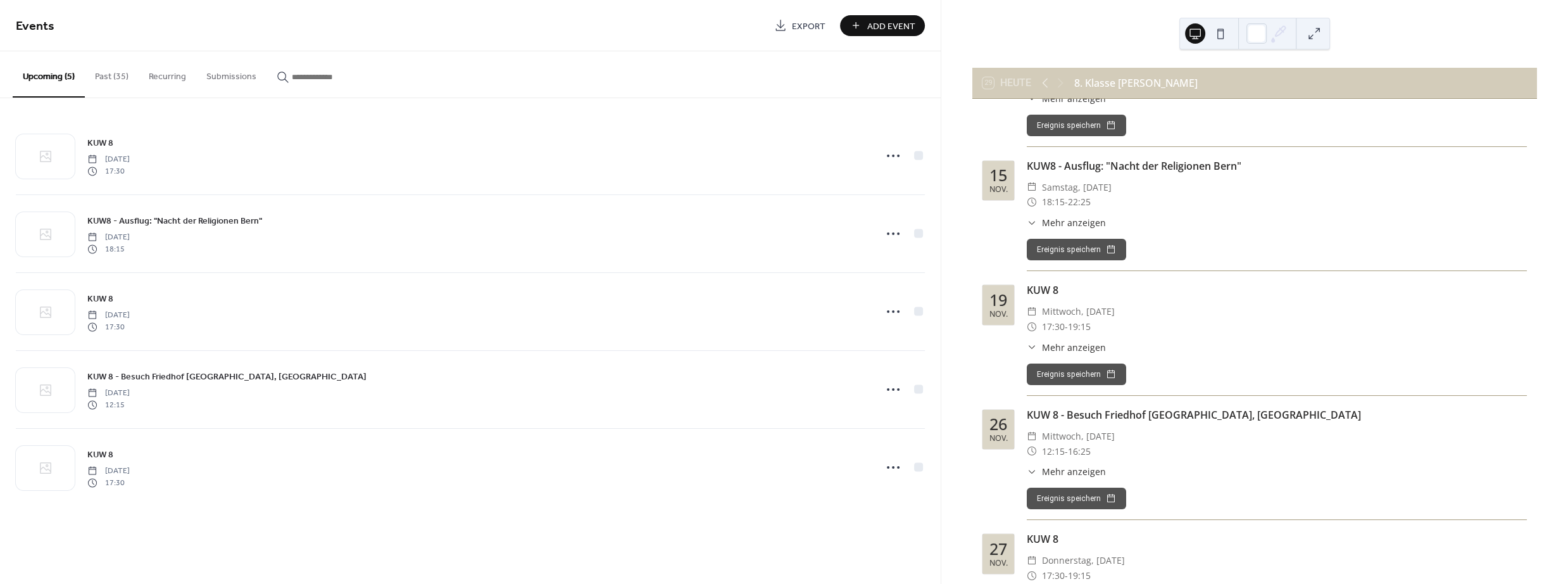 scroll, scrollTop: 75, scrollLeft: 0, axis: vertical 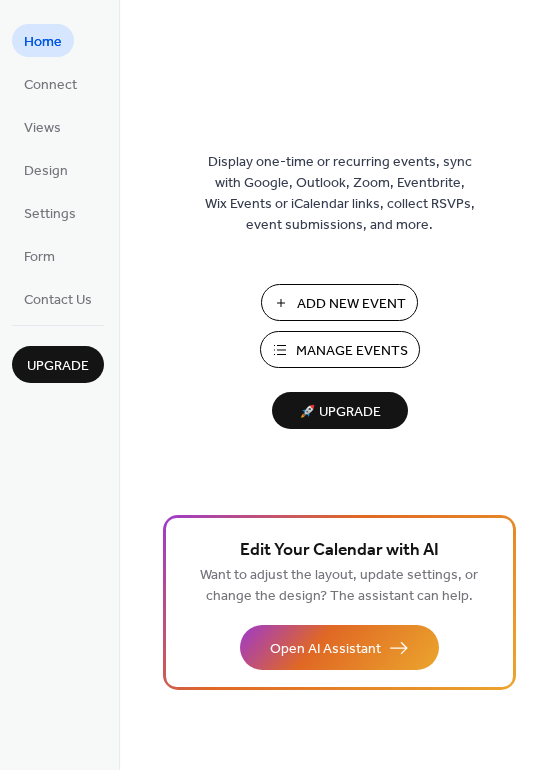 click on "Manage Events" at bounding box center (352, 351) 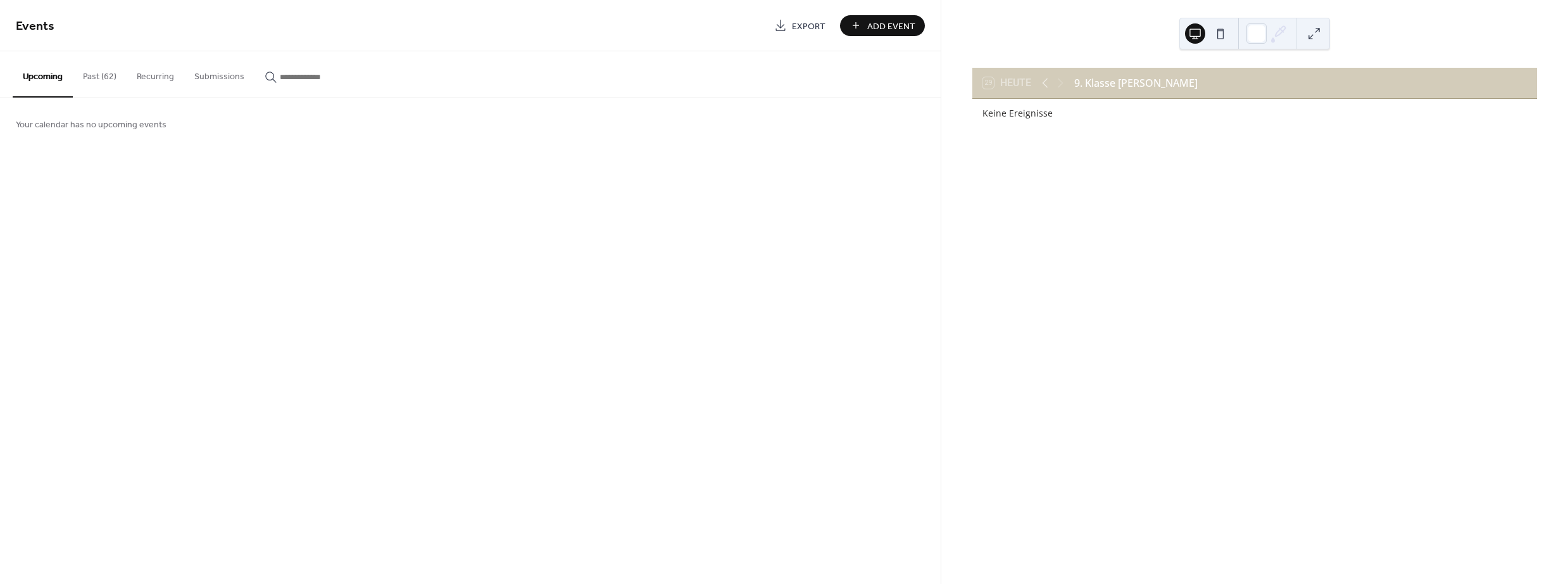 scroll, scrollTop: 0, scrollLeft: 0, axis: both 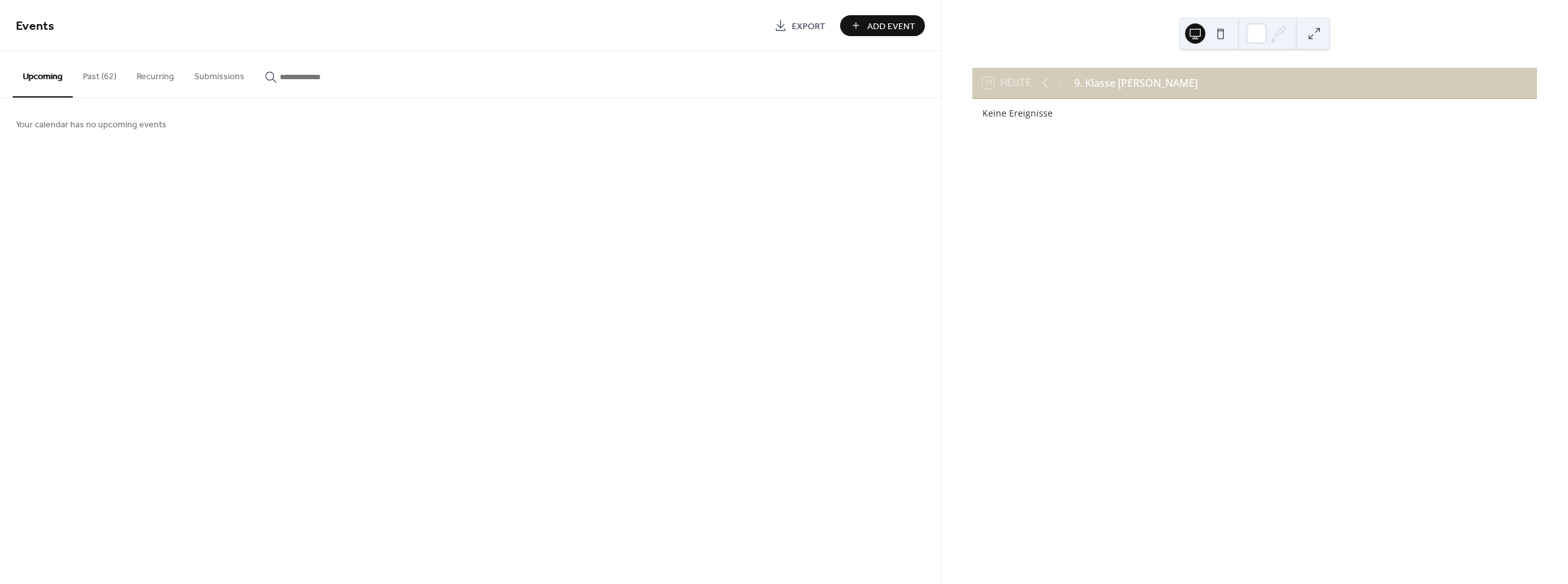 click on "Past (62)" at bounding box center (99, 73) 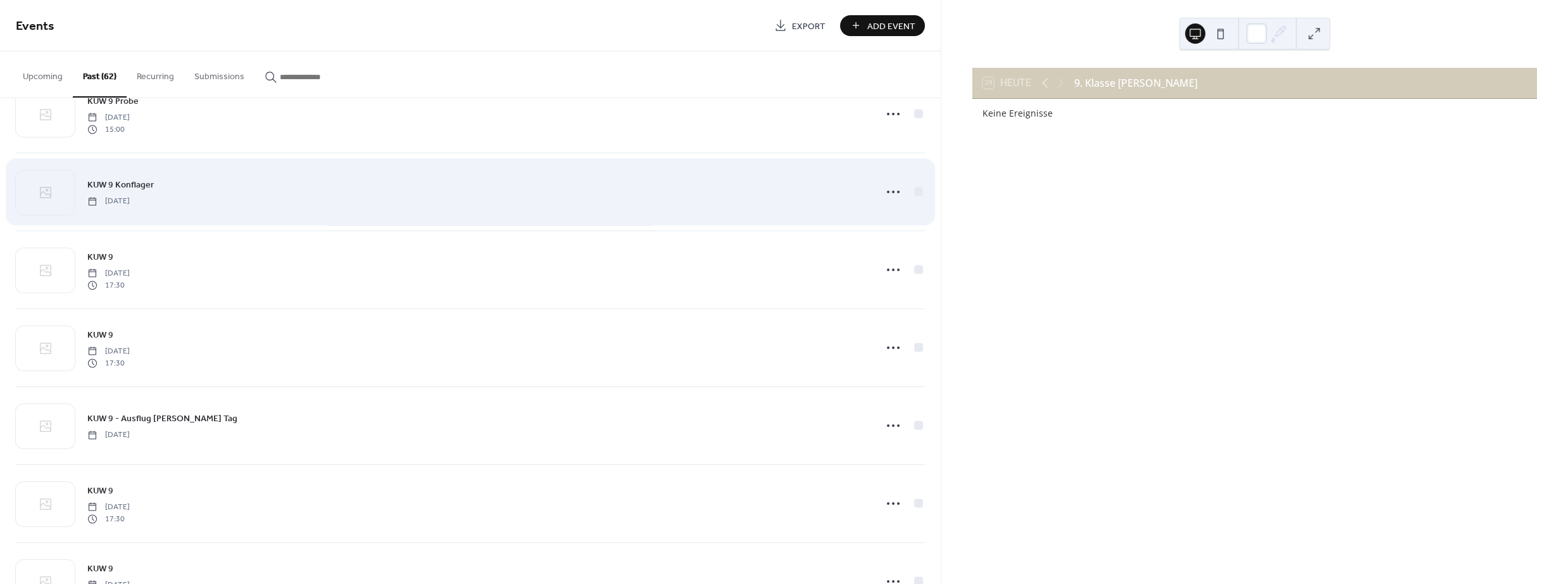 scroll, scrollTop: 237, scrollLeft: 0, axis: vertical 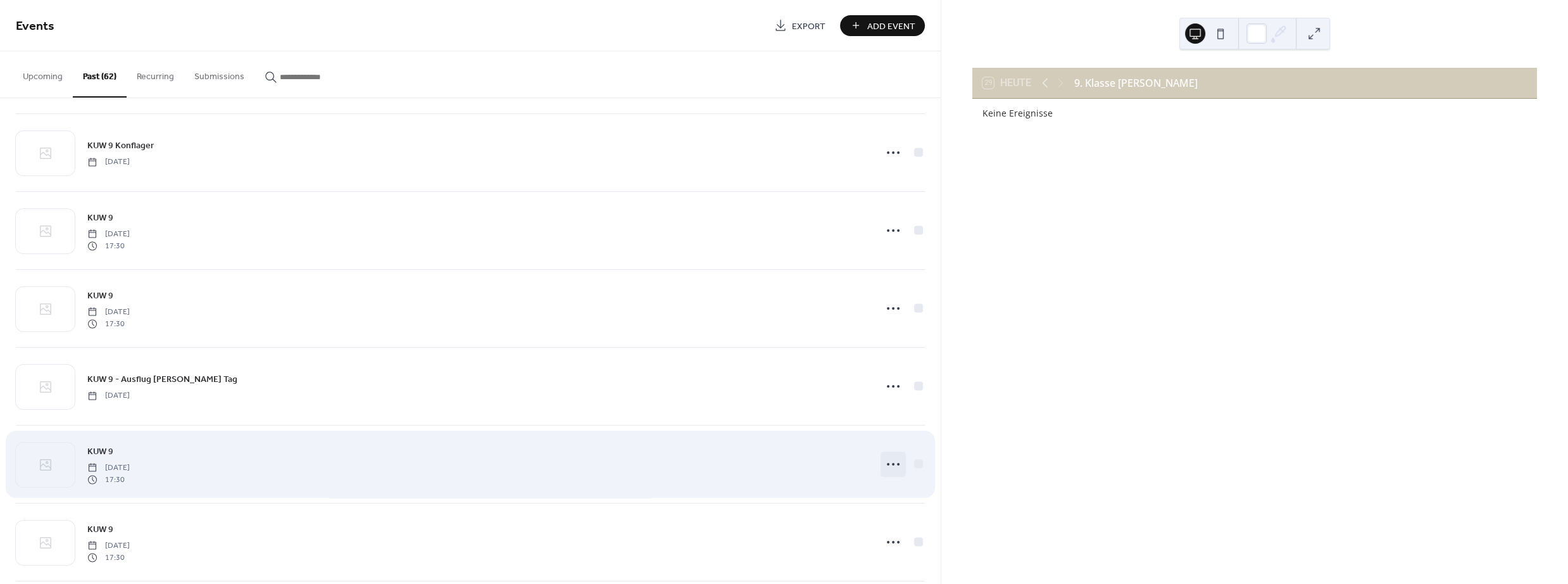 click 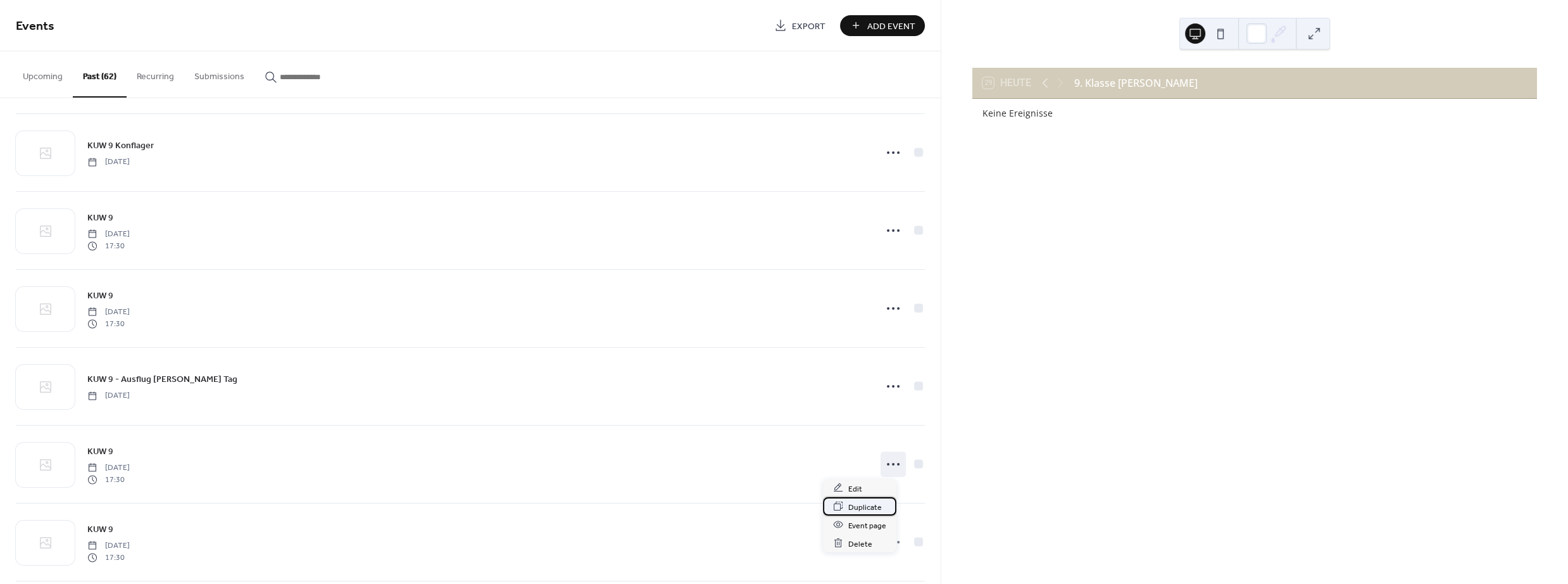 click on "Duplicate" at bounding box center [865, 507] 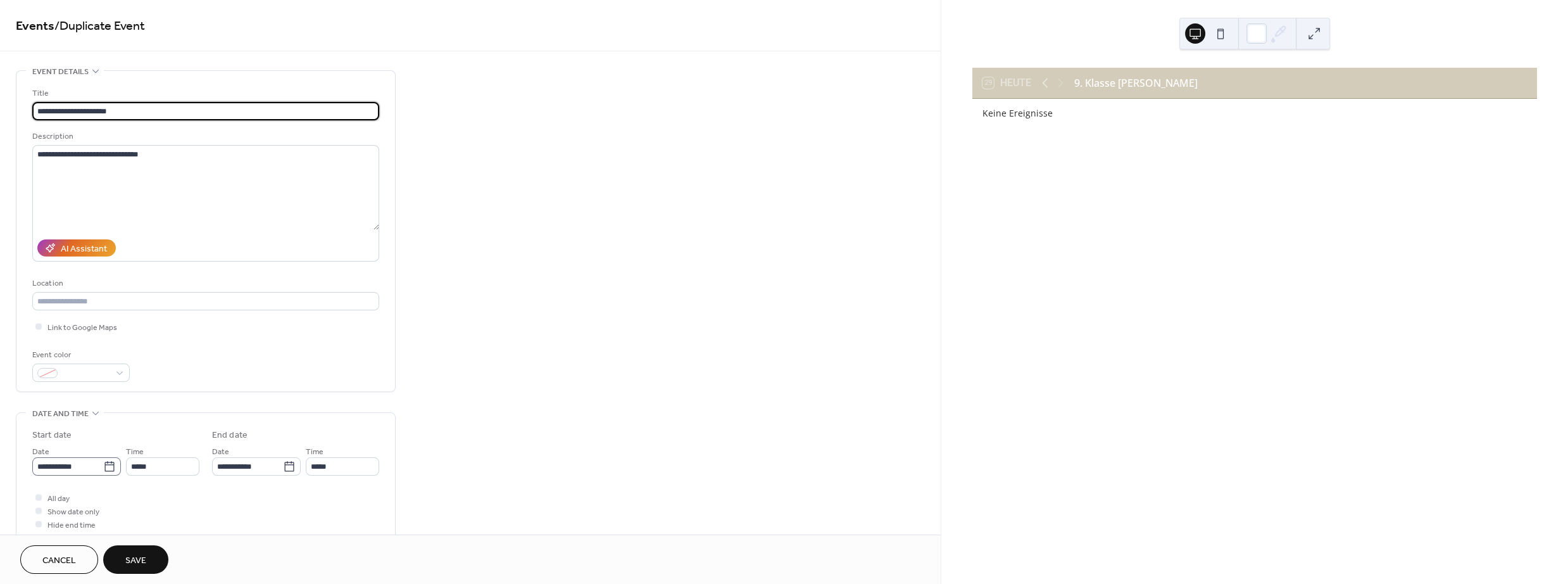 type on "**********" 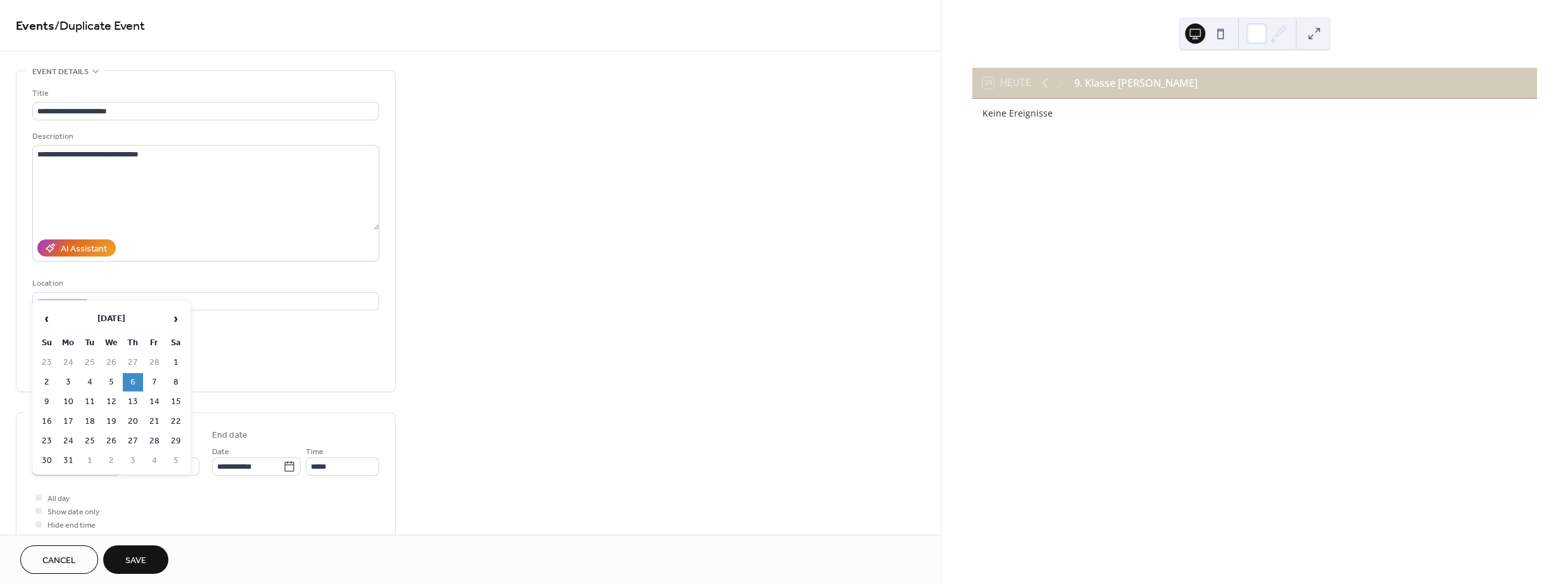 click 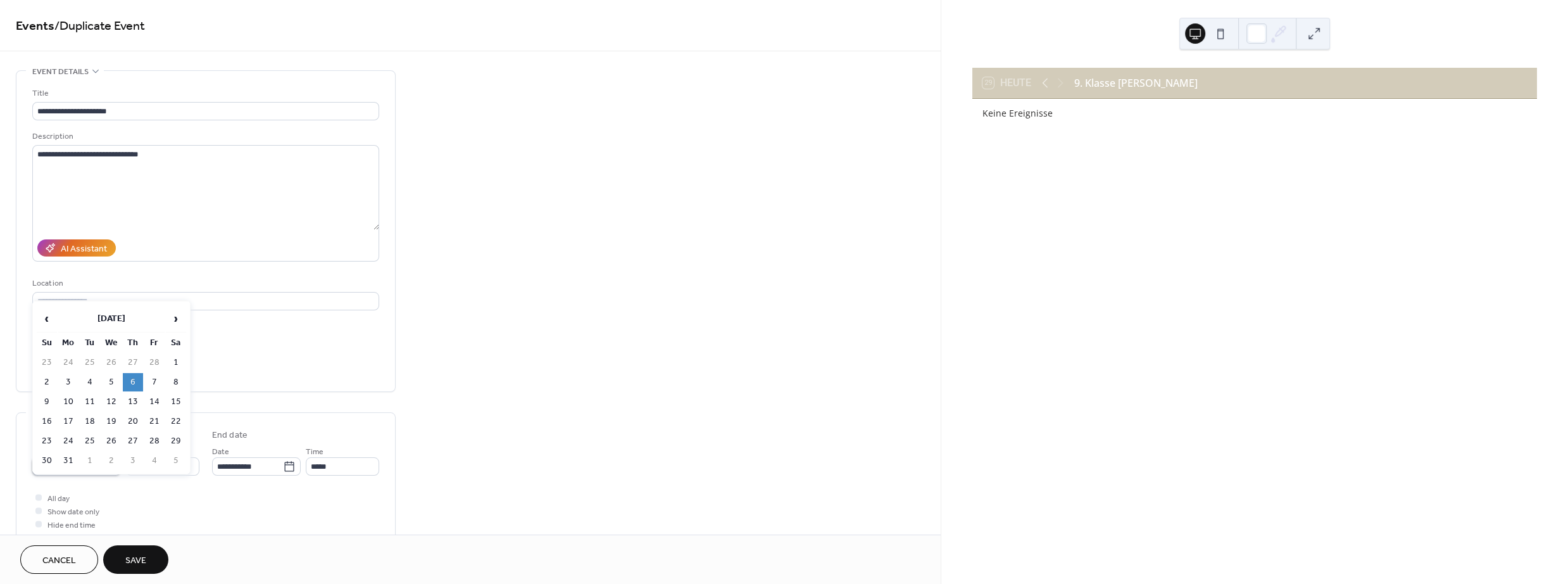 click on "**********" at bounding box center (68, 466) 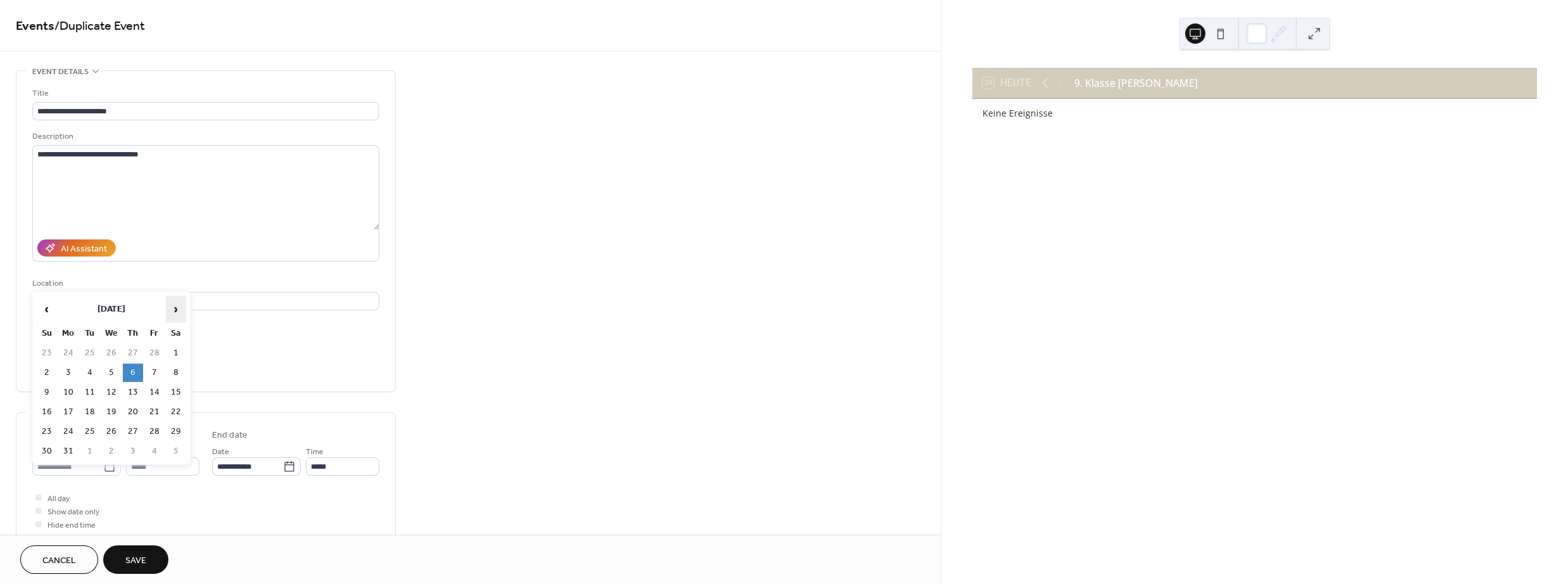 click on "›" at bounding box center [176, 309] 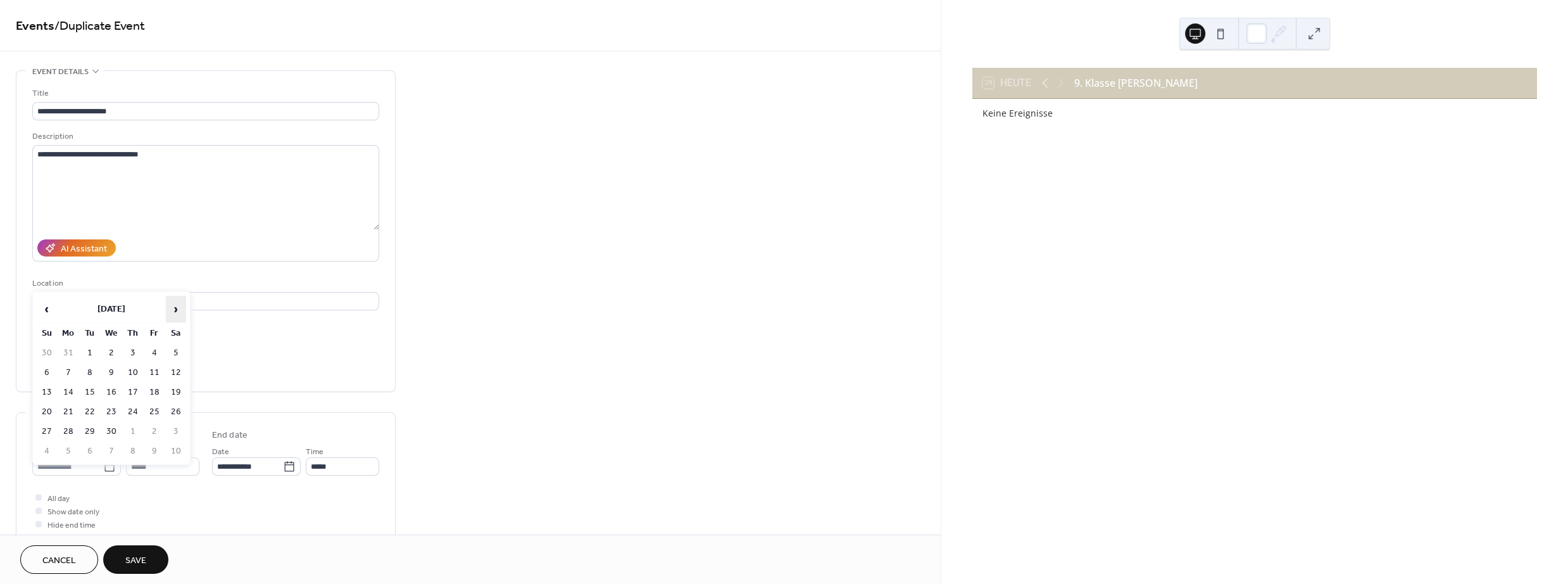 click on "›" at bounding box center [176, 309] 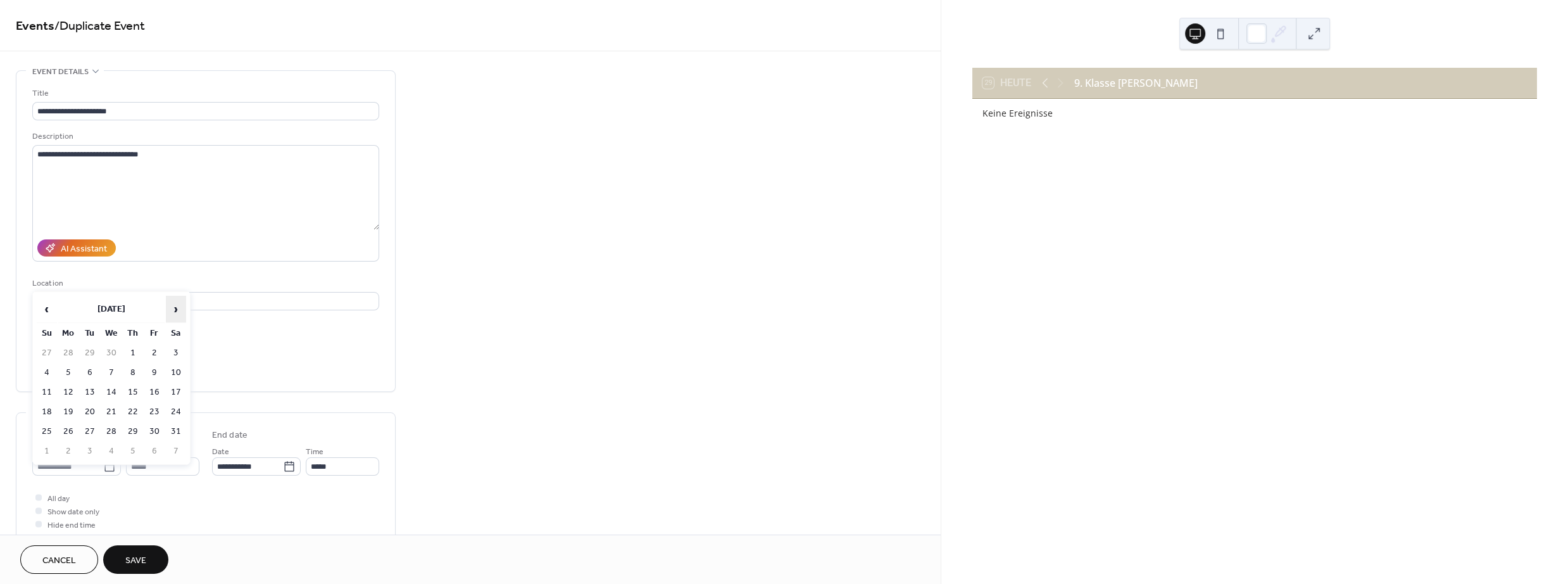 click on "›" at bounding box center (176, 309) 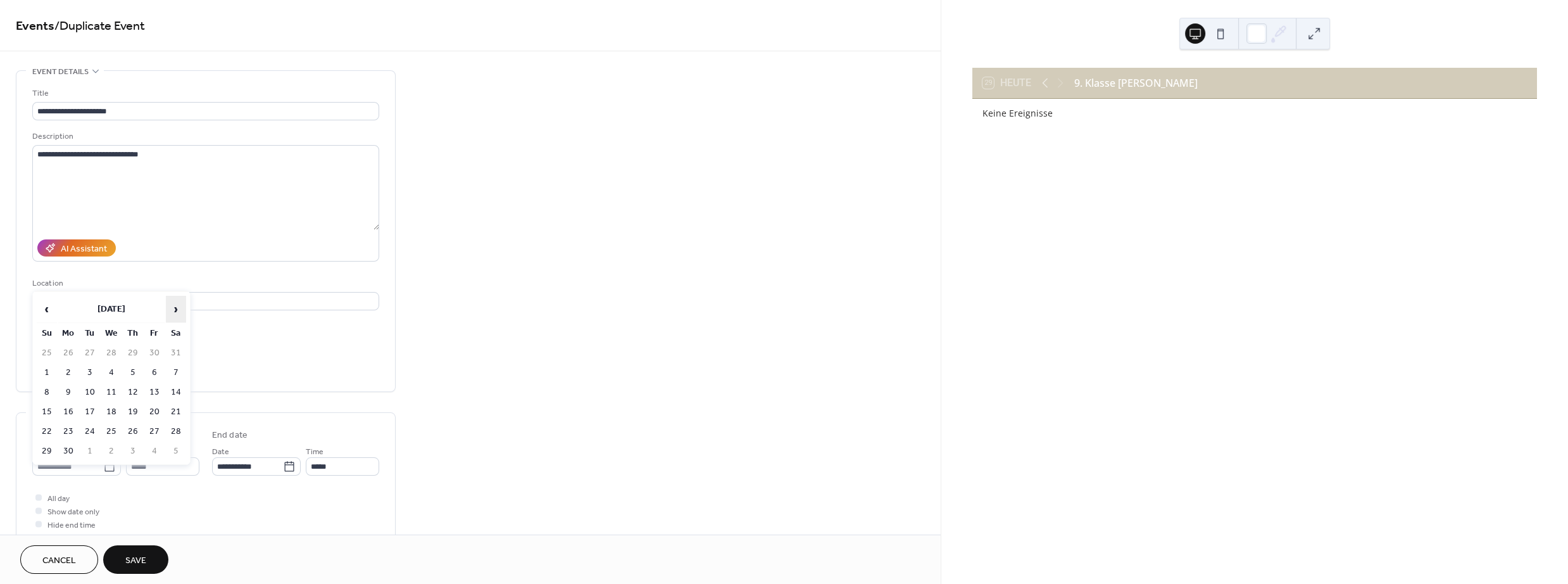 click on "›" at bounding box center [176, 309] 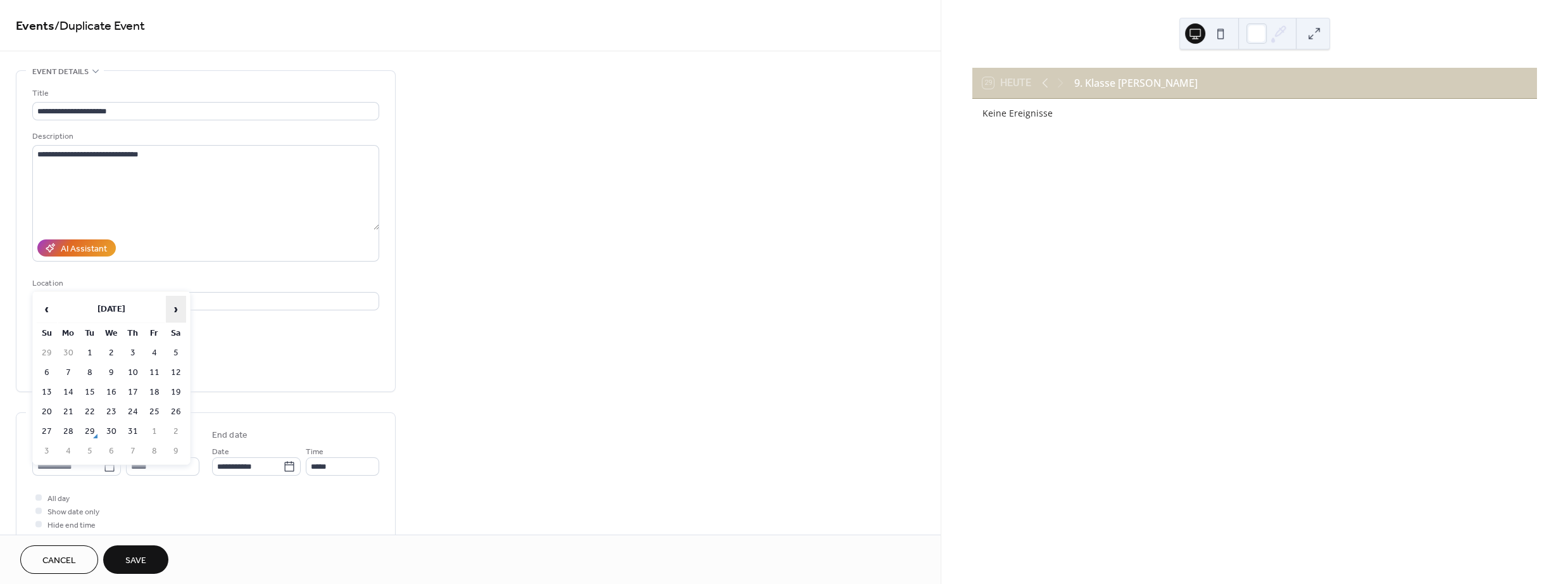 click on "›" at bounding box center (176, 309) 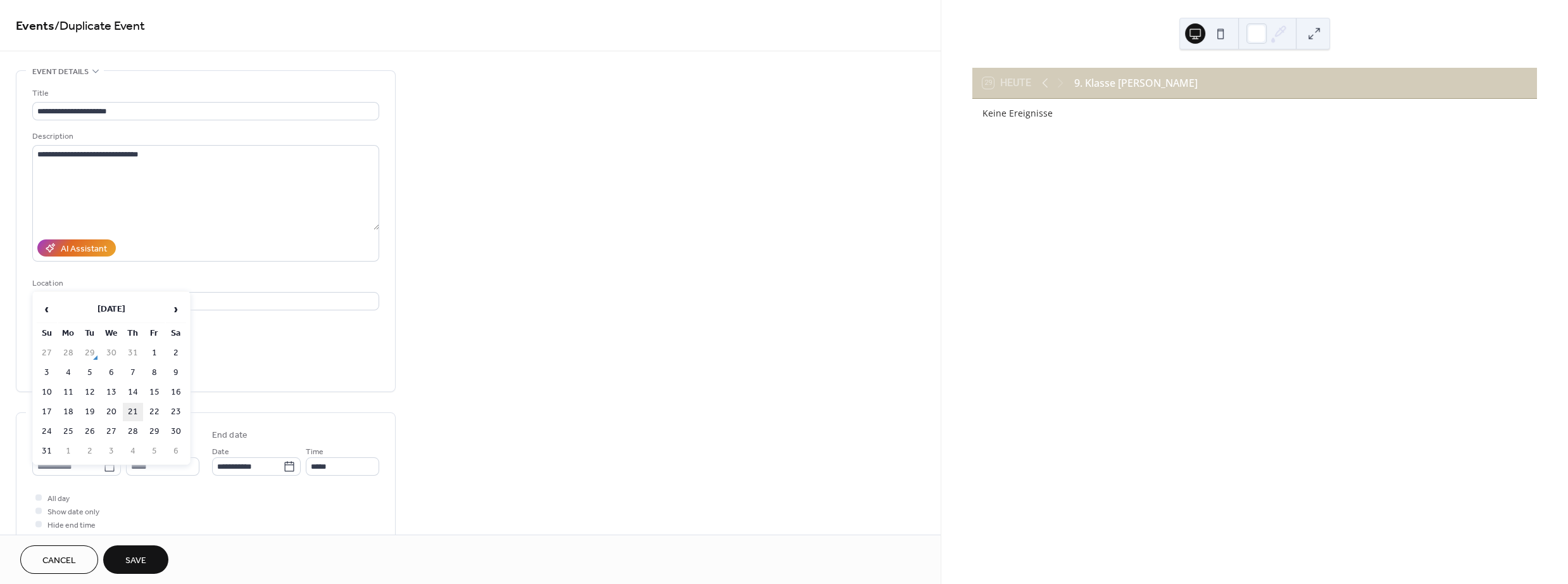 click on "21" at bounding box center (133, 412) 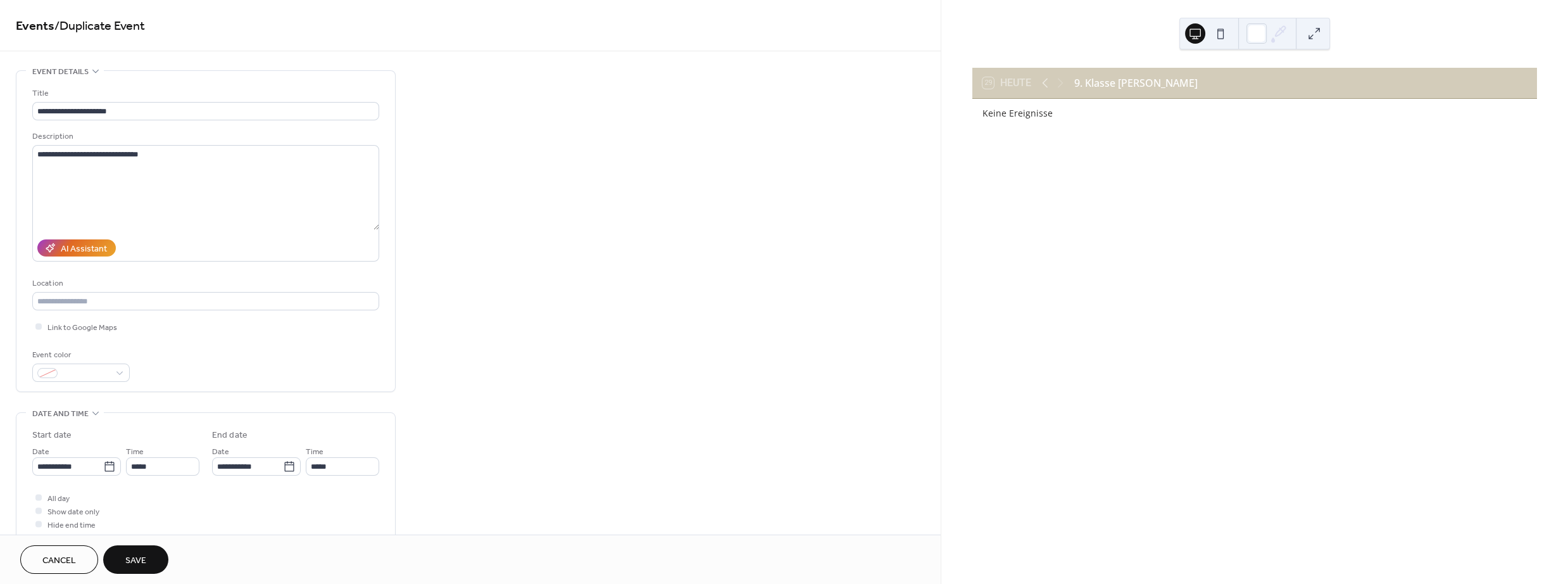click on "Save" at bounding box center [135, 559] 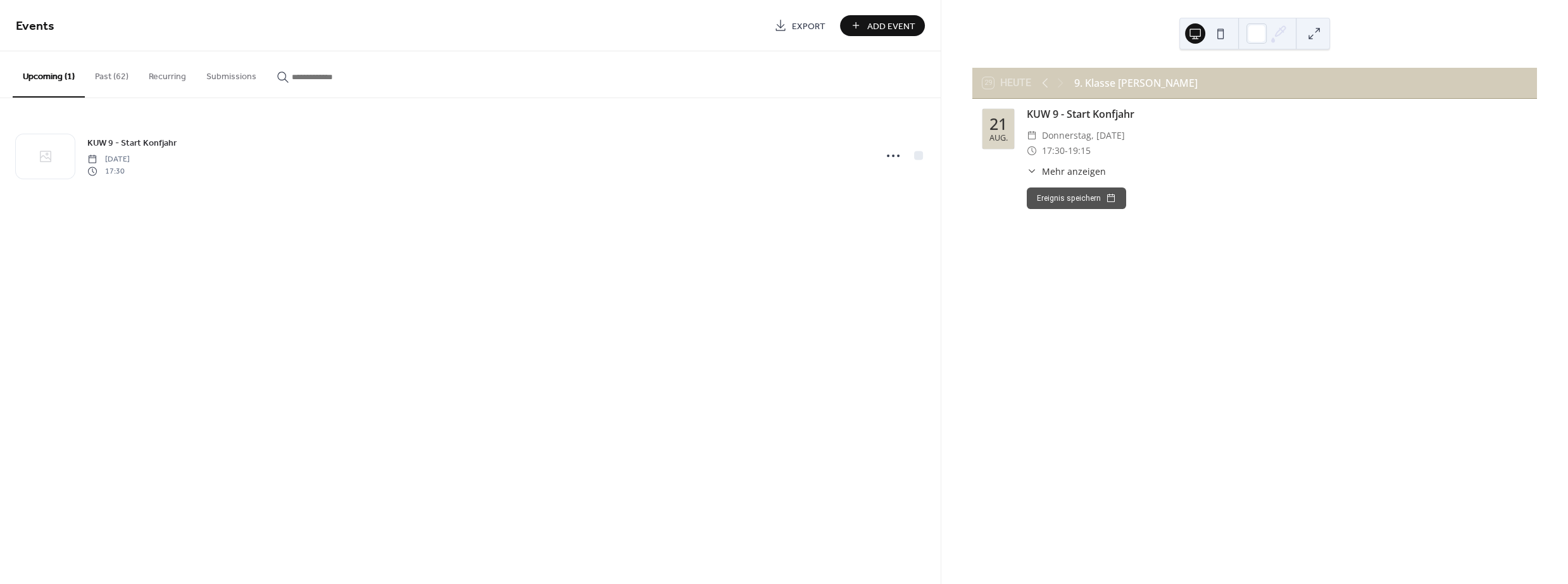 click on "Past (62)" at bounding box center (111, 73) 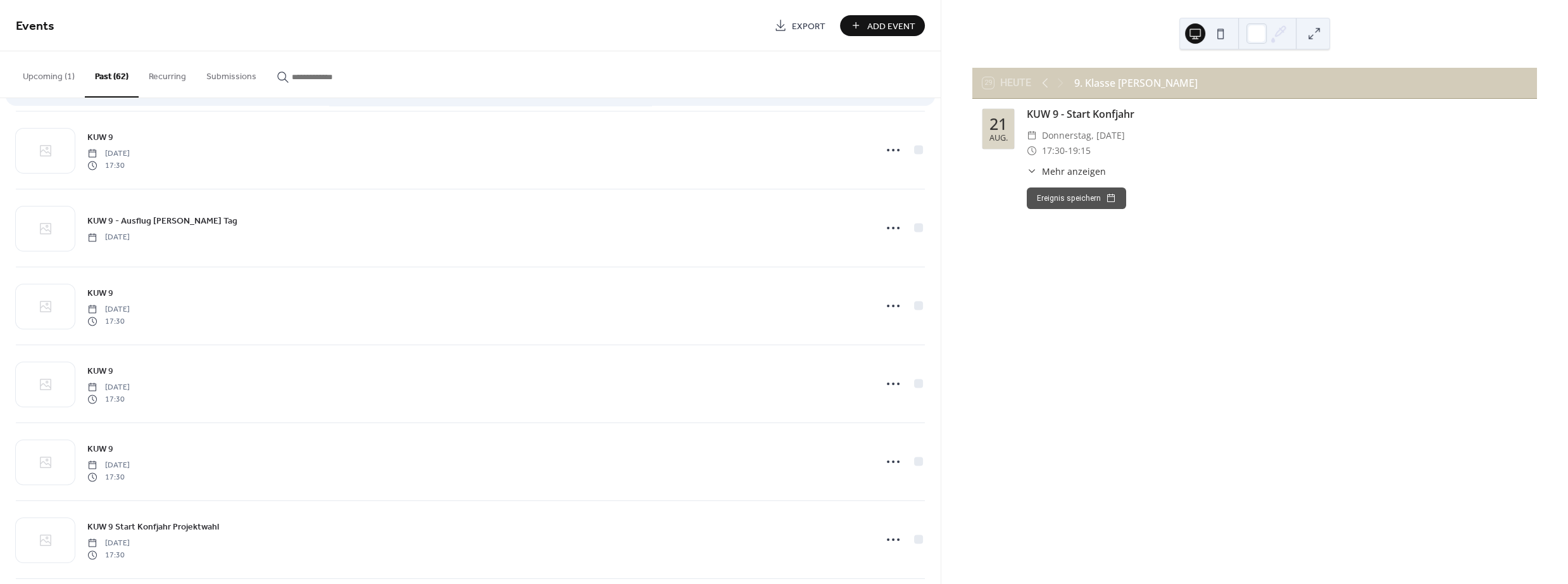 scroll, scrollTop: 474, scrollLeft: 0, axis: vertical 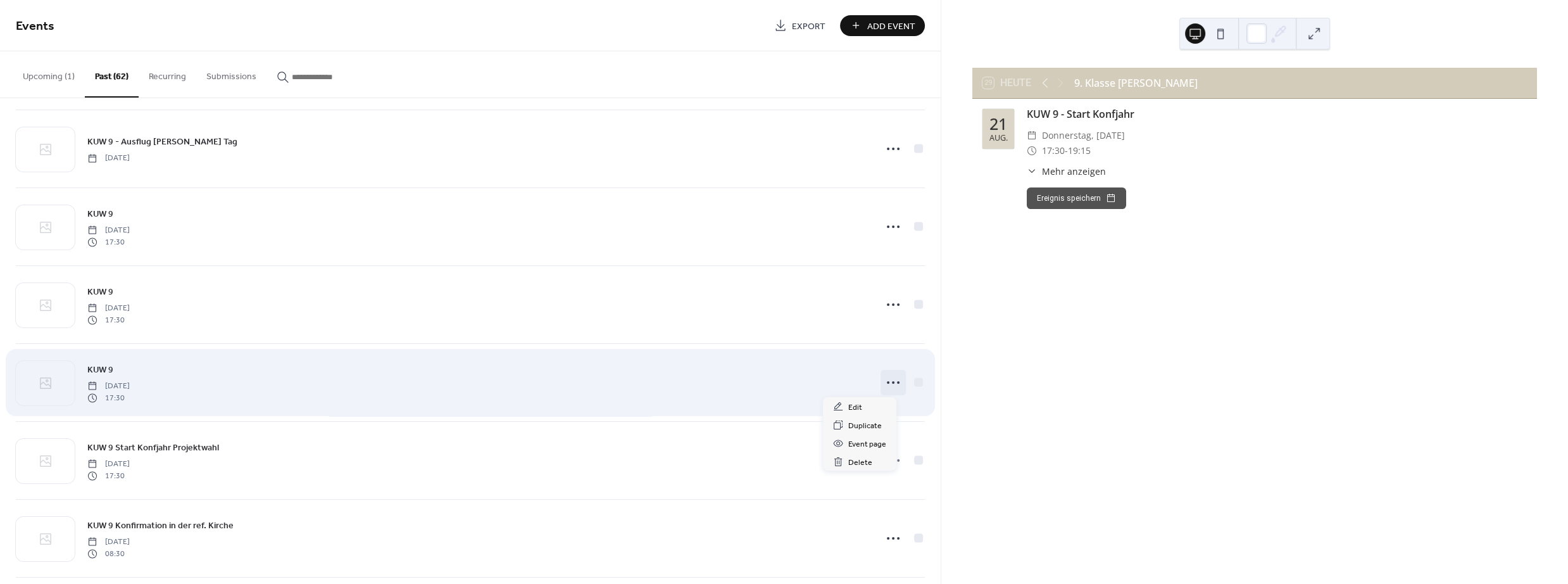 click 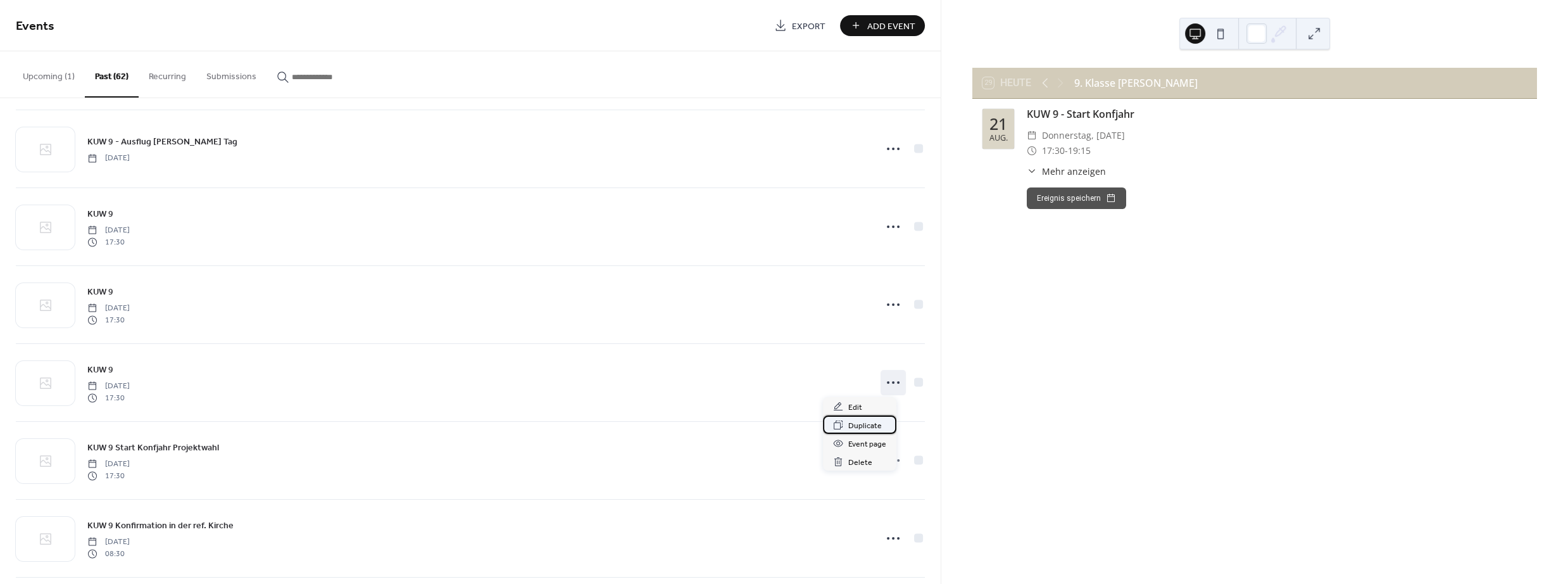 click on "Duplicate" at bounding box center (865, 426) 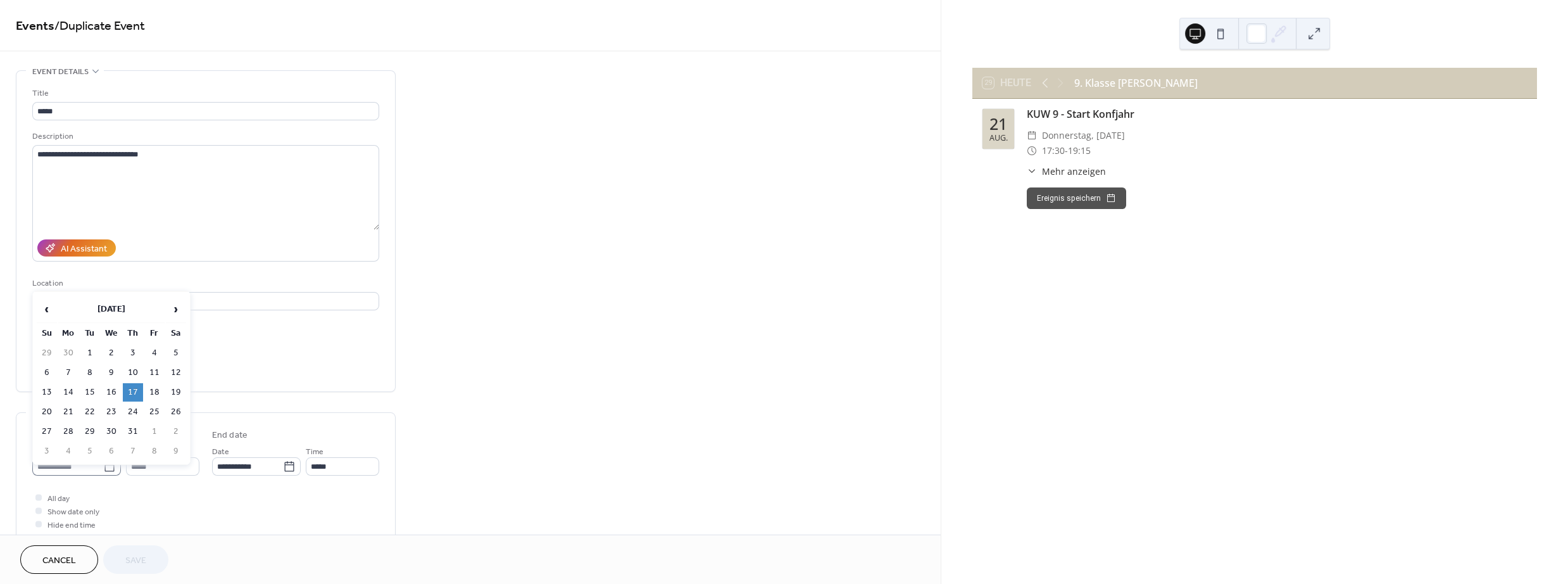 click 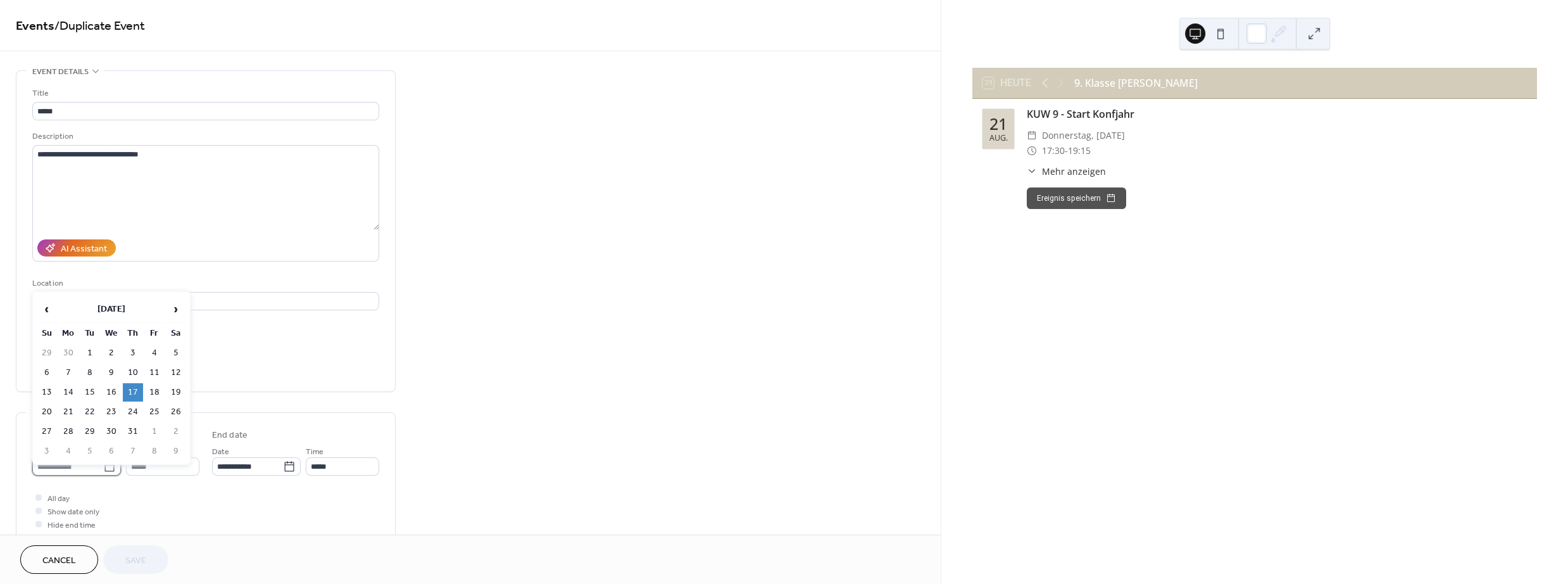click on "**********" at bounding box center [68, 466] 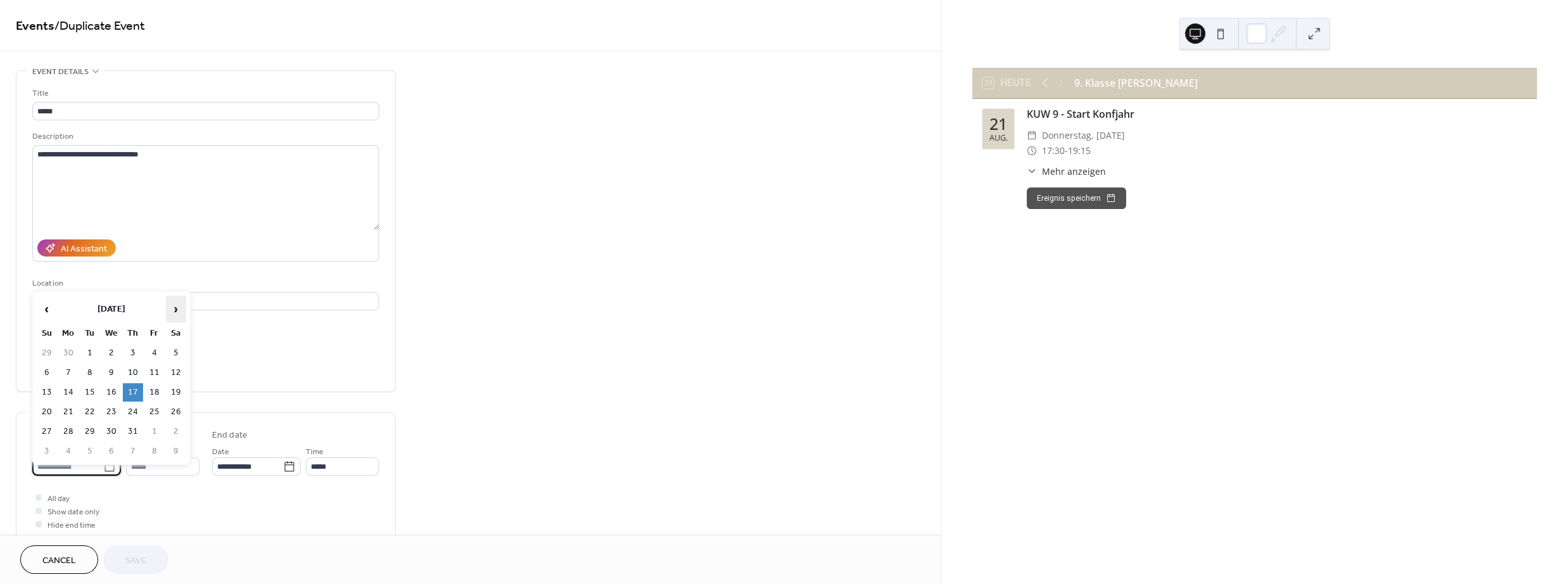 click on "›" at bounding box center (176, 309) 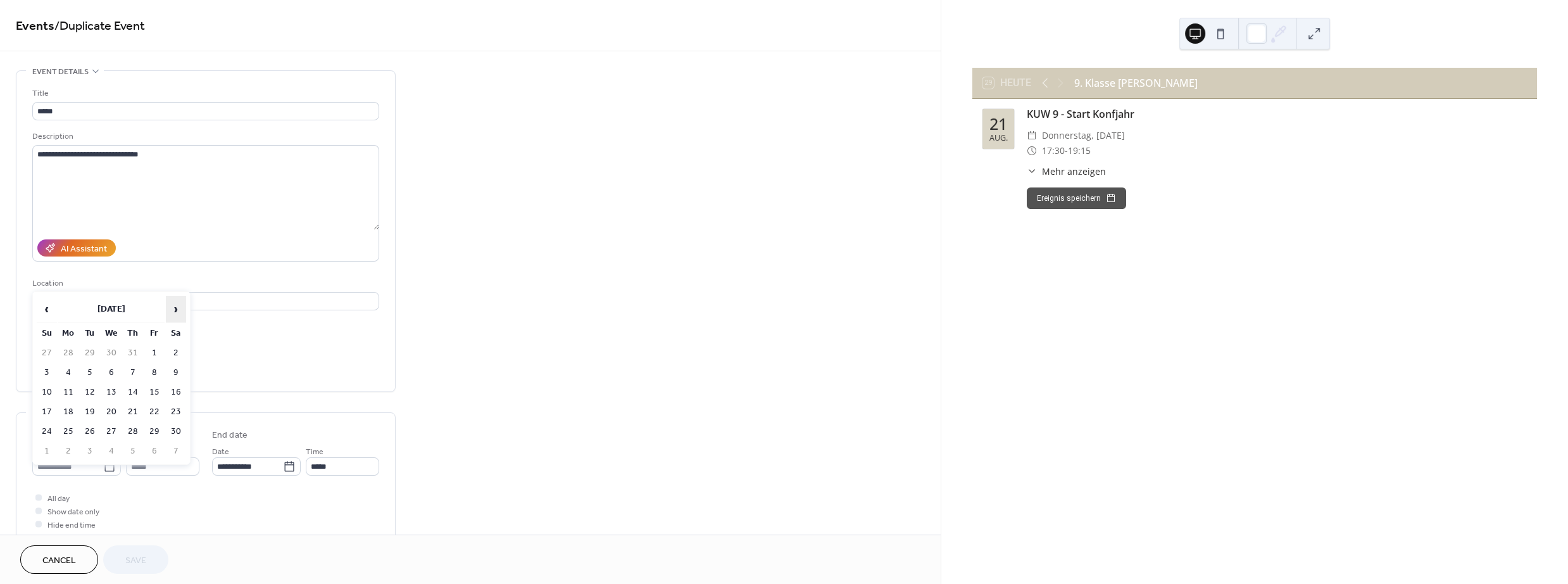 click on "›" at bounding box center [176, 309] 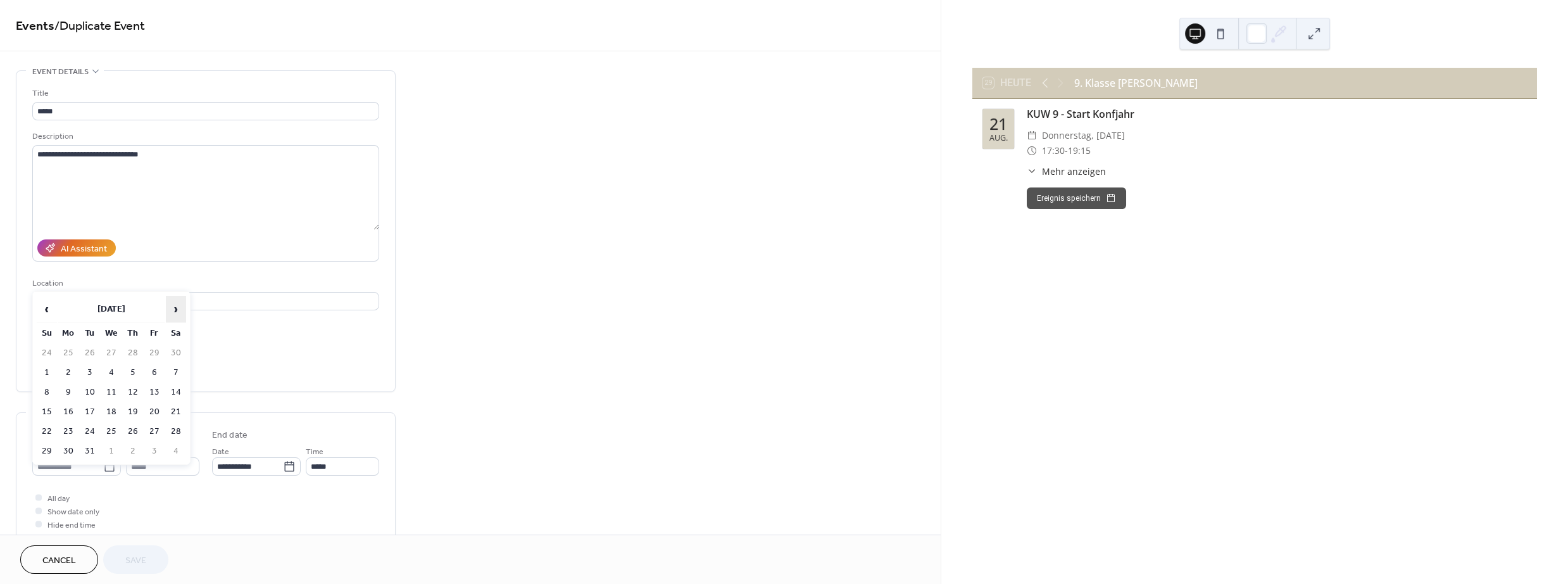 click on "›" at bounding box center (176, 309) 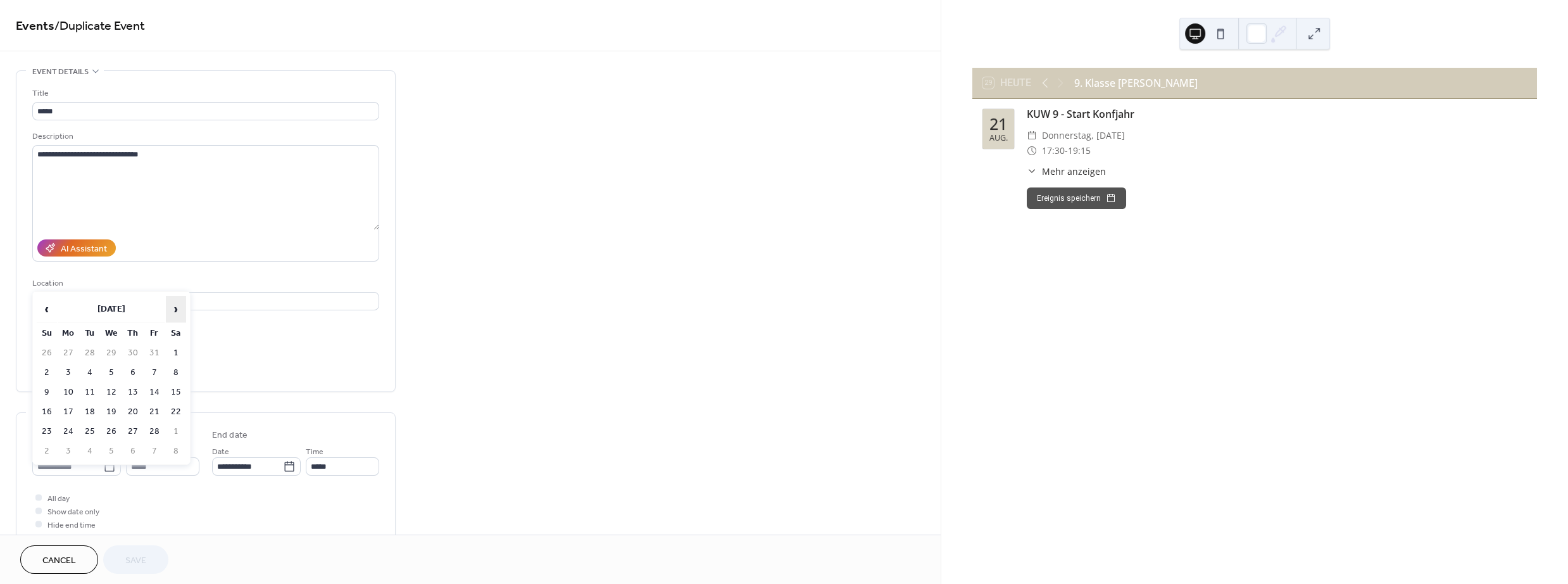 click on "›" at bounding box center (176, 309) 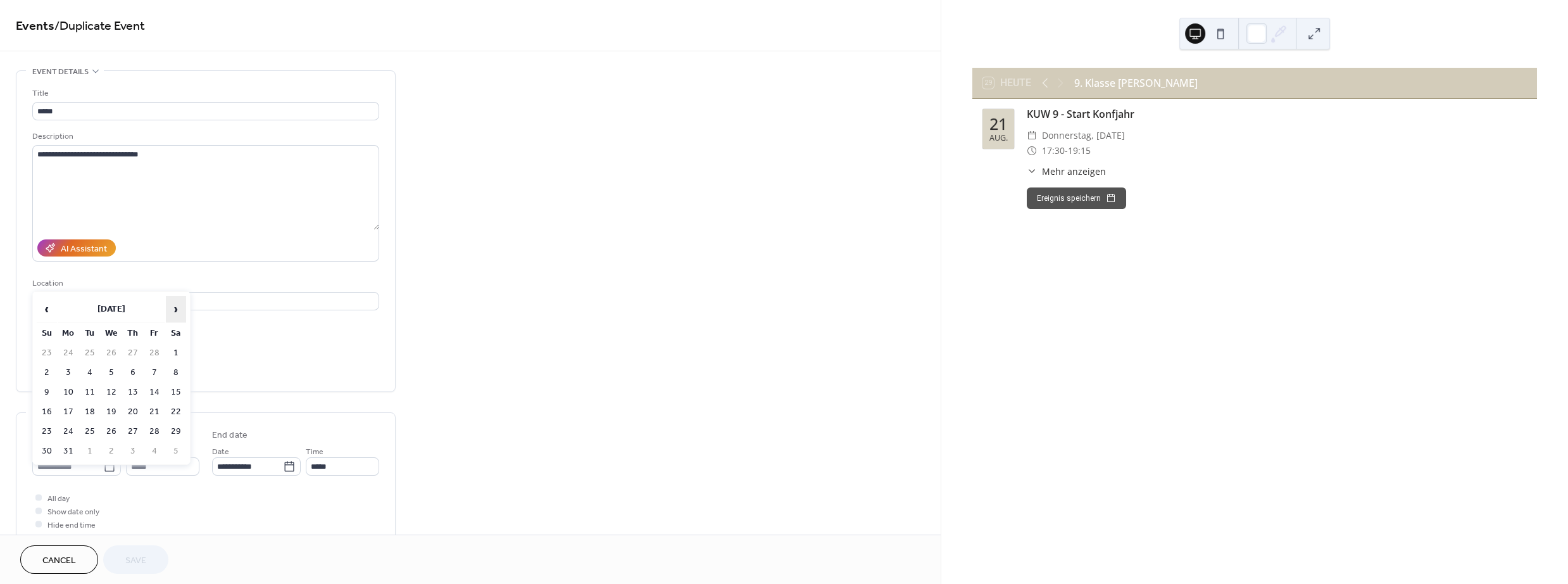 click on "›" at bounding box center (176, 309) 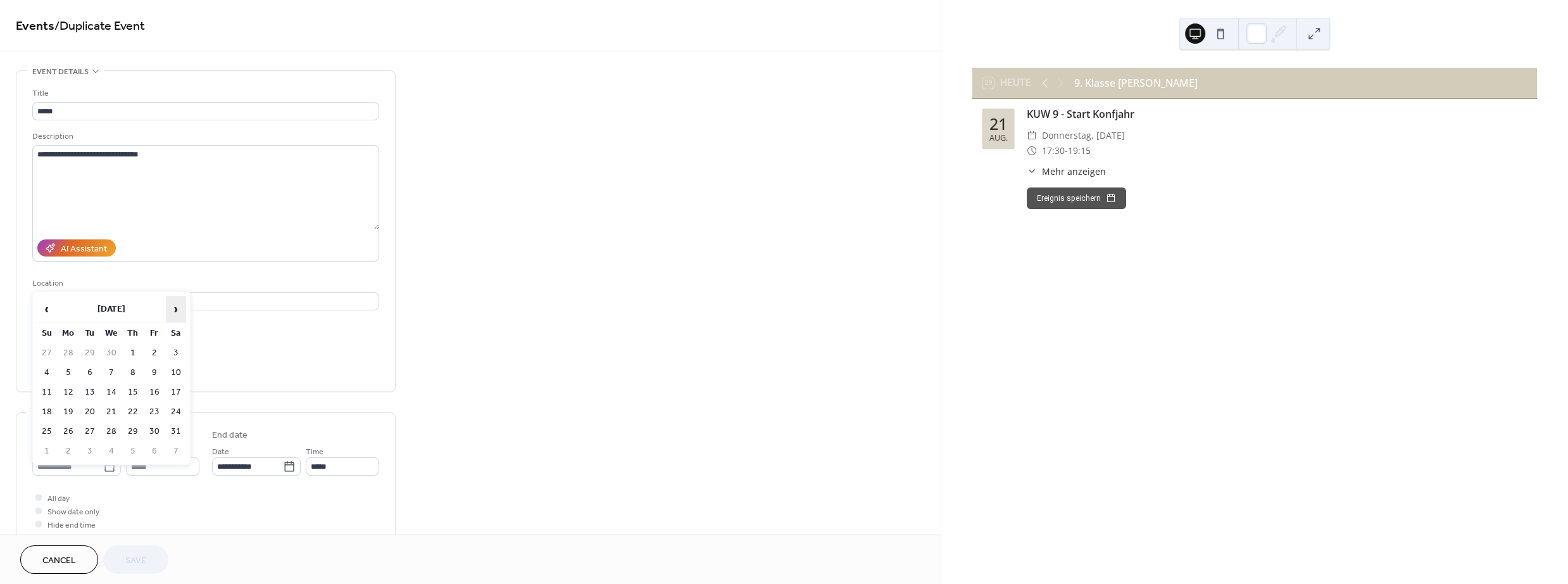 click on "›" at bounding box center [176, 309] 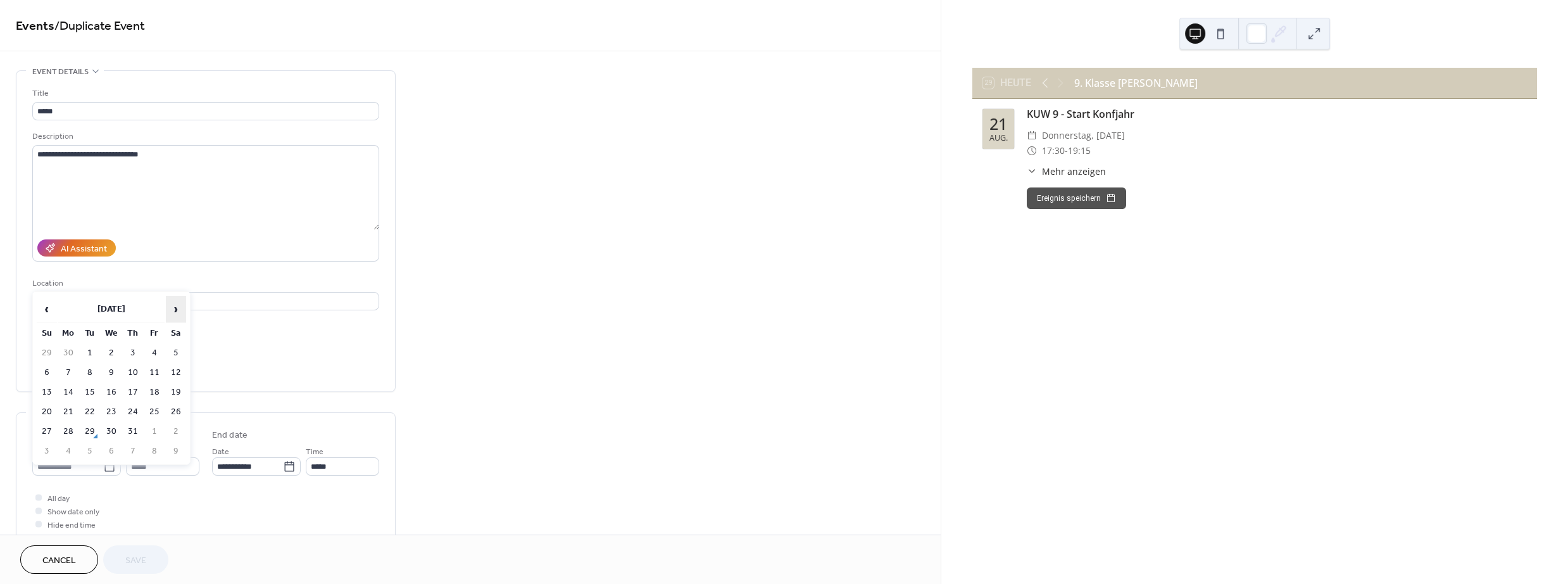 click on "›" at bounding box center [176, 309] 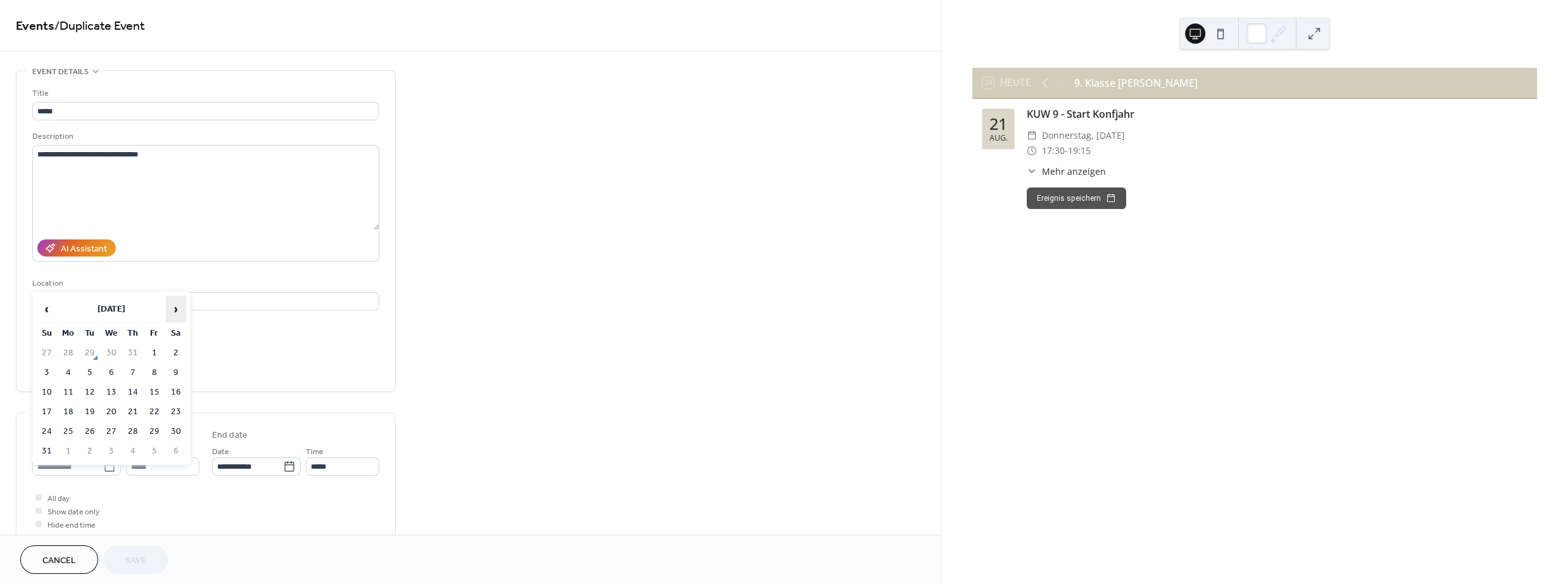 click on "›" at bounding box center (176, 309) 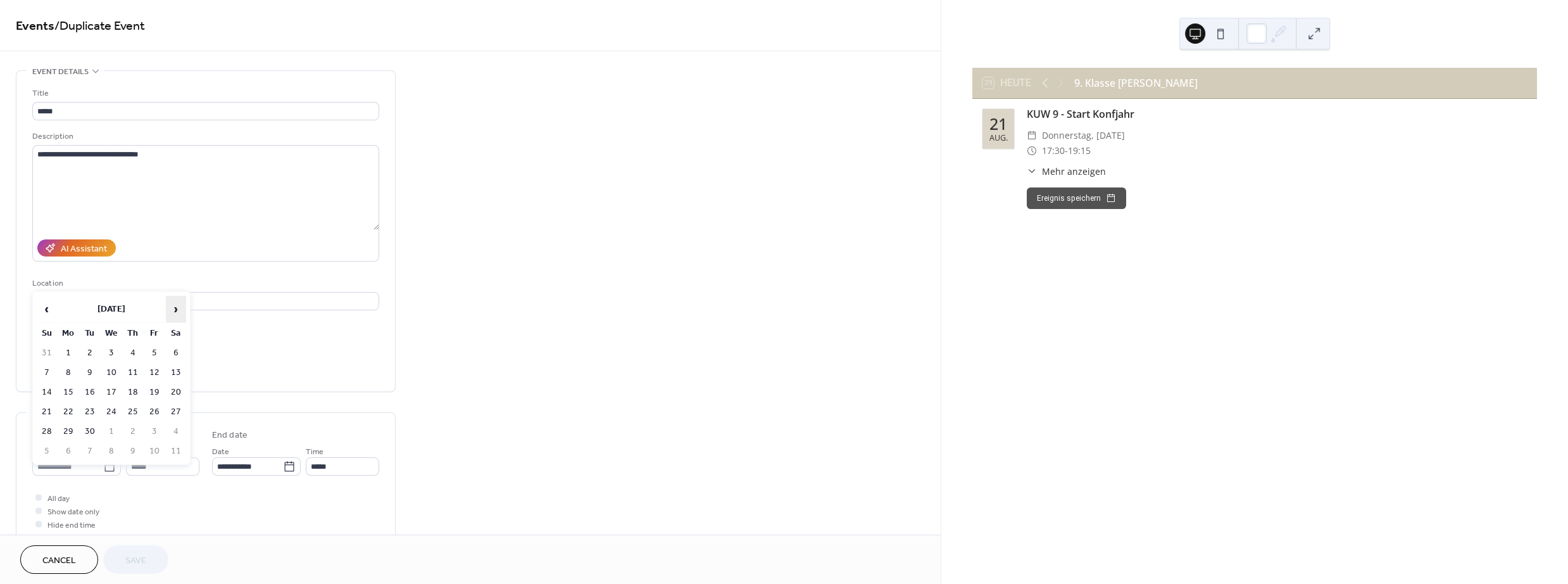 click on "›" at bounding box center (176, 309) 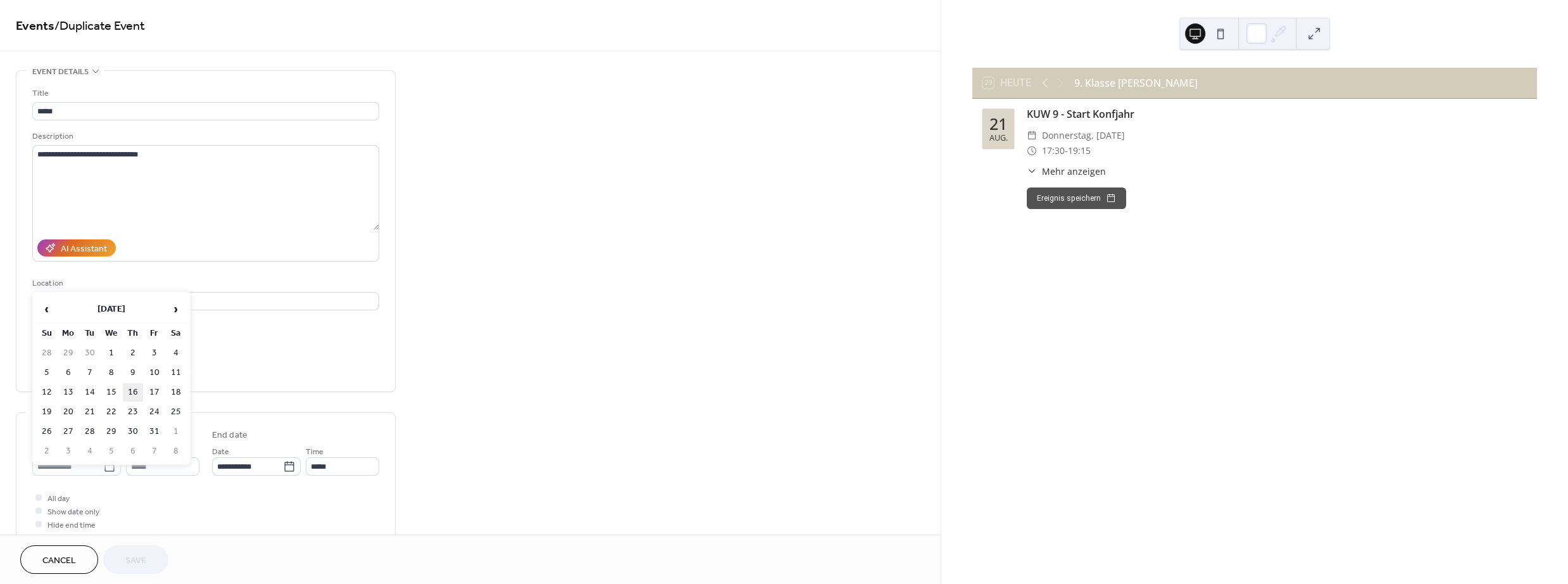 click on "16" at bounding box center [133, 392] 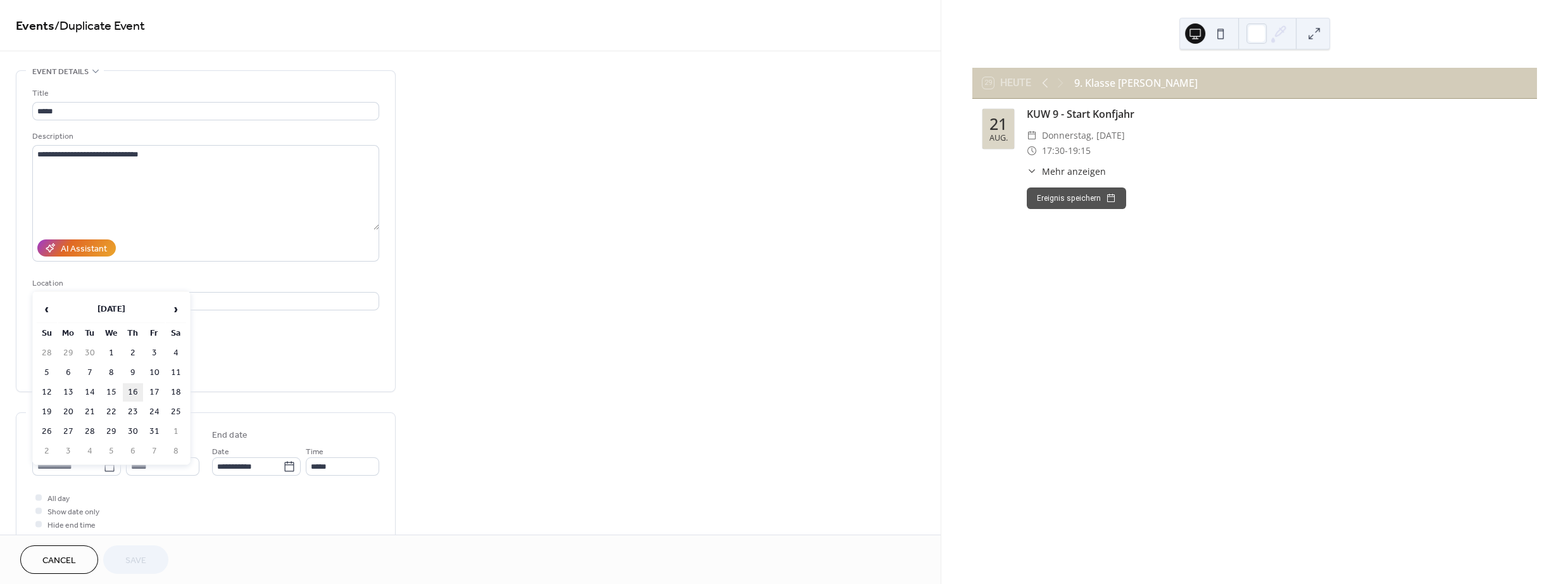type on "**********" 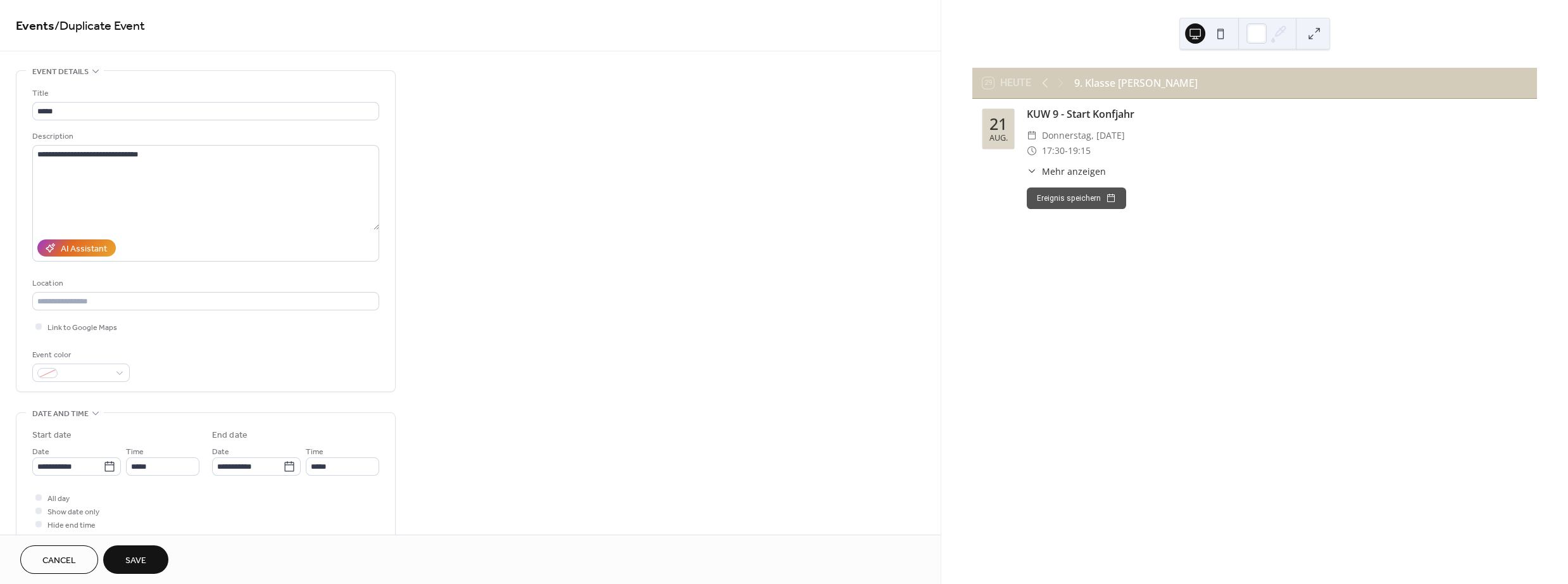 click on "Save" at bounding box center [135, 559] 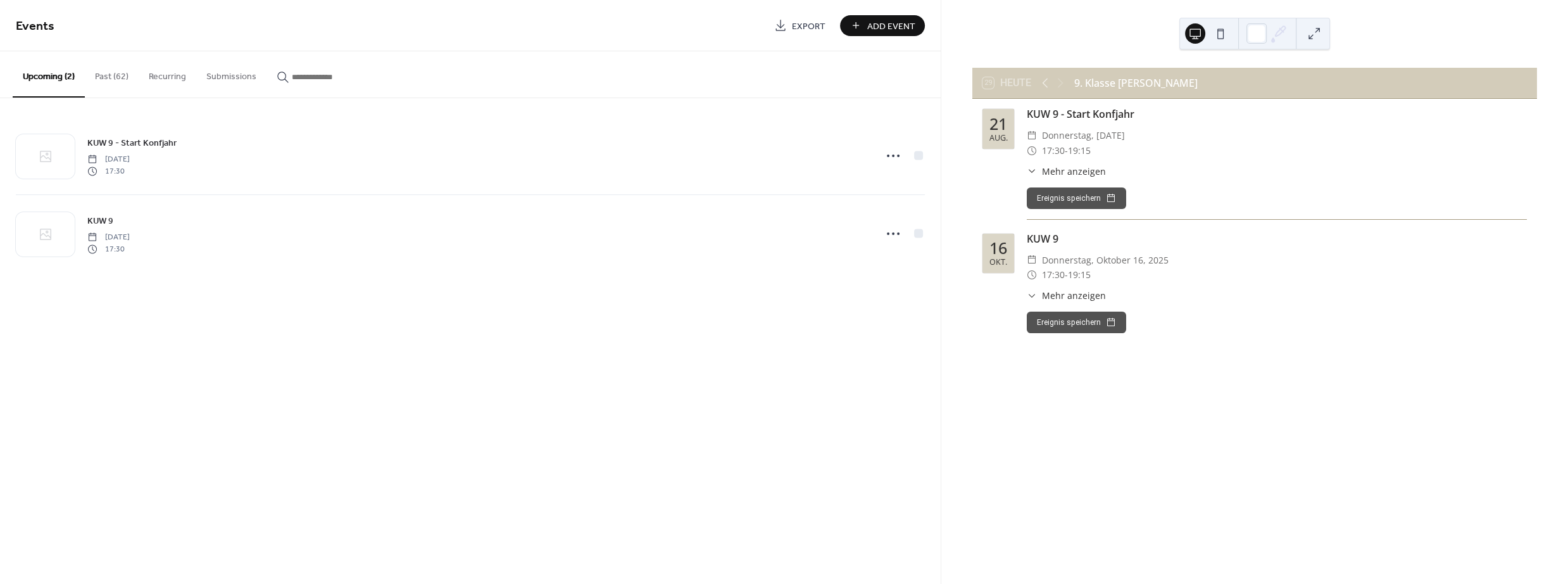 click on "Past (62)" at bounding box center (111, 73) 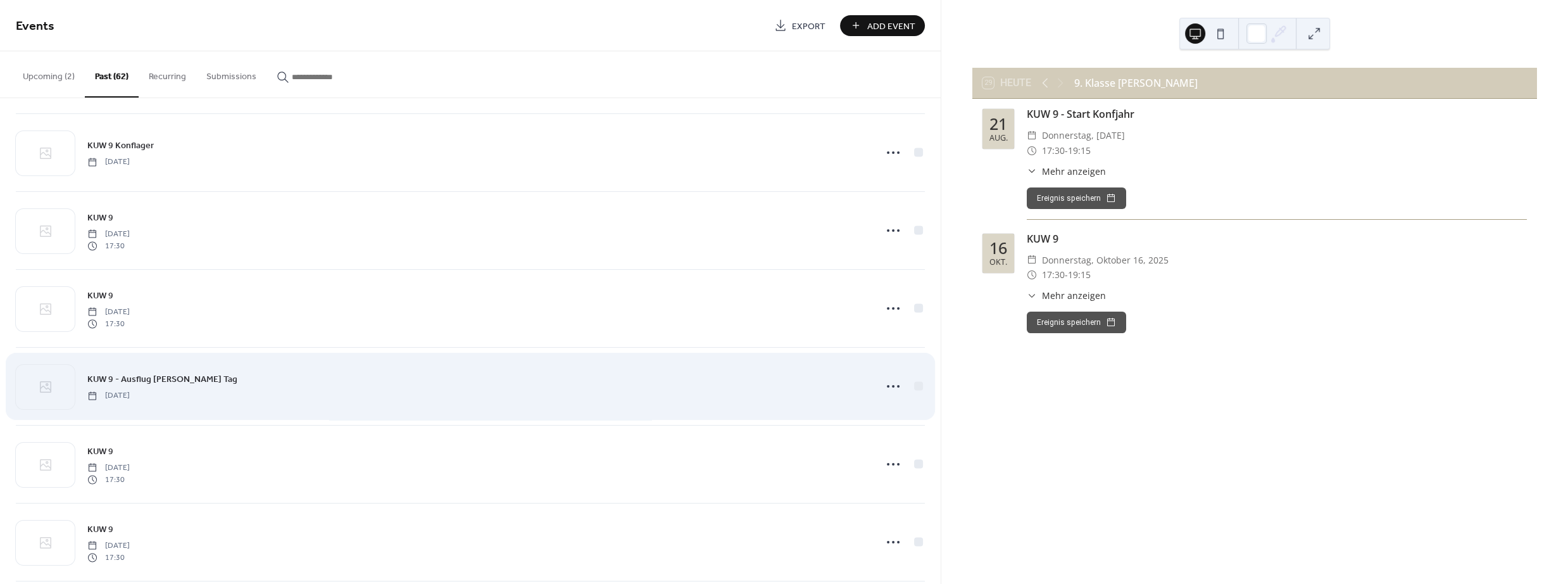 scroll, scrollTop: 514, scrollLeft: 0, axis: vertical 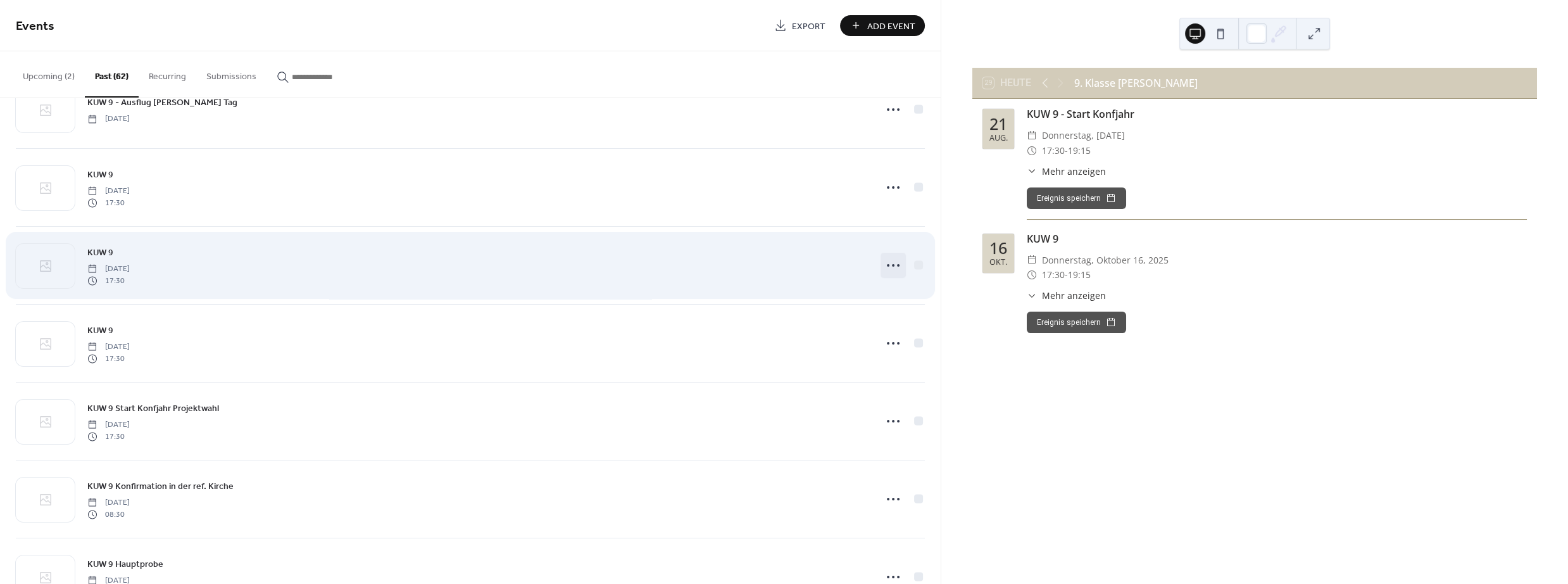 click 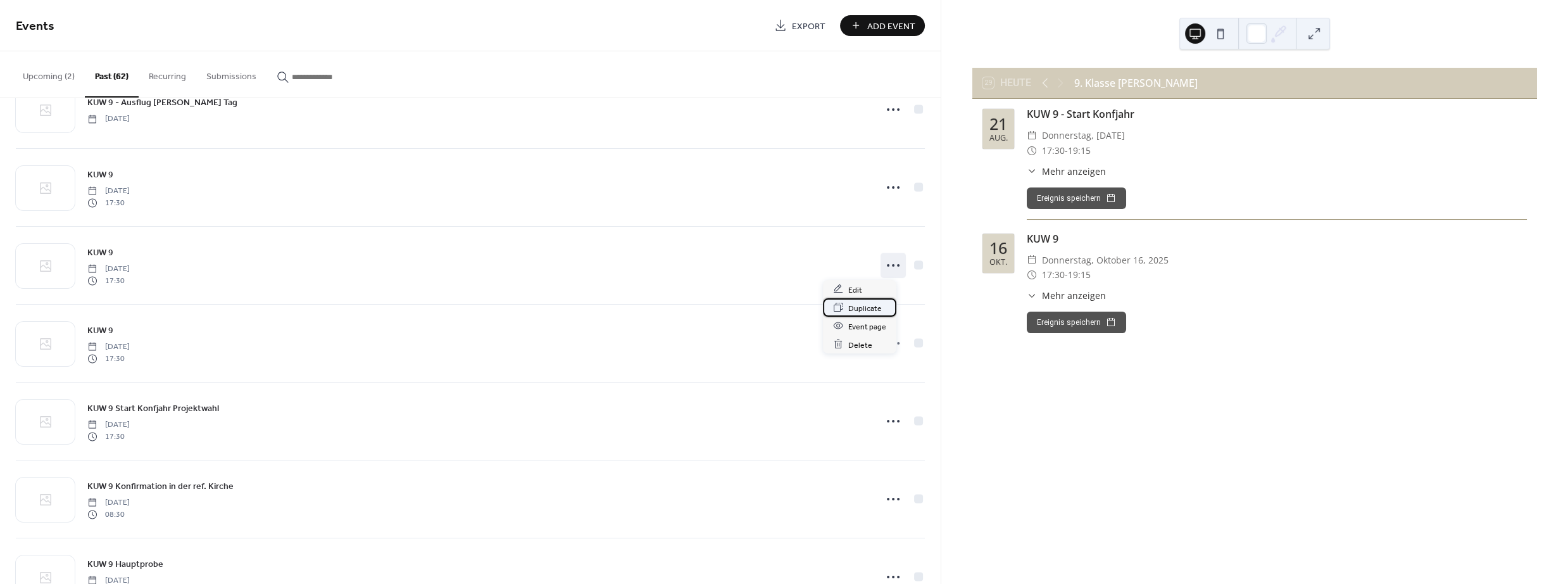 click on "Duplicate" at bounding box center (865, 308) 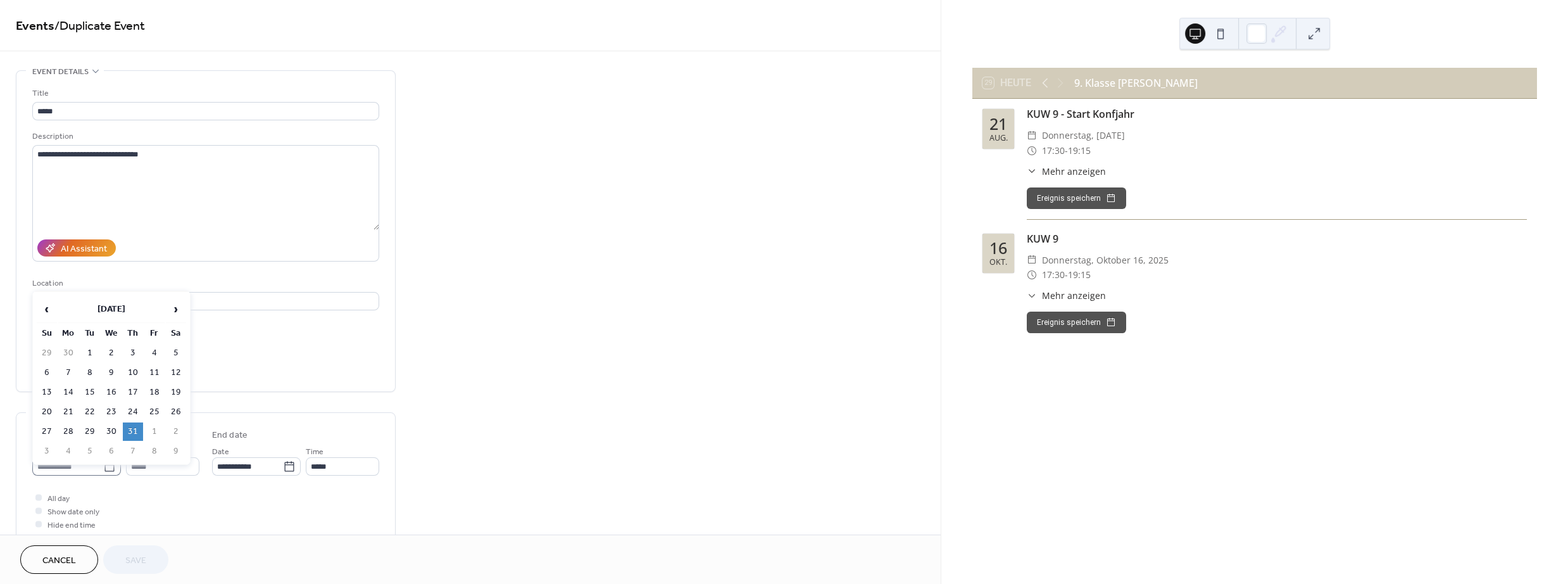 click 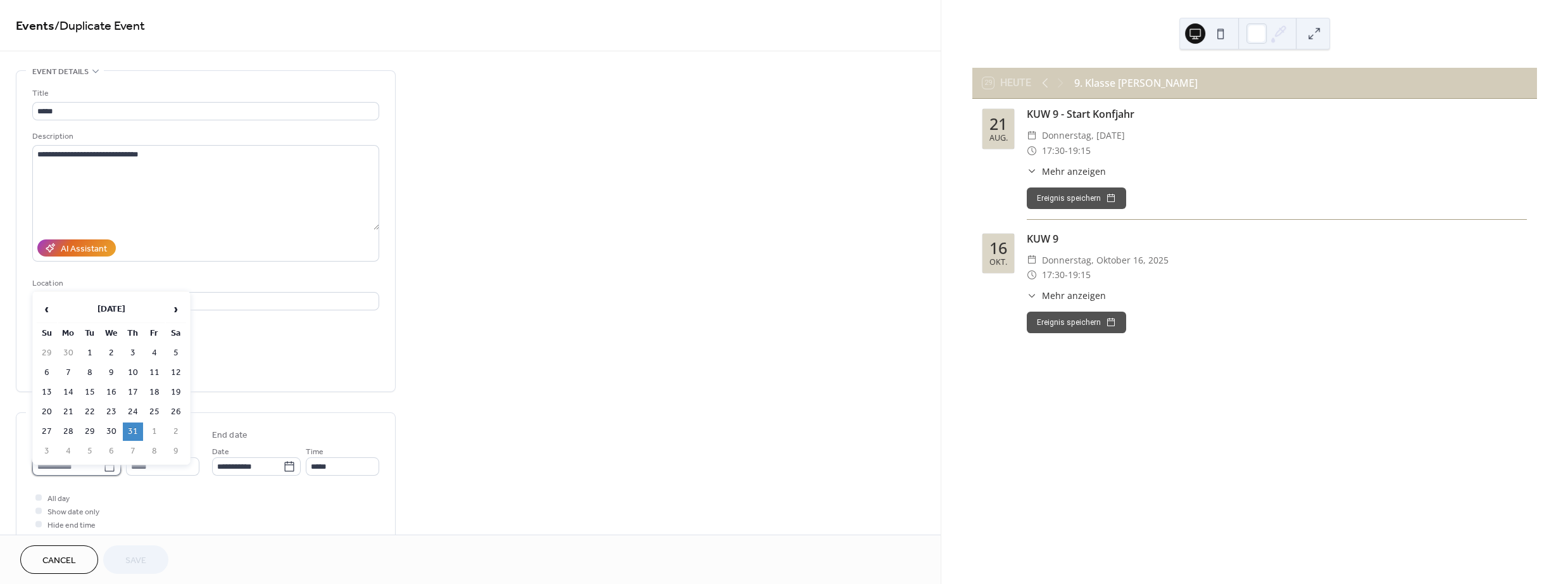 click on "**********" at bounding box center [68, 466] 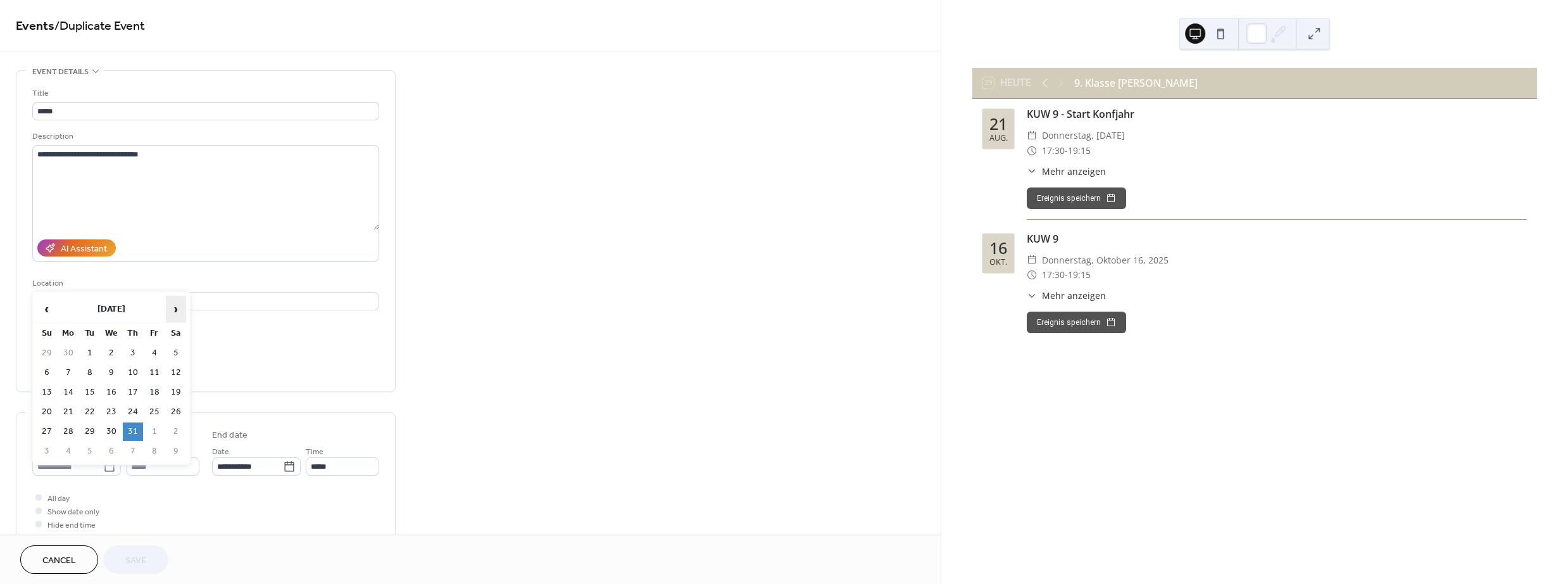 click on "›" at bounding box center [176, 309] 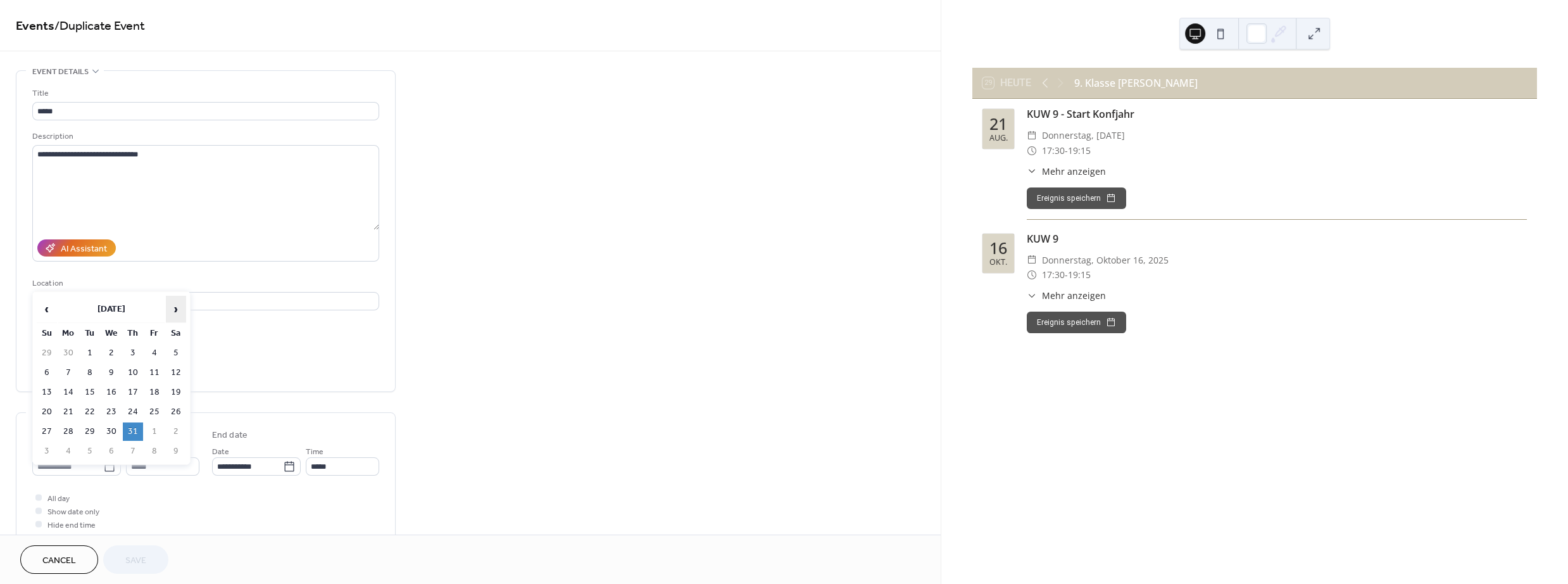 click on "›" at bounding box center (176, 309) 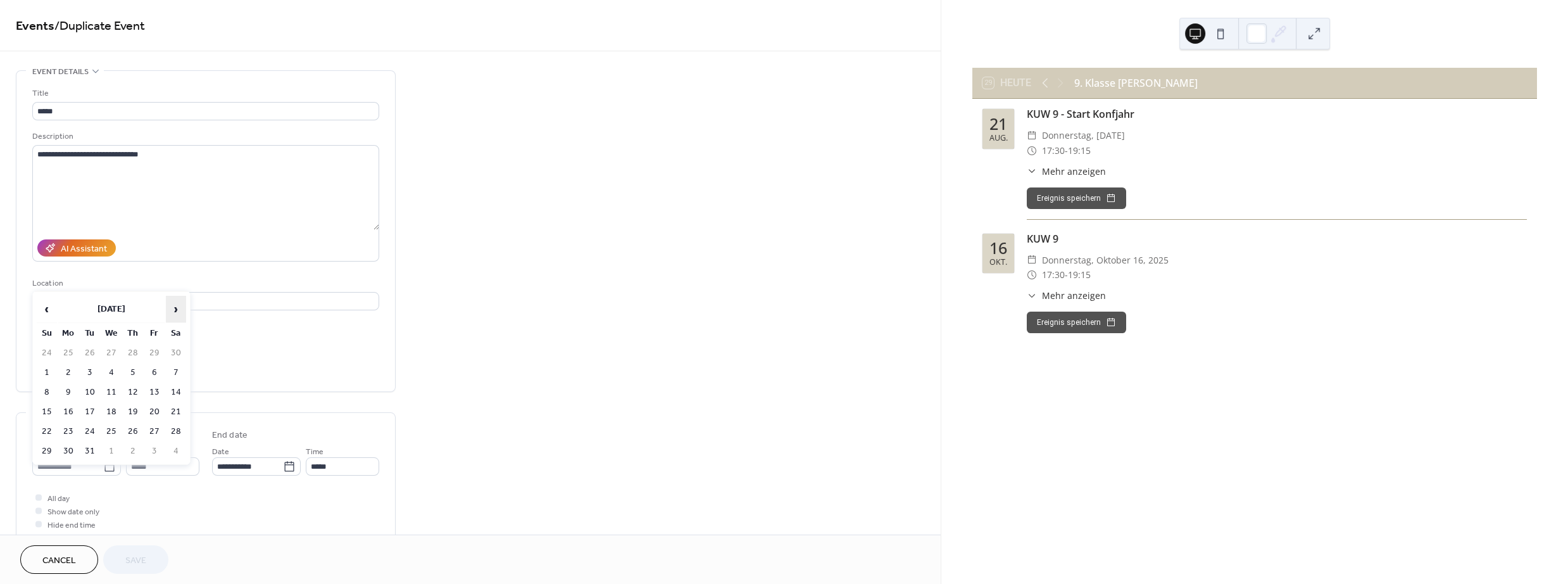 click on "›" at bounding box center (176, 309) 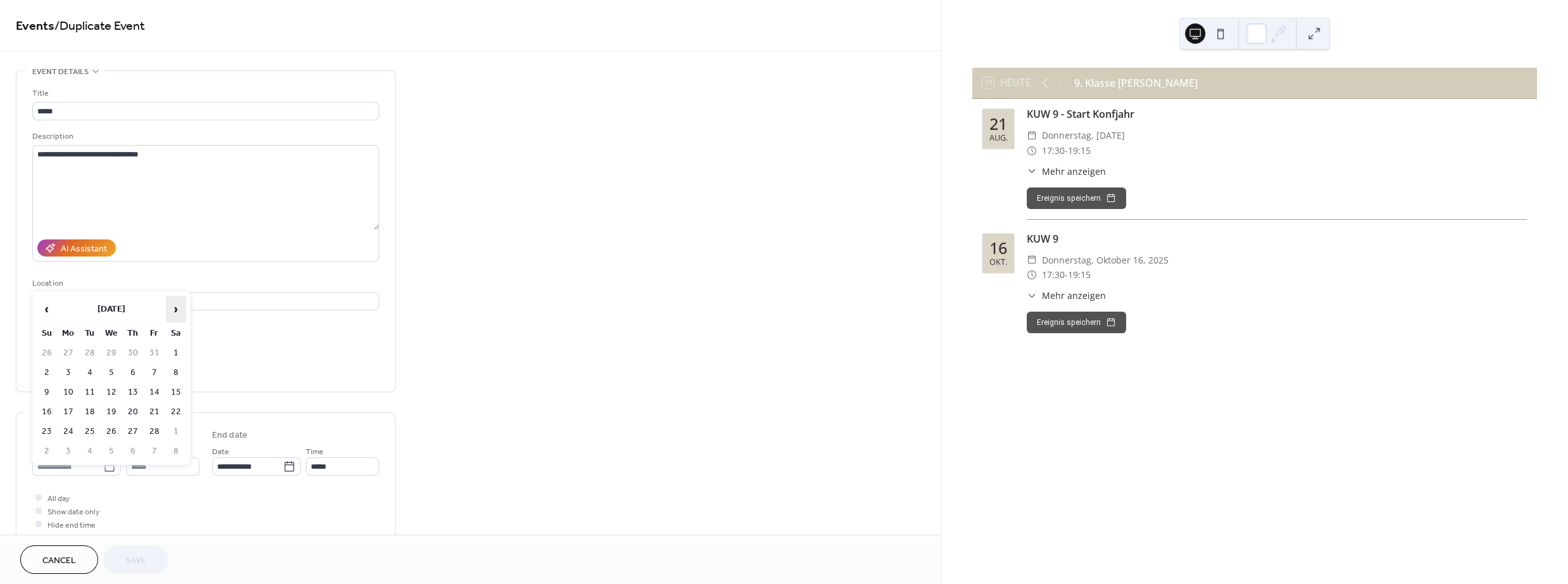 click on "›" at bounding box center [176, 309] 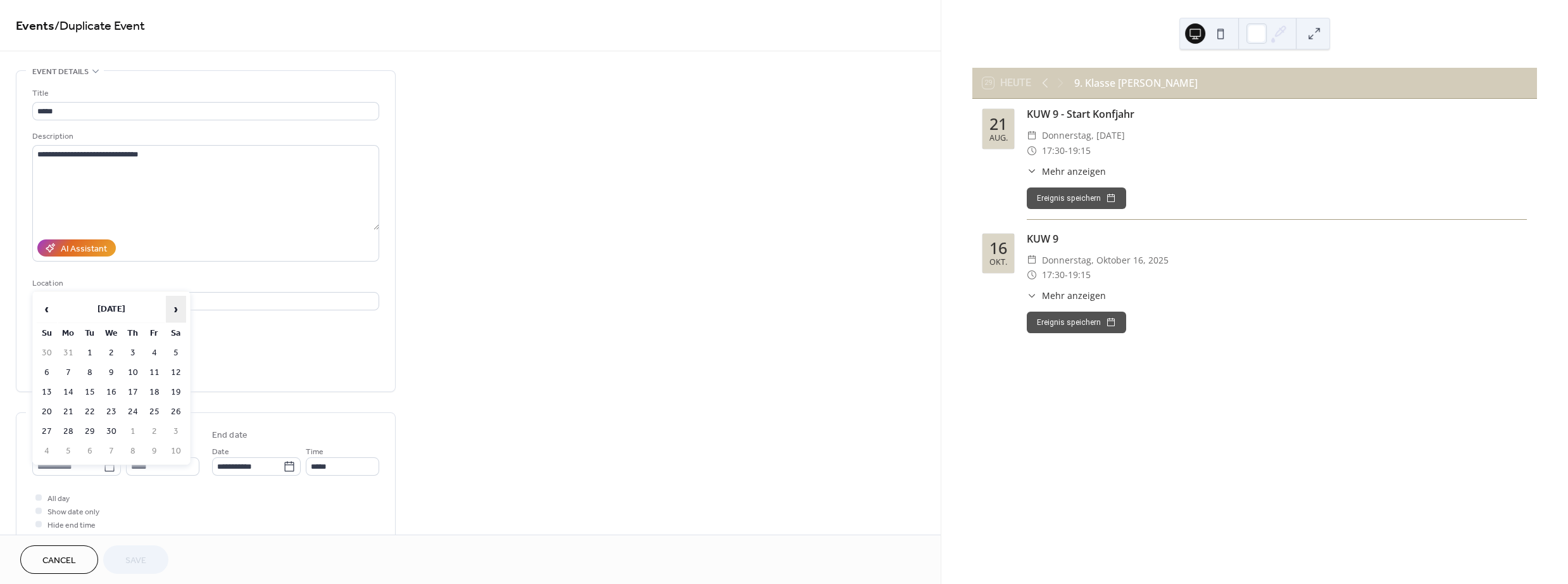 click on "›" at bounding box center (176, 309) 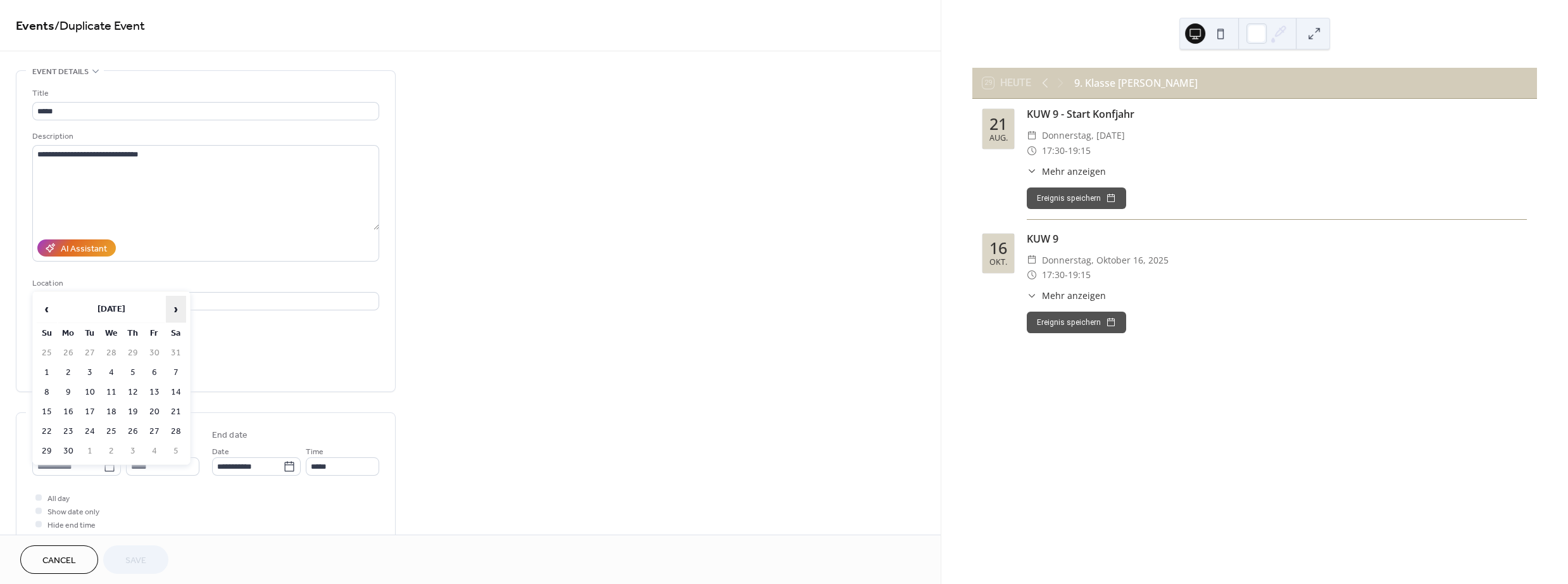 click on "›" at bounding box center [176, 309] 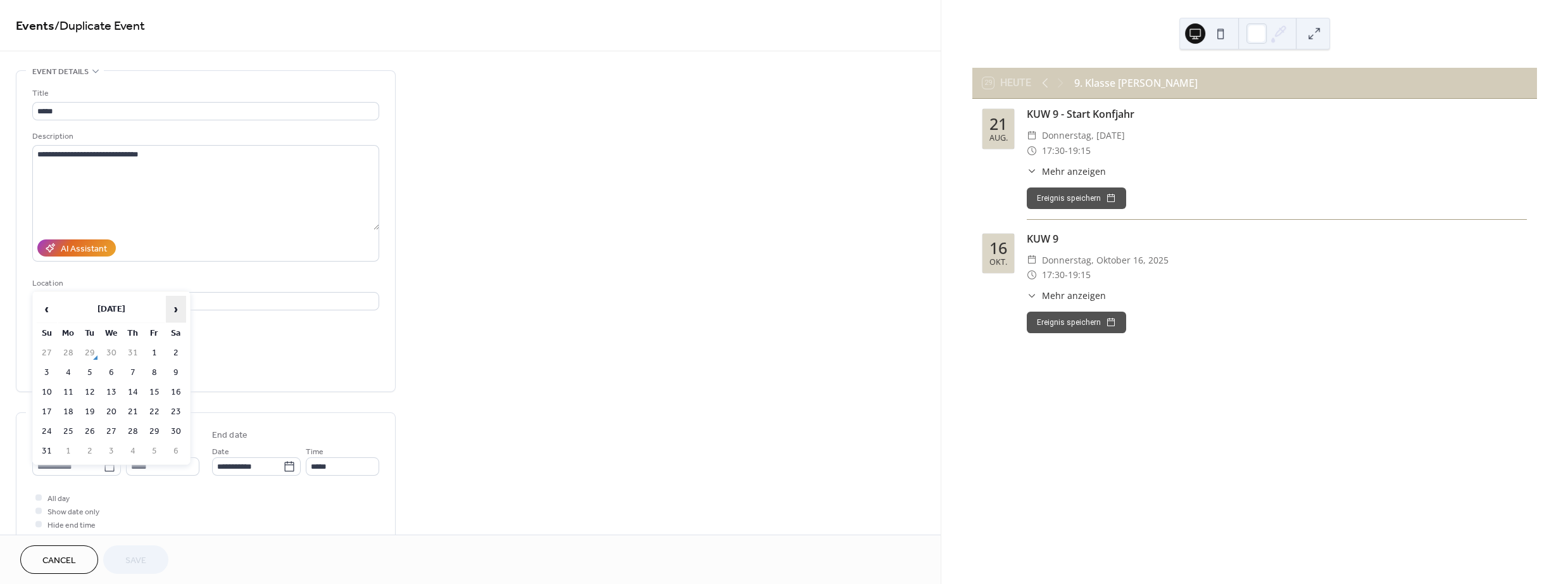 click on "›" at bounding box center [176, 309] 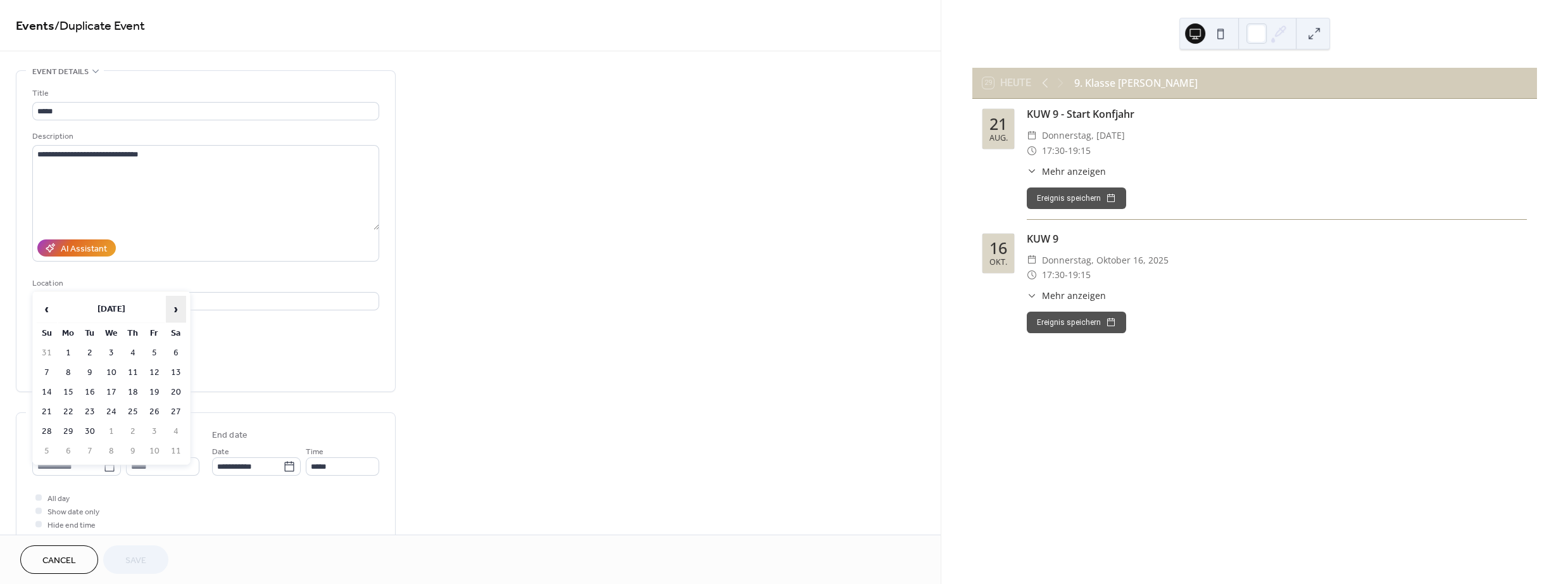 click on "›" at bounding box center (176, 309) 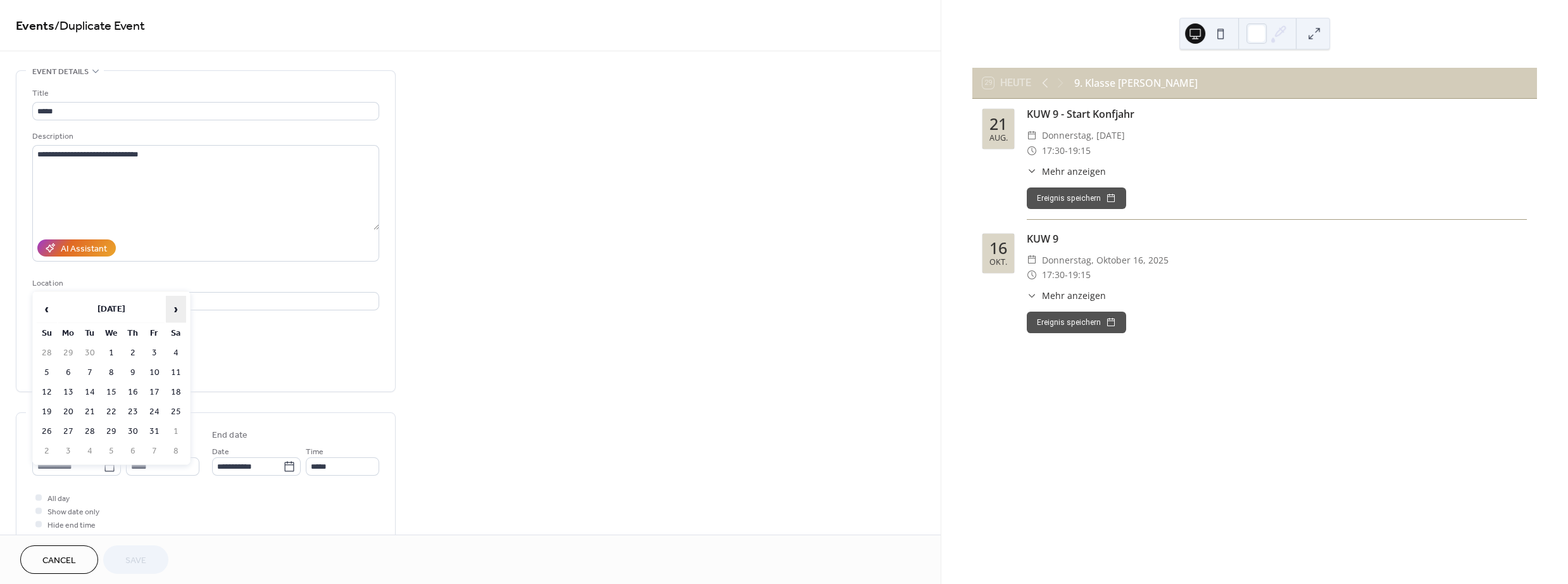 click on "›" at bounding box center [176, 309] 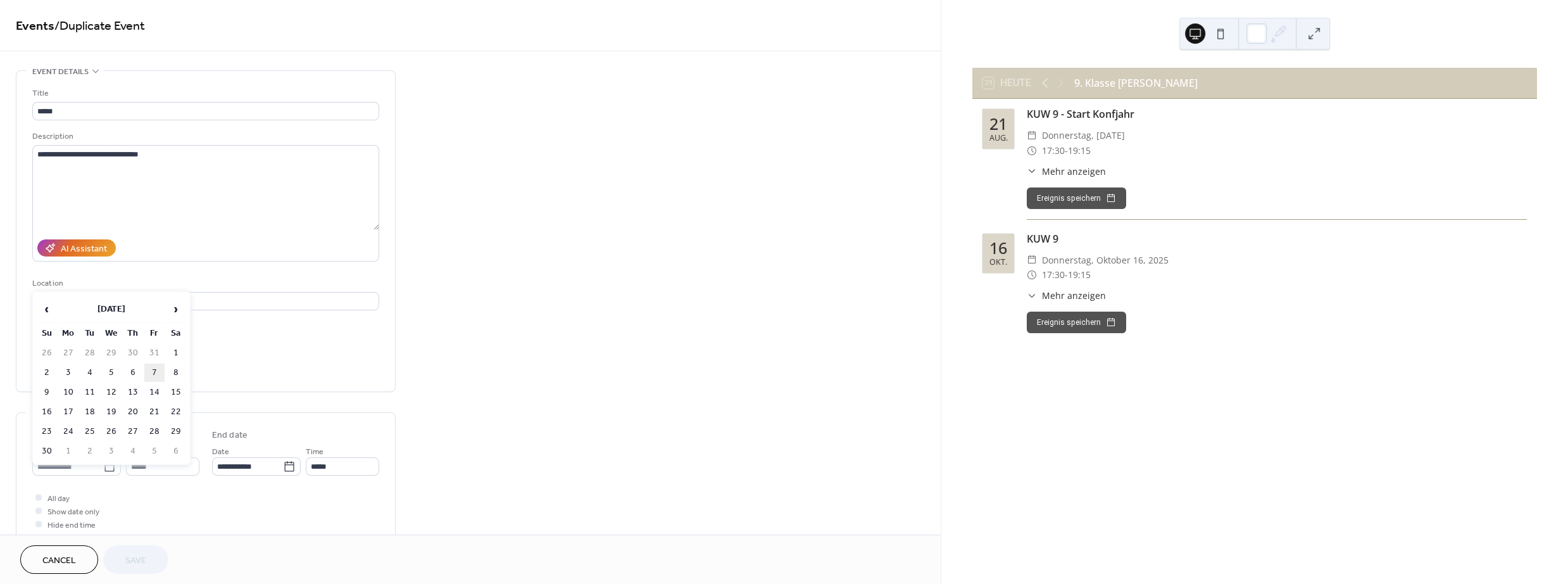 click on "7" at bounding box center [154, 372] 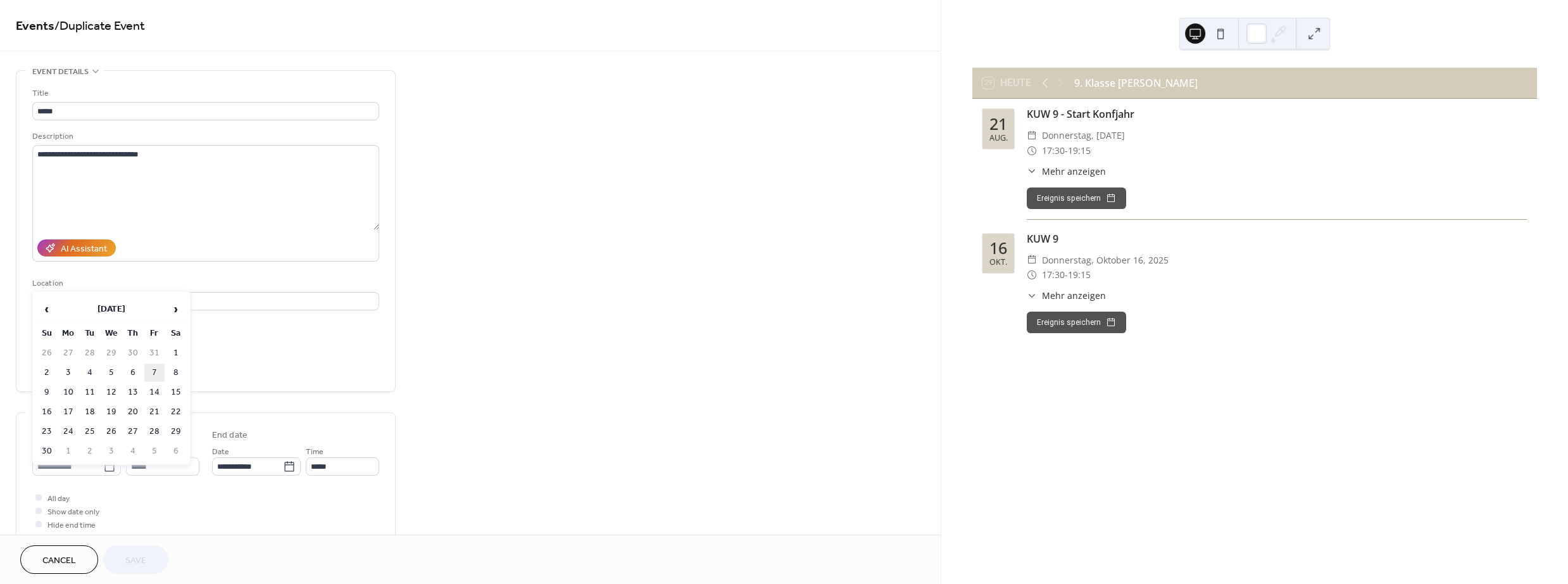 type on "**********" 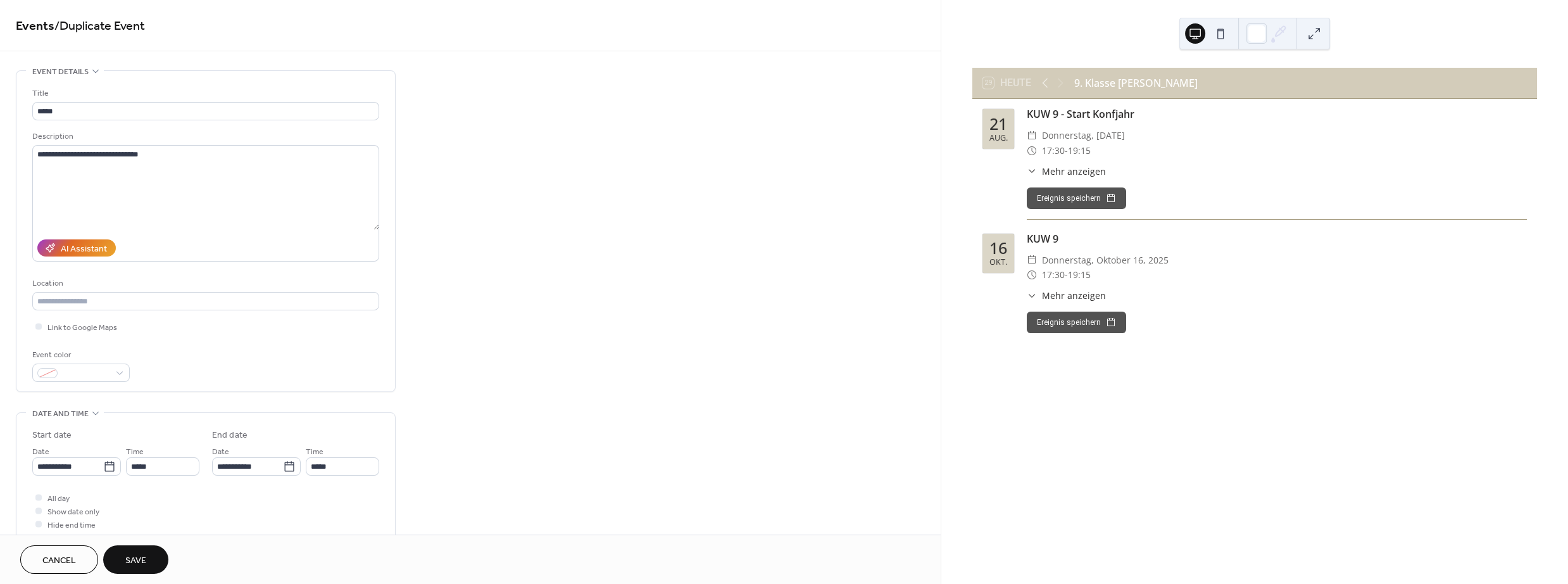 click on "Save" at bounding box center (135, 559) 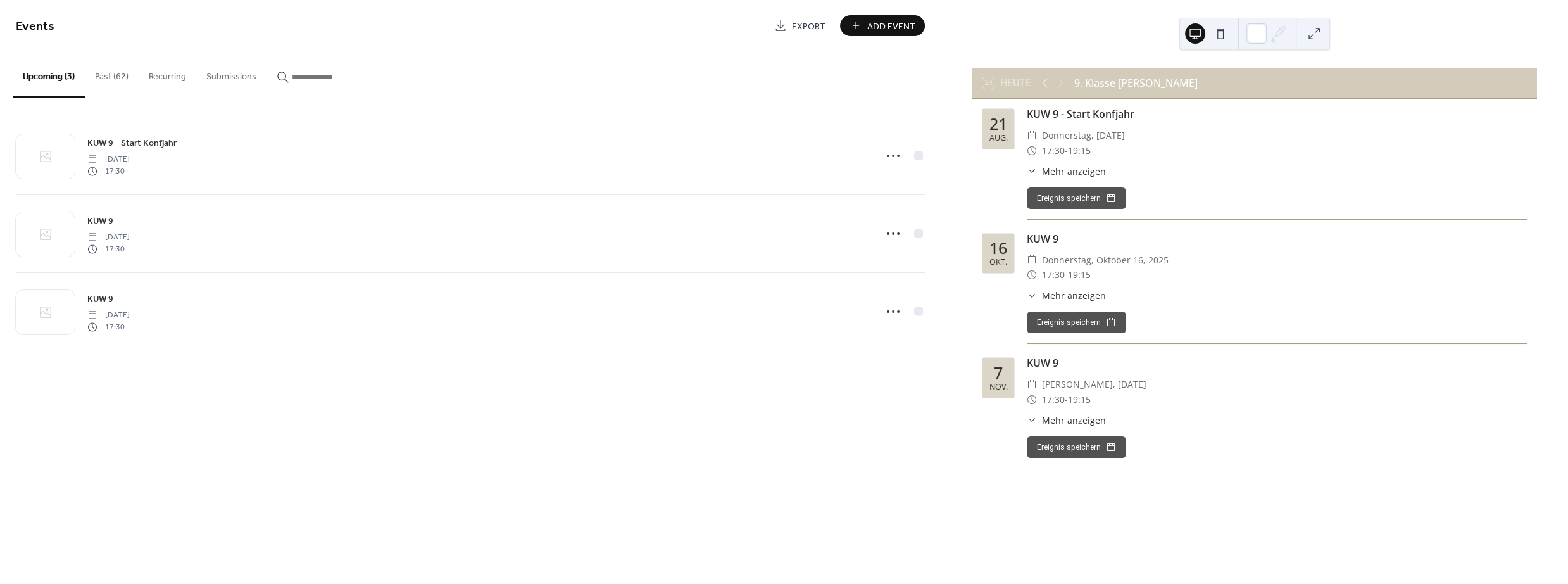 click on "Past (62)" at bounding box center [111, 73] 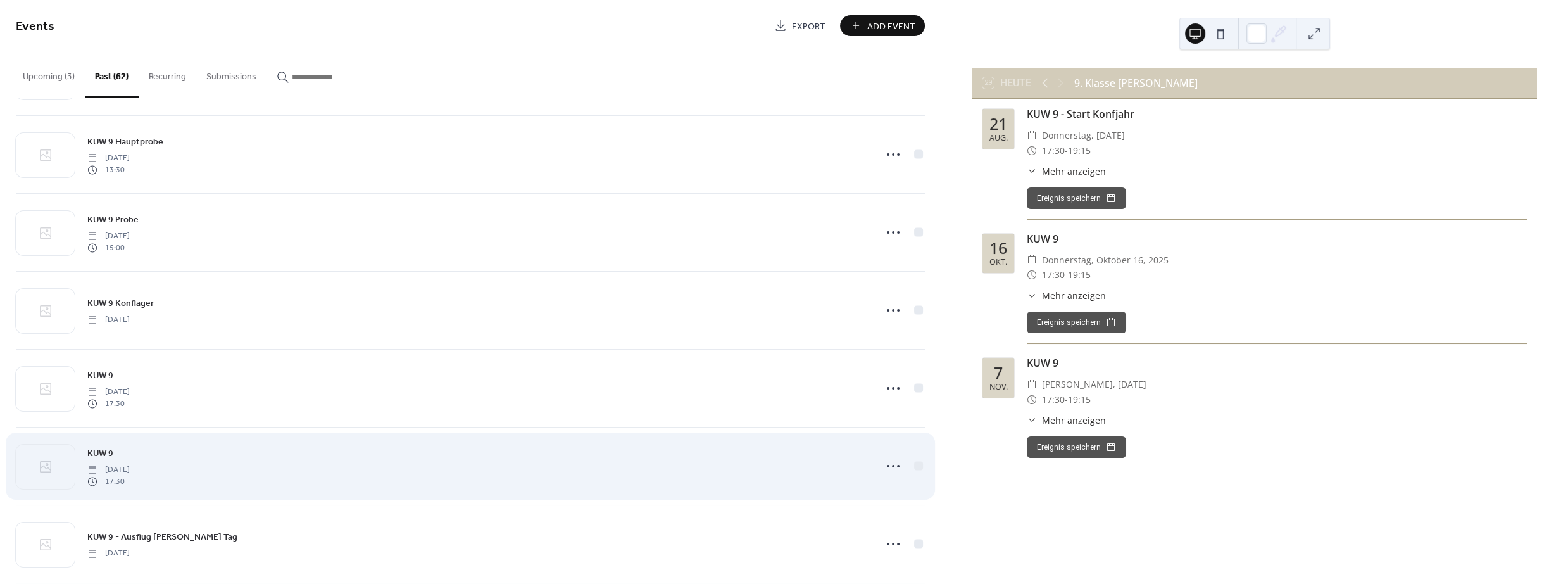 scroll, scrollTop: 158, scrollLeft: 0, axis: vertical 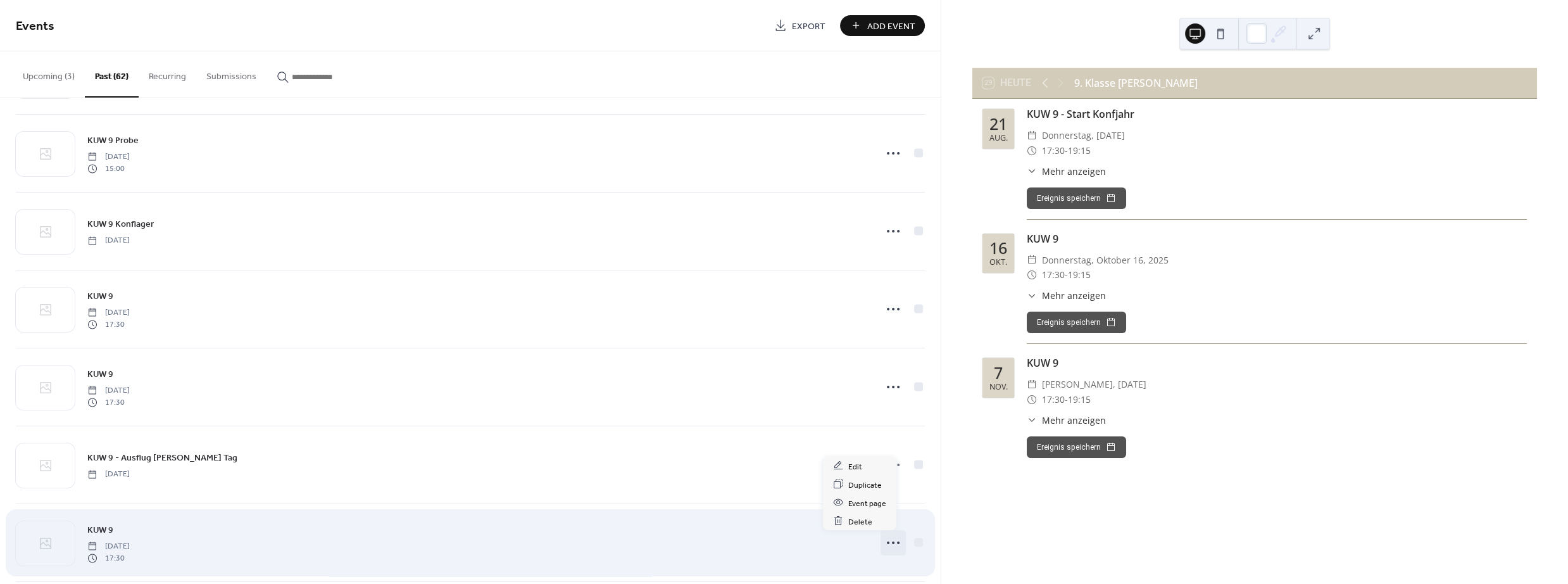 click 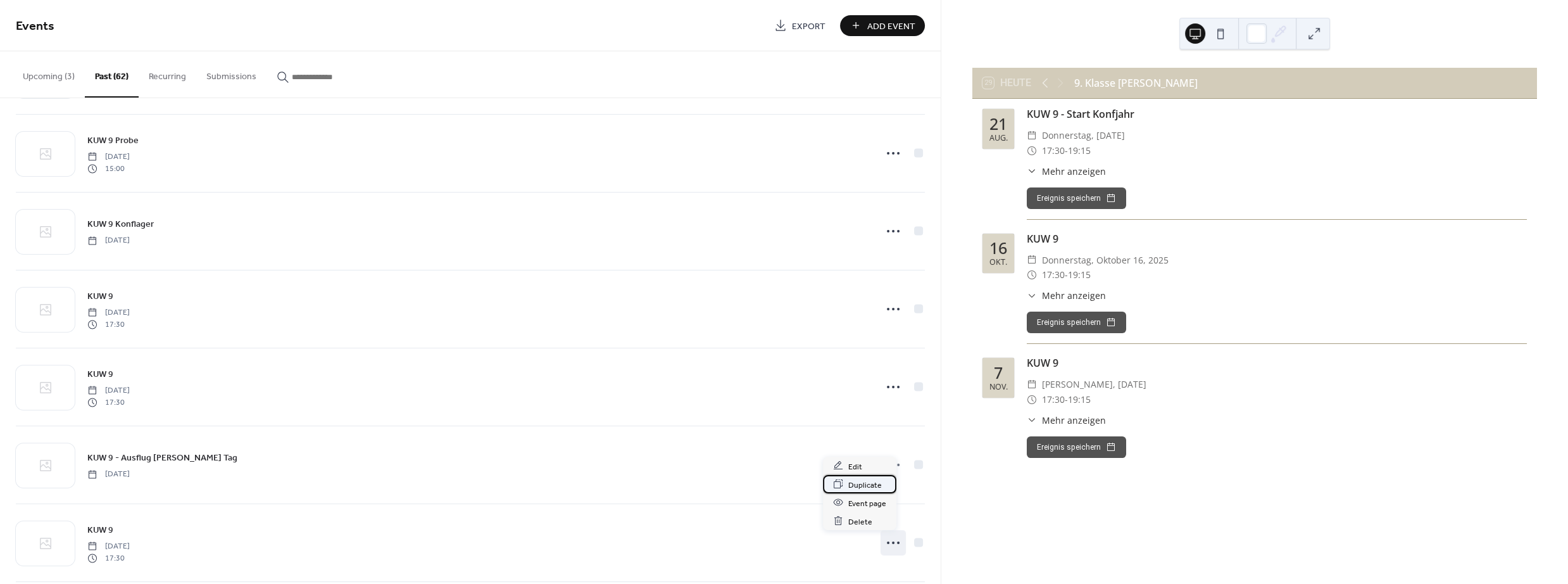 click on "Duplicate" at bounding box center (865, 485) 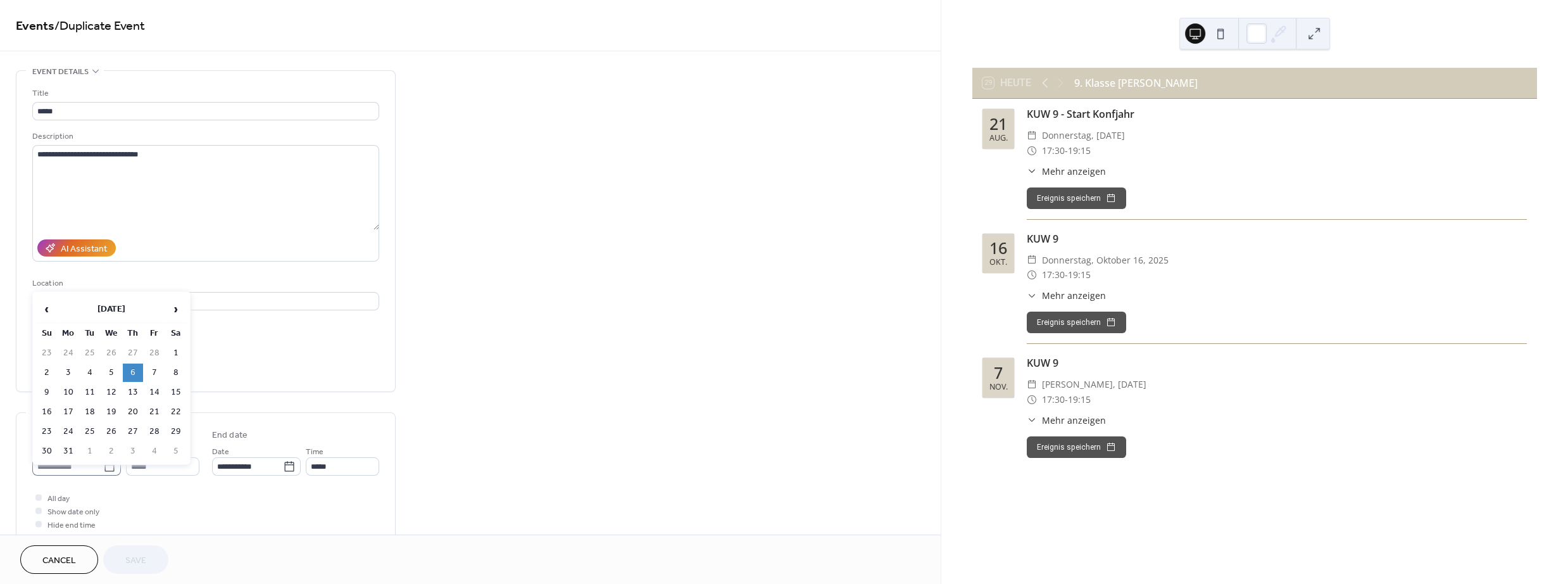 click 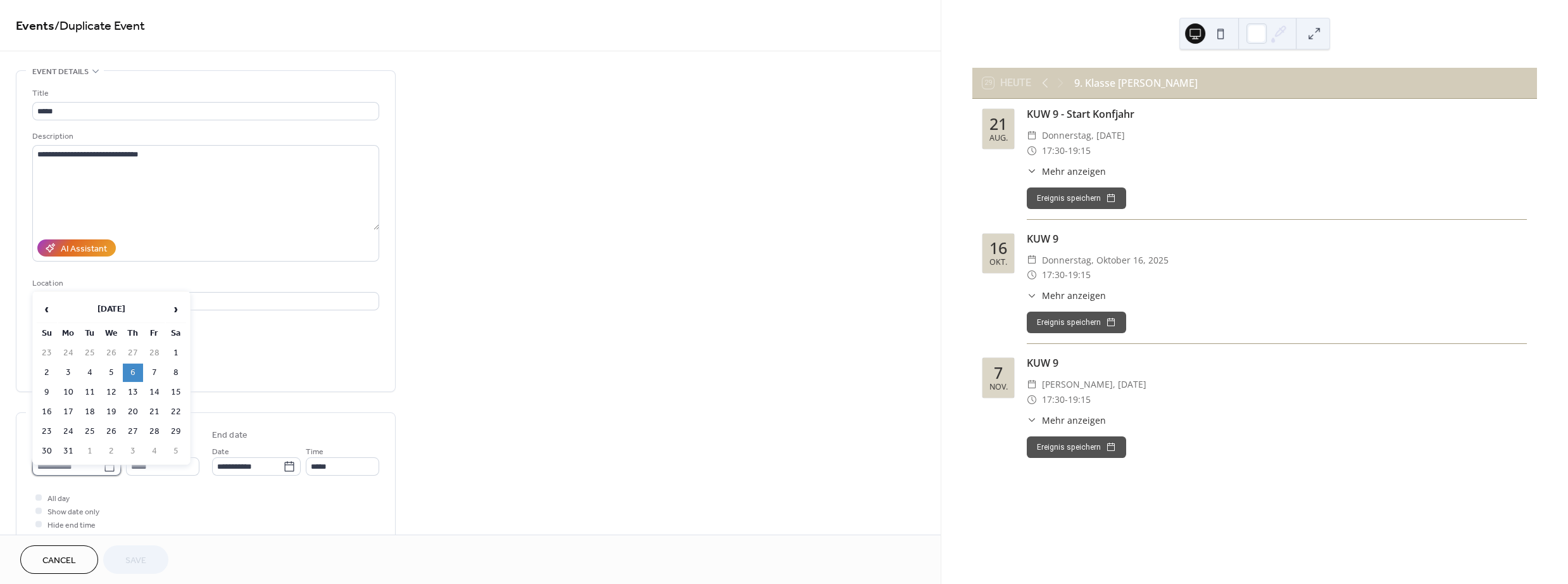 click on "**********" at bounding box center [68, 466] 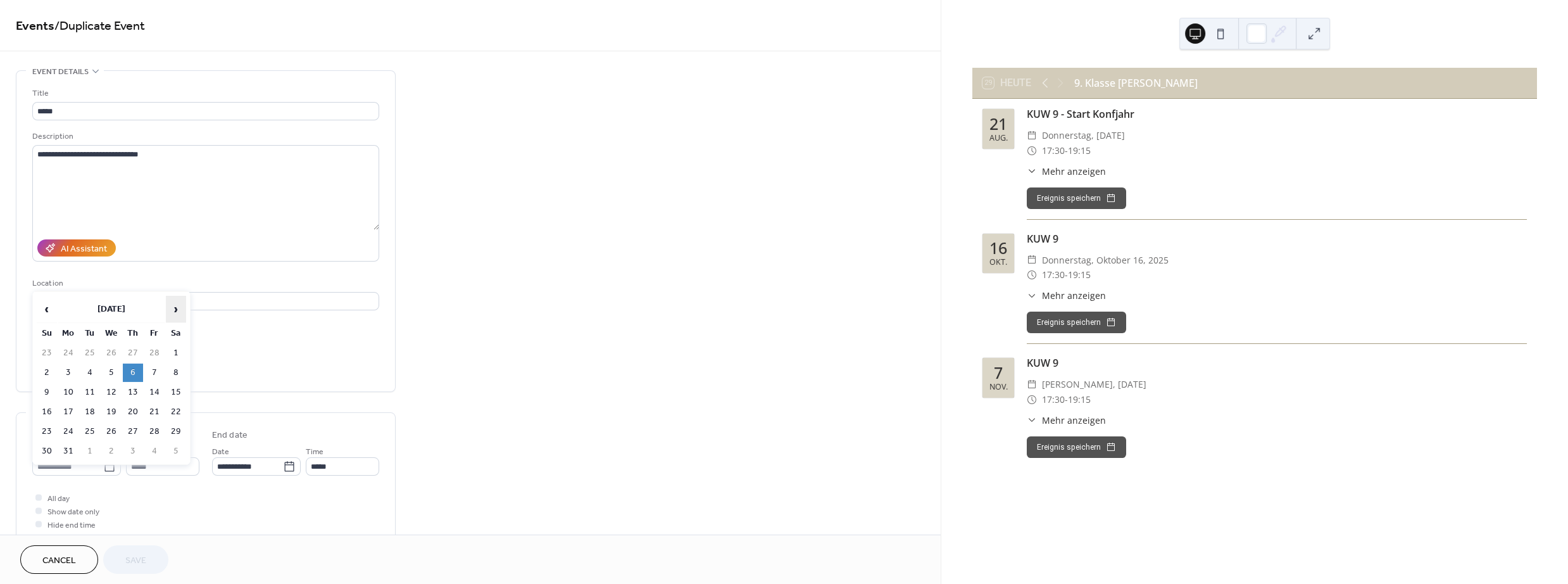 click on "›" at bounding box center (176, 309) 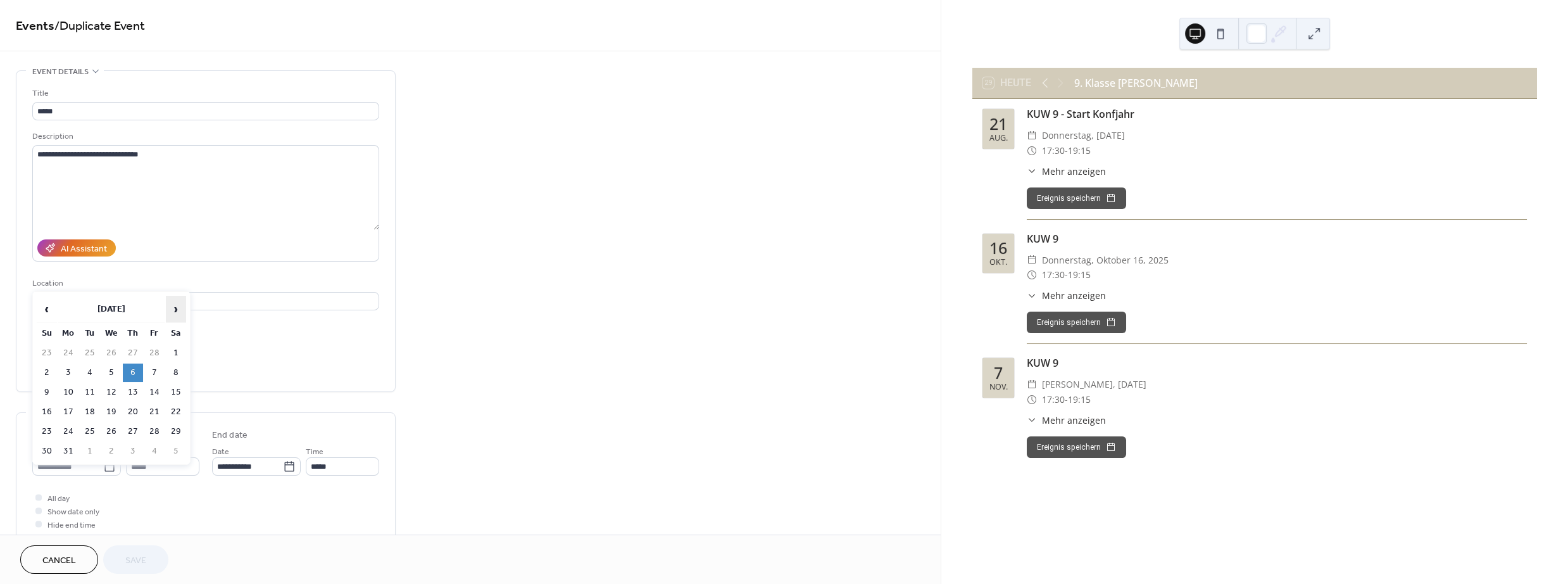 click on "›" at bounding box center (176, 309) 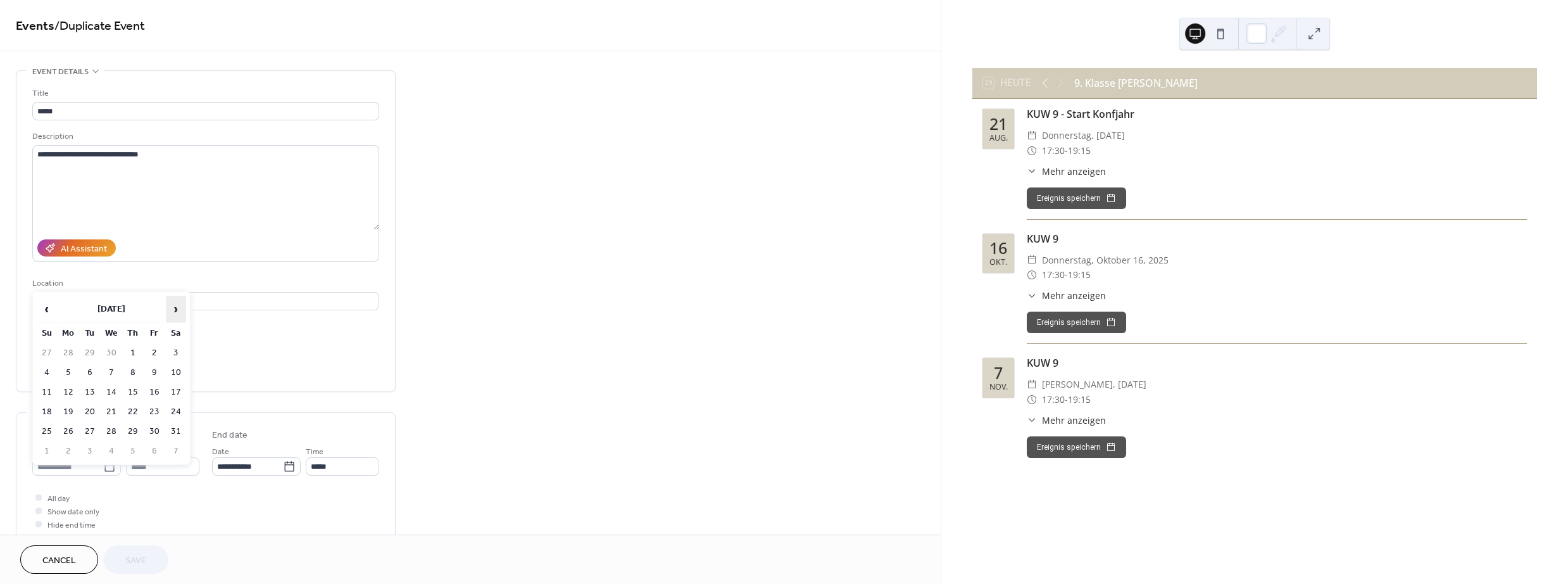 click on "›" at bounding box center (176, 309) 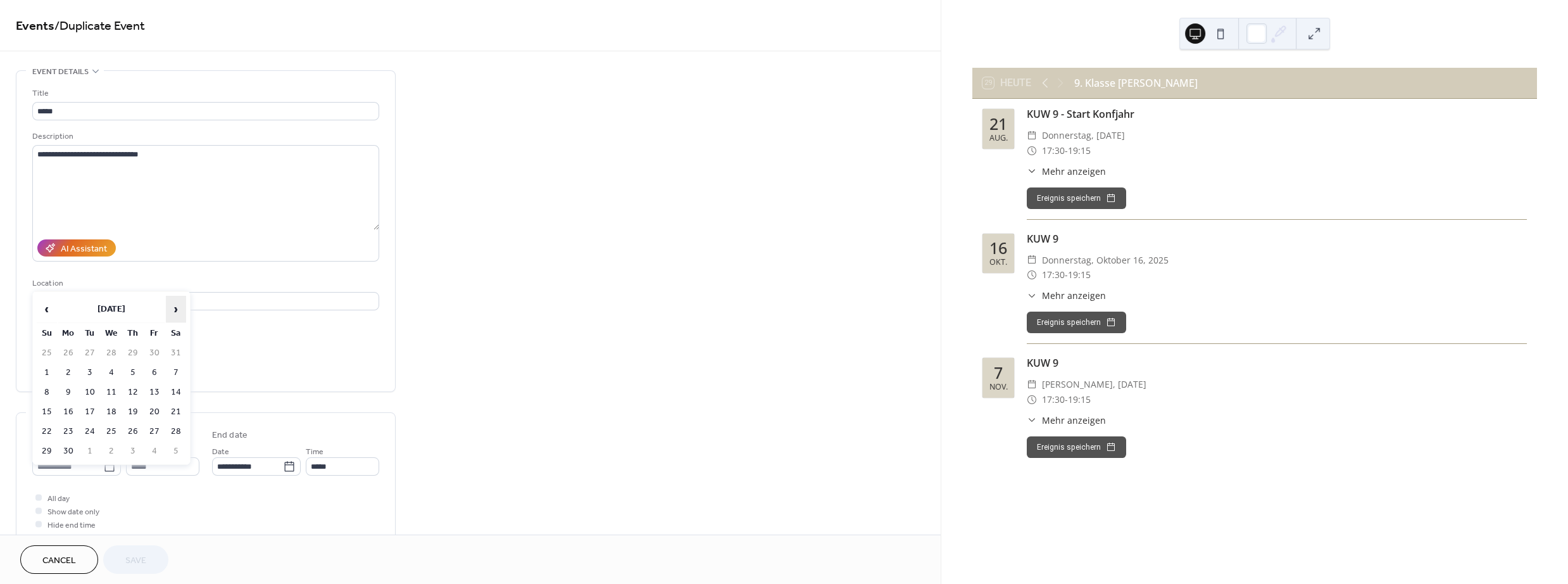 click on "›" at bounding box center (176, 309) 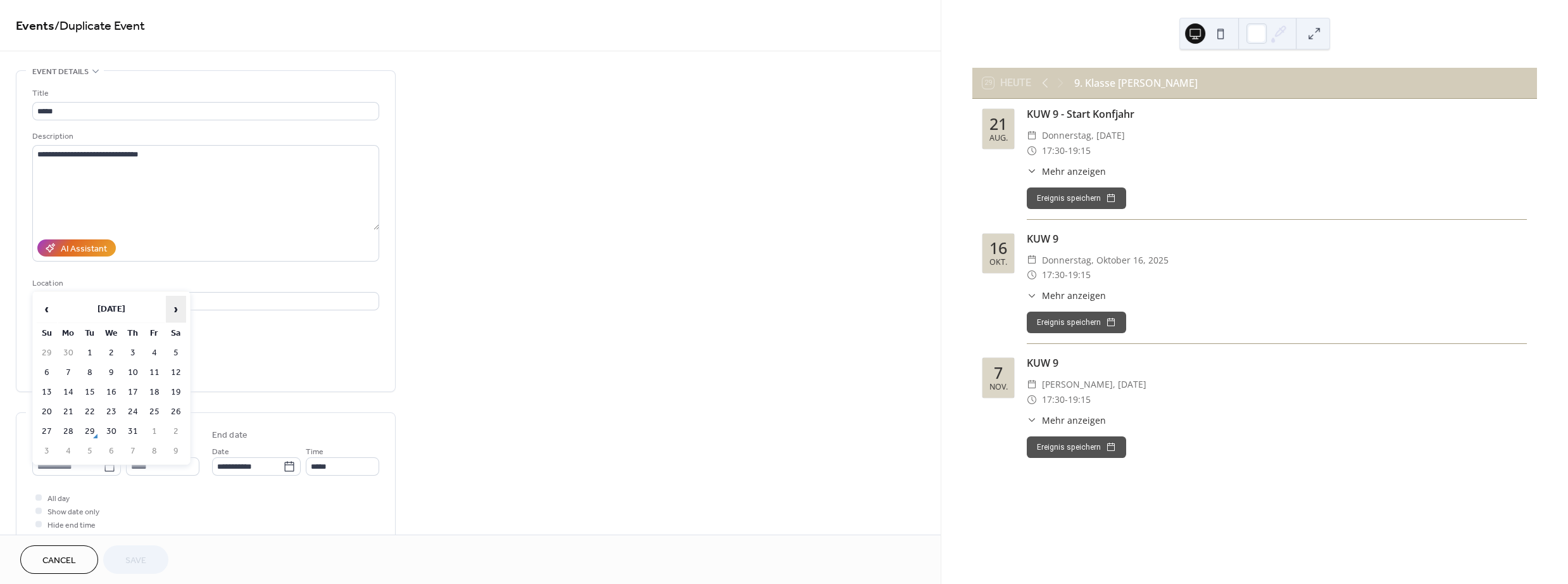 click on "›" at bounding box center [176, 309] 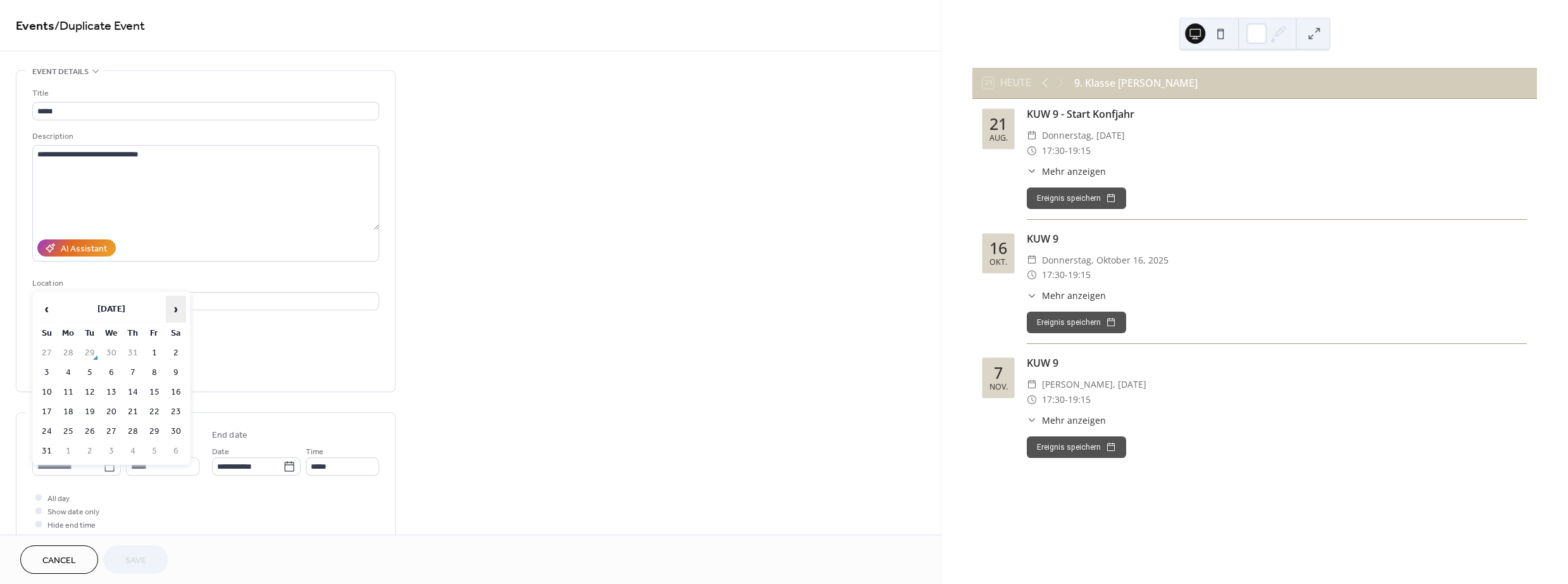 click on "›" at bounding box center (176, 309) 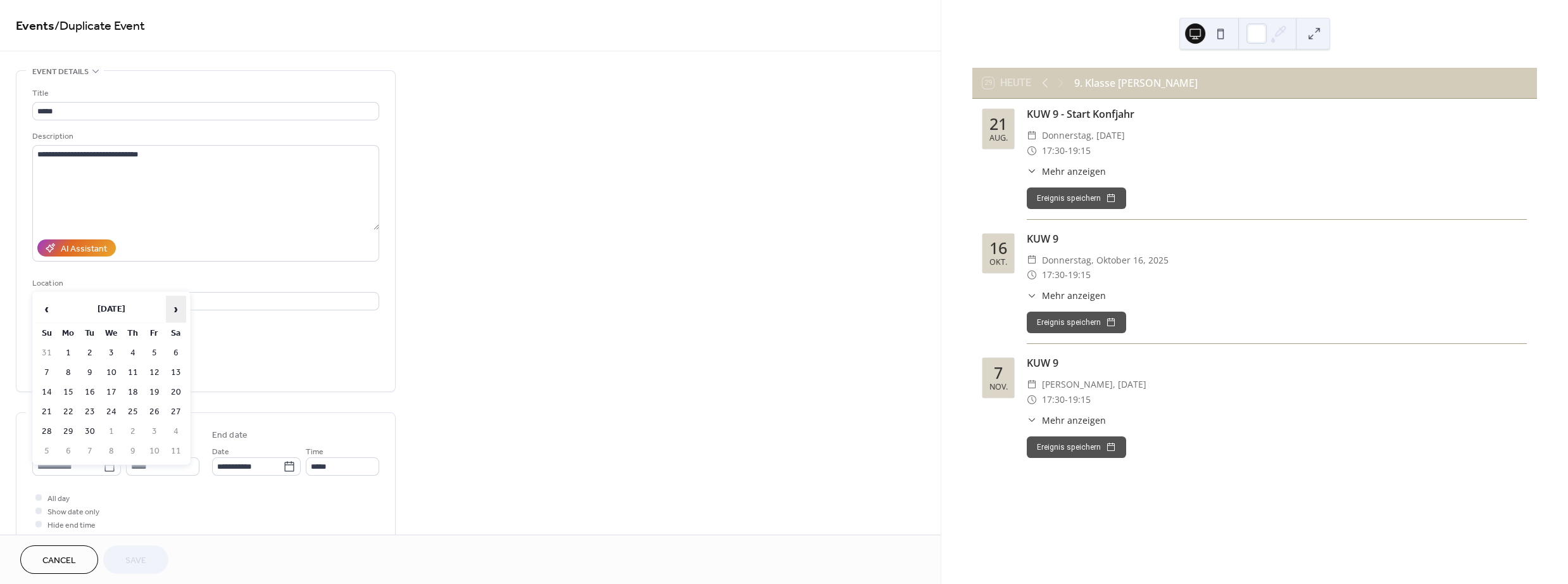 click on "›" at bounding box center (176, 309) 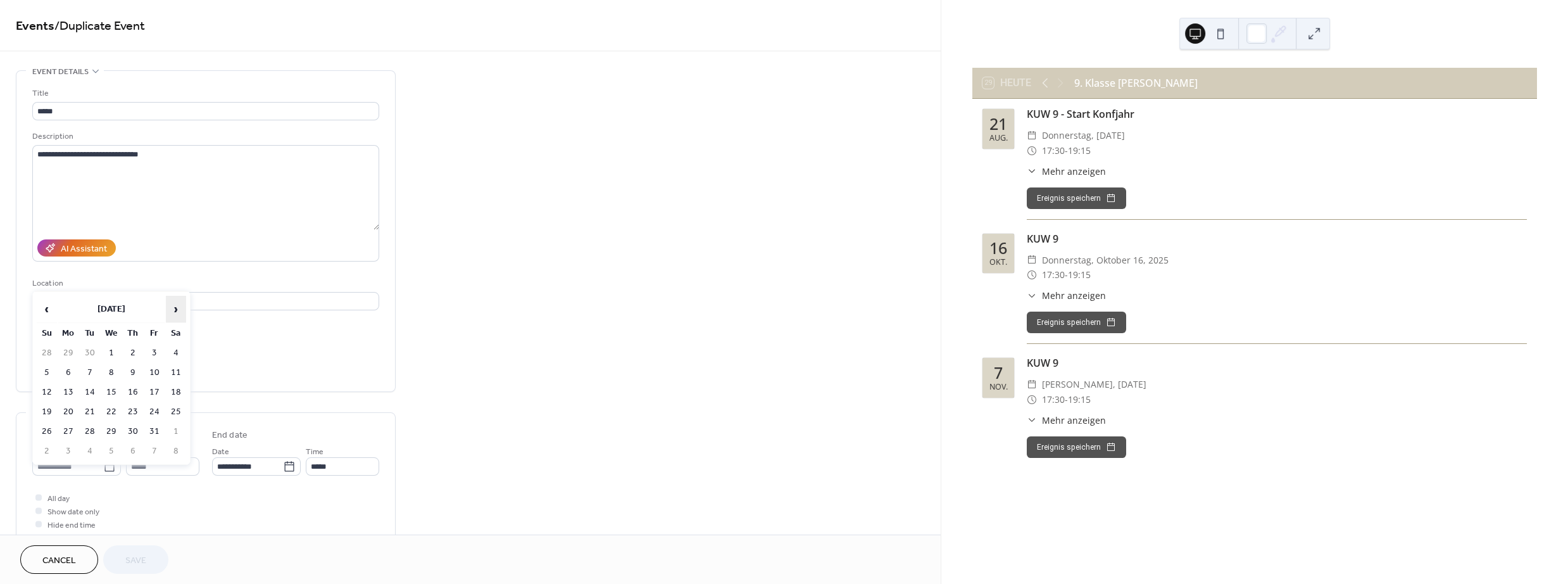 click on "›" at bounding box center (176, 309) 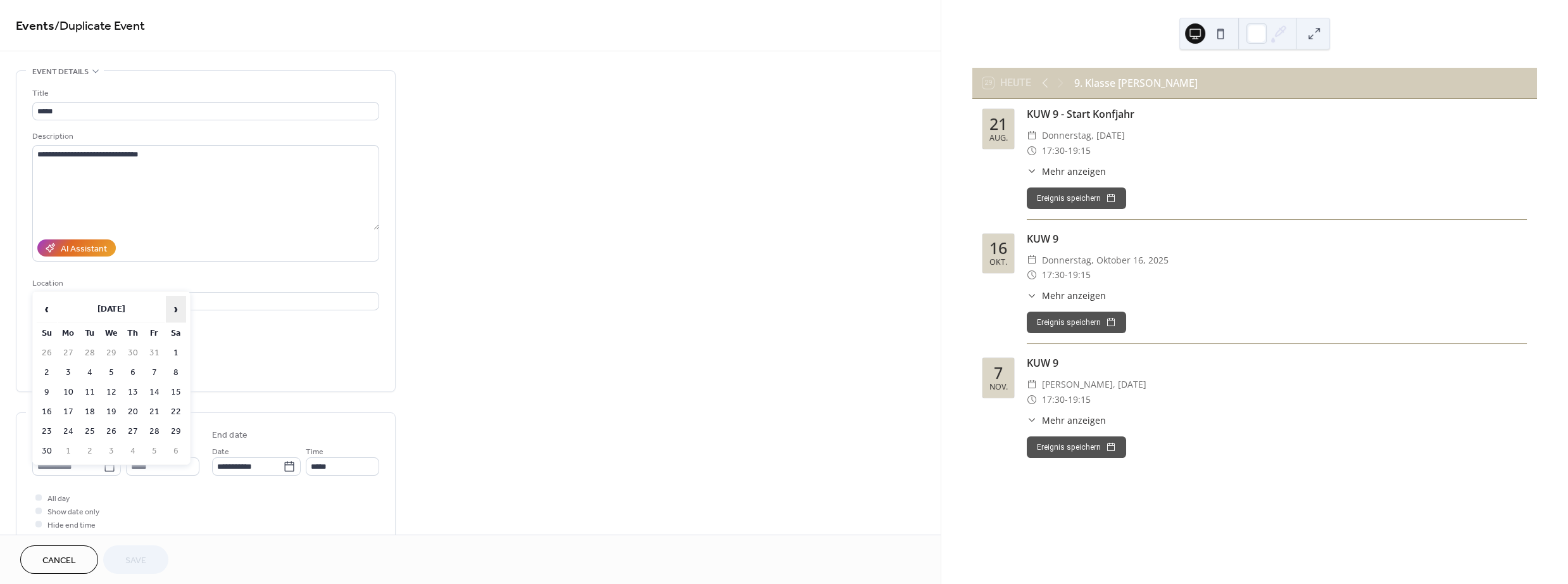 click on "›" at bounding box center [176, 309] 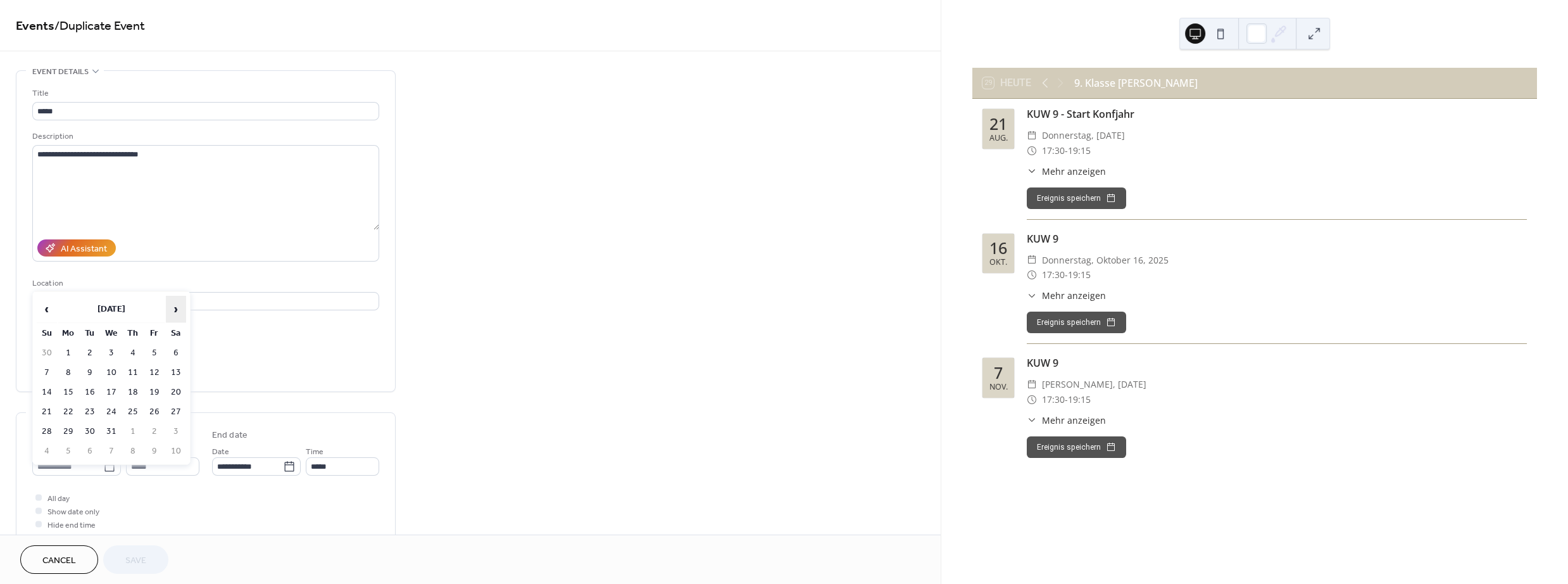 click on "›" at bounding box center [176, 309] 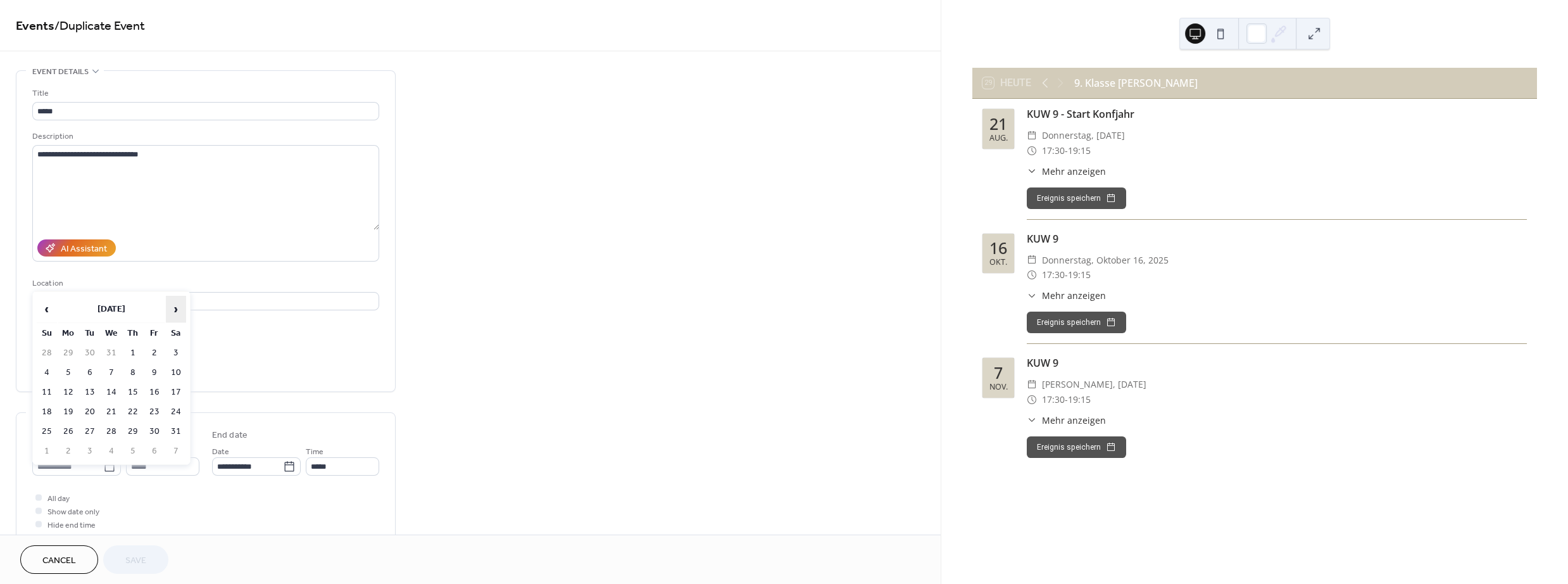 click on "›" at bounding box center (176, 309) 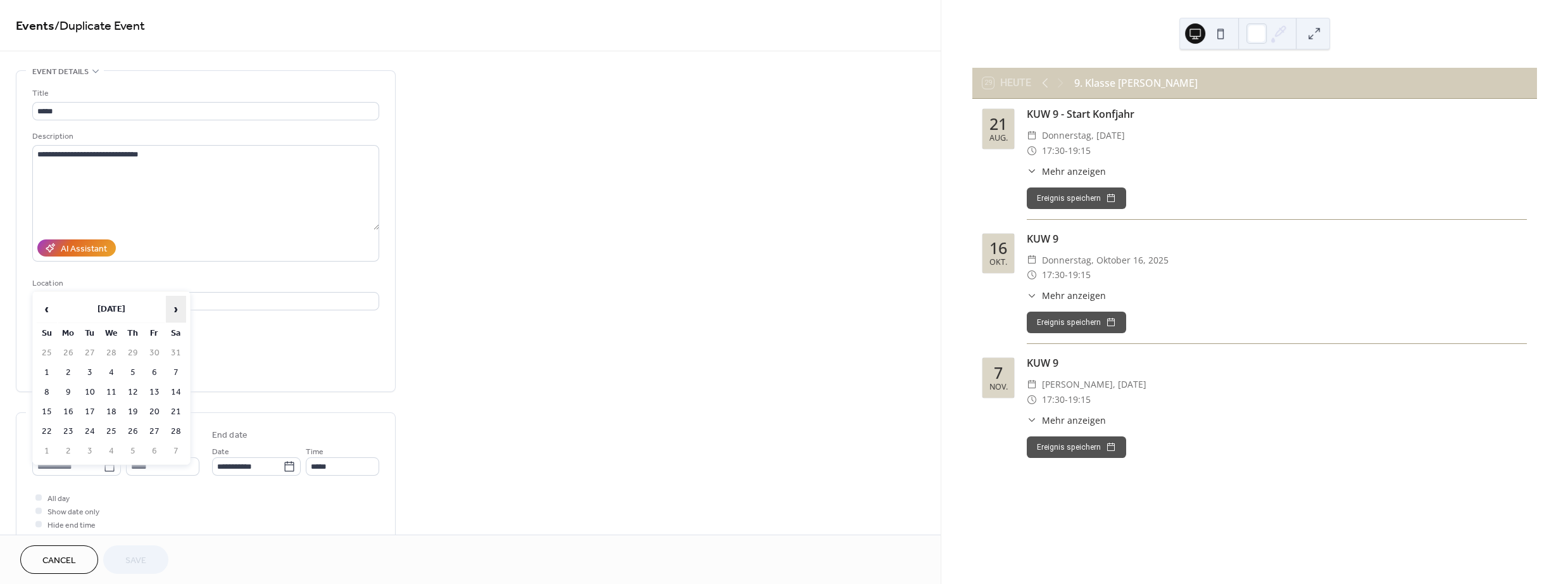 click on "›" at bounding box center (176, 309) 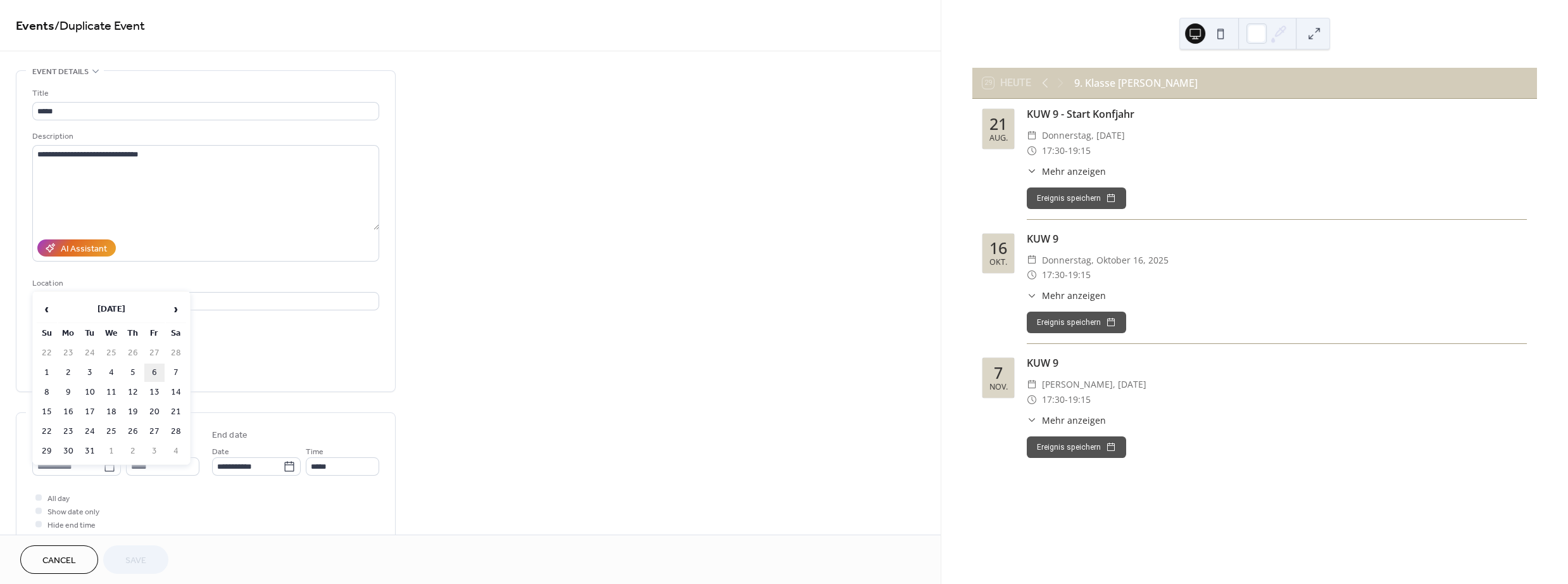 click on "6" at bounding box center (154, 372) 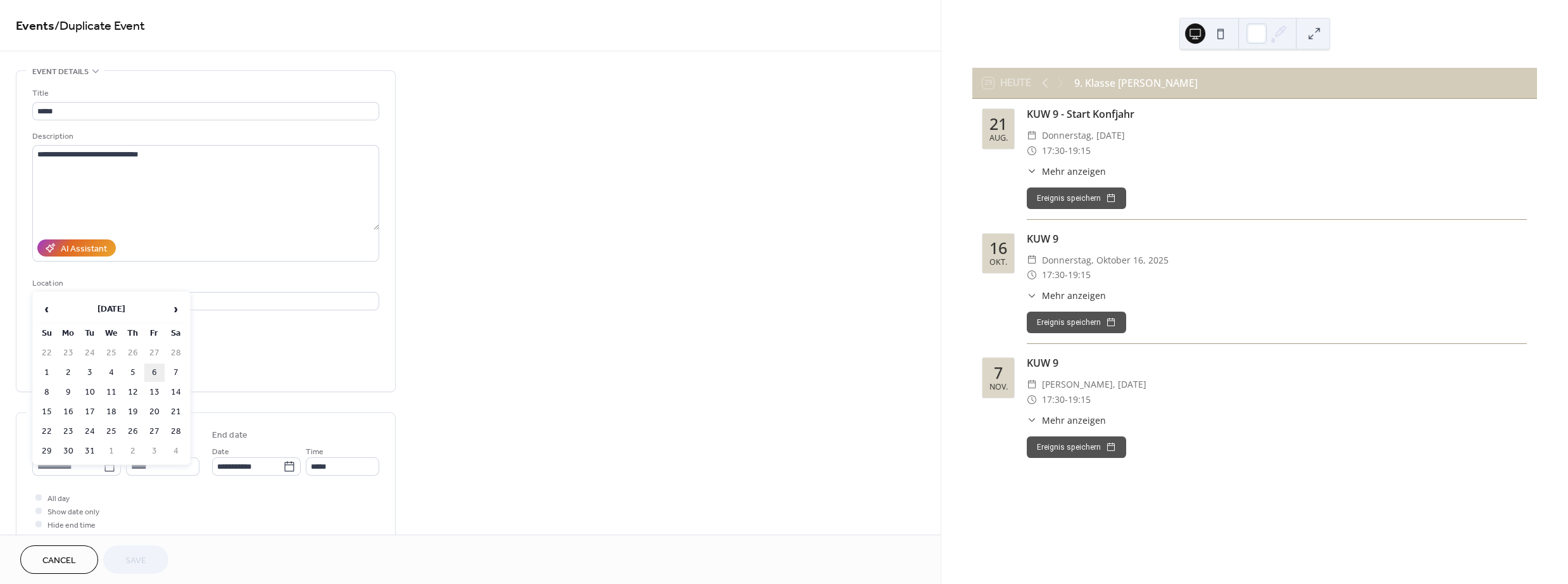 type on "**********" 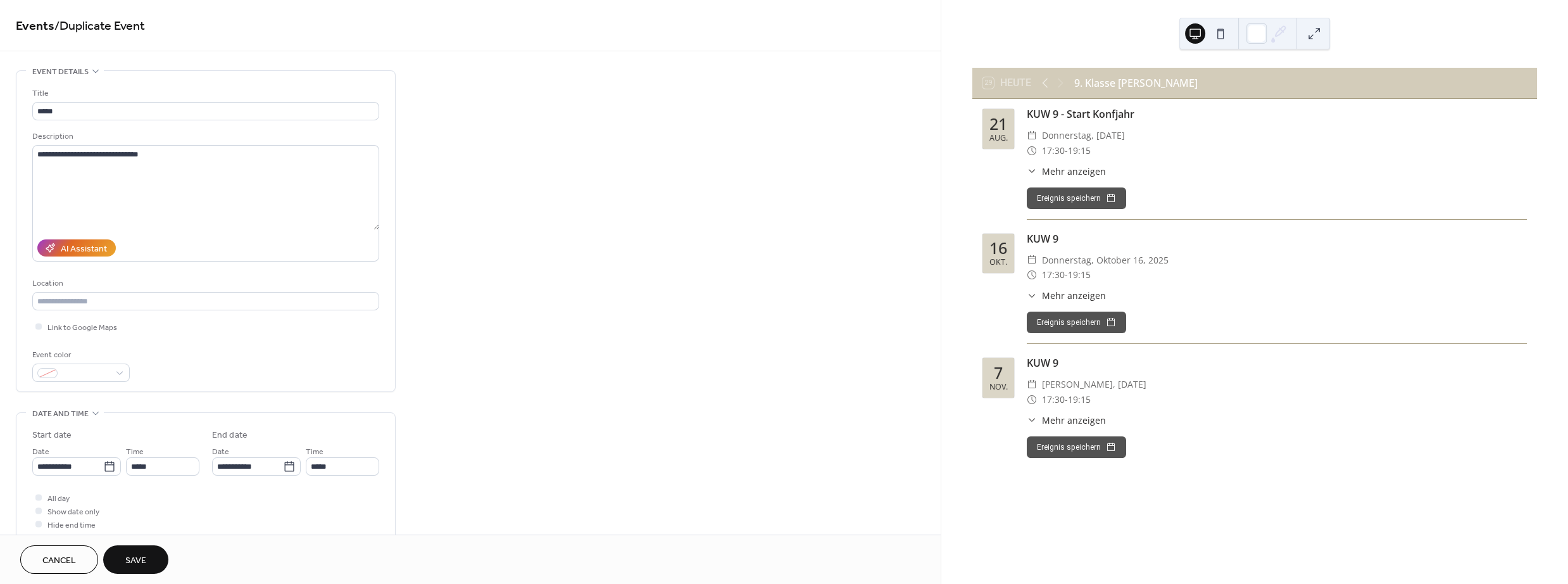 click on "Save" at bounding box center (135, 559) 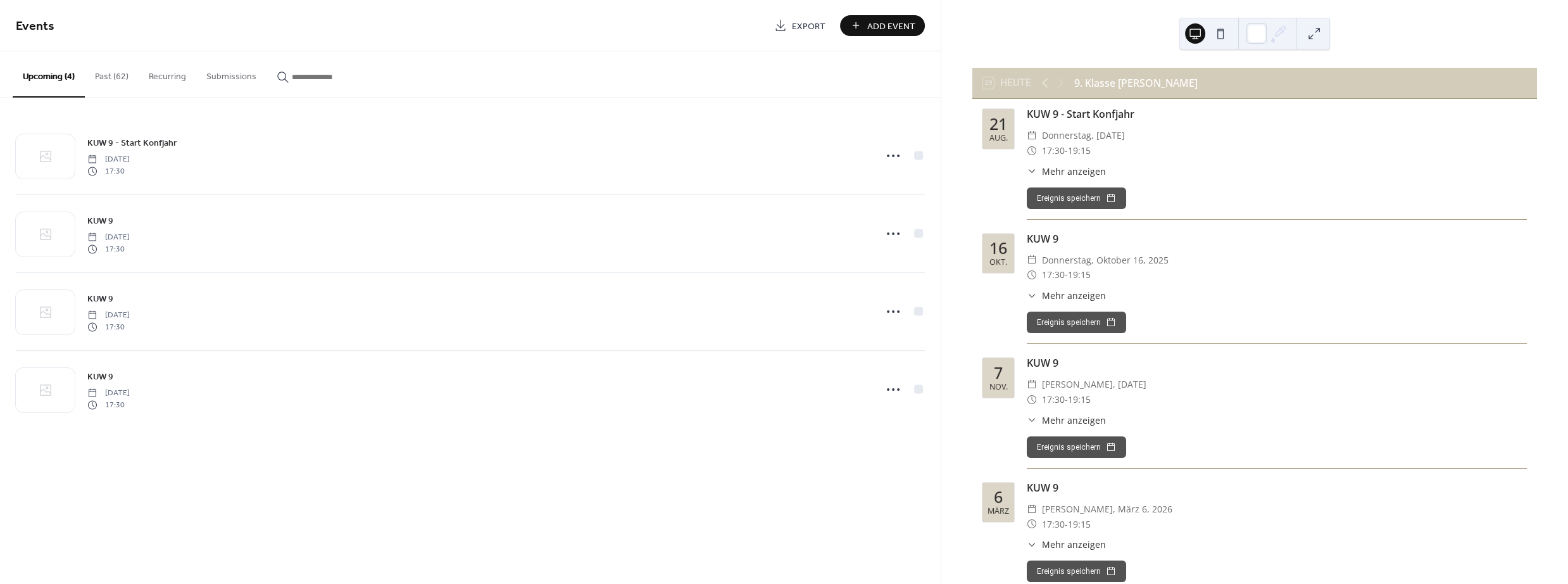 click on "Past (62)" at bounding box center [111, 73] 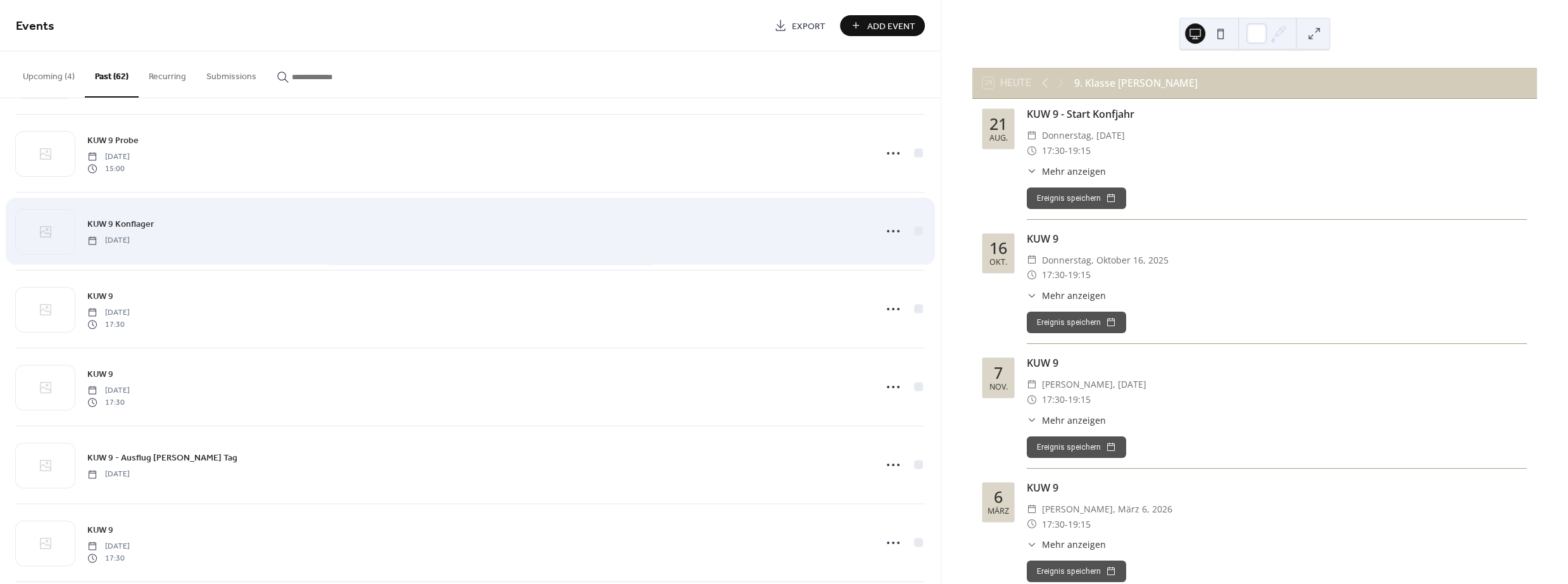 scroll, scrollTop: 198, scrollLeft: 0, axis: vertical 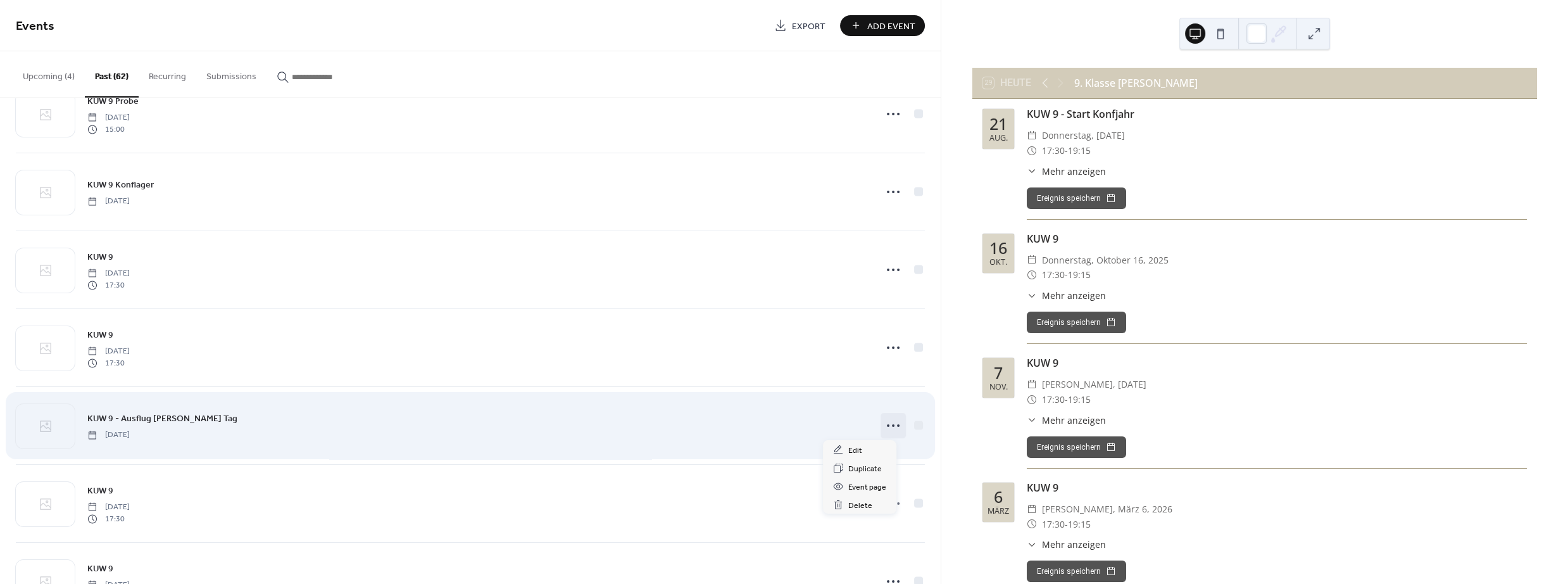 click 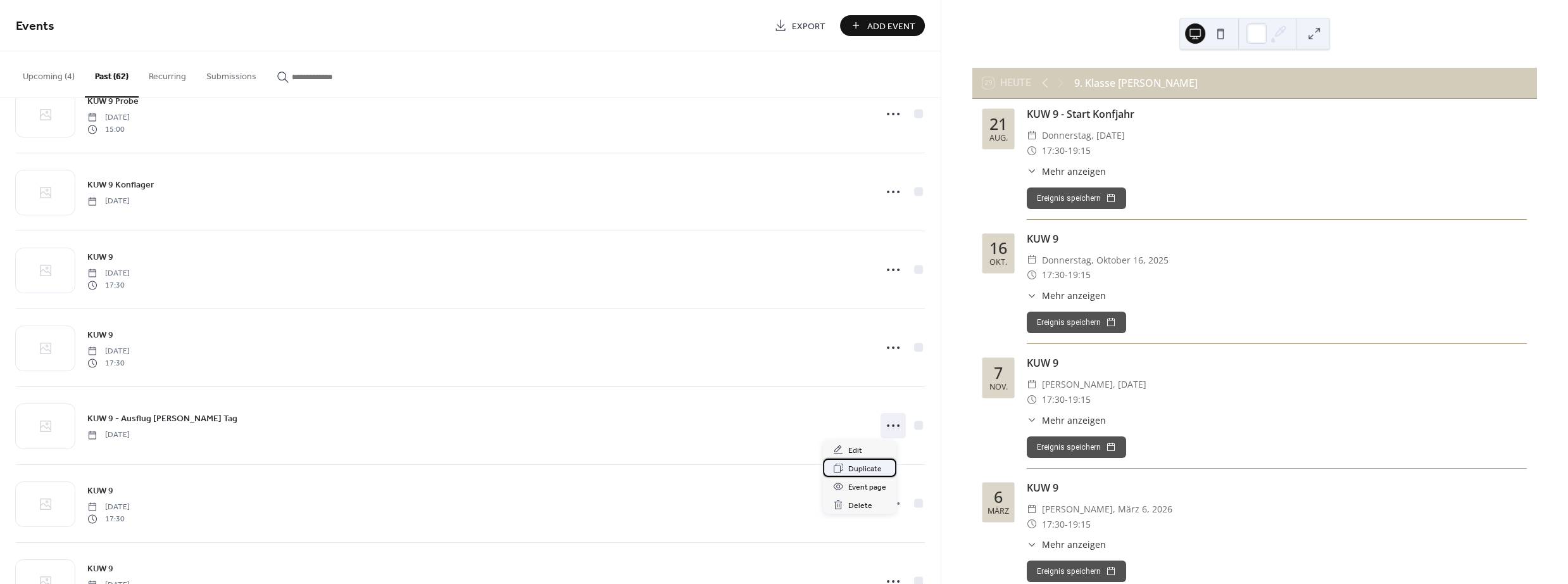 click on "Duplicate" at bounding box center [865, 469] 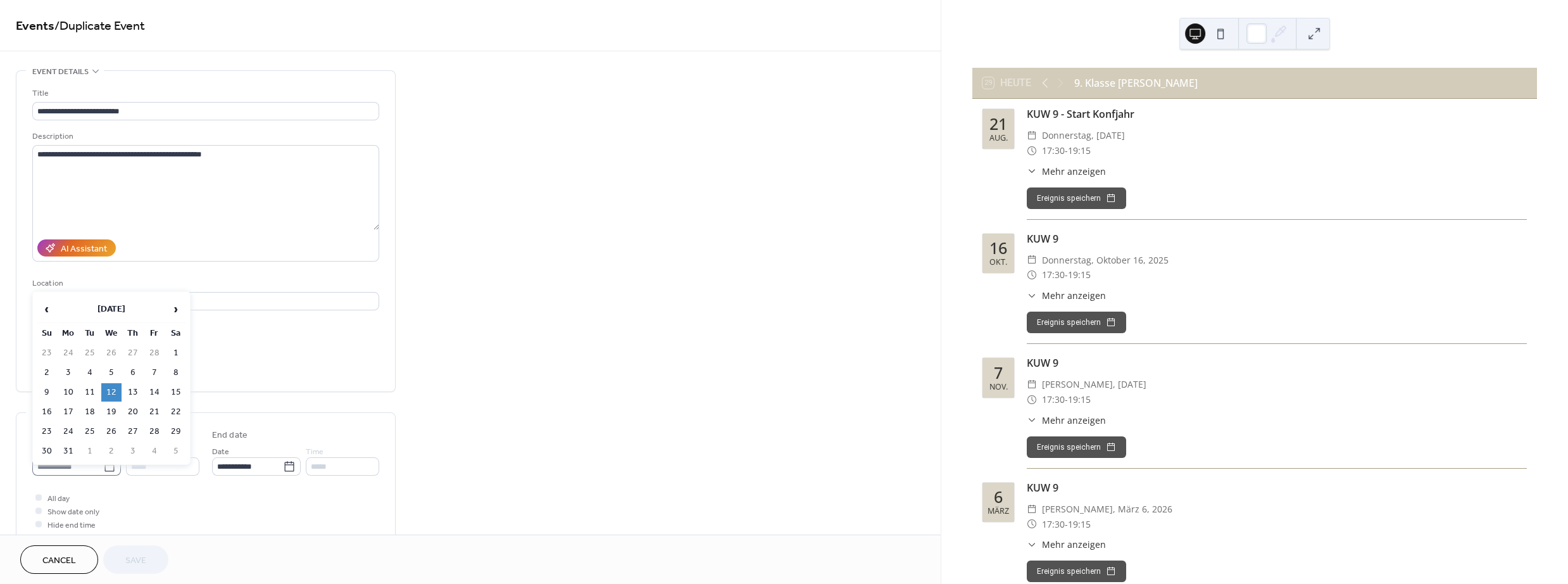click 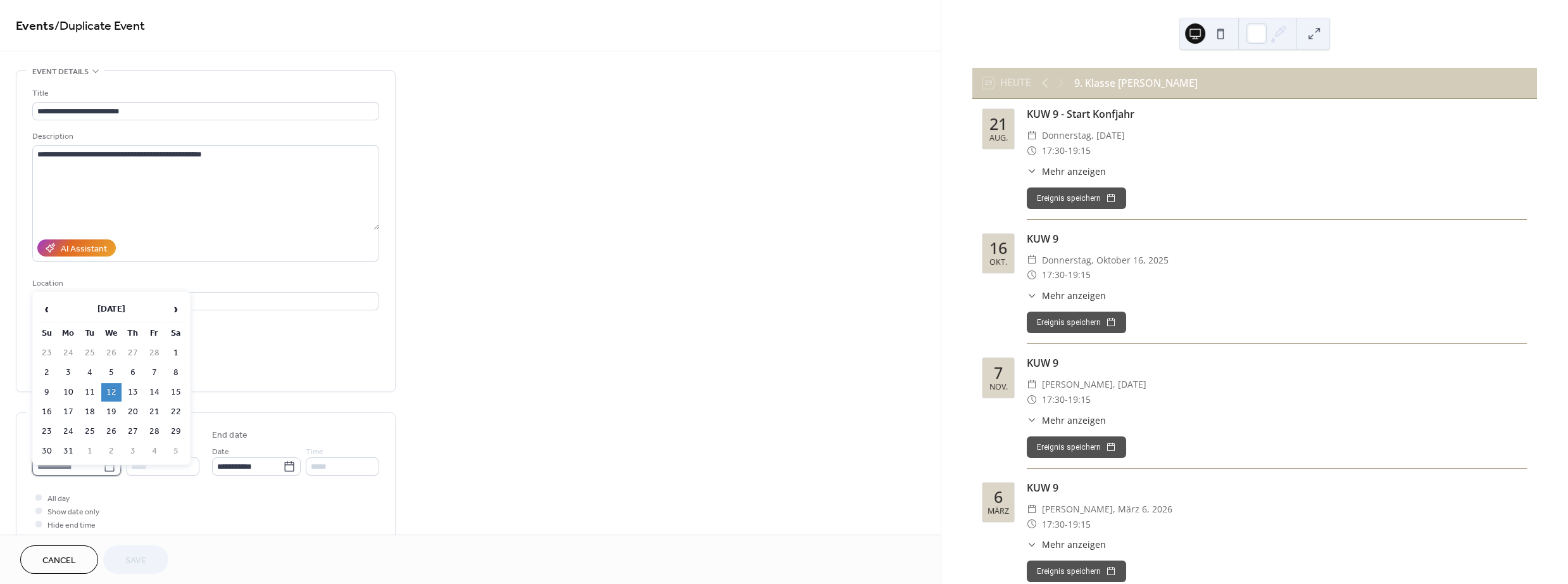 click on "**********" at bounding box center [68, 466] 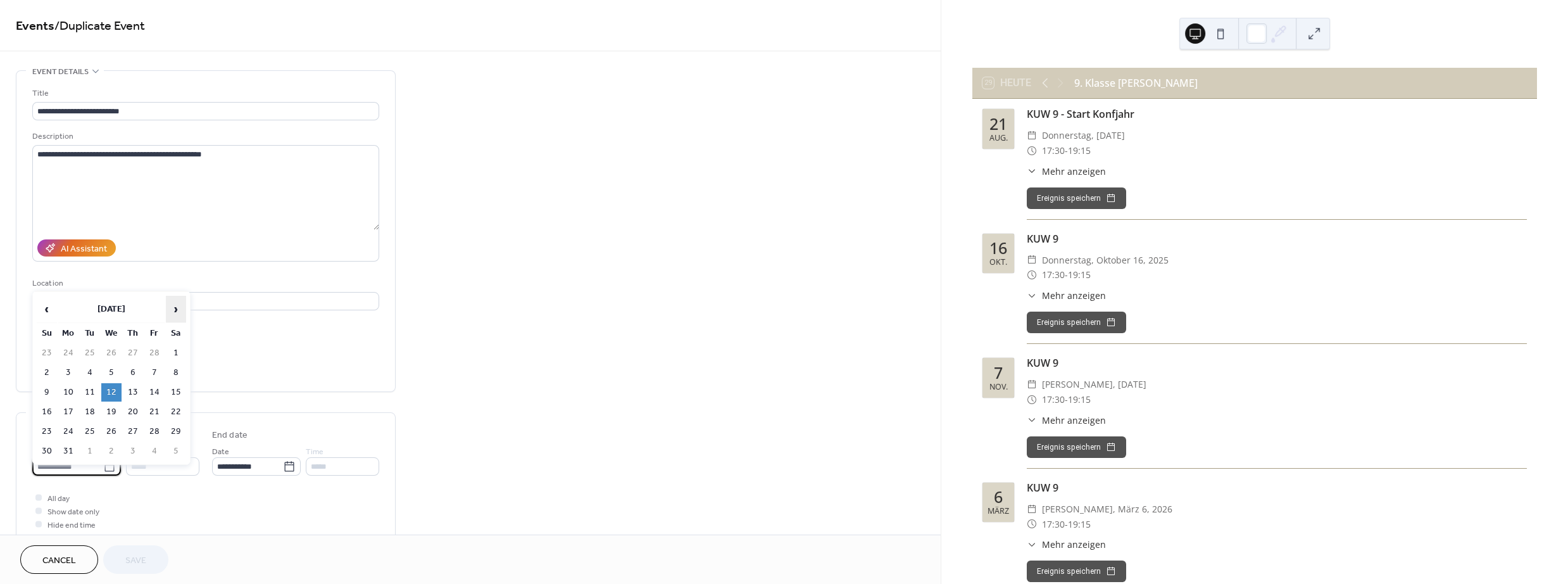 click on "›" at bounding box center (176, 309) 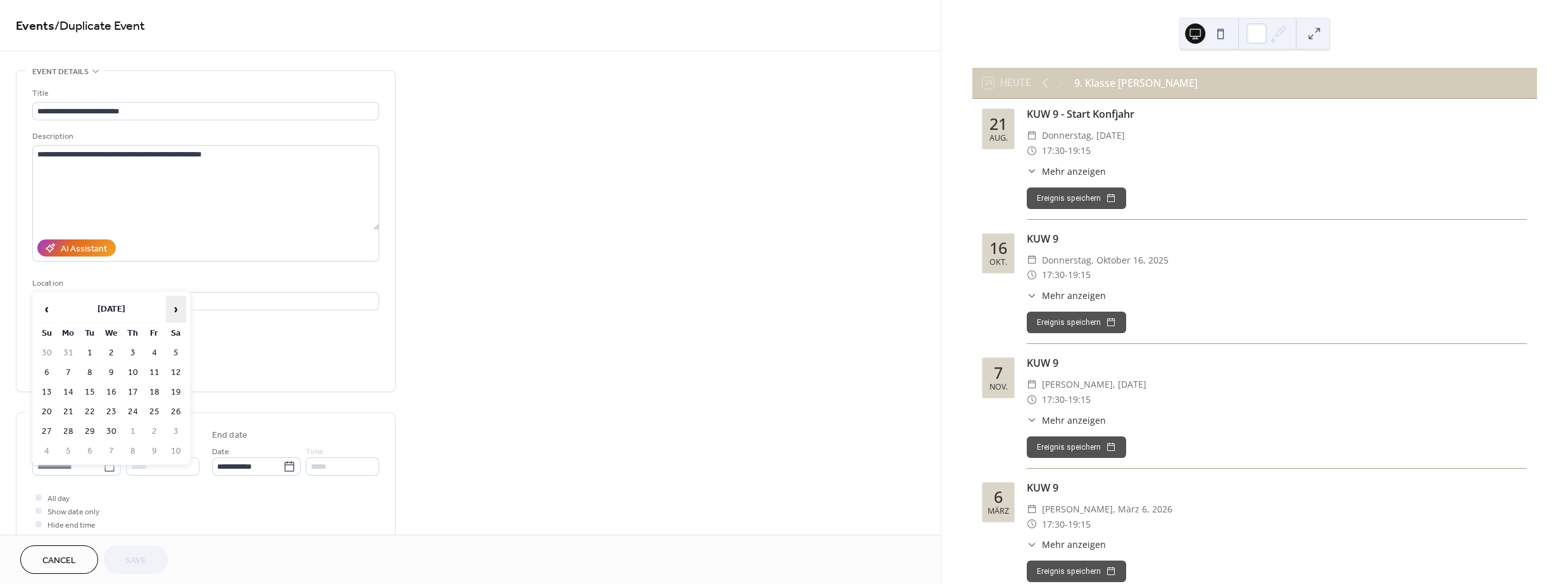 click on "›" at bounding box center [176, 309] 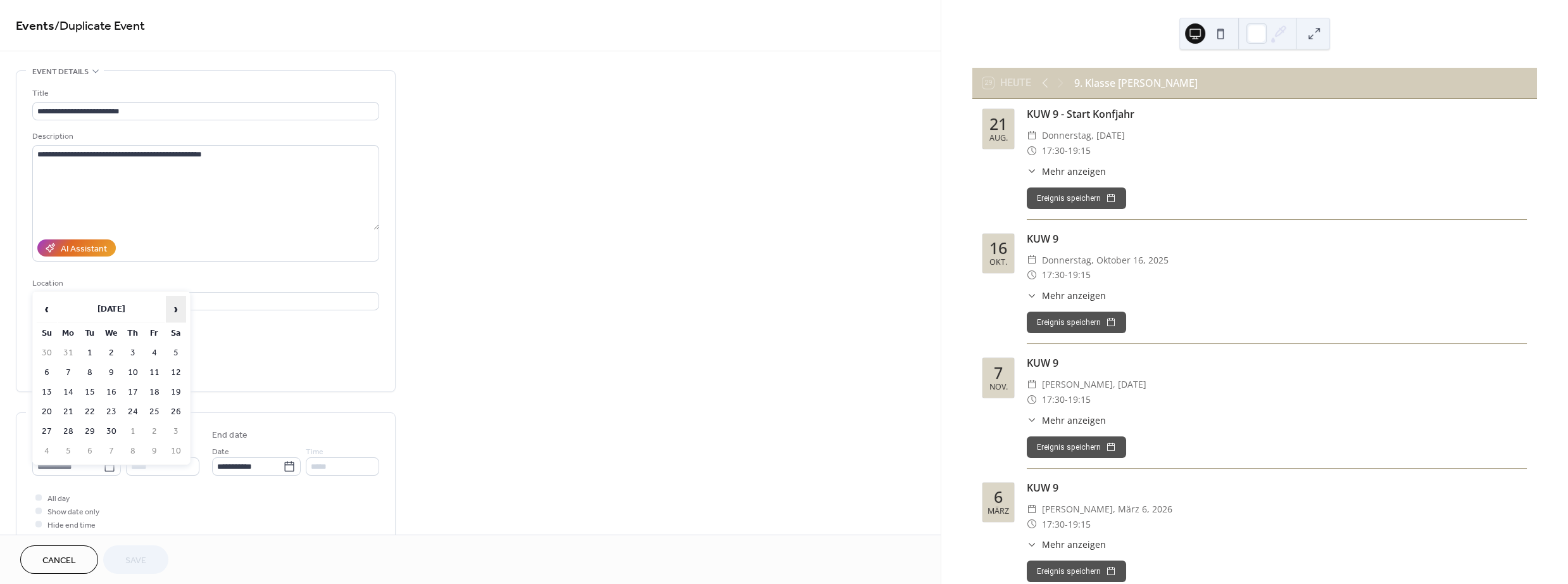 click on "›" at bounding box center (176, 309) 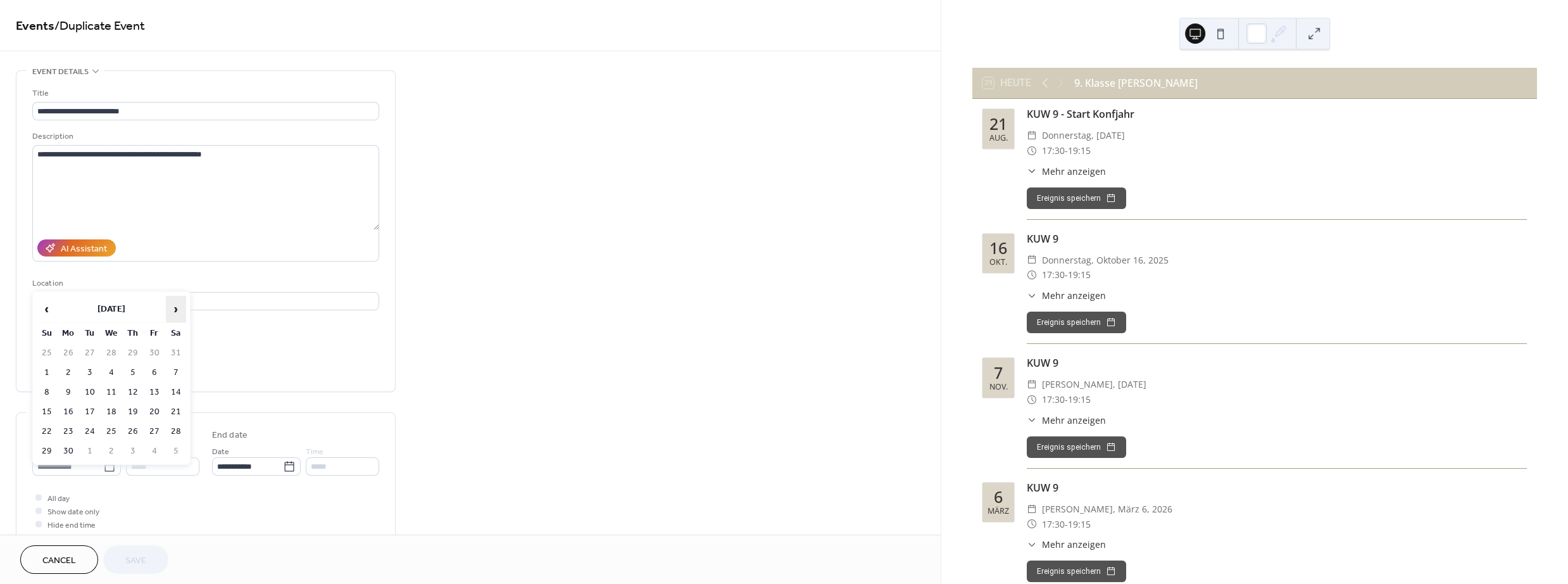 click on "›" at bounding box center (176, 309) 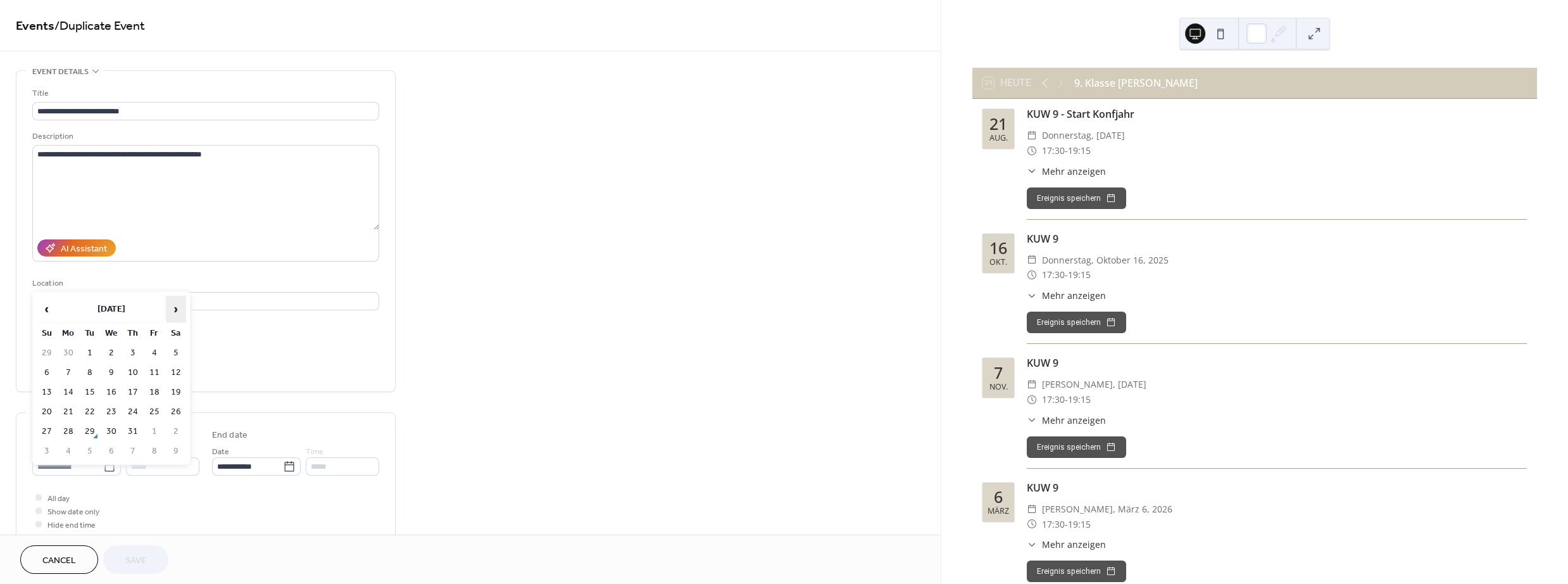 click on "›" at bounding box center (176, 309) 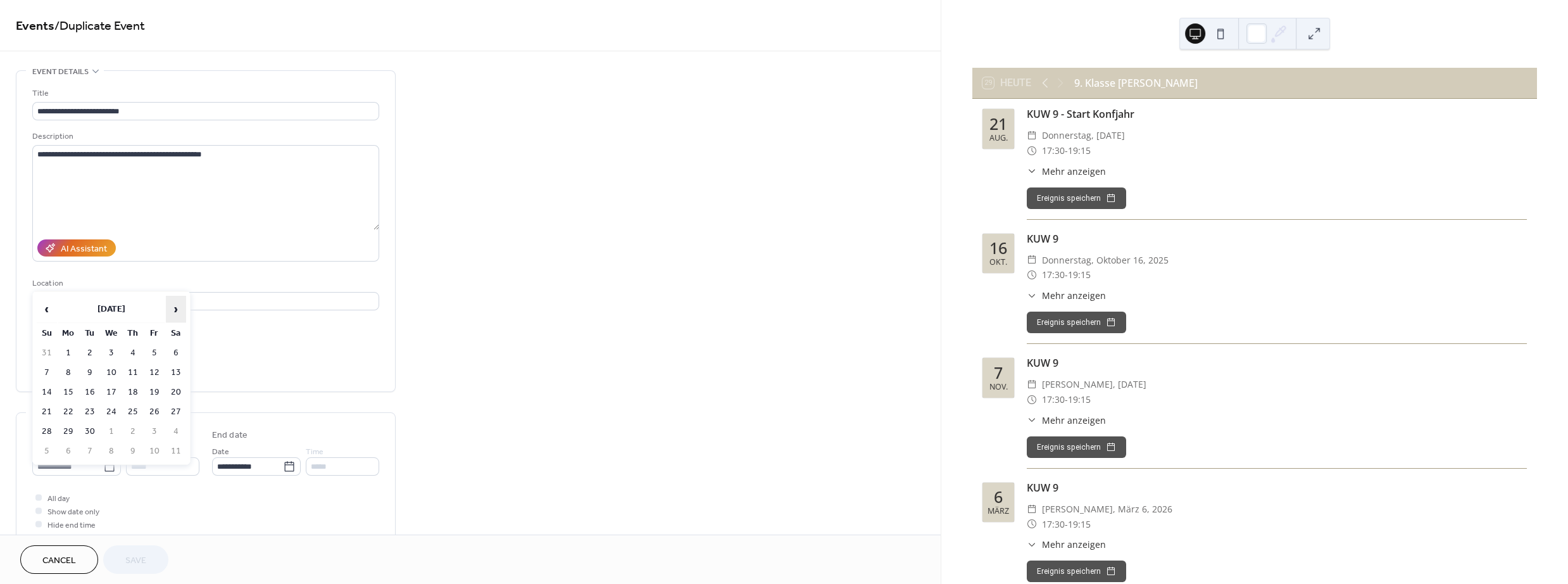 click on "›" at bounding box center (176, 309) 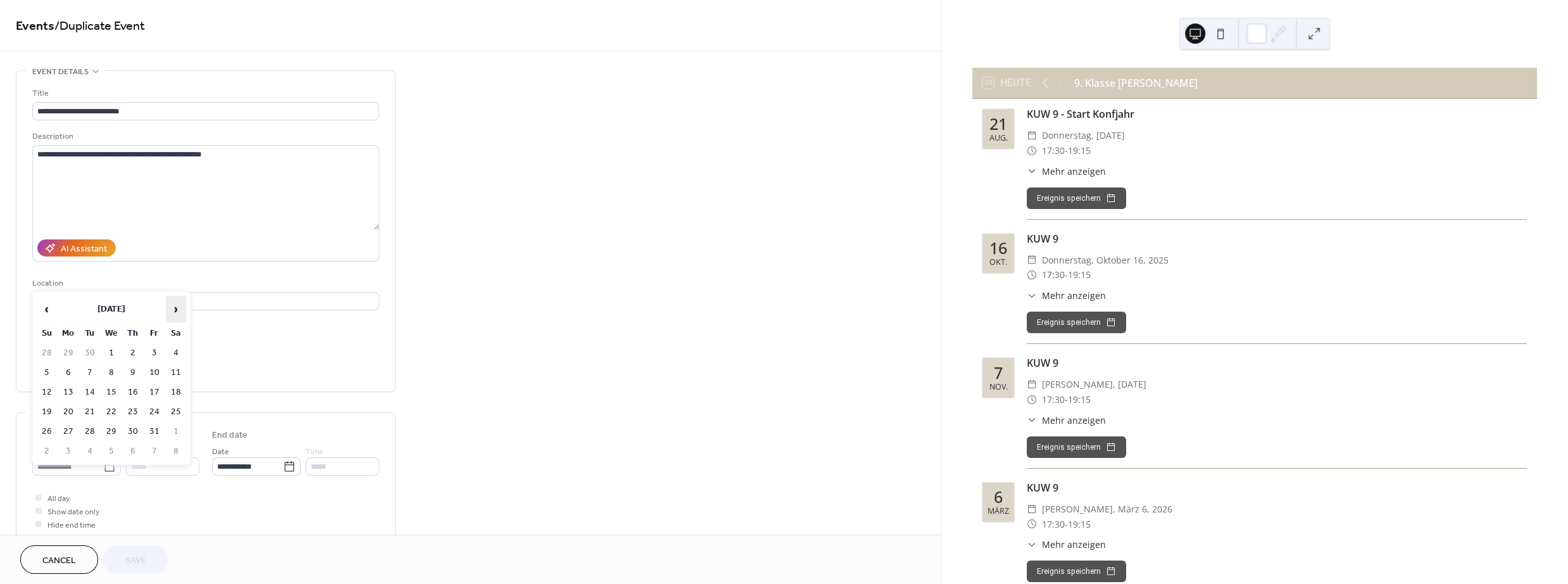 click on "›" at bounding box center (176, 309) 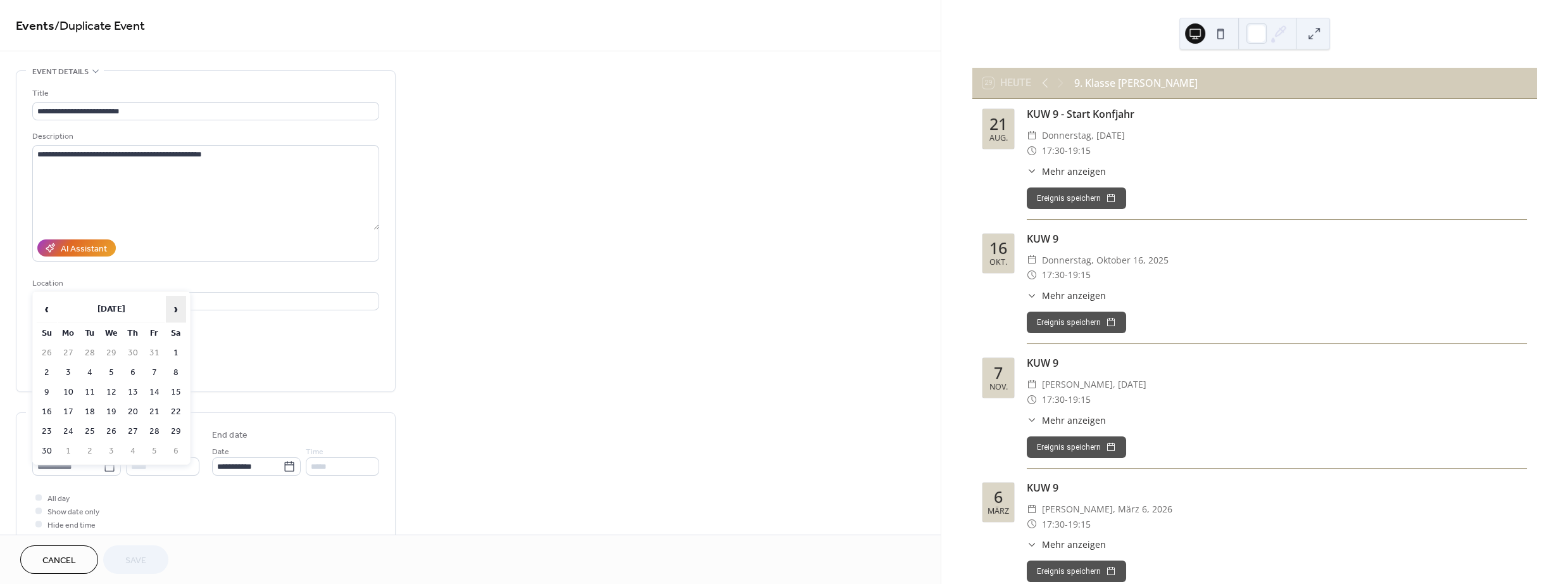 click on "›" at bounding box center (176, 309) 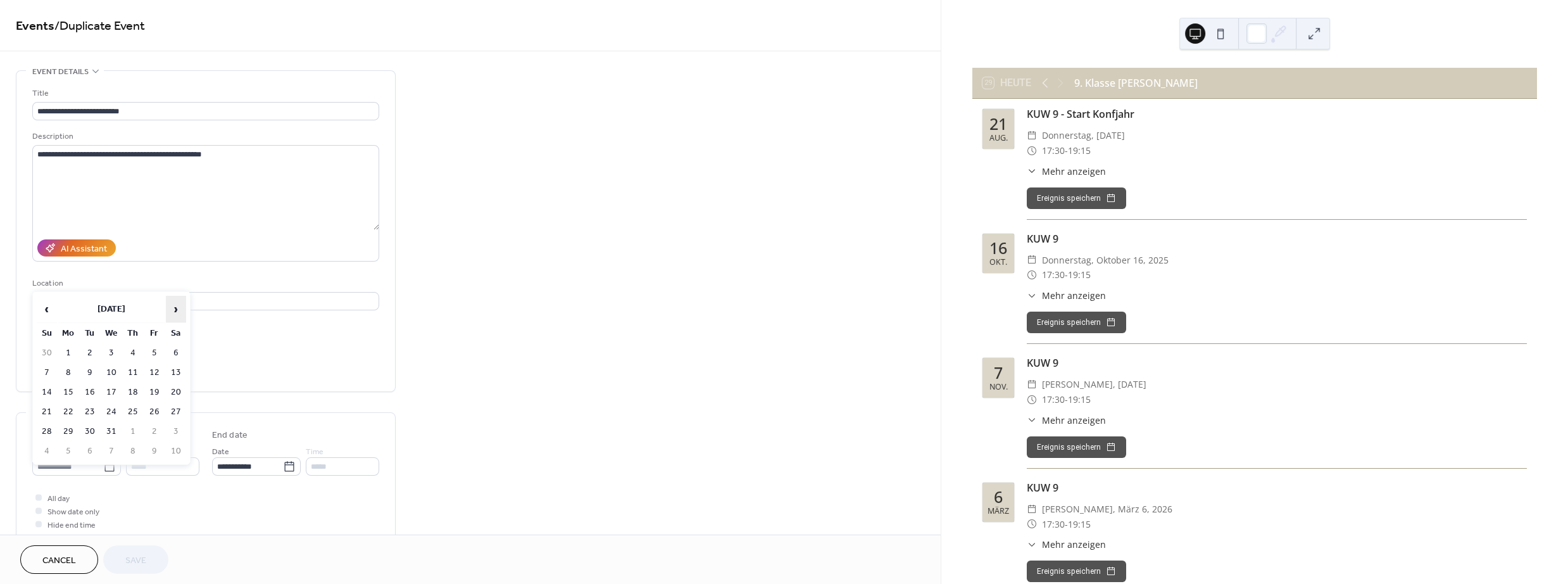 click on "›" at bounding box center (176, 309) 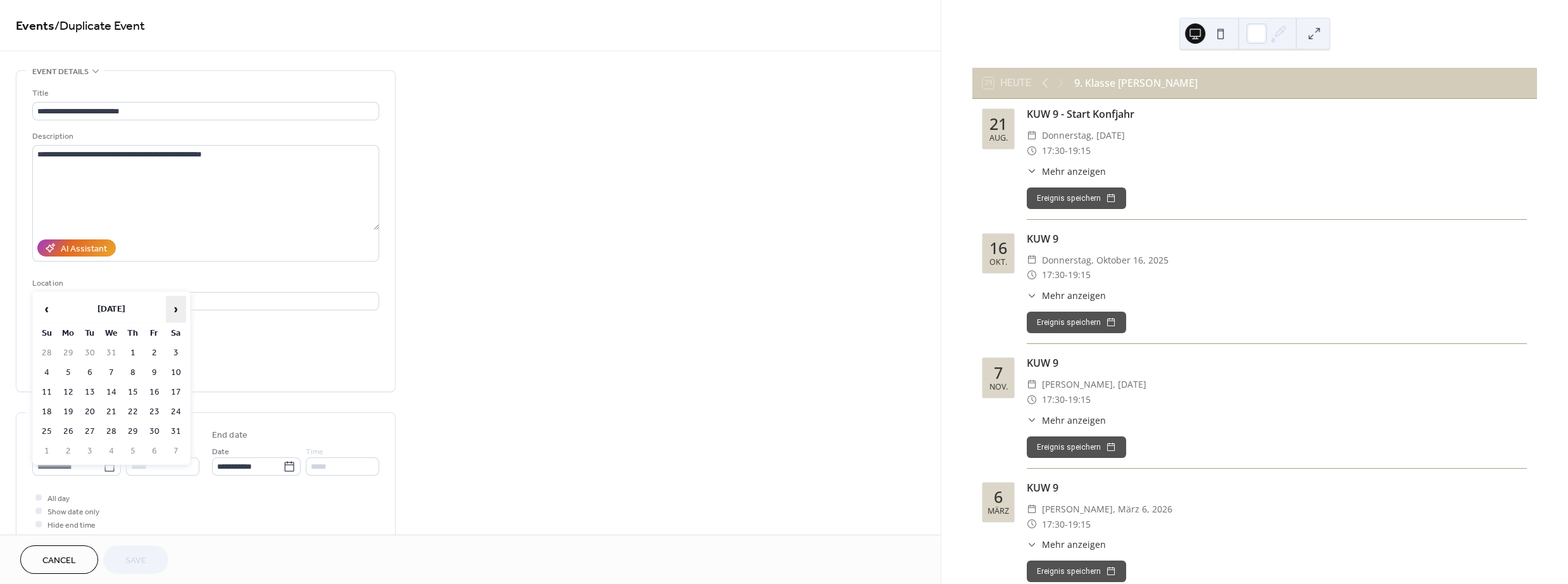 click on "›" at bounding box center (176, 309) 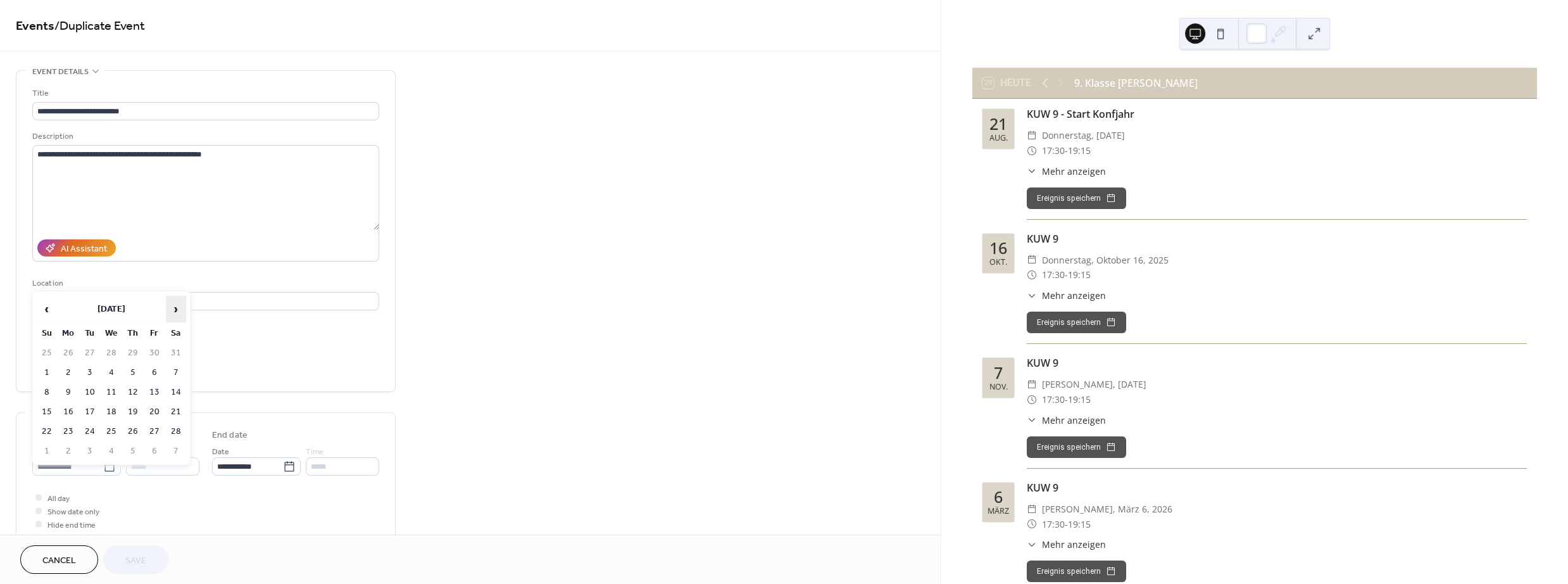click on "›" at bounding box center (176, 309) 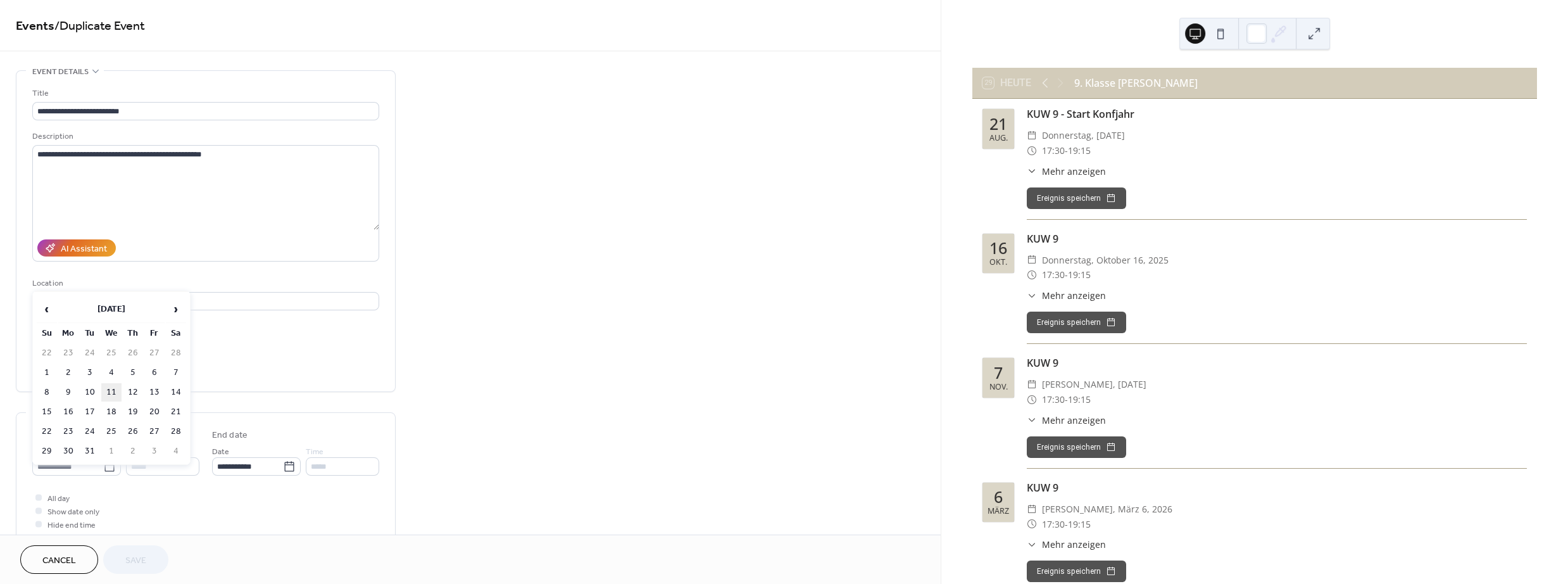 click on "11" at bounding box center [111, 392] 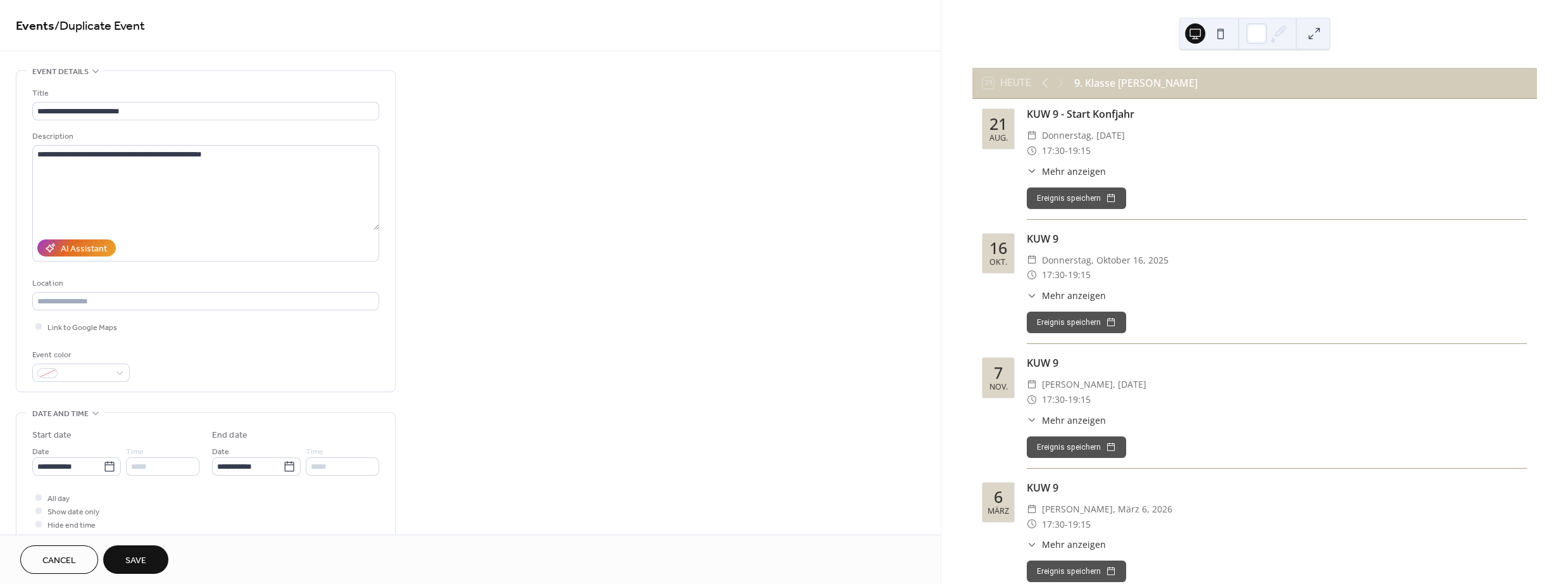 type on "**********" 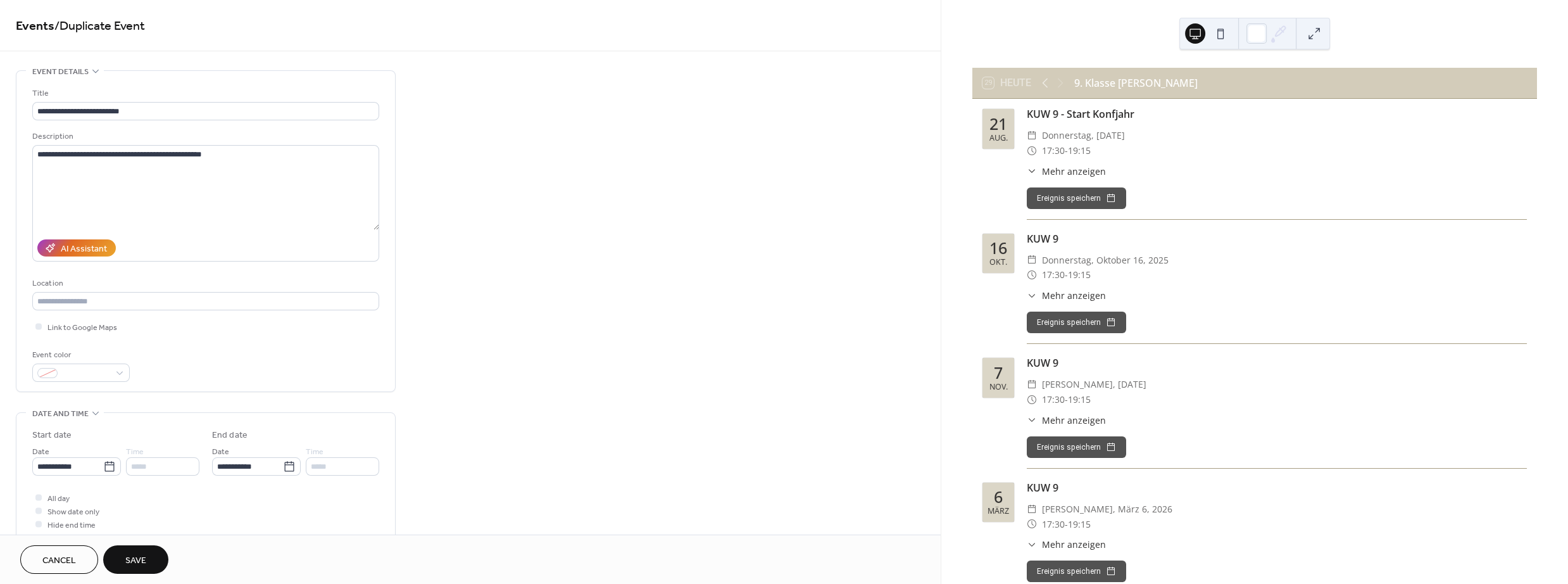 type on "**********" 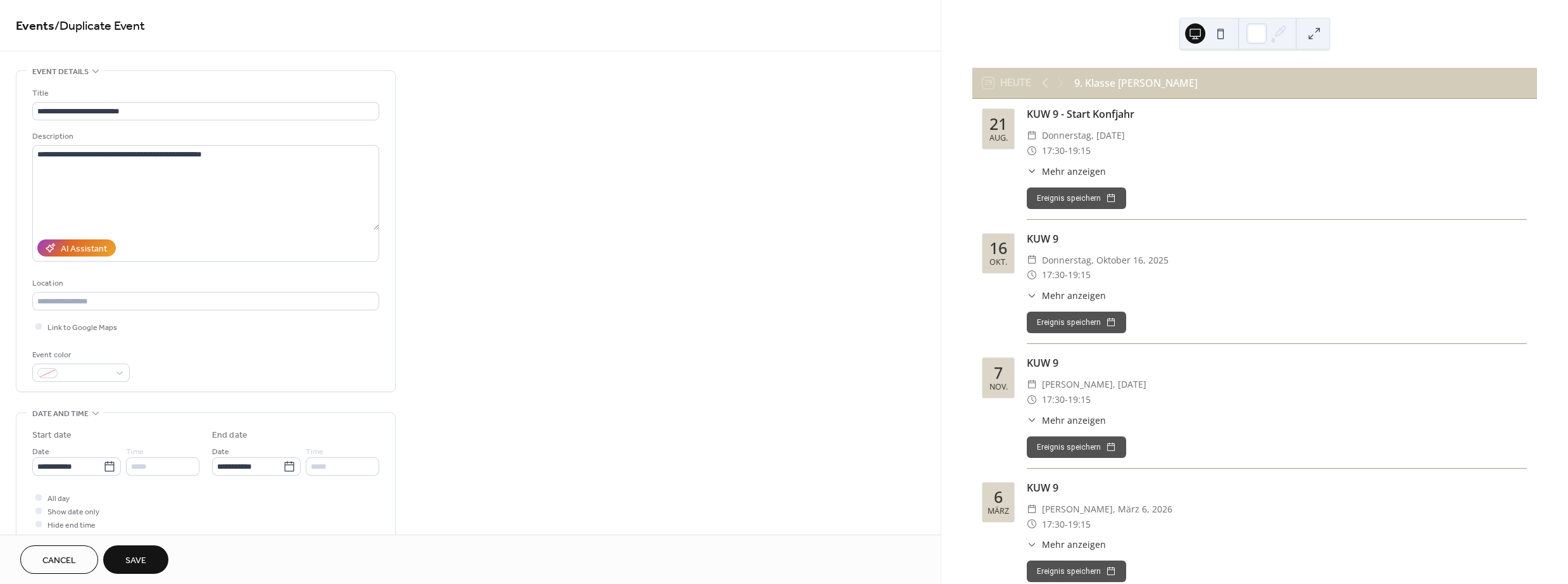 click on "Save" at bounding box center [135, 561] 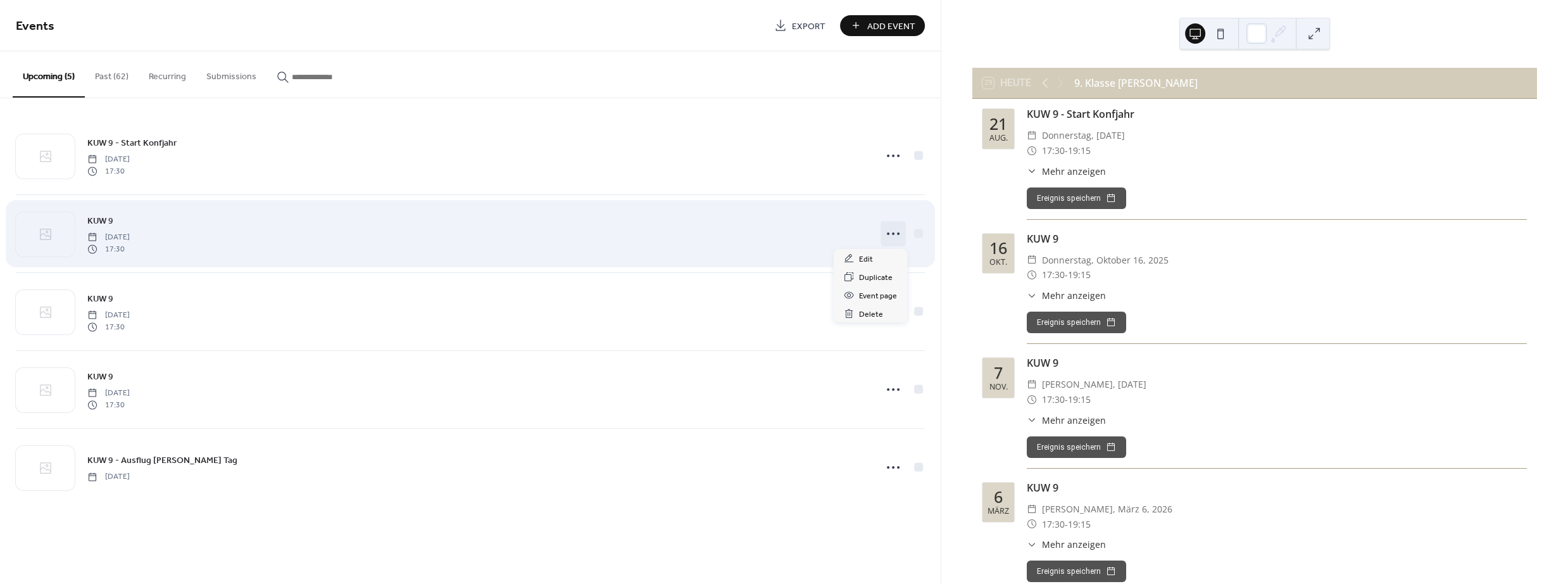 click 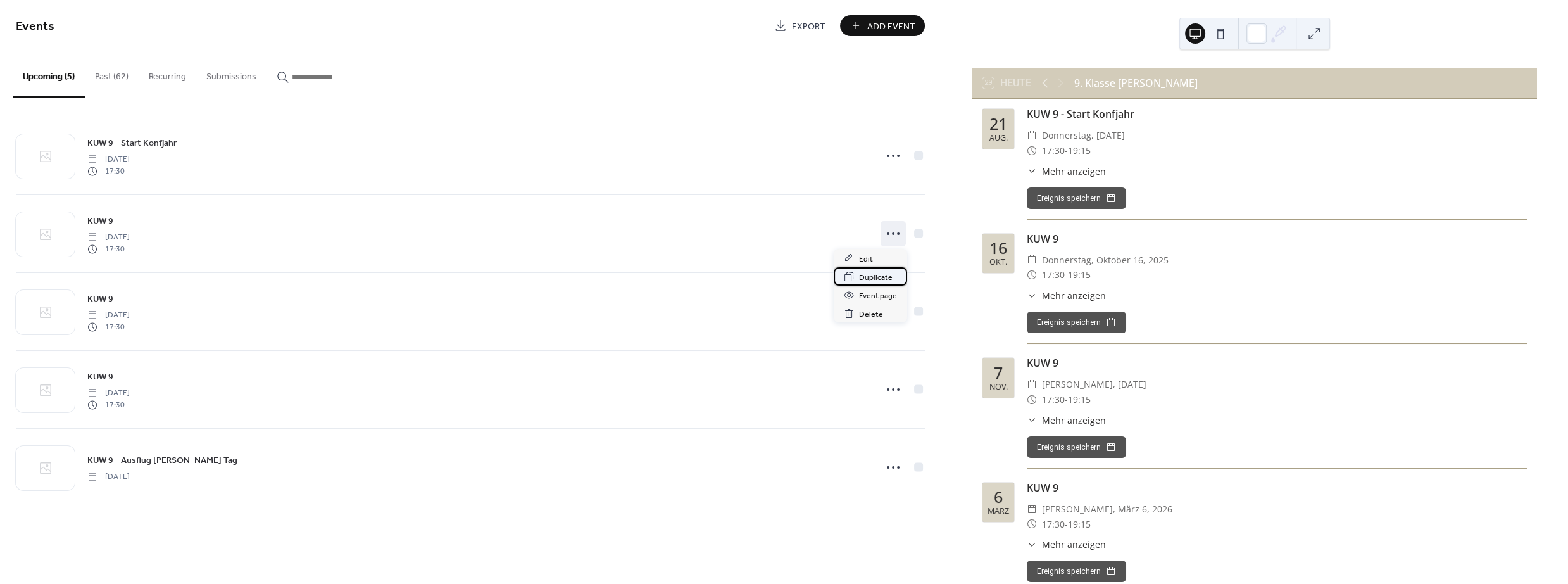 click on "Duplicate" at bounding box center (875, 277) 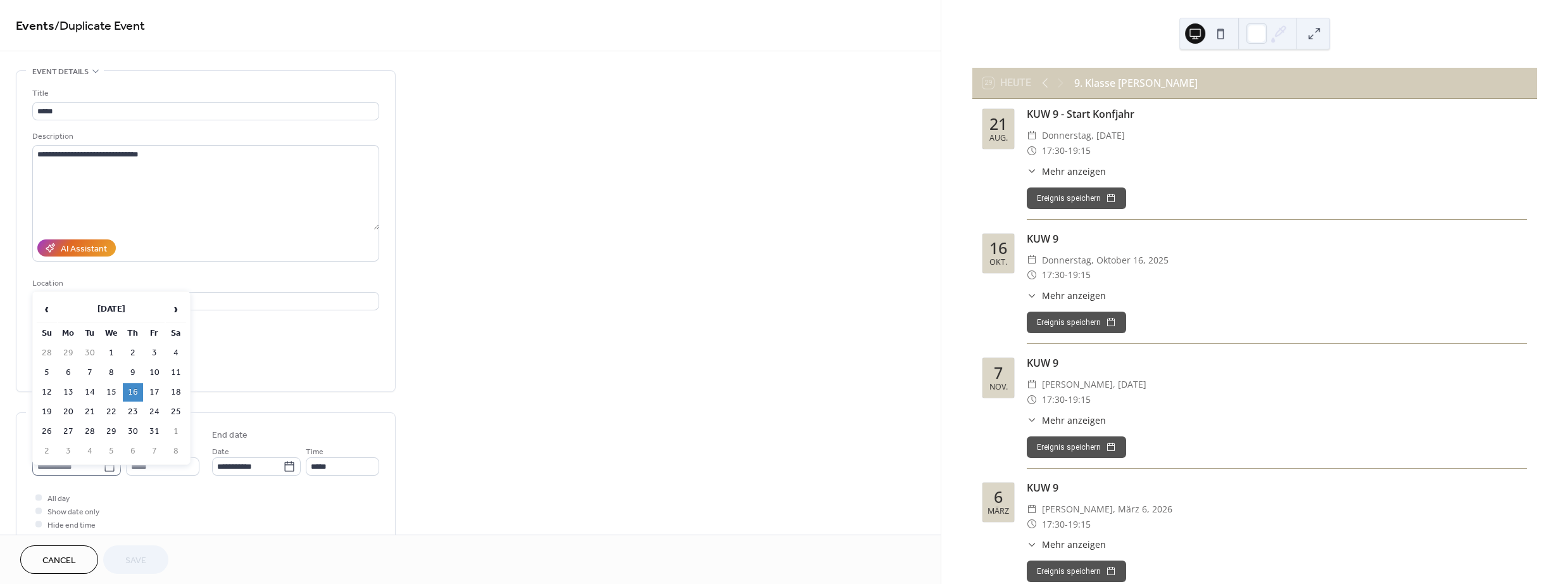 click 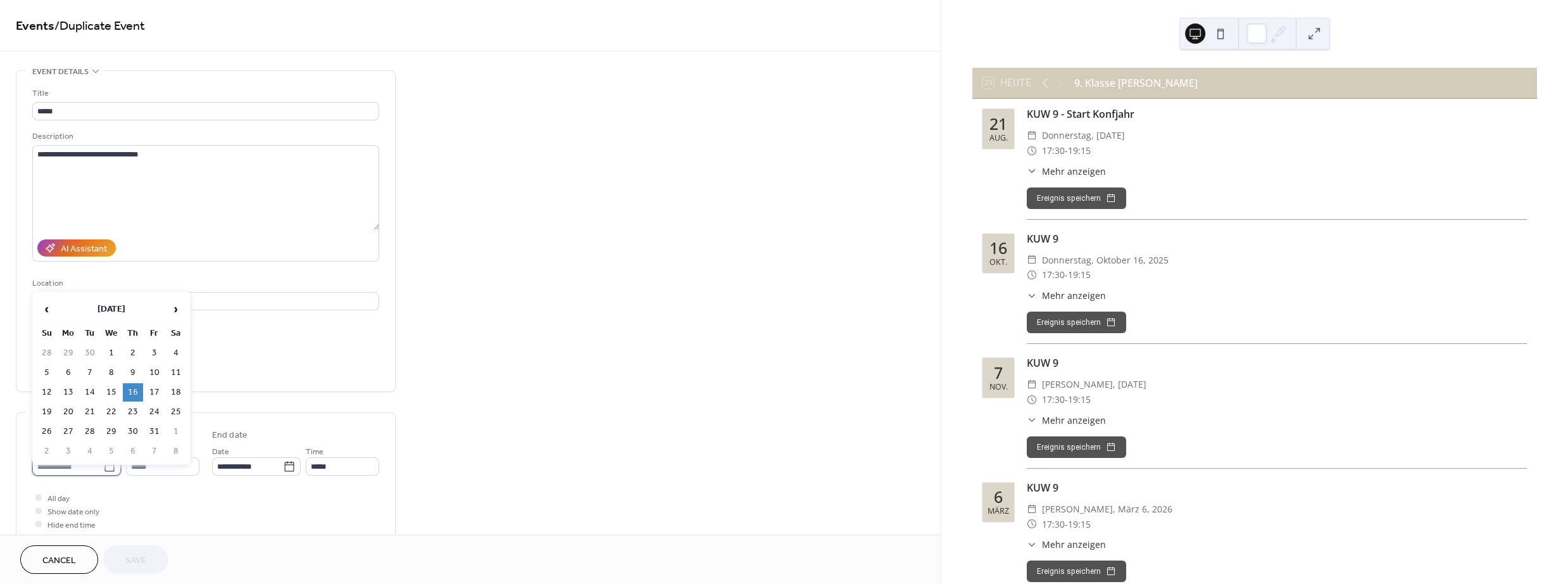 click on "**********" at bounding box center [68, 466] 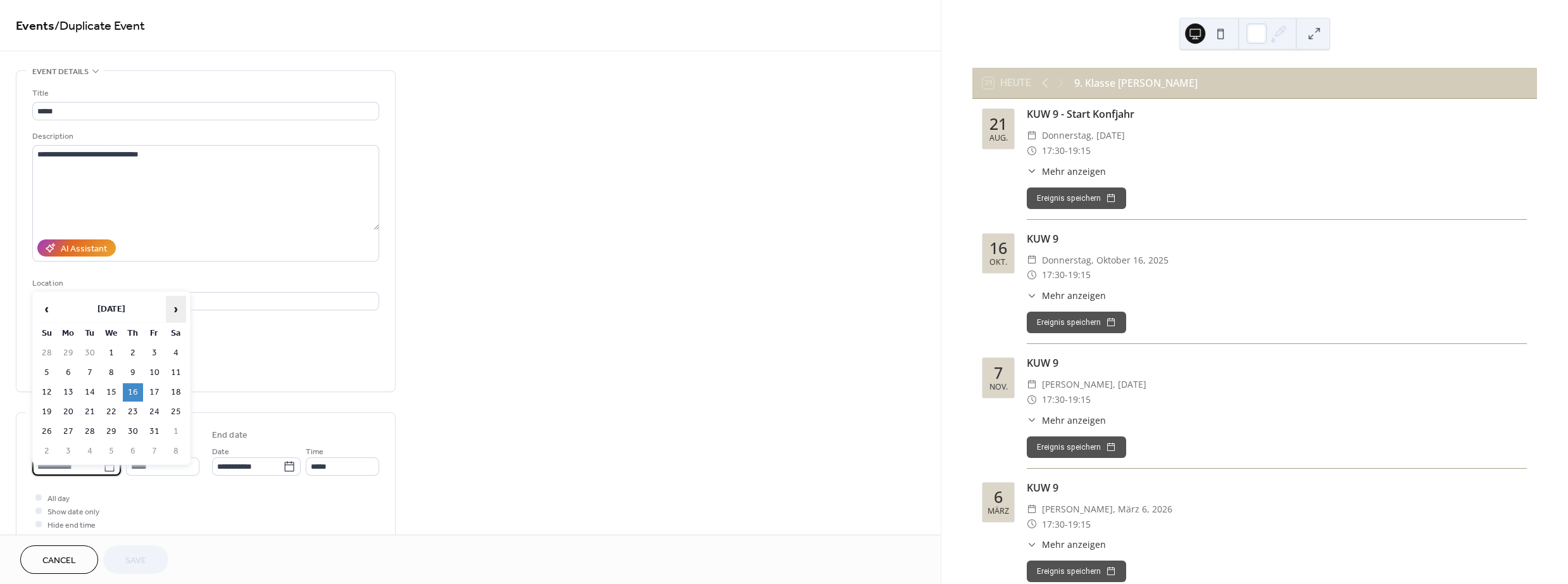 click on "›" at bounding box center (176, 309) 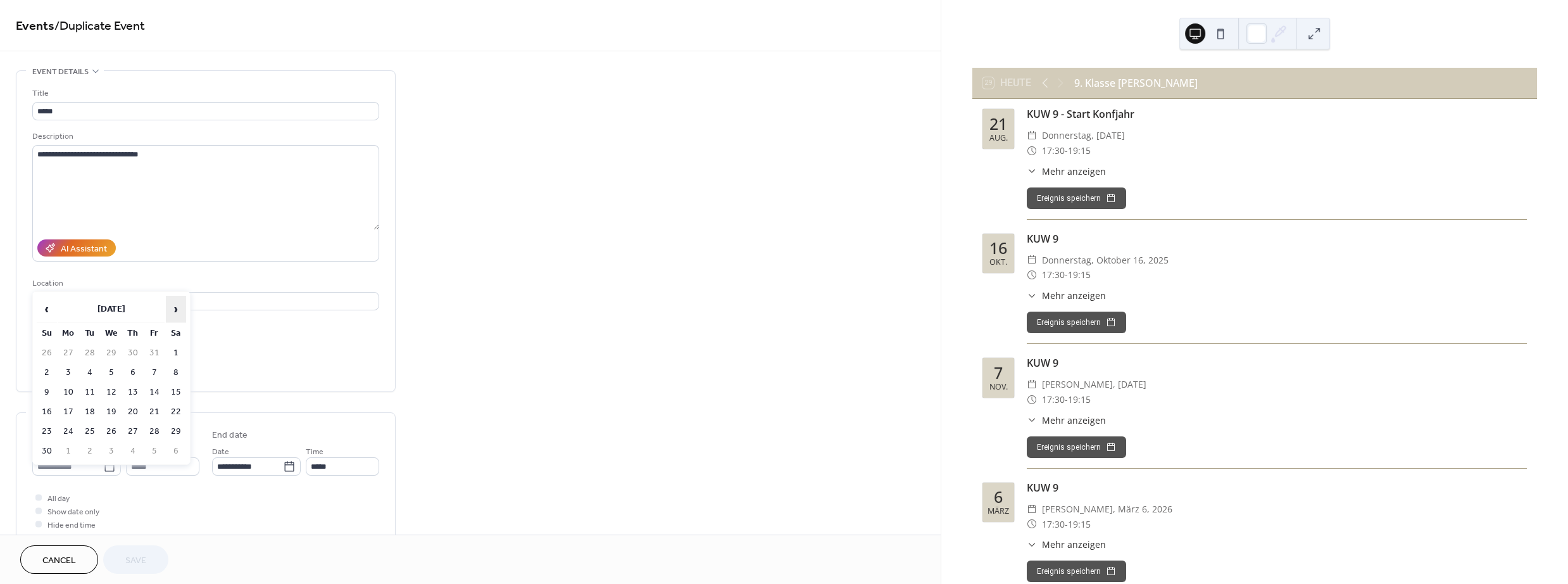 click on "›" at bounding box center (176, 309) 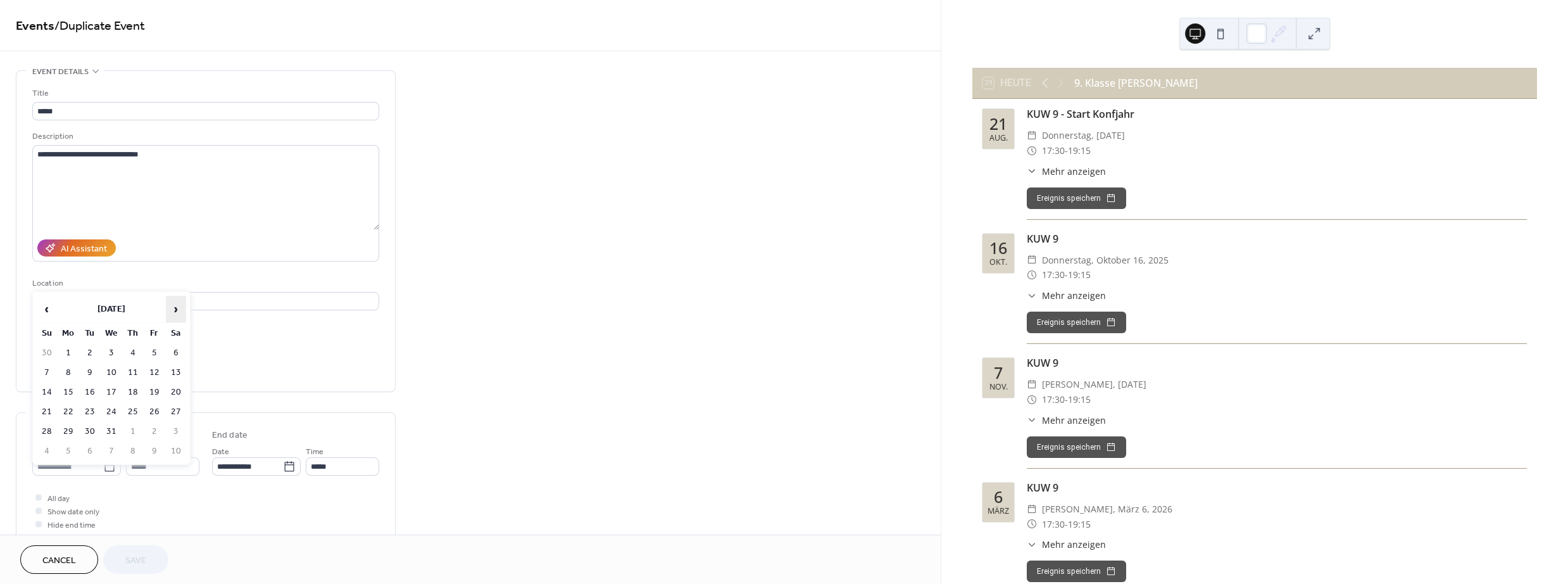 click on "›" at bounding box center [176, 309] 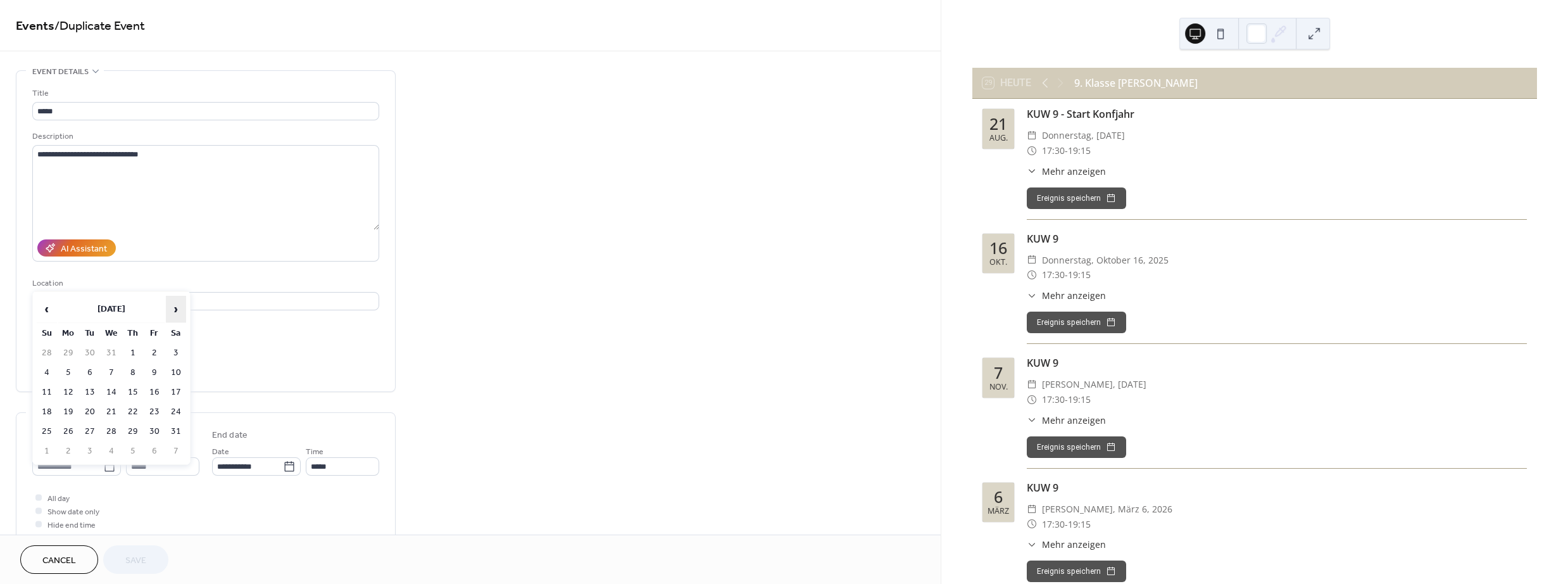 click on "›" at bounding box center [176, 309] 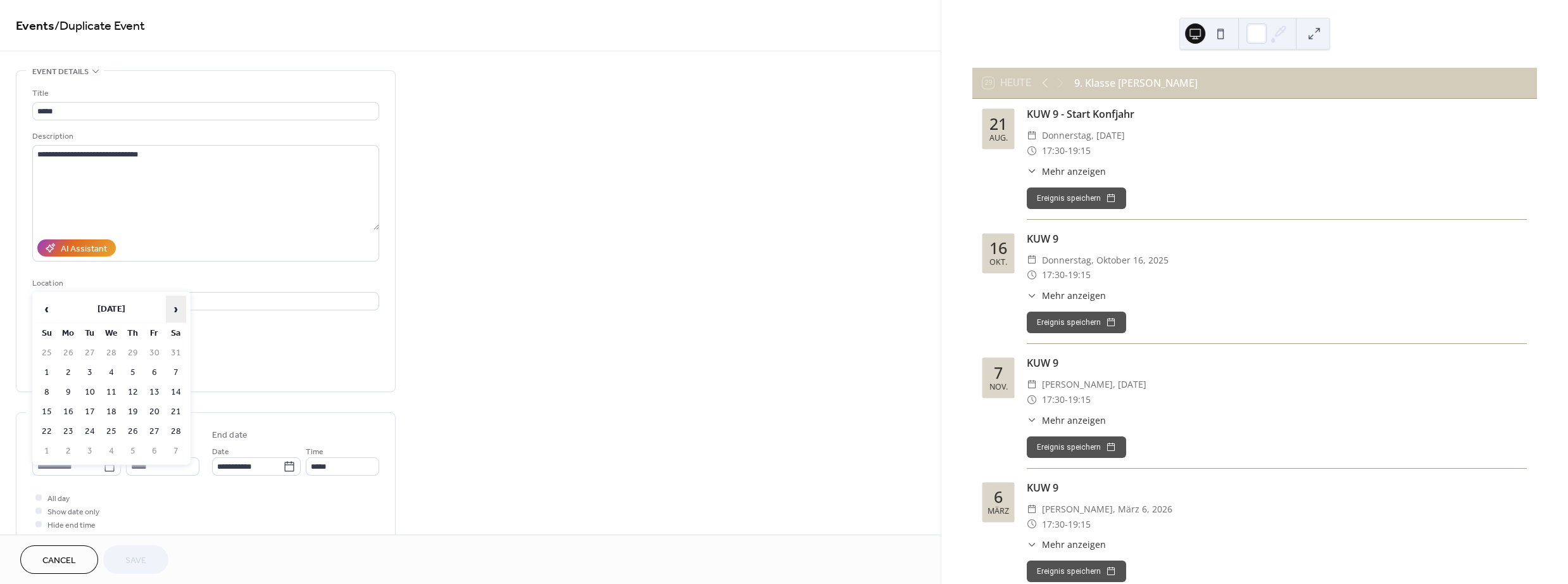 click on "›" at bounding box center [176, 309] 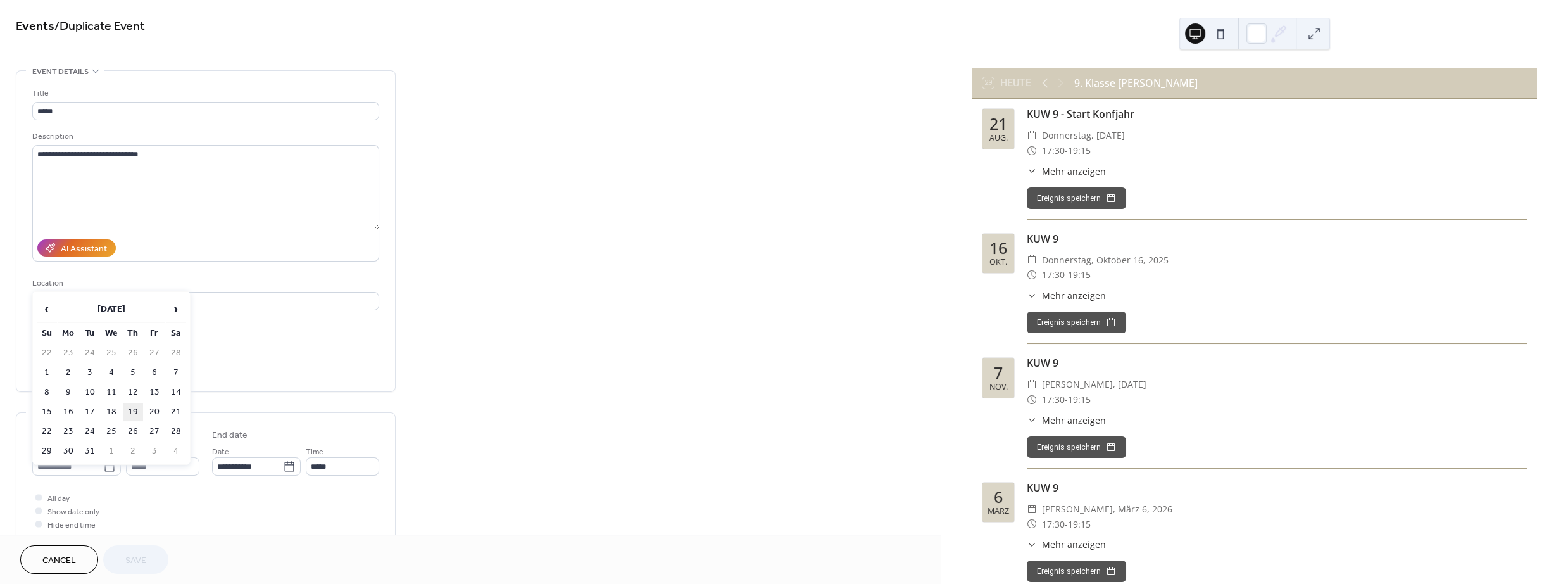 click on "19" at bounding box center [133, 412] 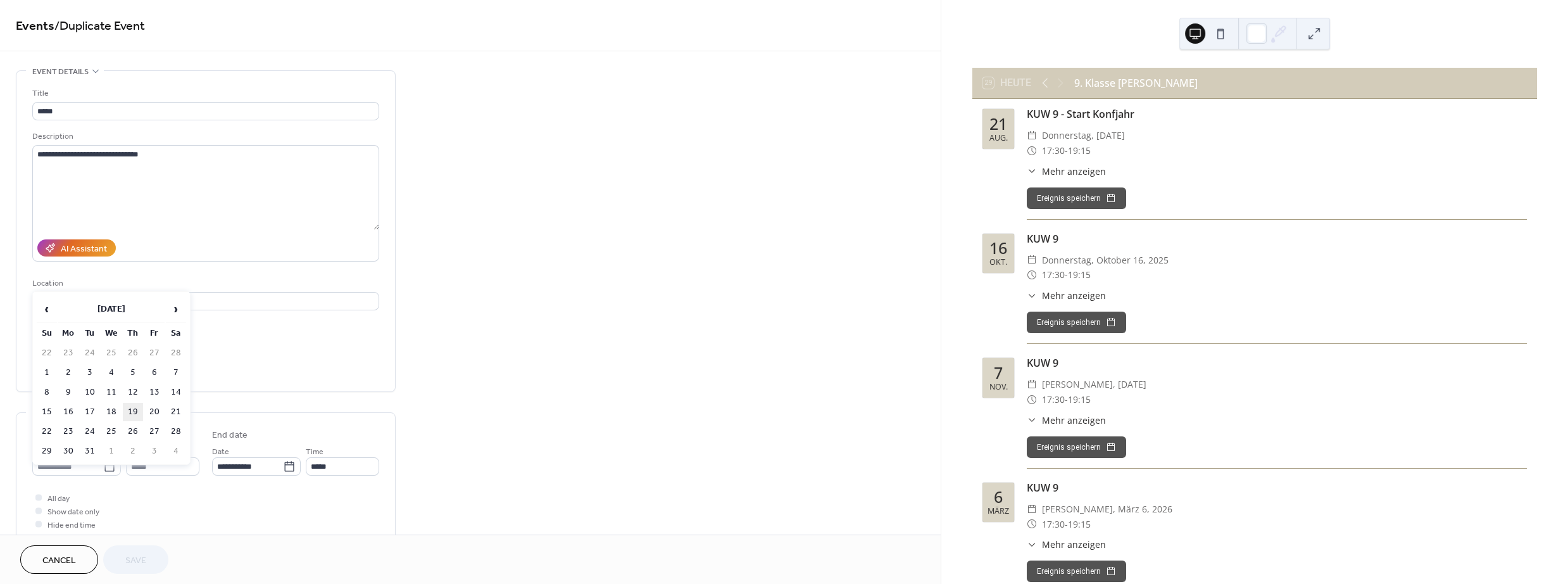 type on "**********" 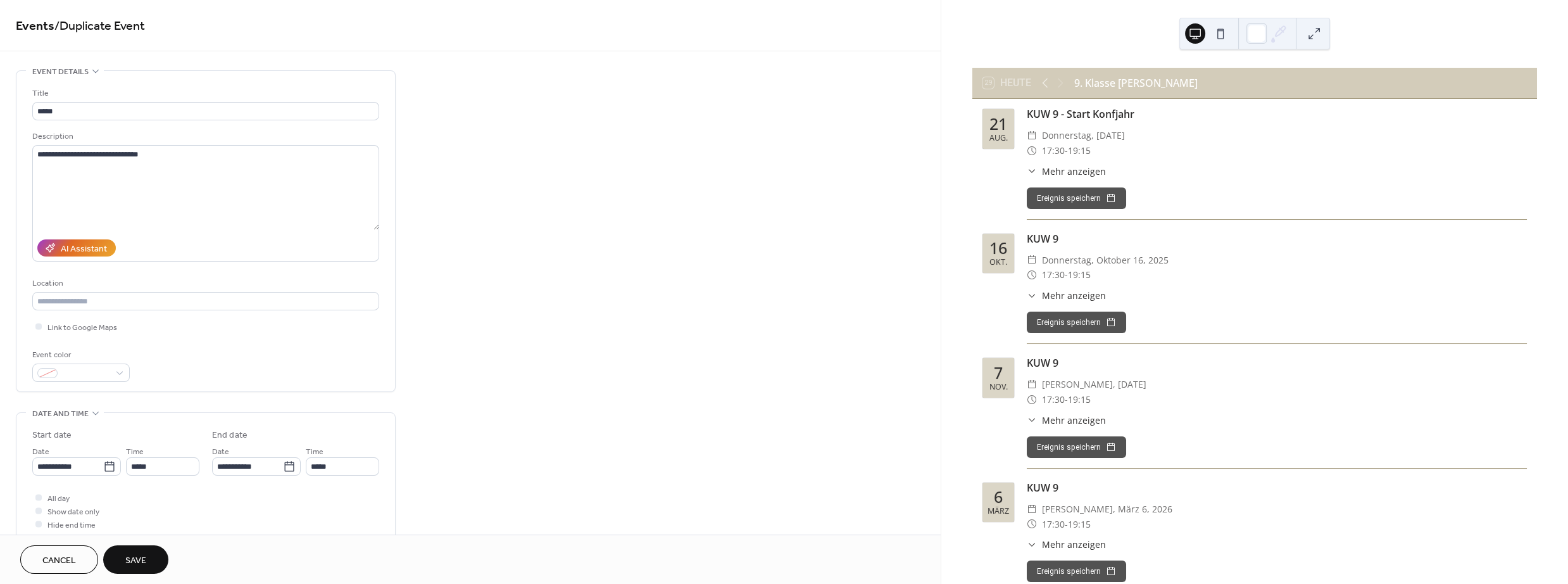 click on "Save" at bounding box center (135, 559) 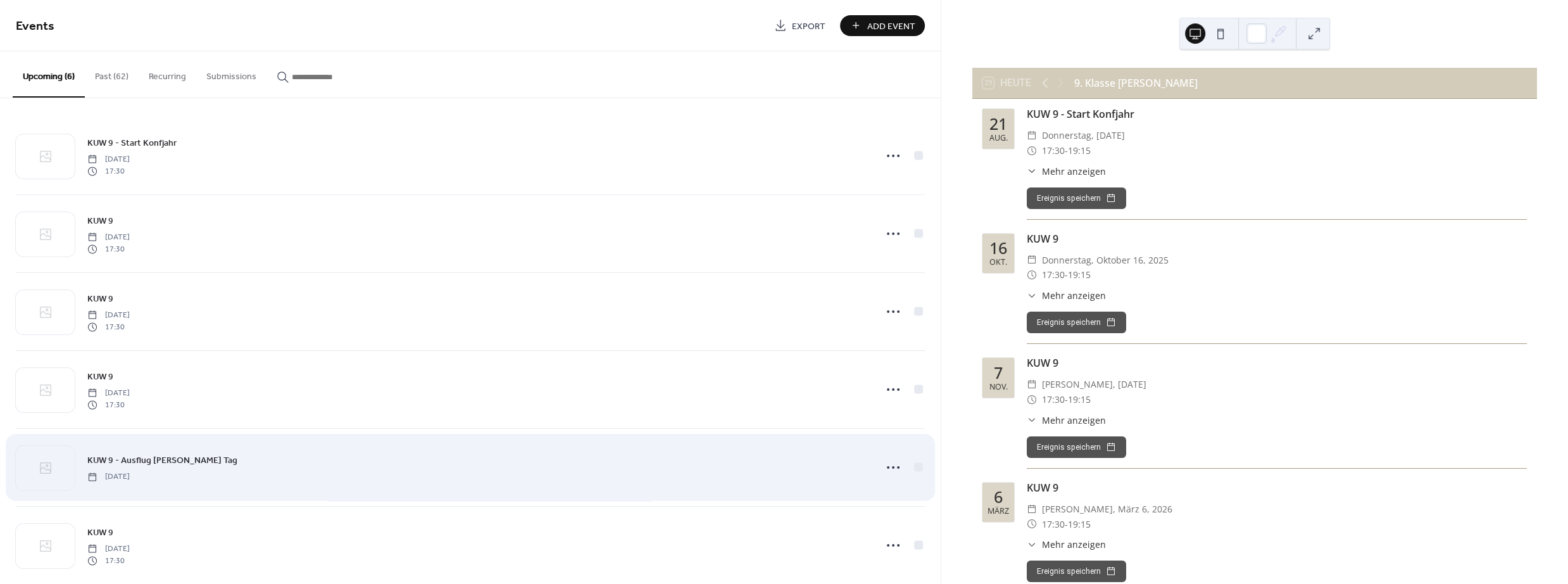 scroll, scrollTop: 19, scrollLeft: 0, axis: vertical 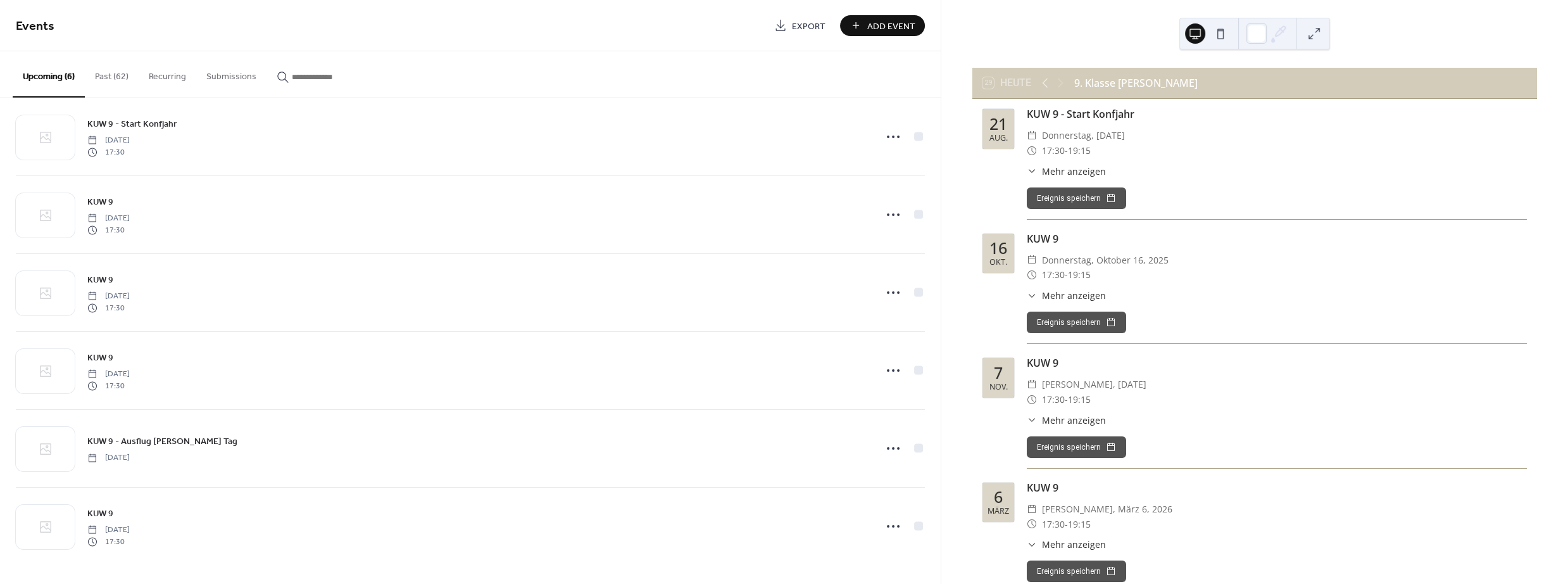 click on "Past (62)" at bounding box center (111, 73) 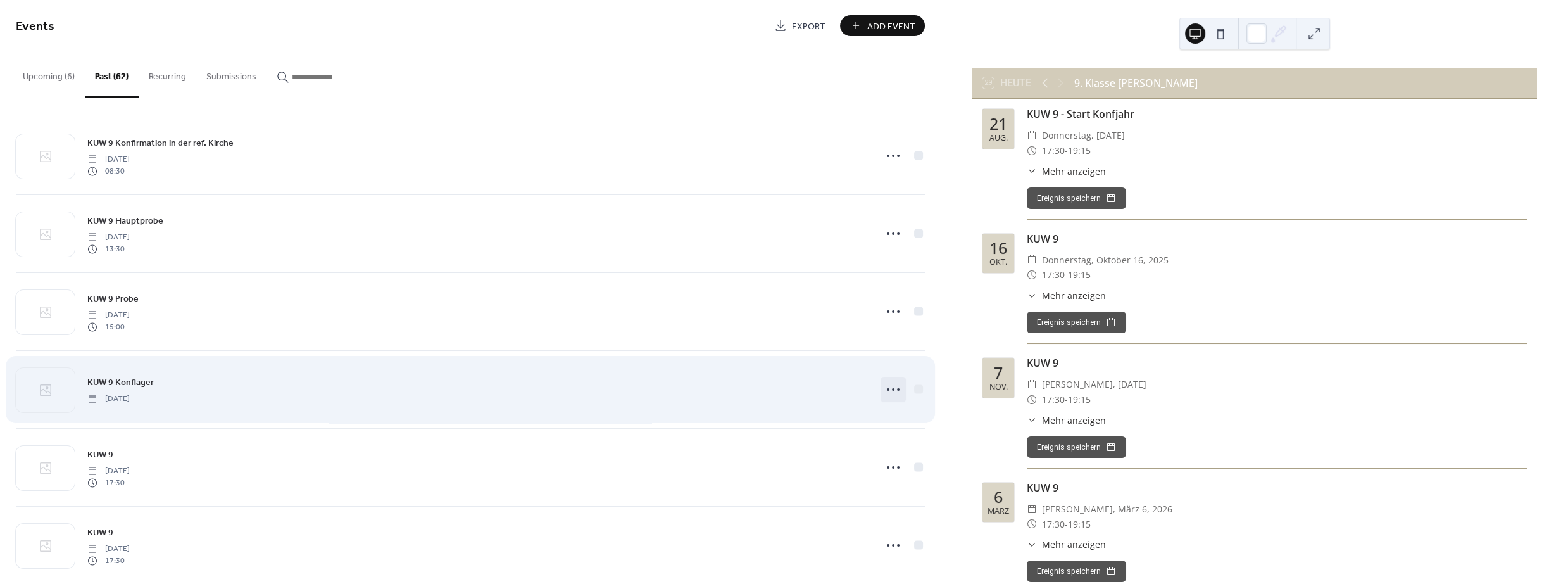 click 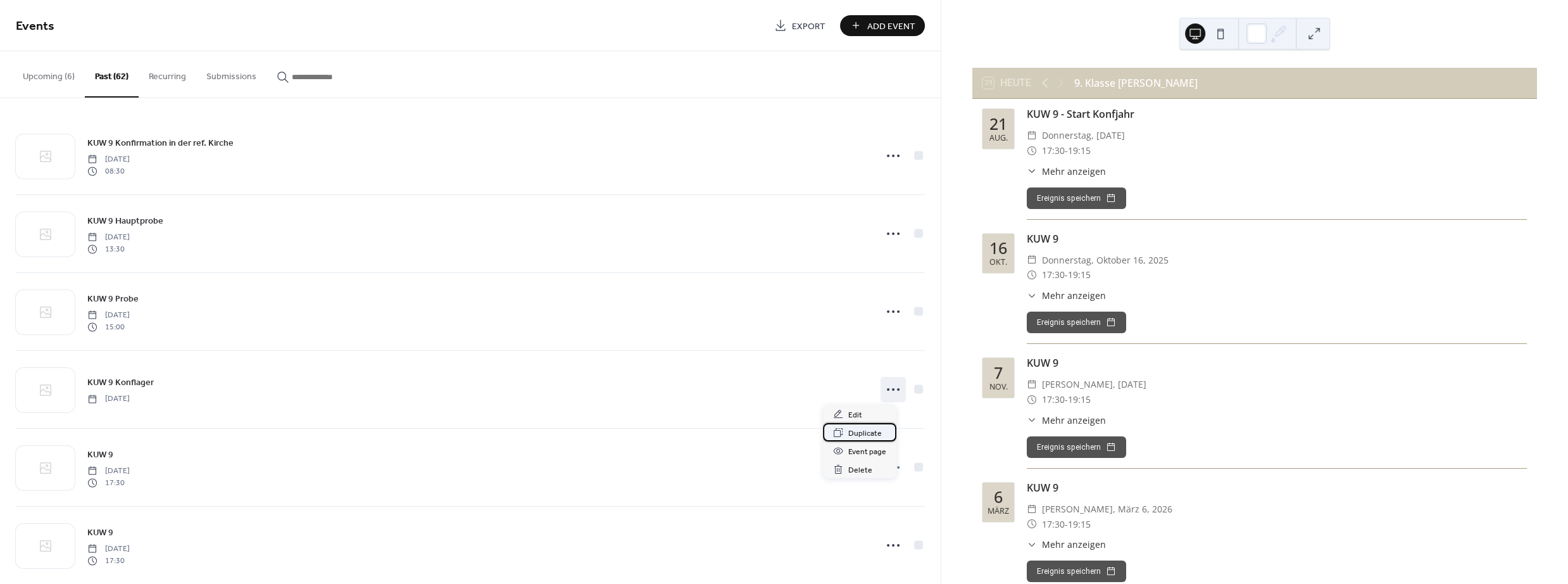 click on "Duplicate" at bounding box center (865, 433) 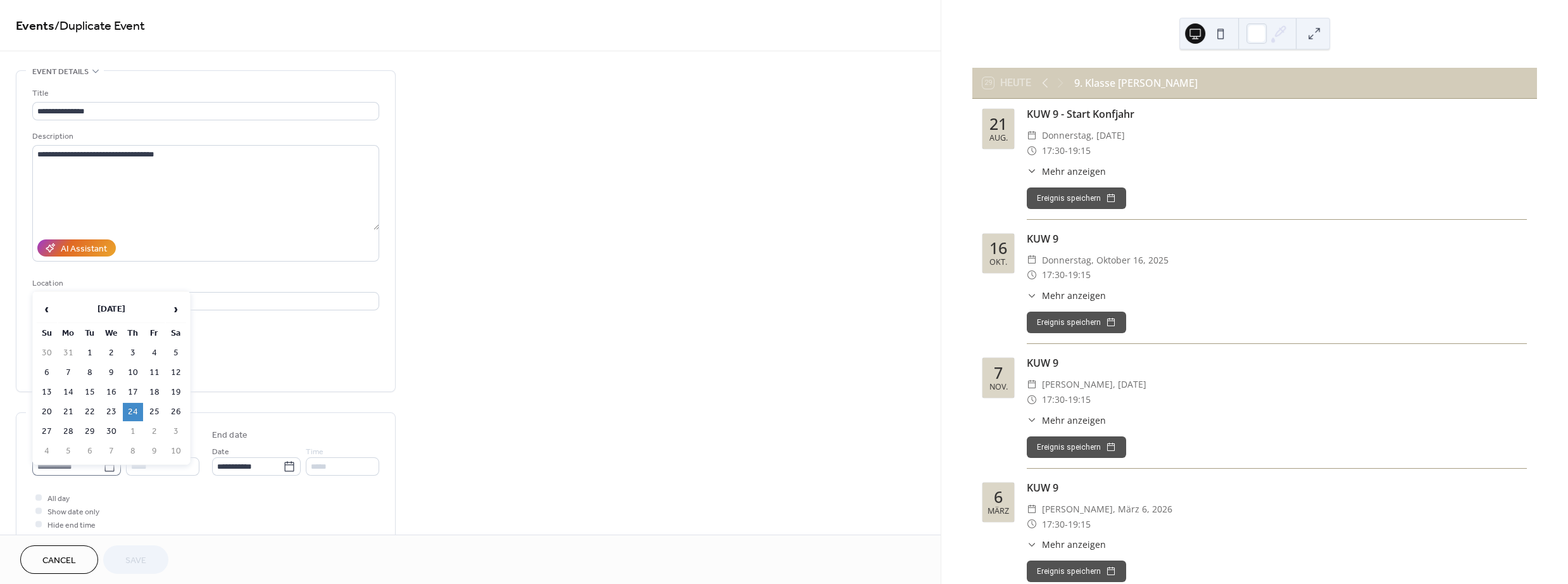 click 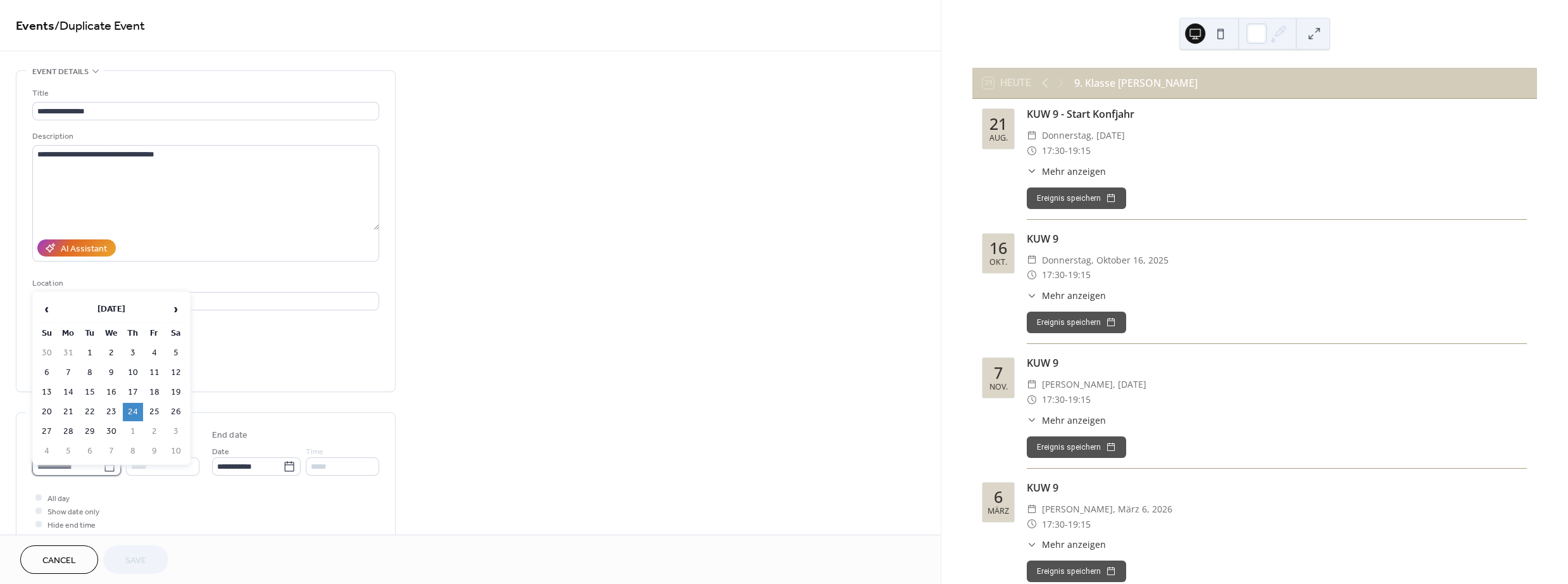click on "**********" at bounding box center [68, 466] 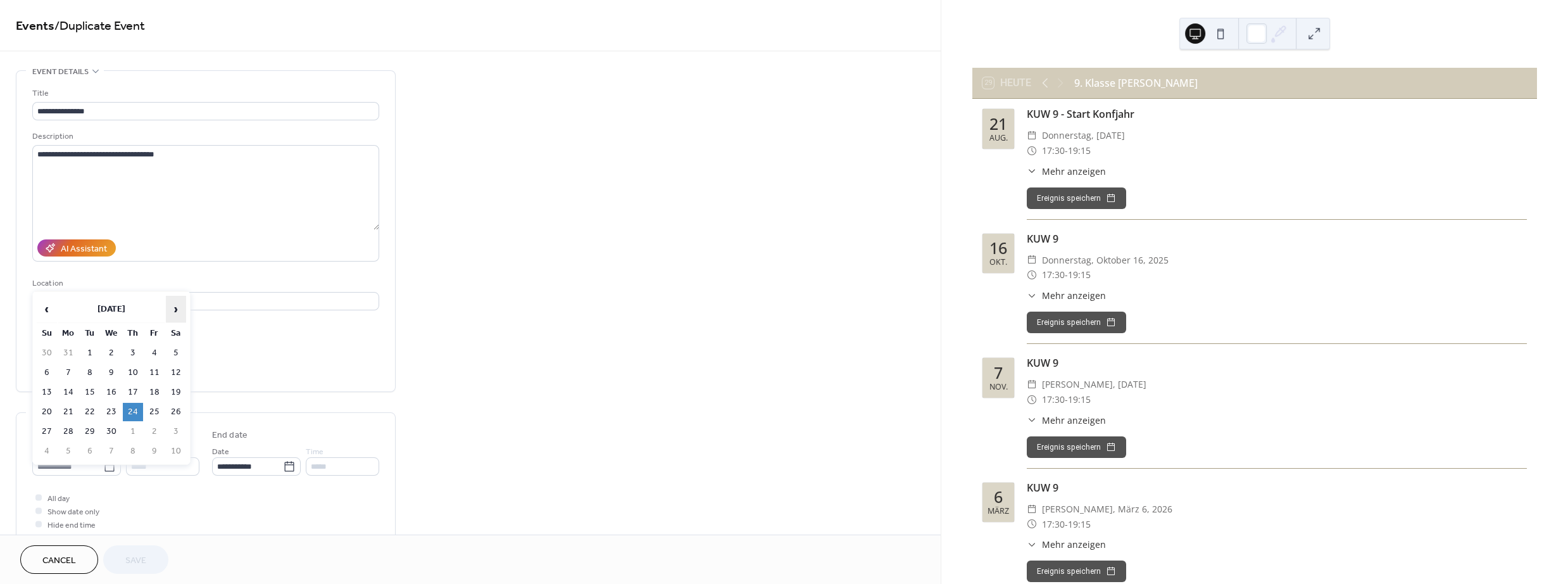 click on "›" at bounding box center [176, 309] 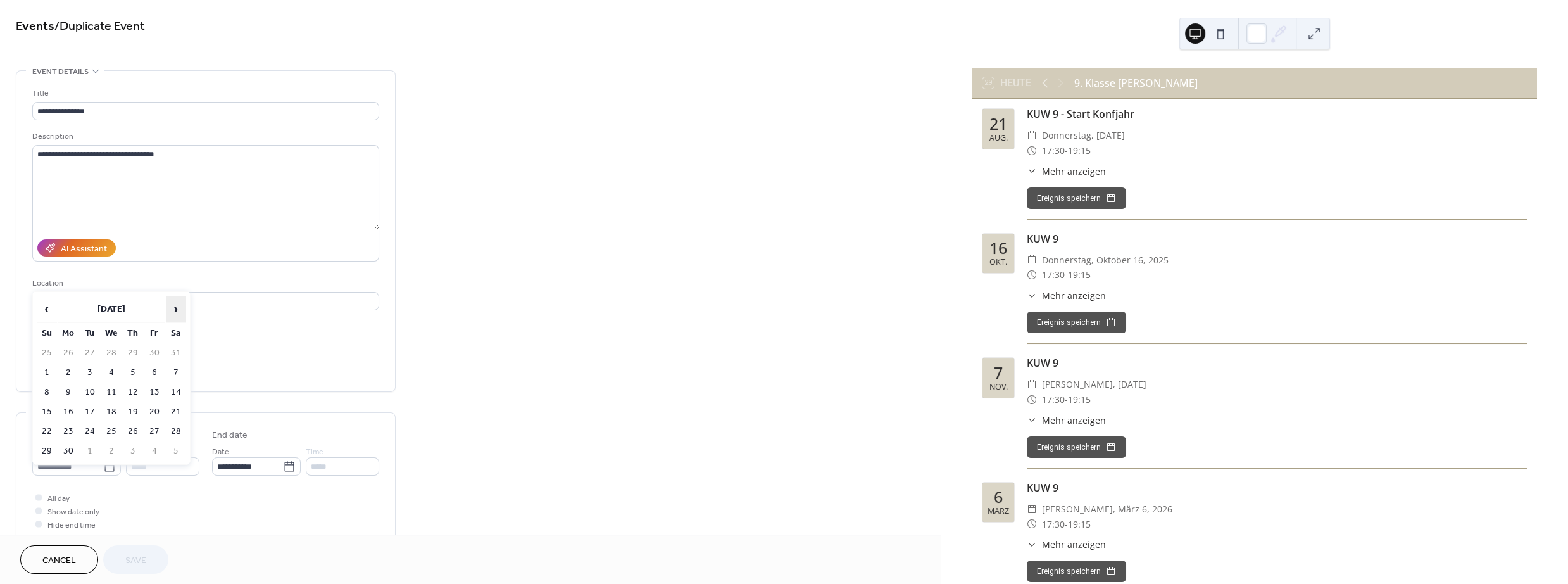 click on "›" at bounding box center (176, 309) 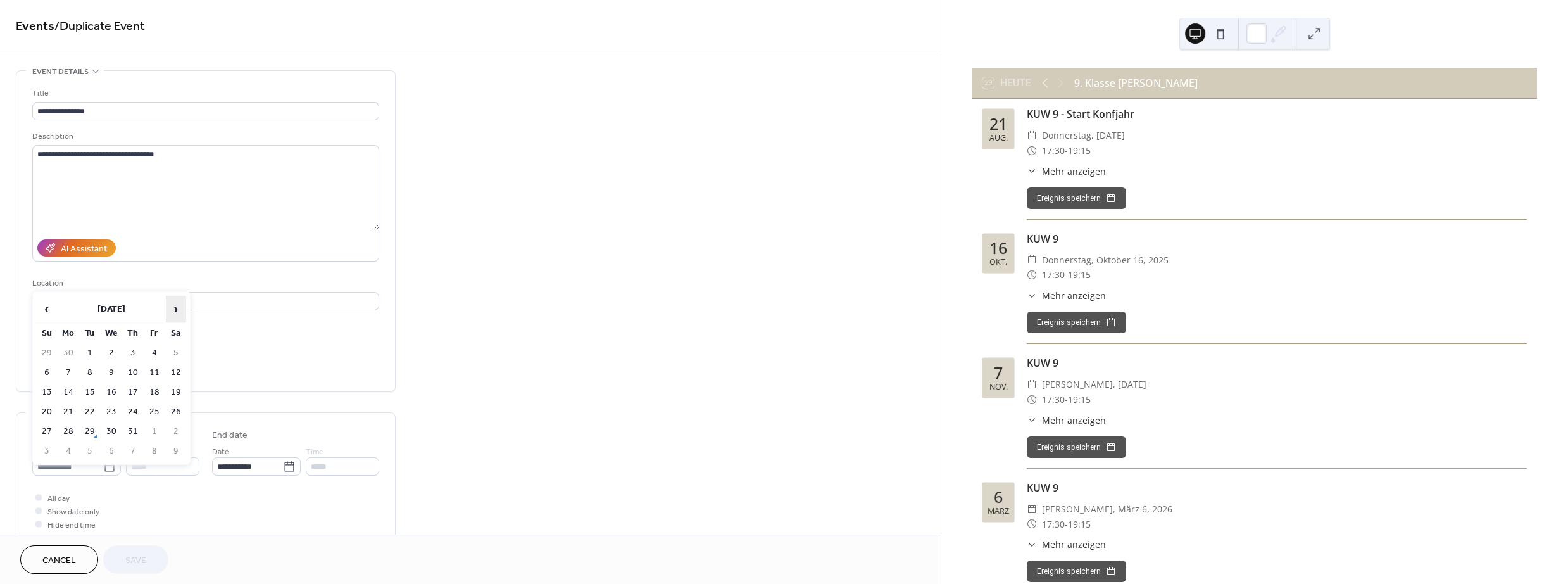 click on "›" at bounding box center (176, 309) 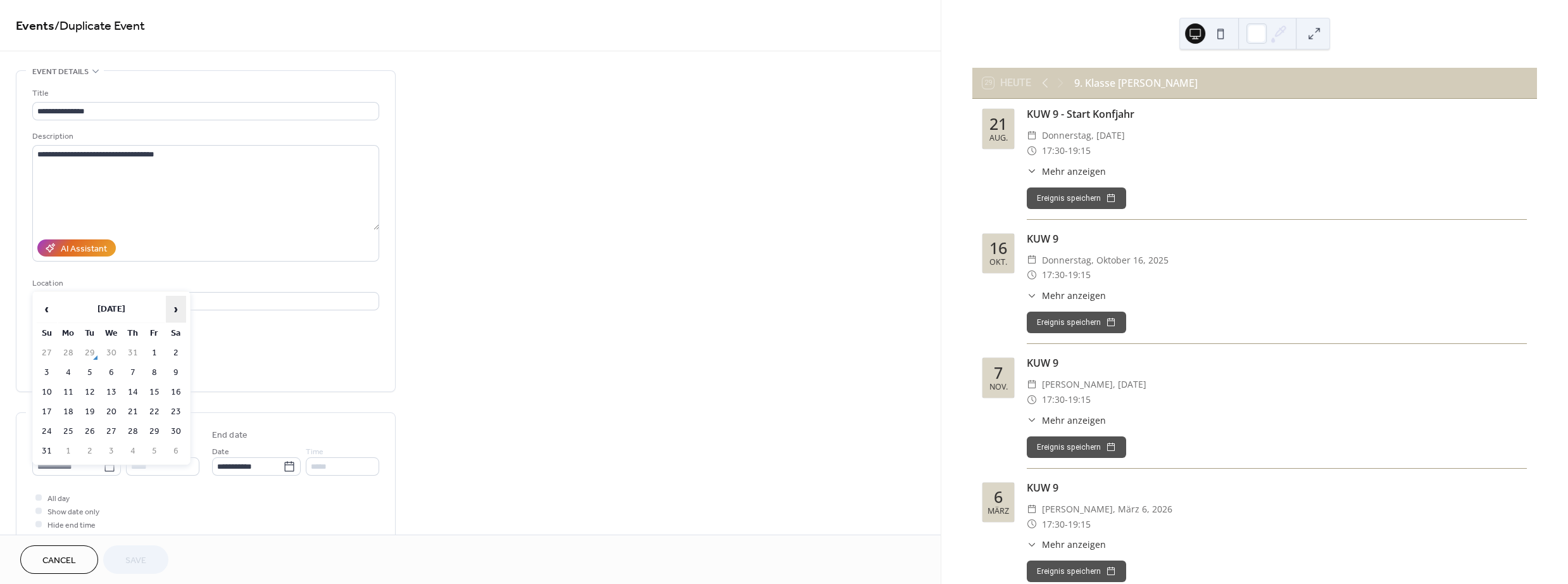 click on "›" at bounding box center [176, 309] 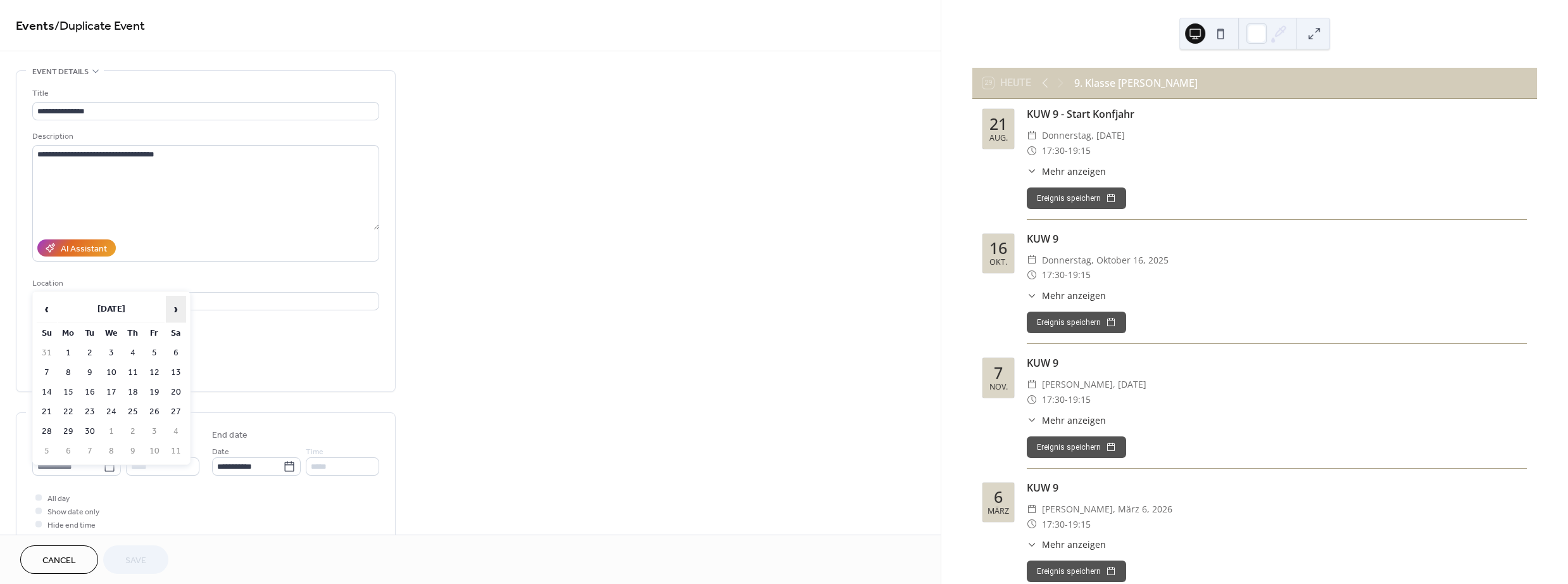 click on "›" at bounding box center (176, 309) 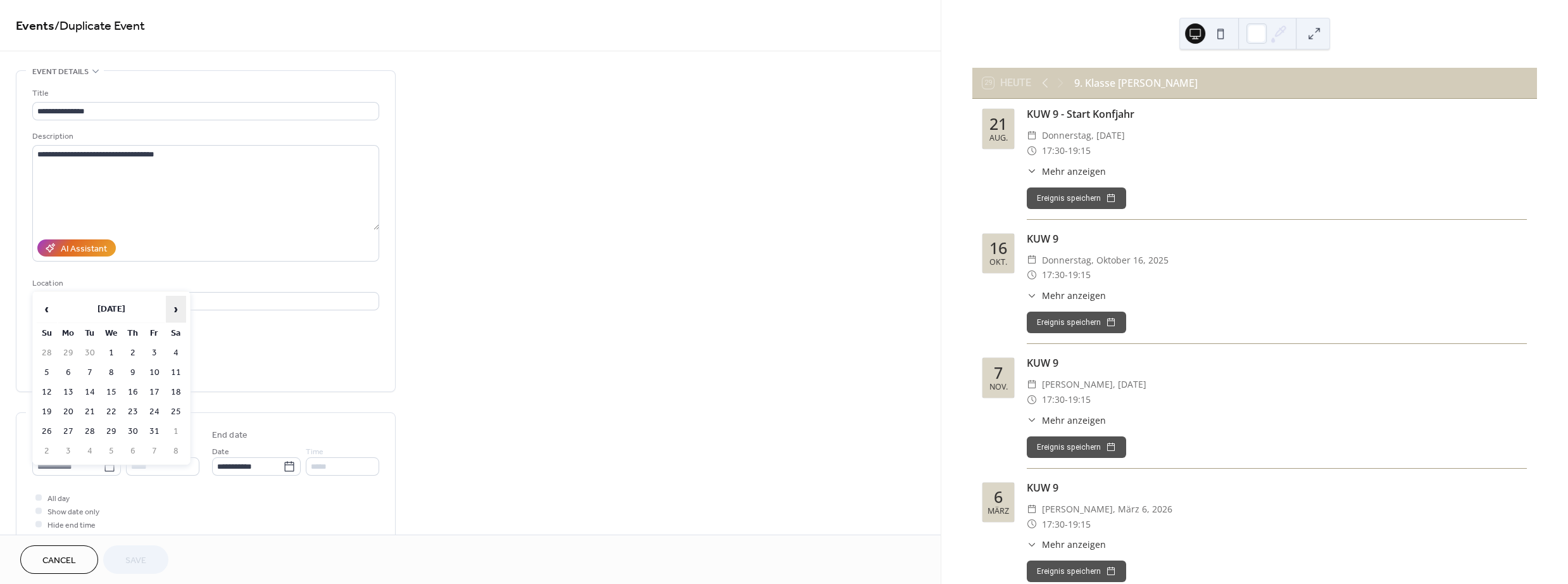 click on "›" at bounding box center [176, 309] 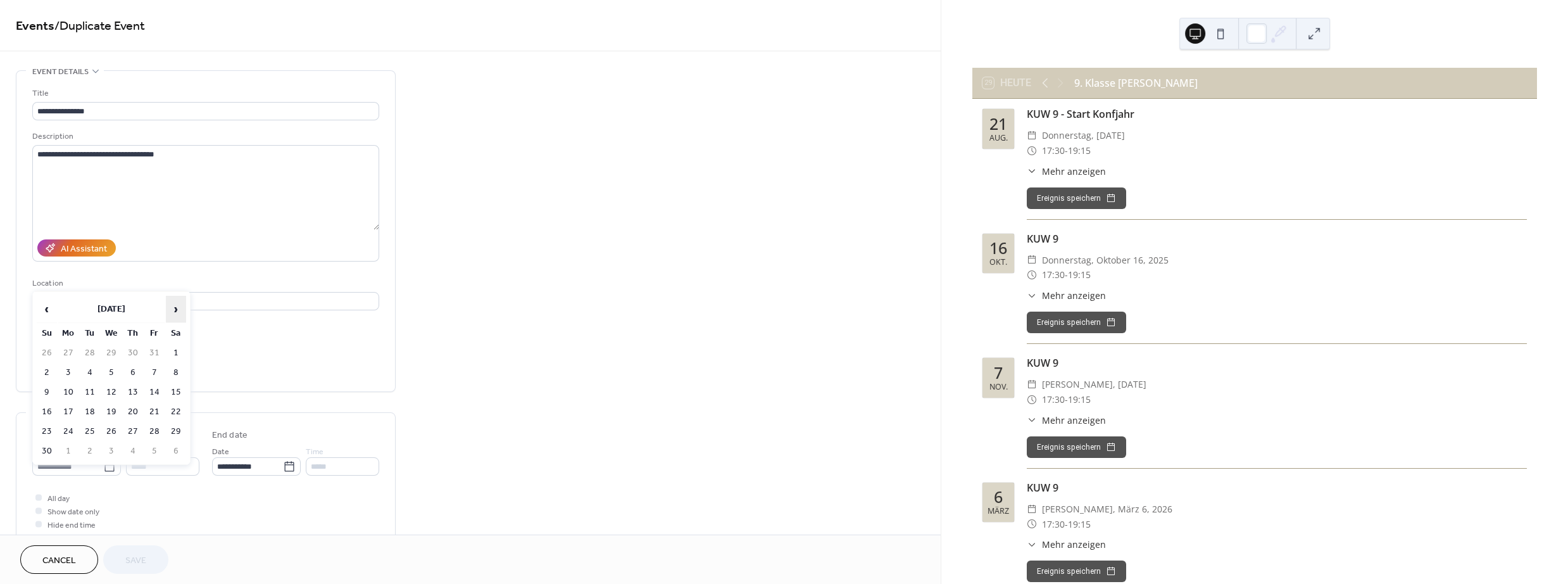 click on "›" at bounding box center [176, 309] 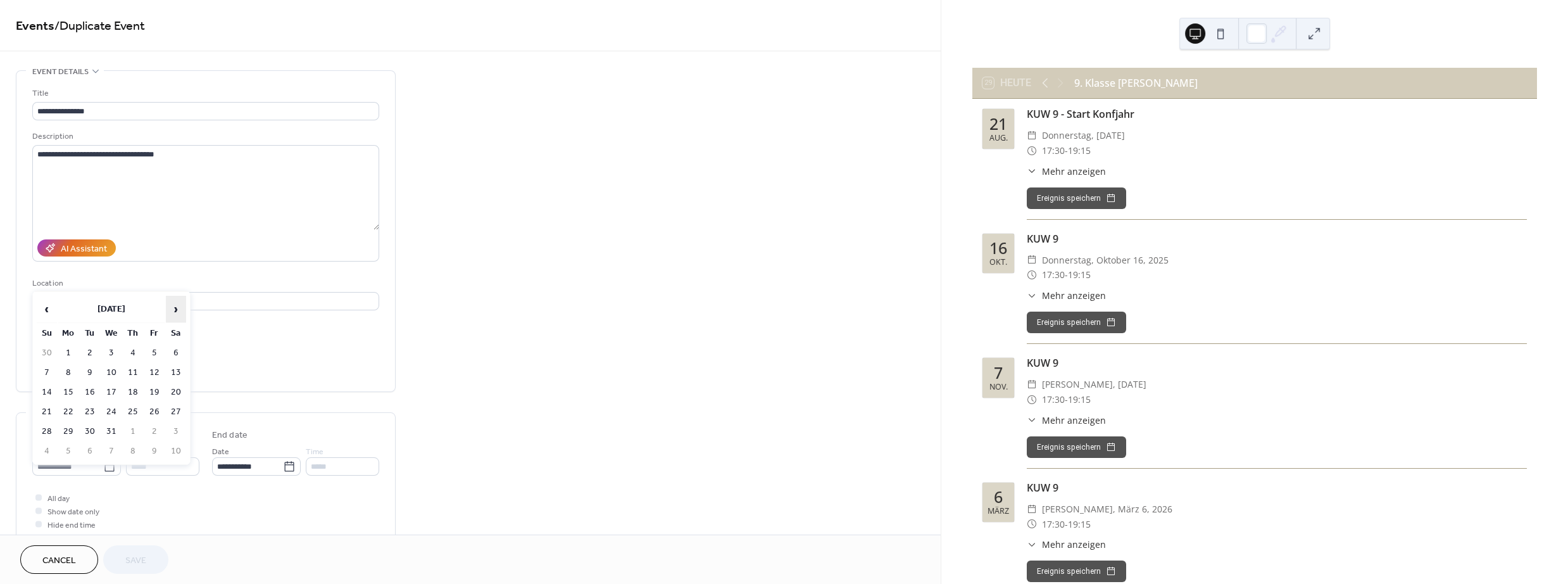 click on "›" at bounding box center [176, 309] 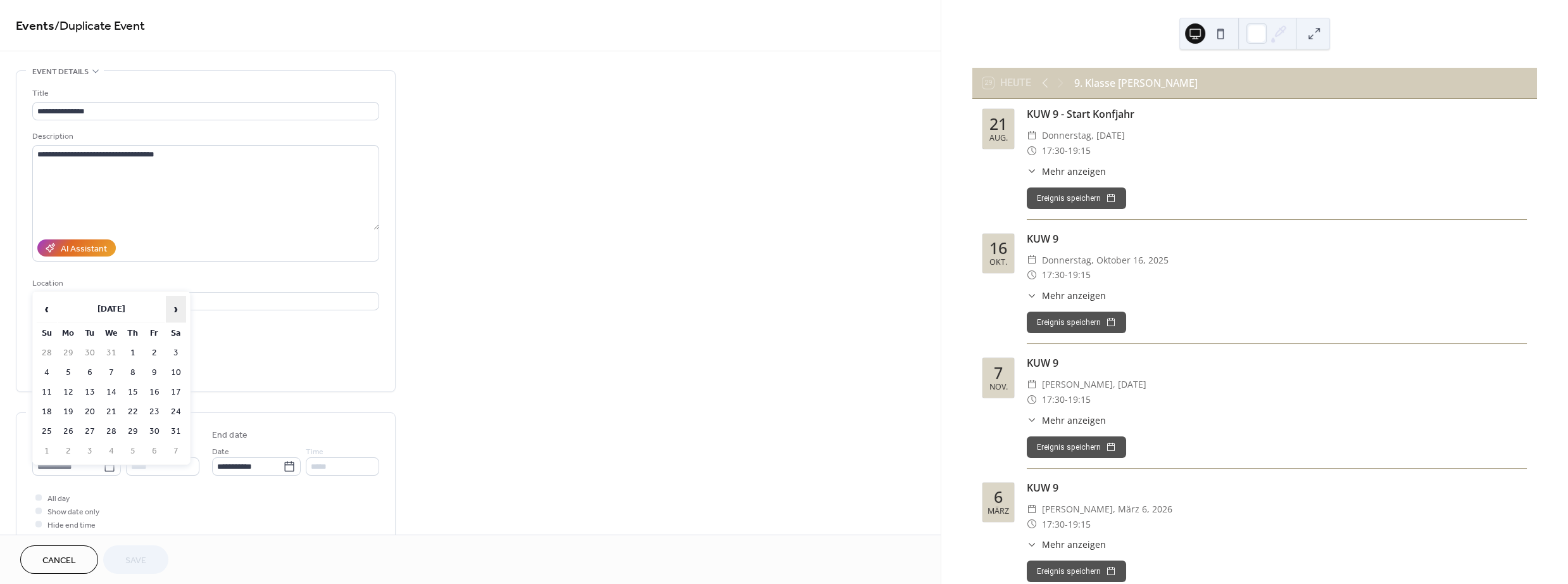 click on "›" at bounding box center [176, 309] 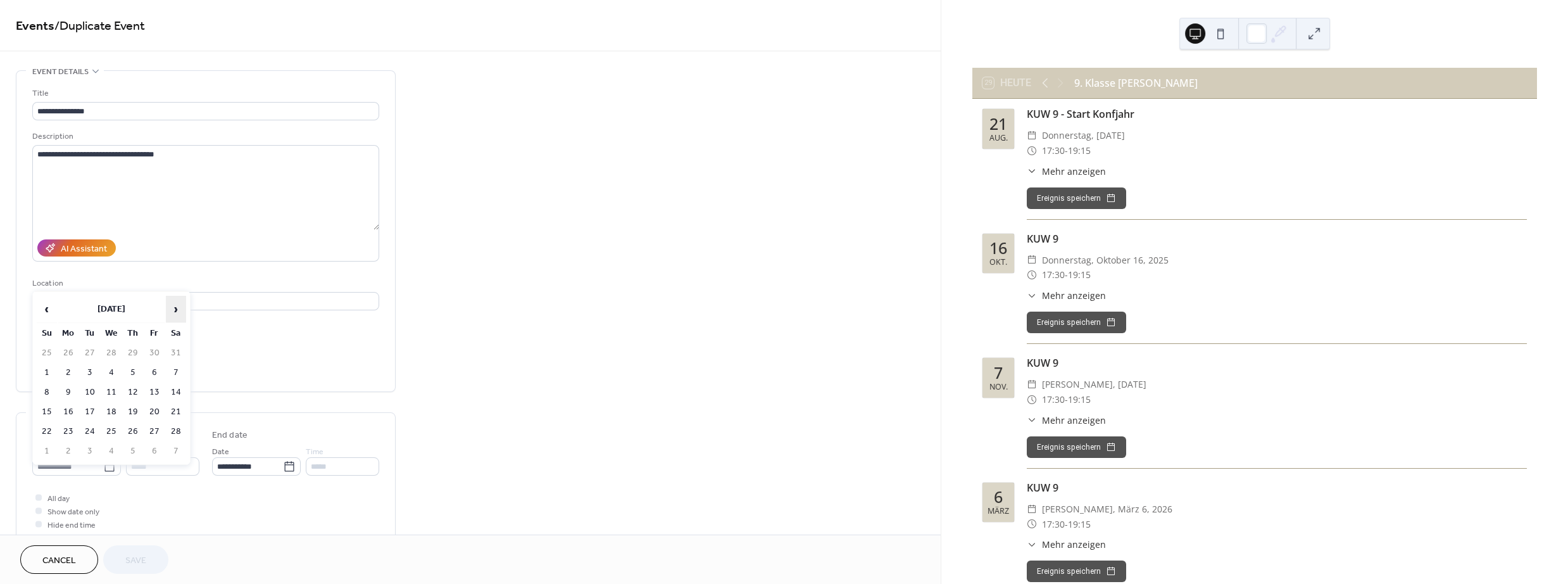 click on "›" at bounding box center [176, 309] 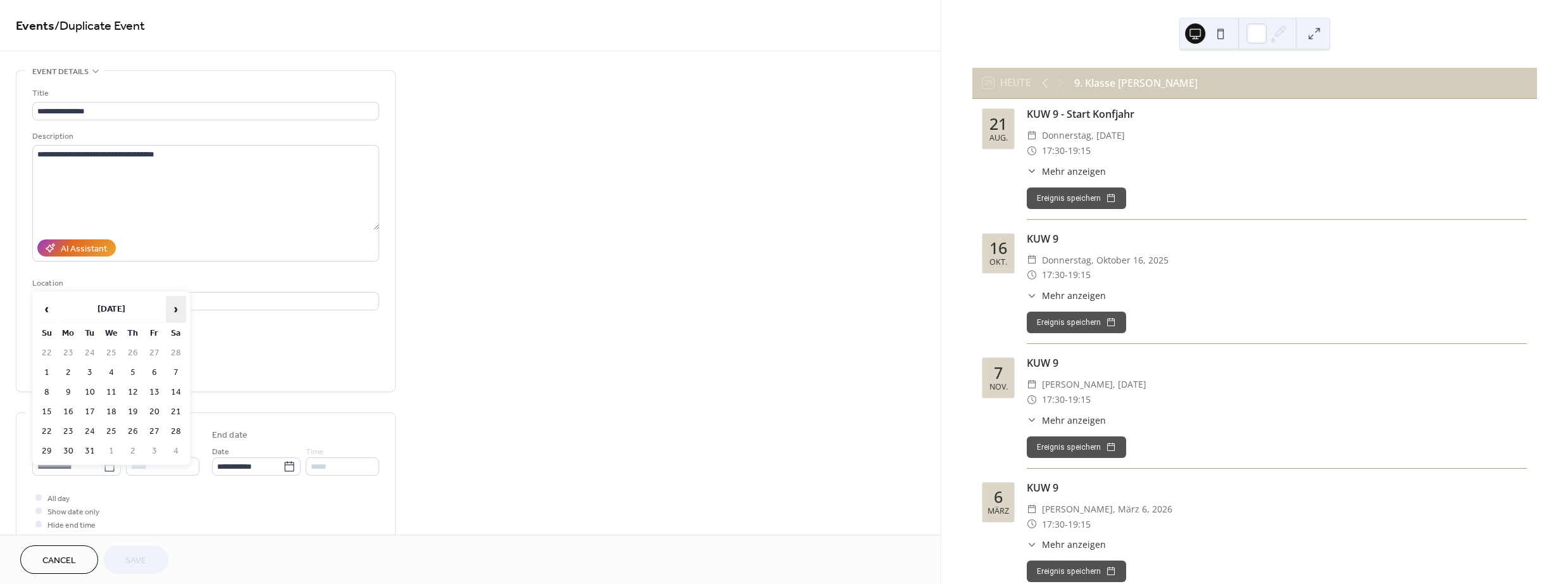 click on "›" at bounding box center [176, 309] 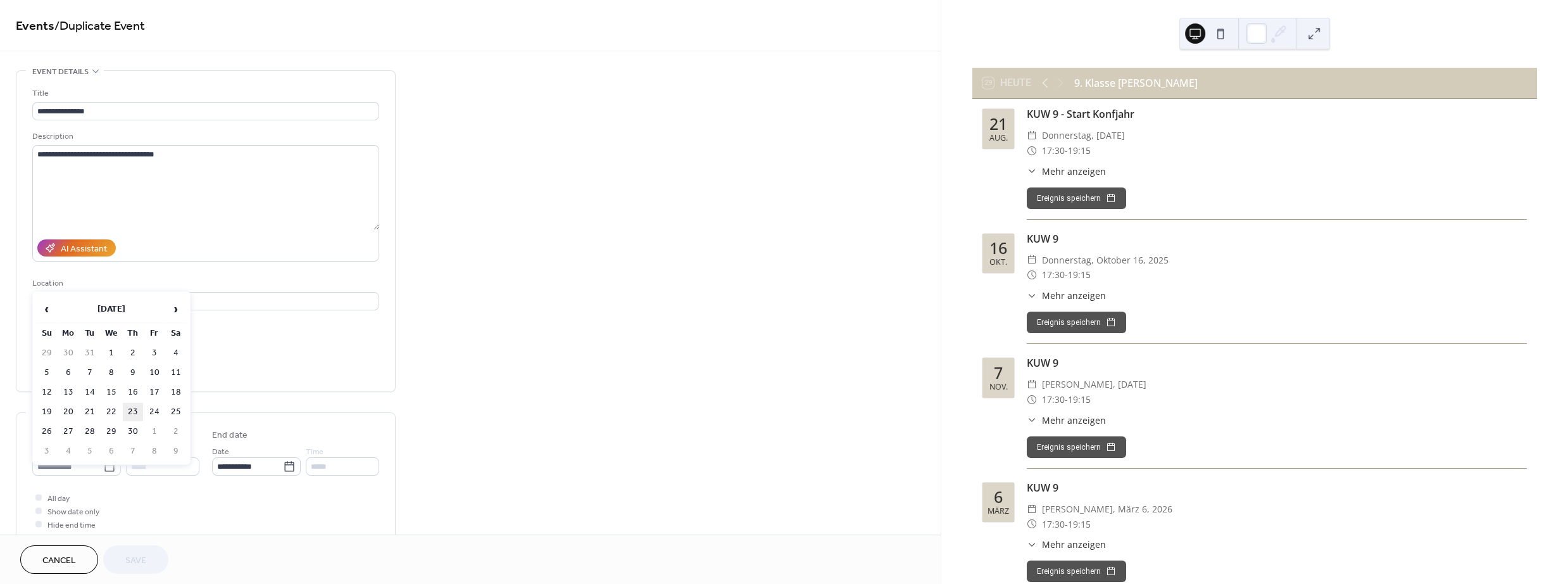 click on "23" at bounding box center (133, 412) 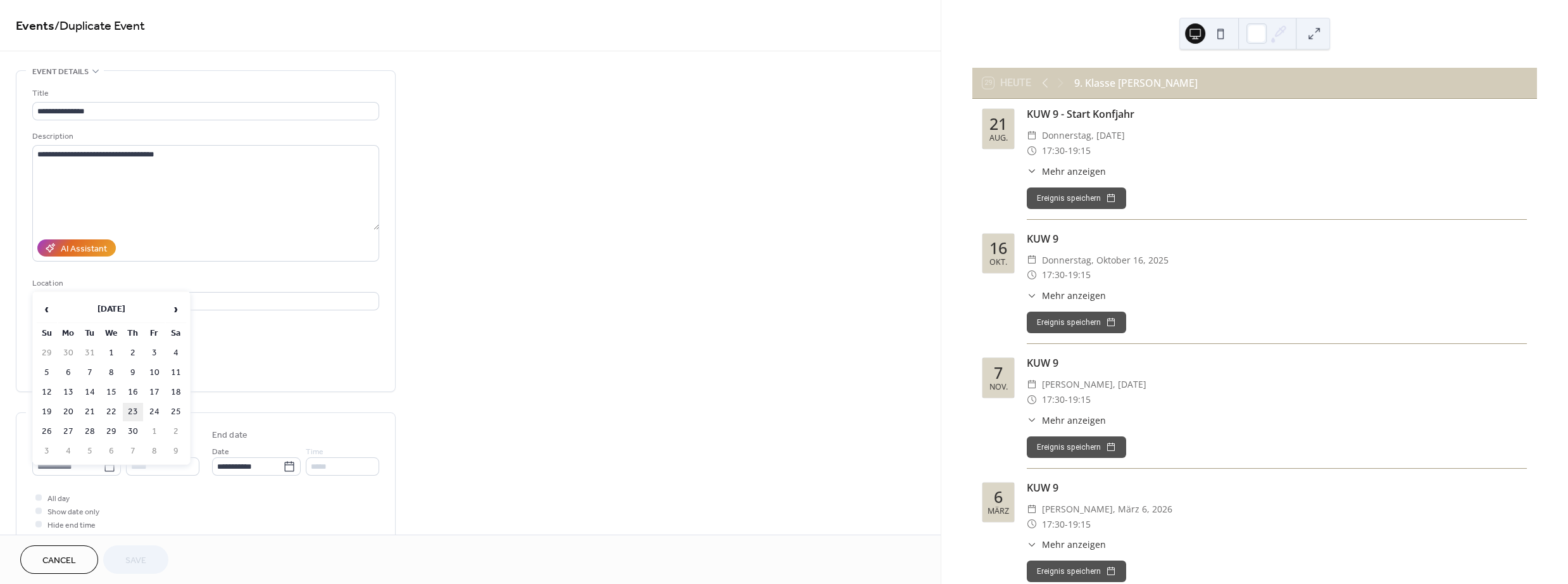 type on "**********" 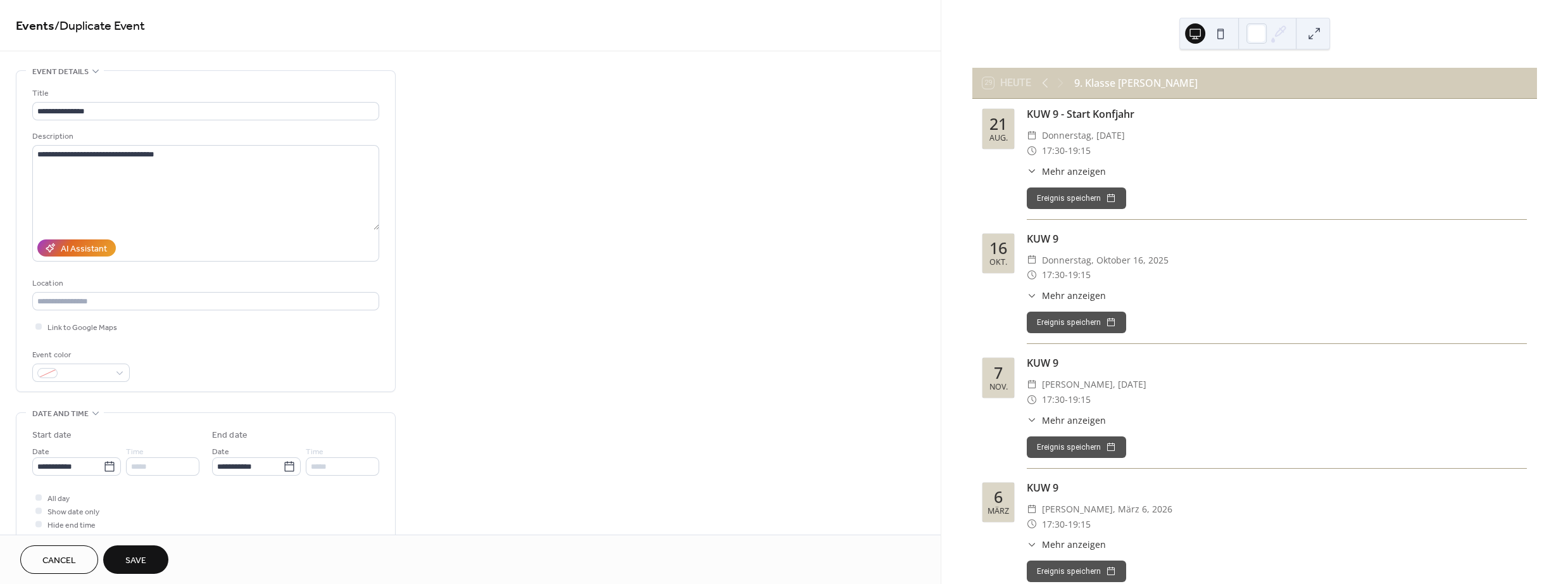 click on "Save" at bounding box center [135, 559] 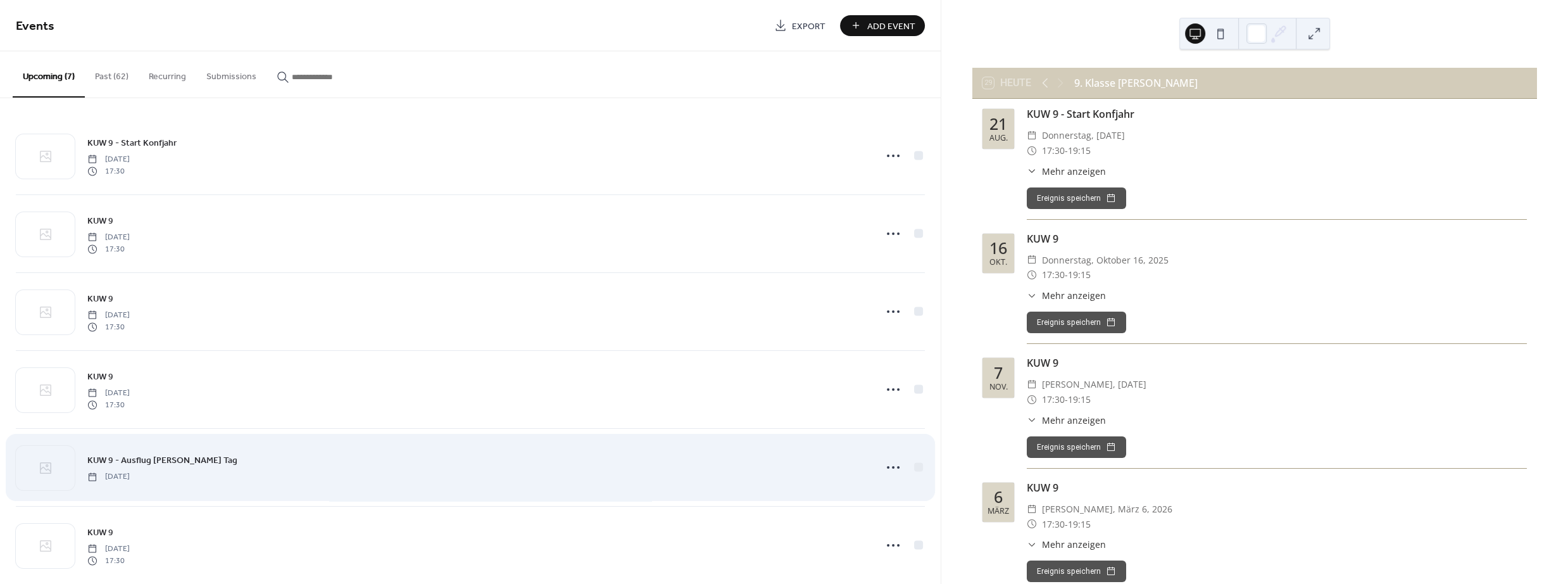 scroll, scrollTop: 97, scrollLeft: 0, axis: vertical 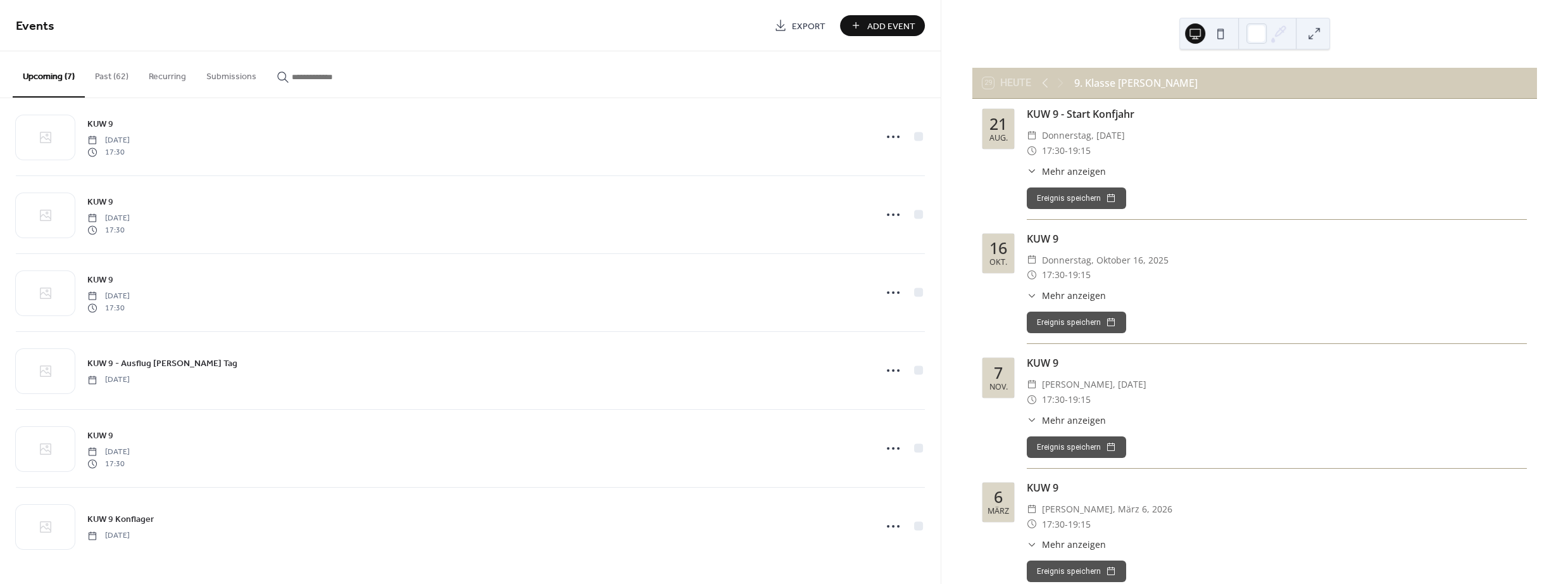 click on "Past (62)" at bounding box center [111, 73] 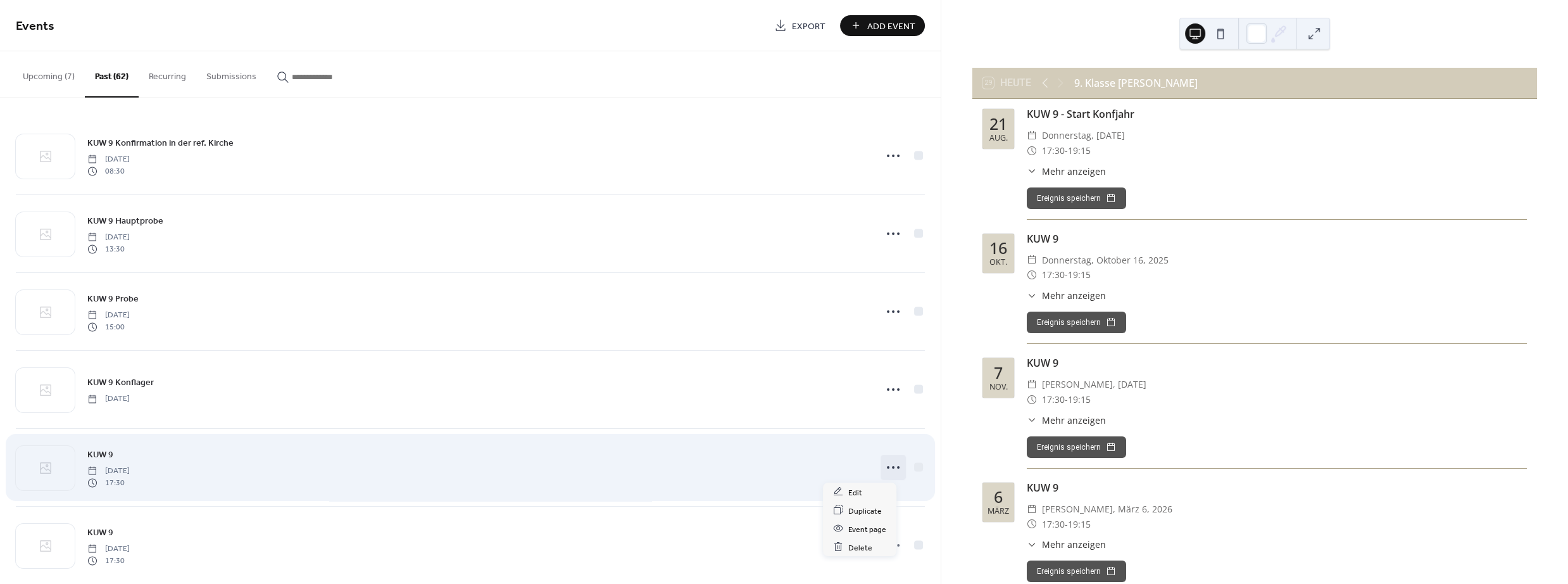 click 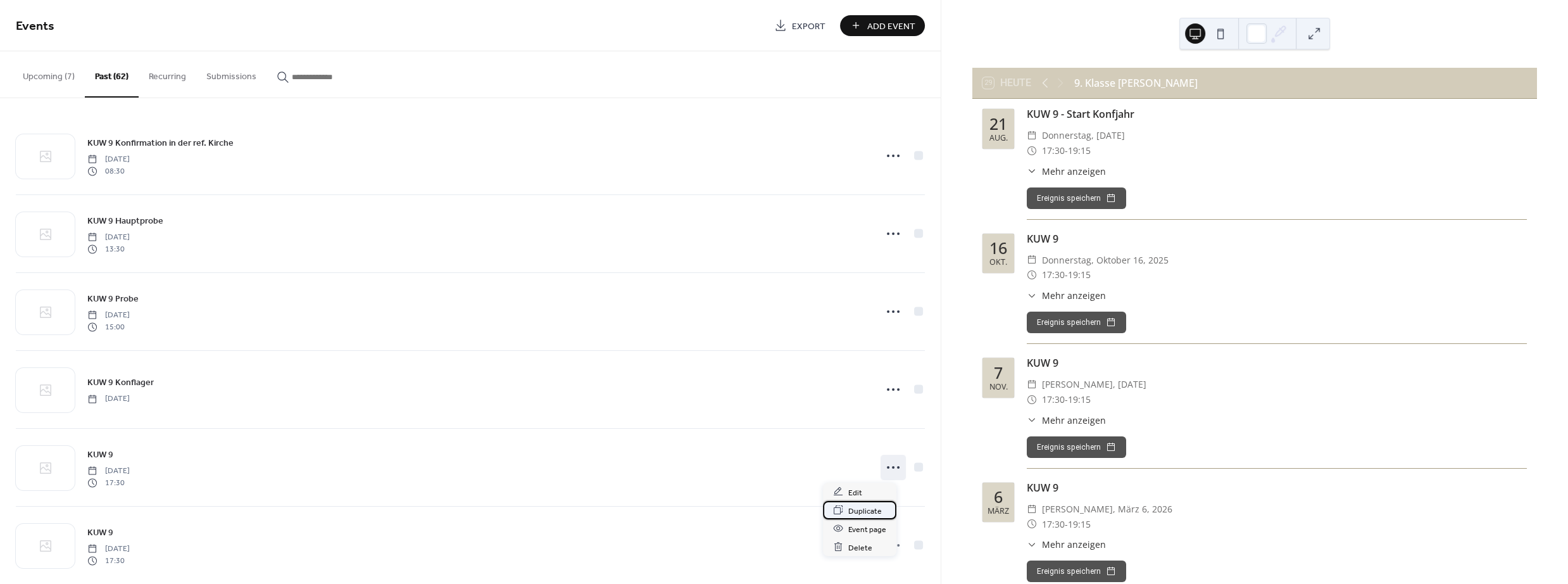 click on "Duplicate" at bounding box center (865, 511) 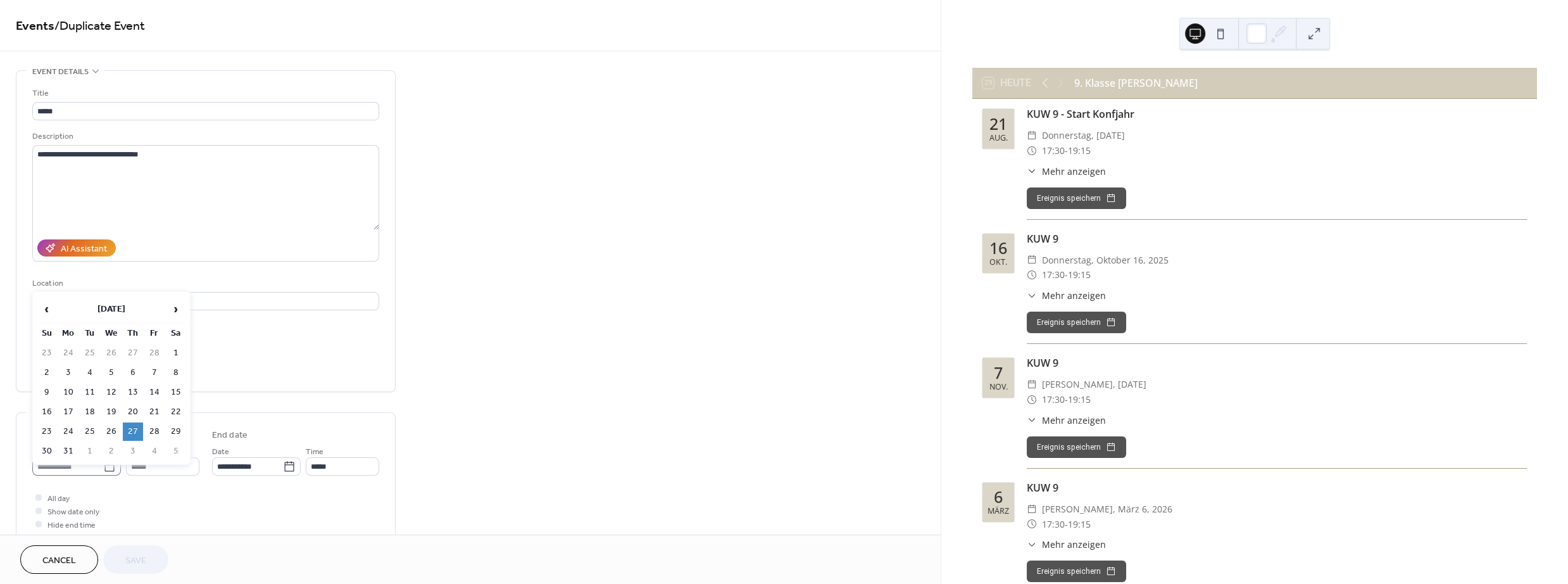 click 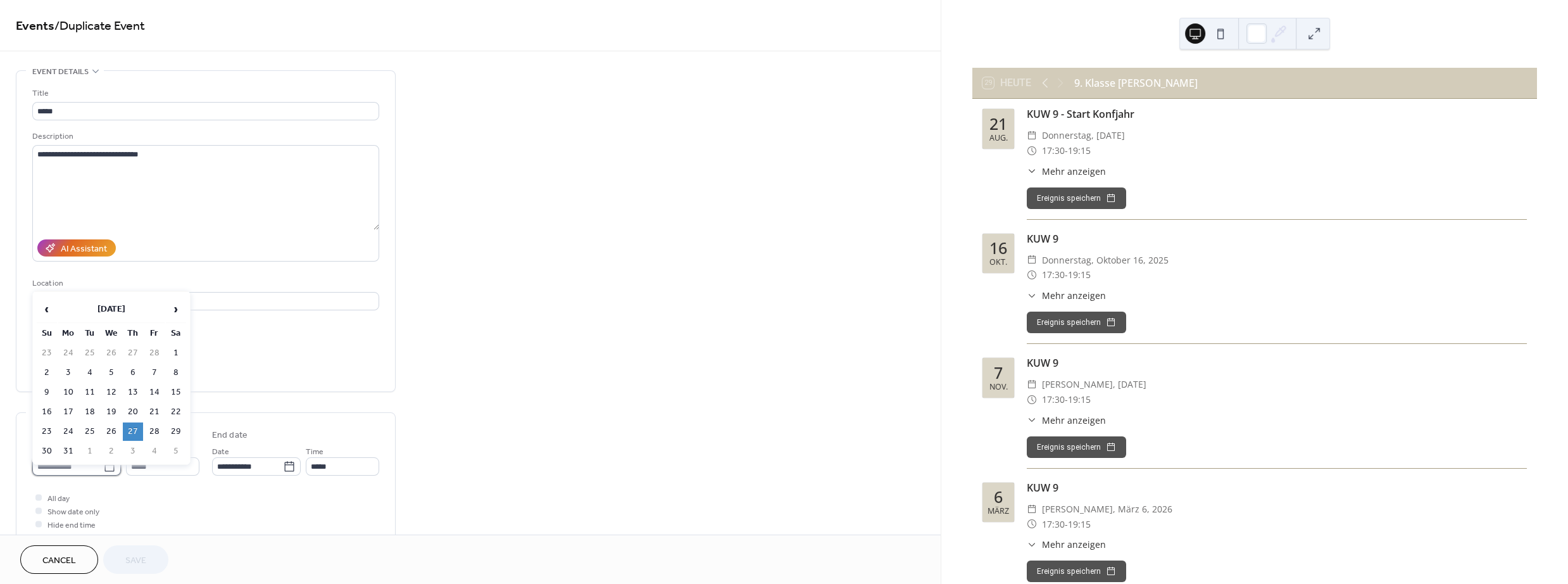 click on "**********" at bounding box center [68, 466] 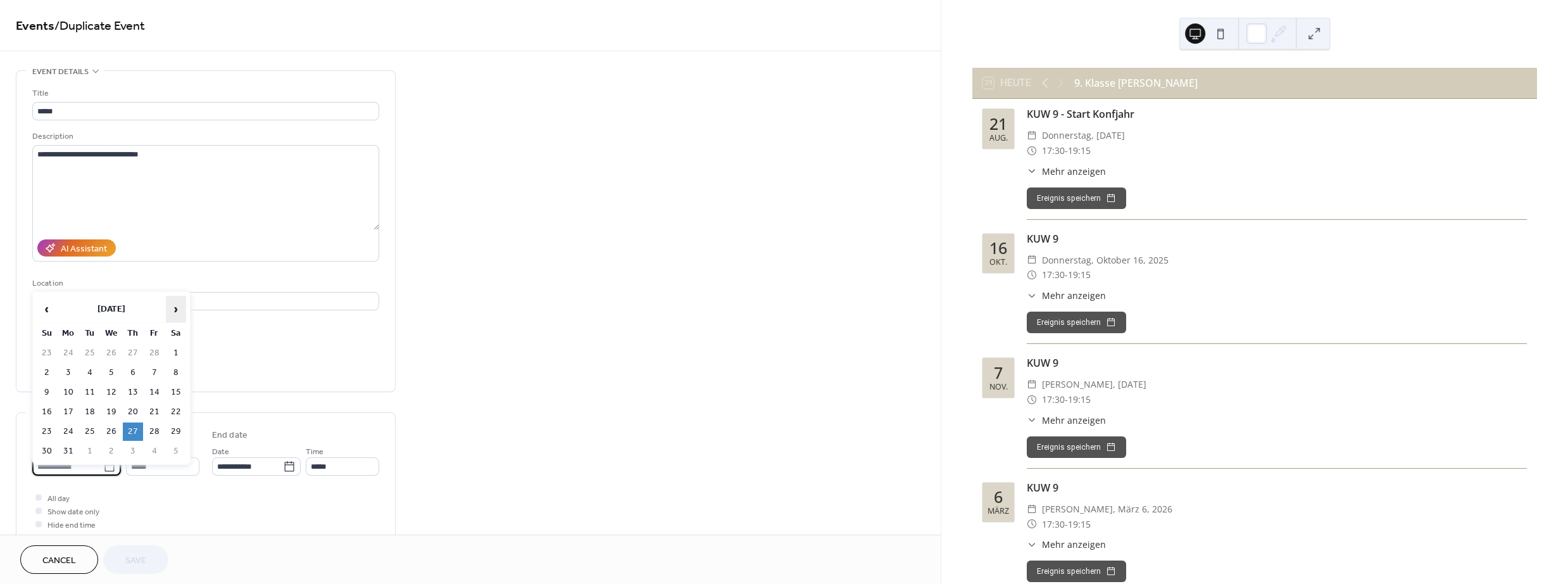 click on "›" at bounding box center (176, 309) 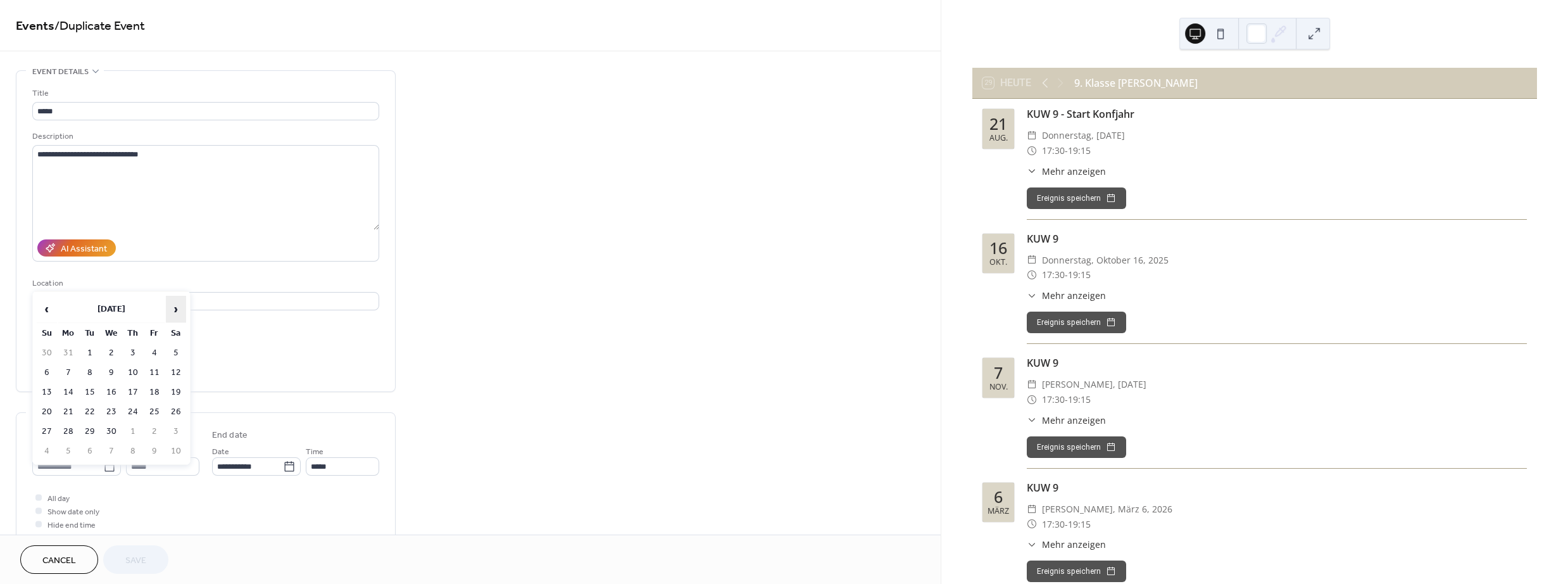 click on "›" at bounding box center [176, 309] 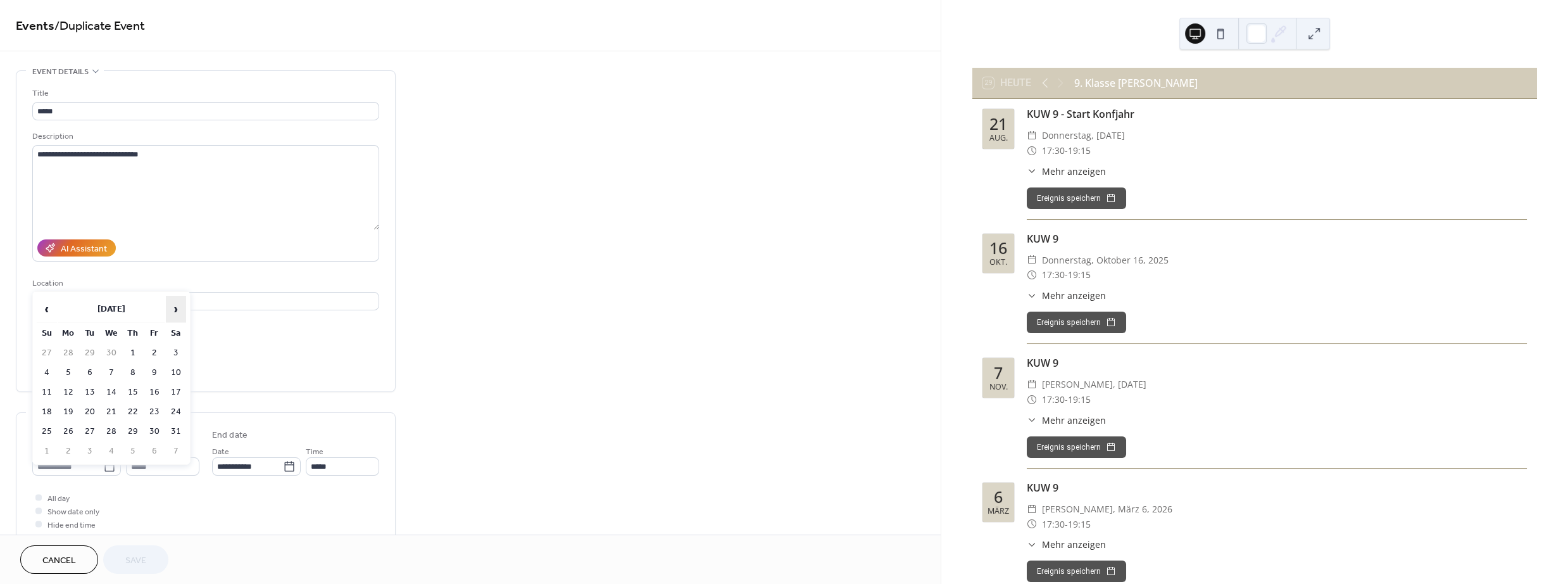 click on "›" at bounding box center (176, 309) 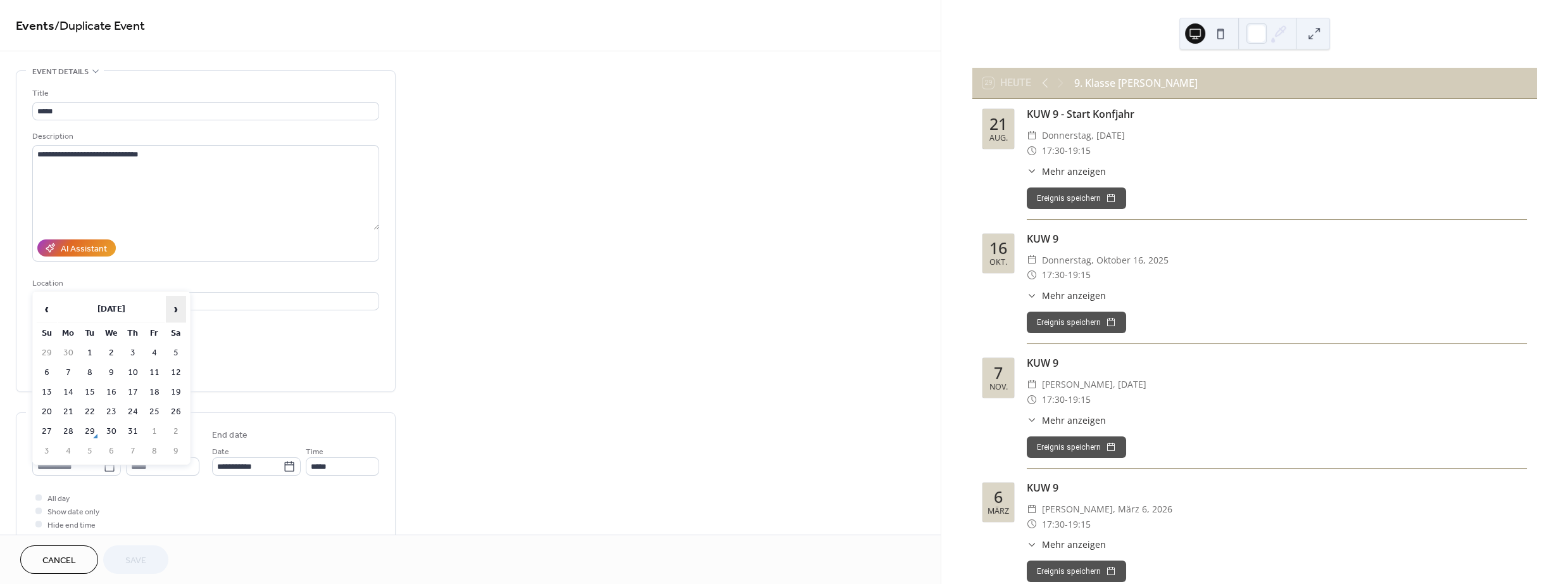 click on "›" at bounding box center [176, 309] 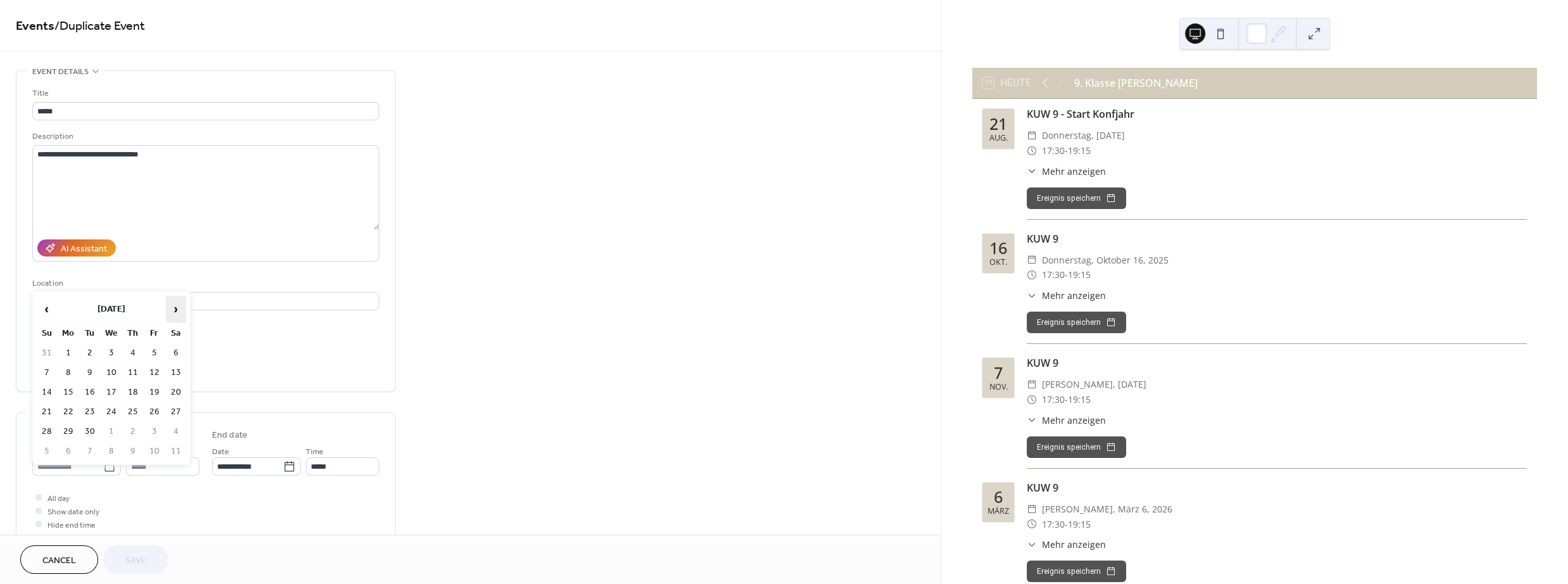 click on "›" at bounding box center [176, 309] 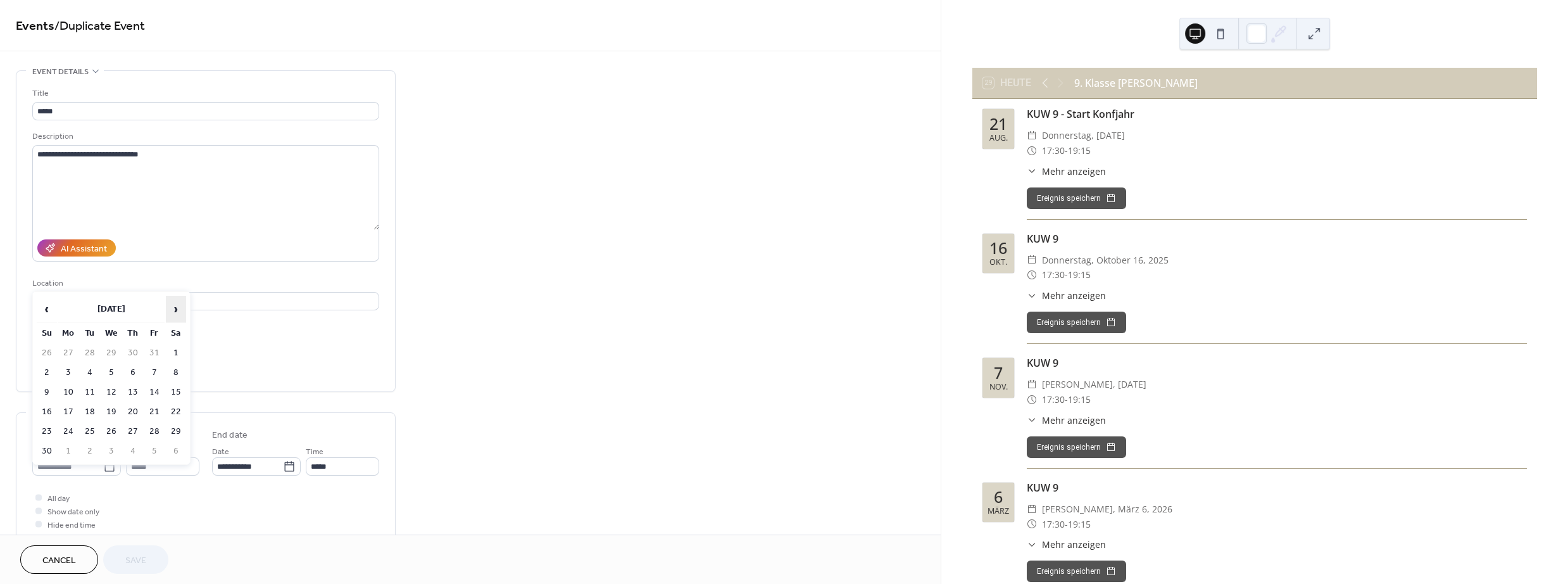 click on "›" at bounding box center [176, 309] 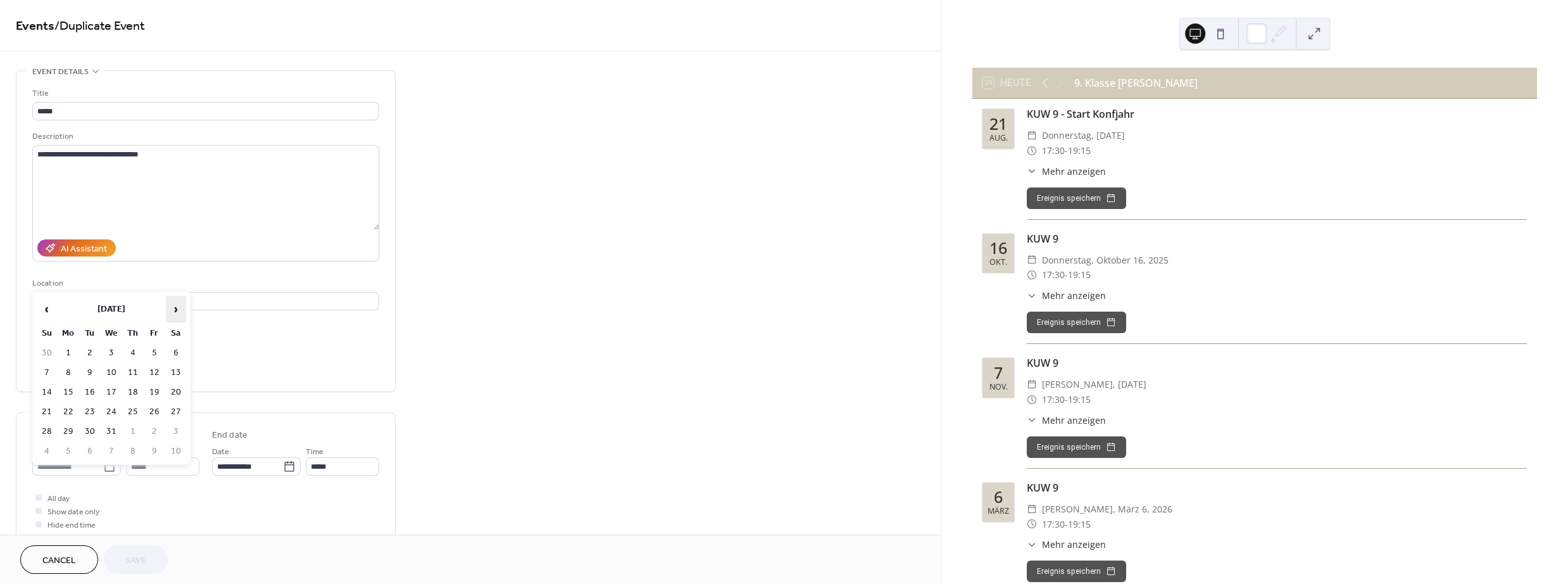 click on "›" at bounding box center [176, 309] 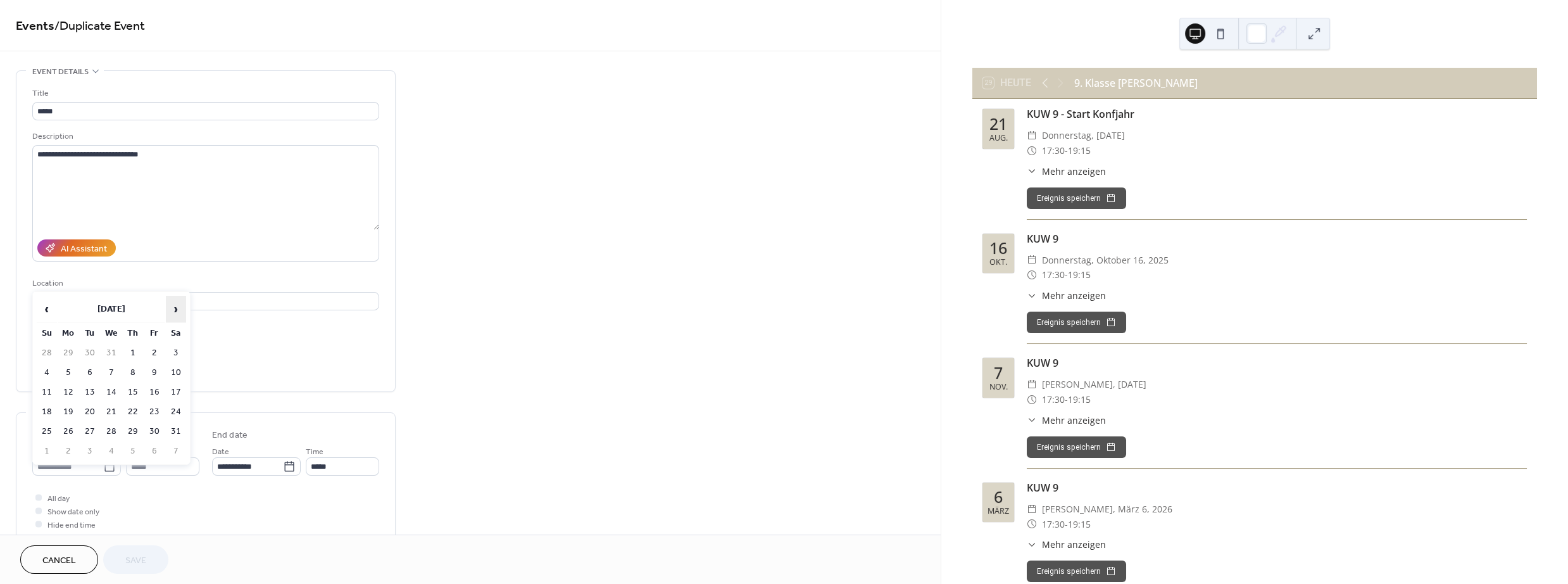click on "›" at bounding box center [176, 309] 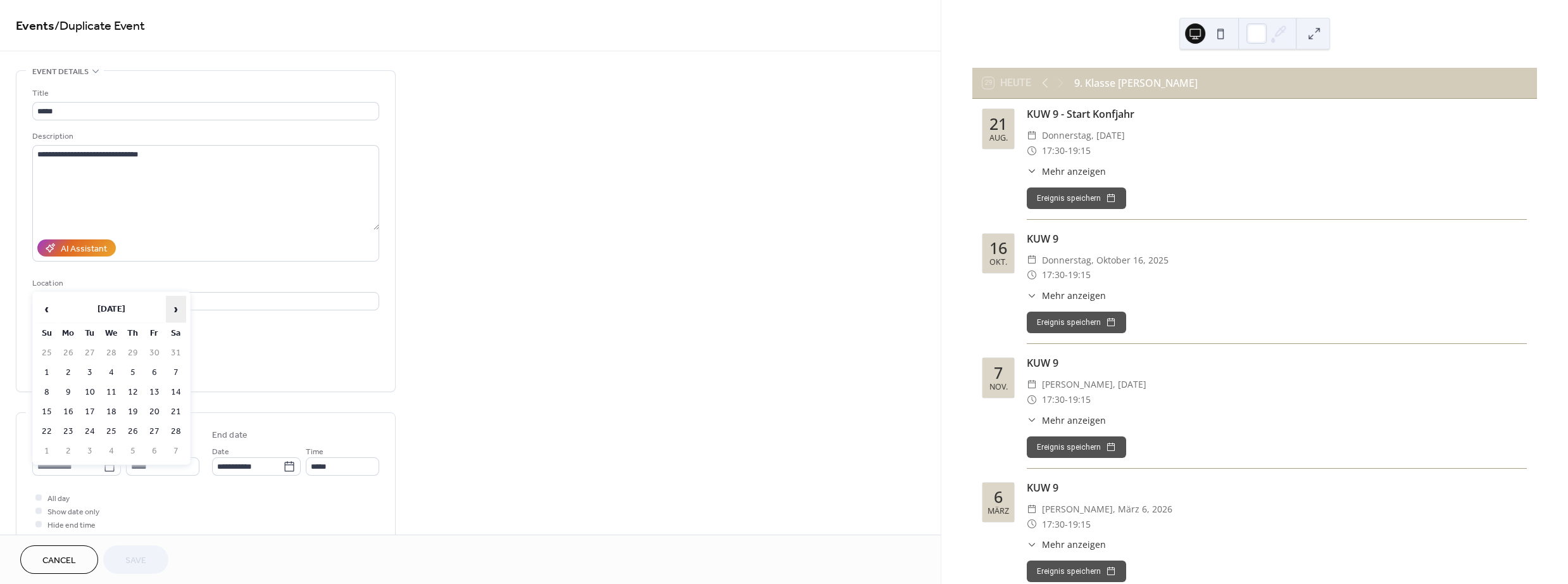 click on "›" at bounding box center [176, 309] 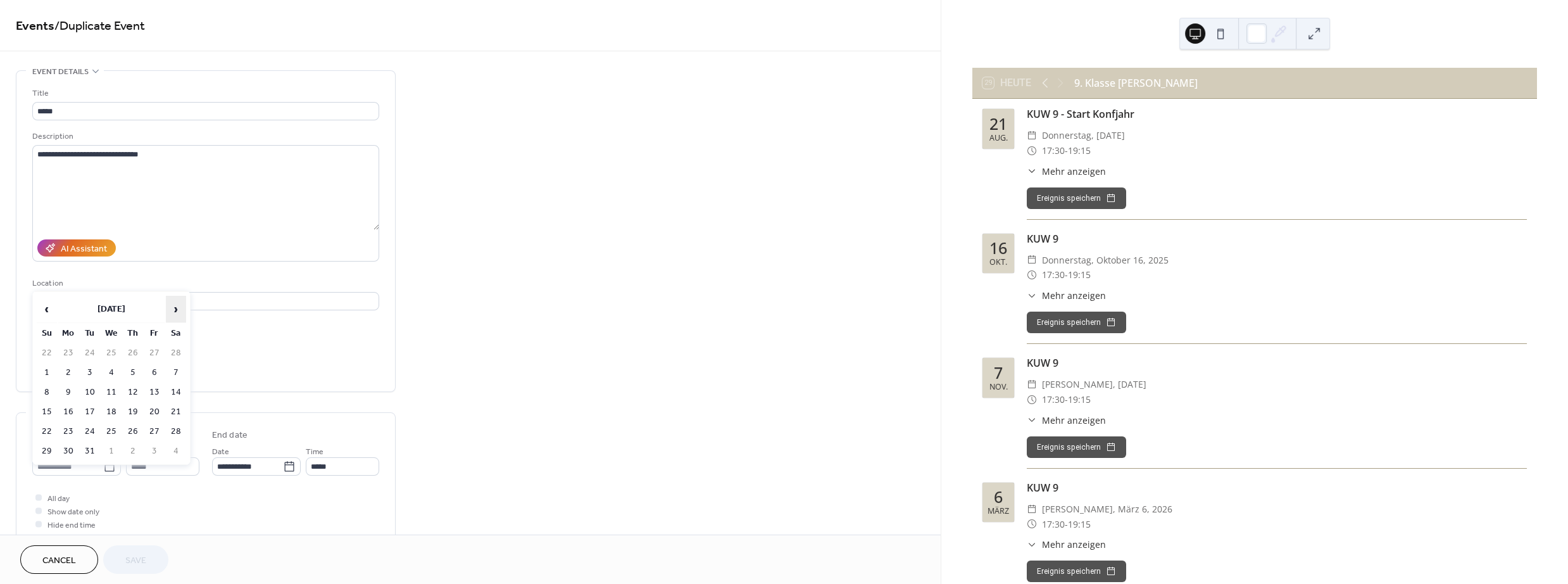 click on "›" at bounding box center [176, 309] 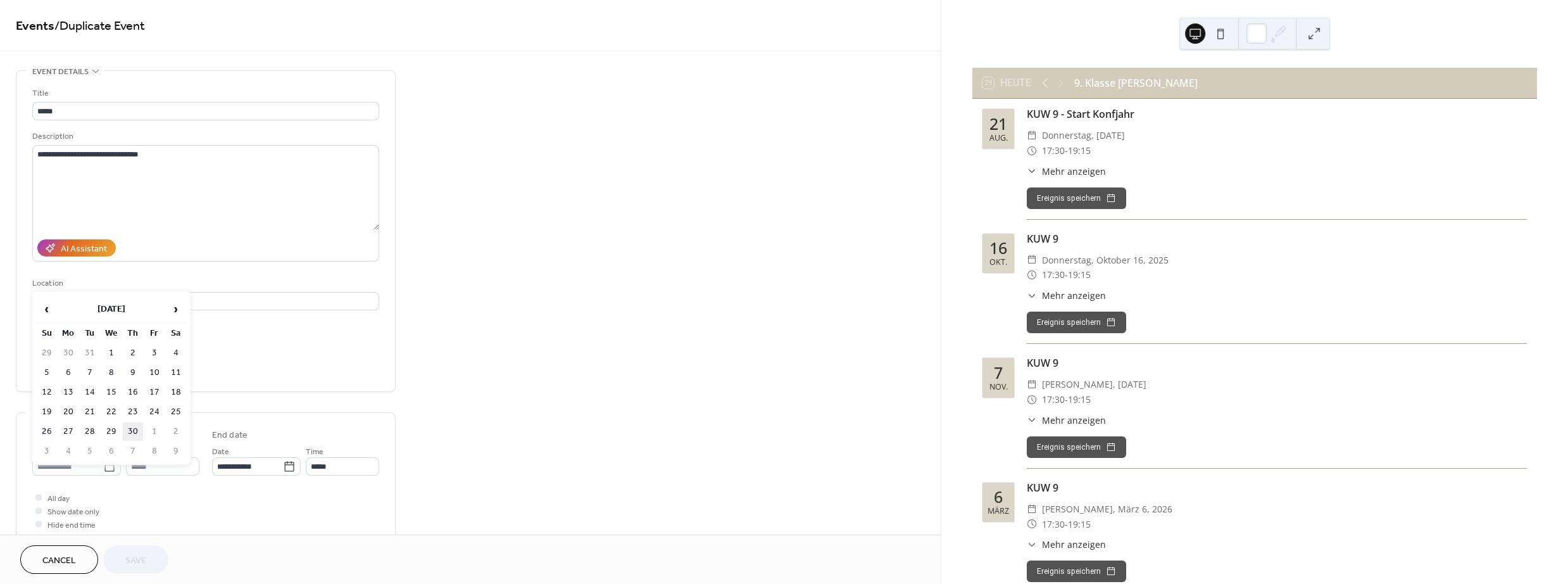 click on "30" at bounding box center (133, 431) 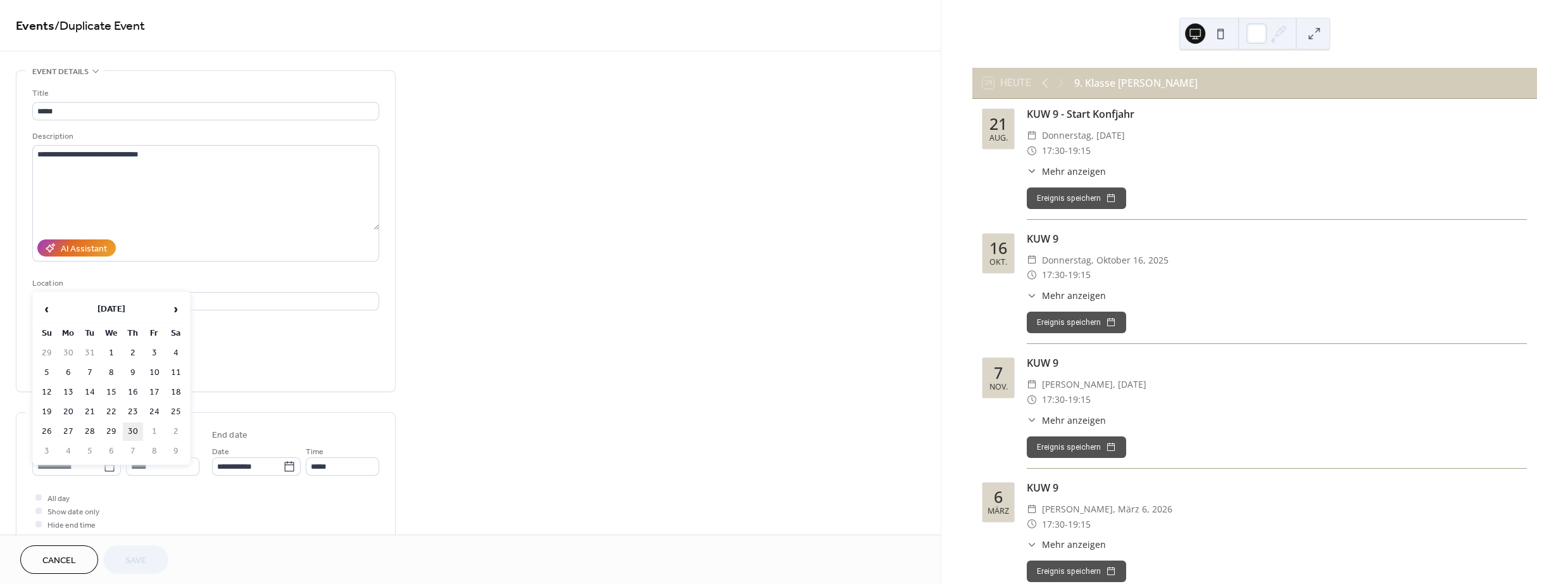 type on "**********" 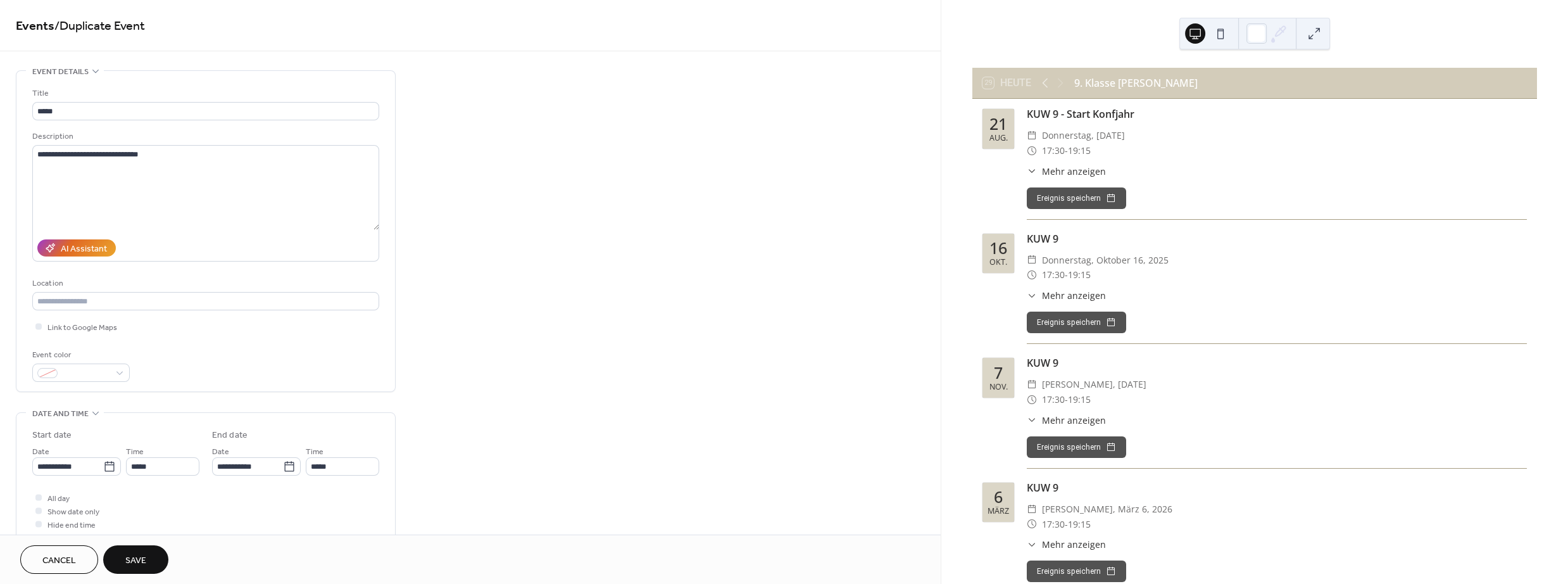 click on "Save" at bounding box center [135, 559] 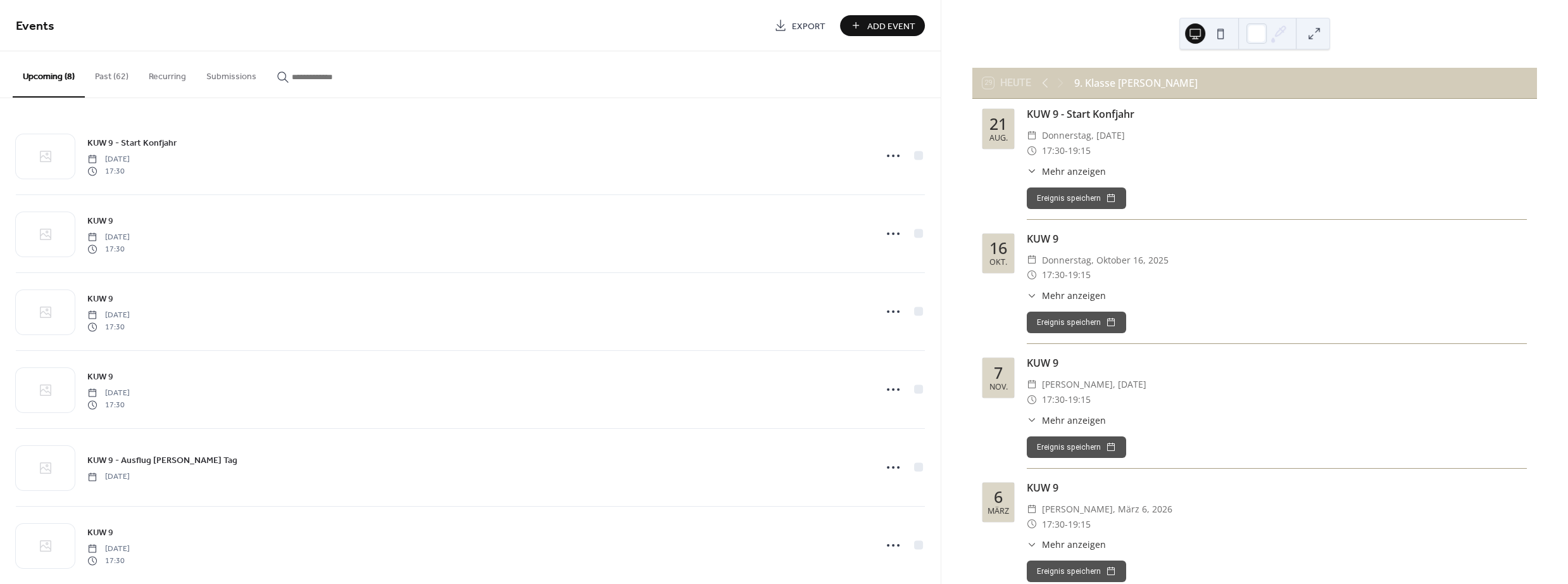 click on "Past (62)" at bounding box center [111, 73] 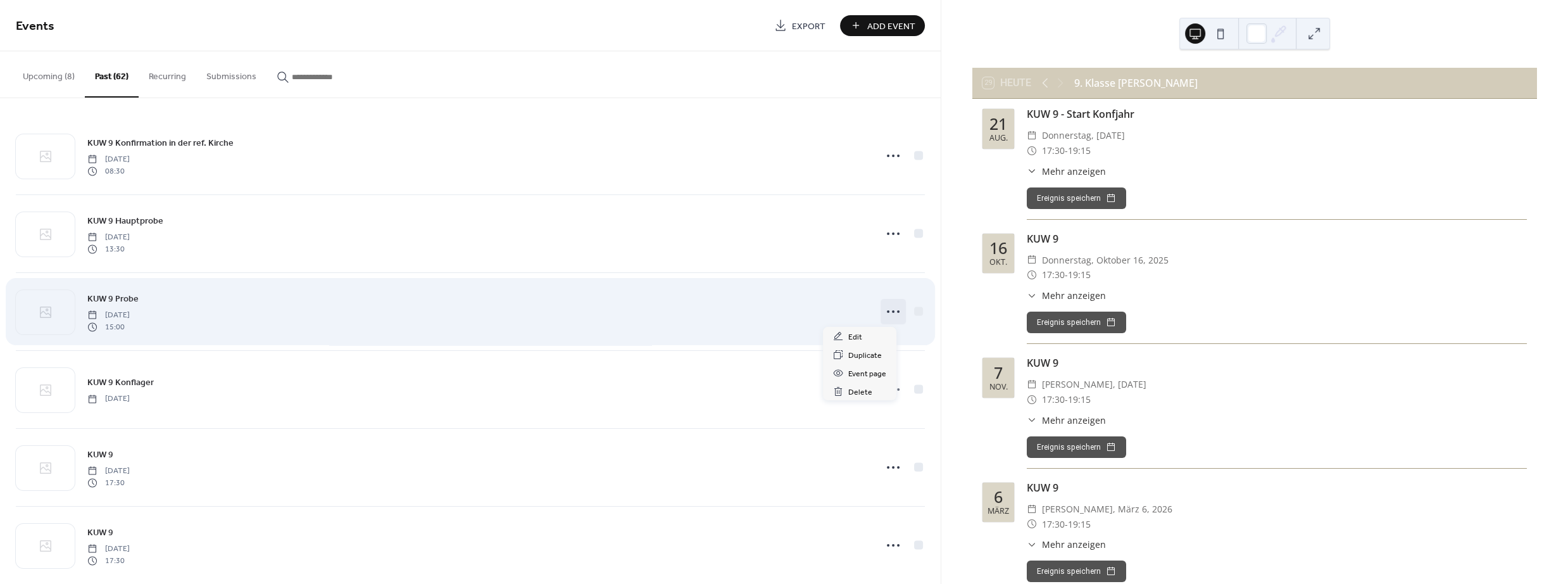 click 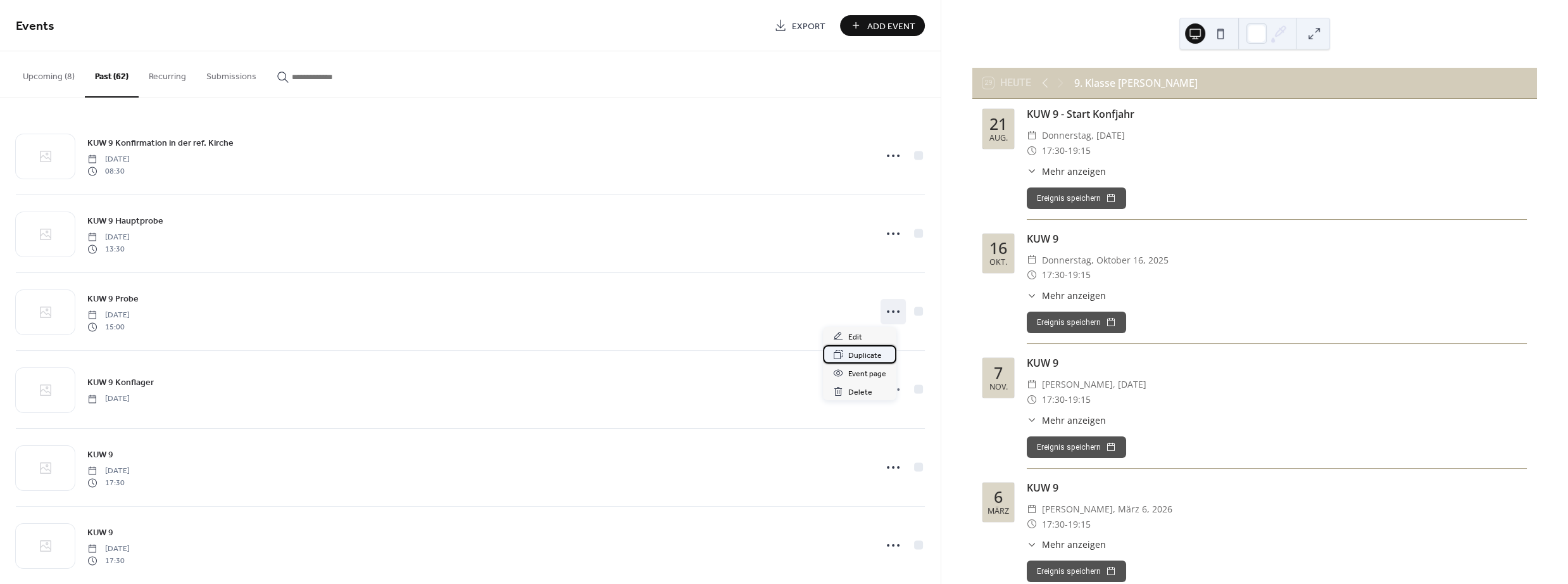 click on "Duplicate" at bounding box center (865, 355) 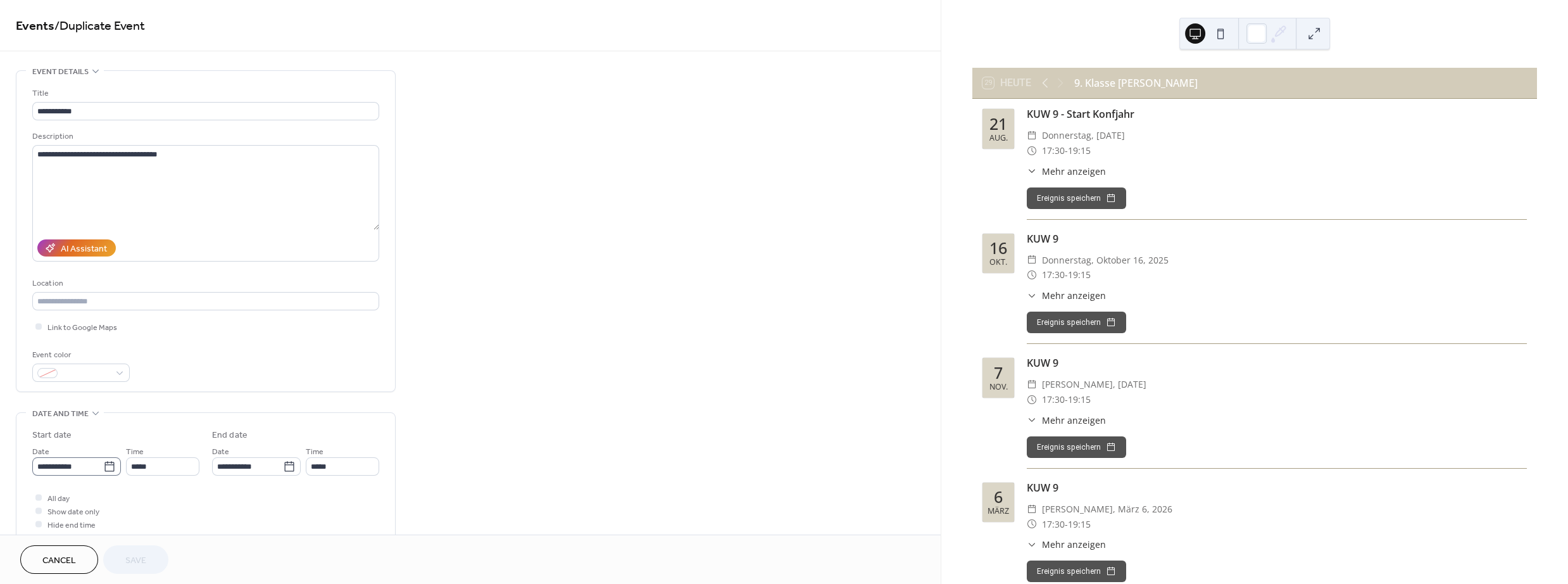 click 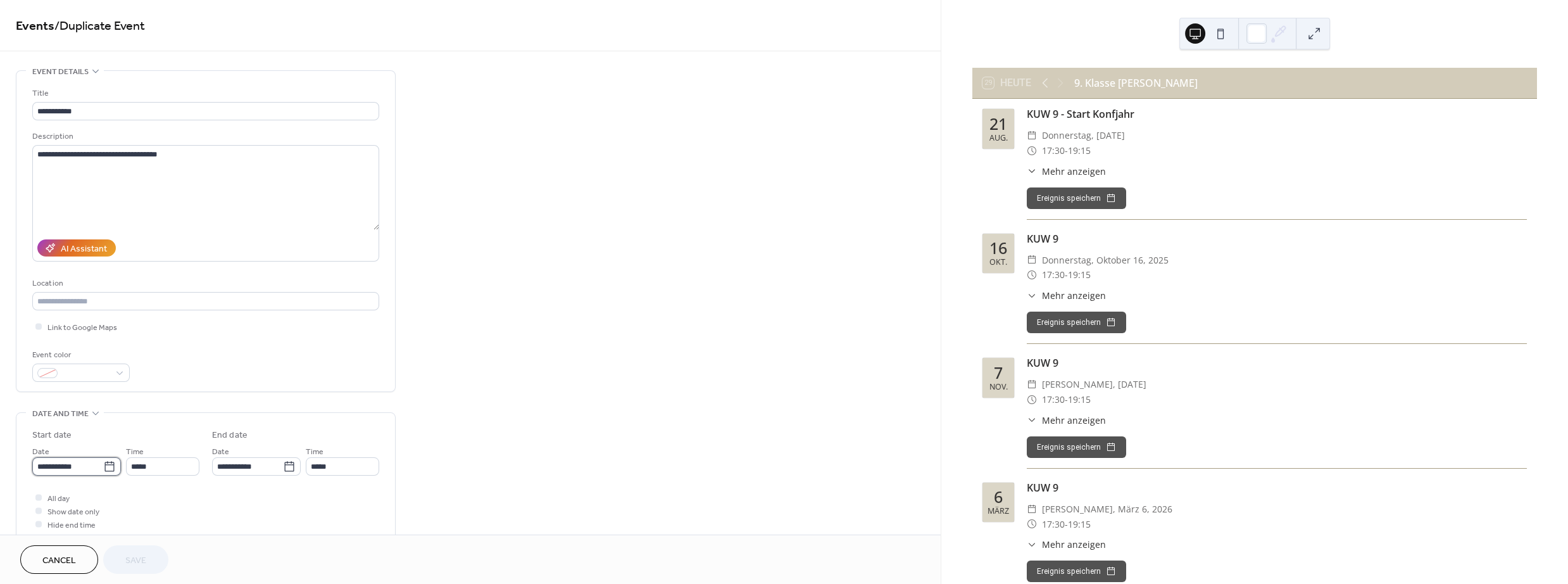 click on "**********" at bounding box center (68, 466) 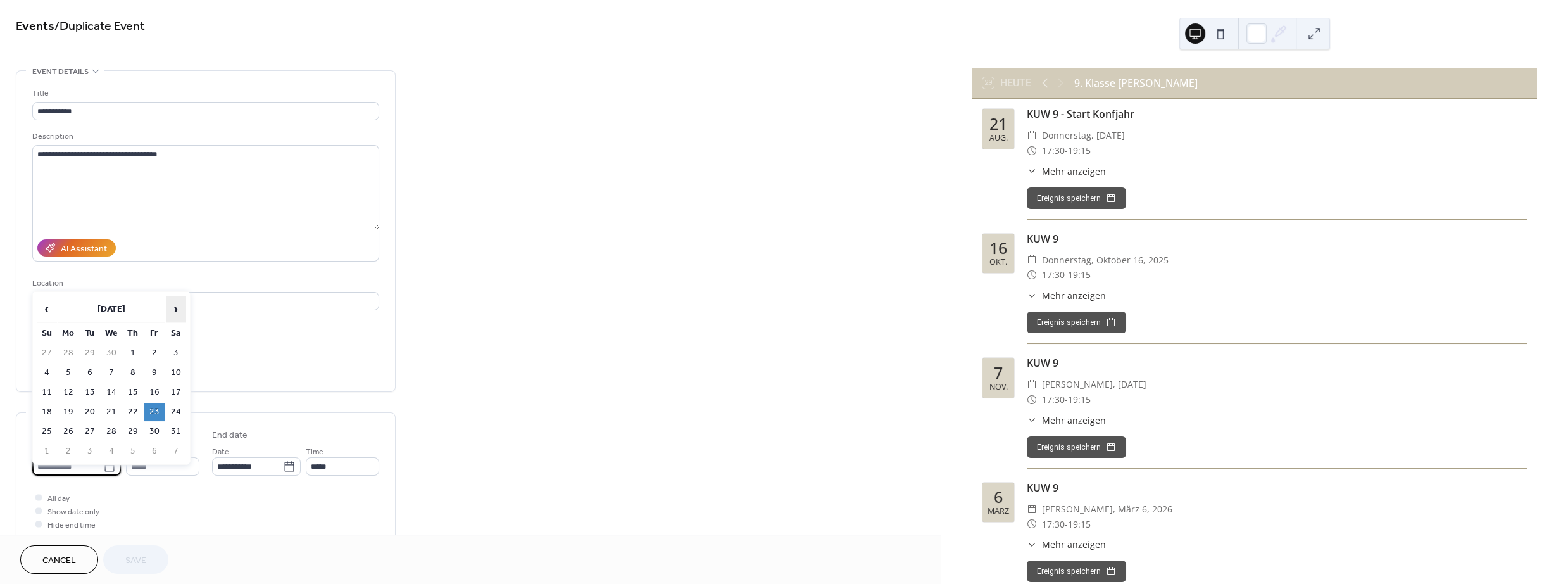 click on "›" at bounding box center (176, 309) 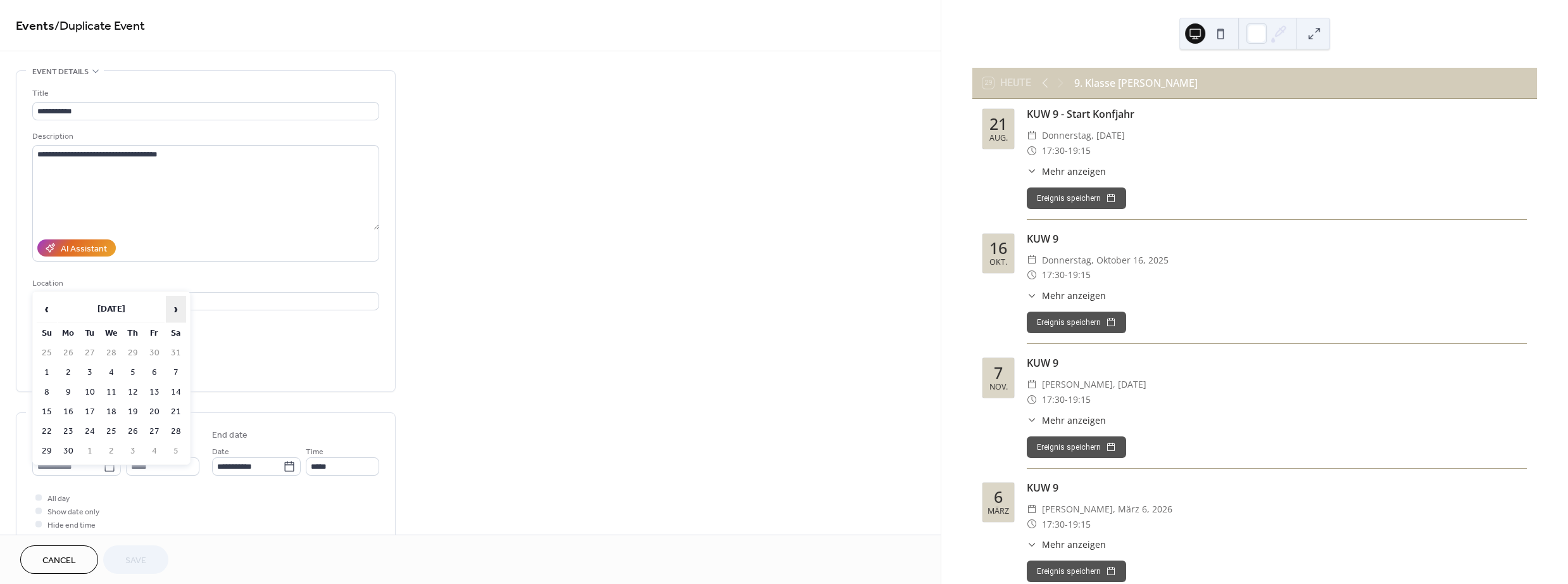 click on "›" at bounding box center [176, 309] 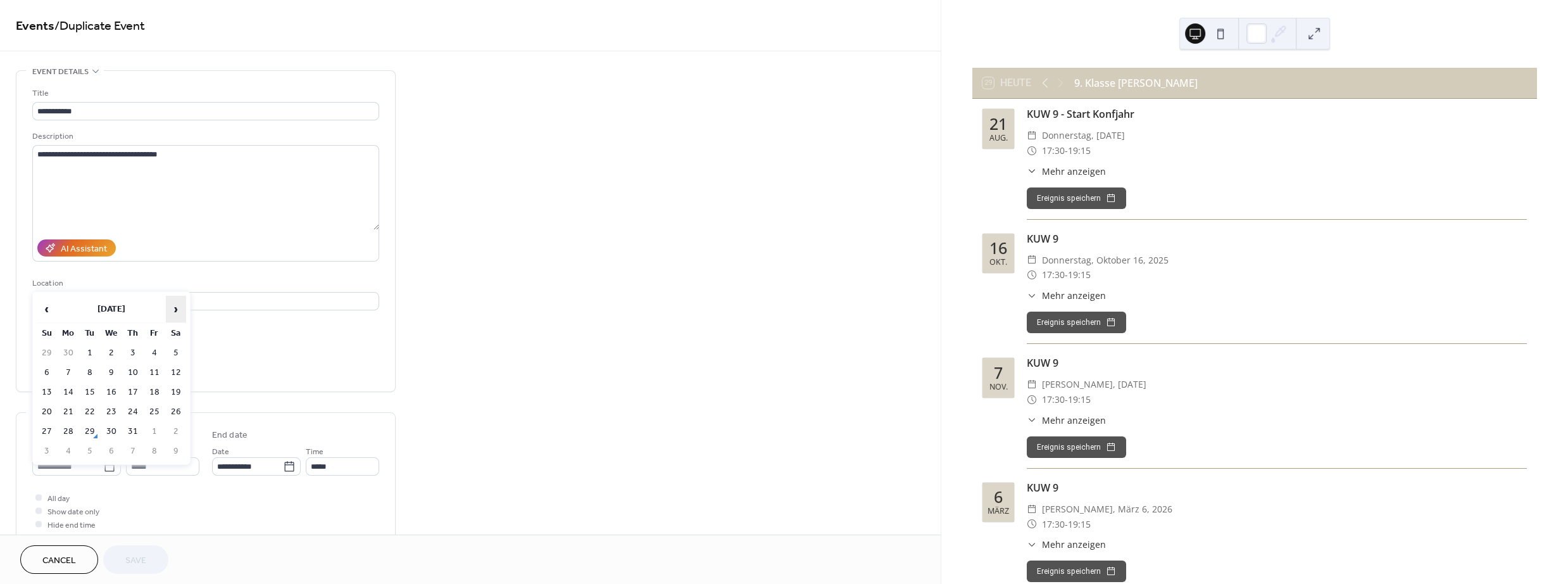click on "›" at bounding box center [176, 309] 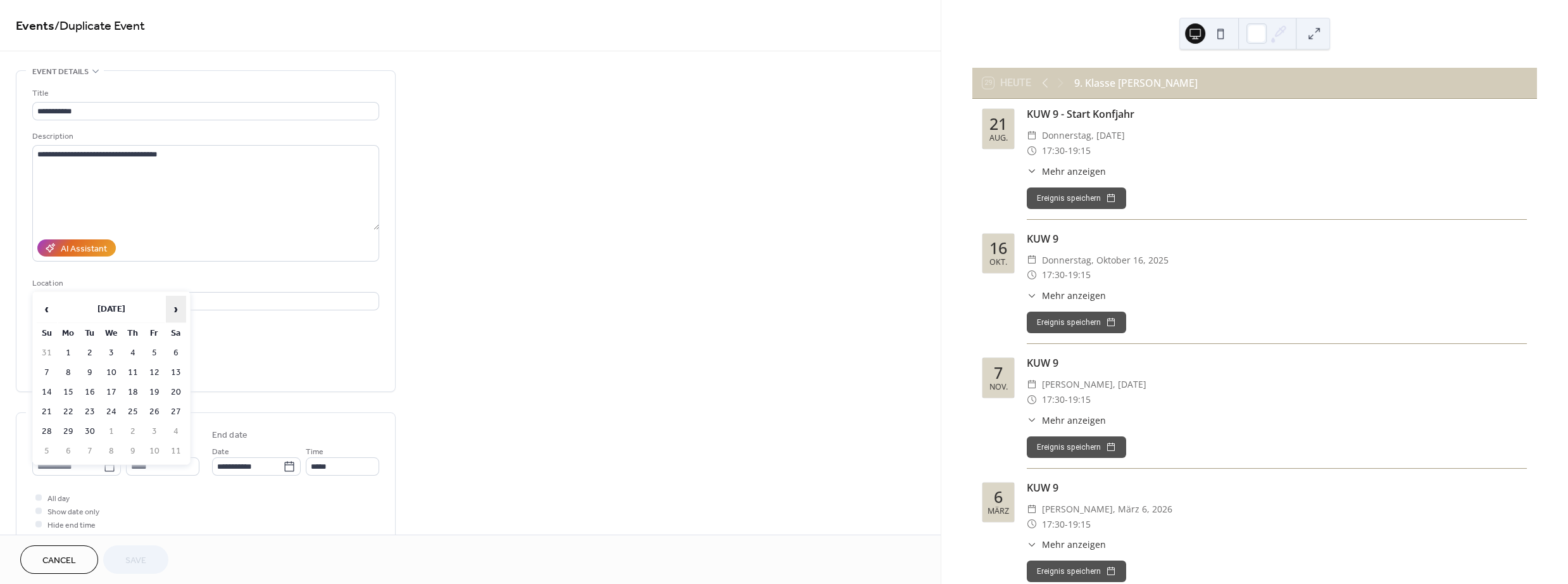 click on "›" at bounding box center (176, 309) 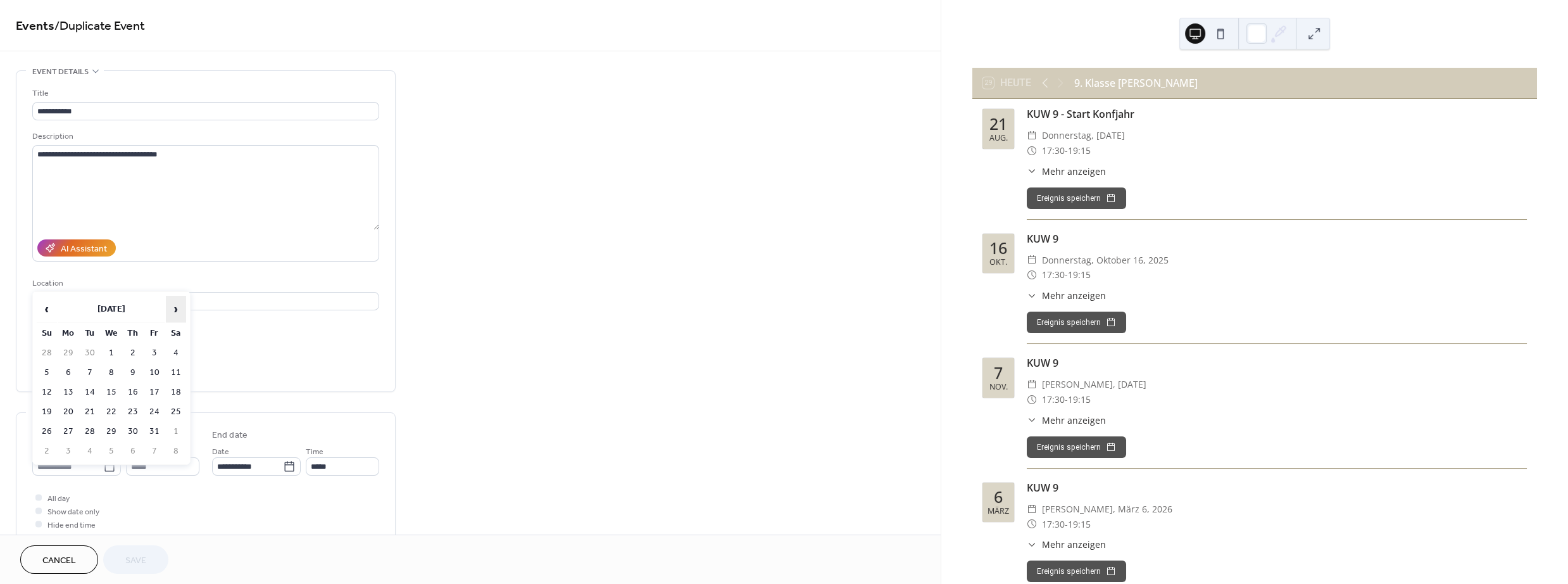 click on "›" at bounding box center (176, 309) 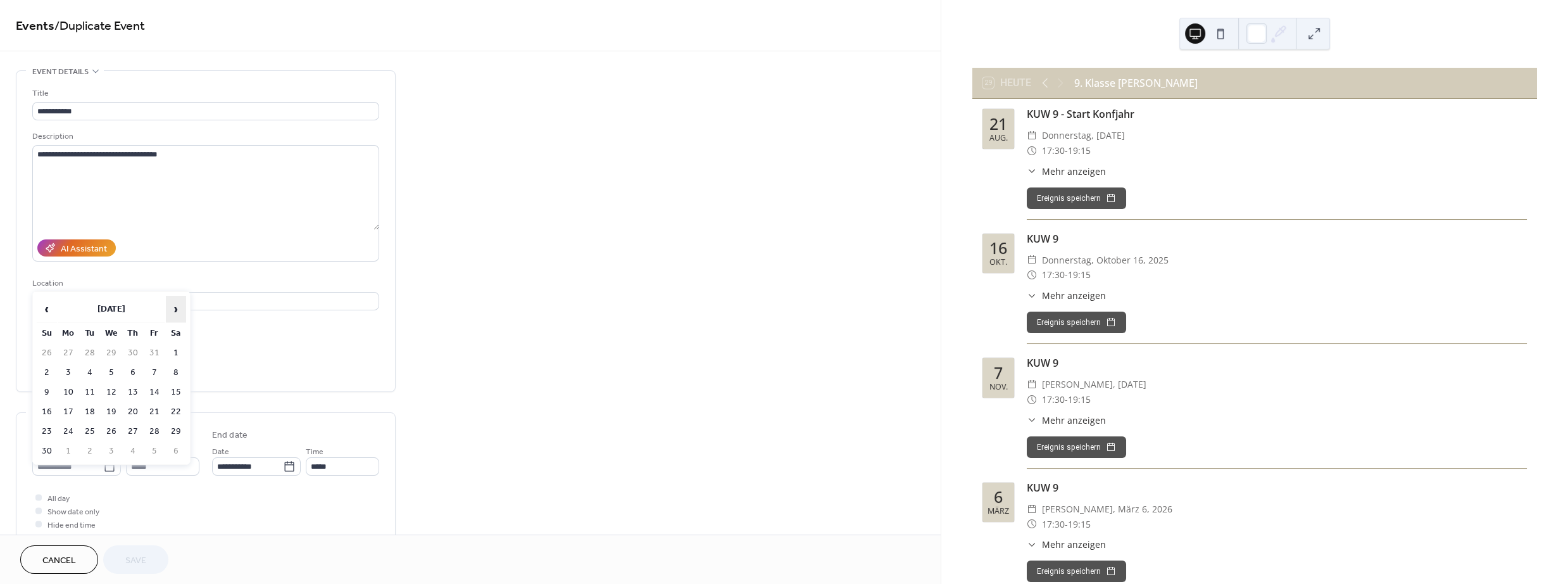 click on "›" at bounding box center (176, 309) 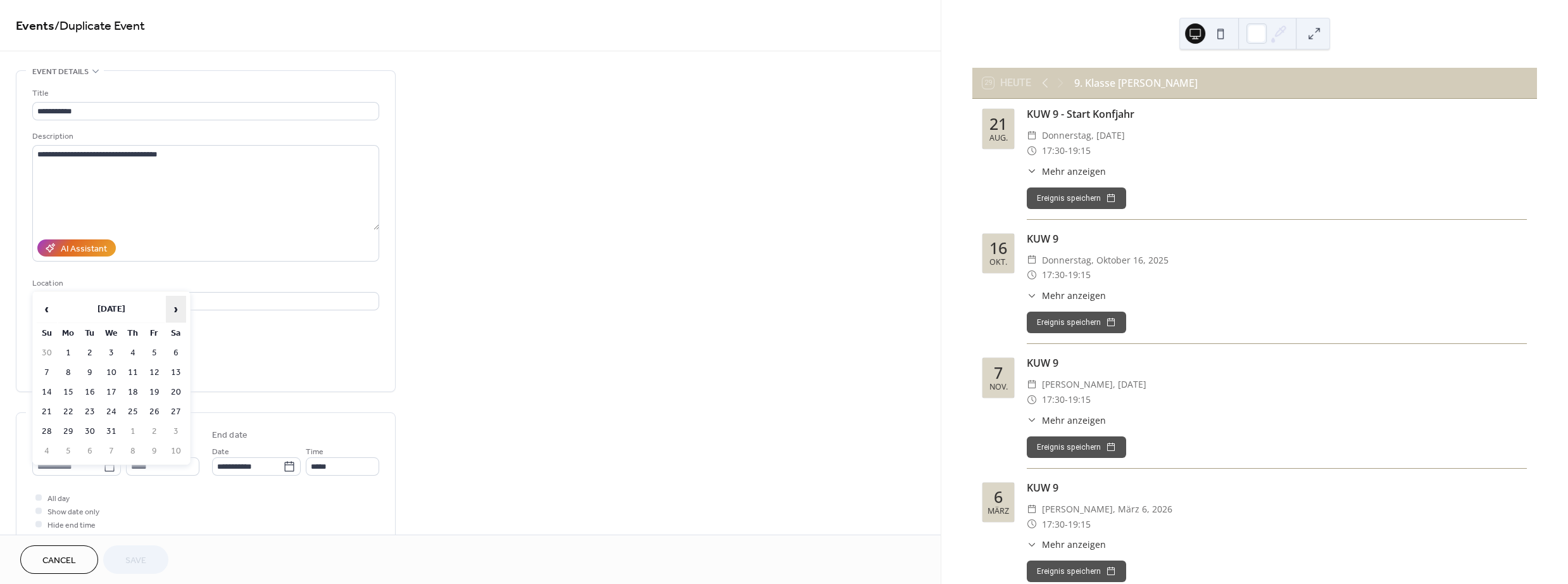 click on "›" at bounding box center [176, 309] 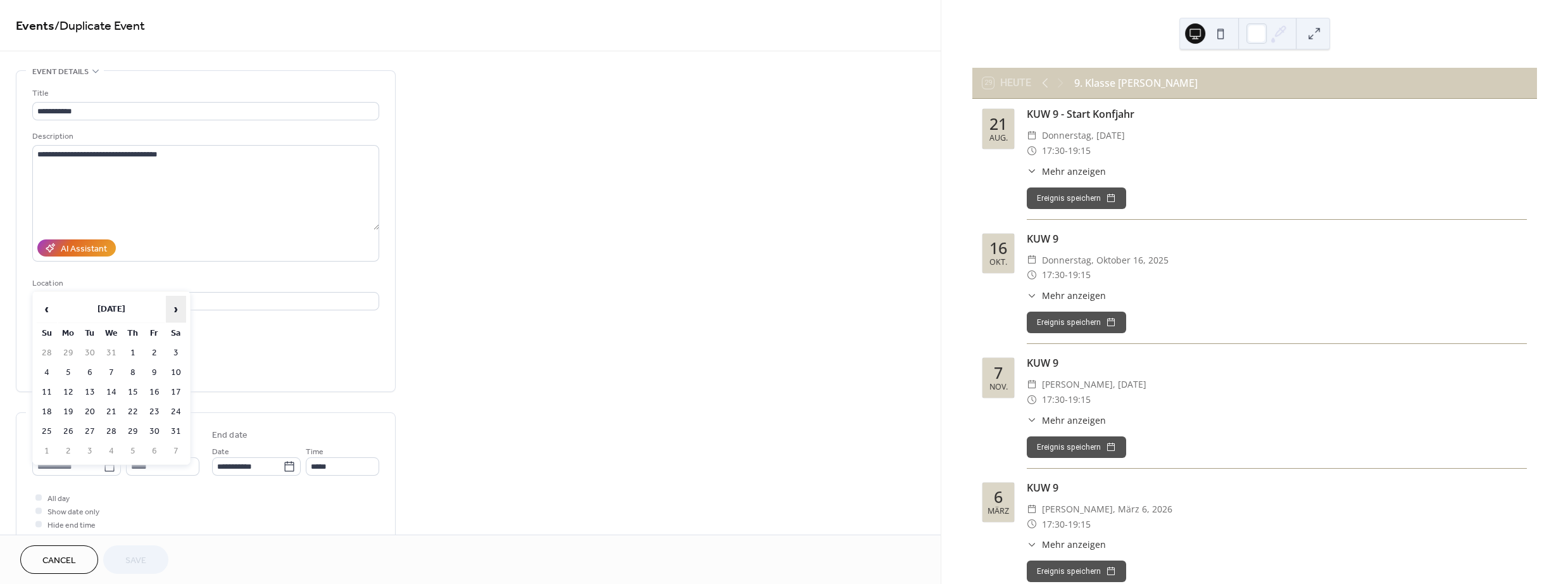 click on "›" at bounding box center (176, 309) 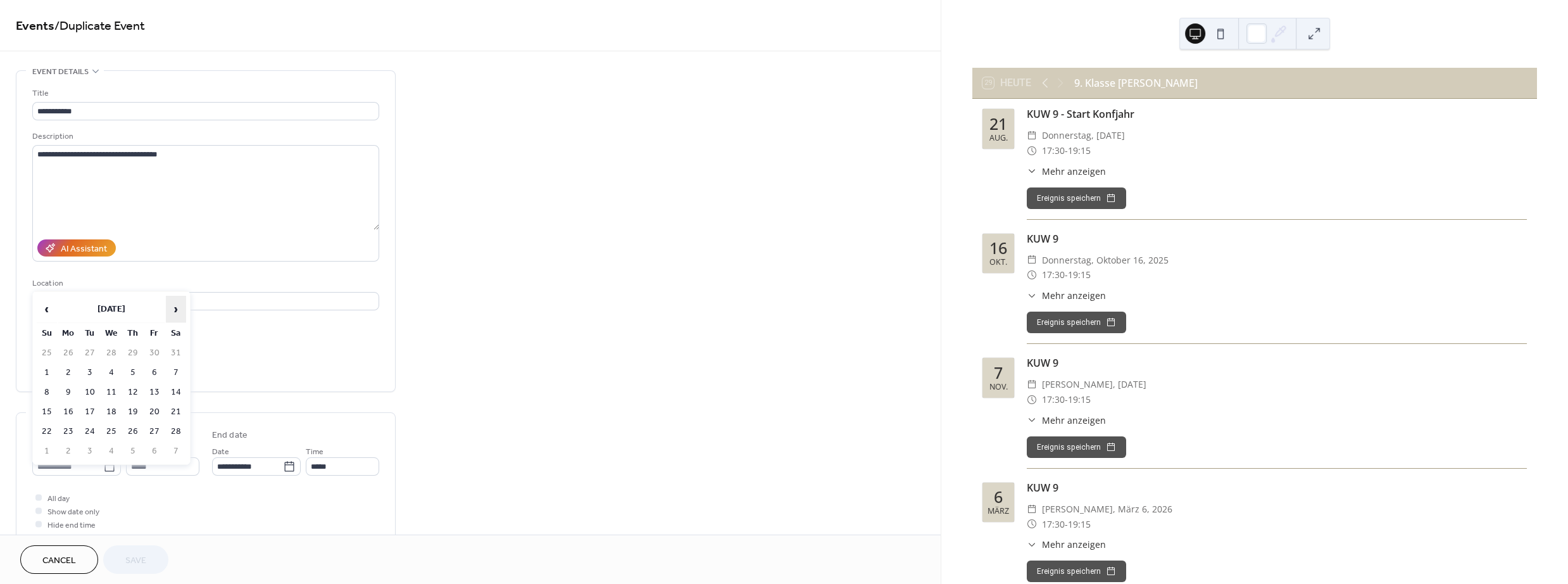 click on "›" at bounding box center [176, 309] 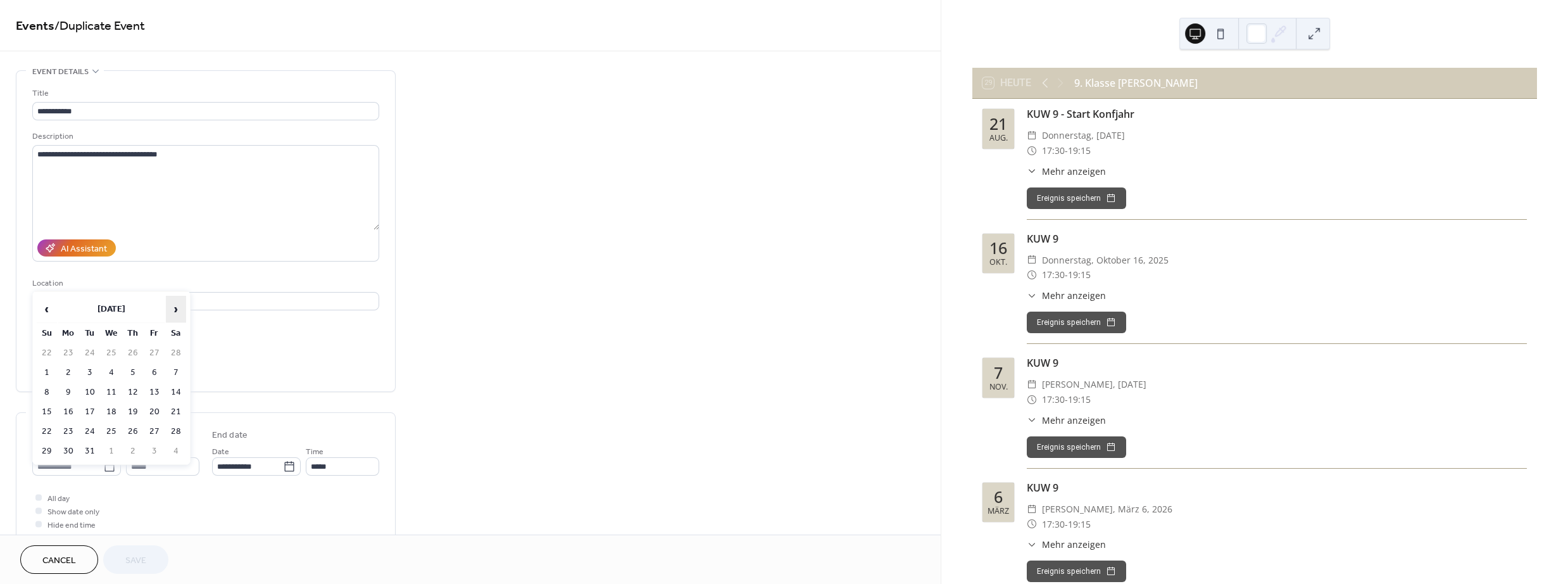 click on "›" at bounding box center (176, 309) 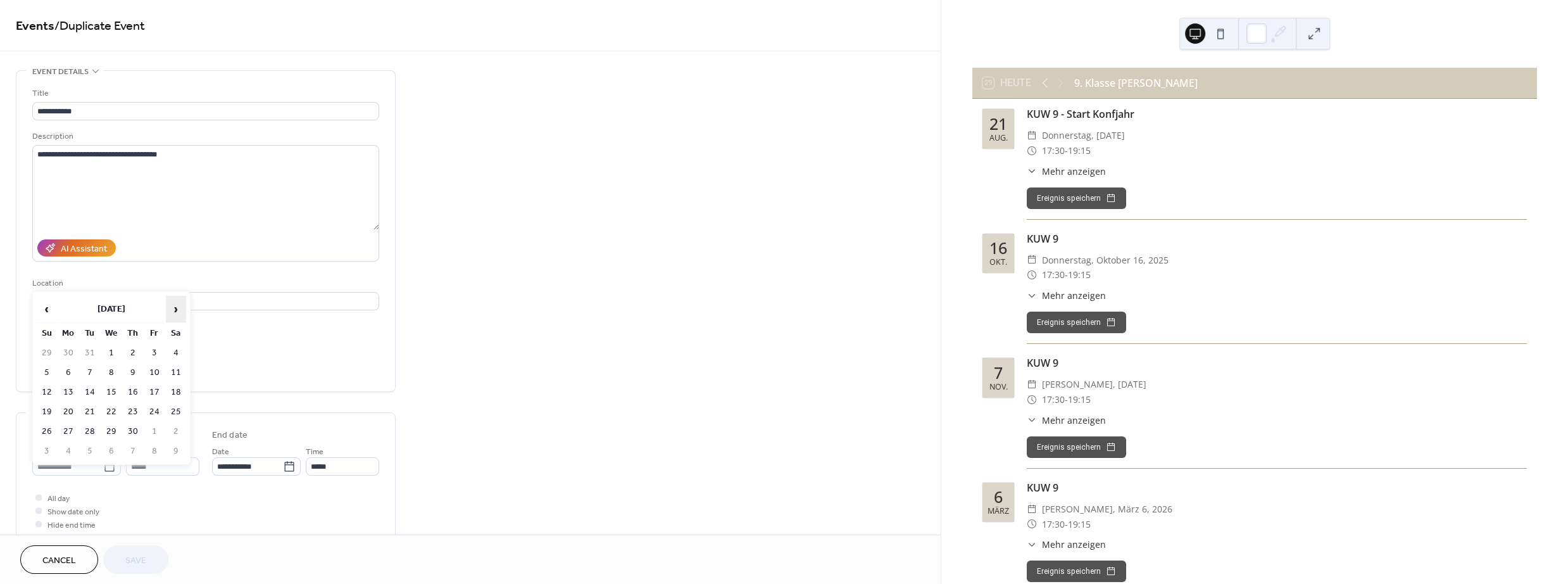click on "›" at bounding box center (176, 309) 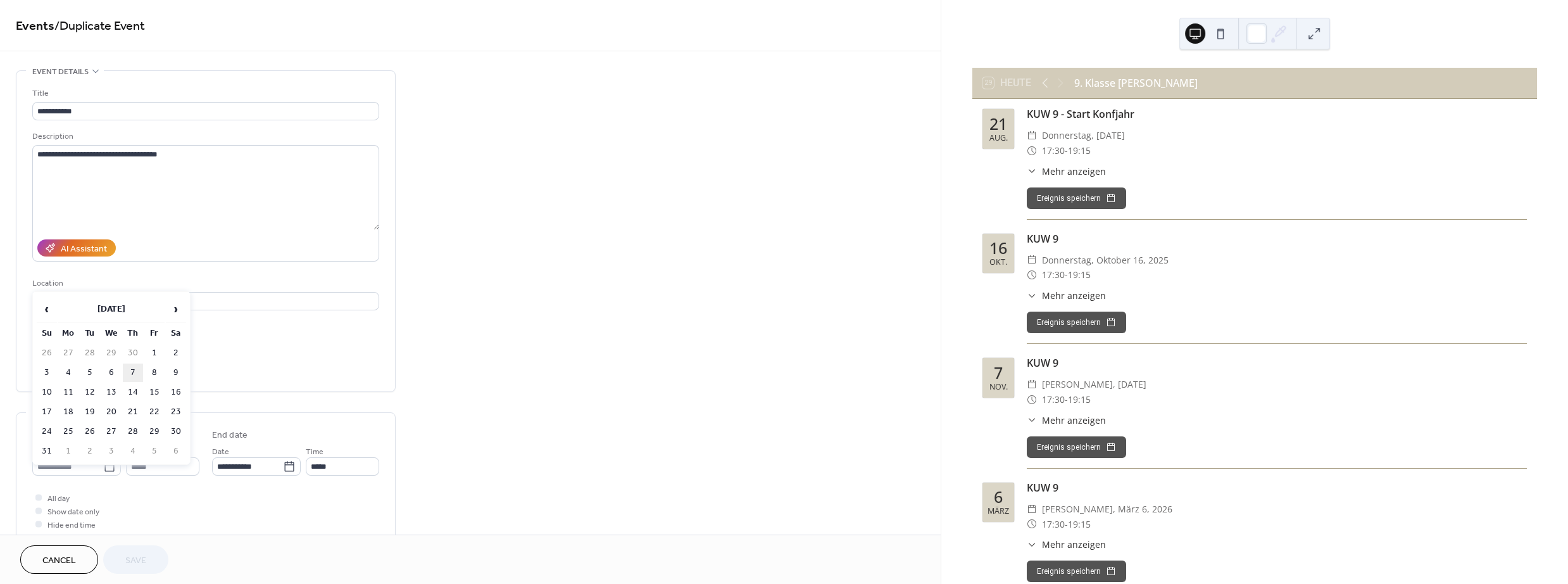 click on "7" at bounding box center [133, 372] 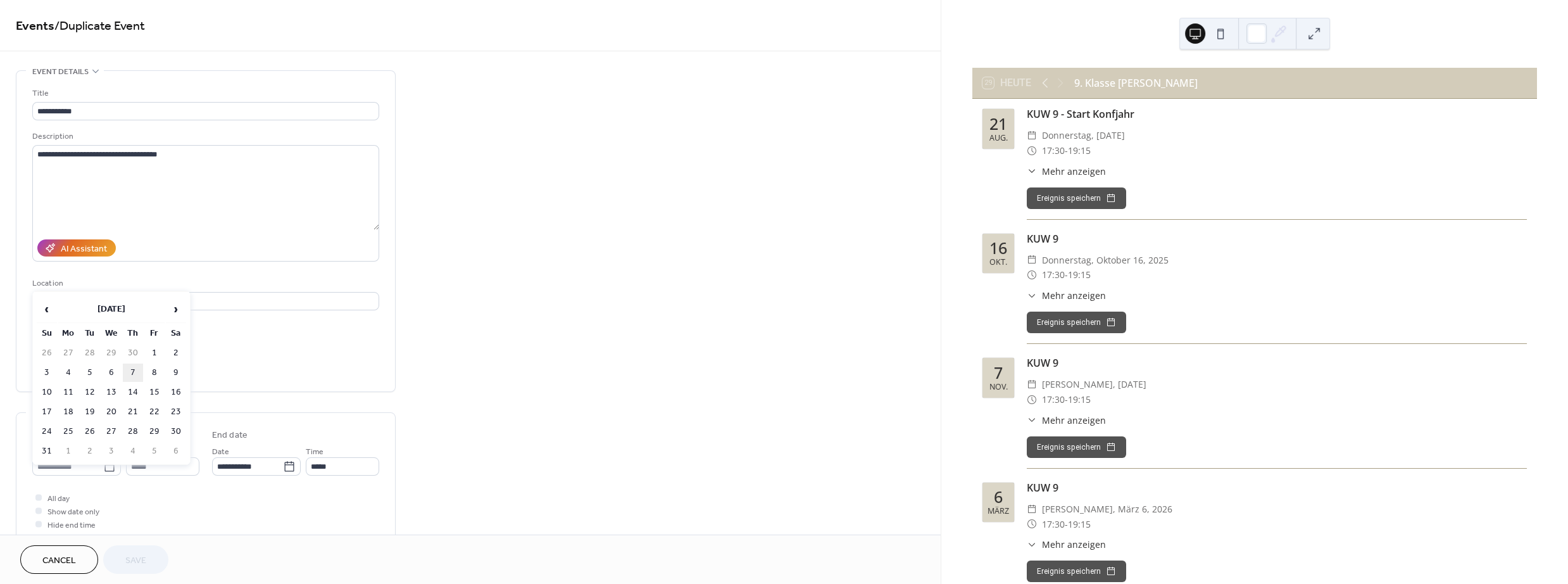 type on "**********" 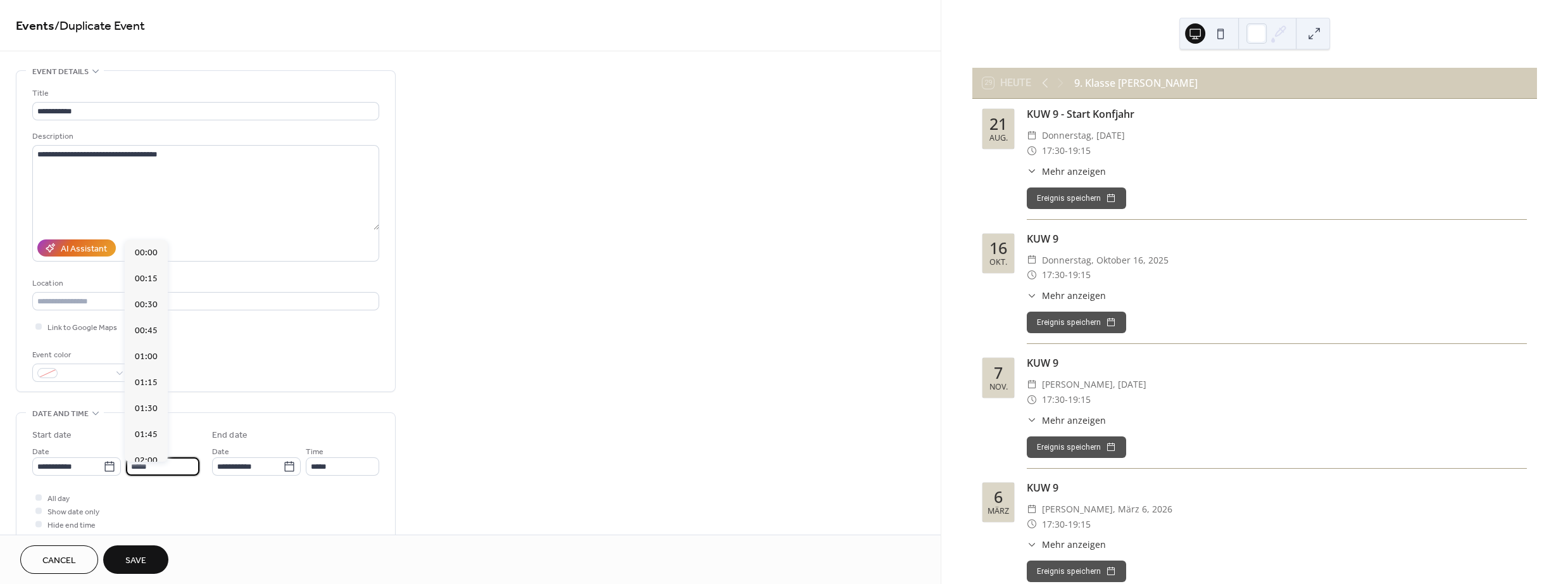 click on "*****" at bounding box center [163, 466] 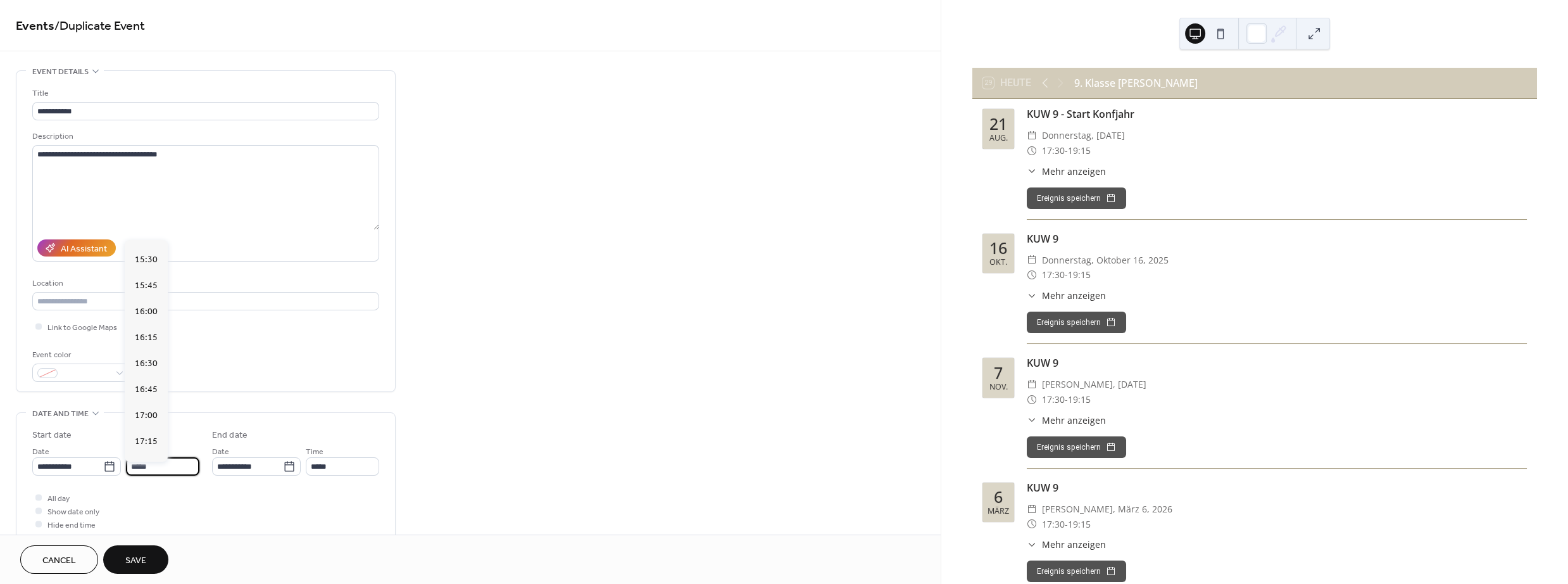 scroll, scrollTop: 1725, scrollLeft: 0, axis: vertical 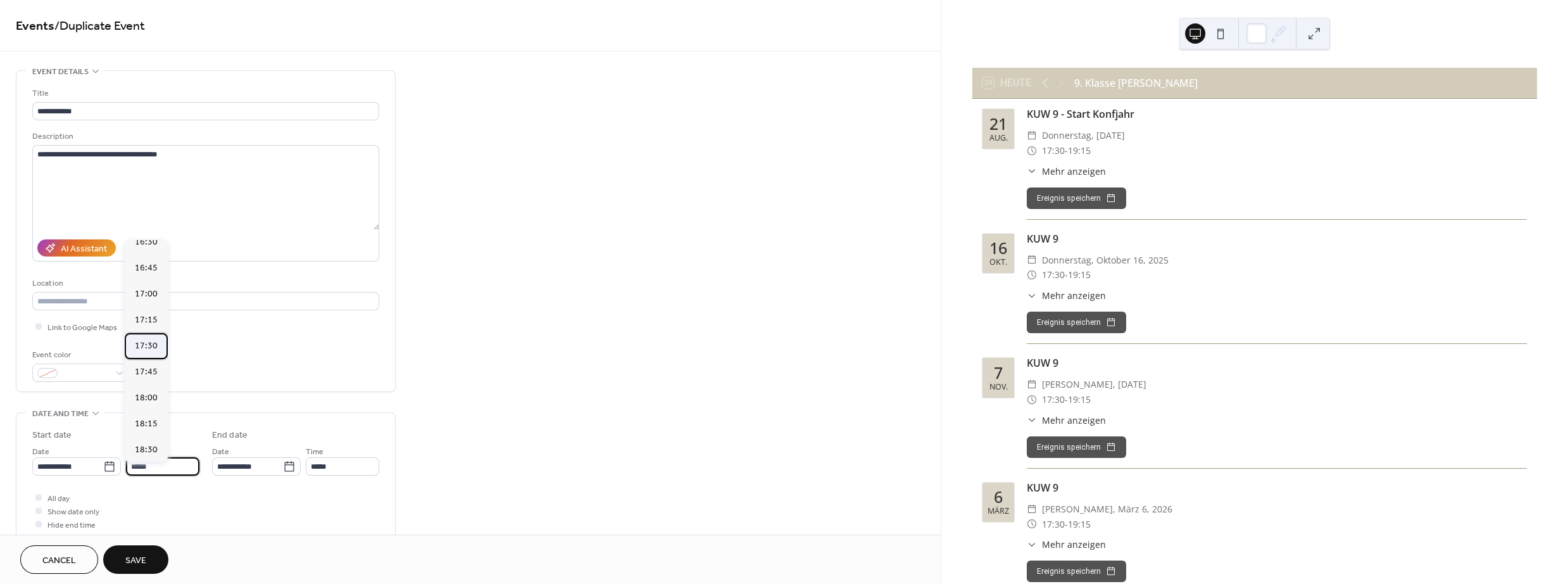 click on "17:30" at bounding box center (146, 346) 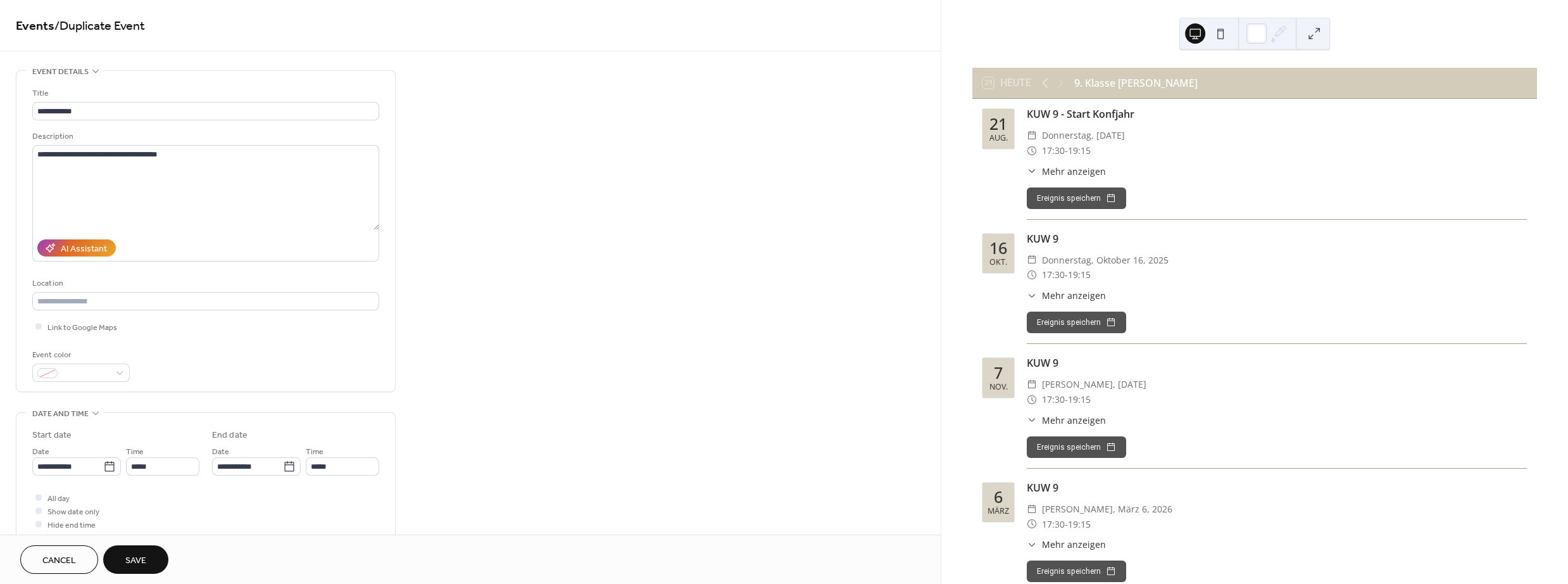type on "*****" 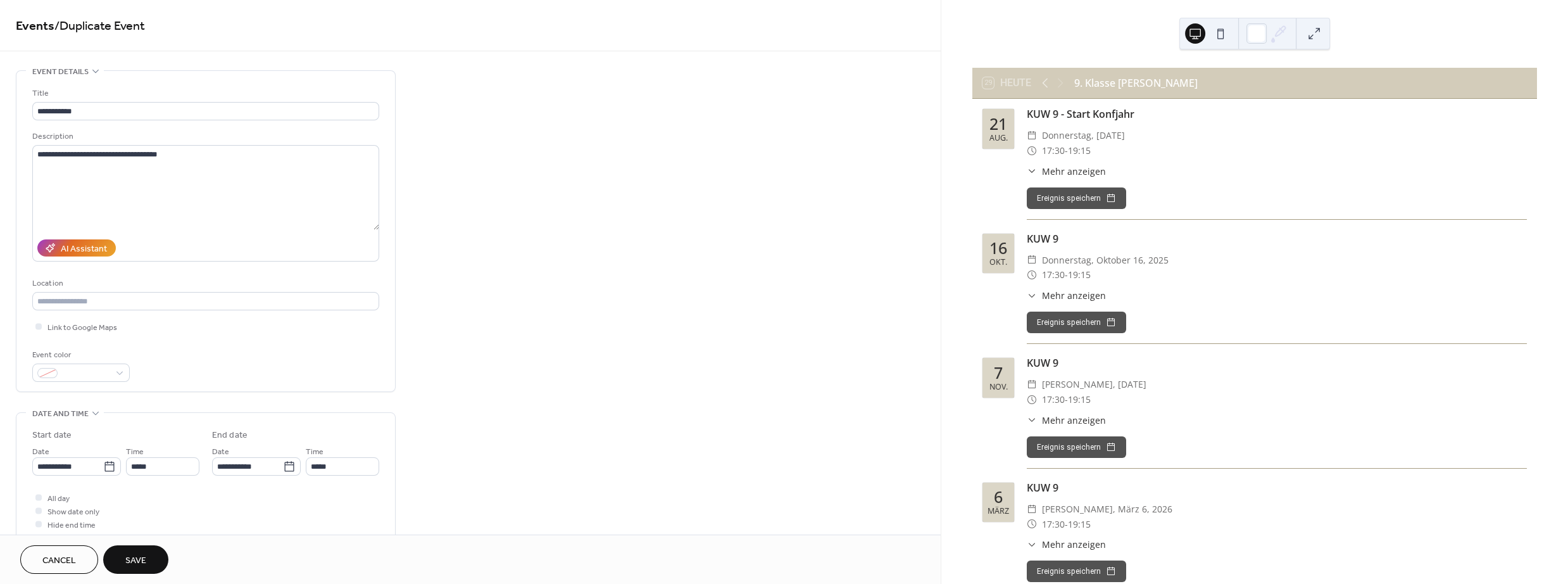 type on "*****" 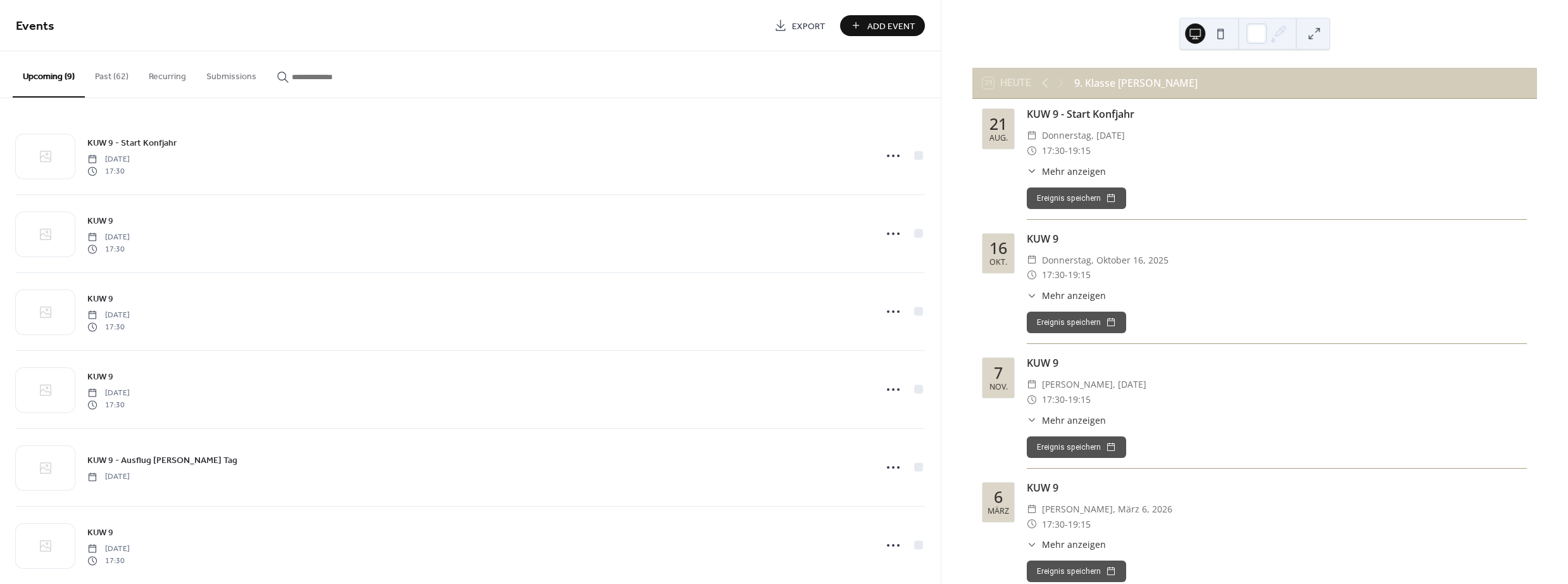 click on "Past (62)" at bounding box center [111, 73] 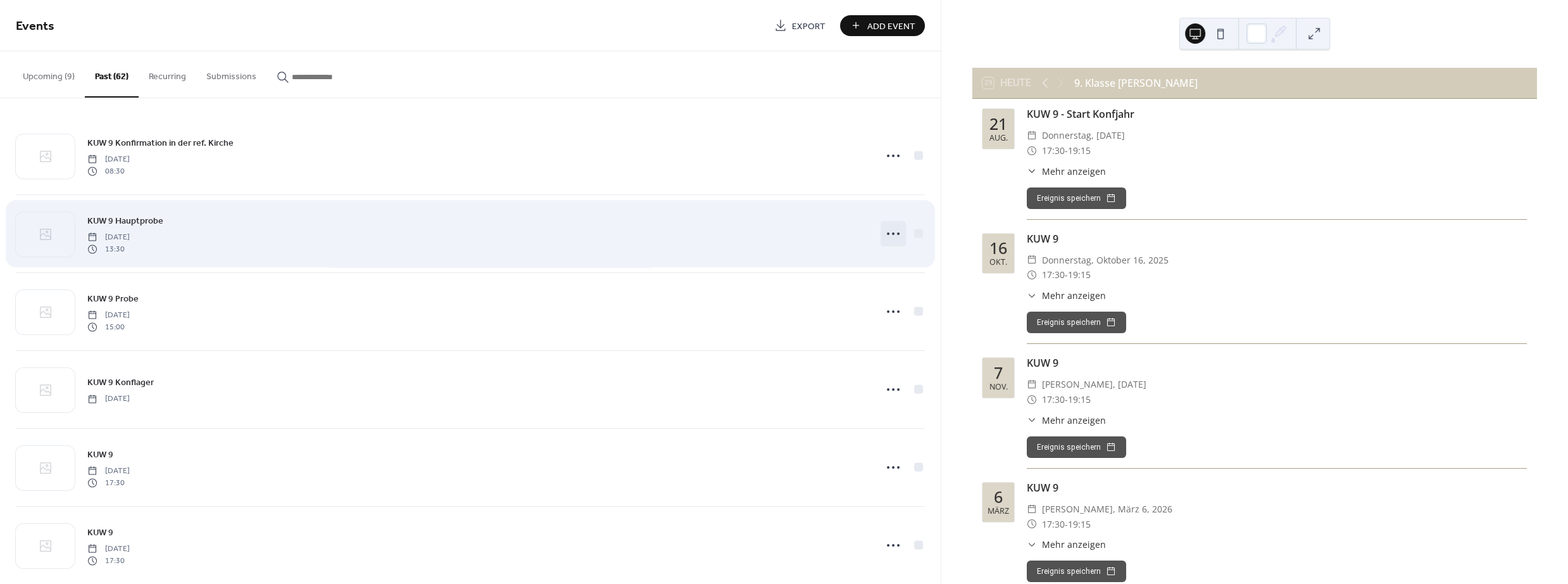 click 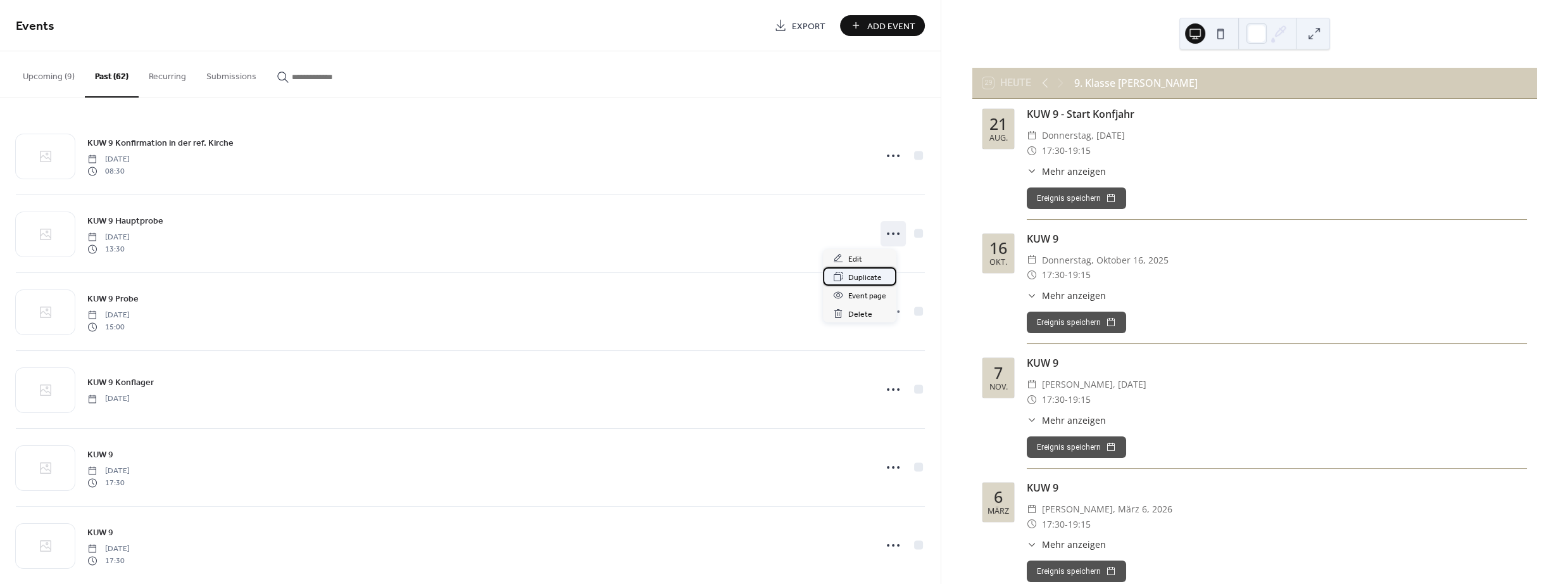 click on "Duplicate" at bounding box center (865, 277) 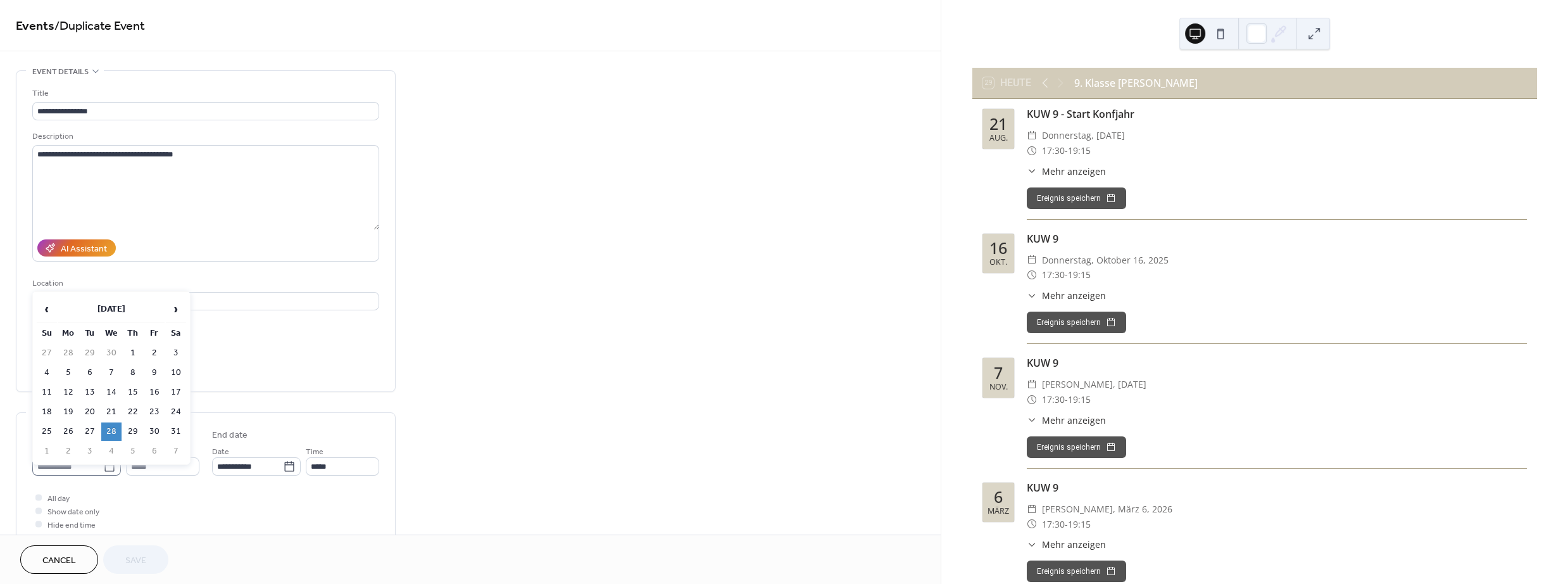click 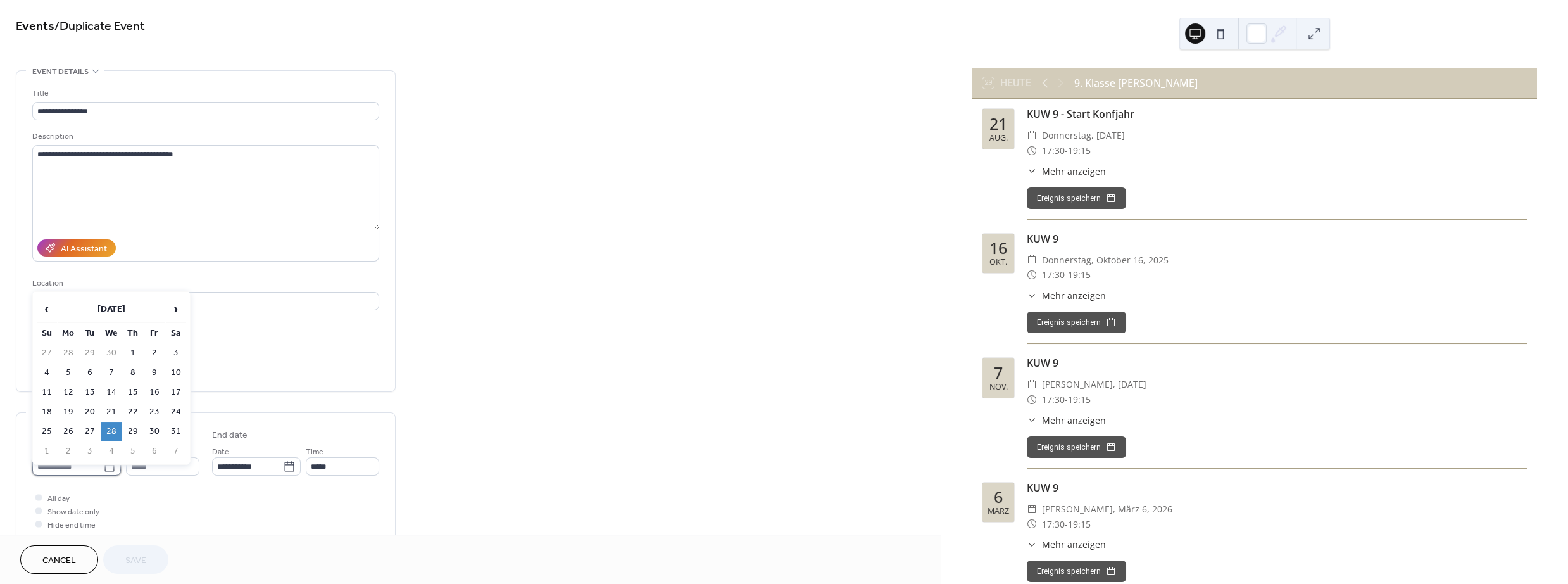 click on "**********" at bounding box center [68, 466] 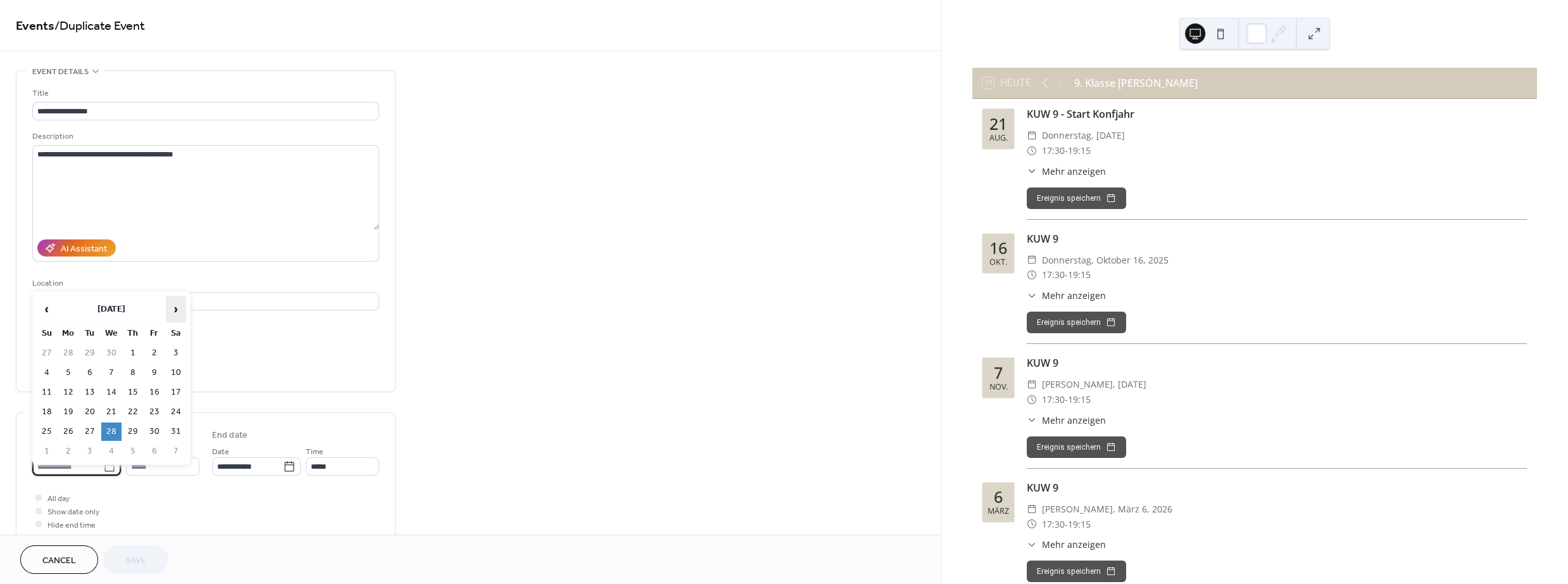 click on "›" at bounding box center [176, 309] 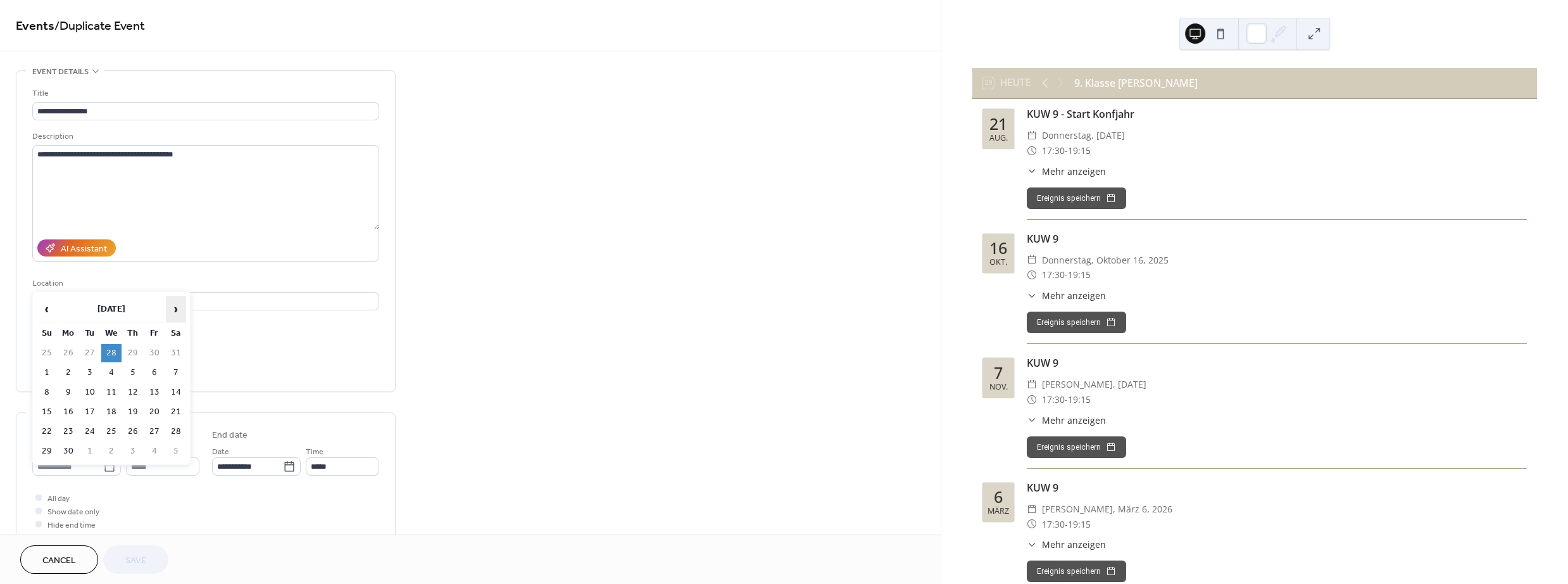 click on "›" at bounding box center [176, 309] 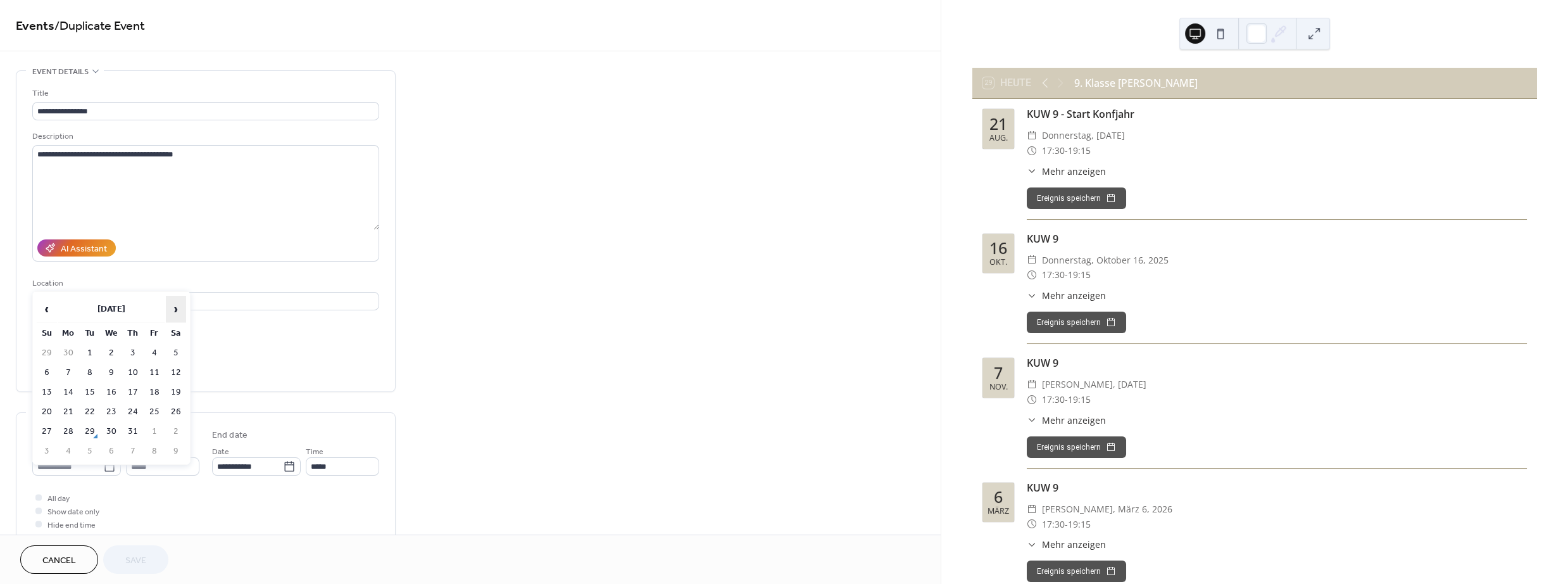 click on "›" at bounding box center (176, 309) 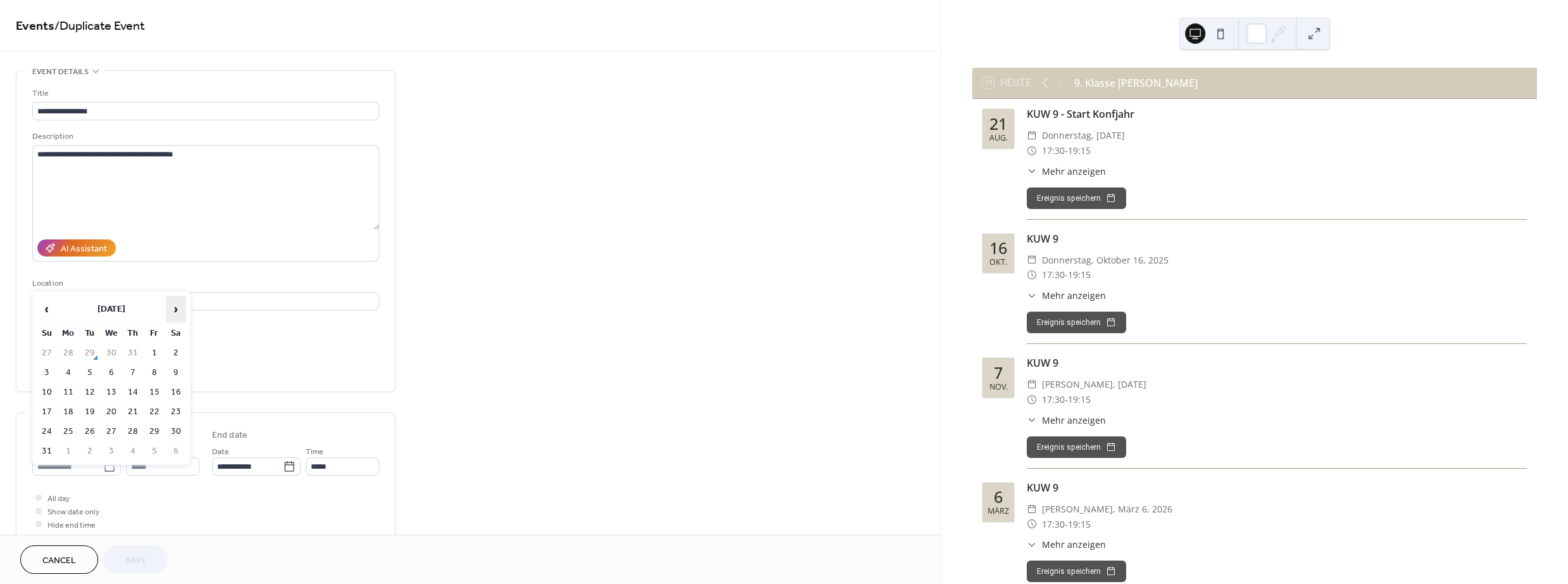 click on "›" at bounding box center (176, 309) 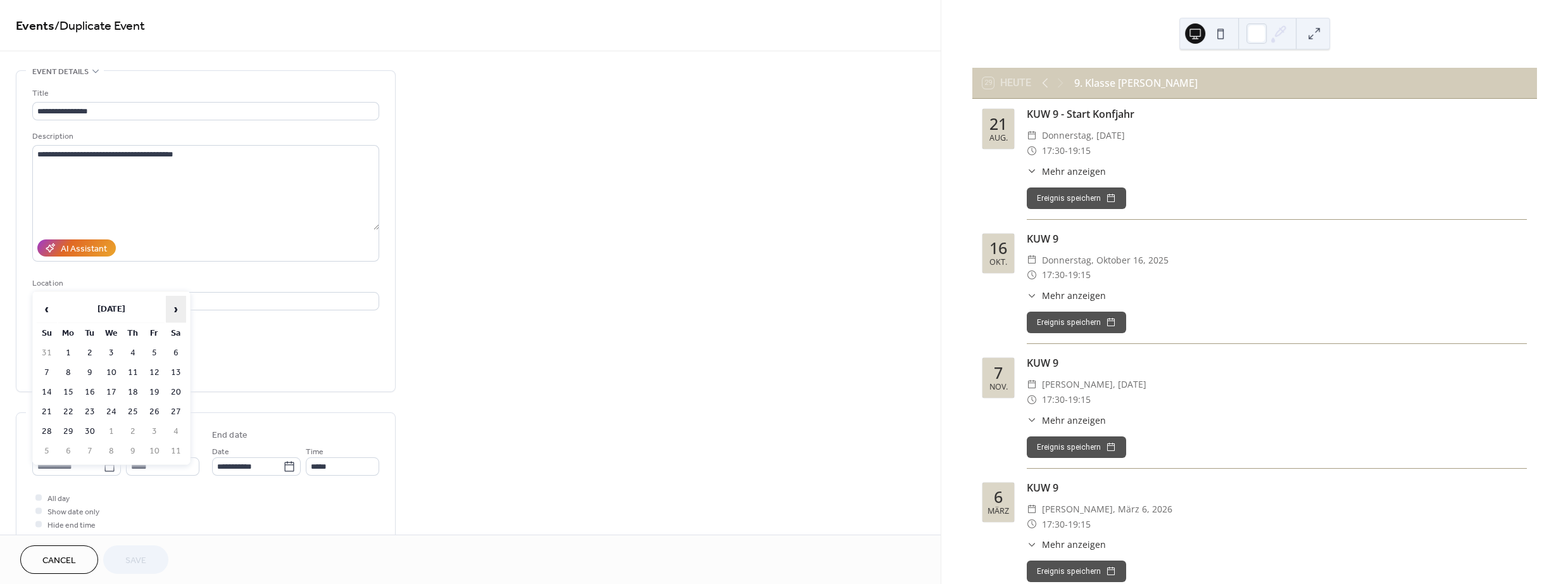 click on "›" at bounding box center (176, 309) 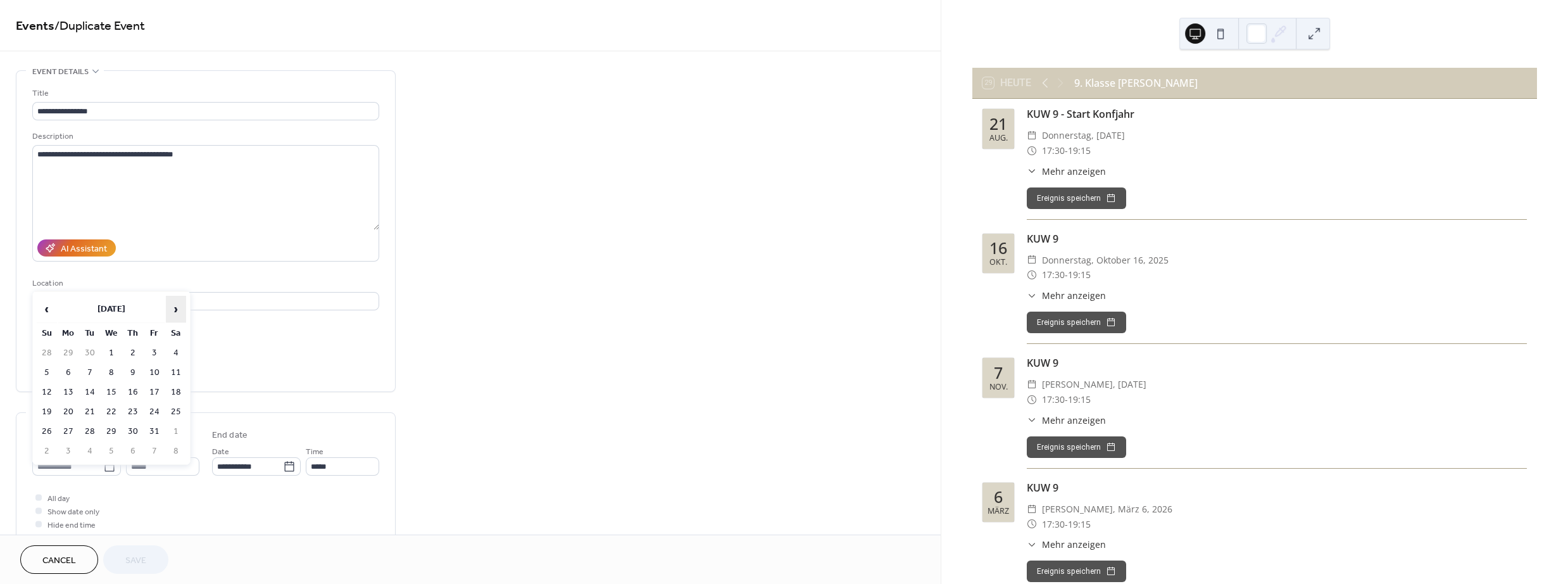click on "›" at bounding box center (176, 309) 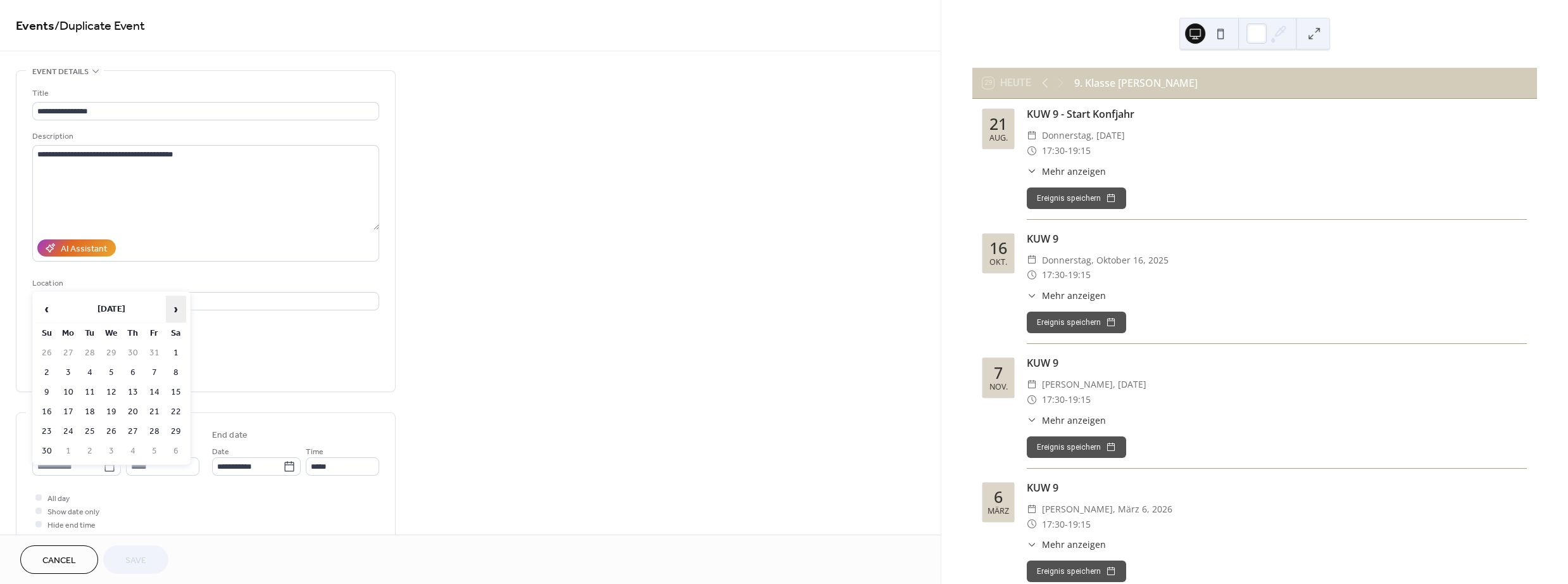 click on "›" at bounding box center (176, 309) 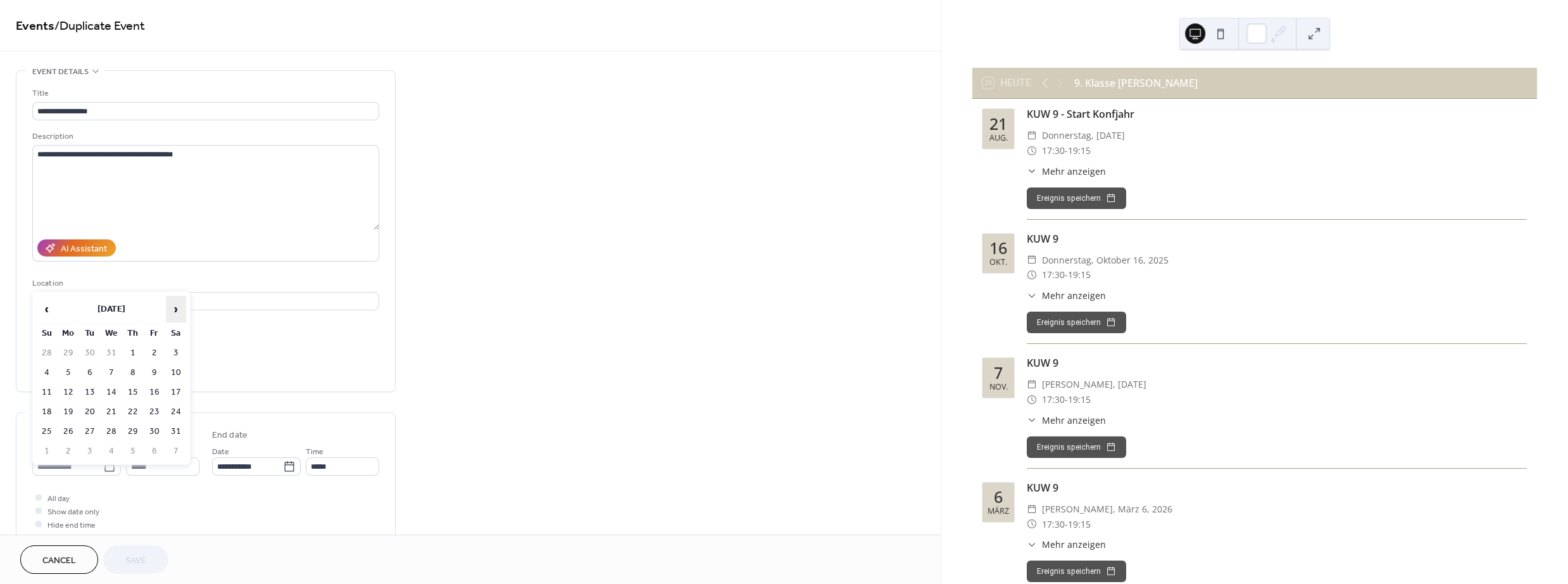 click on "›" at bounding box center (176, 309) 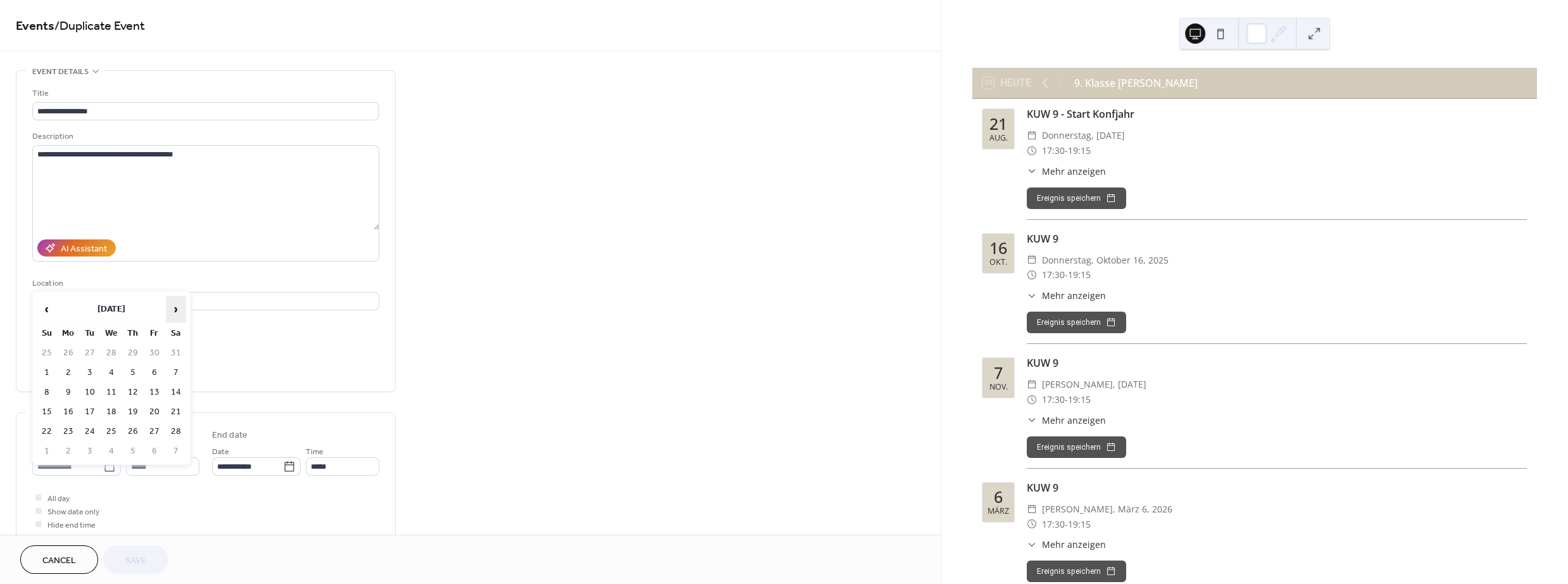click on "›" at bounding box center (176, 309) 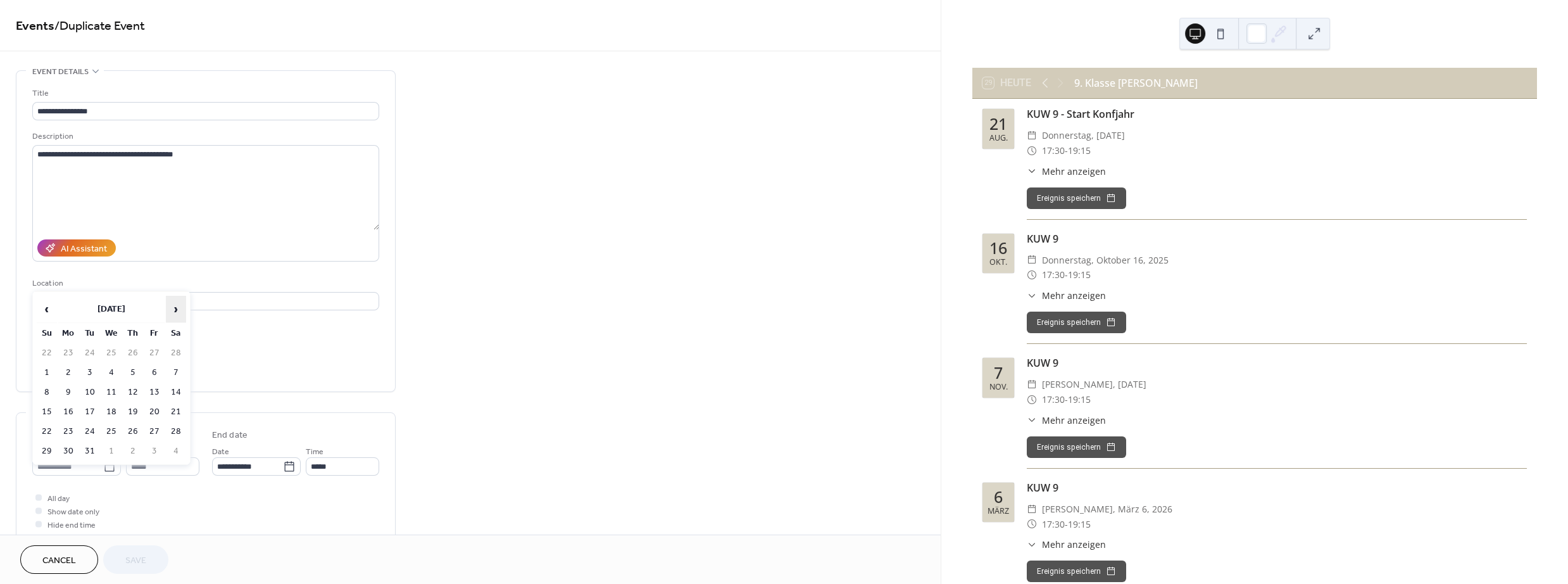 click on "›" at bounding box center [176, 309] 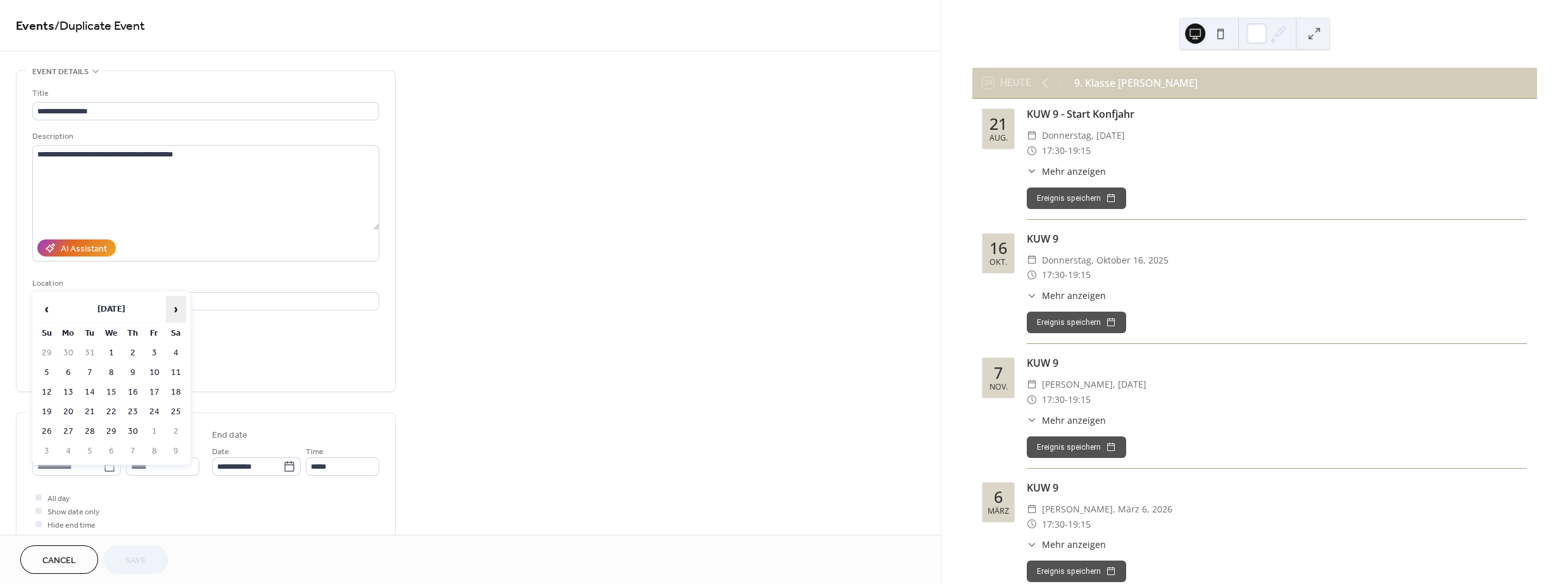 click on "›" at bounding box center [176, 309] 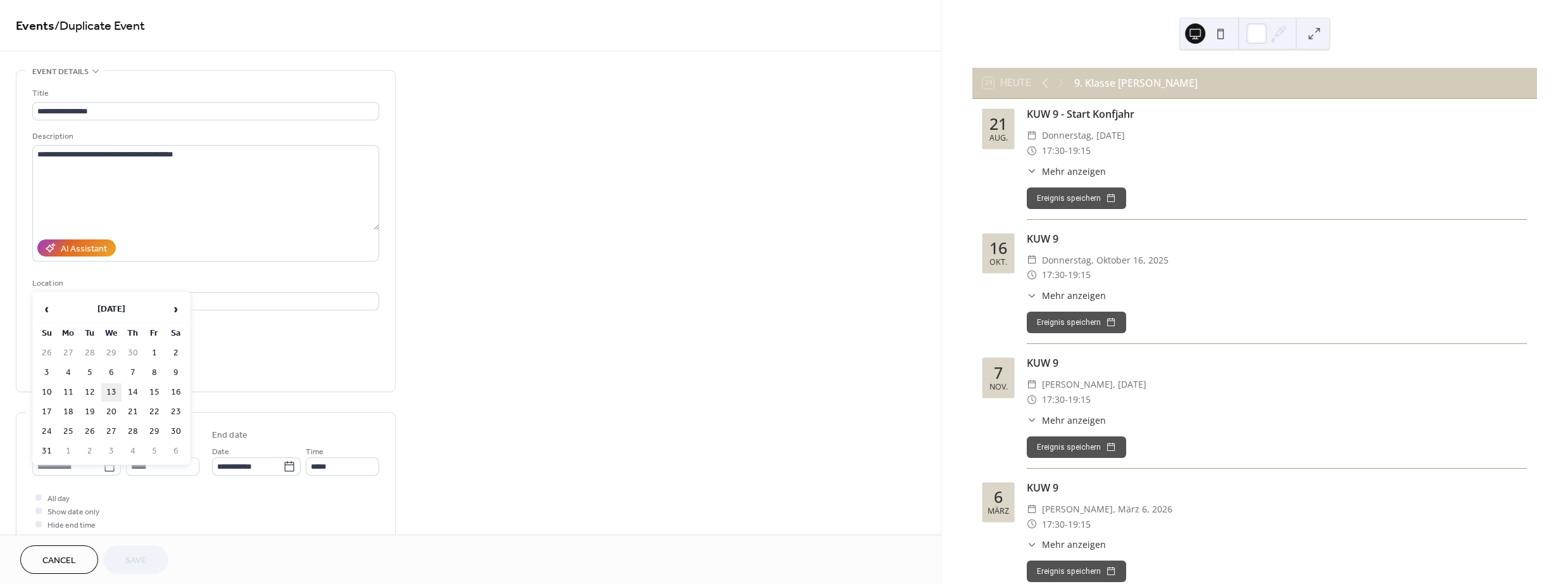 click on "13" at bounding box center (111, 392) 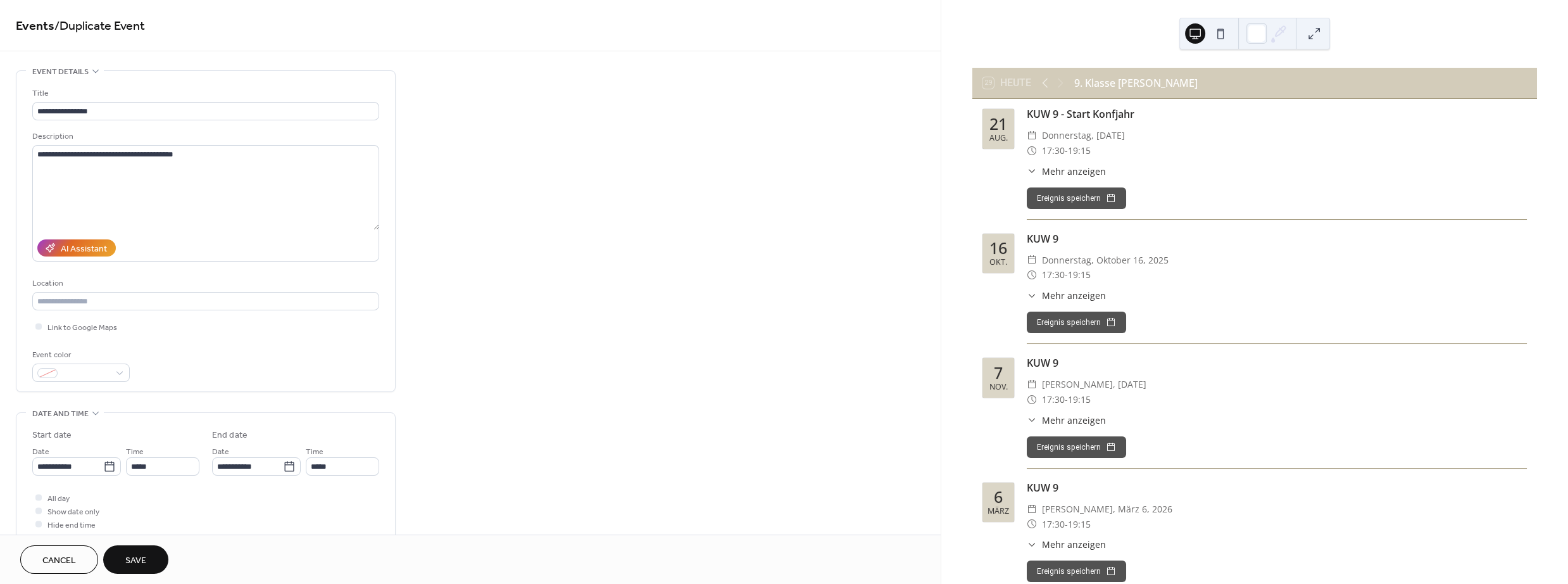 type on "**********" 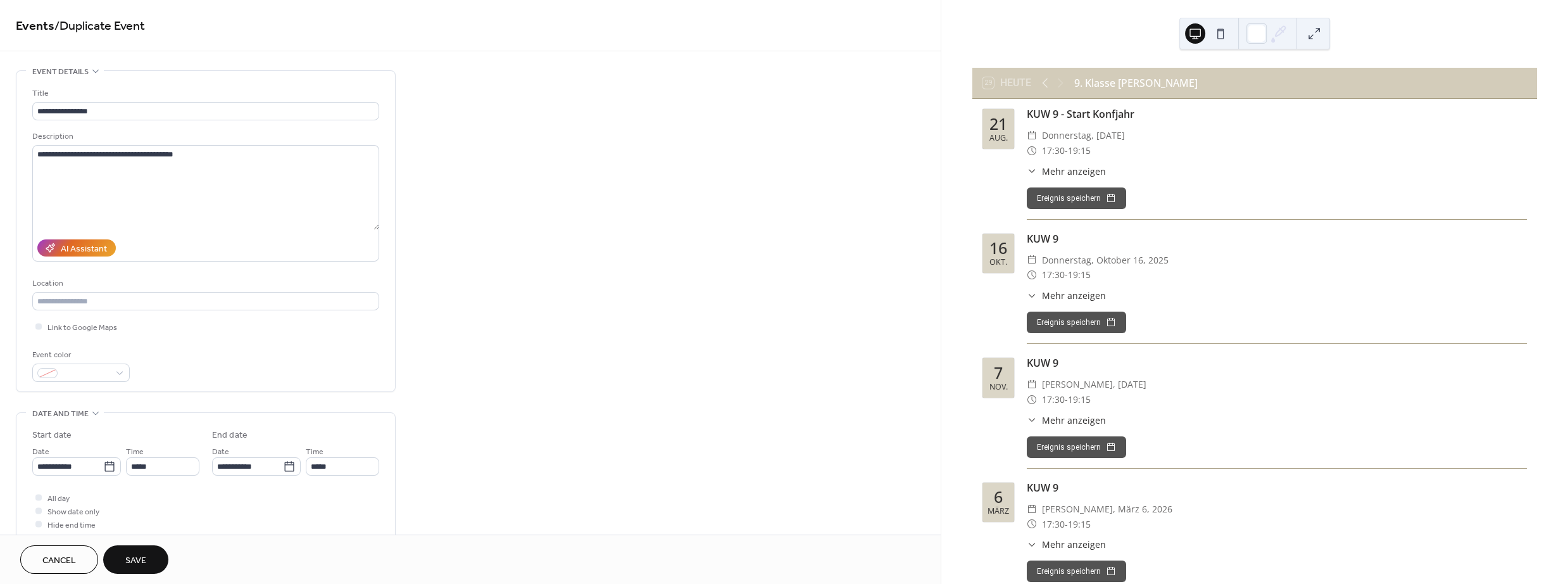 type on "**********" 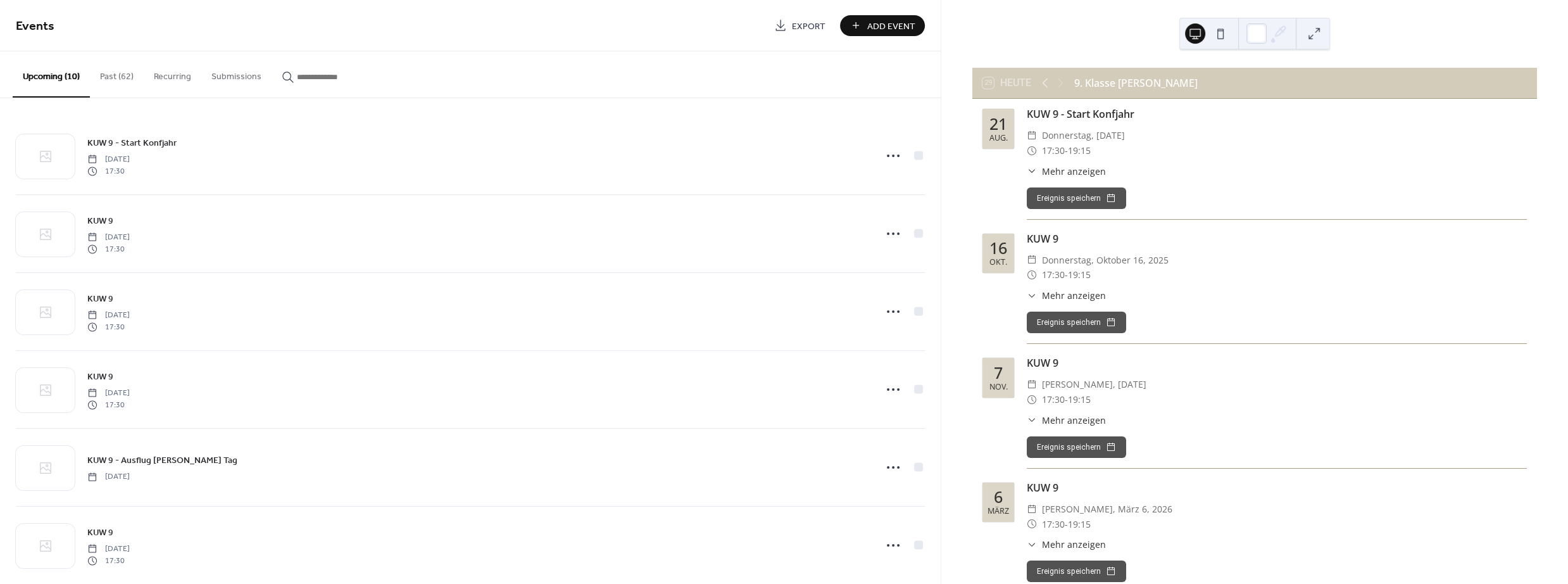 click on "Past (62)" at bounding box center [116, 73] 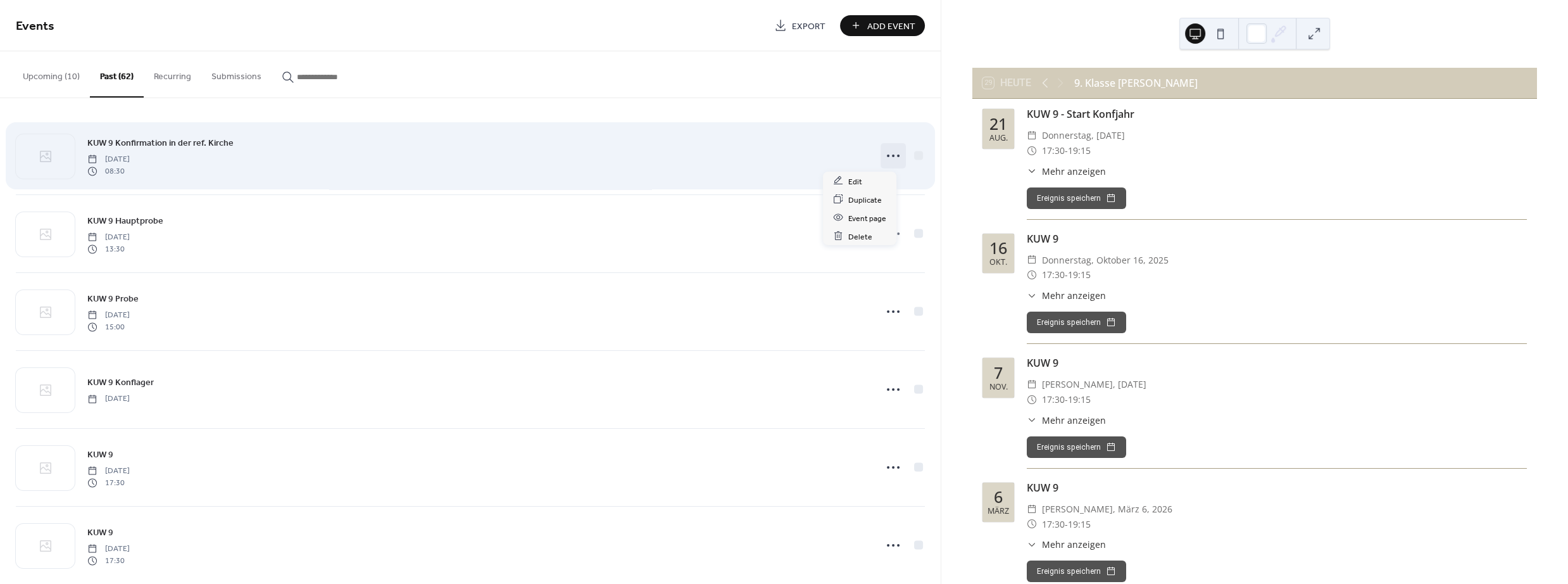 click 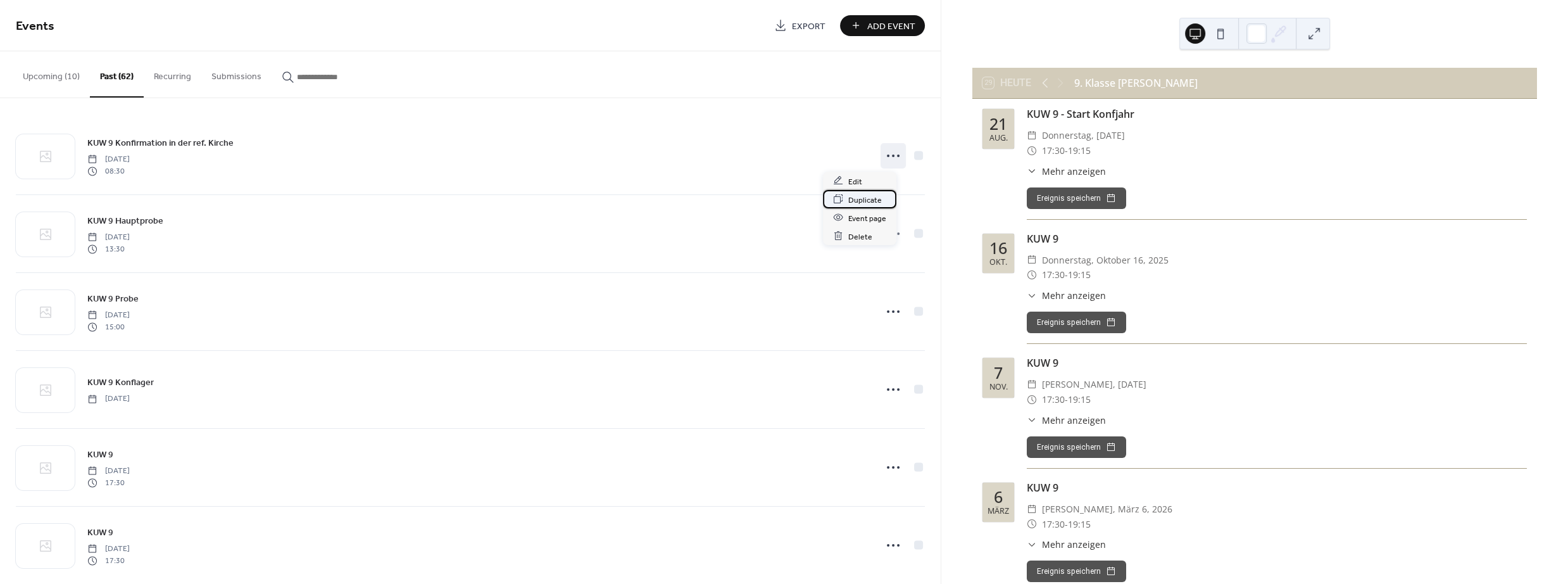 click on "Duplicate" at bounding box center (865, 200) 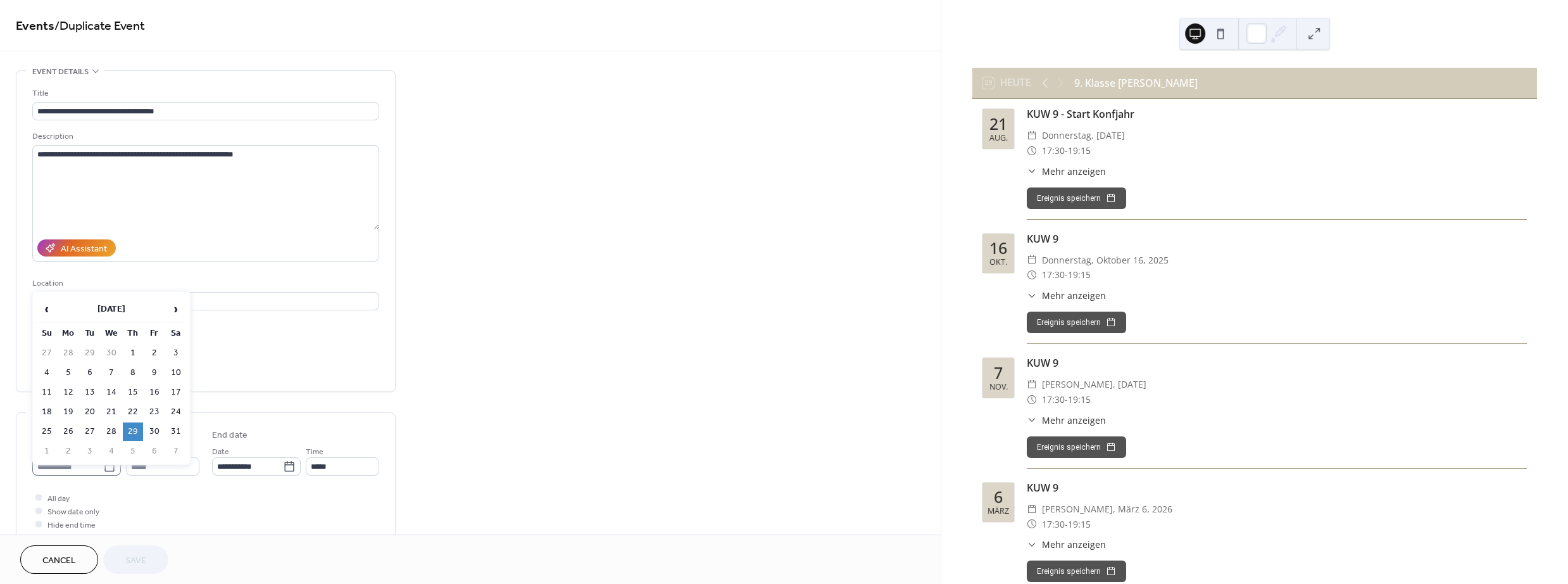 click 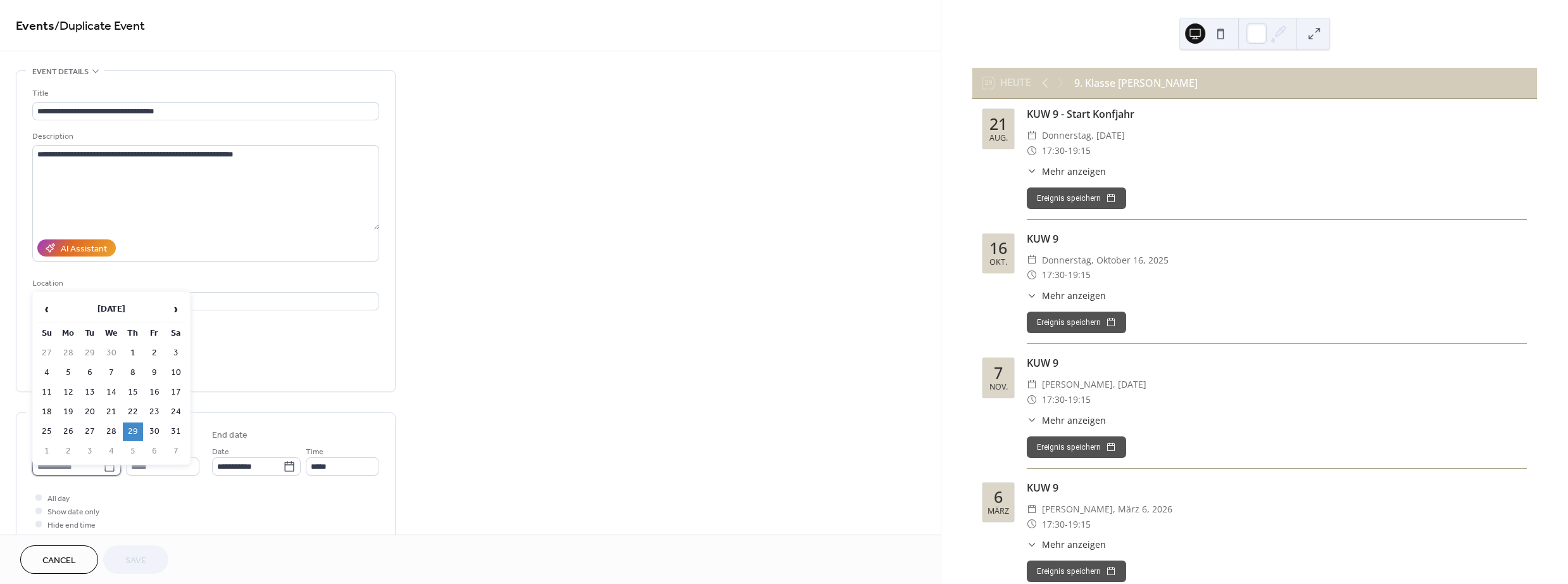 click on "**********" at bounding box center [68, 466] 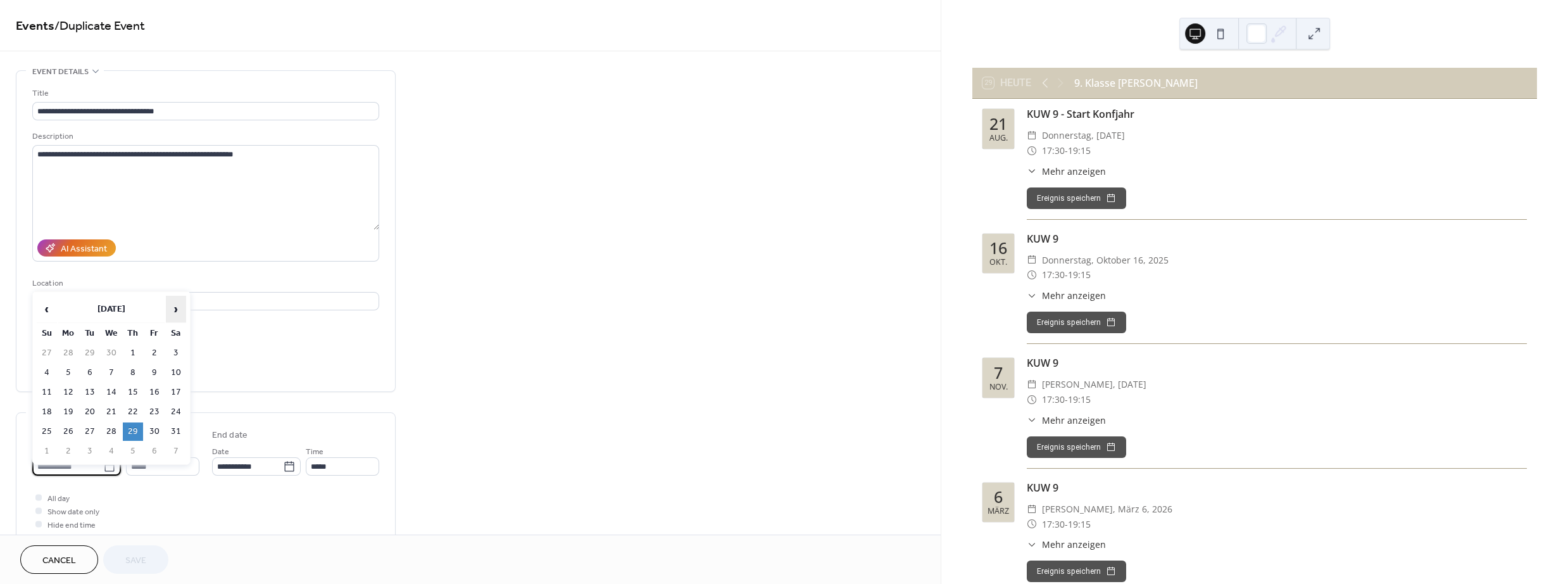 click on "›" at bounding box center (176, 309) 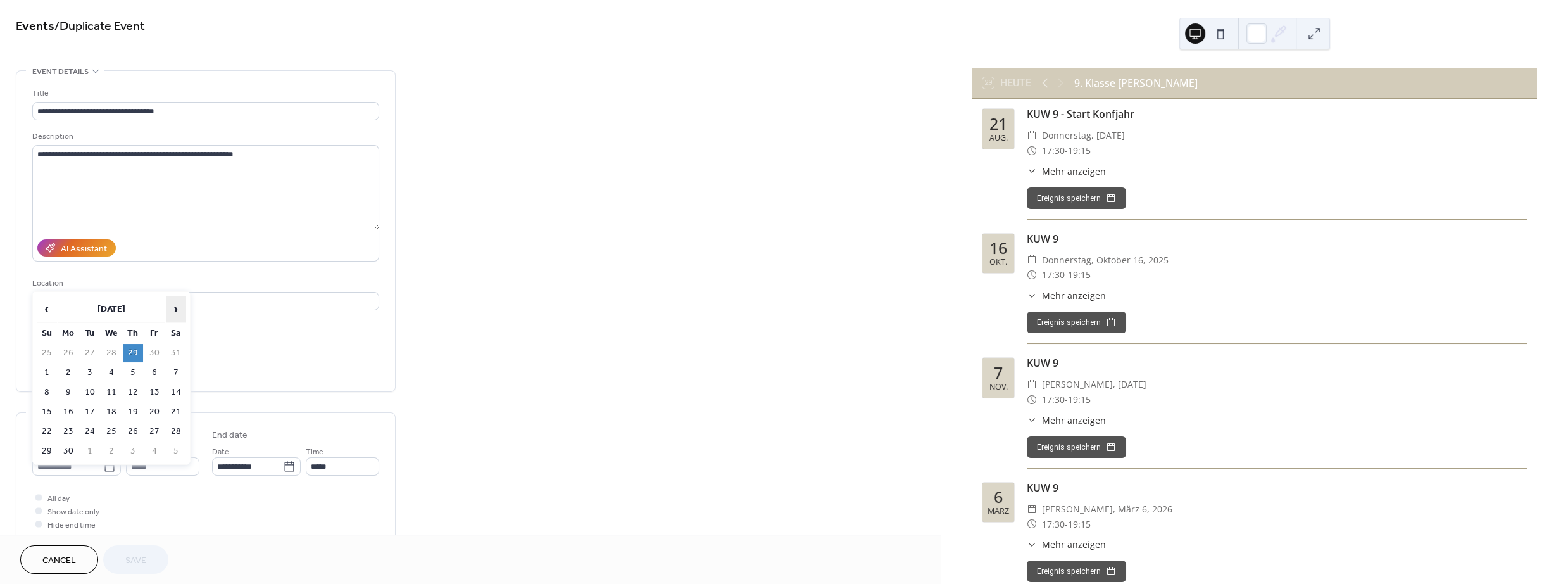 click on "›" at bounding box center [176, 309] 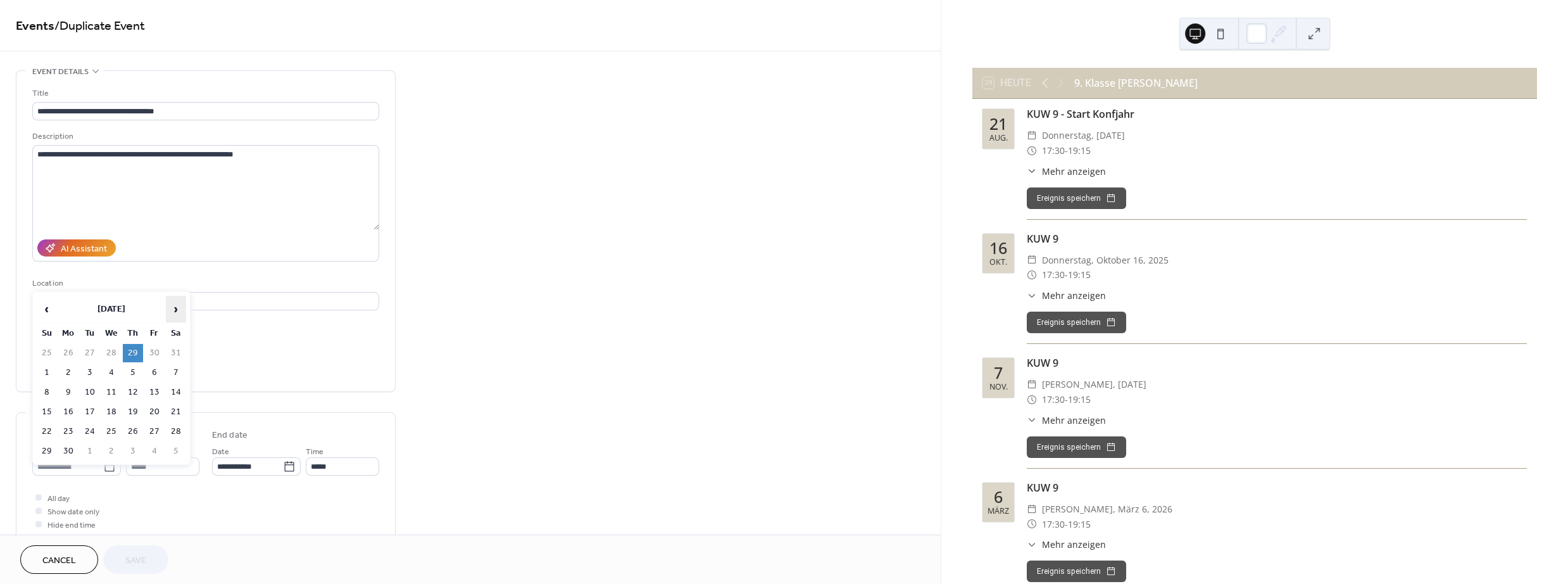 click on "›" at bounding box center [176, 309] 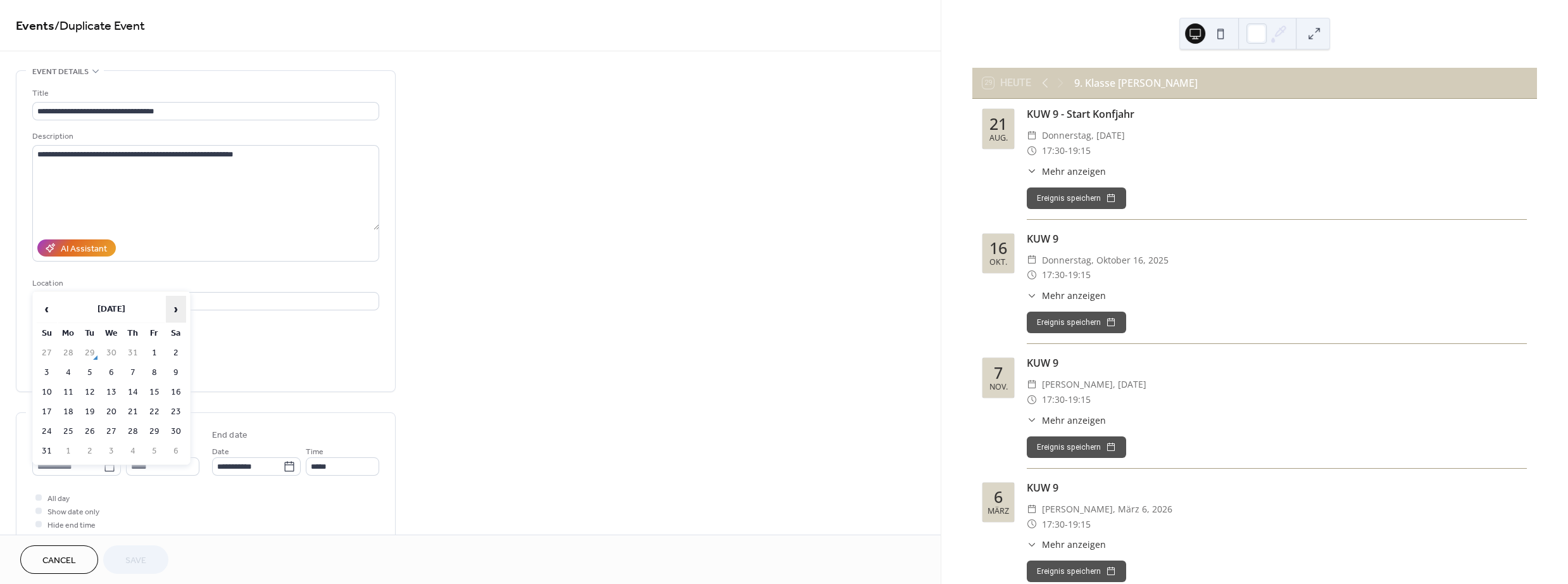 click on "›" at bounding box center (176, 309) 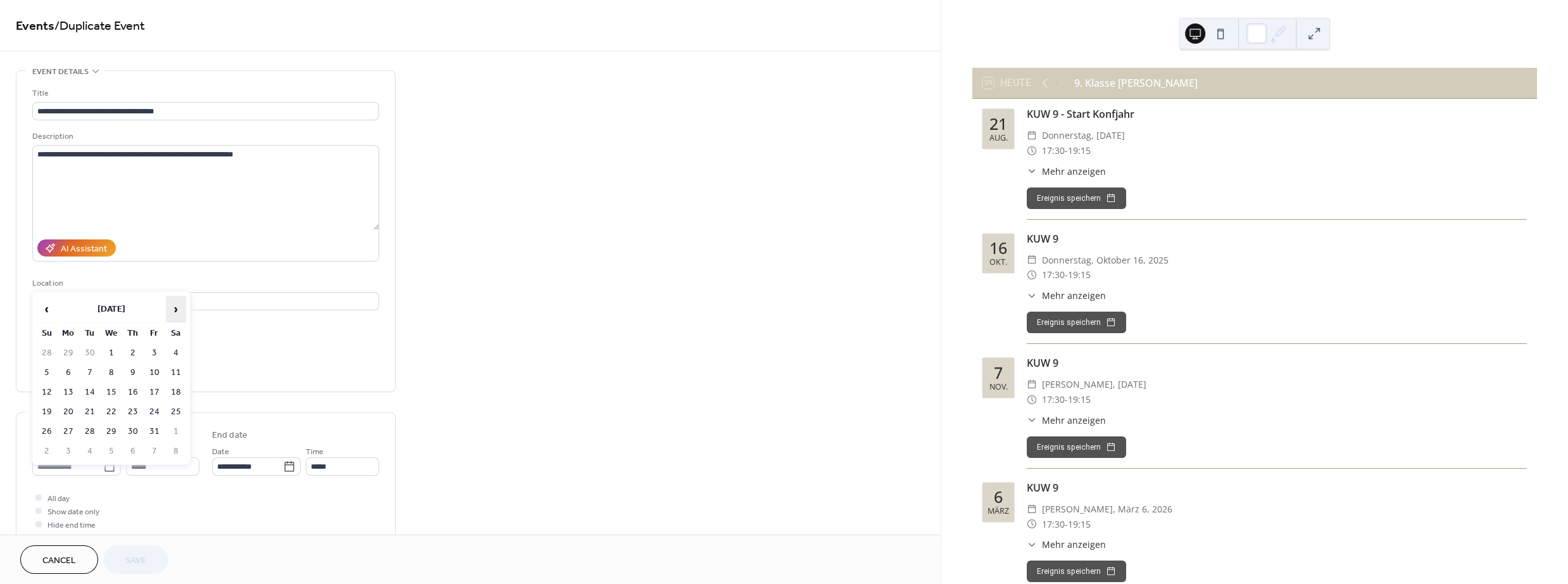 click on "›" at bounding box center (176, 309) 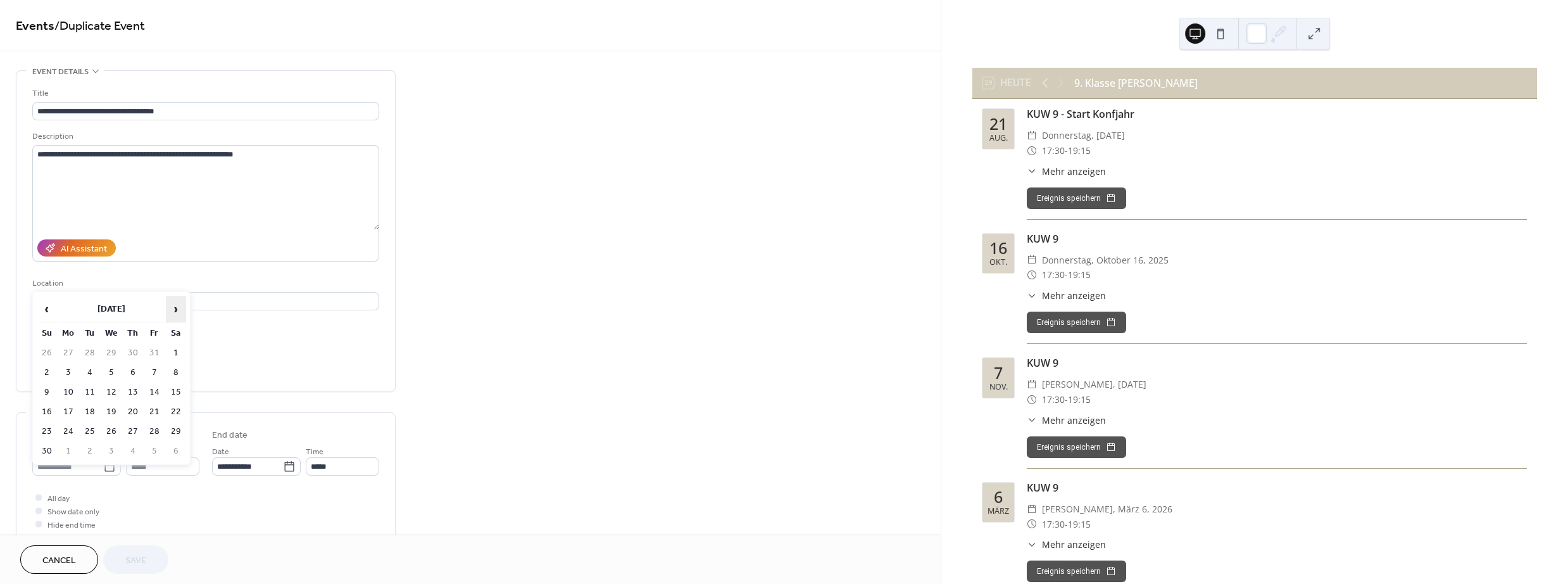 click on "›" at bounding box center [176, 309] 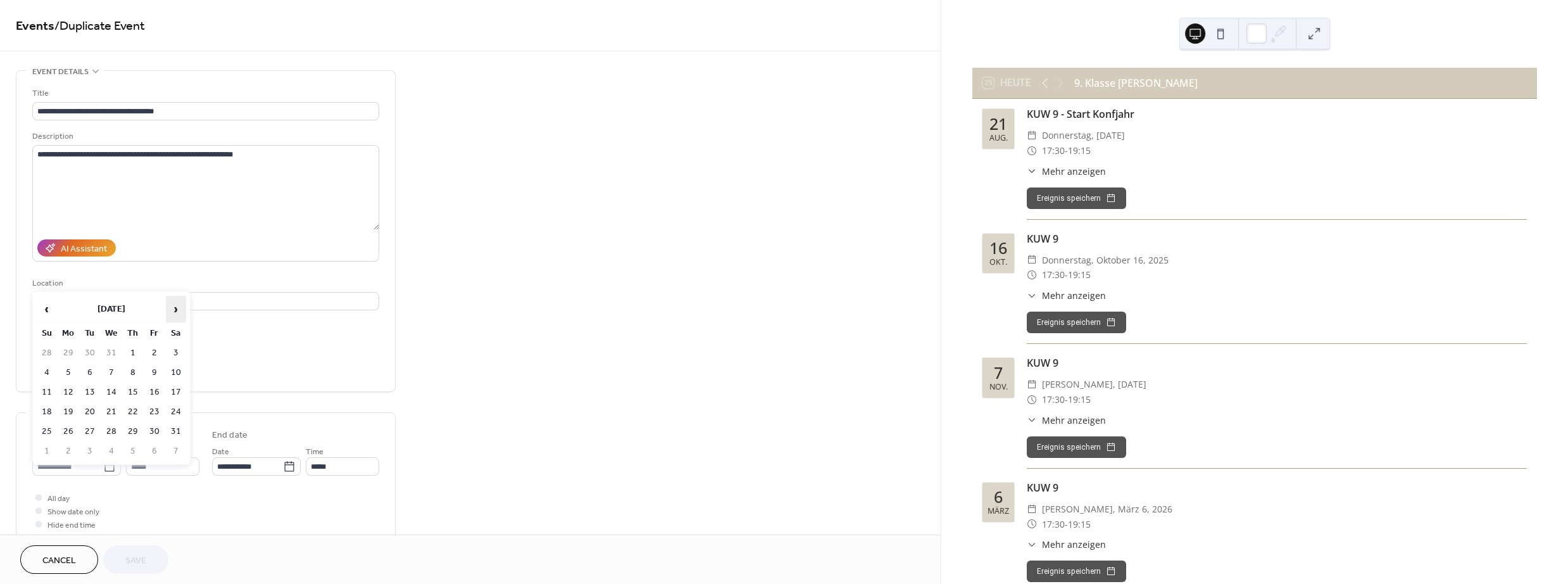 click on "›" at bounding box center (176, 309) 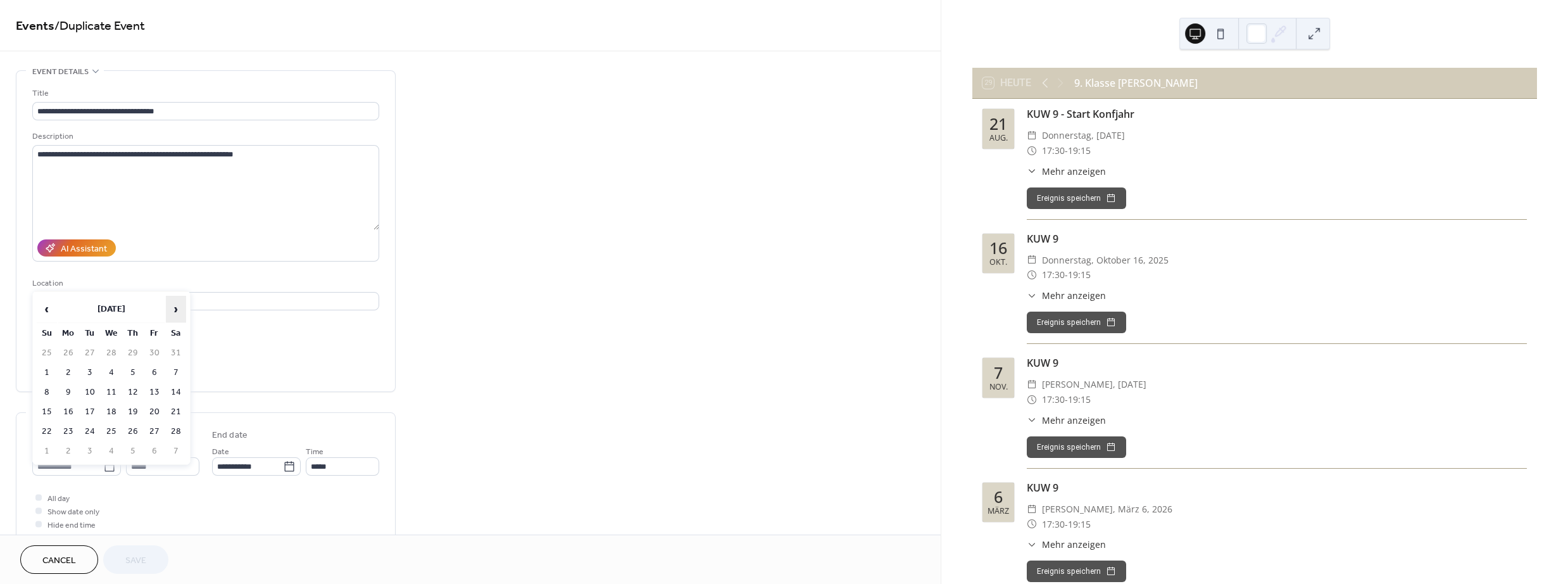 click on "›" at bounding box center (176, 309) 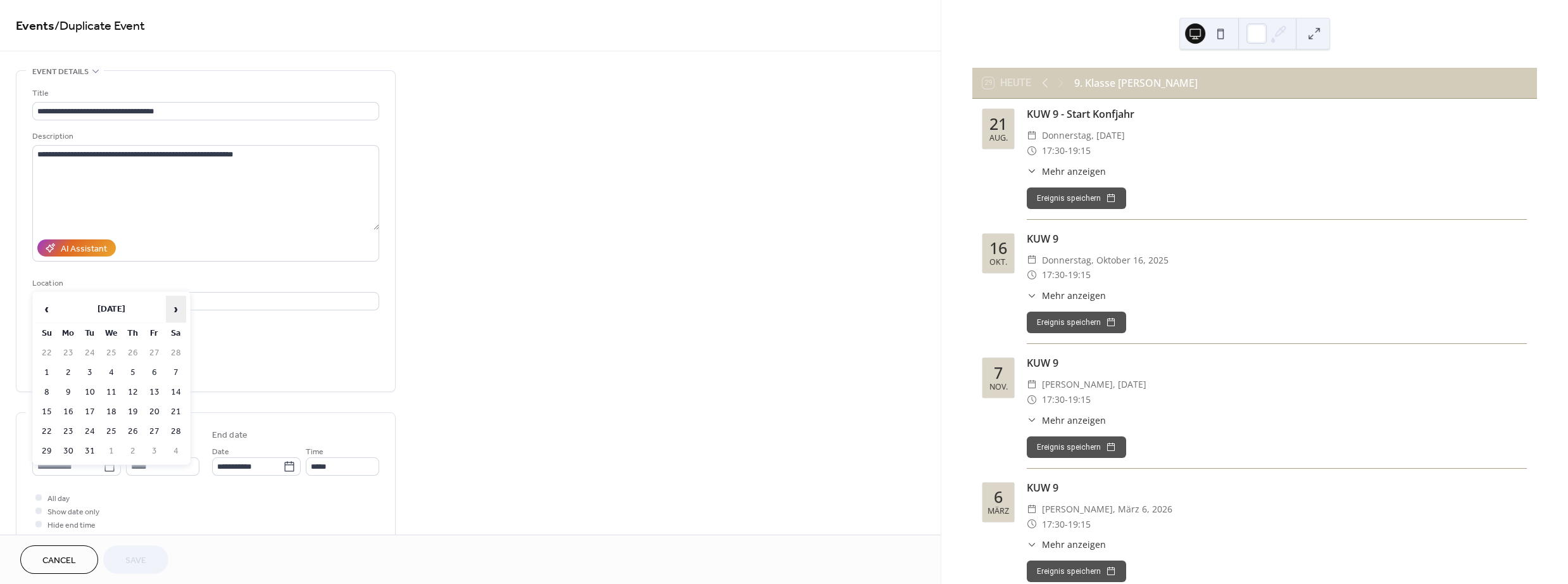 click on "›" at bounding box center [176, 309] 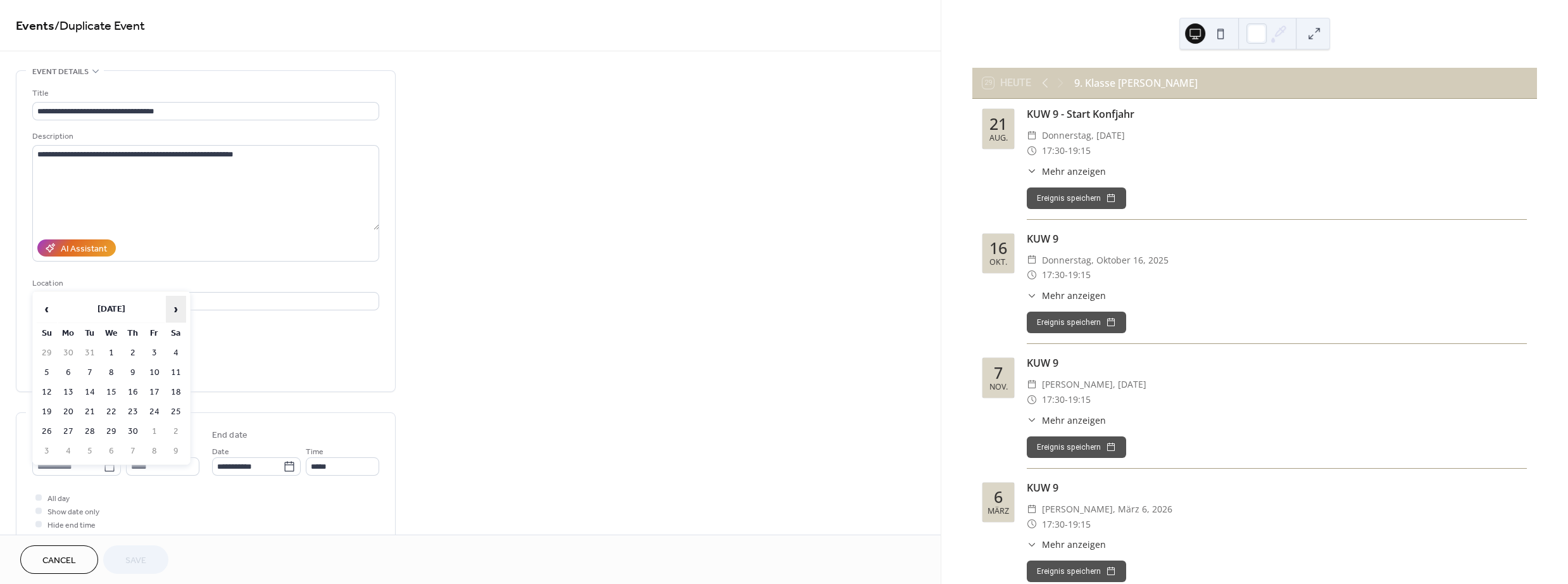 click on "›" at bounding box center [176, 309] 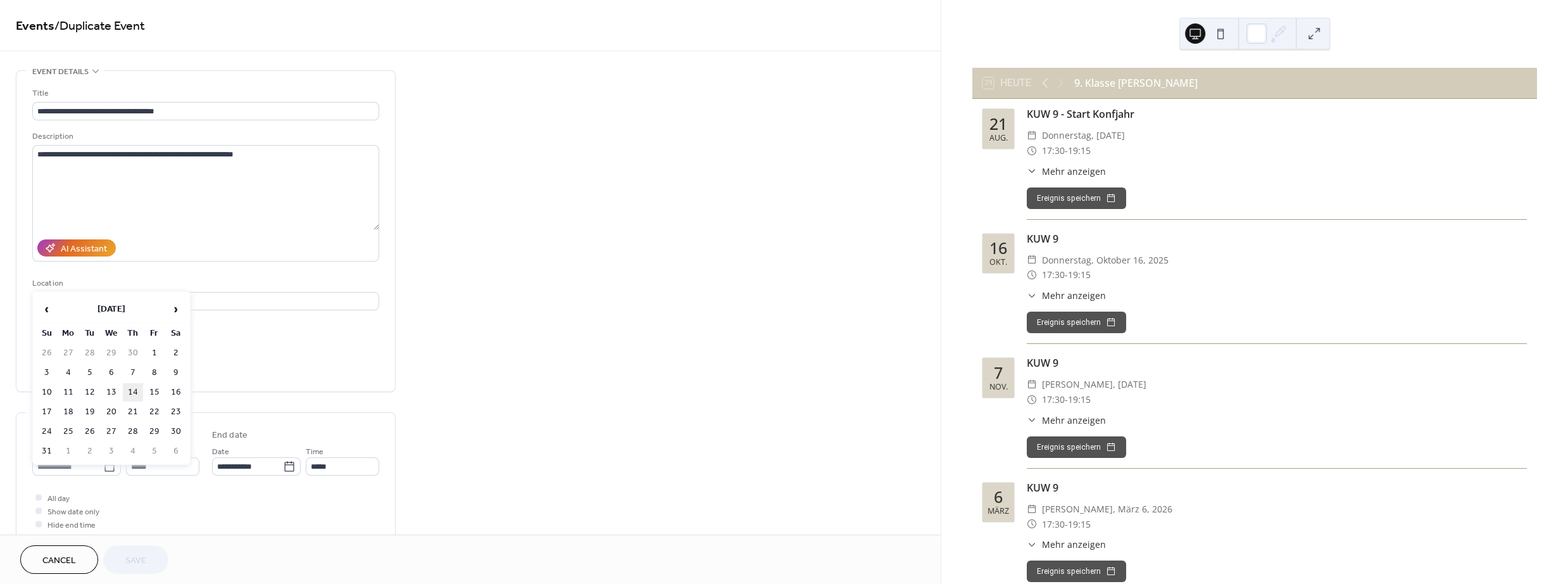 click on "14" at bounding box center (133, 392) 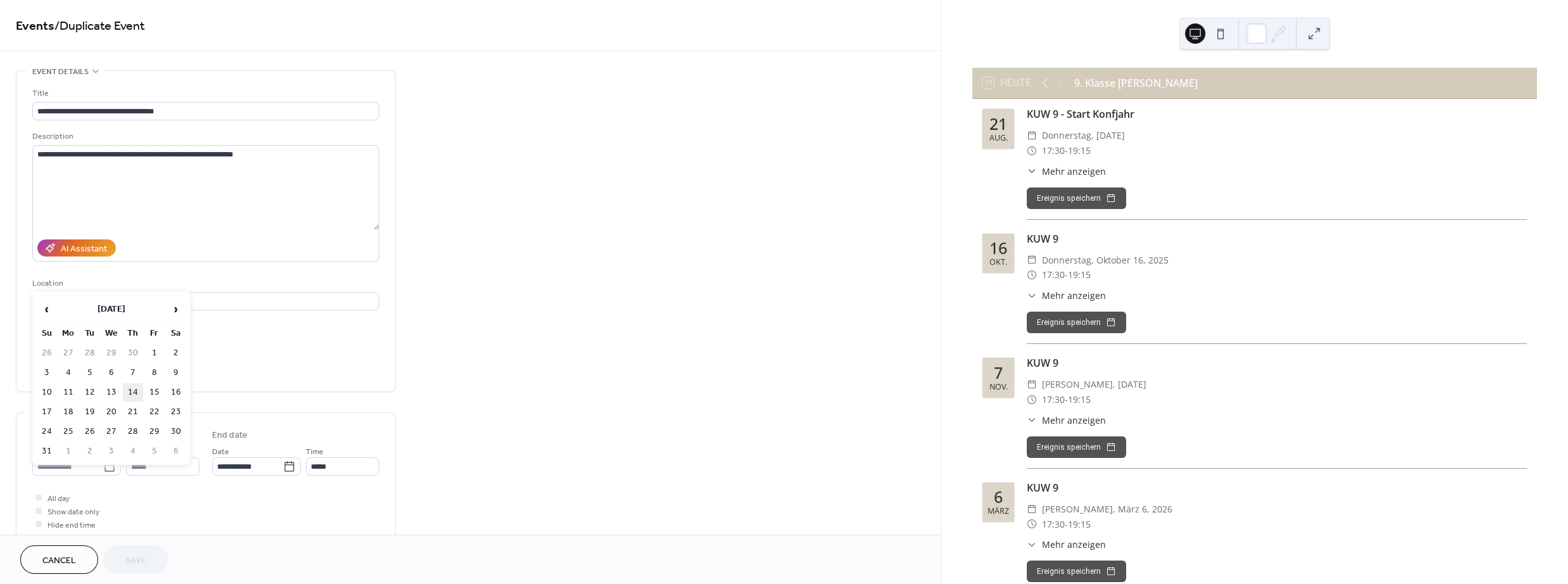 type on "**********" 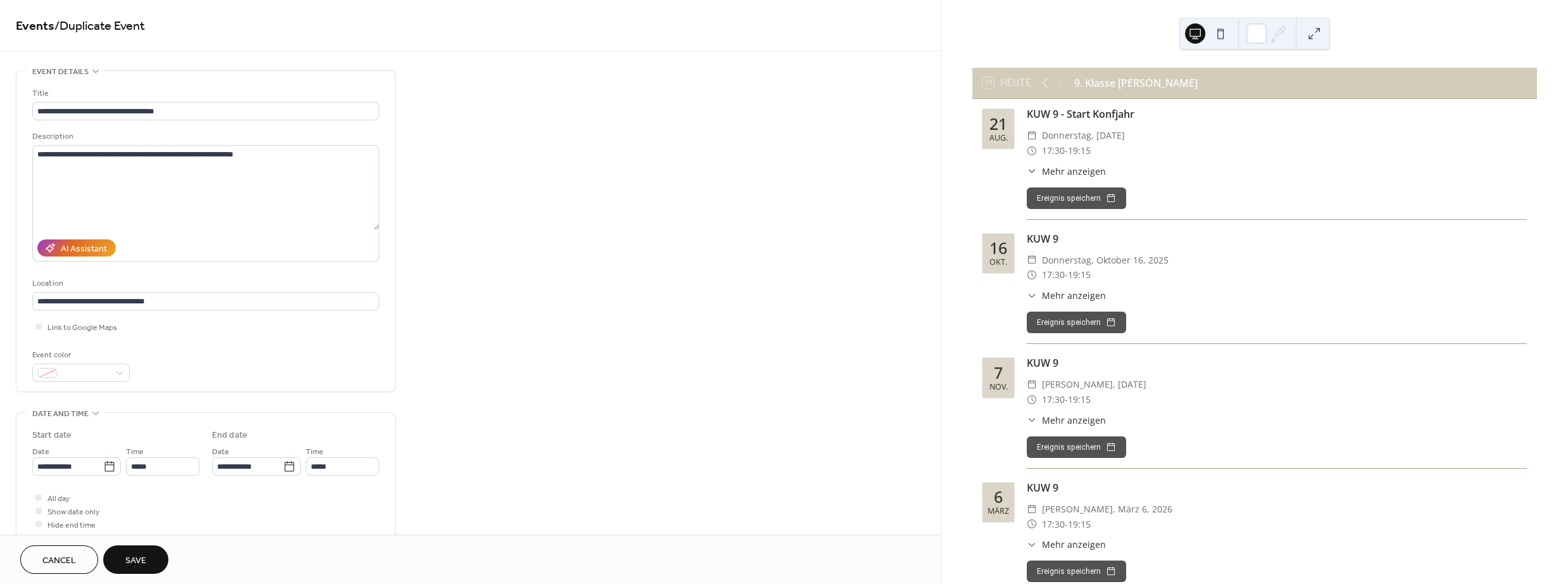 click on "Save" at bounding box center [135, 561] 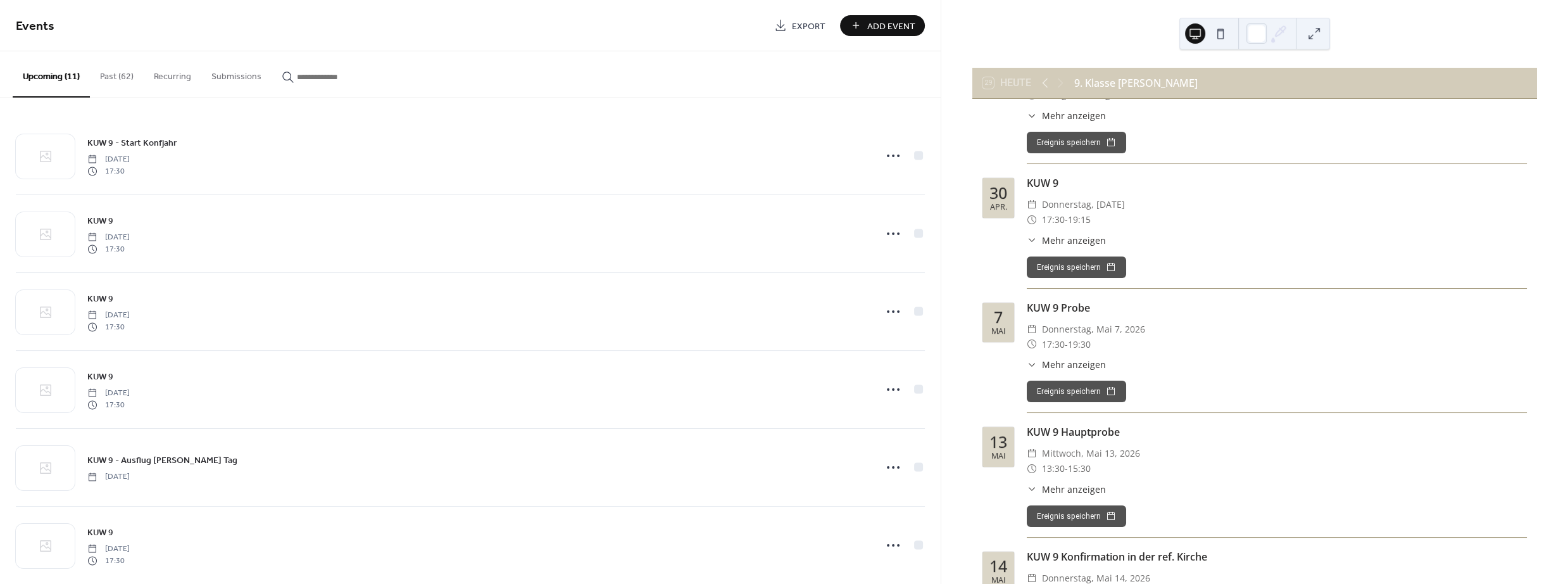 scroll, scrollTop: 836, scrollLeft: 0, axis: vertical 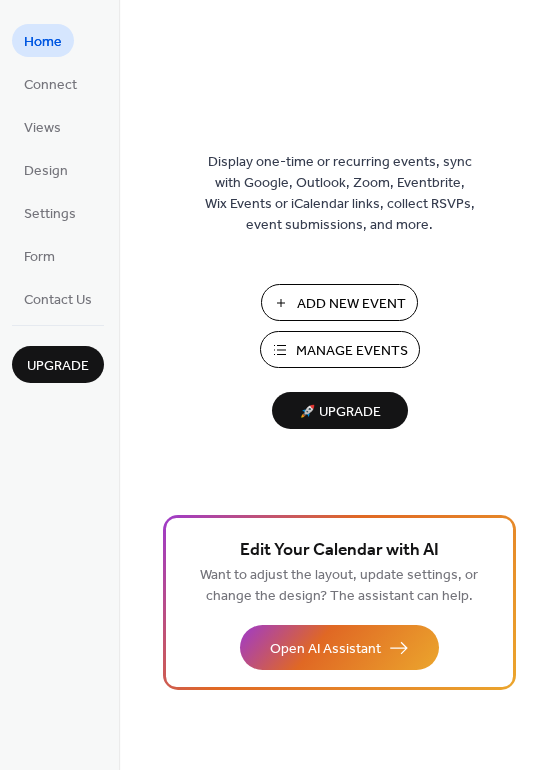 click on "Manage Events" at bounding box center (352, 351) 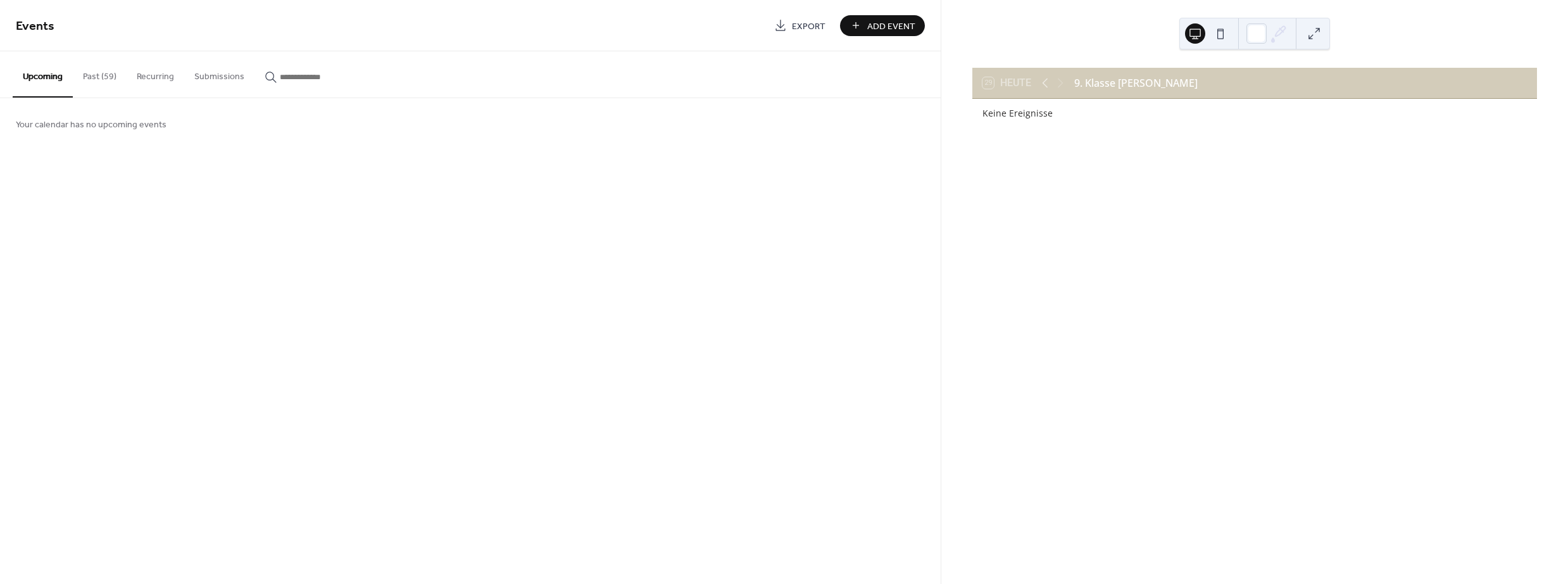 scroll, scrollTop: 0, scrollLeft: 0, axis: both 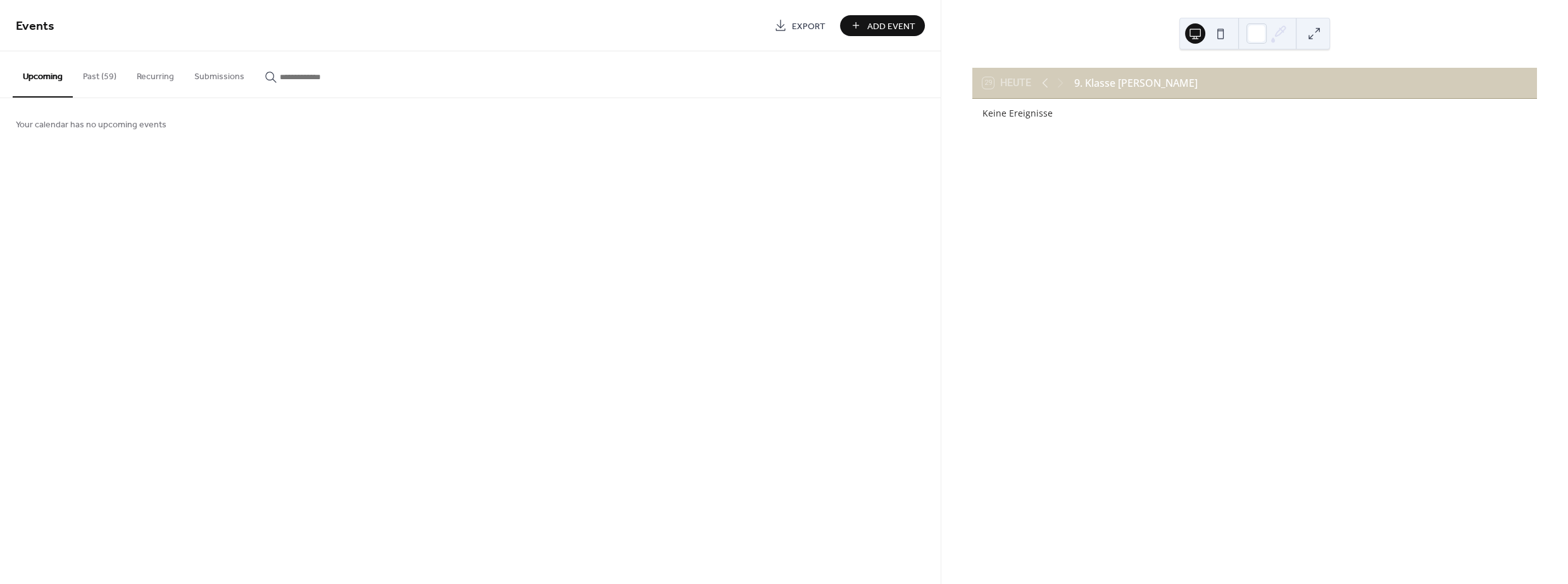 click on "Past (59)" at bounding box center [99, 73] 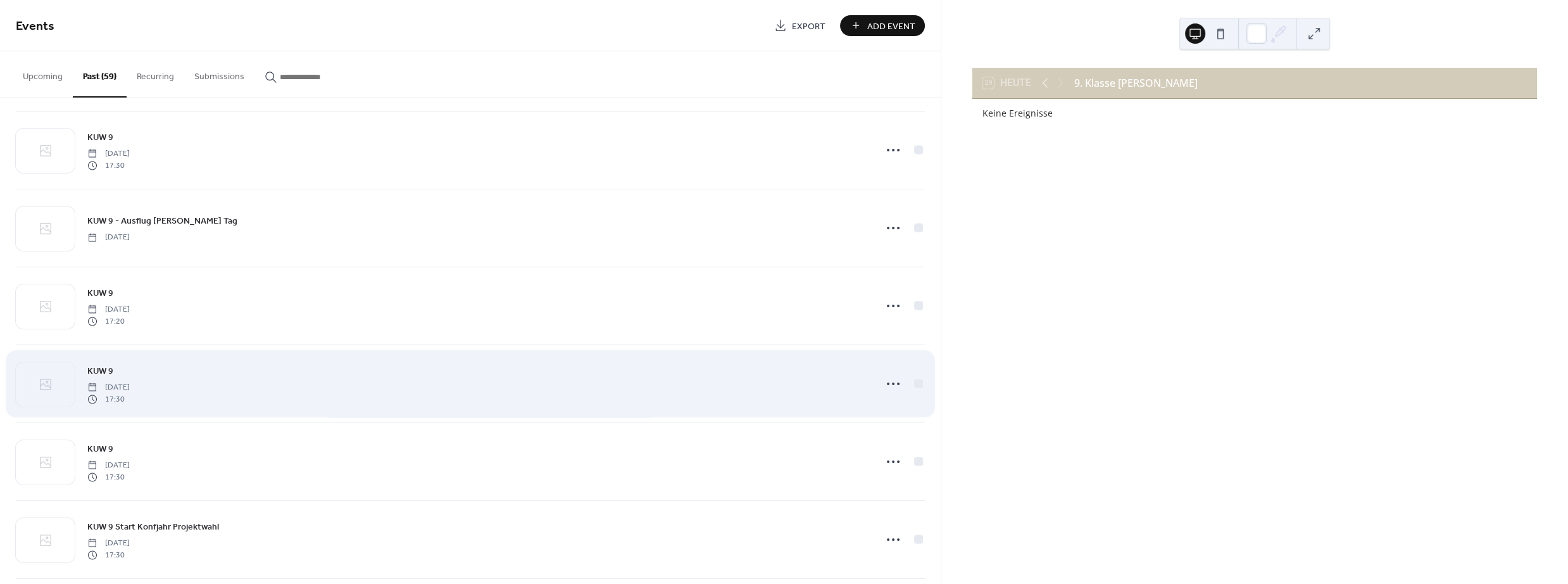 scroll, scrollTop: 474, scrollLeft: 0, axis: vertical 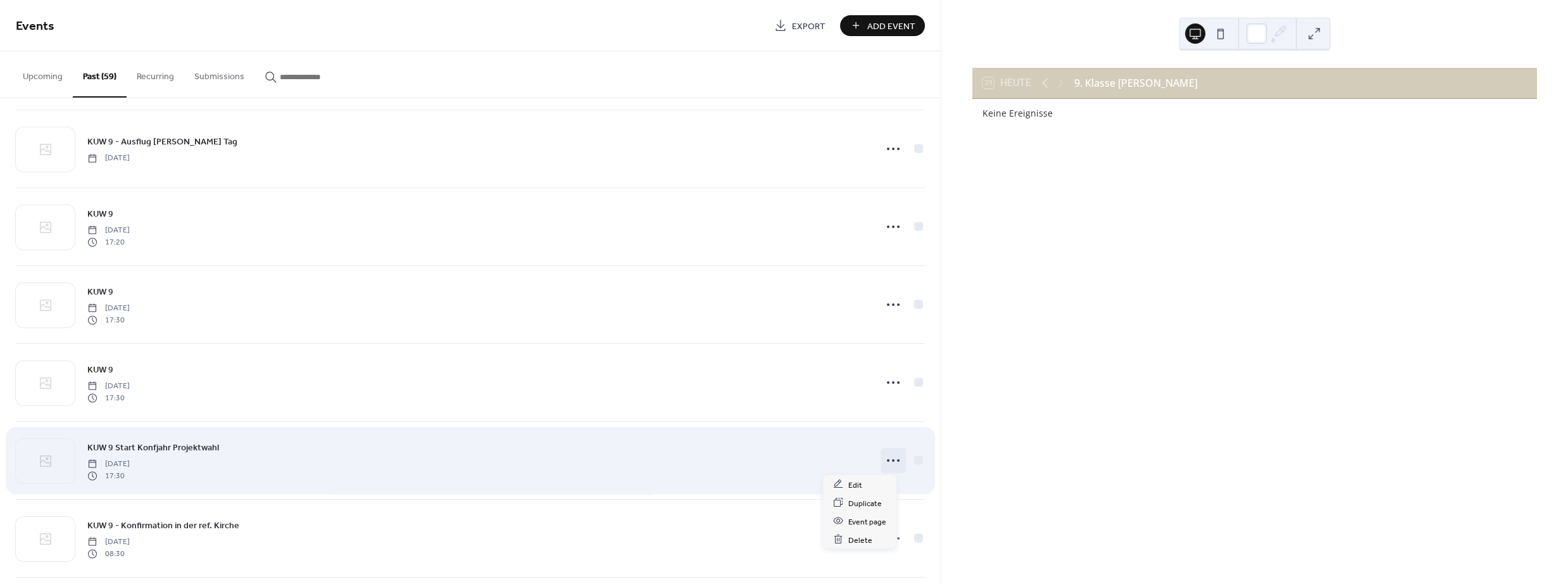 click 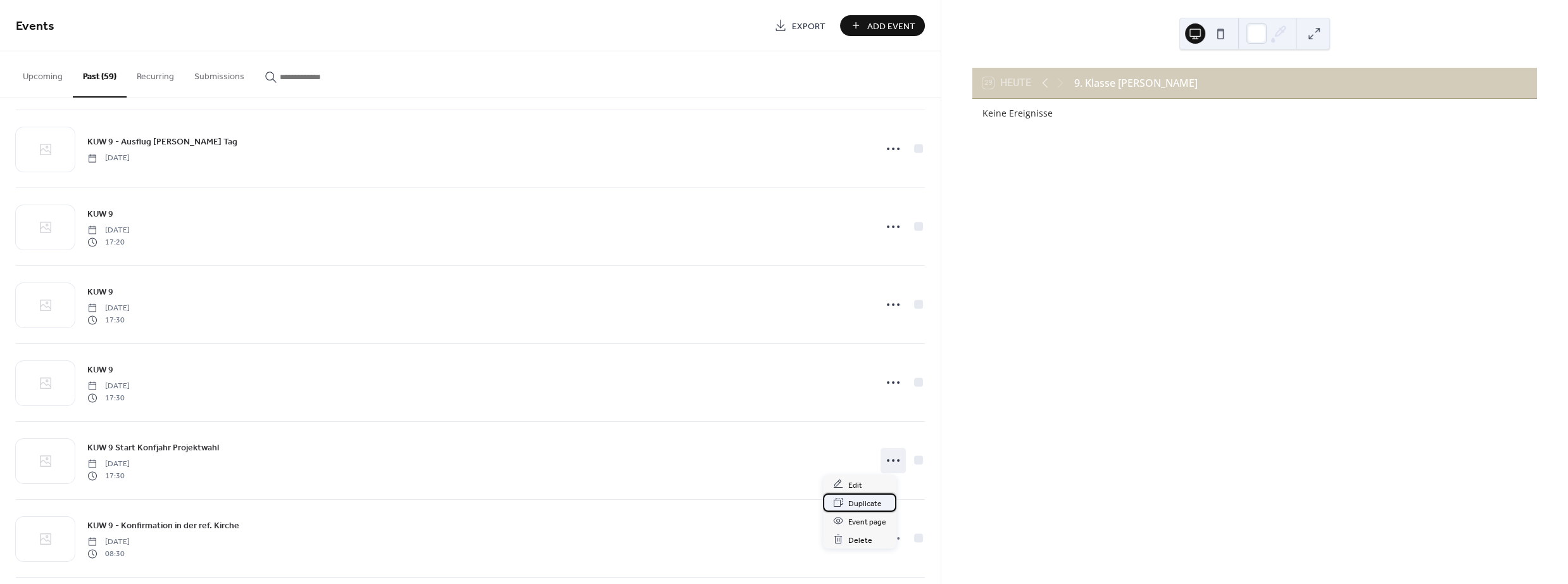 click on "Duplicate" at bounding box center (865, 503) 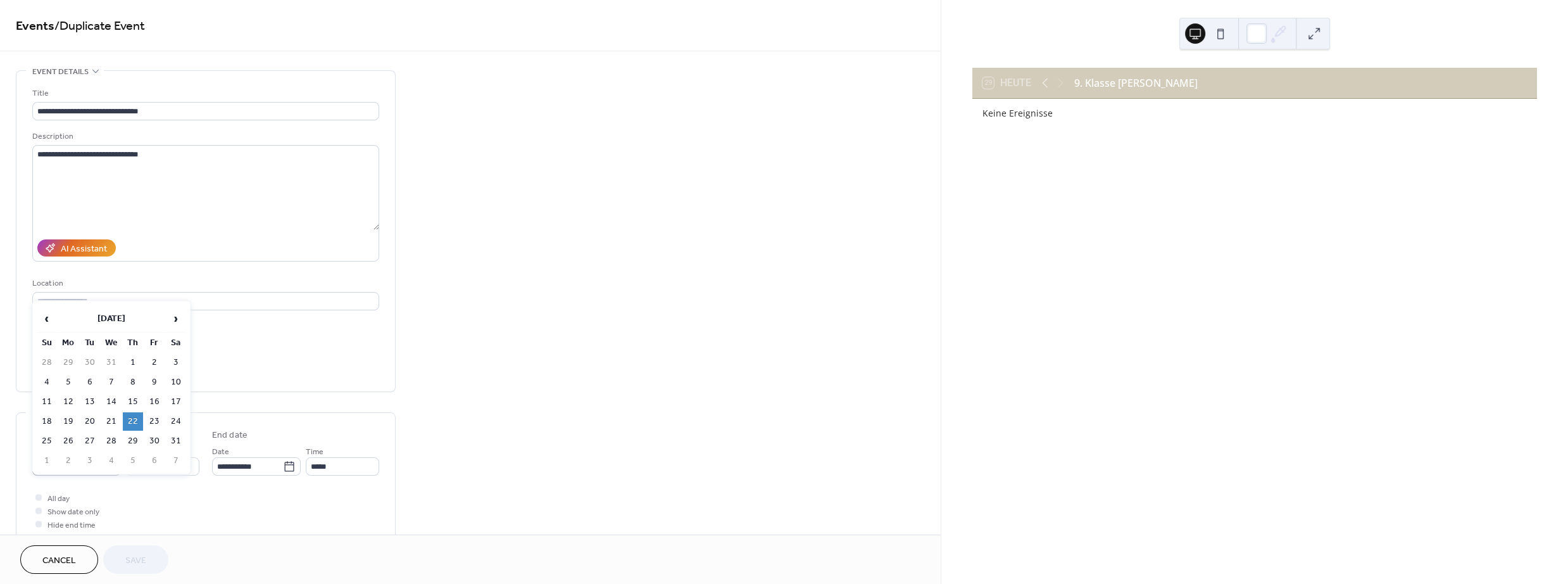 click 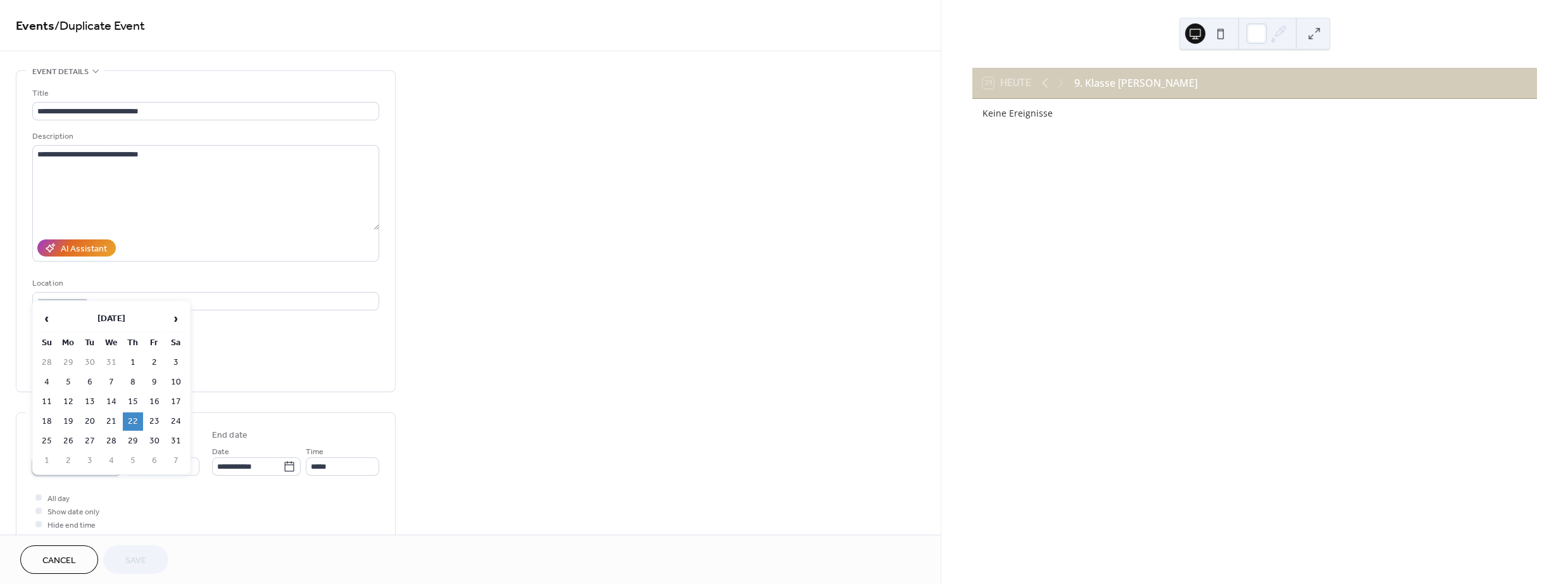 click on "**********" at bounding box center (68, 466) 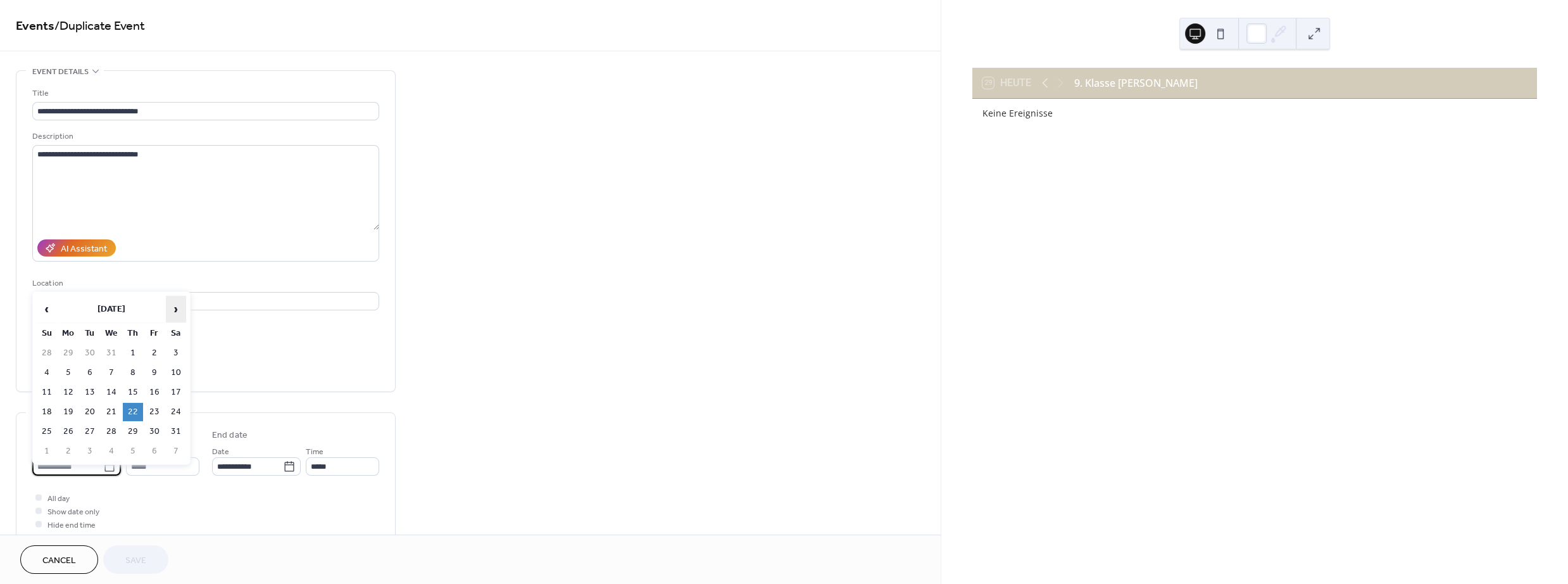 click on "›" at bounding box center [176, 309] 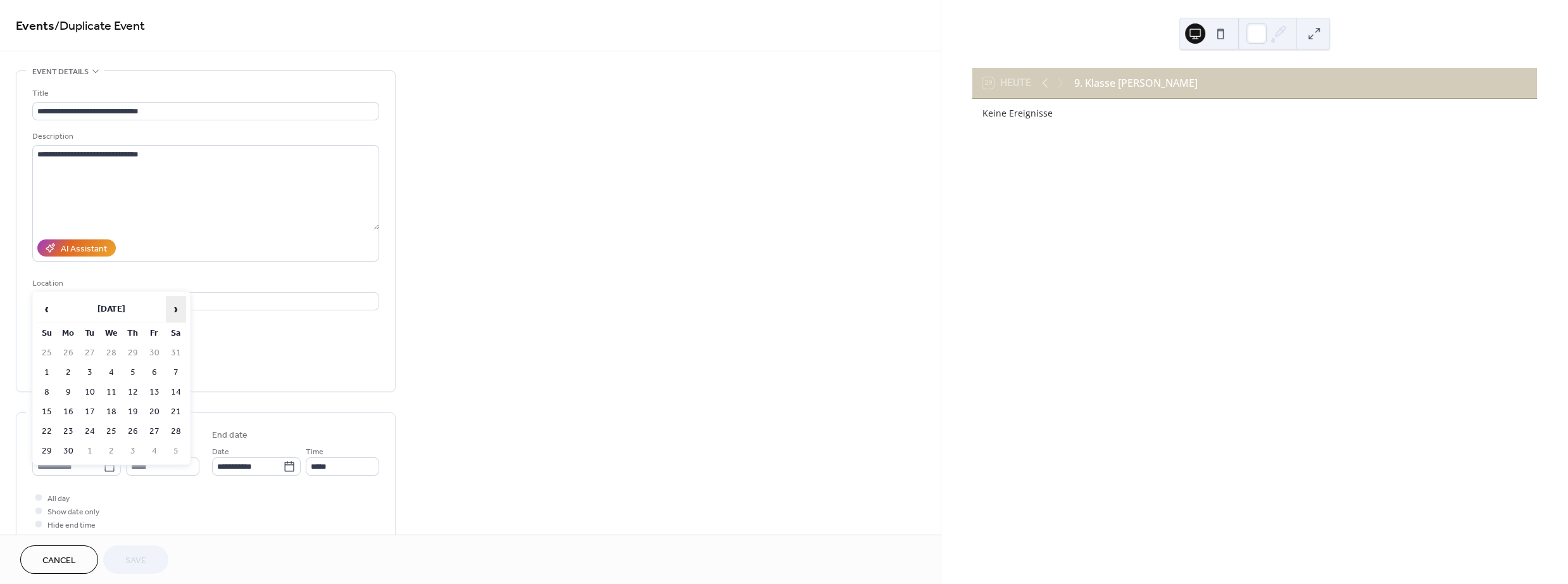 click on "›" at bounding box center (176, 309) 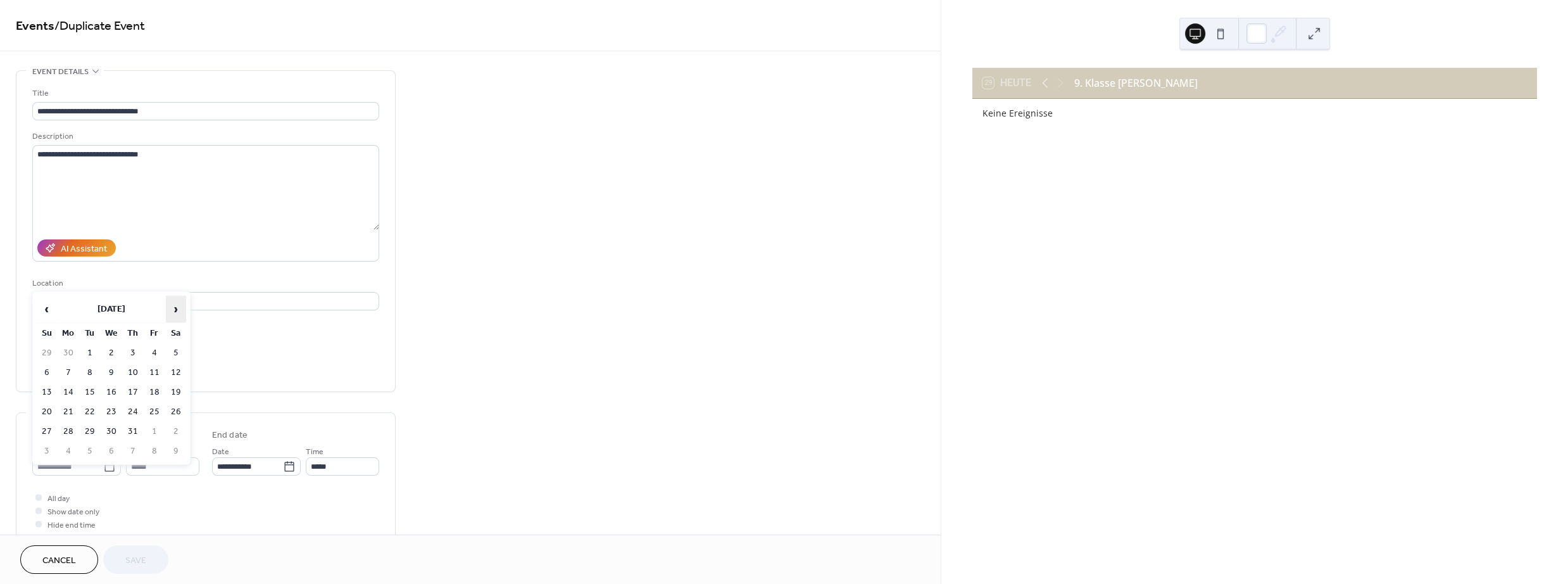 click on "›" at bounding box center (176, 309) 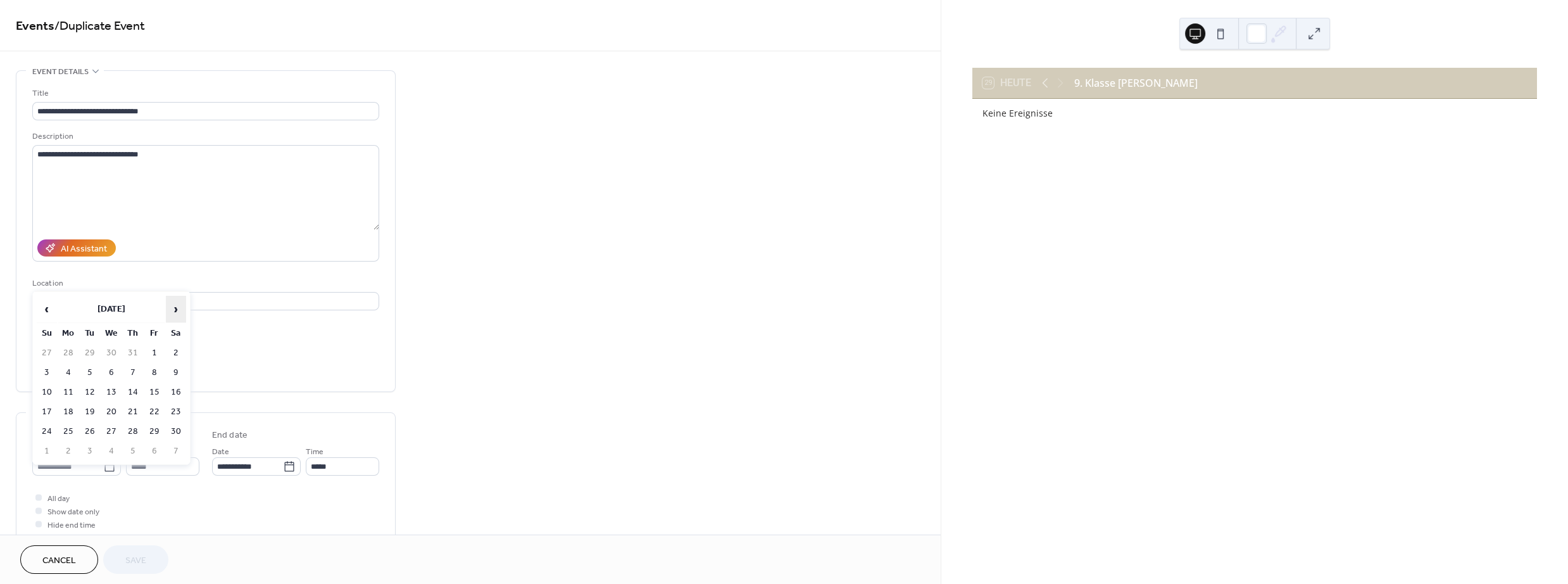 click on "›" at bounding box center [176, 309] 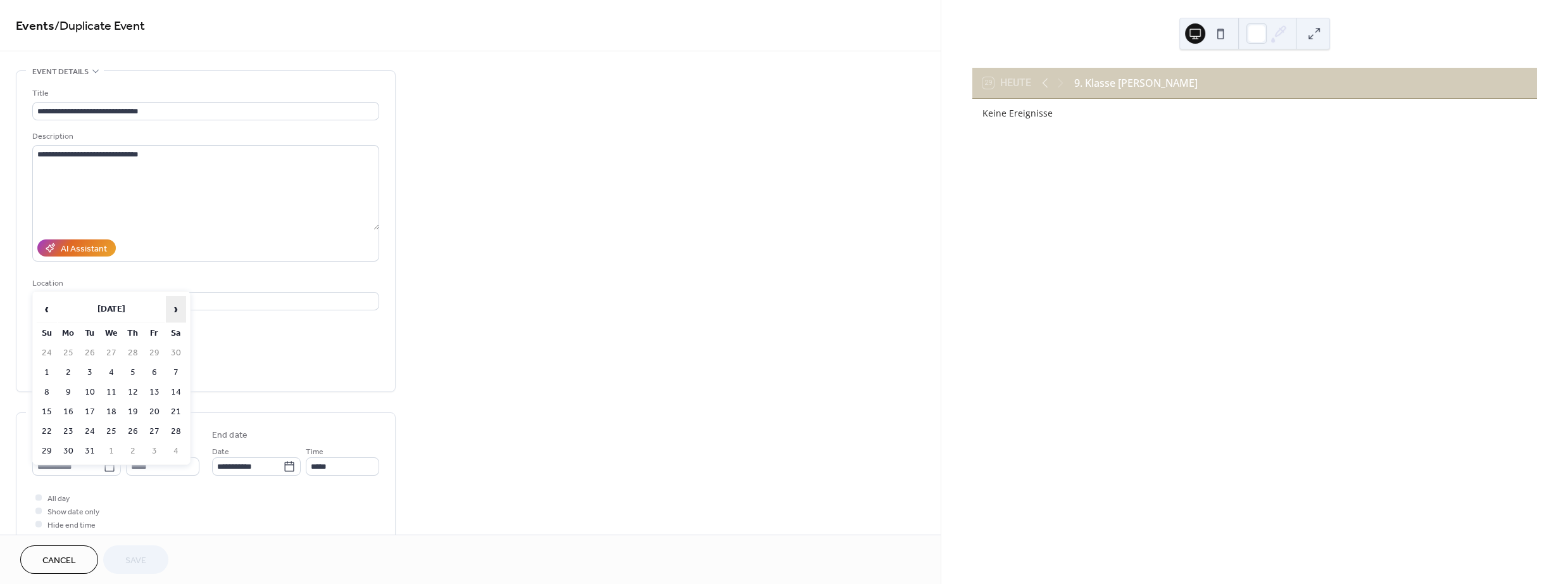 click on "›" at bounding box center (176, 309) 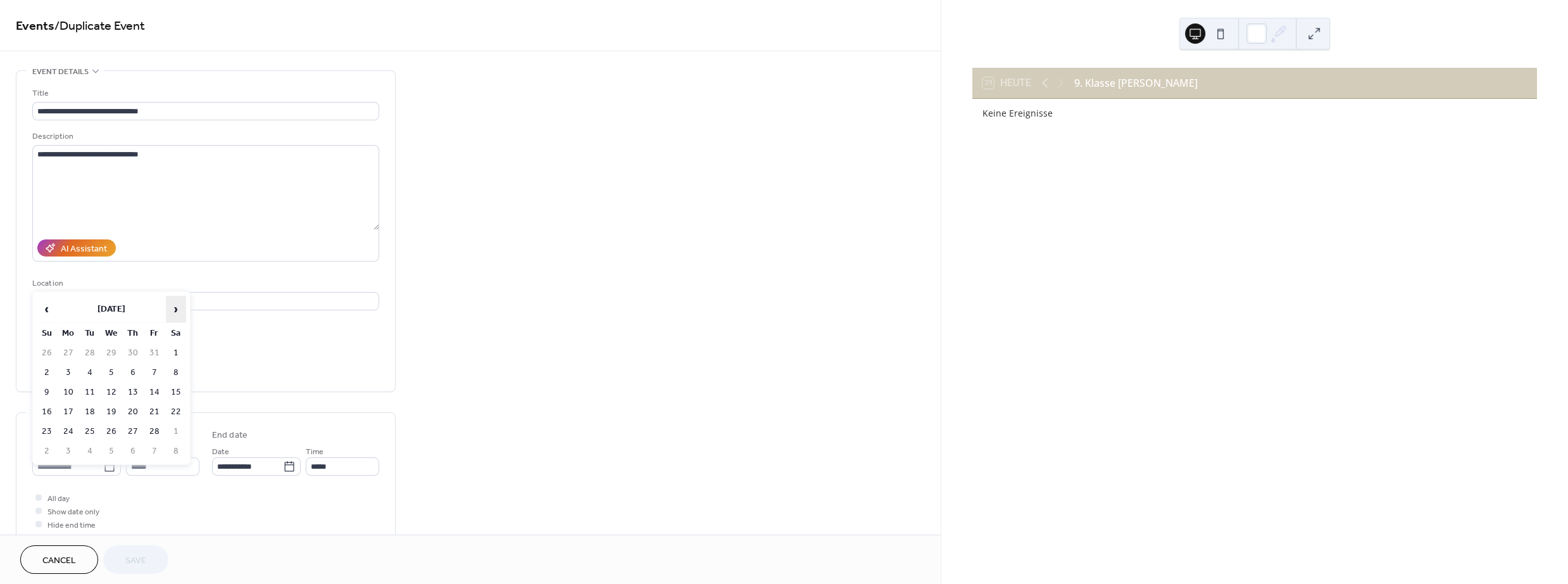 click on "›" at bounding box center [176, 309] 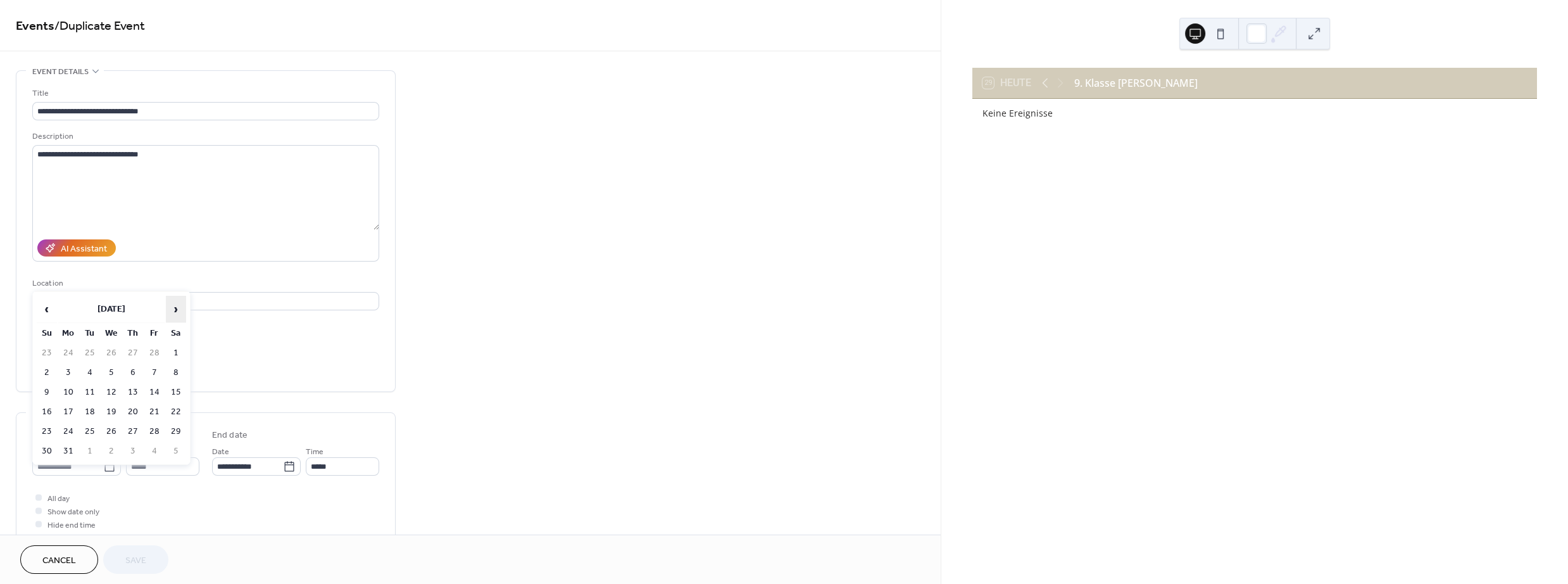click on "›" at bounding box center [176, 309] 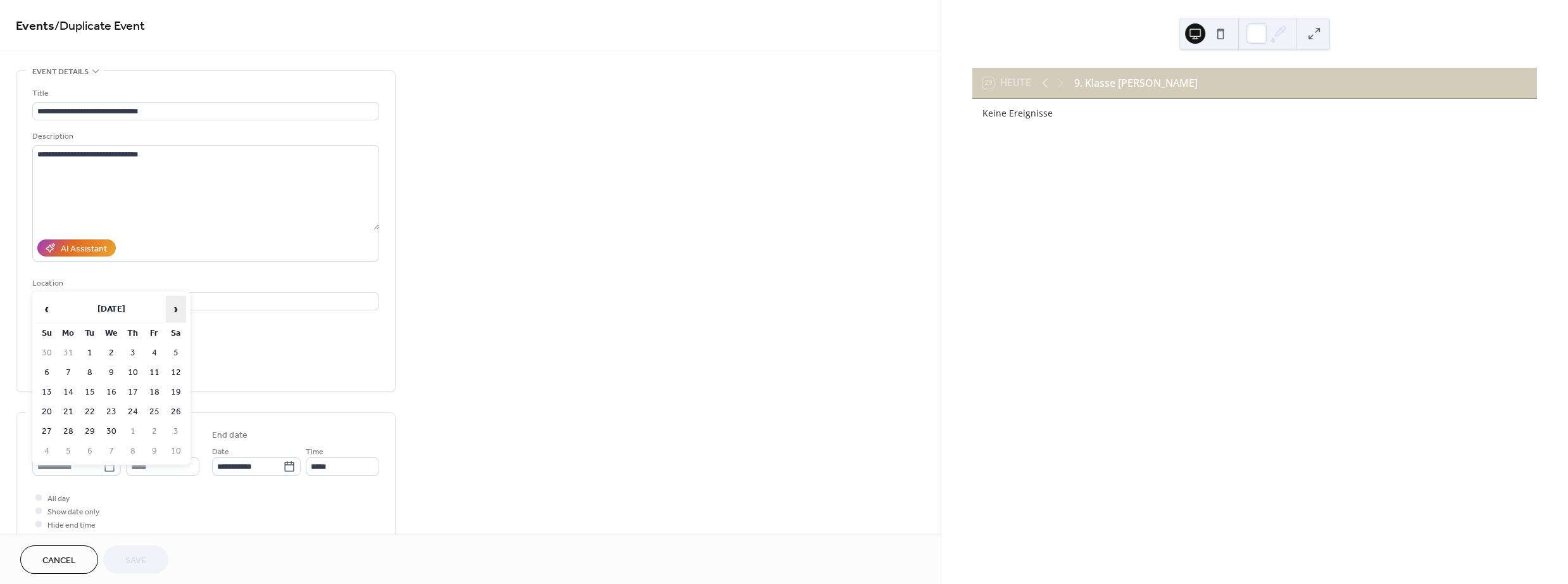 click on "›" at bounding box center [176, 309] 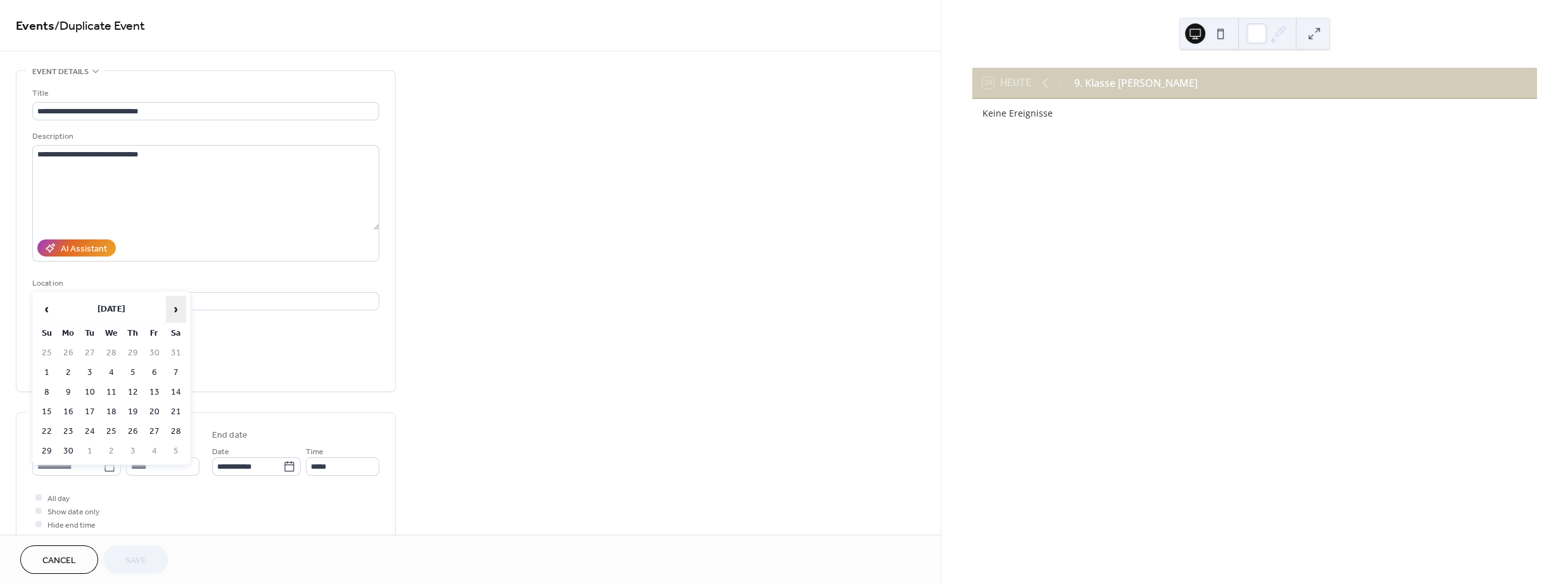 click on "›" at bounding box center [176, 309] 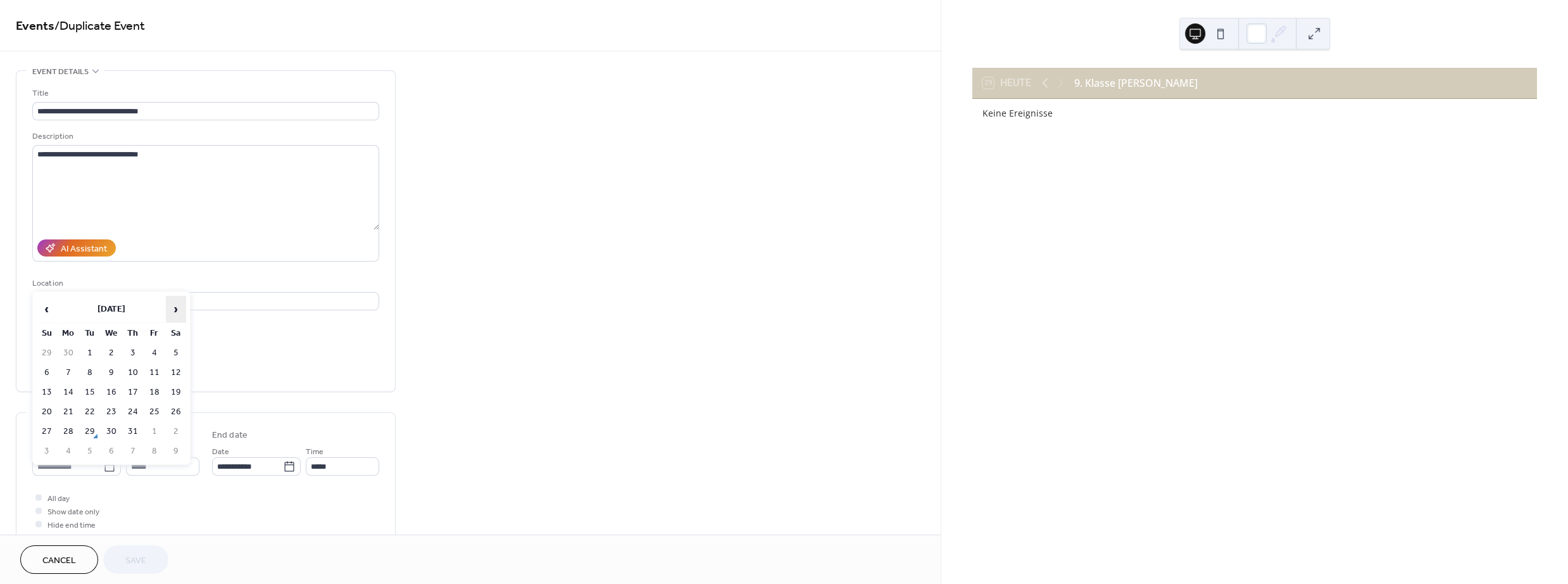 click on "›" at bounding box center (176, 309) 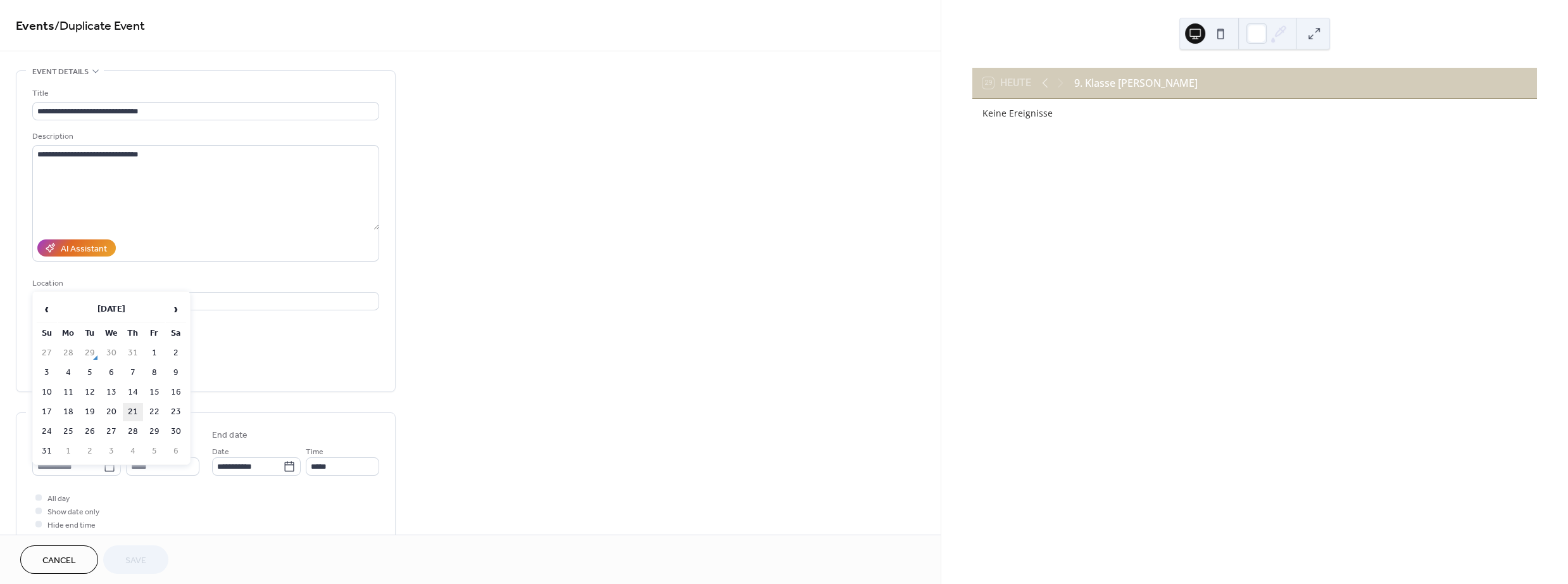 click on "21" at bounding box center (133, 412) 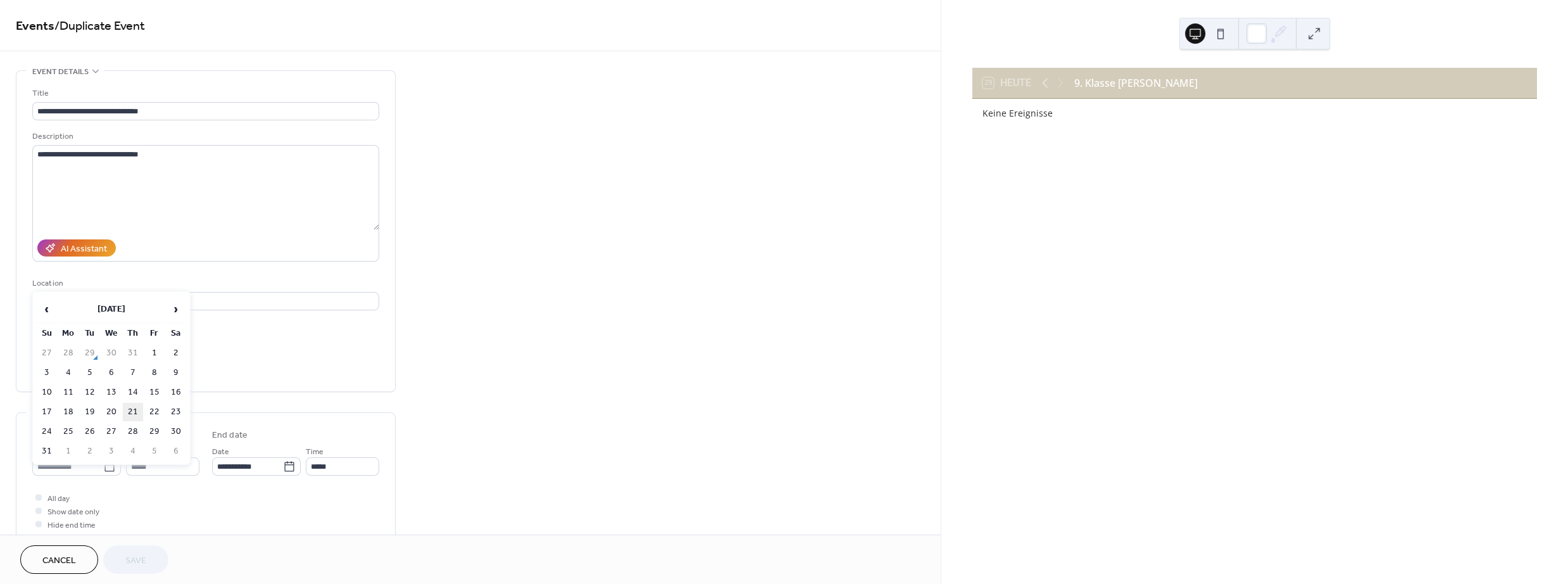 type on "**********" 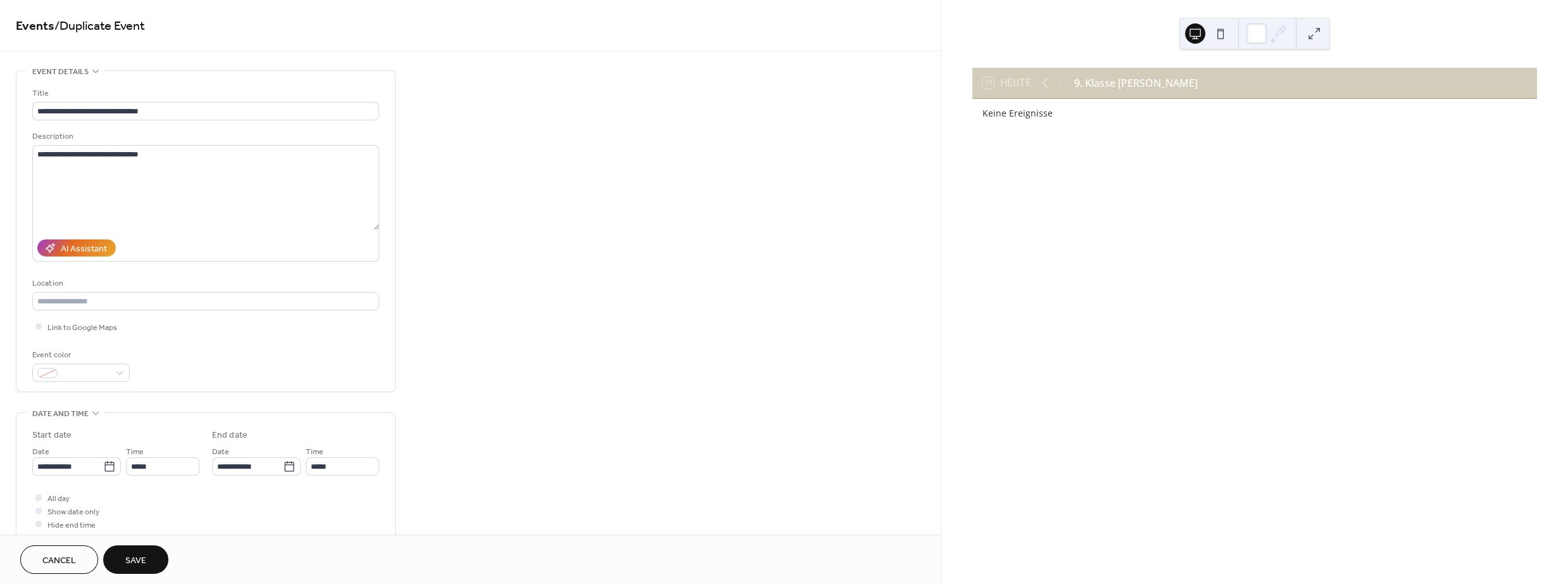 click on "Save" at bounding box center [135, 559] 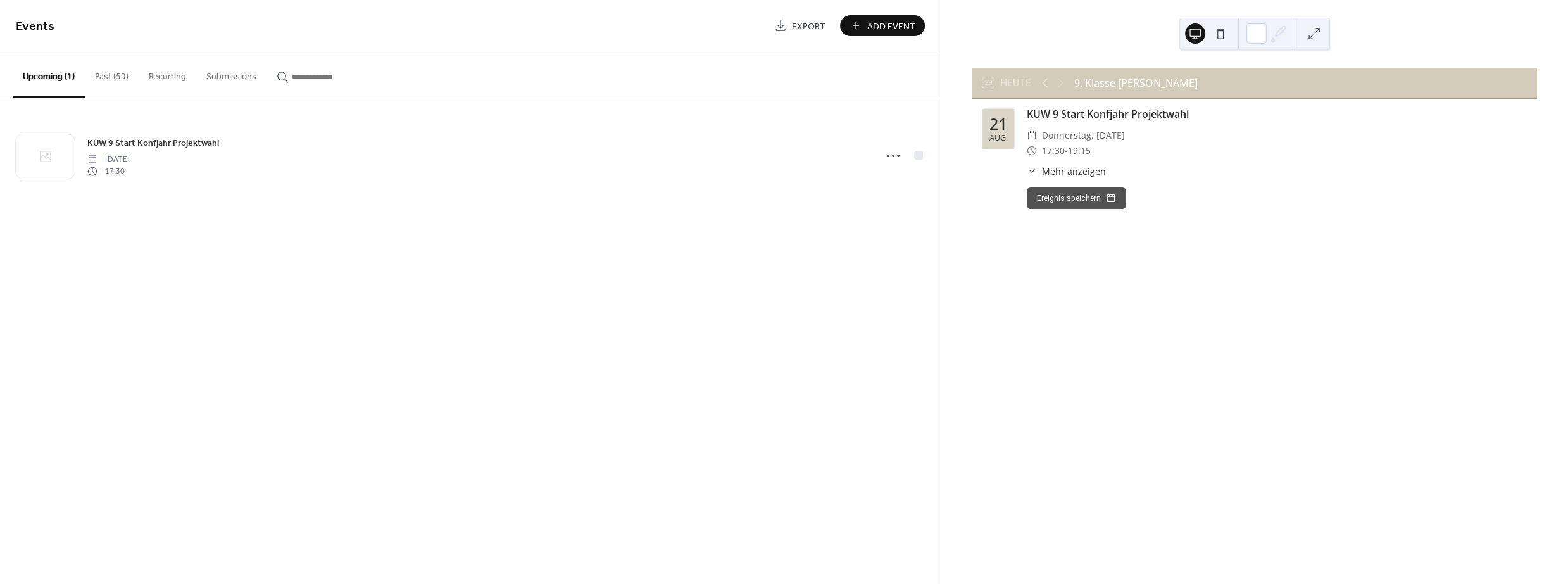 click on "Past (59)" at bounding box center (111, 73) 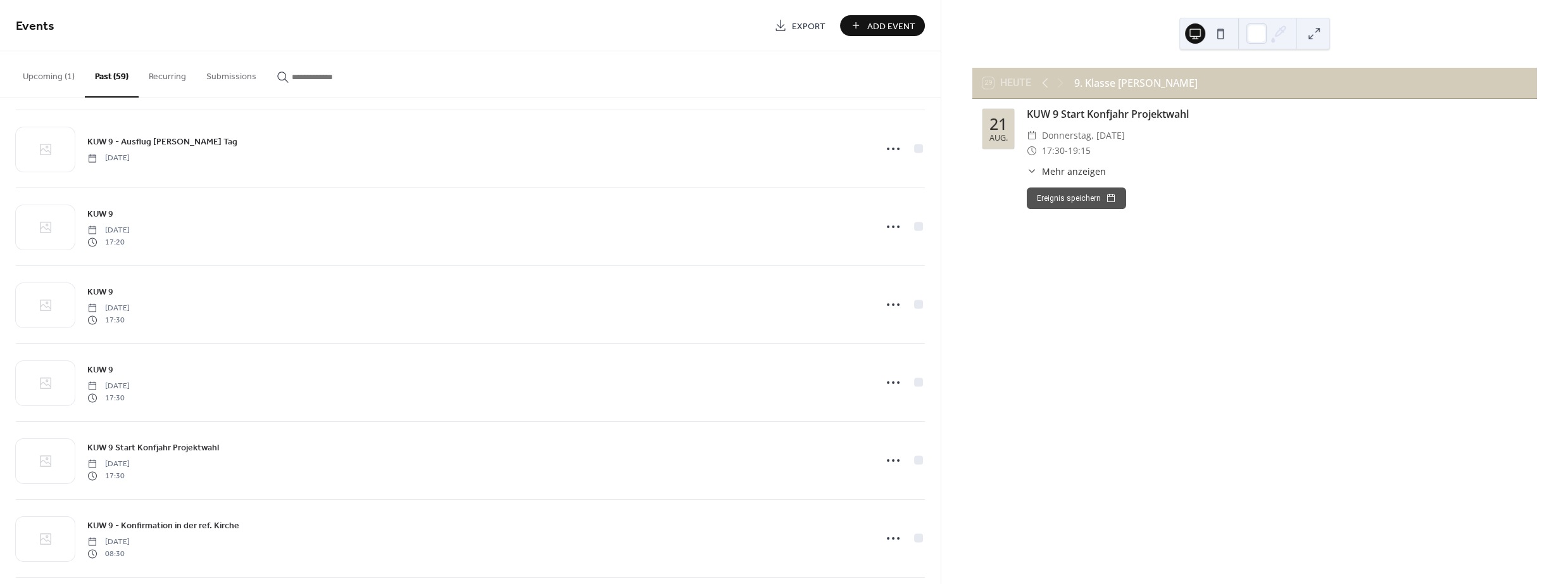 scroll, scrollTop: 514, scrollLeft: 0, axis: vertical 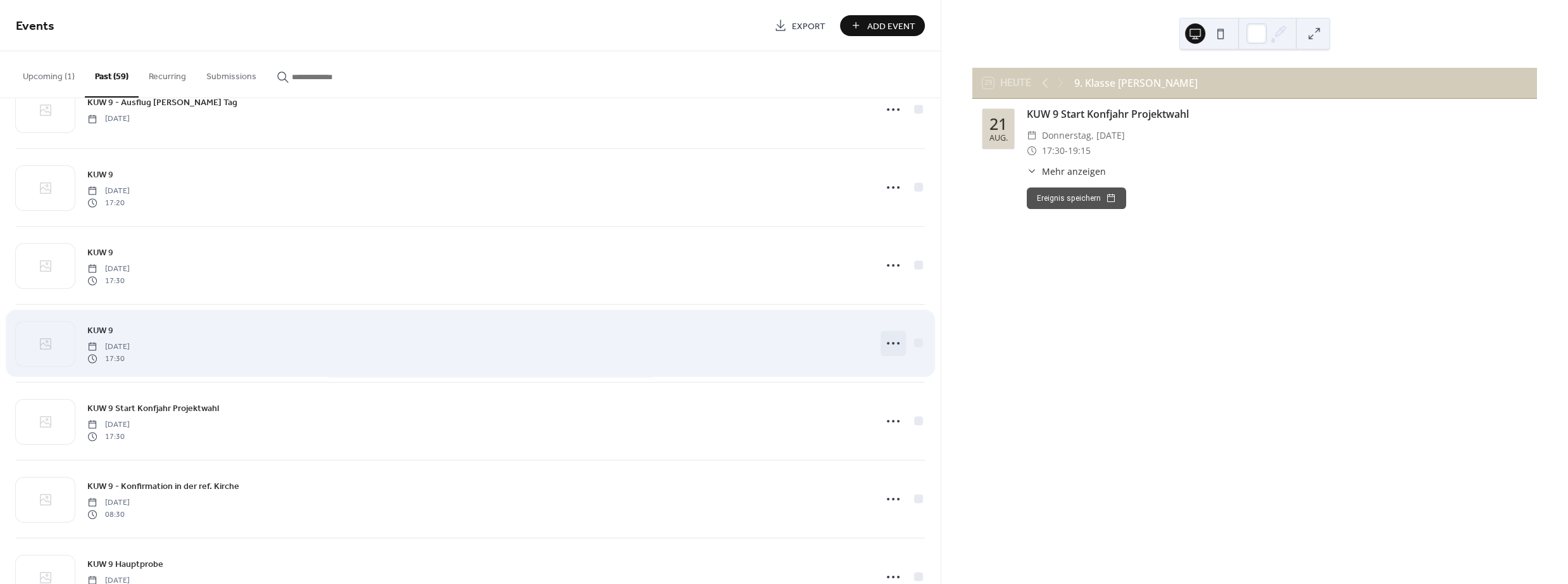click 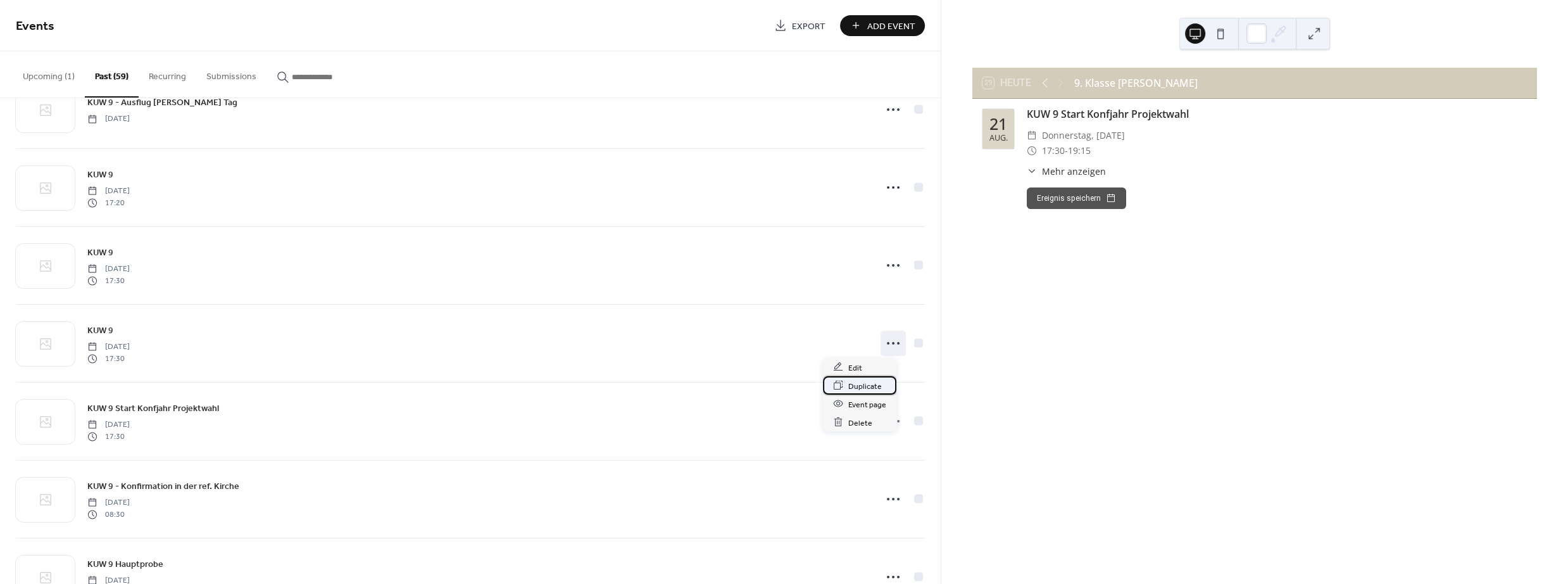 click on "Duplicate" at bounding box center [865, 386] 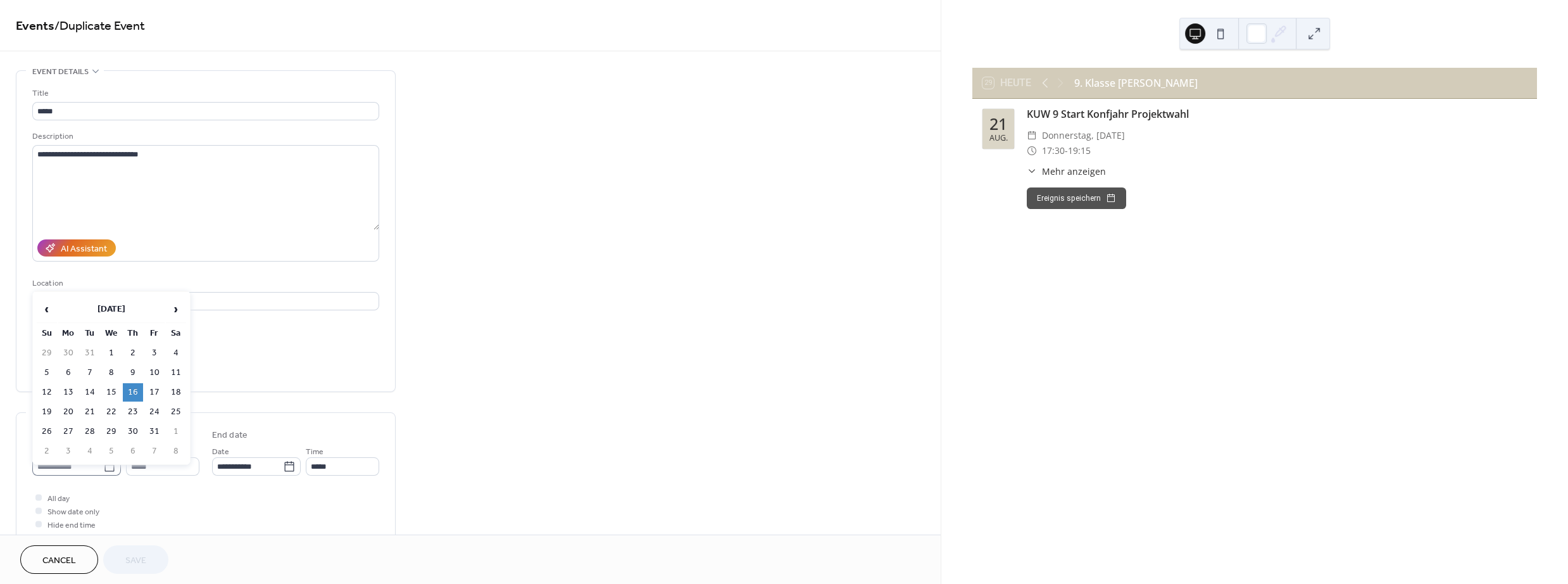 click 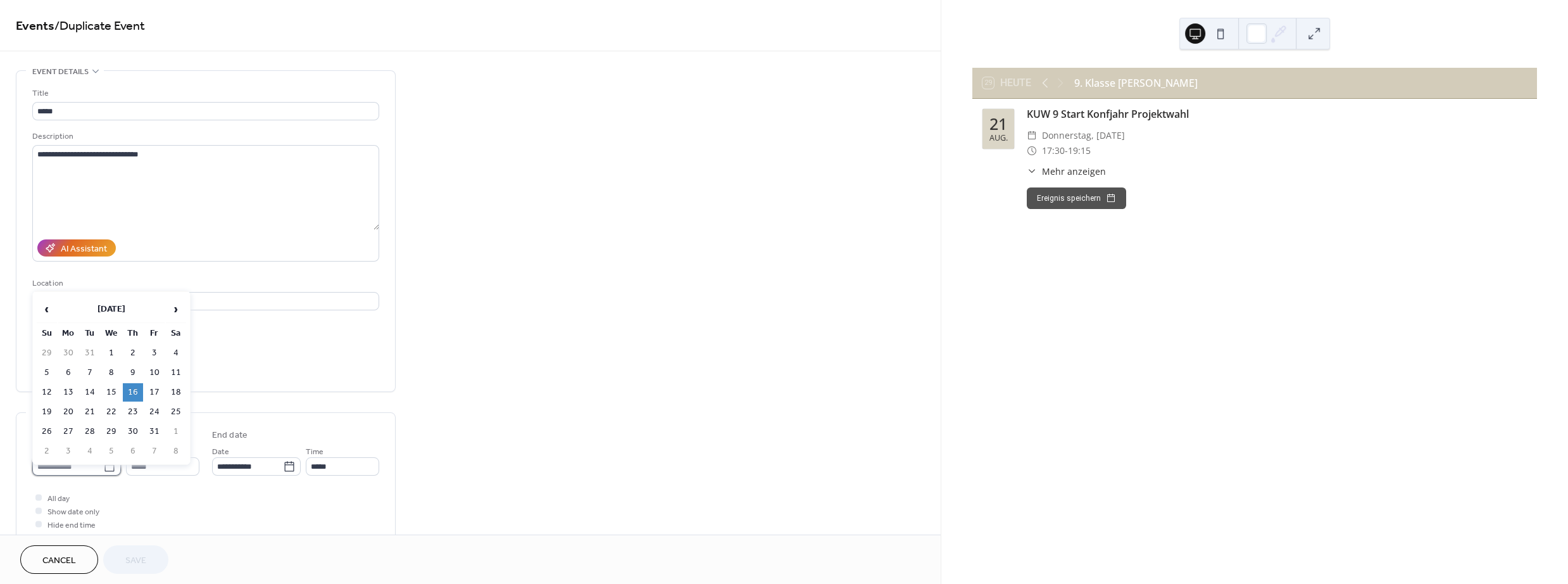click on "**********" at bounding box center [68, 466] 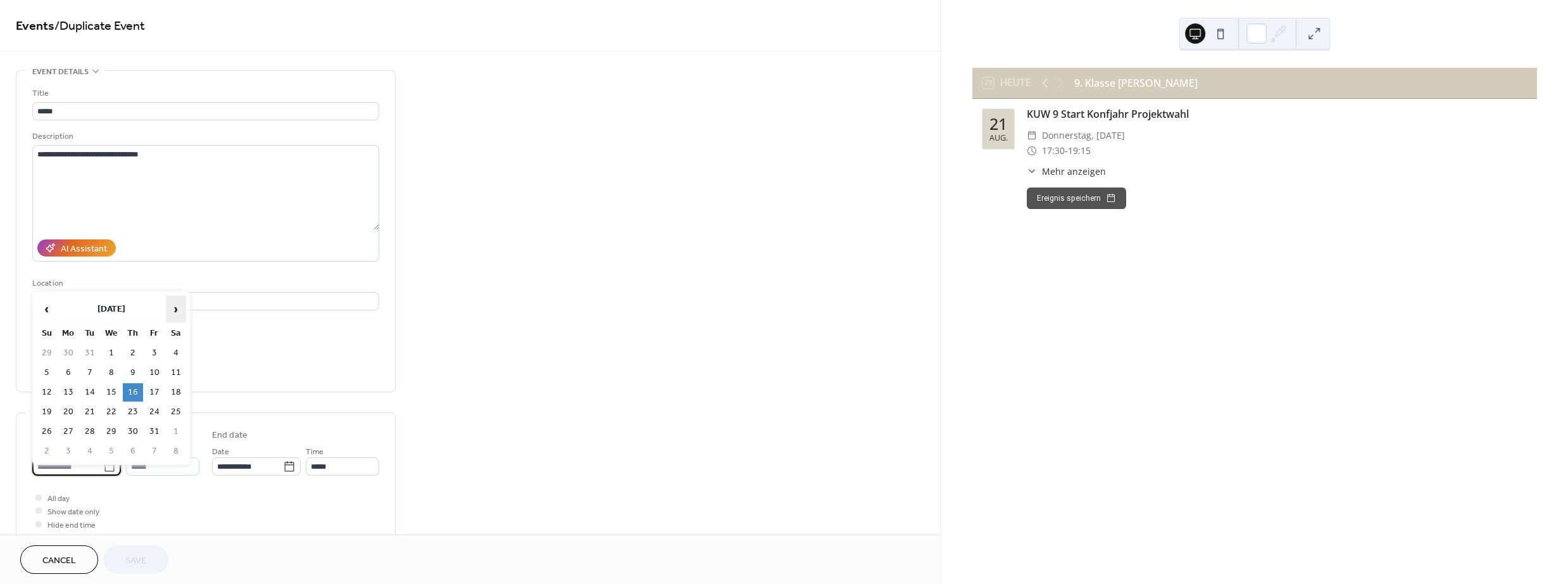 click on "›" at bounding box center [176, 309] 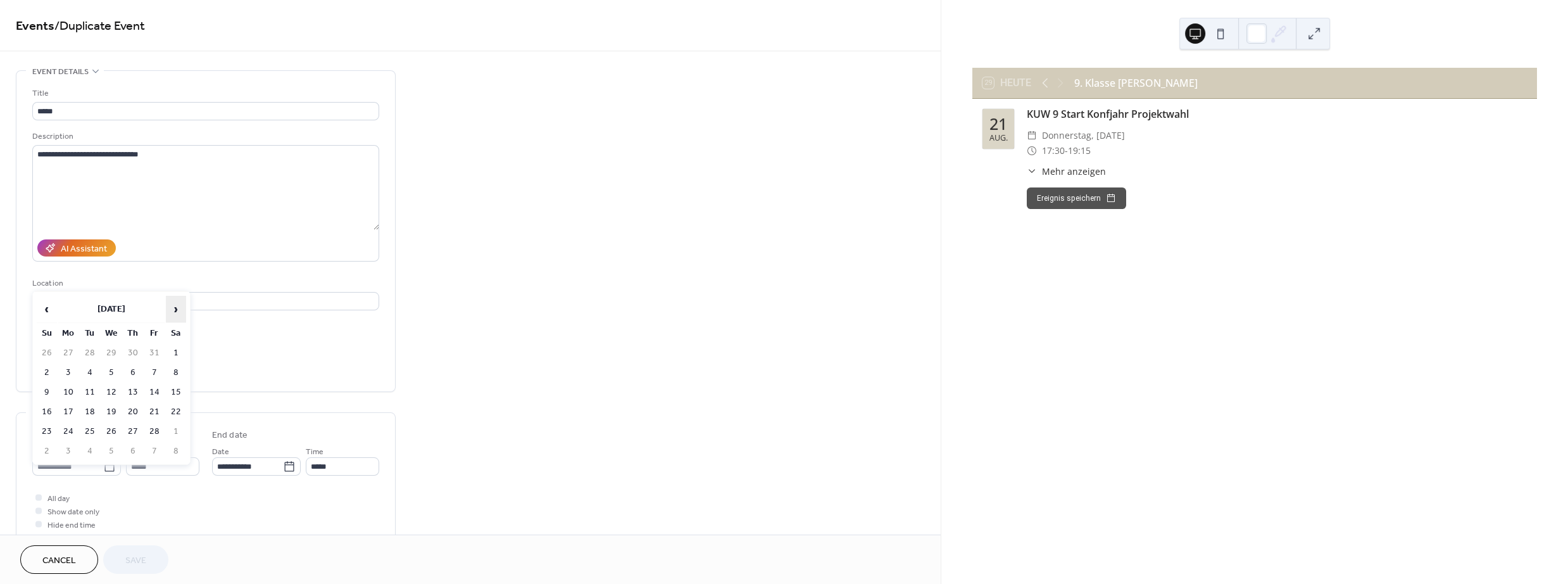 click on "›" at bounding box center [176, 309] 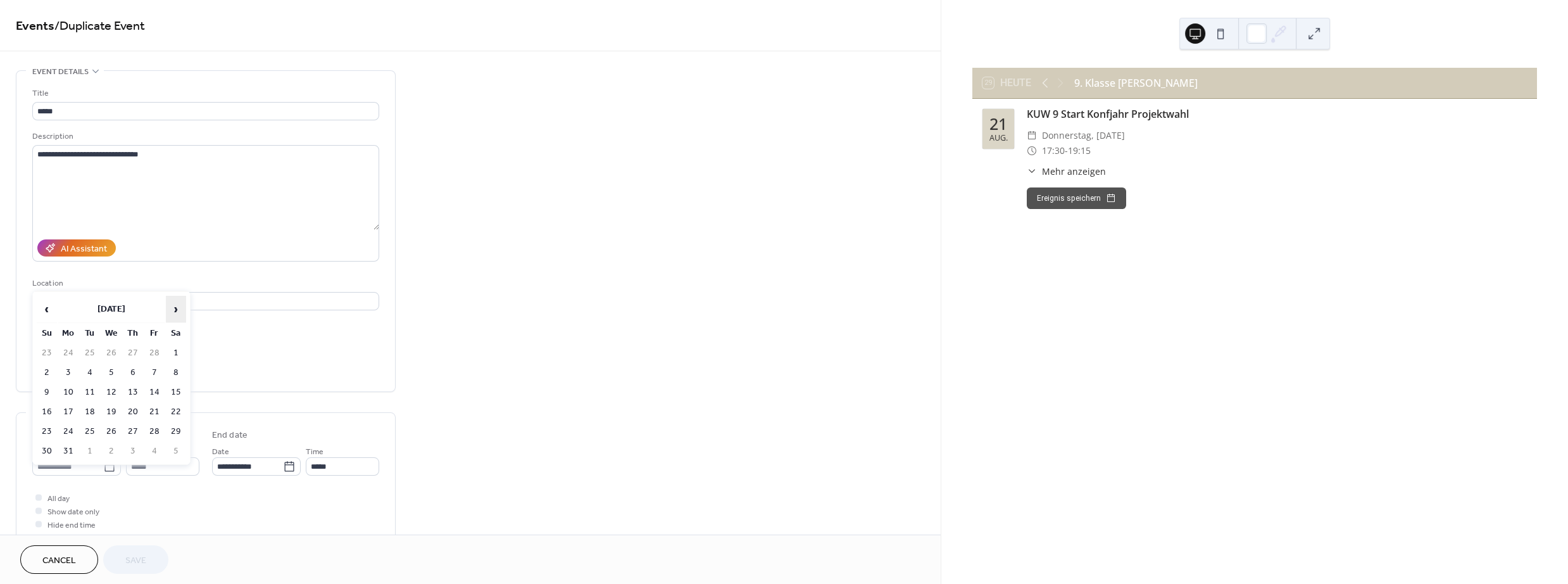 click on "›" at bounding box center (176, 309) 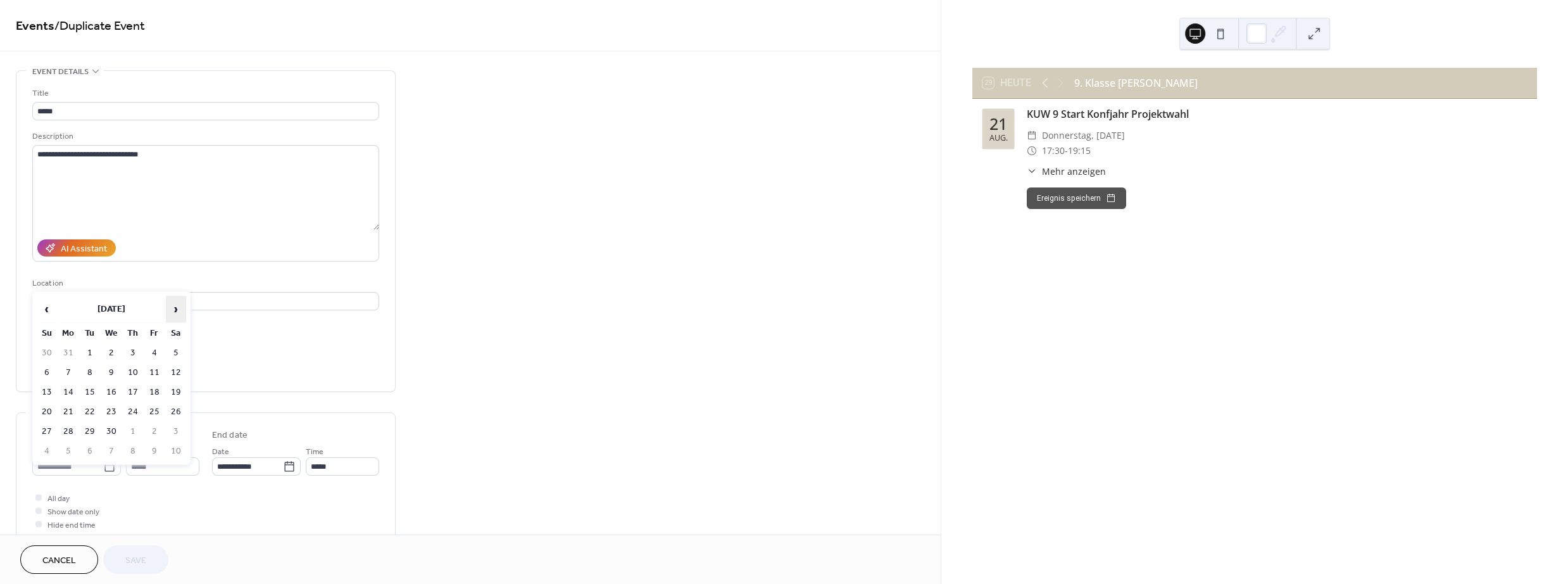 click on "›" at bounding box center (176, 309) 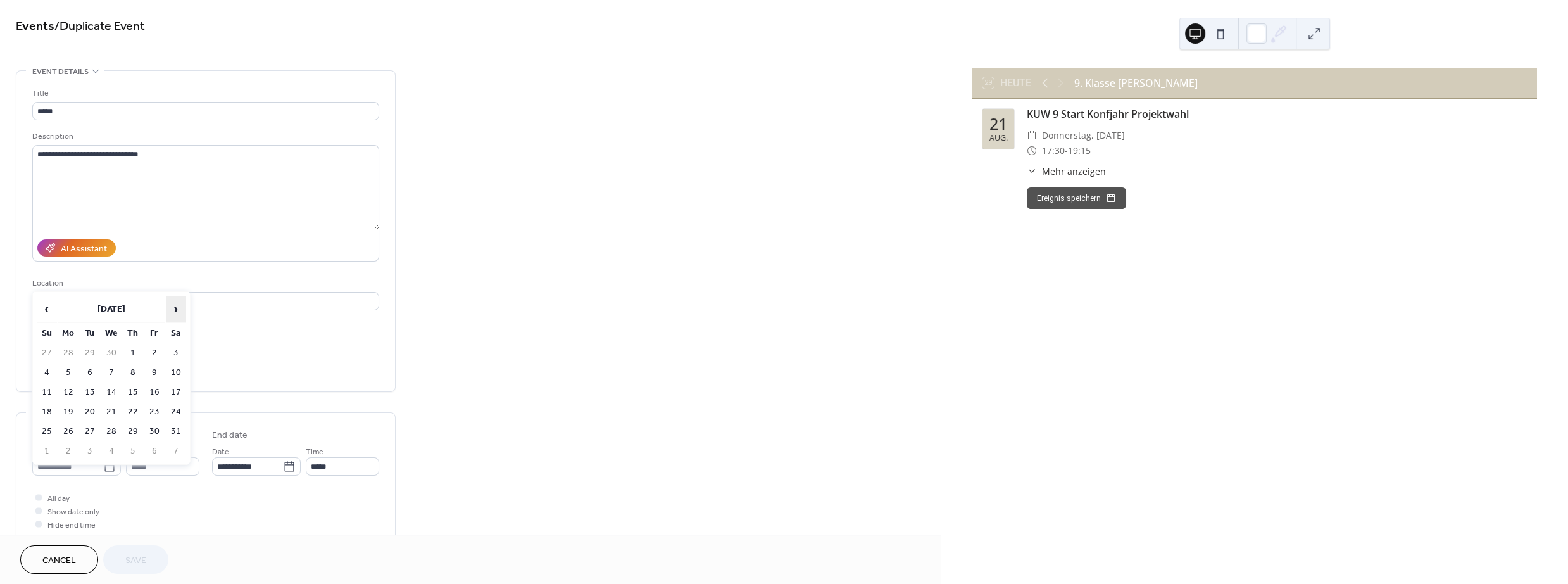 click on "›" at bounding box center [176, 309] 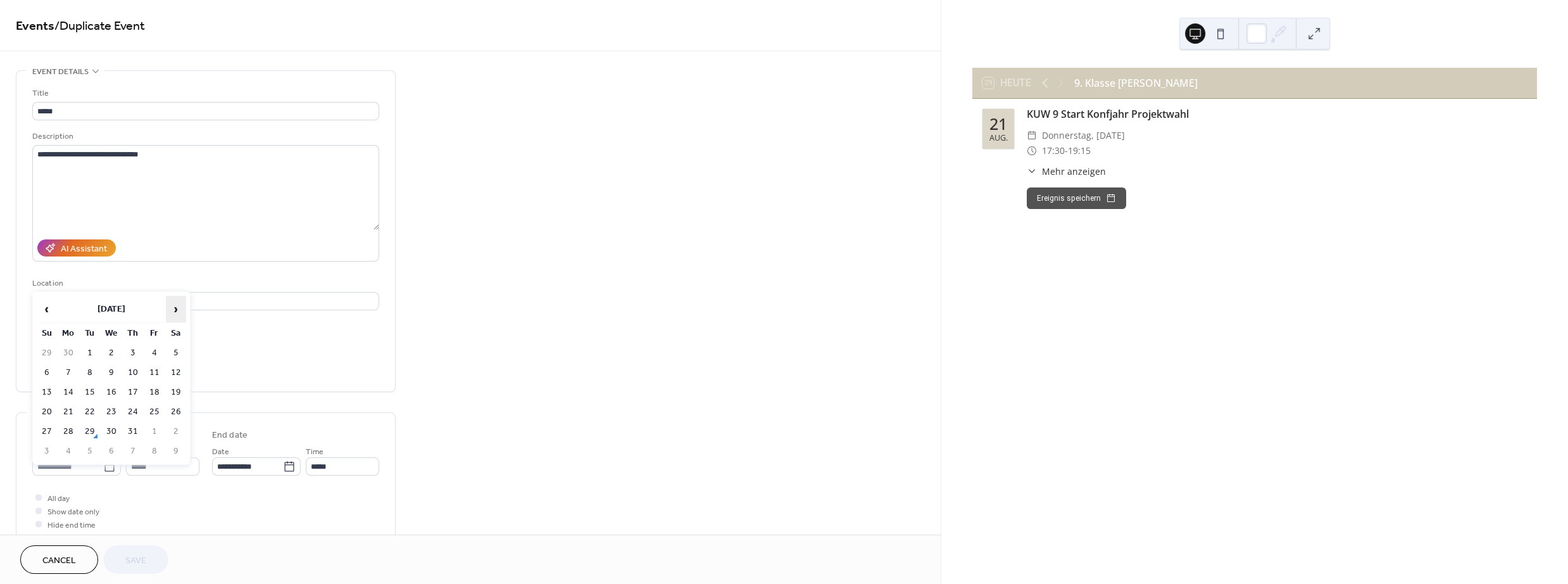 click on "›" at bounding box center (176, 309) 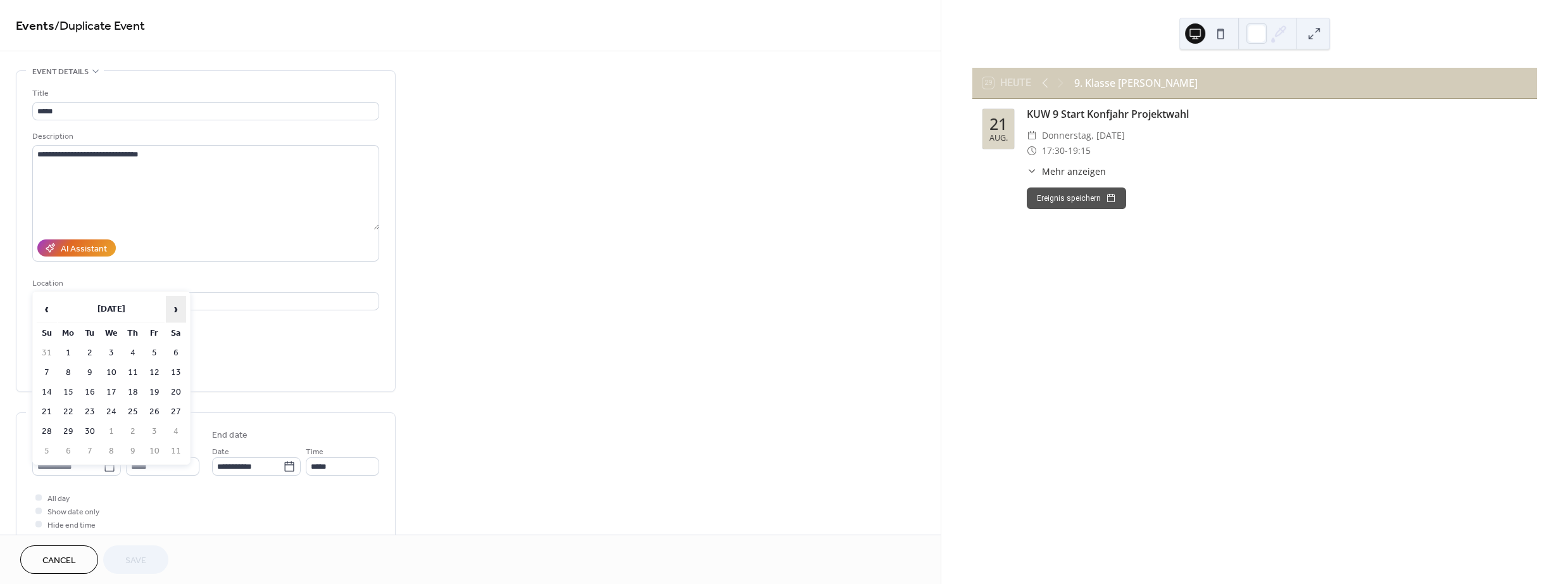 click on "›" at bounding box center (176, 309) 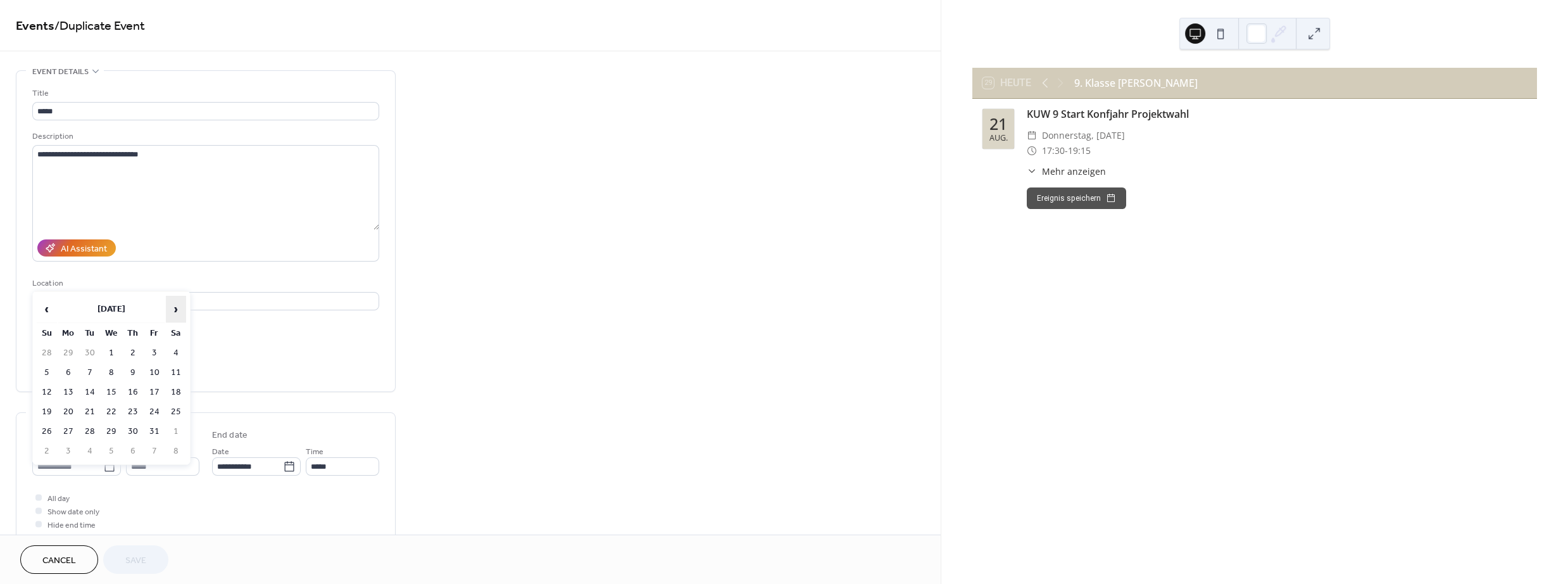 click on "›" at bounding box center [176, 309] 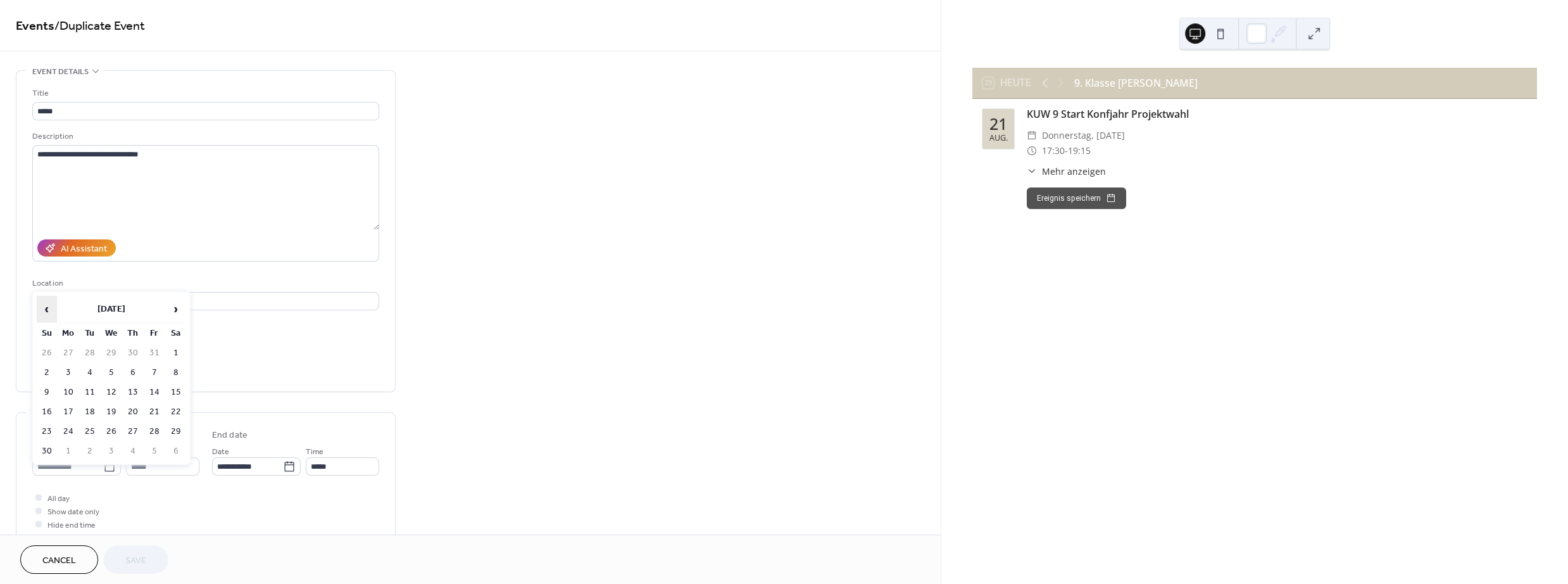 click on "‹" at bounding box center [47, 309] 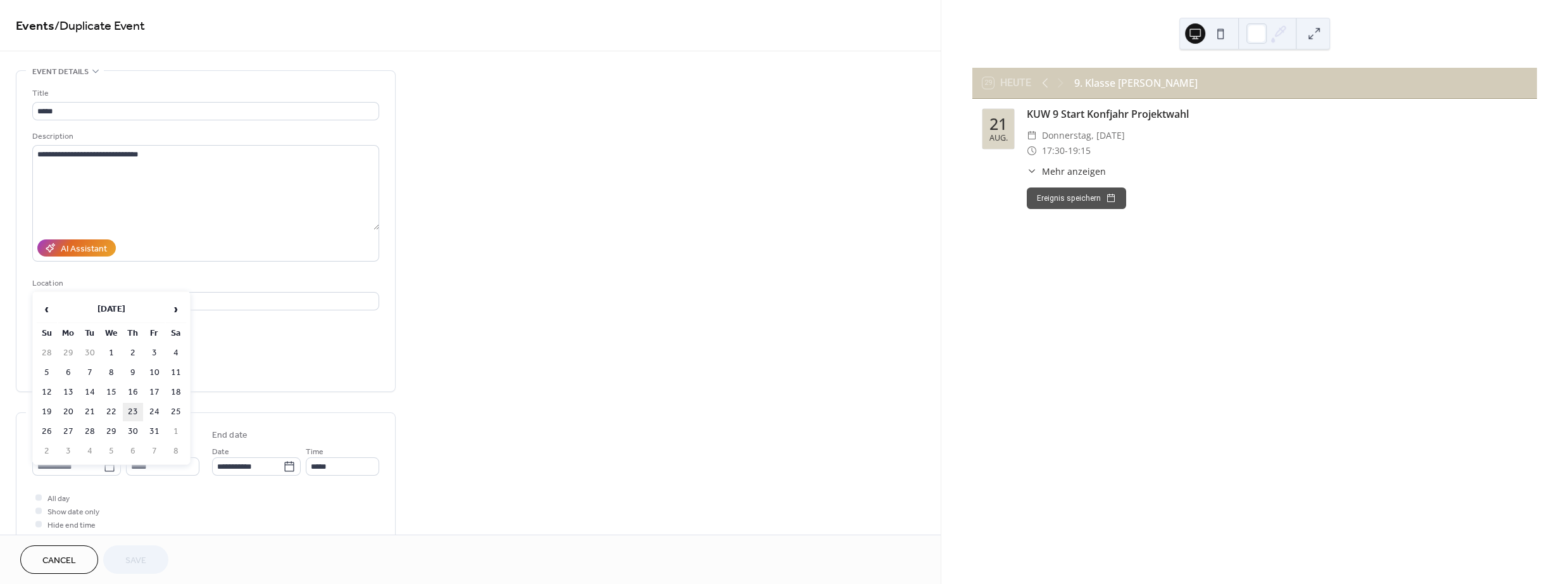 click on "23" at bounding box center [133, 412] 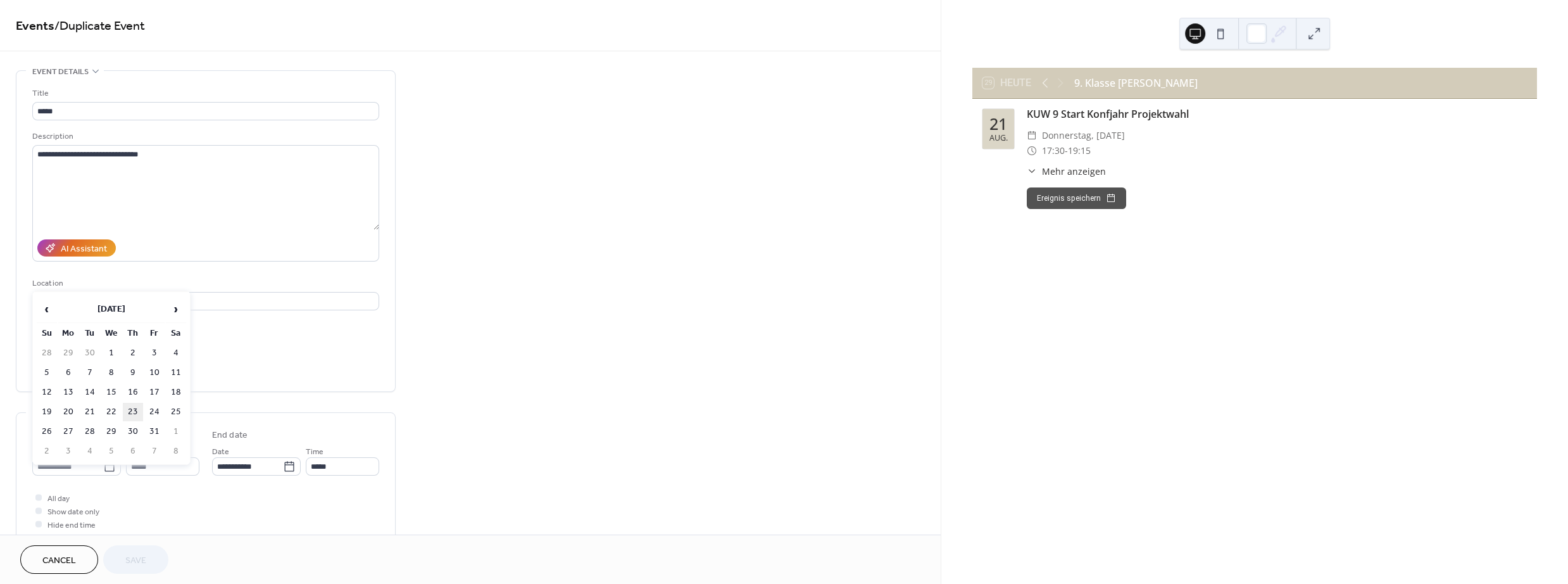 type on "**********" 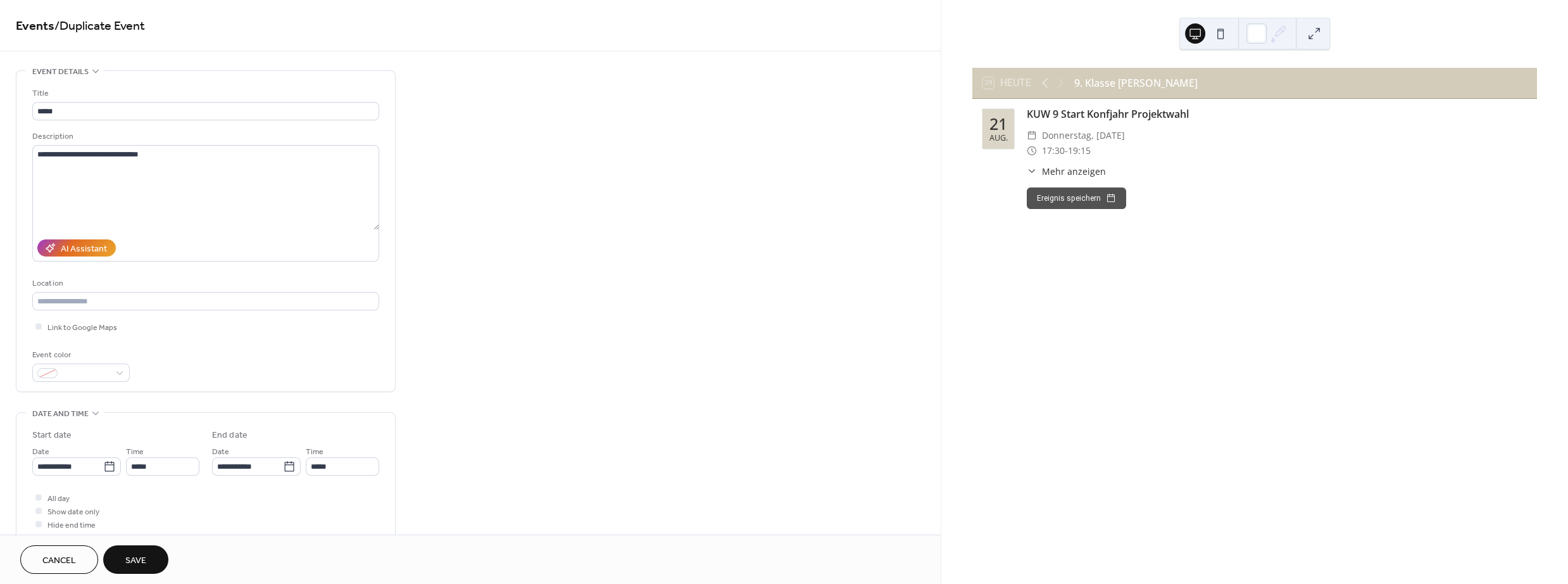 click on "Save" at bounding box center [135, 559] 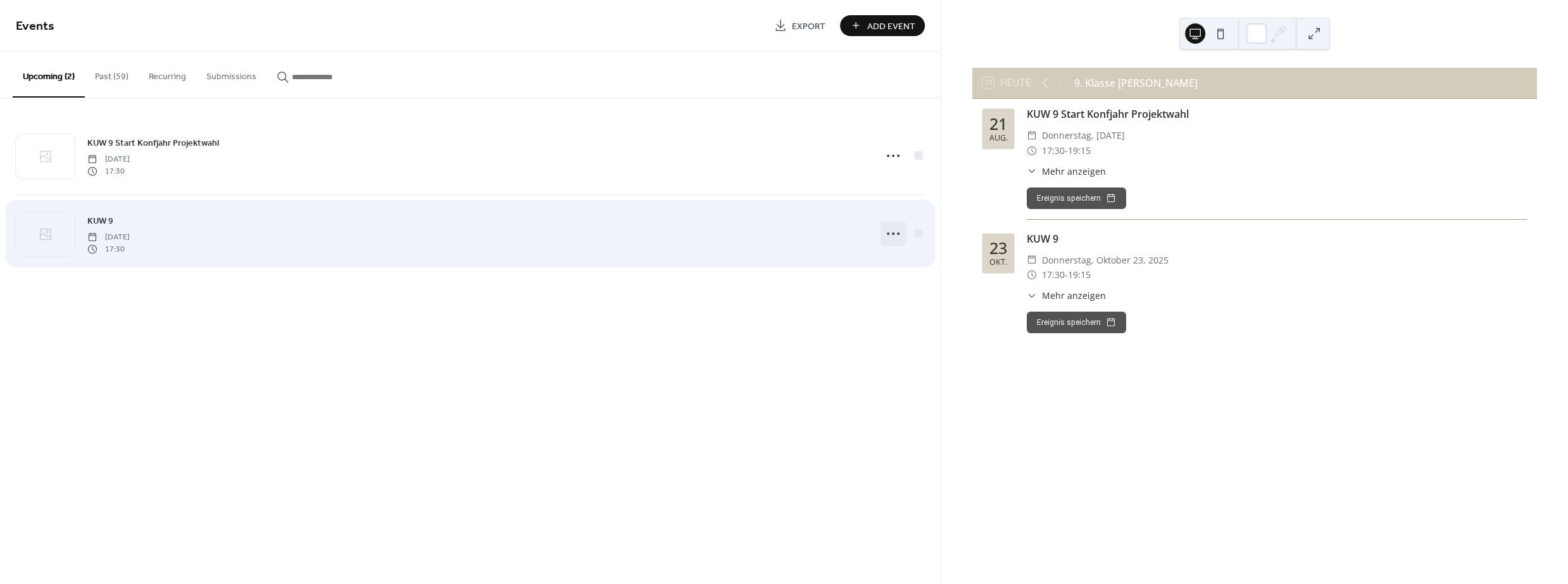 click 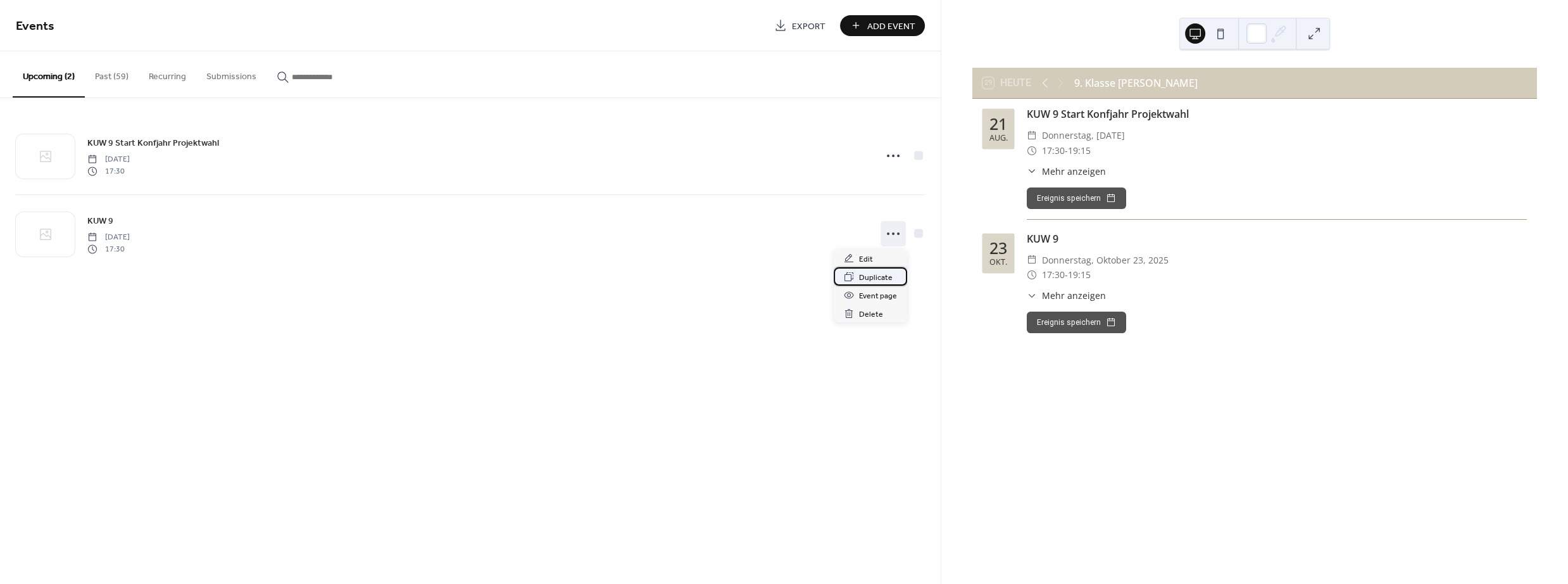 click on "Duplicate" at bounding box center [875, 277] 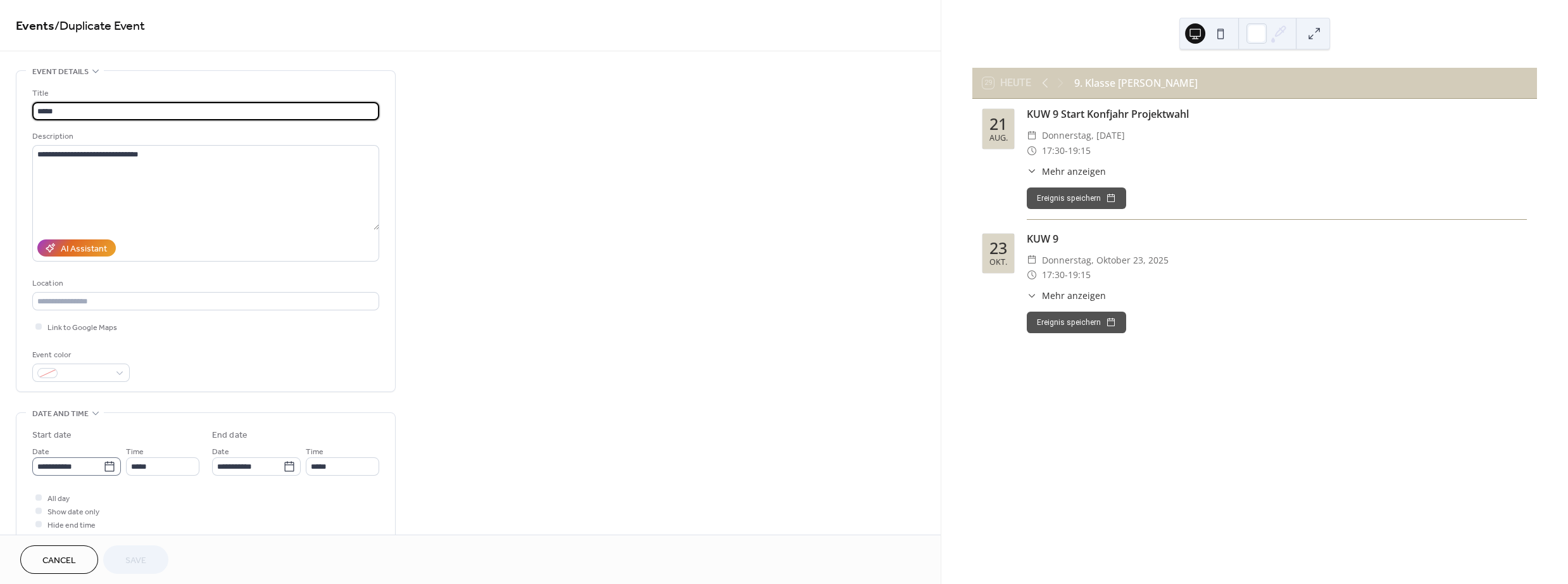 click 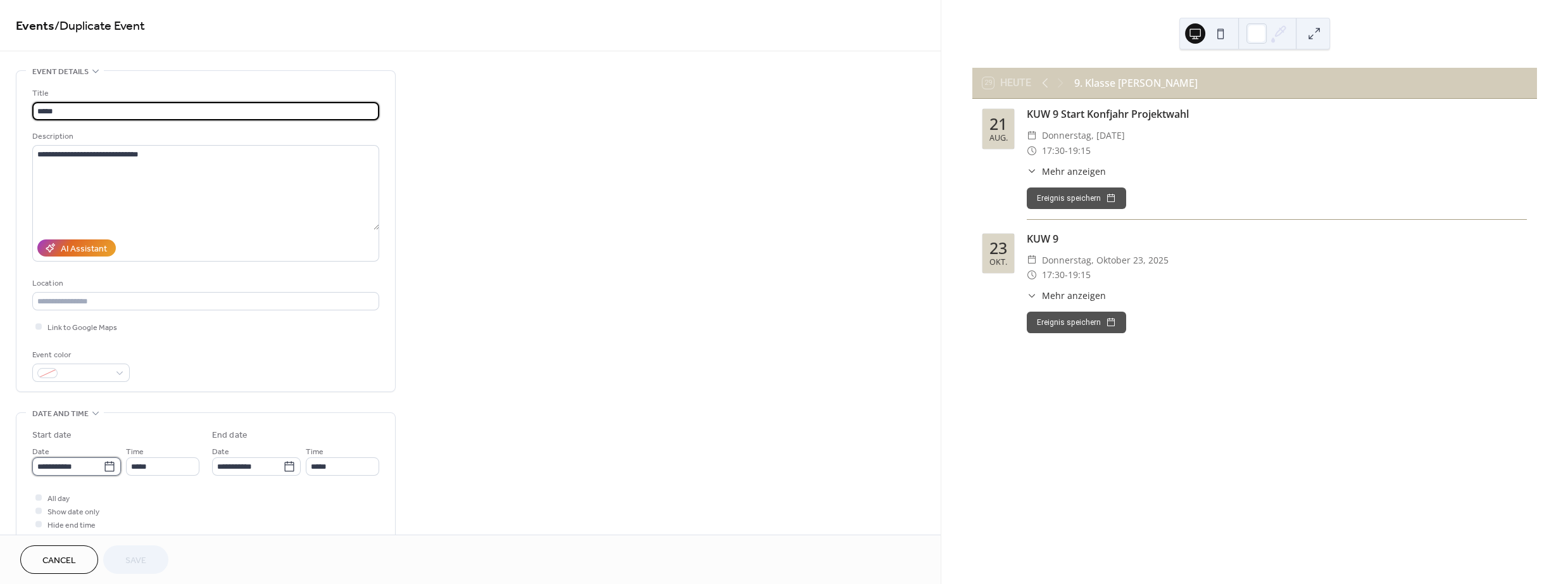 click on "**********" at bounding box center (68, 466) 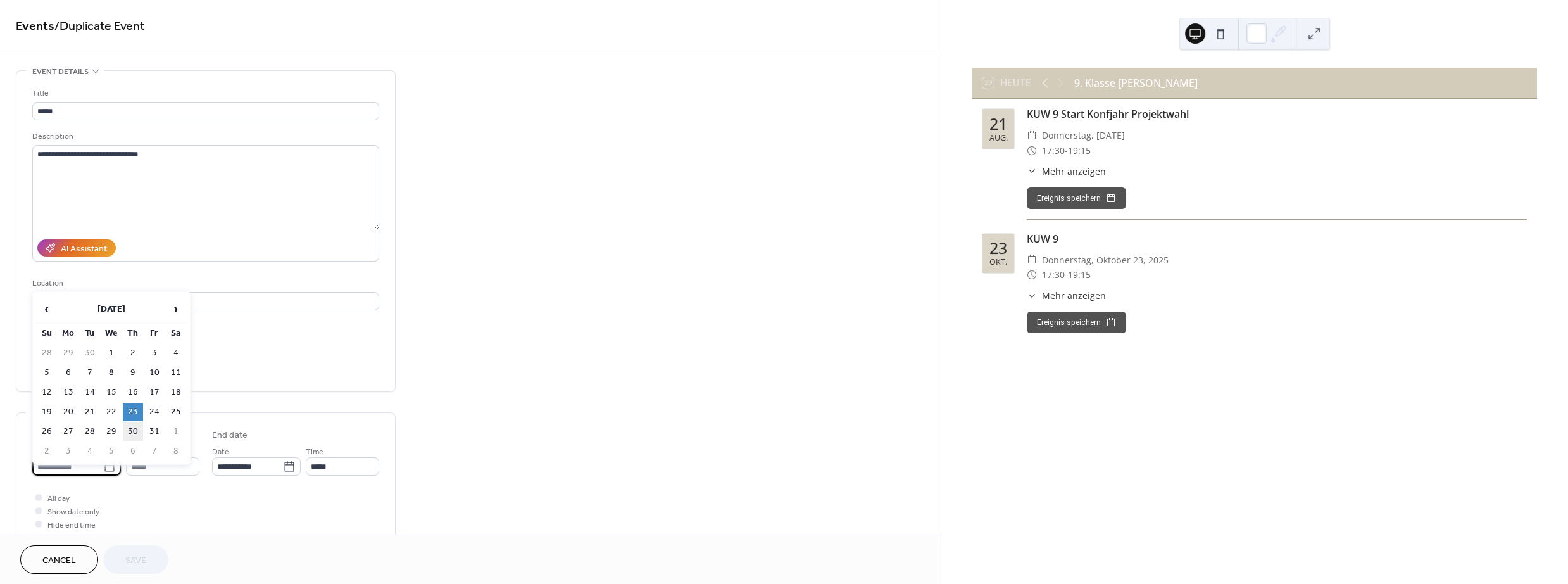 click on "30" at bounding box center (133, 431) 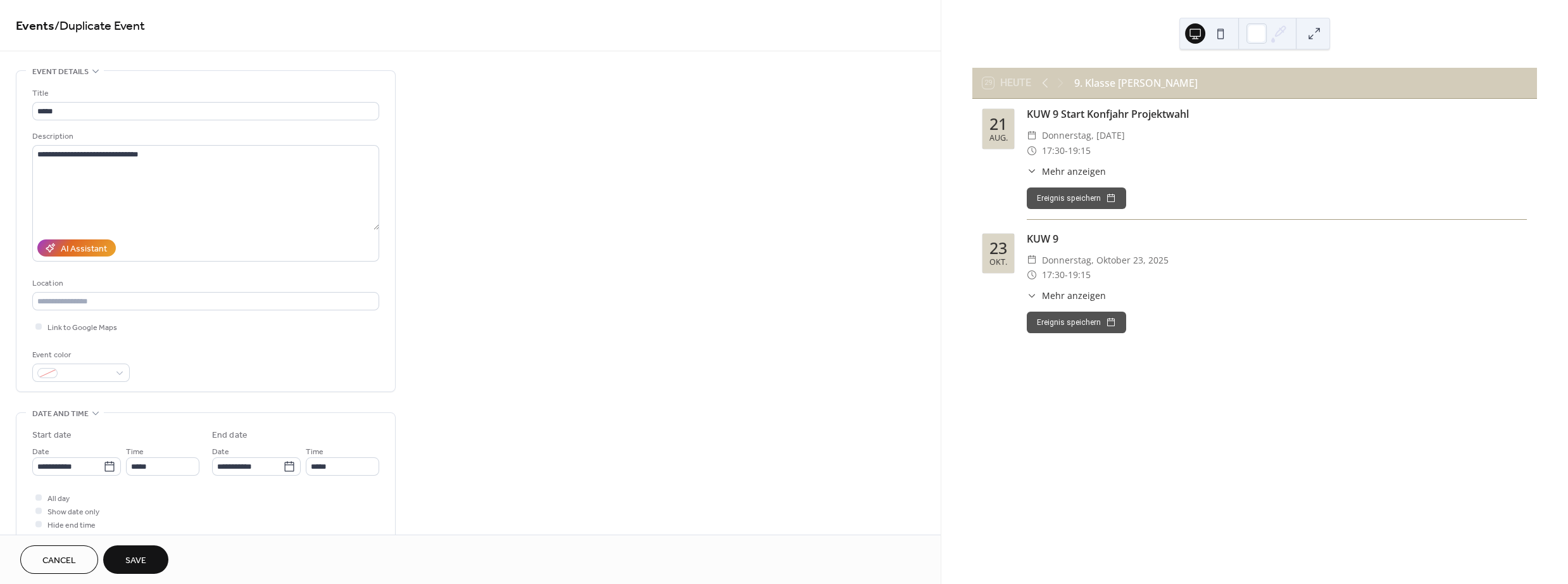 click on "Save" at bounding box center [135, 561] 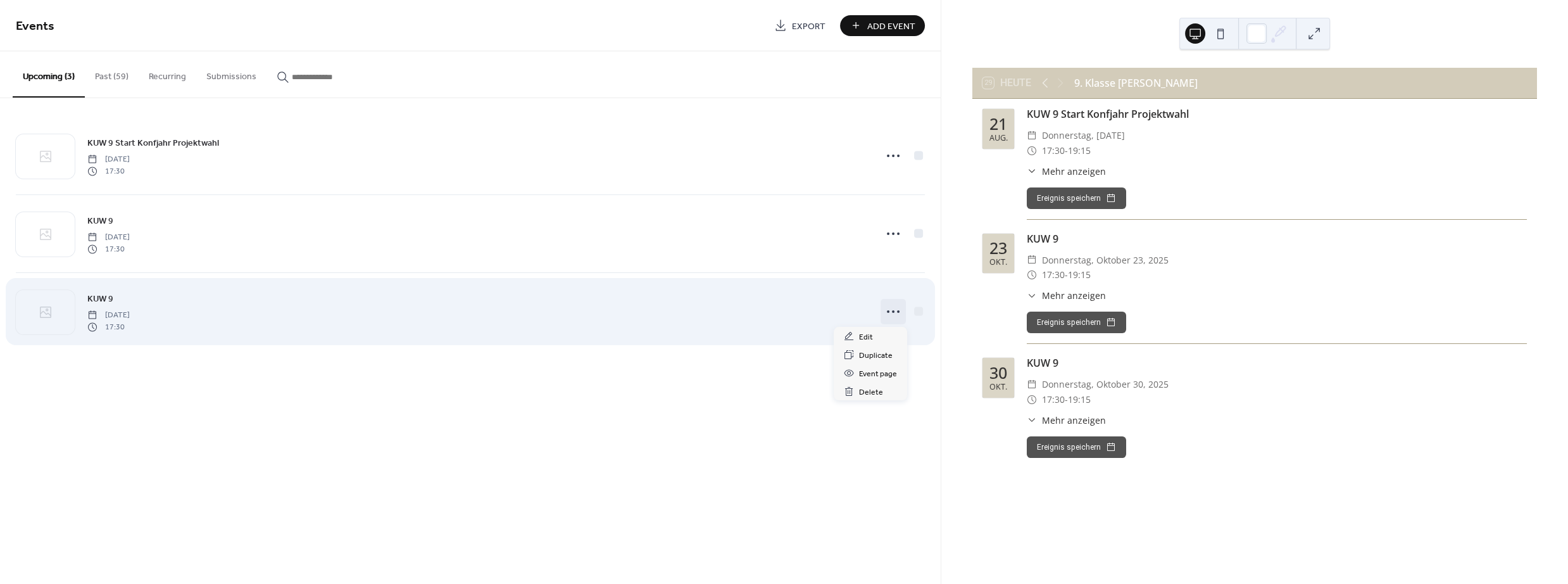 click 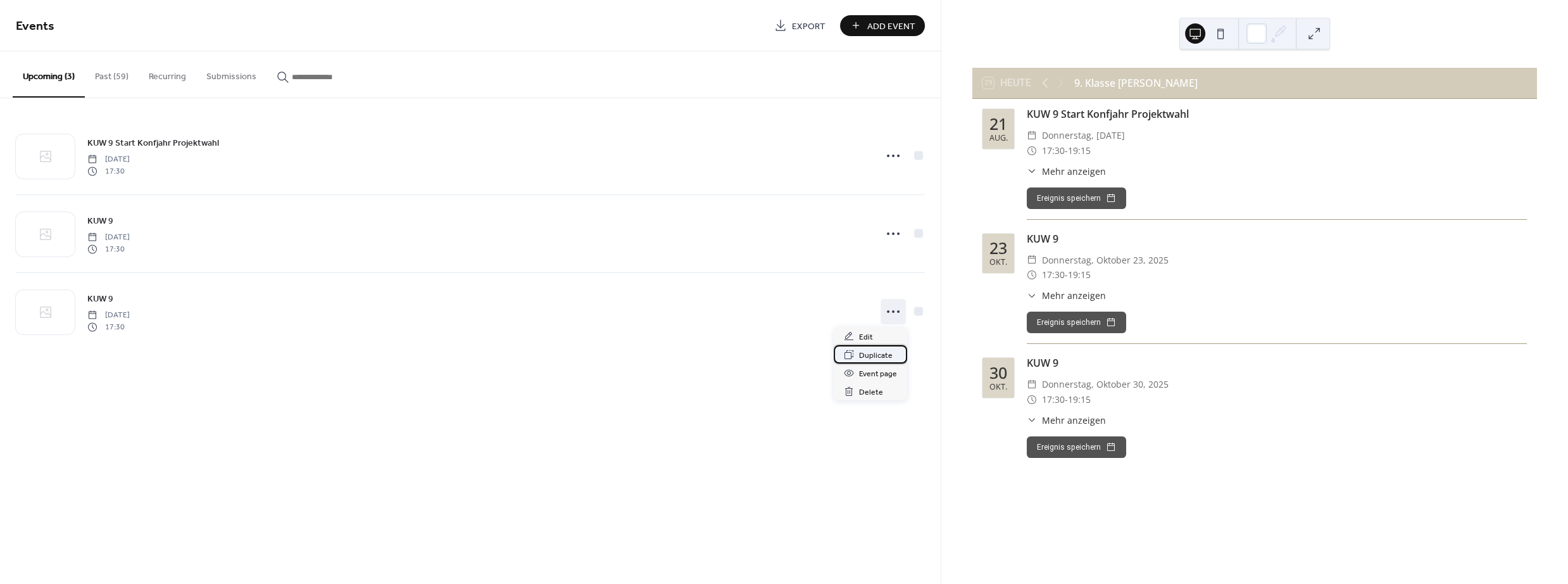 click on "Duplicate" at bounding box center (875, 355) 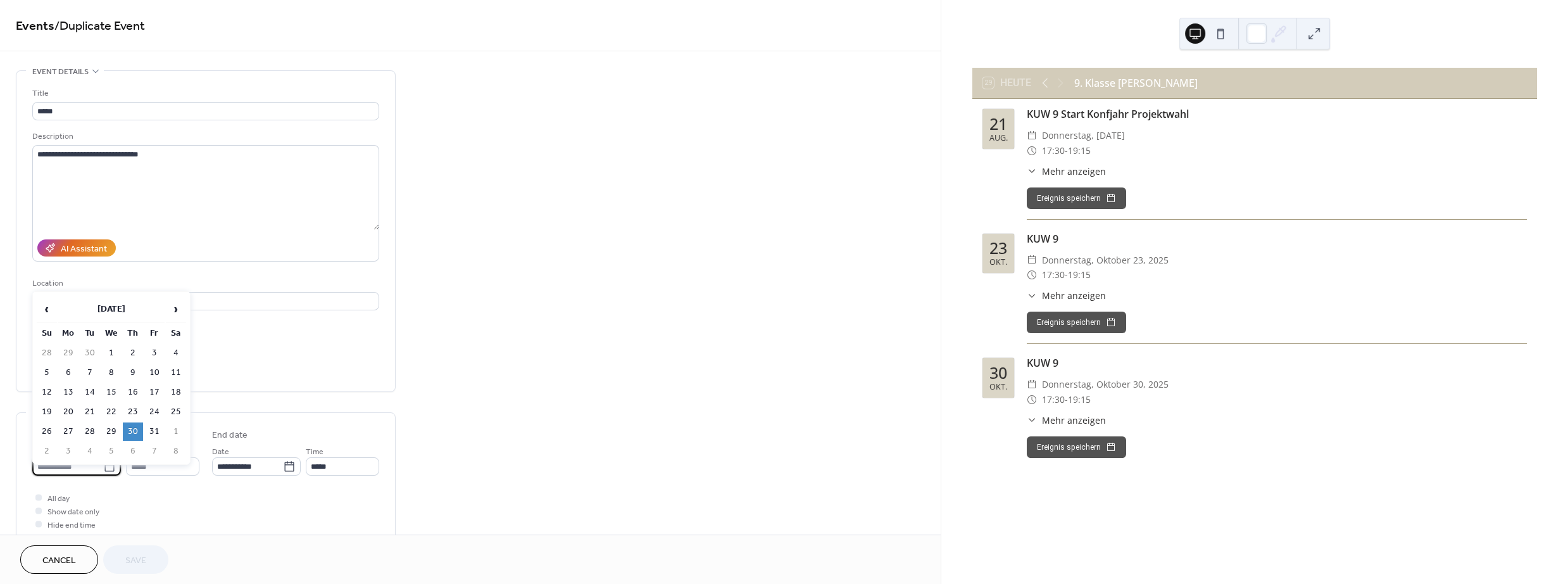 click on "**********" at bounding box center (68, 466) 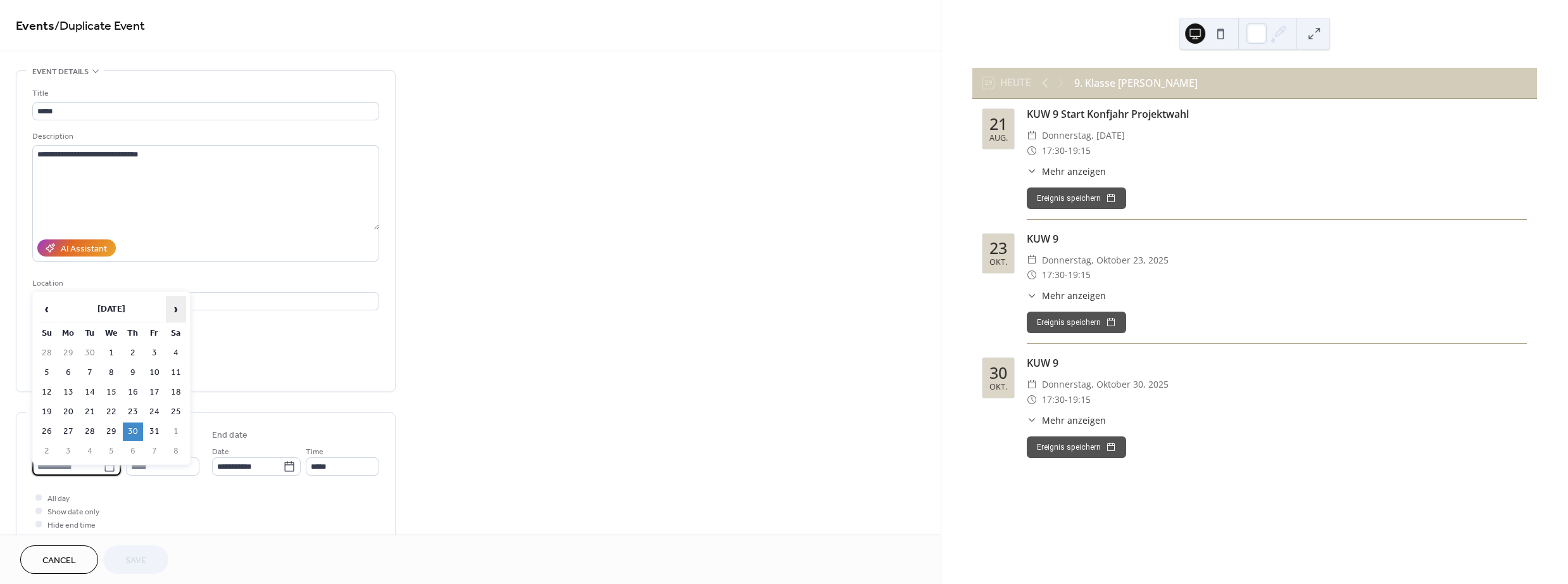 click on "›" at bounding box center [176, 309] 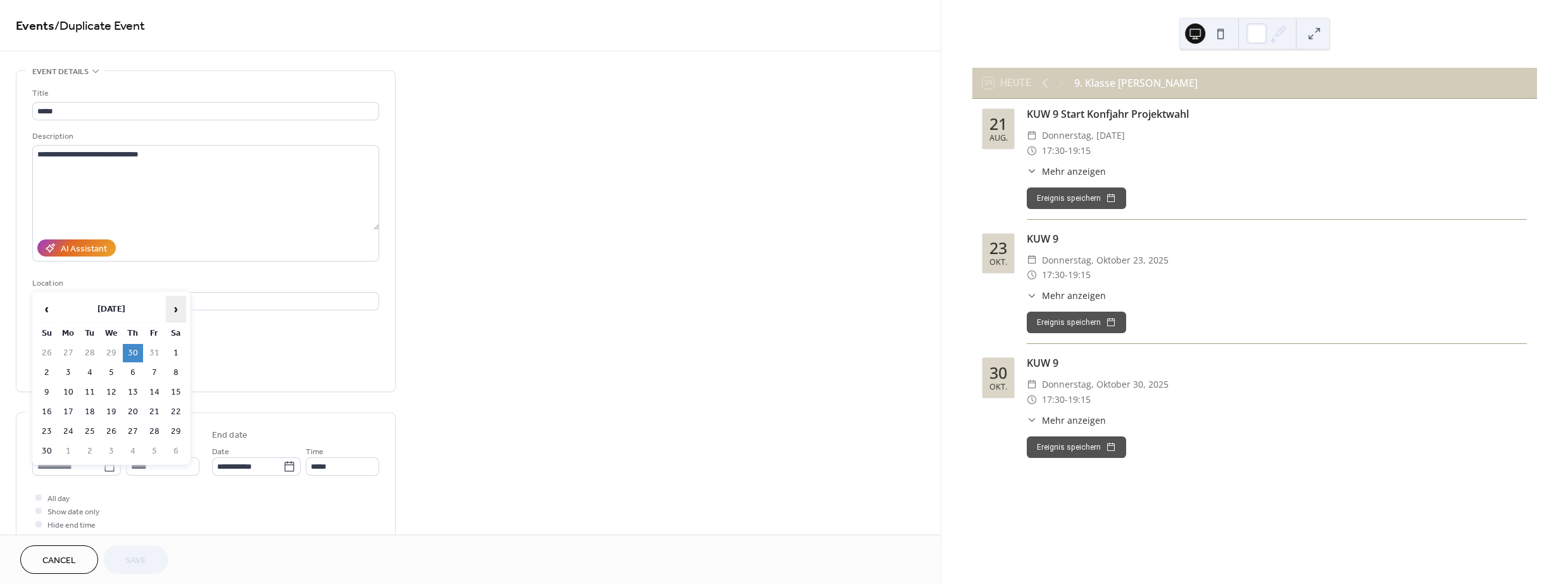 click on "›" at bounding box center [176, 309] 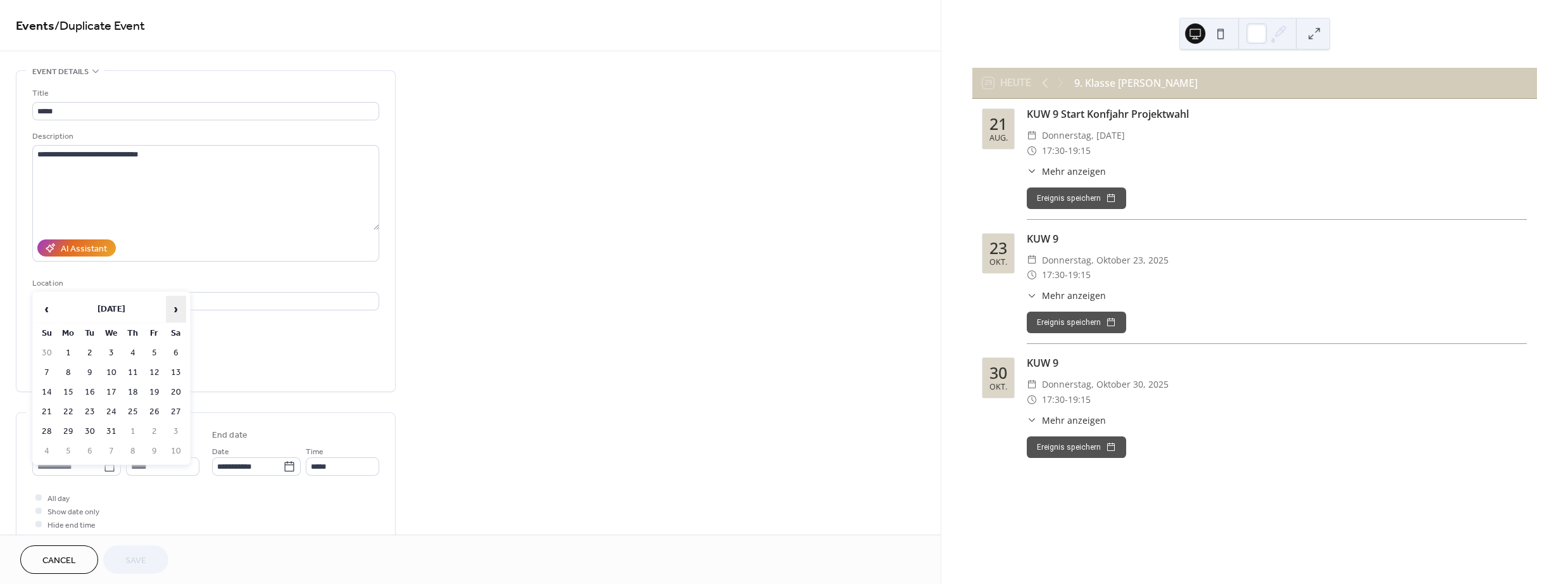 click on "›" at bounding box center [176, 309] 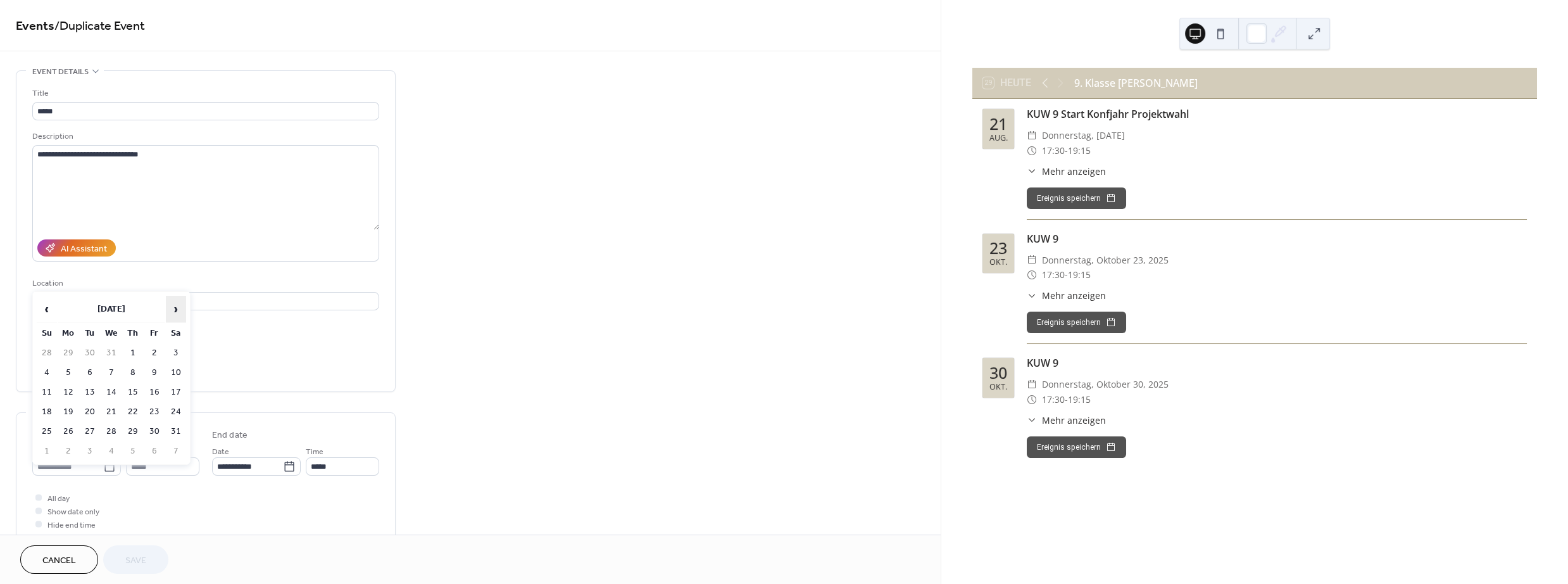 click on "›" at bounding box center (176, 309) 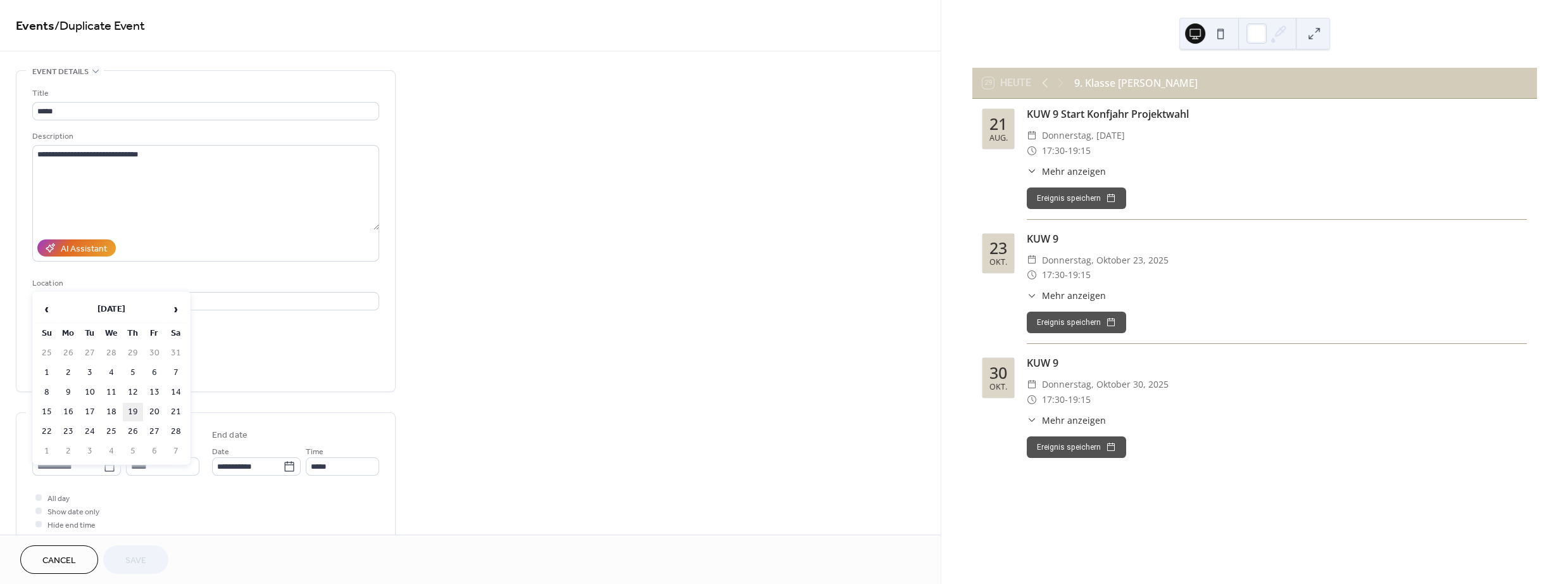 click on "19" at bounding box center [133, 412] 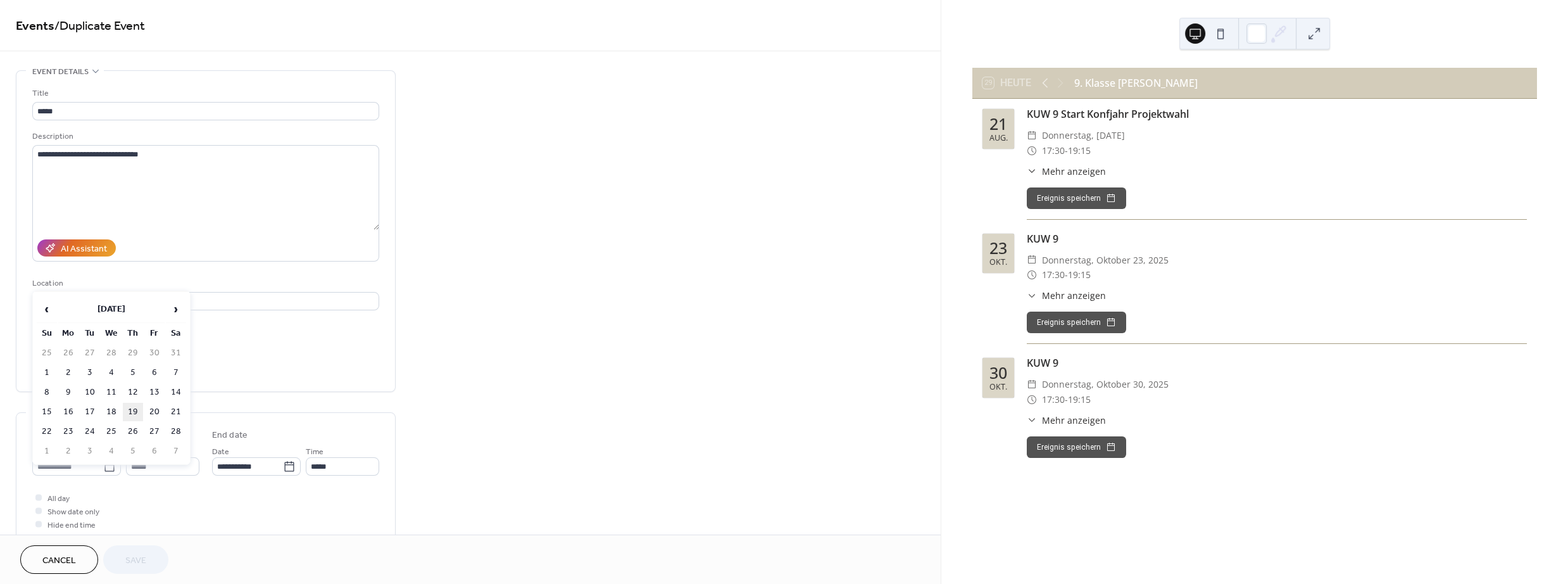 type on "**********" 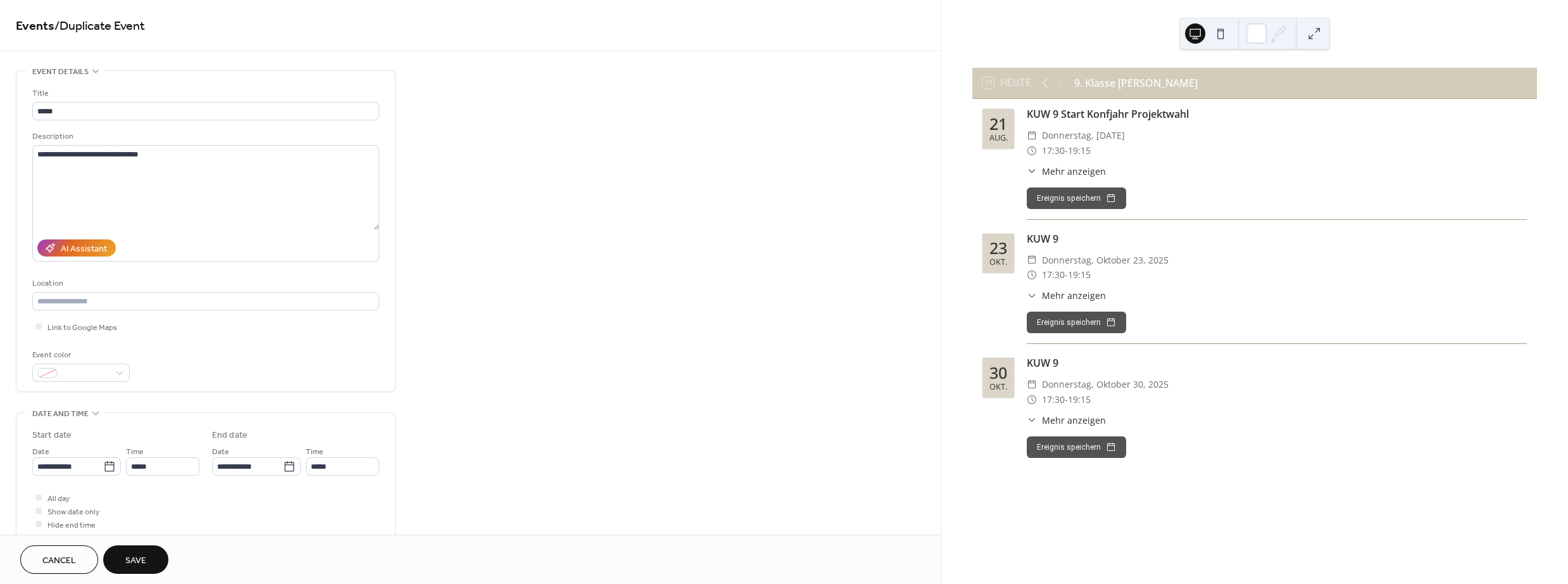 click on "Save" at bounding box center (135, 559) 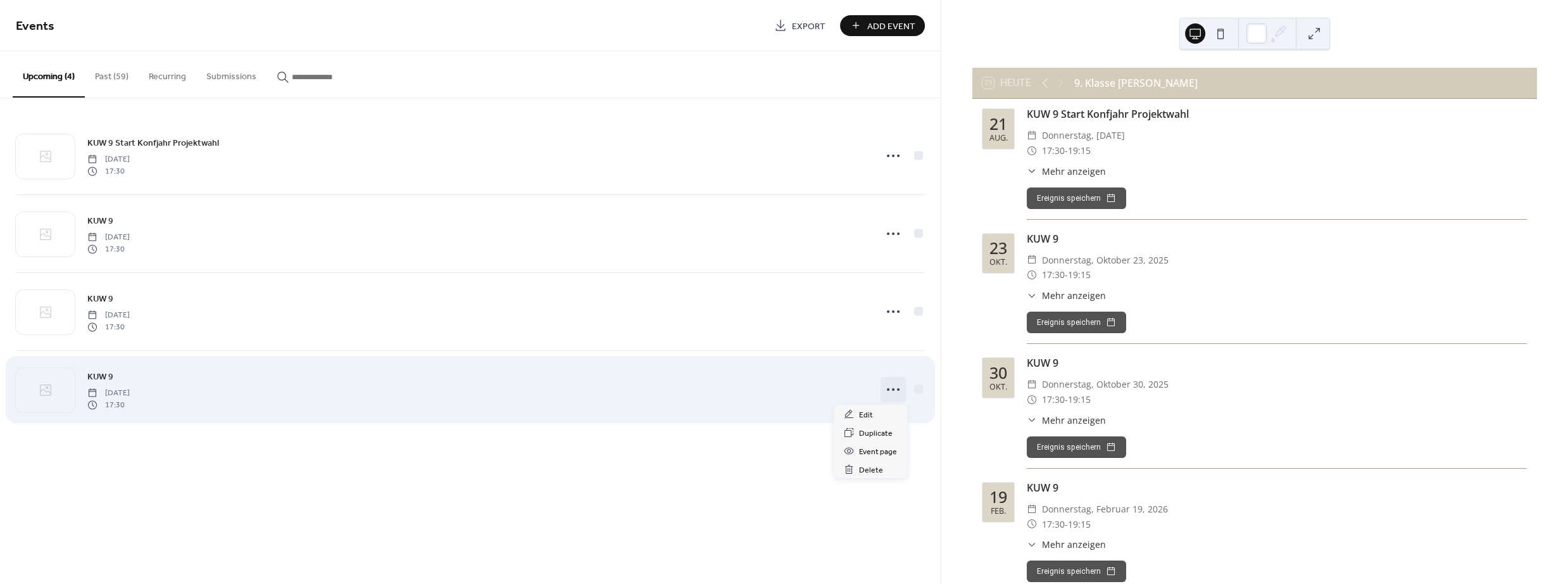 click 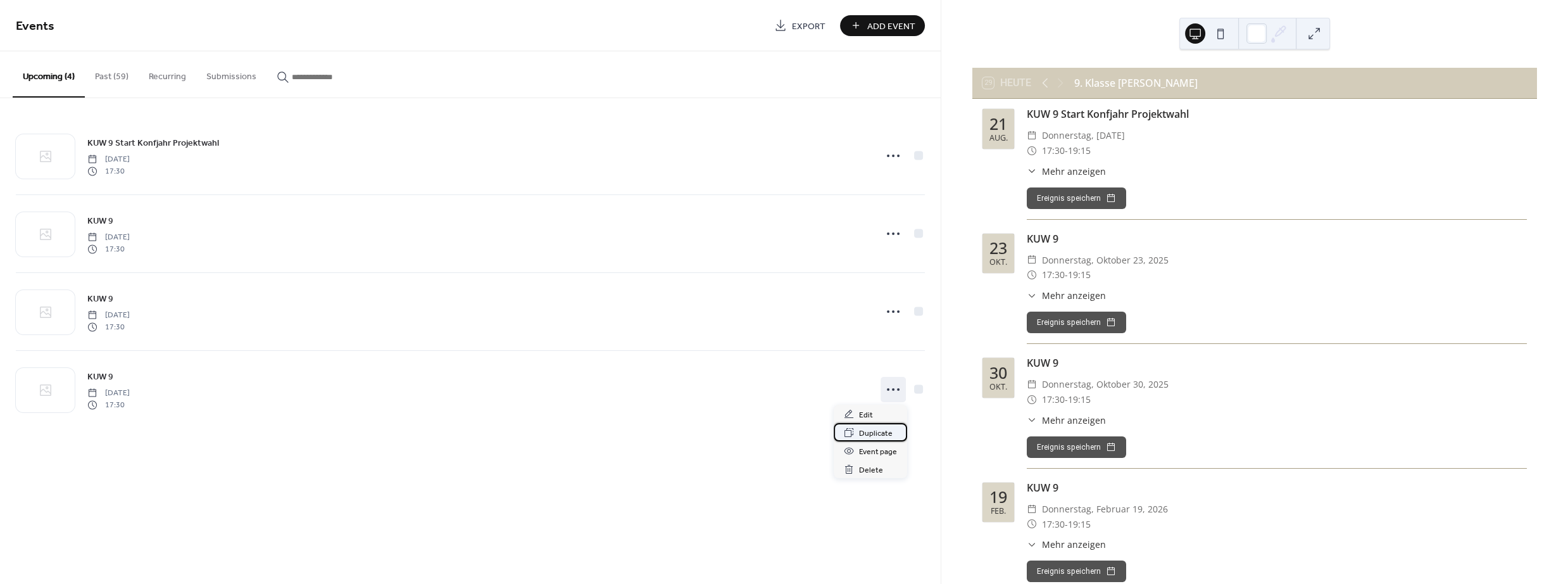 click on "Duplicate" at bounding box center (875, 433) 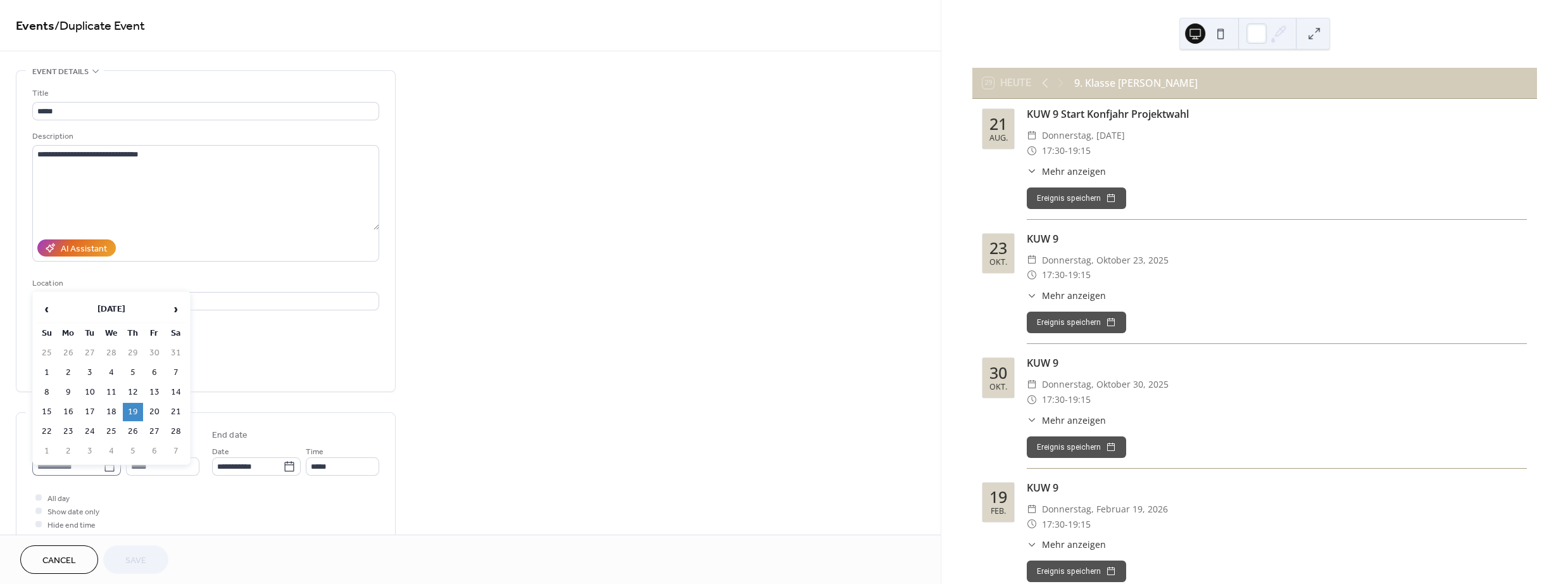 click 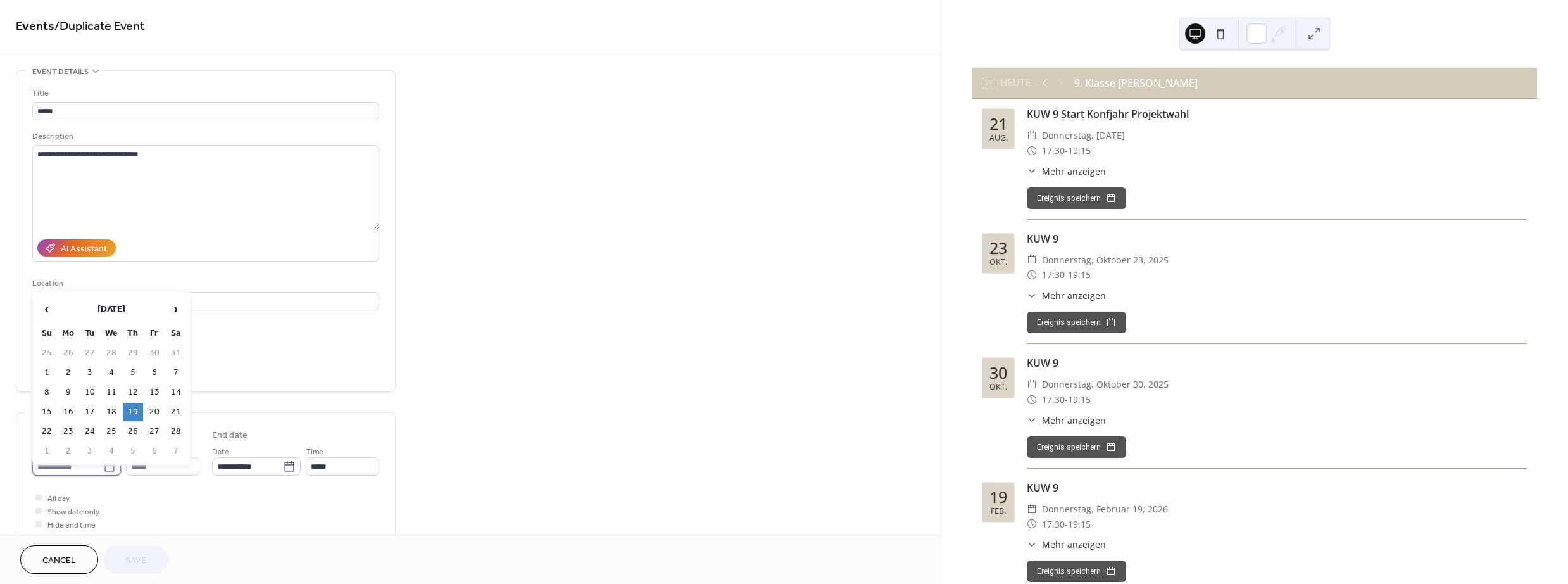 click on "**********" at bounding box center [68, 466] 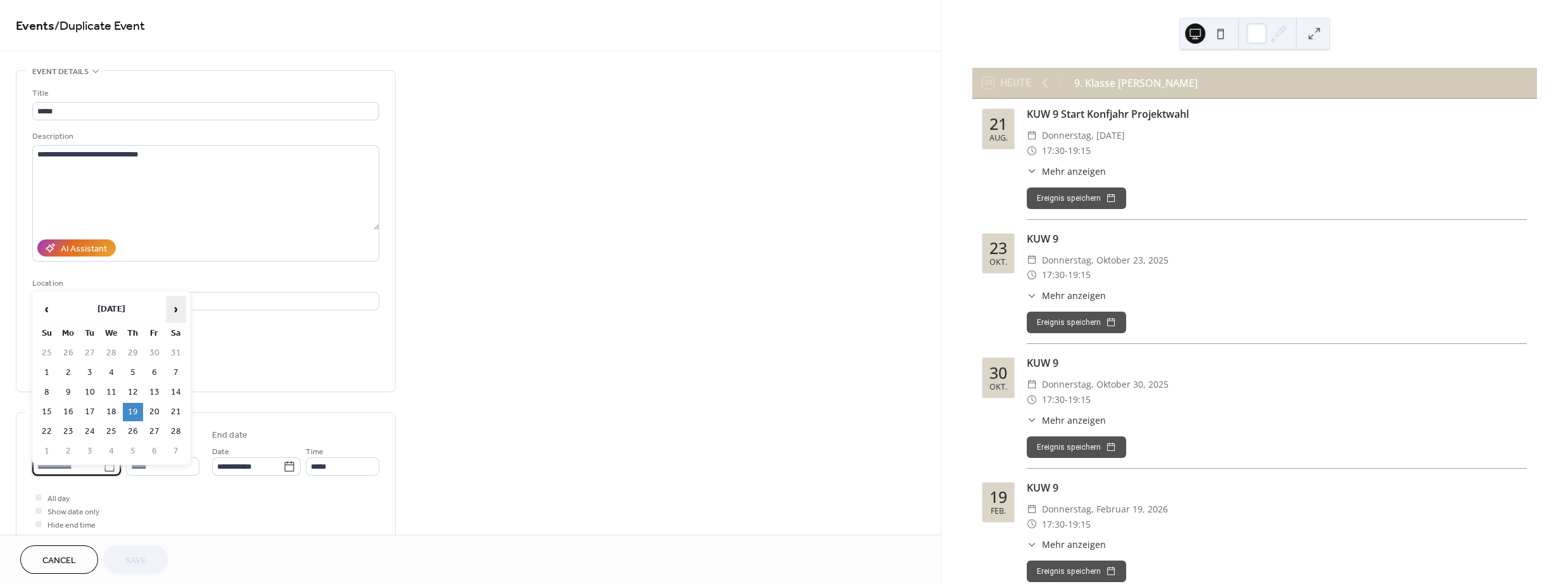 click on "›" at bounding box center (176, 309) 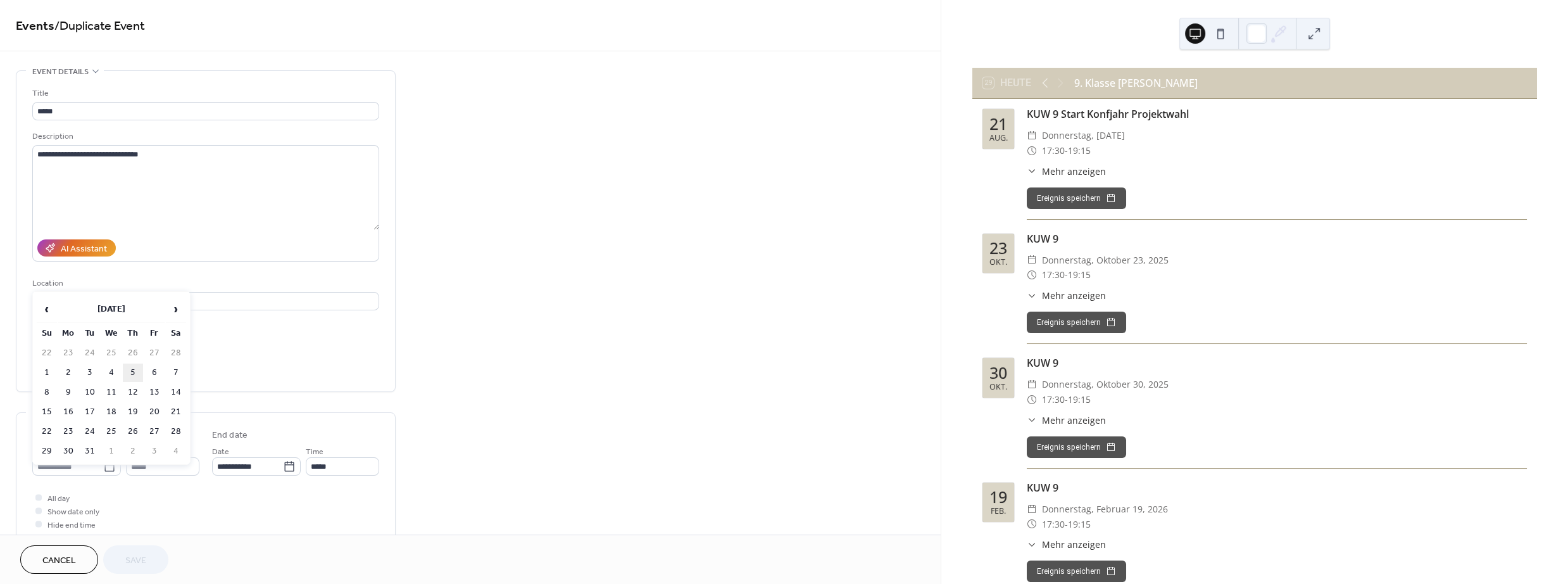 click on "5" at bounding box center [133, 372] 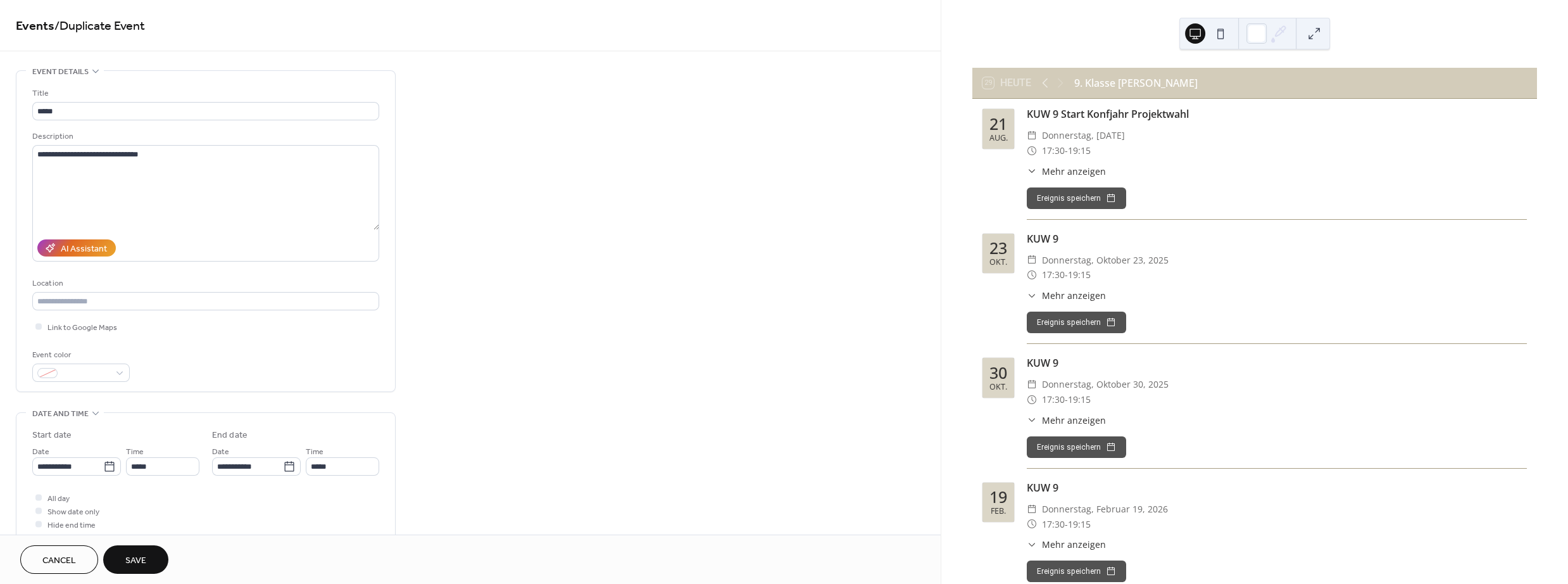 type on "**********" 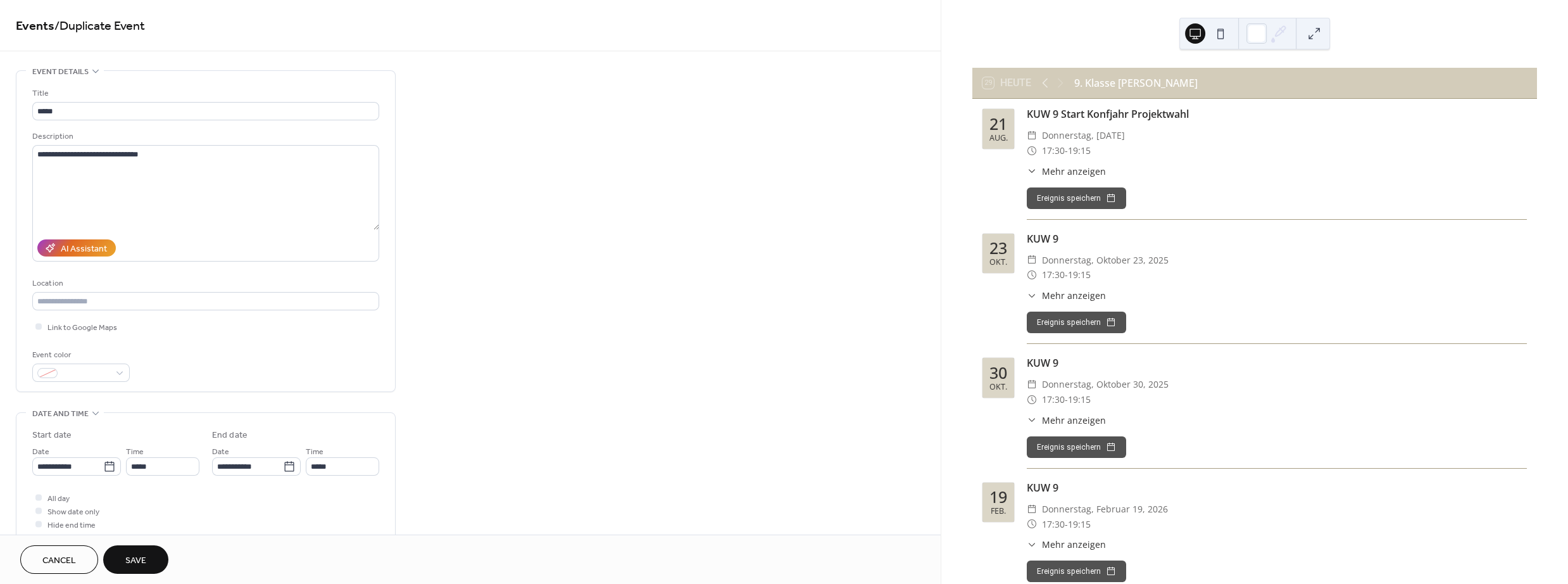 type on "**********" 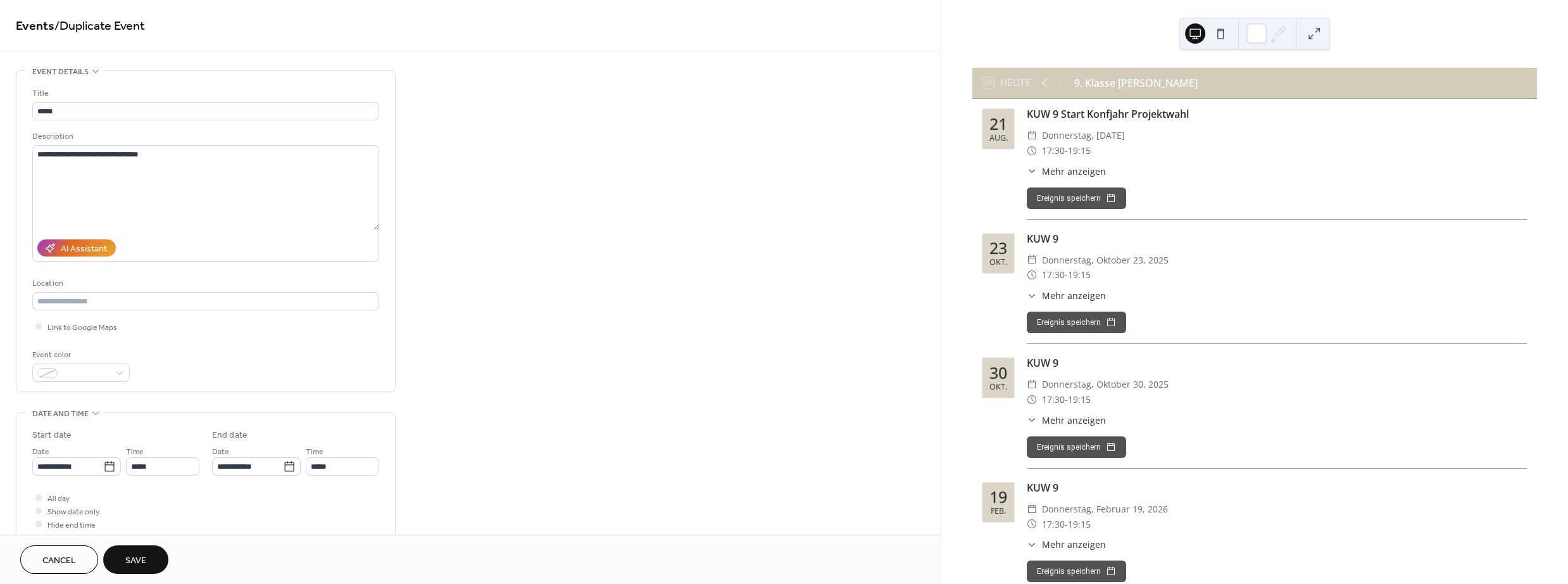 click on "Save" at bounding box center (135, 559) 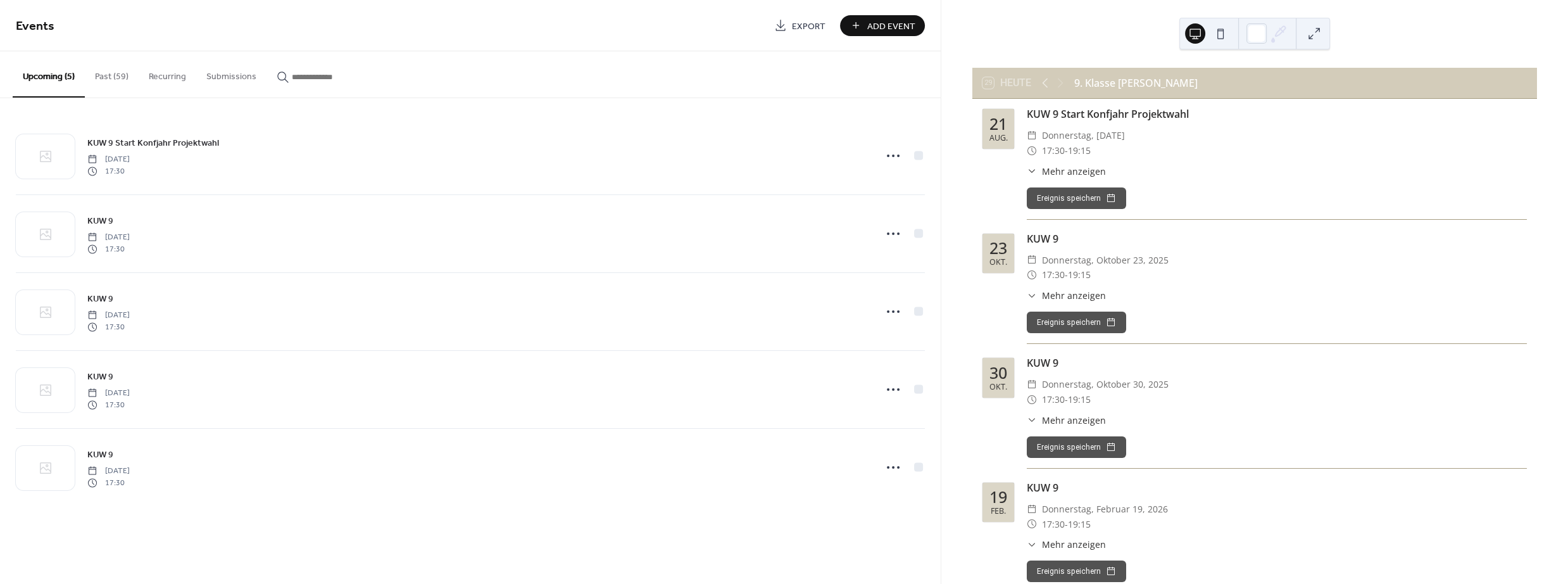 click on "Past (59)" at bounding box center (111, 73) 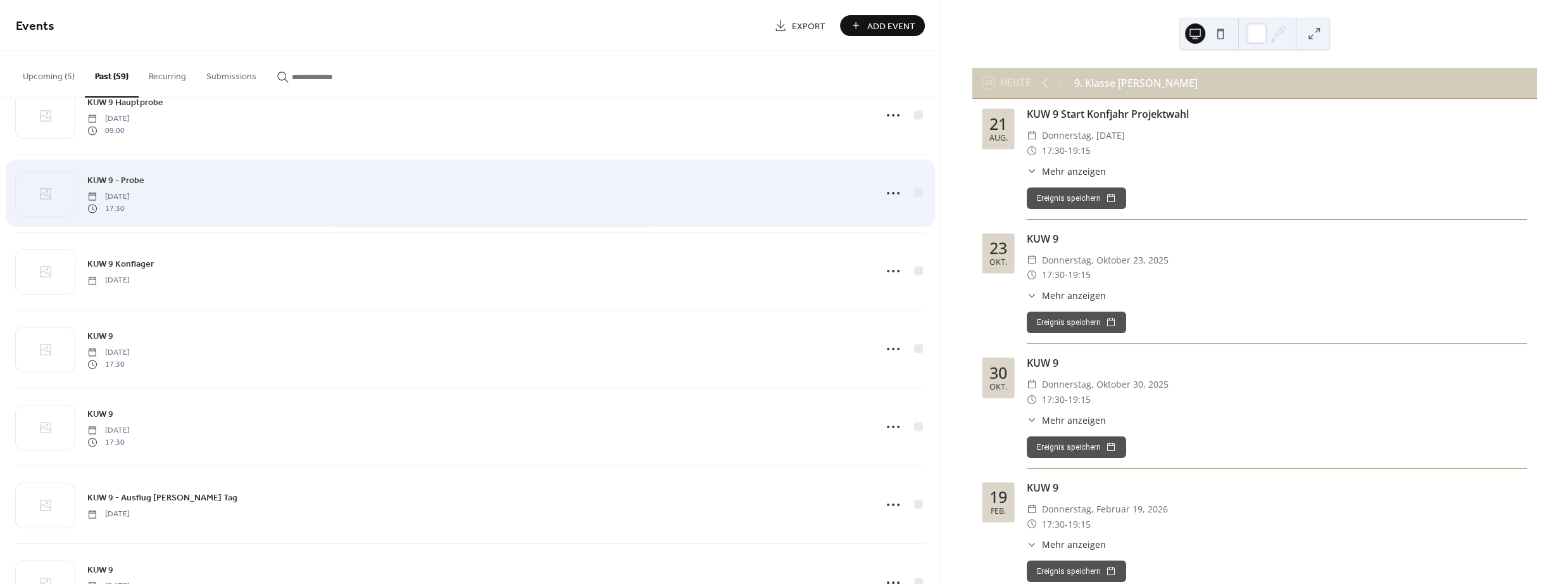 scroll, scrollTop: 158, scrollLeft: 0, axis: vertical 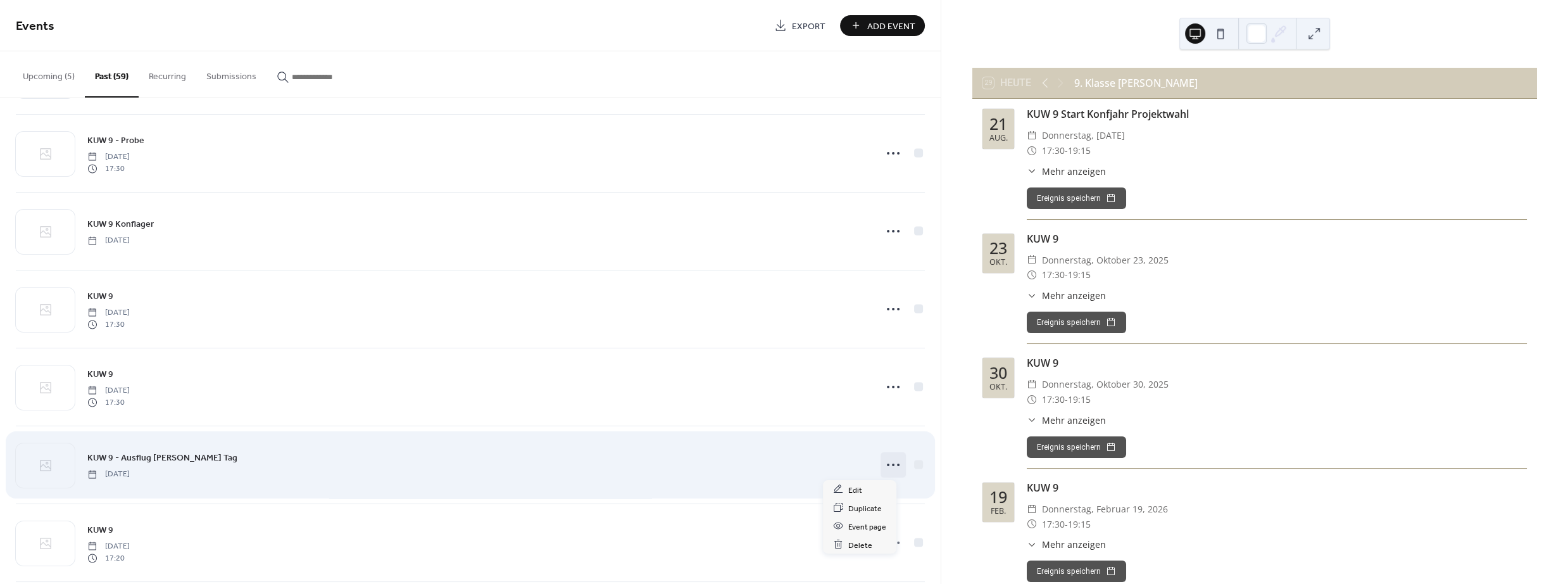 click 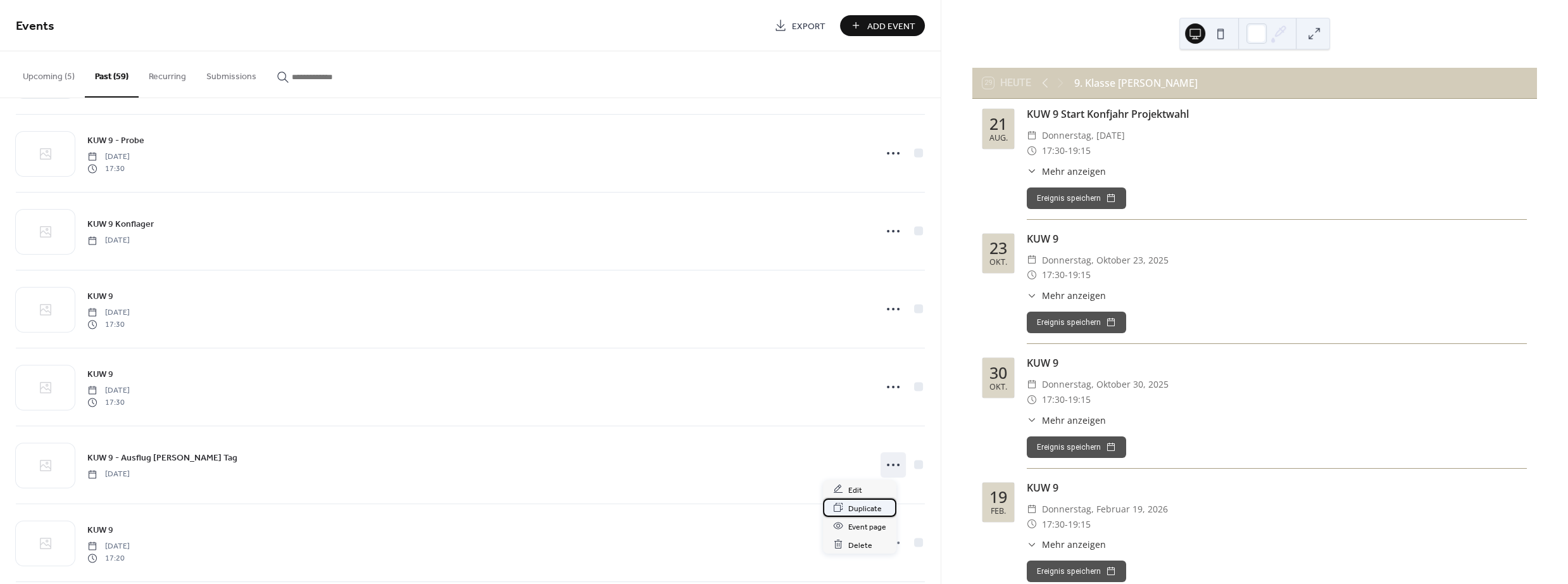 click on "Duplicate" at bounding box center [865, 508] 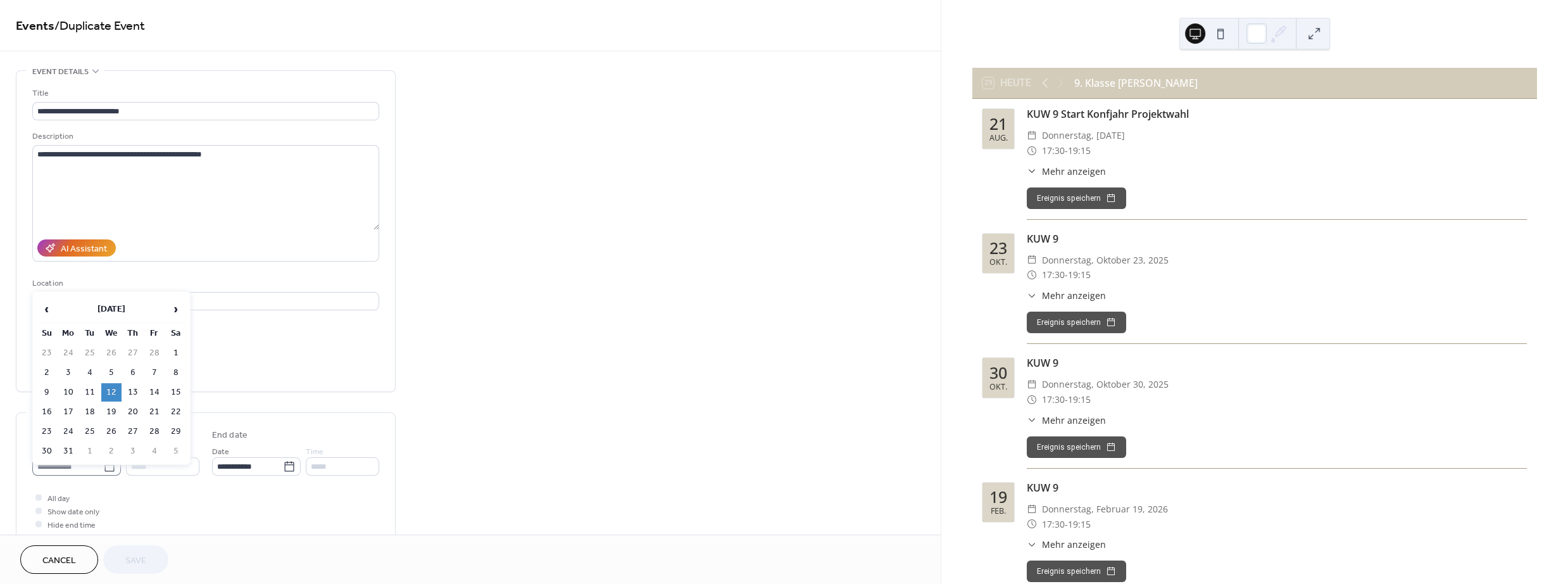 click 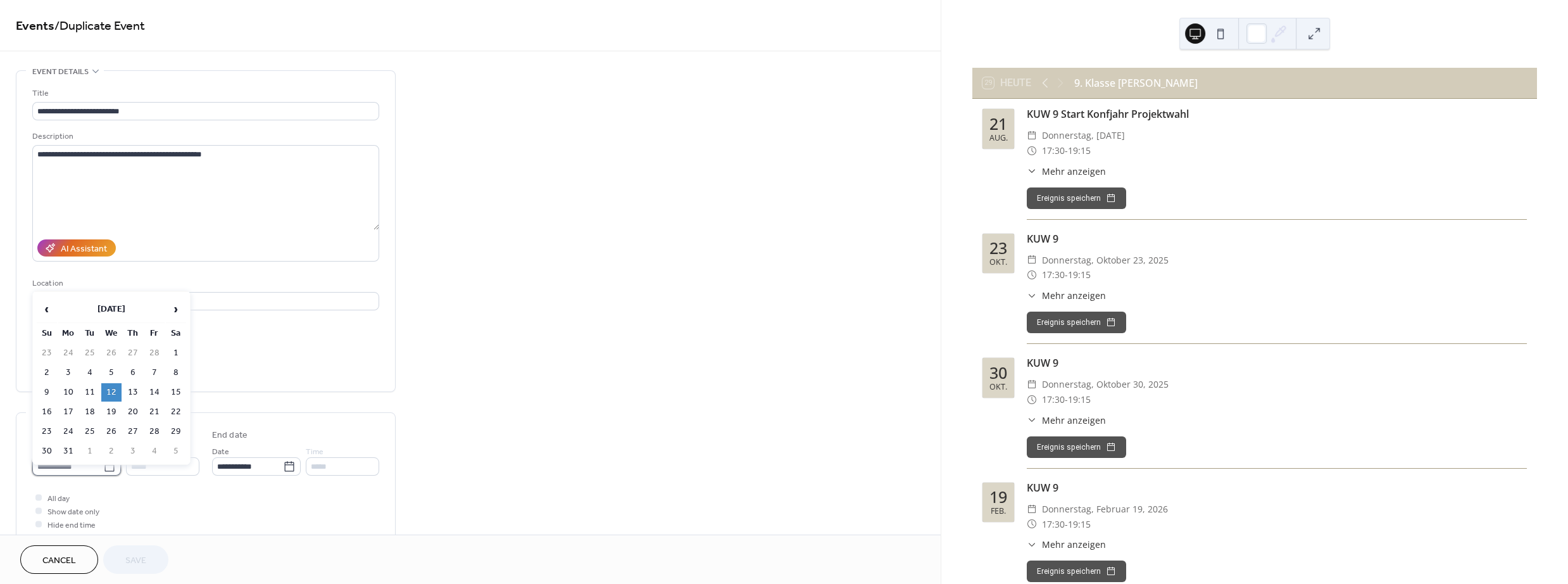 click on "**********" at bounding box center (68, 466) 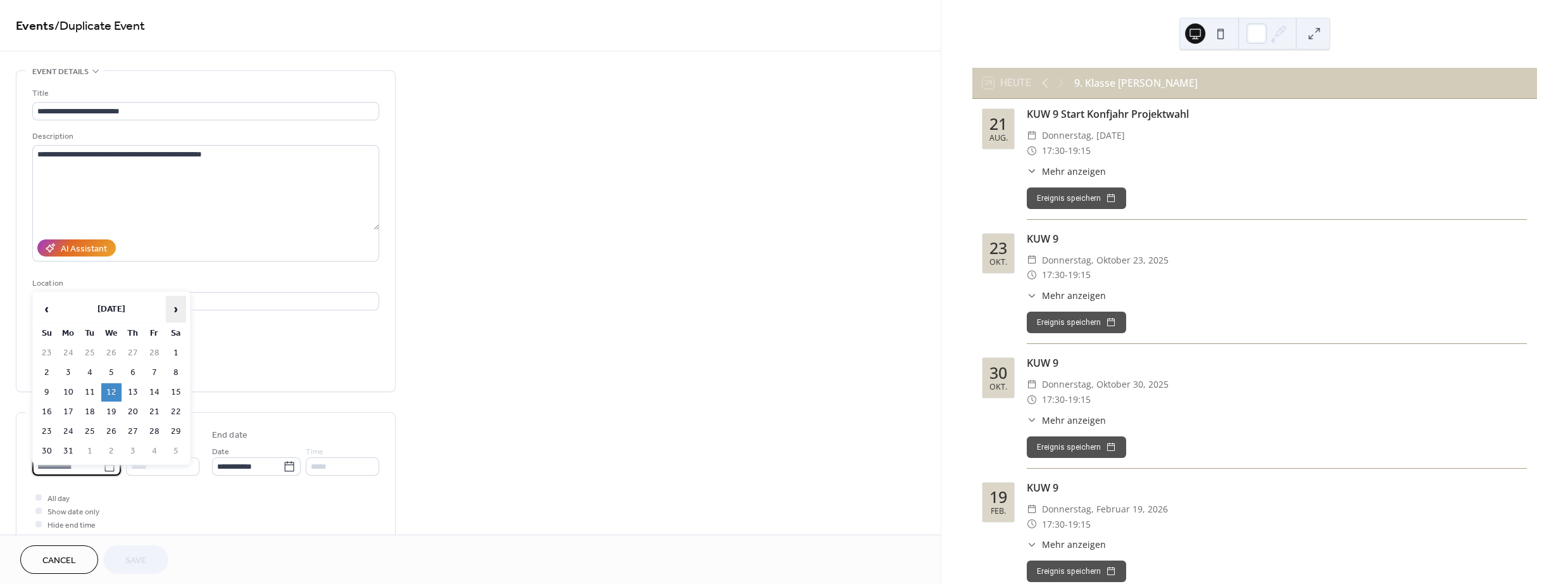 click on "›" at bounding box center [176, 309] 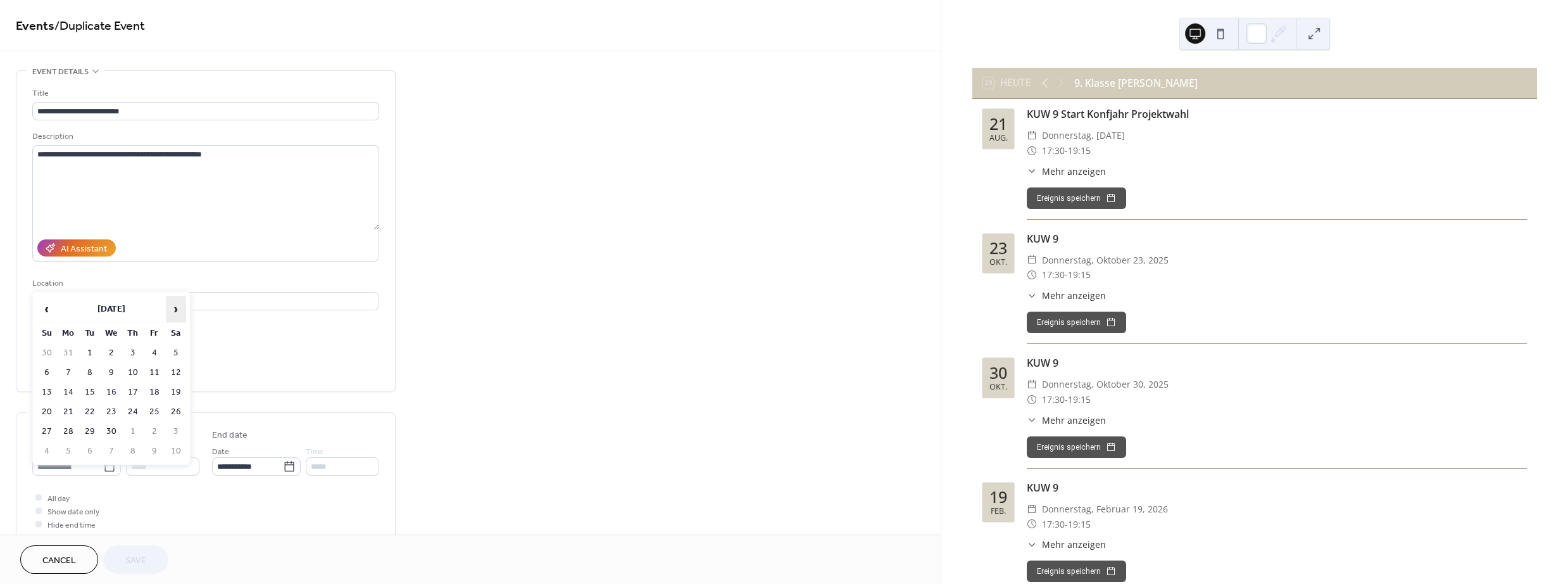 click on "›" at bounding box center [176, 309] 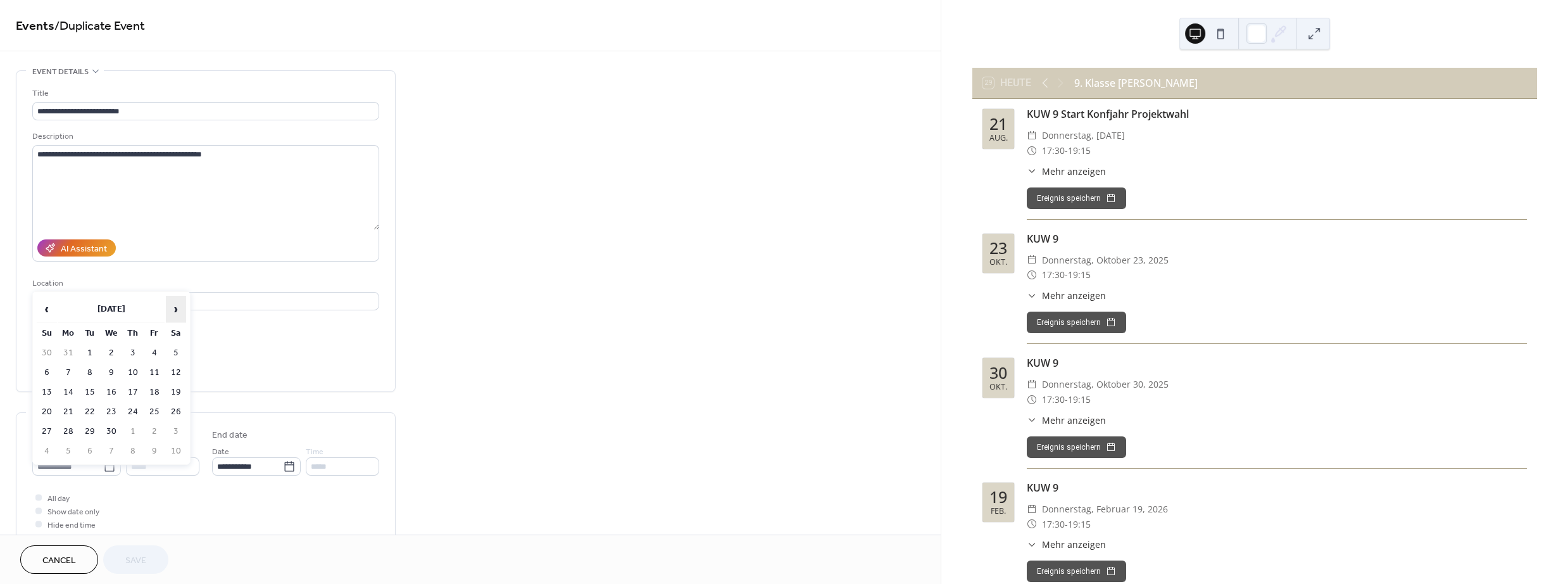 click on "›" at bounding box center [176, 309] 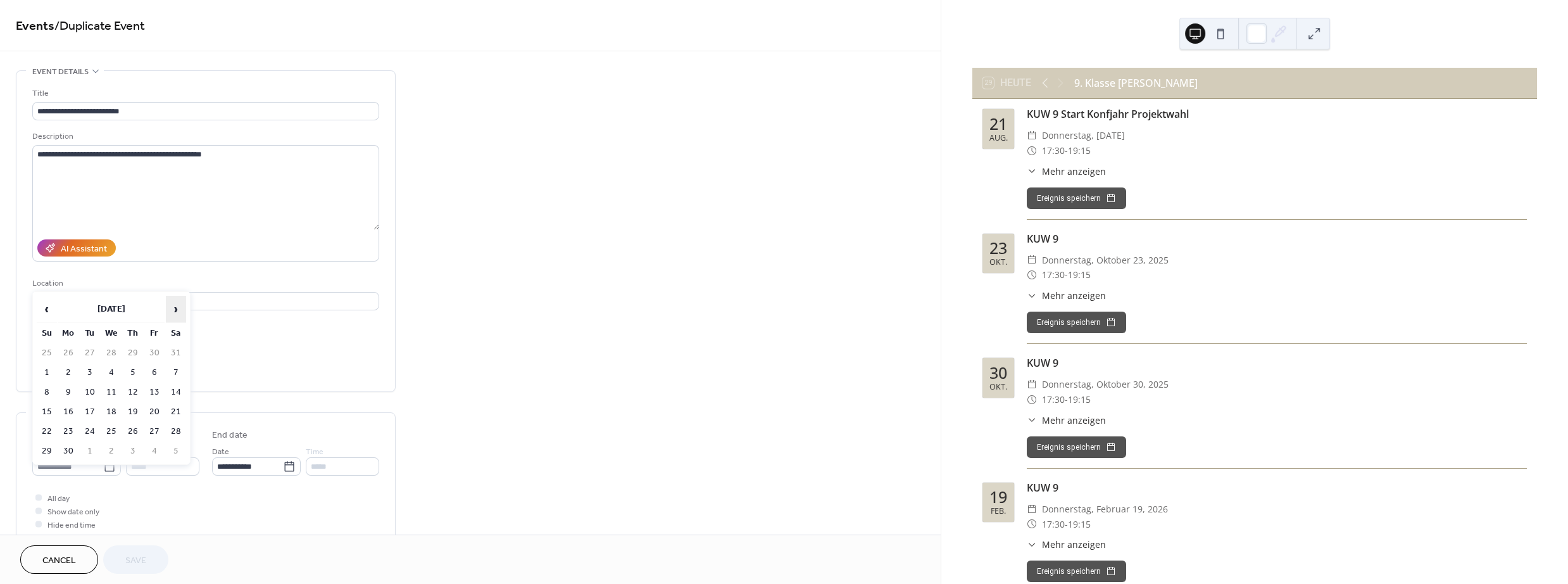 click on "›" at bounding box center (176, 309) 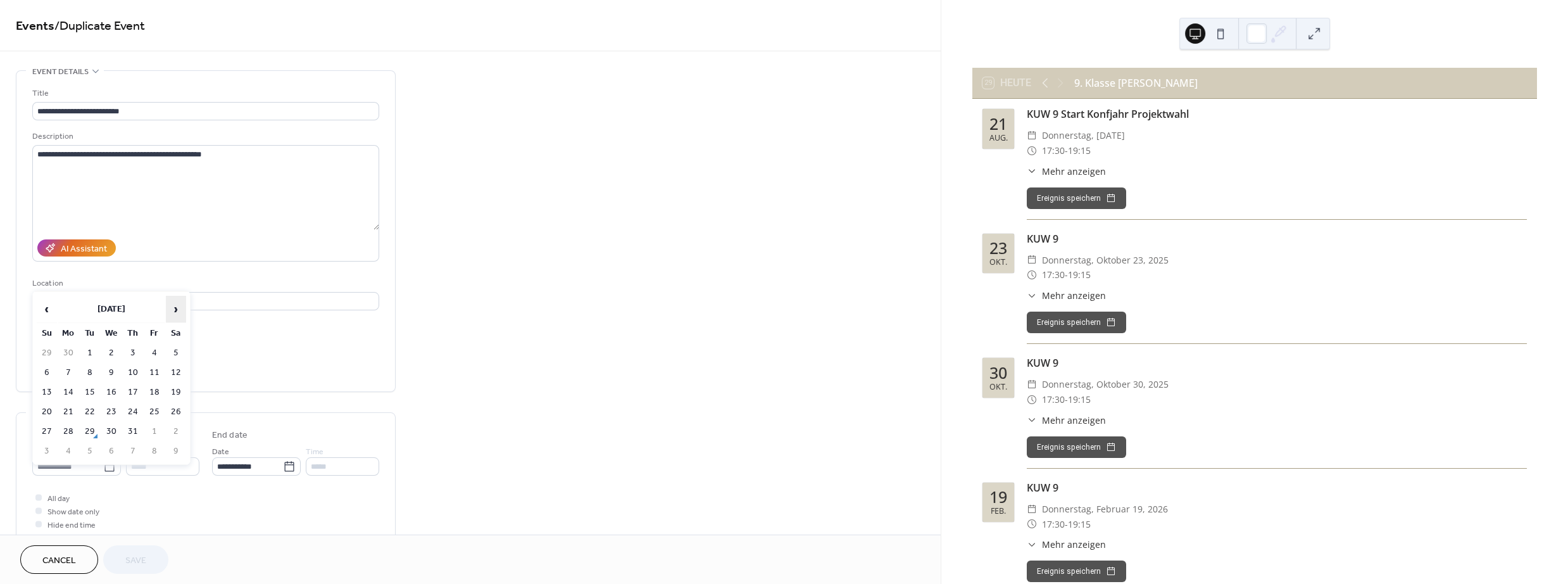 click on "›" at bounding box center (176, 309) 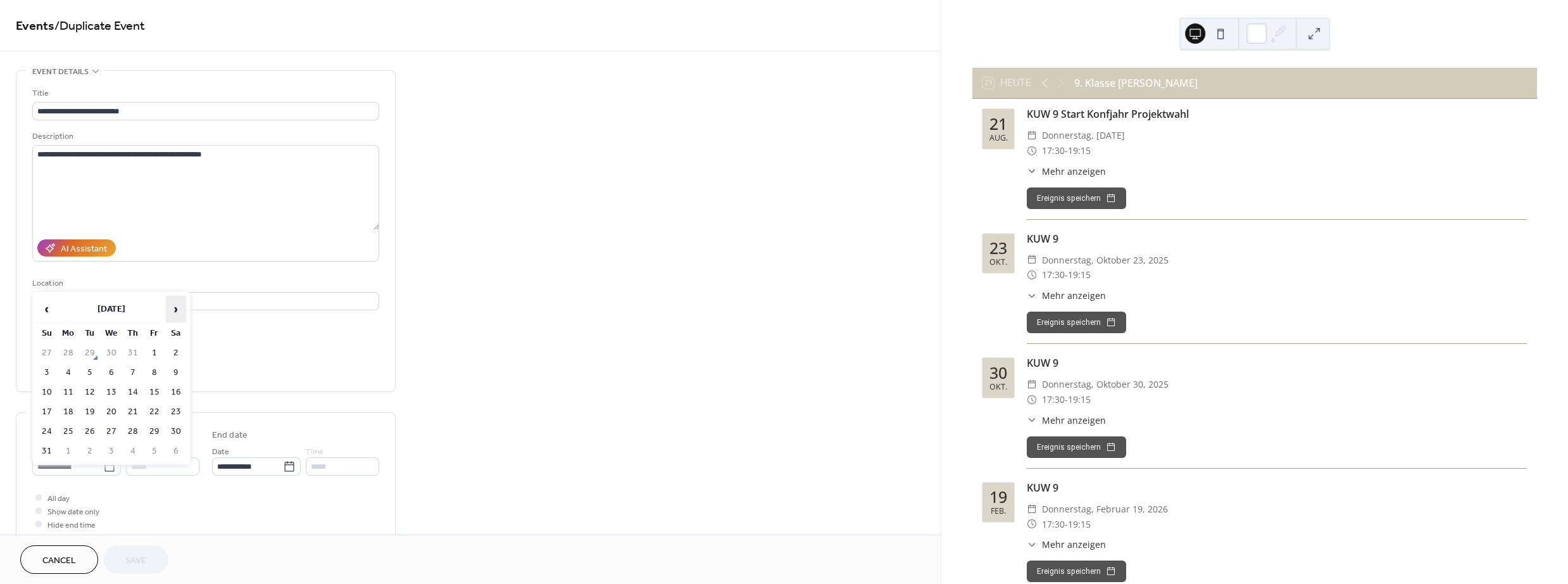 click on "›" at bounding box center [176, 309] 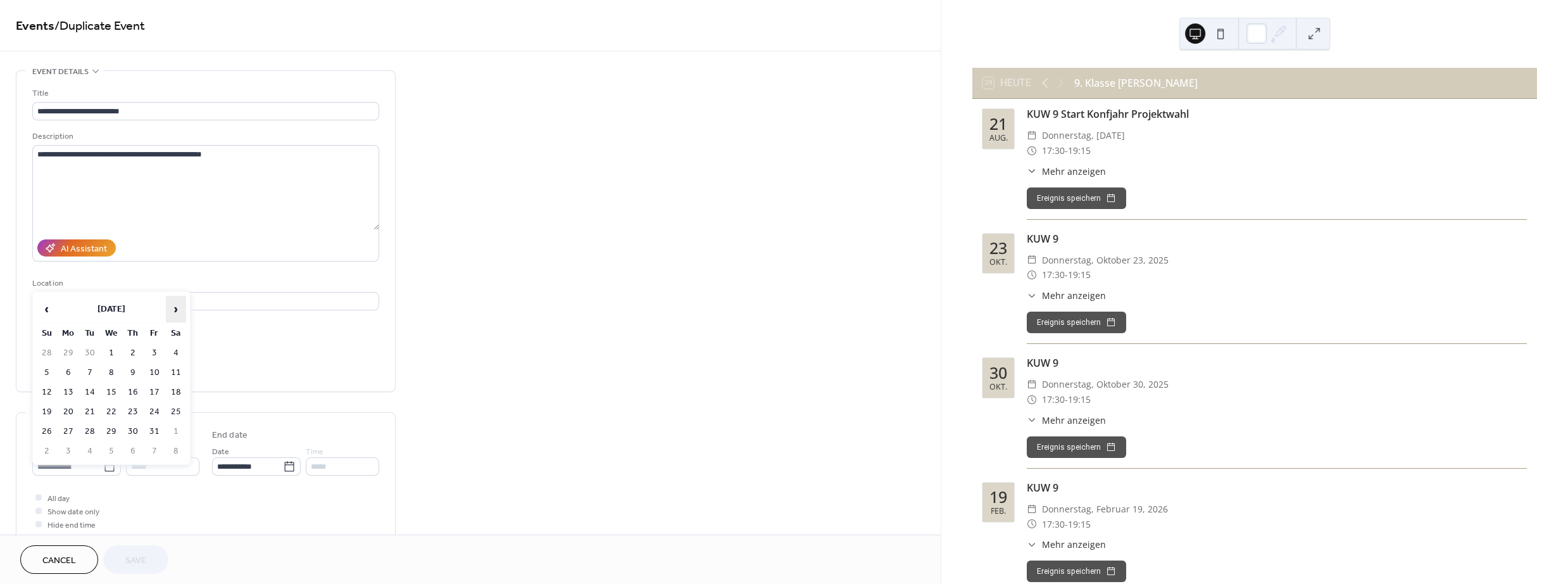 click on "›" at bounding box center [176, 309] 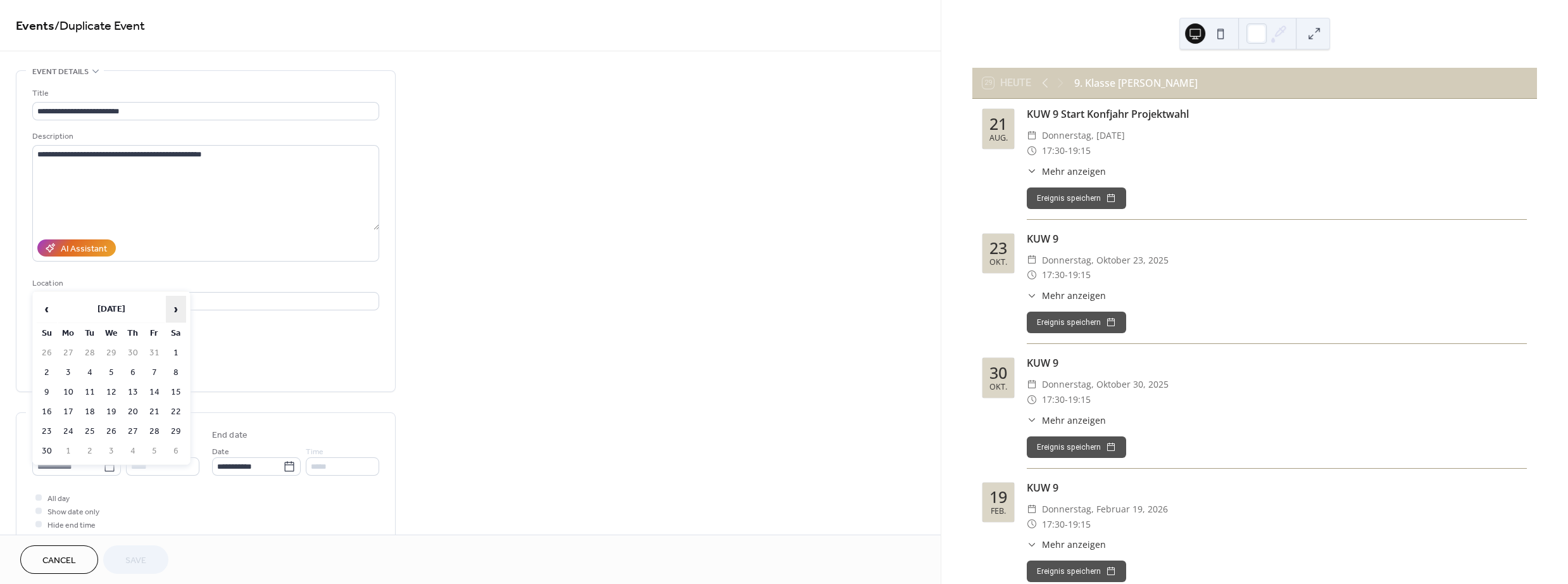 click on "›" at bounding box center (176, 309) 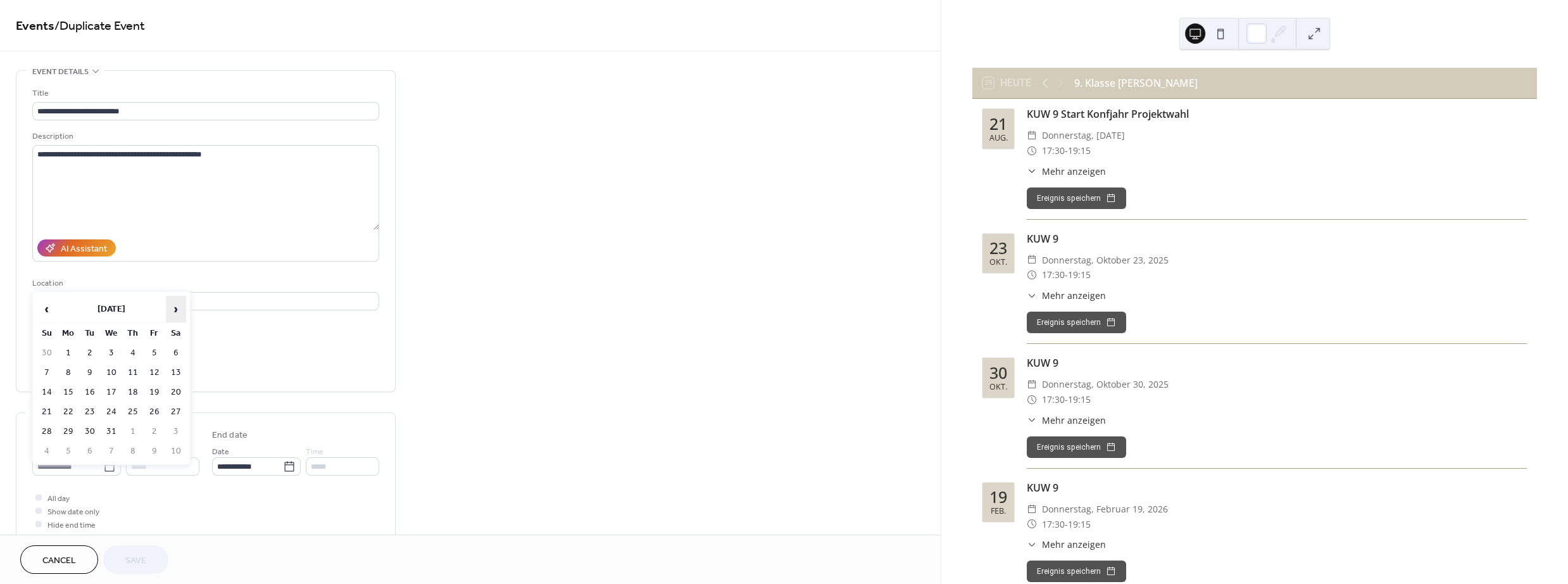 click on "›" at bounding box center (176, 309) 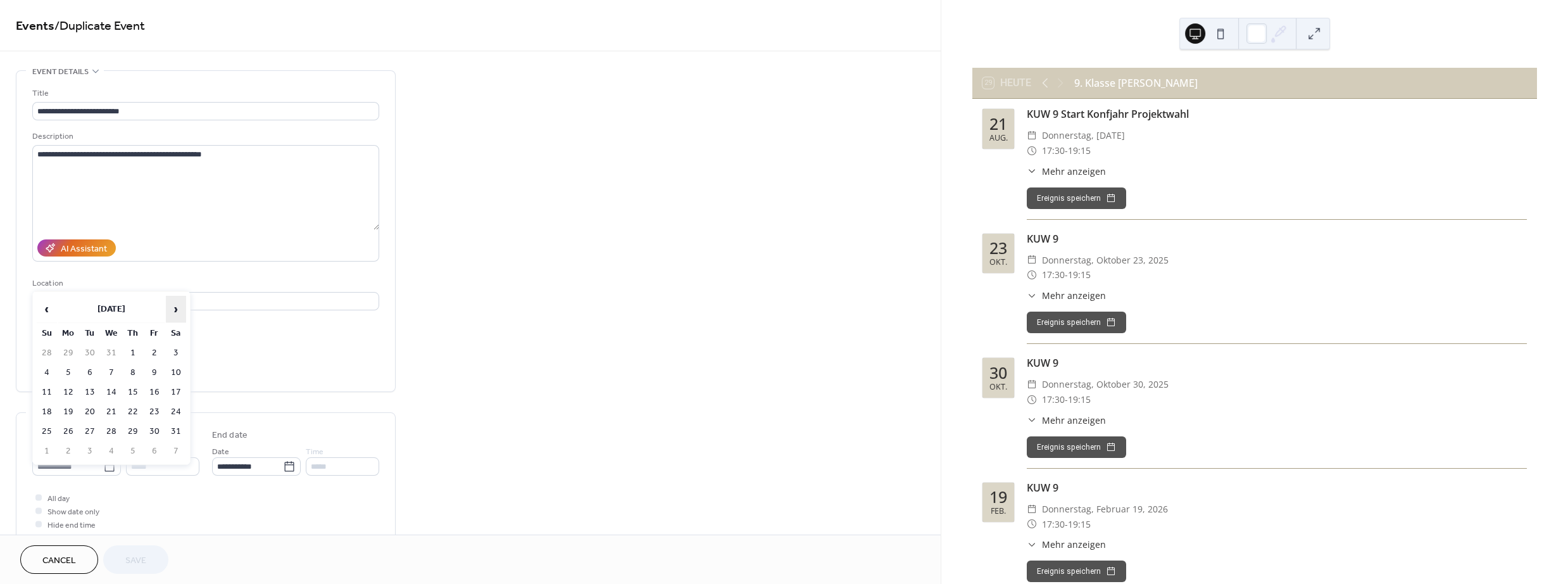 click on "›" at bounding box center (176, 309) 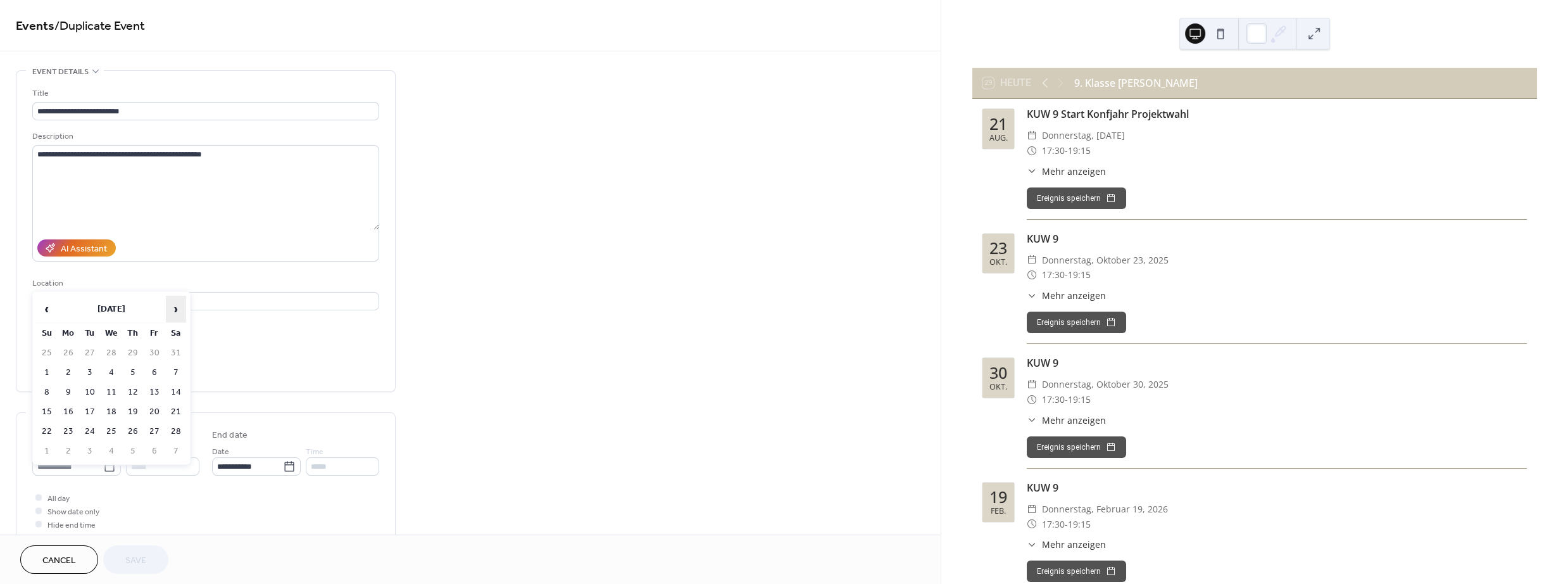 click on "›" at bounding box center (176, 309) 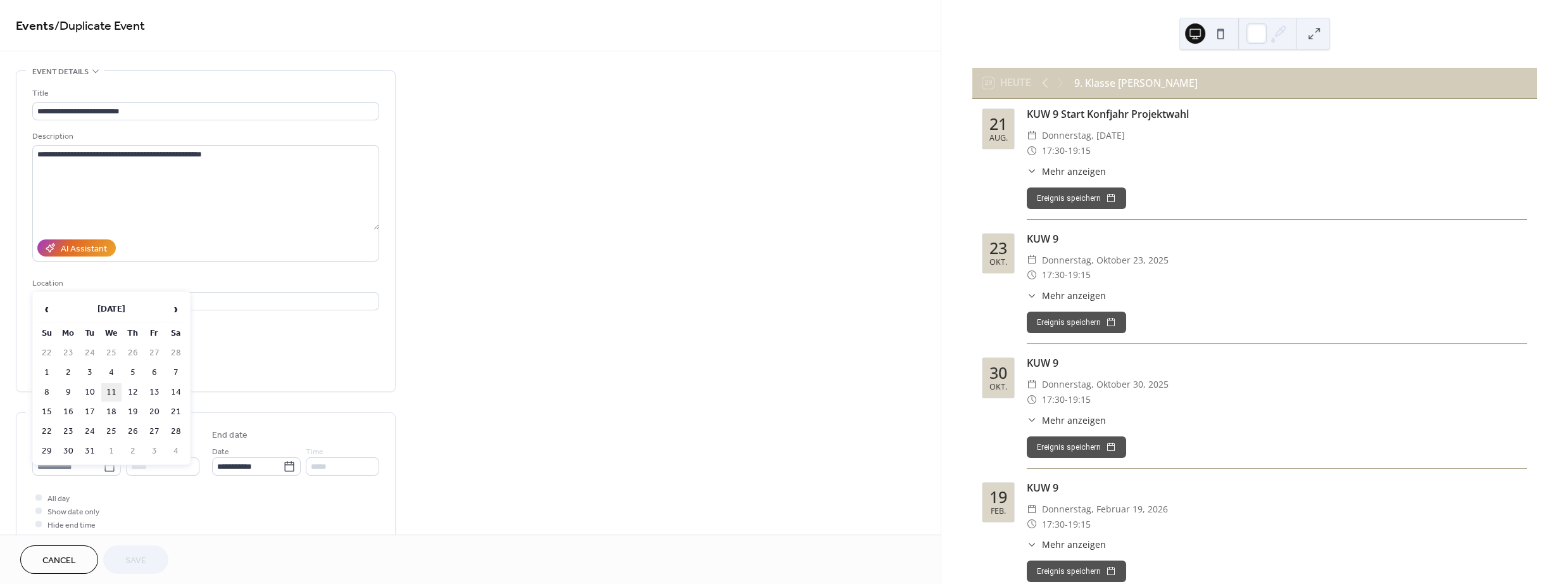 click on "11" at bounding box center (111, 392) 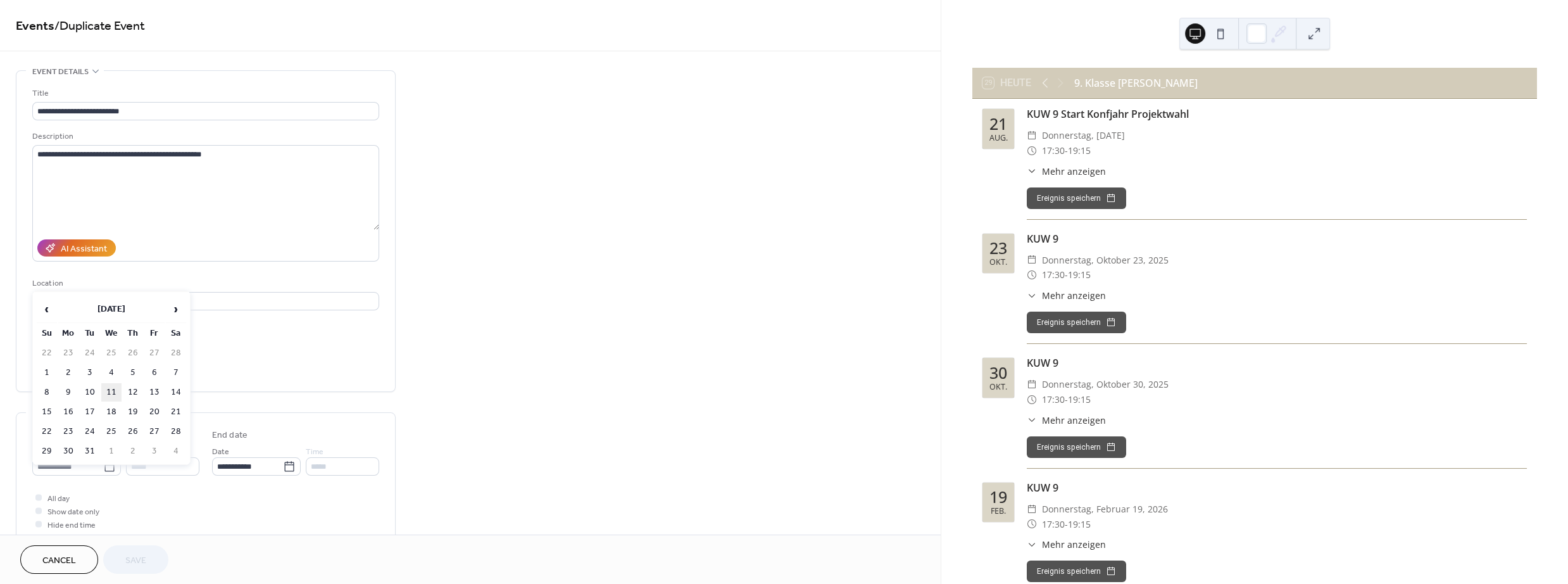 type on "**********" 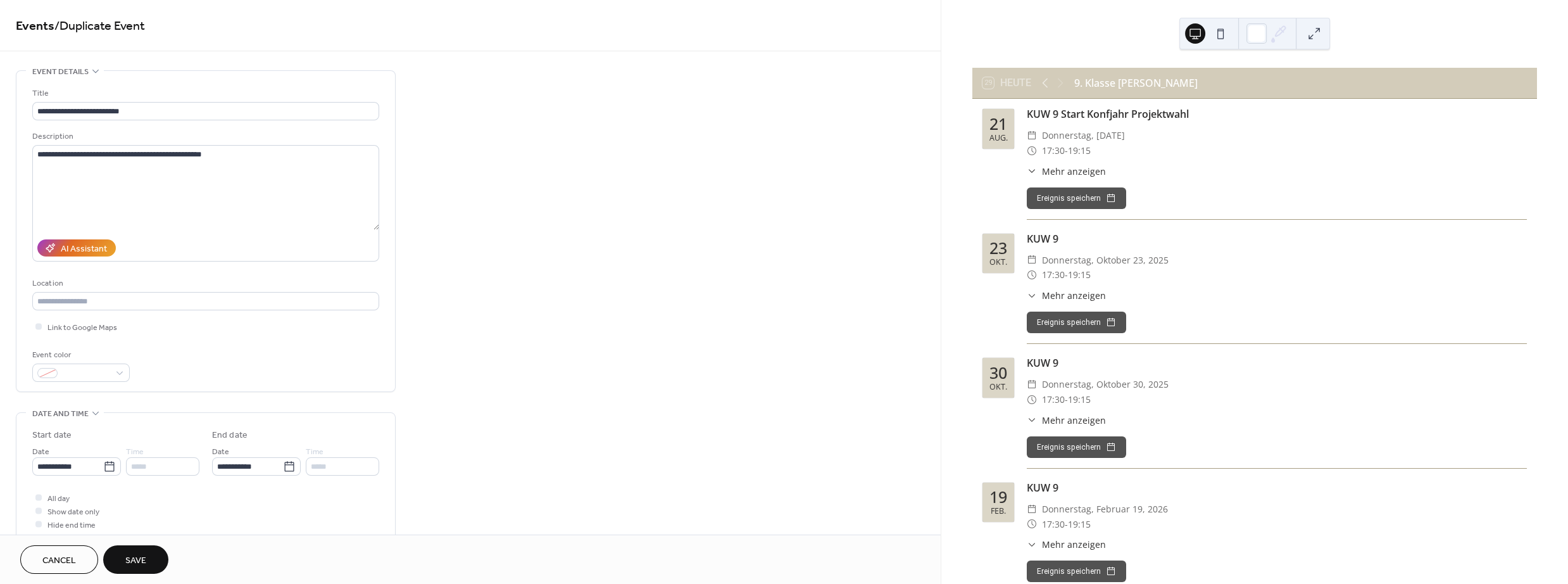 click on "Save" at bounding box center [135, 561] 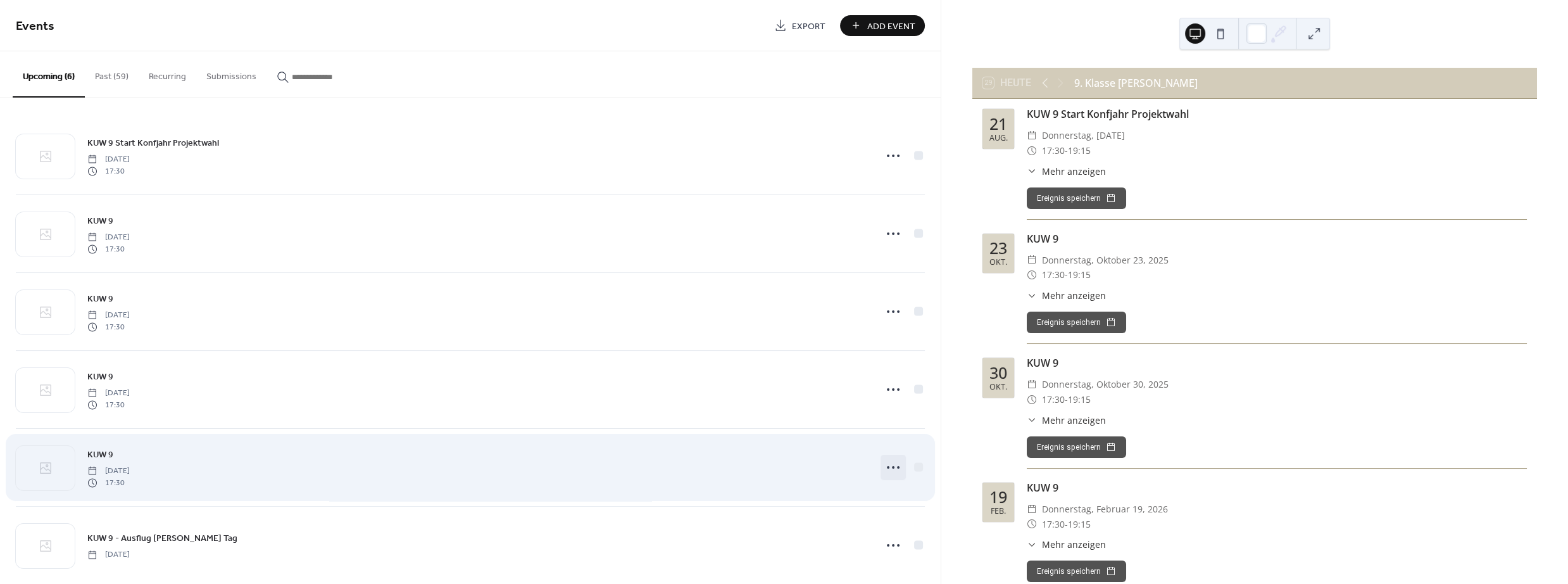 click 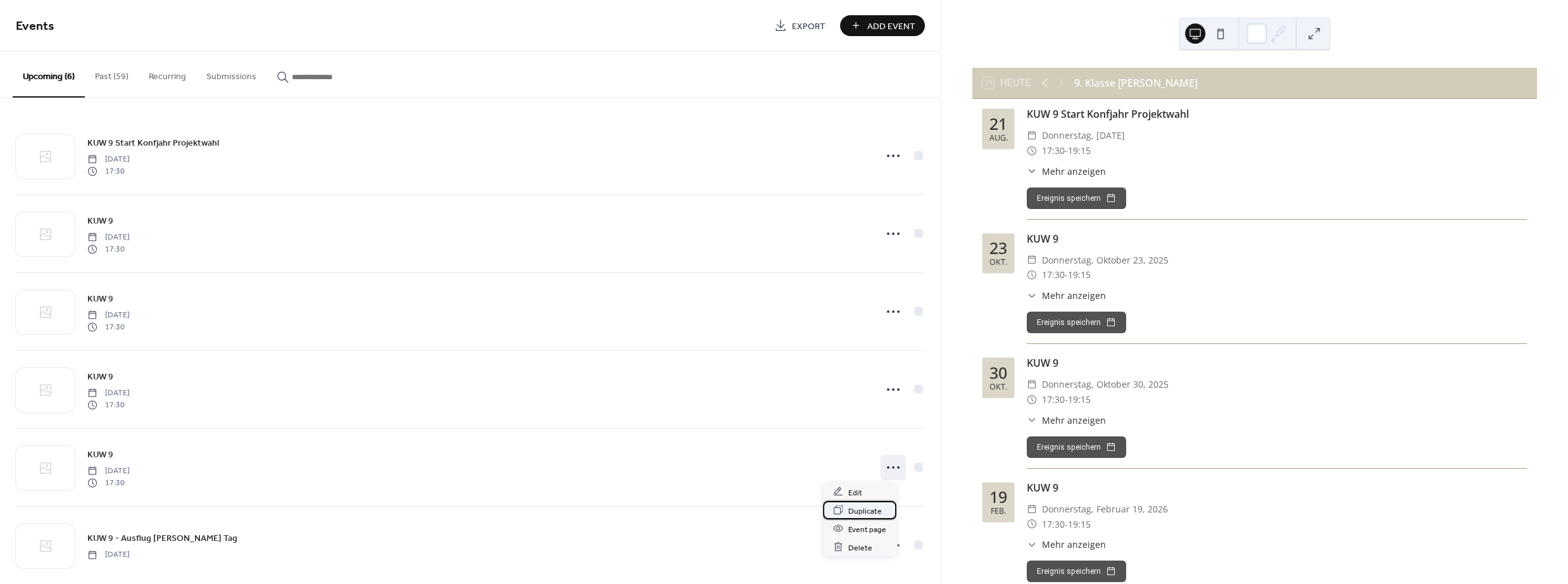 click on "Duplicate" at bounding box center (860, 510) 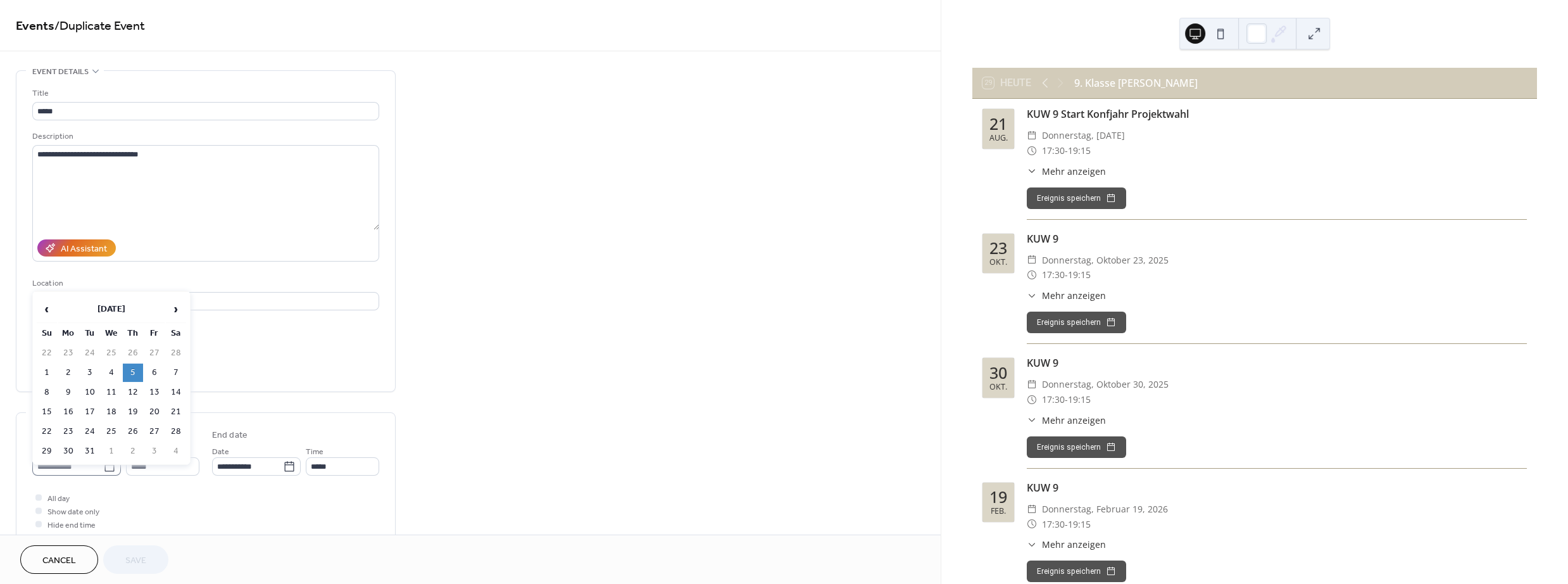 click 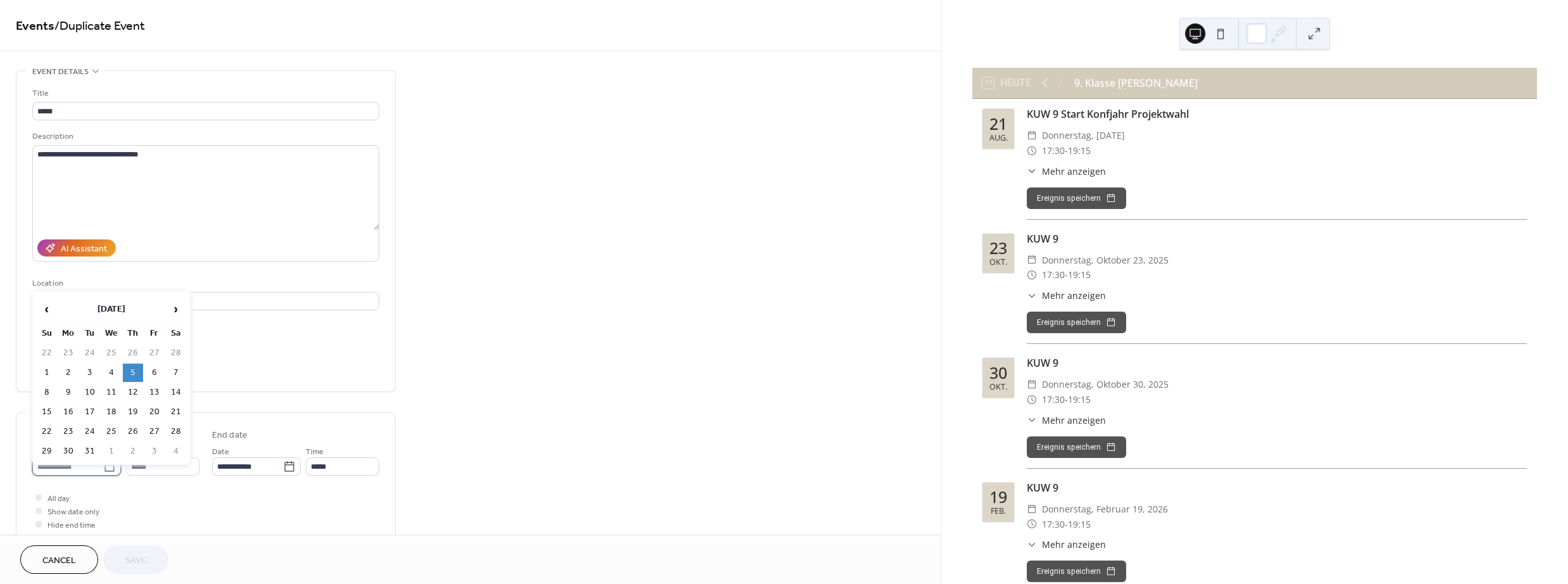 click on "**********" at bounding box center (68, 466) 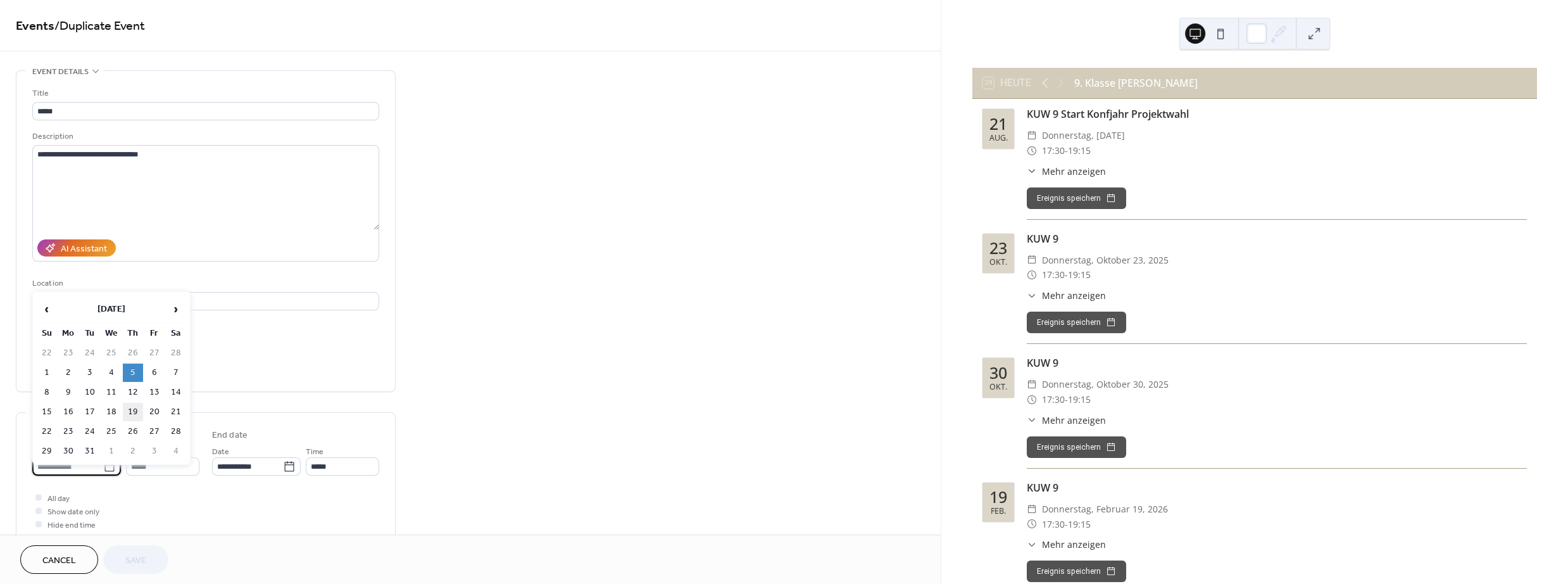 click on "19" at bounding box center [133, 412] 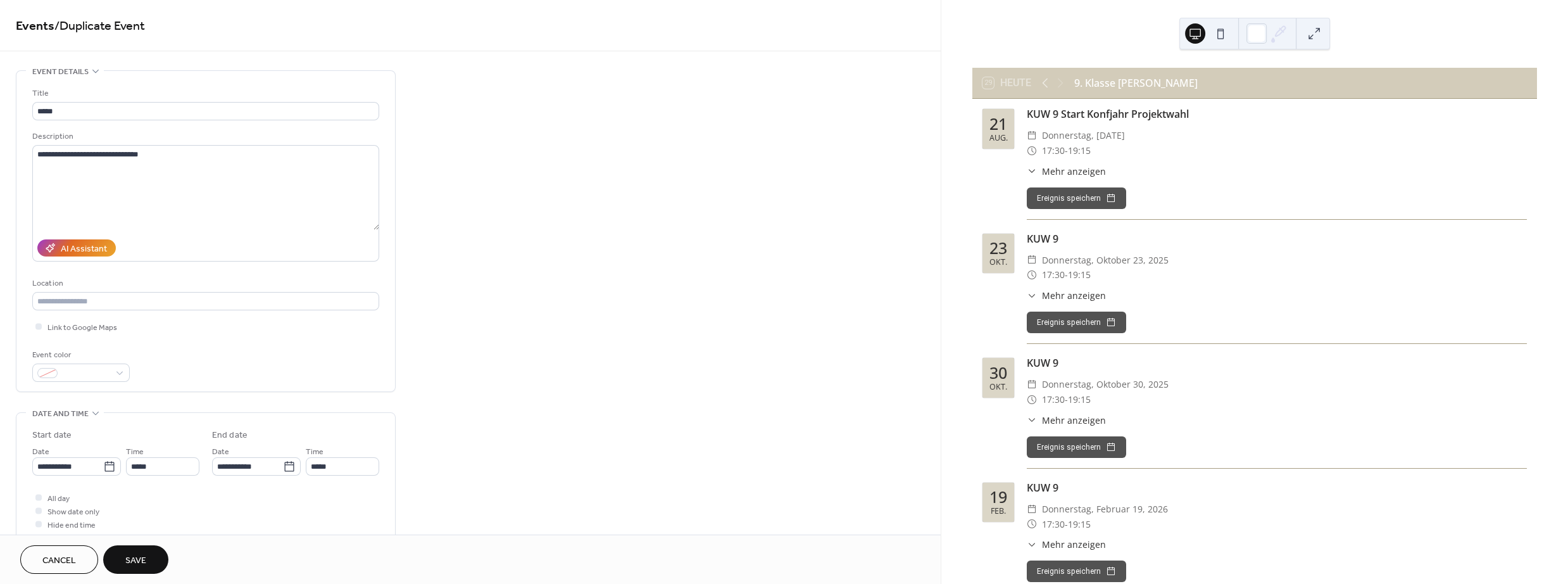 type on "**********" 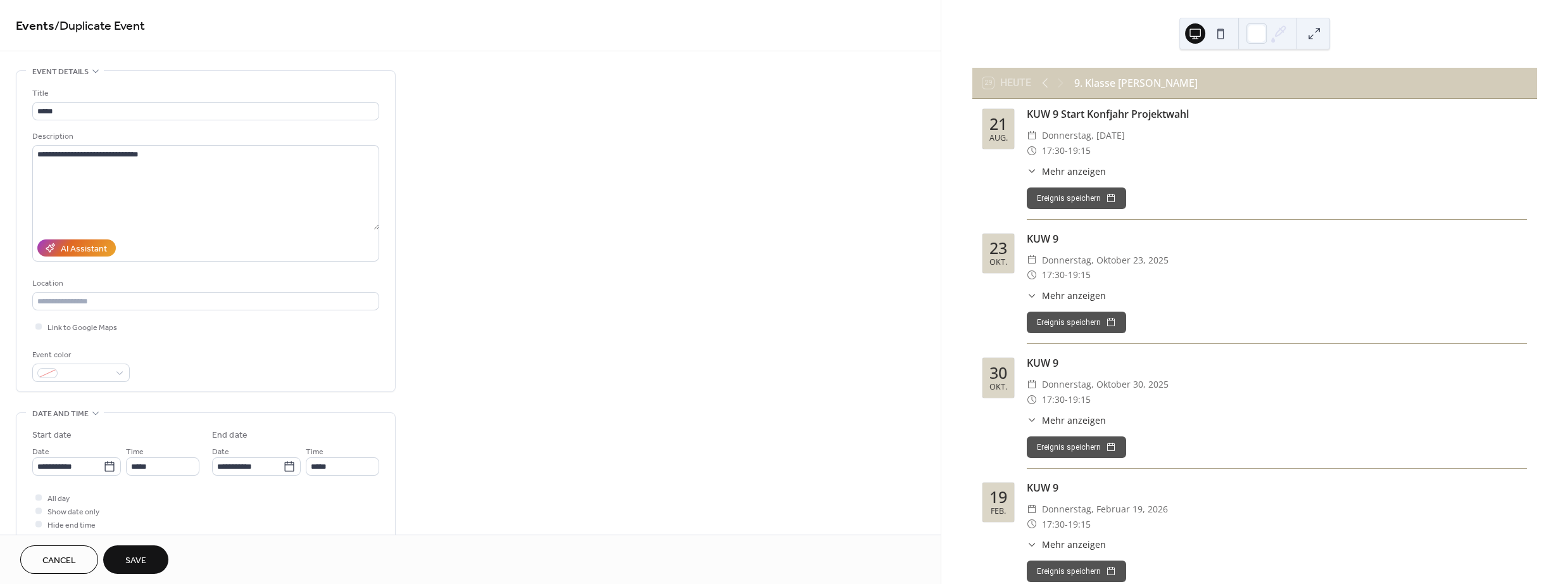 type on "**********" 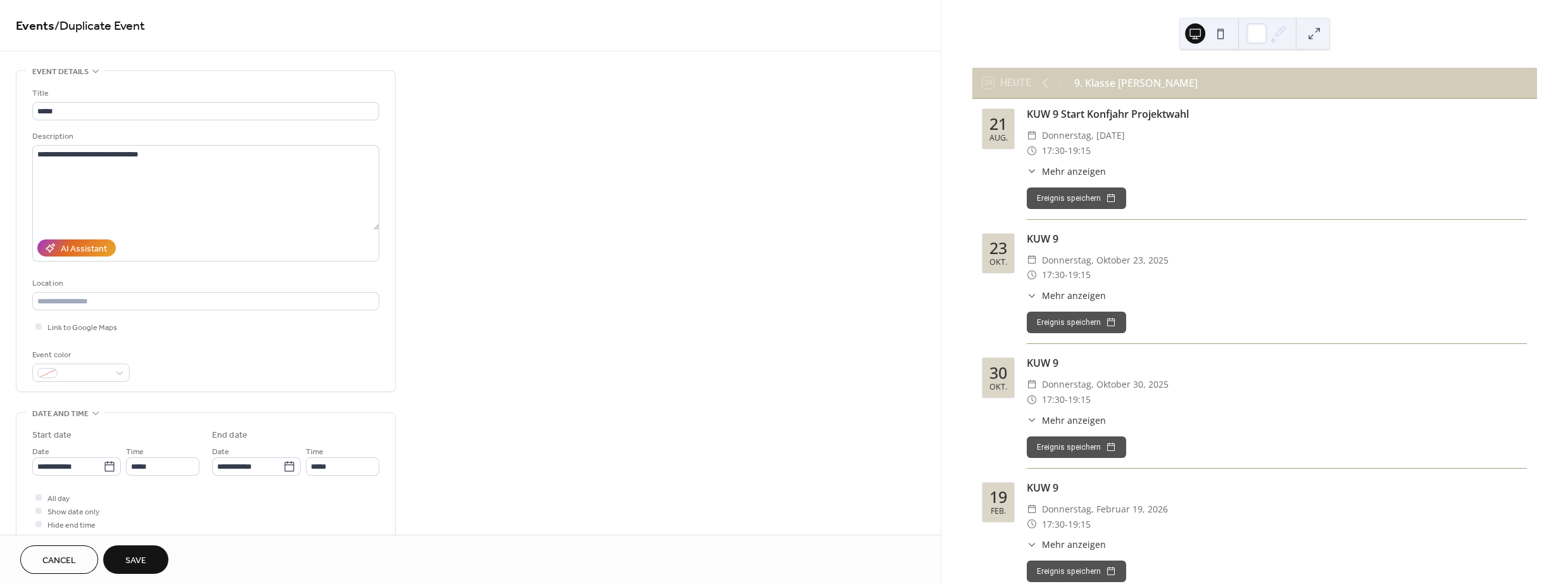 click on "Save" at bounding box center [135, 561] 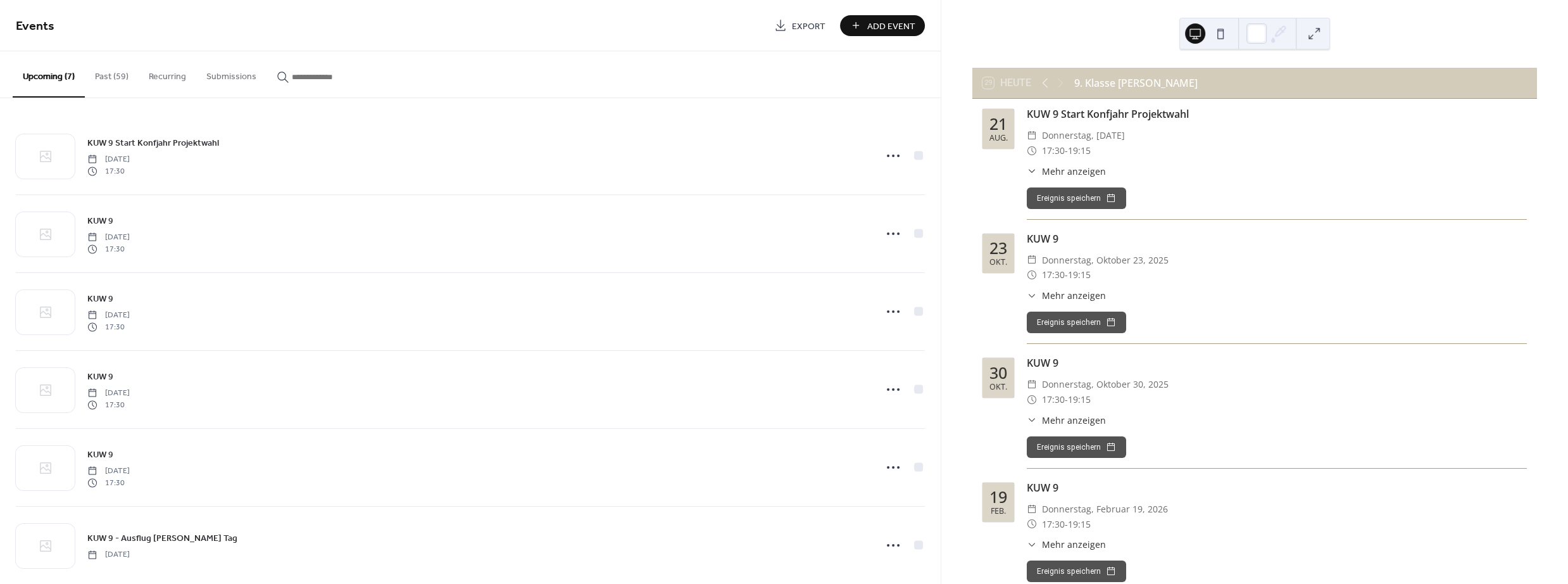 click on "Past (59)" at bounding box center (111, 73) 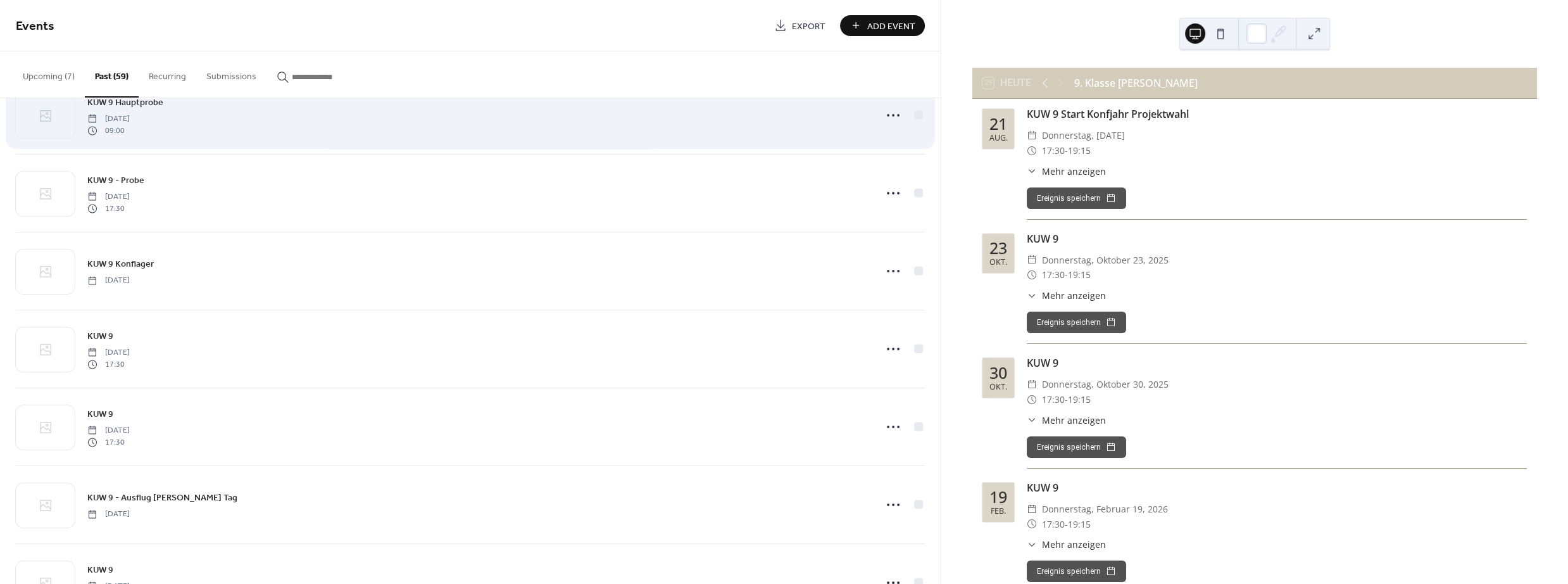 scroll, scrollTop: 158, scrollLeft: 0, axis: vertical 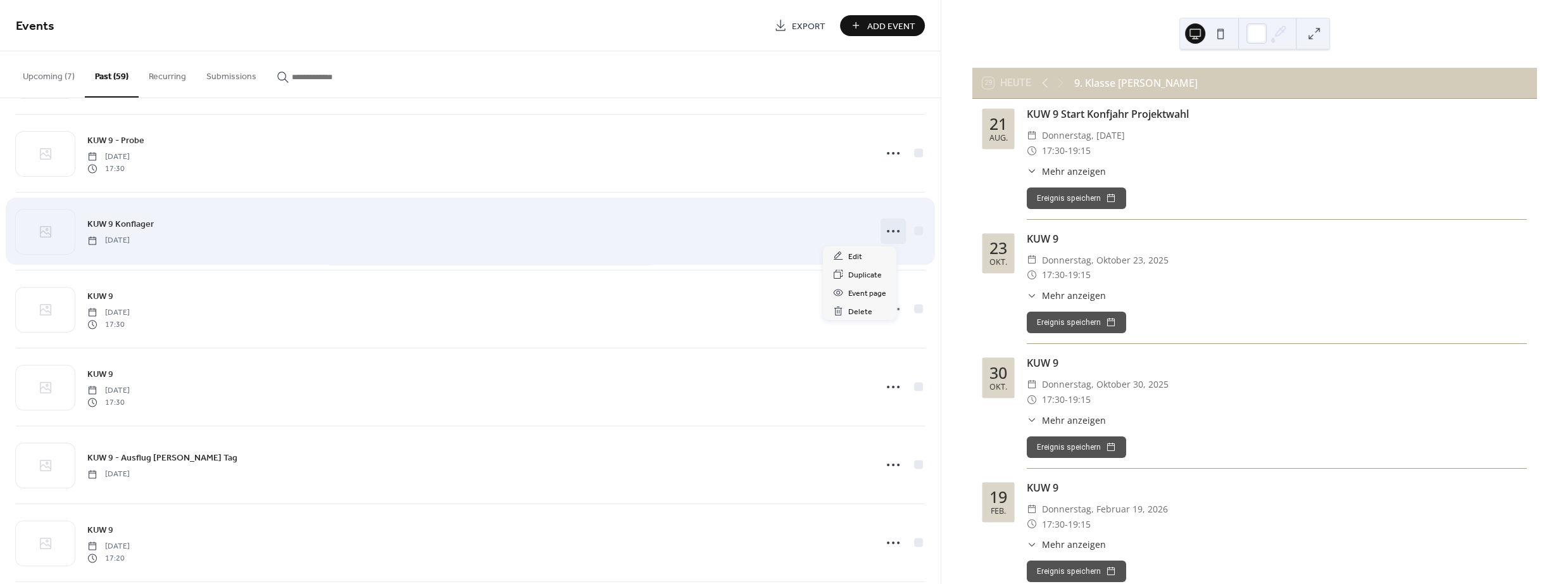 click 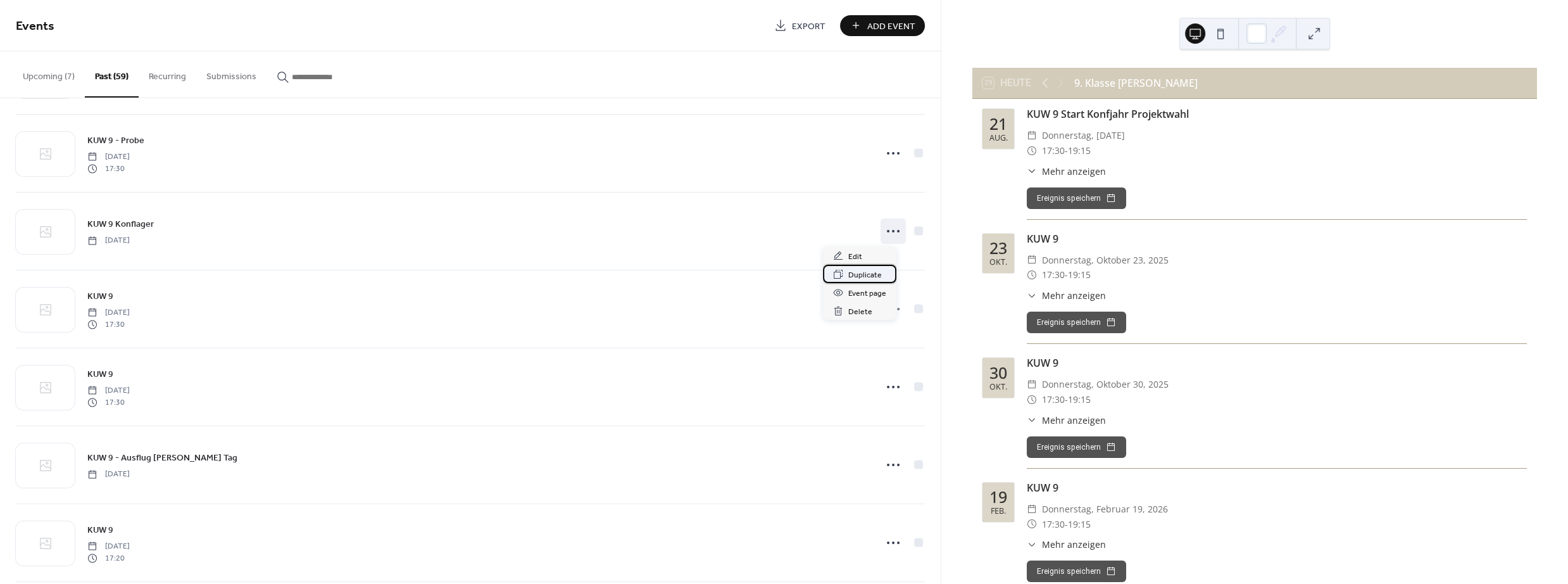 click on "Duplicate" at bounding box center (865, 275) 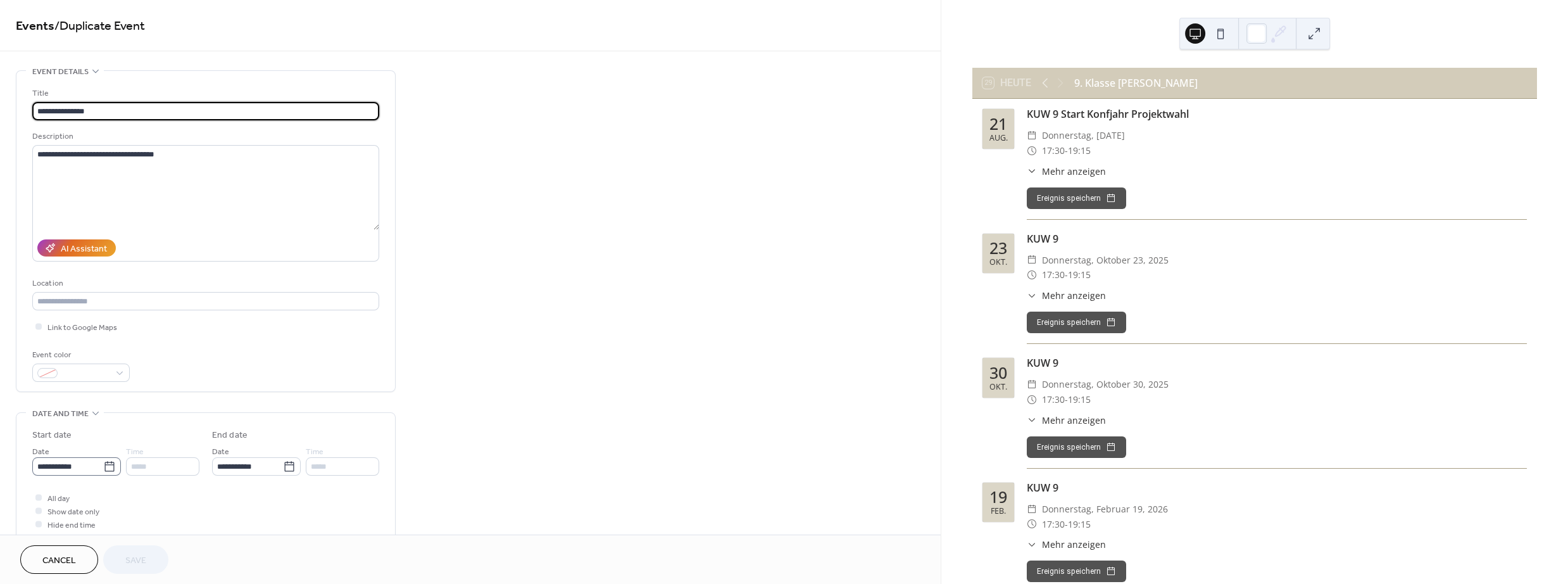 click 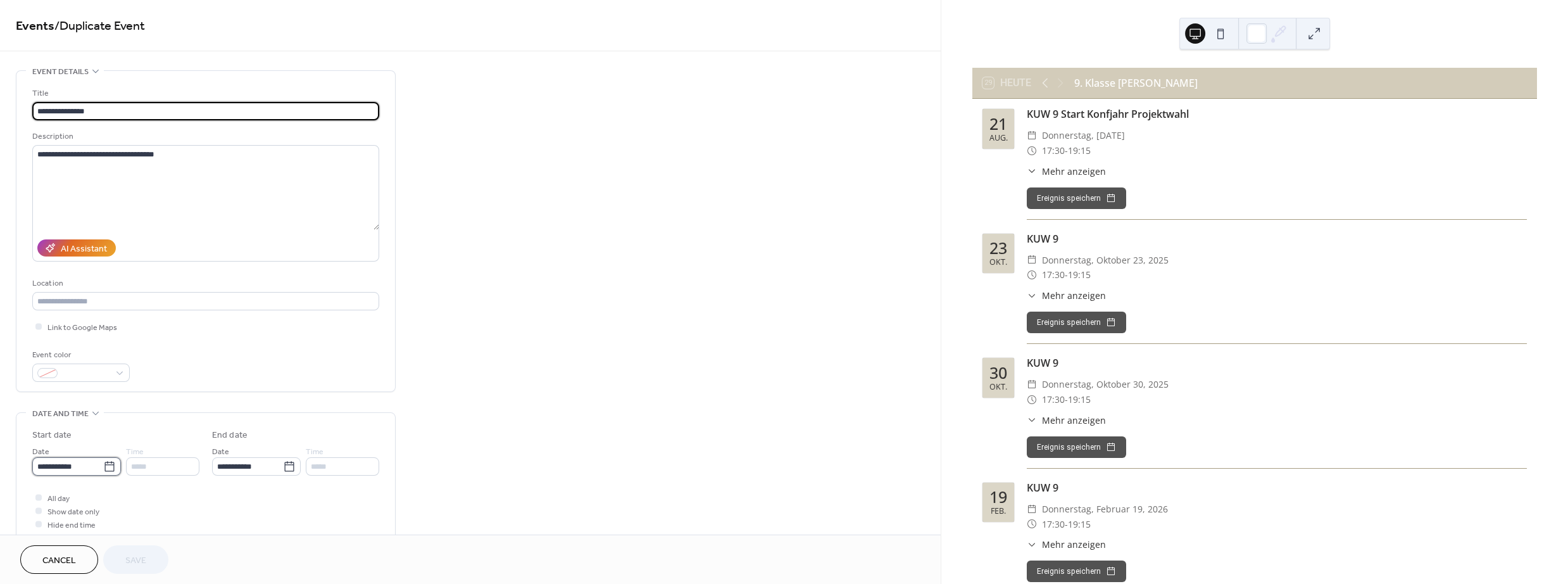 click on "**********" at bounding box center (68, 466) 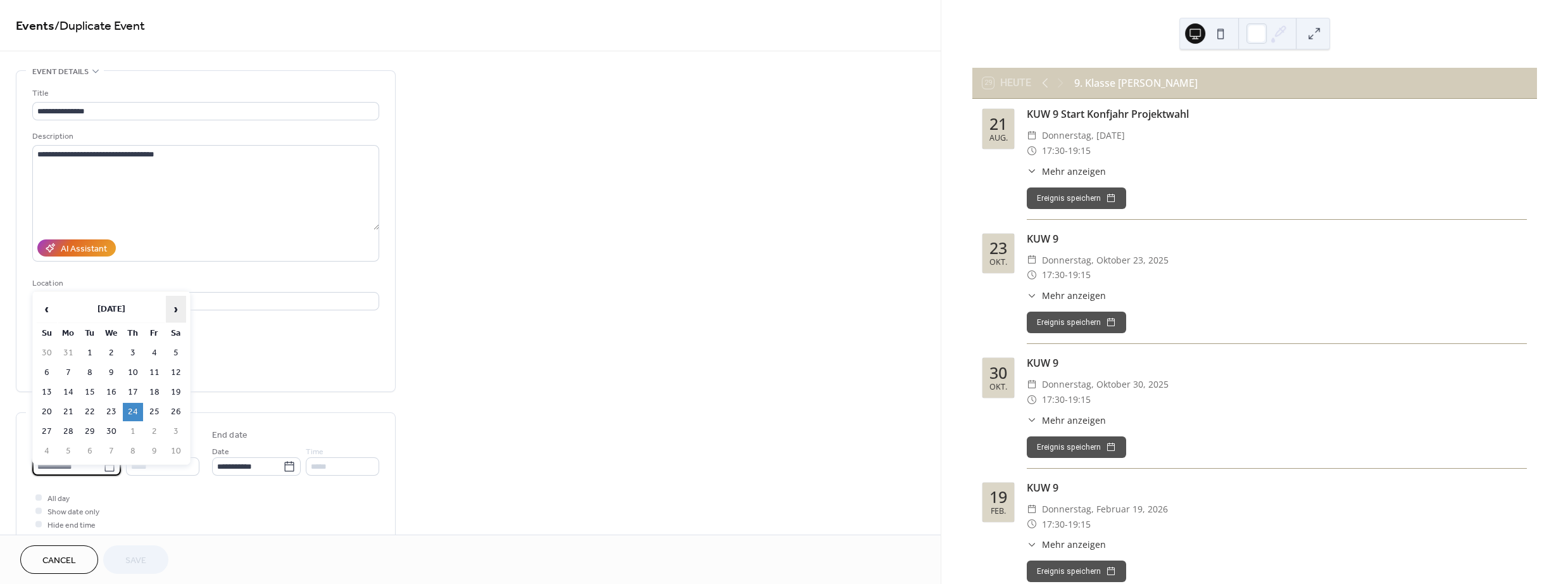 click on "›" at bounding box center (176, 309) 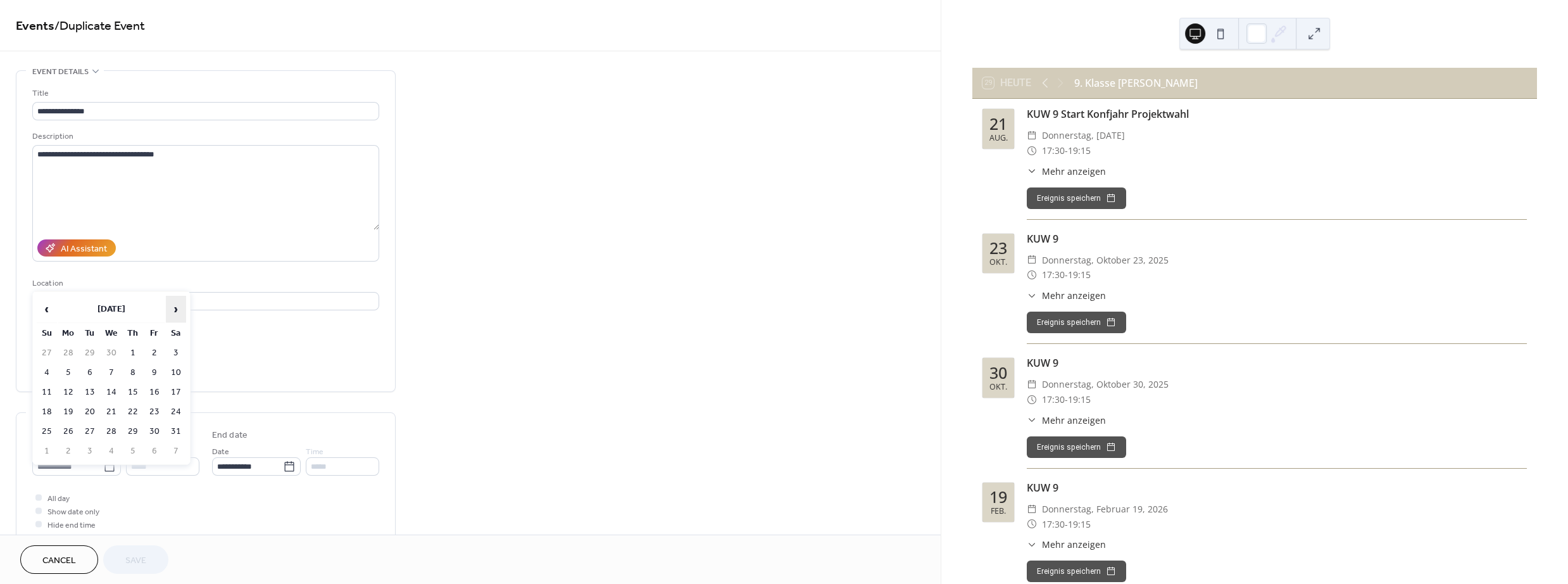 click on "›" at bounding box center [176, 309] 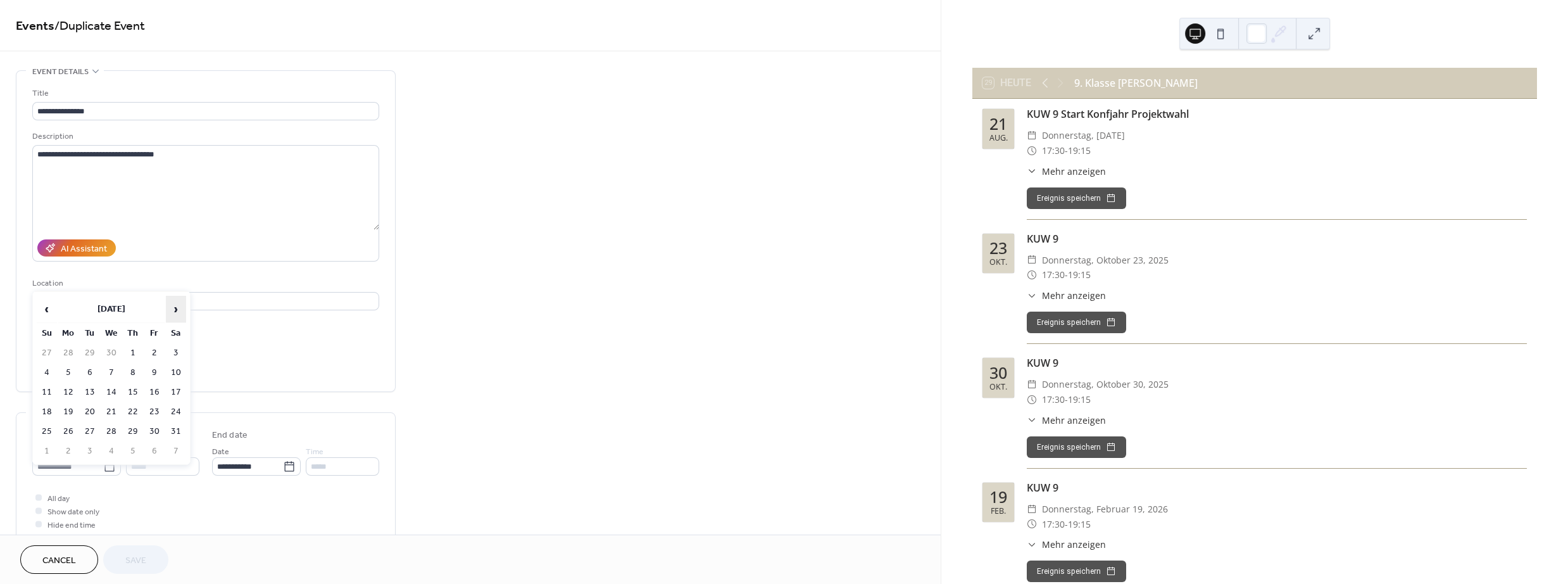click on "›" at bounding box center [176, 309] 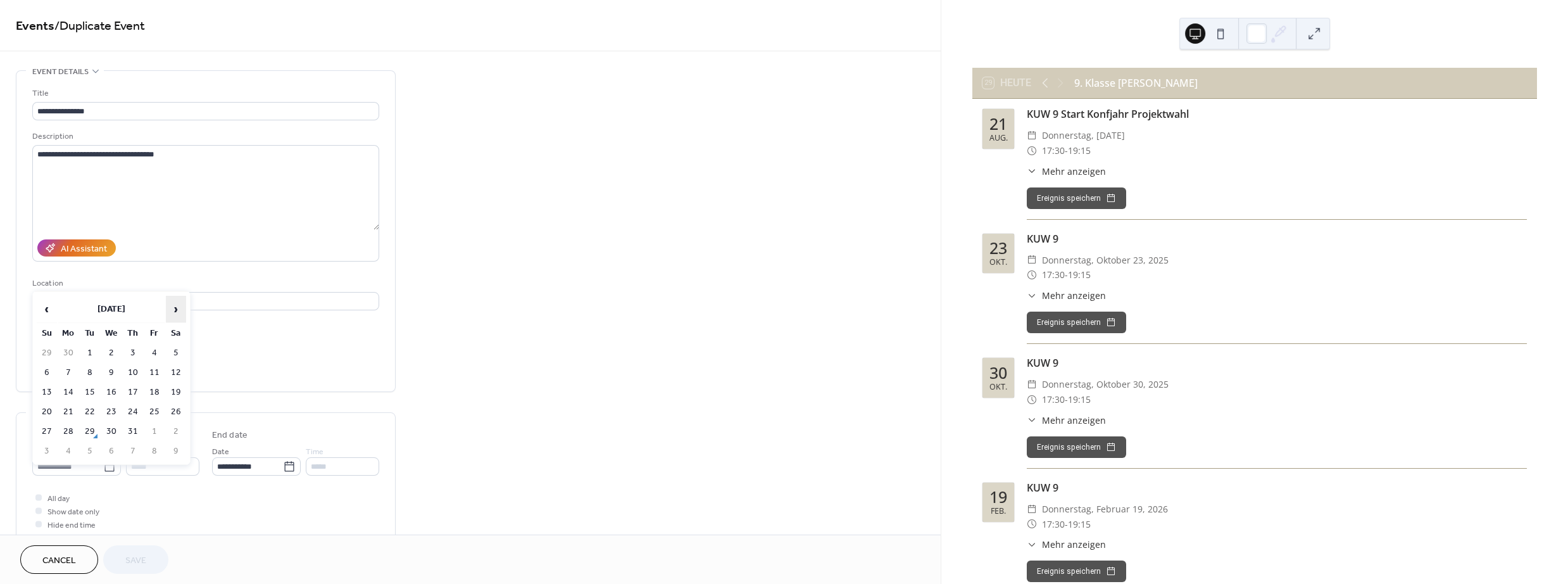 click on "›" at bounding box center [176, 309] 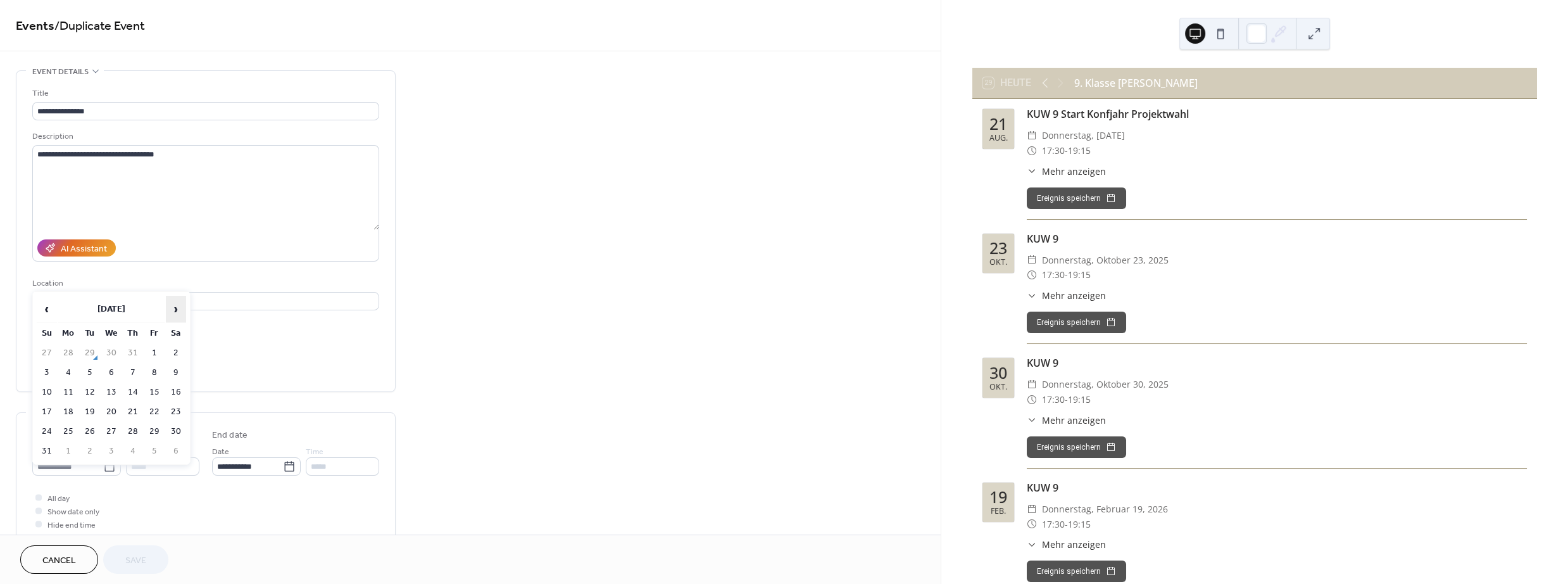 click on "›" at bounding box center [176, 309] 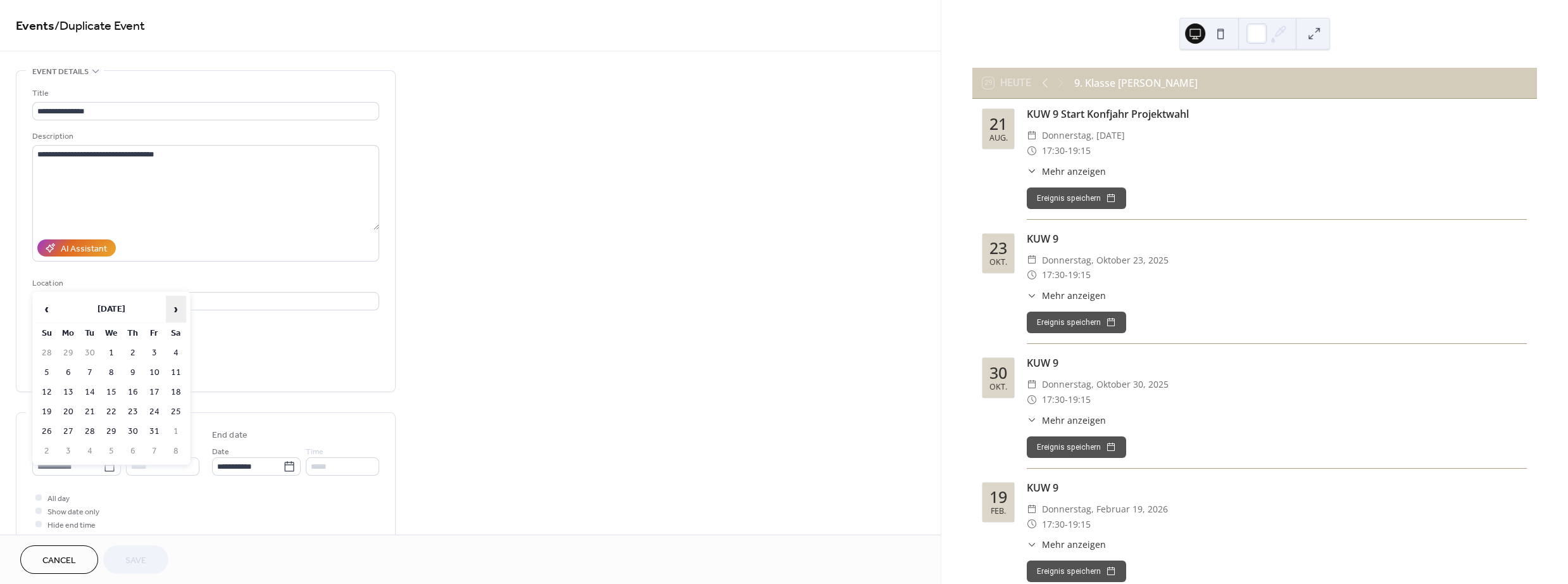 click on "›" at bounding box center [176, 309] 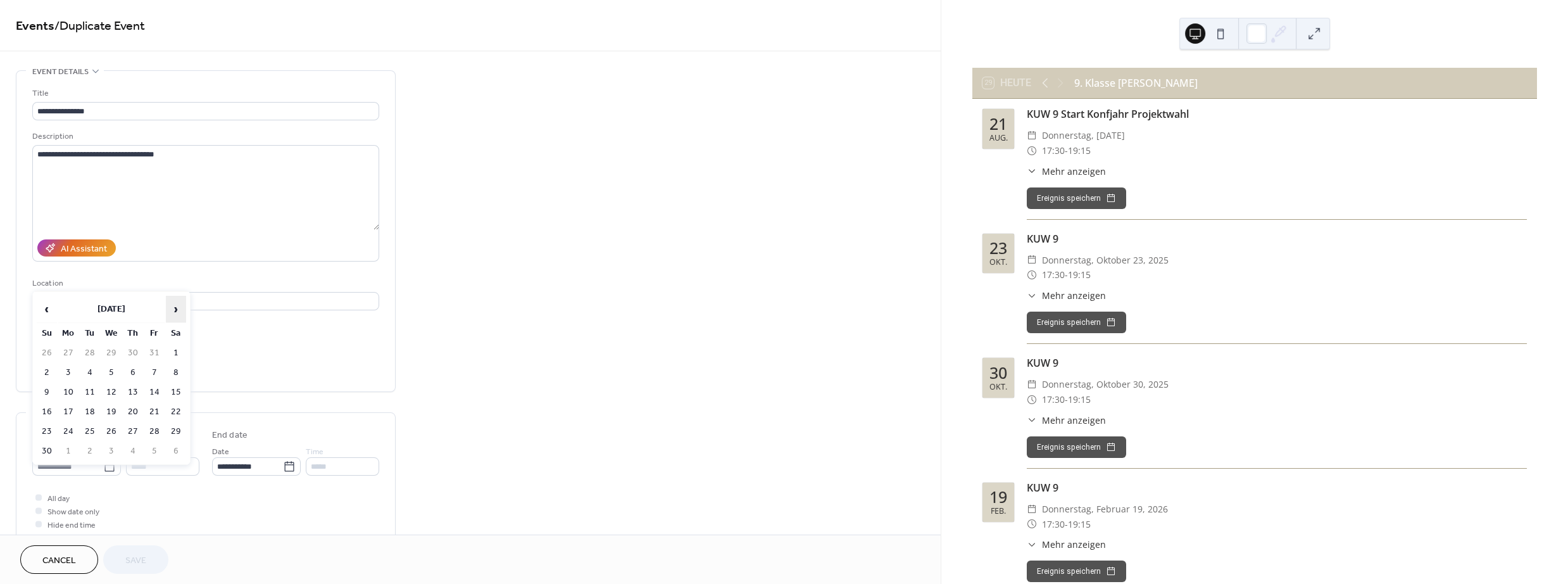 click on "›" at bounding box center [176, 309] 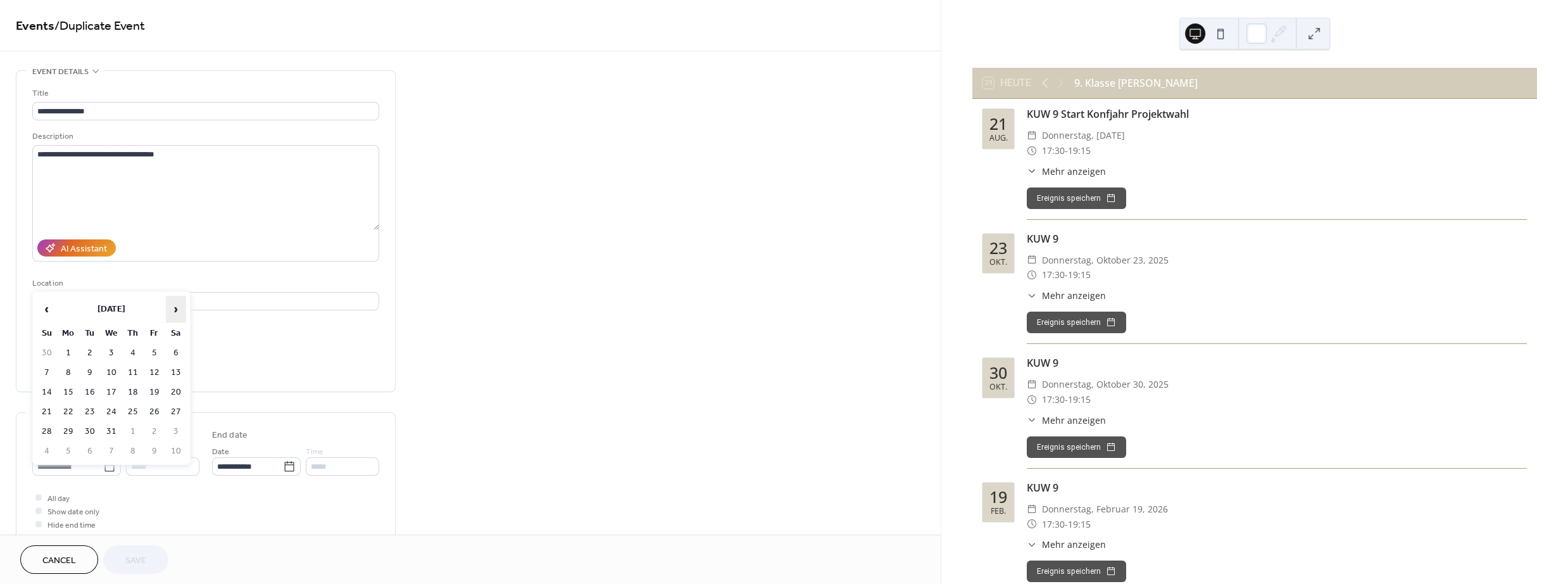 click on "›" at bounding box center [176, 309] 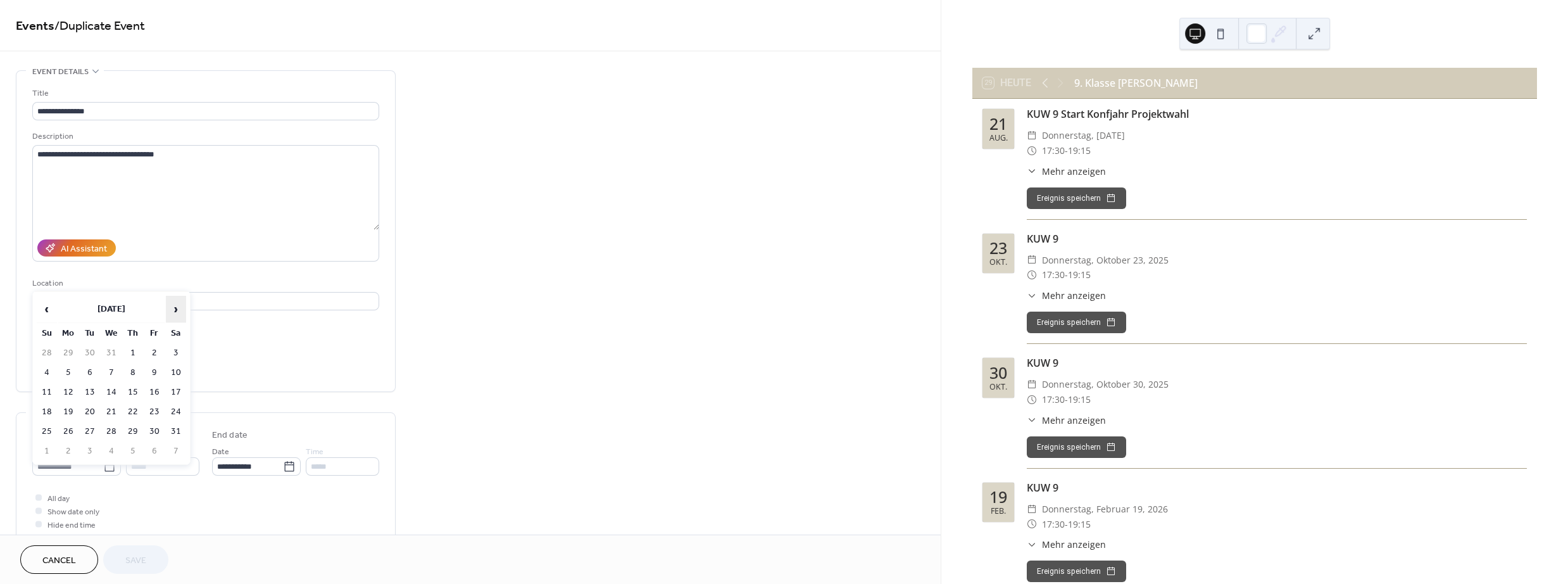 click on "›" at bounding box center (176, 309) 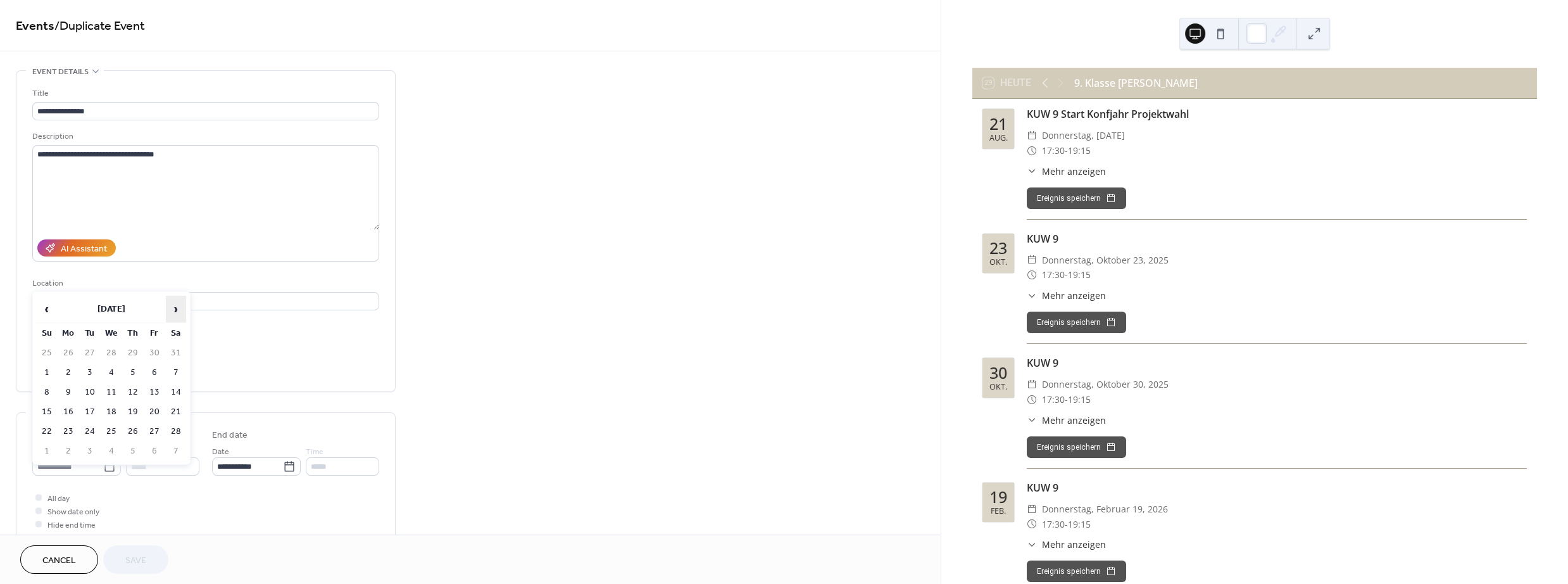 click on "›" at bounding box center [176, 309] 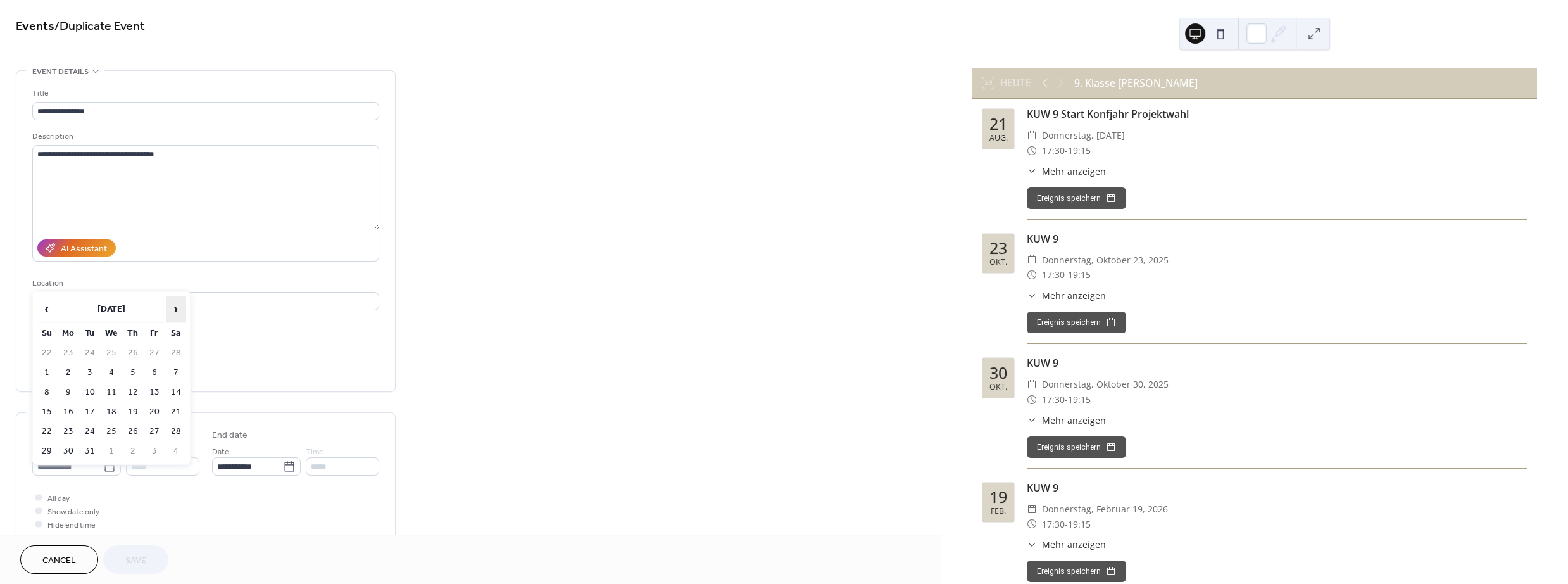 click on "›" at bounding box center [176, 309] 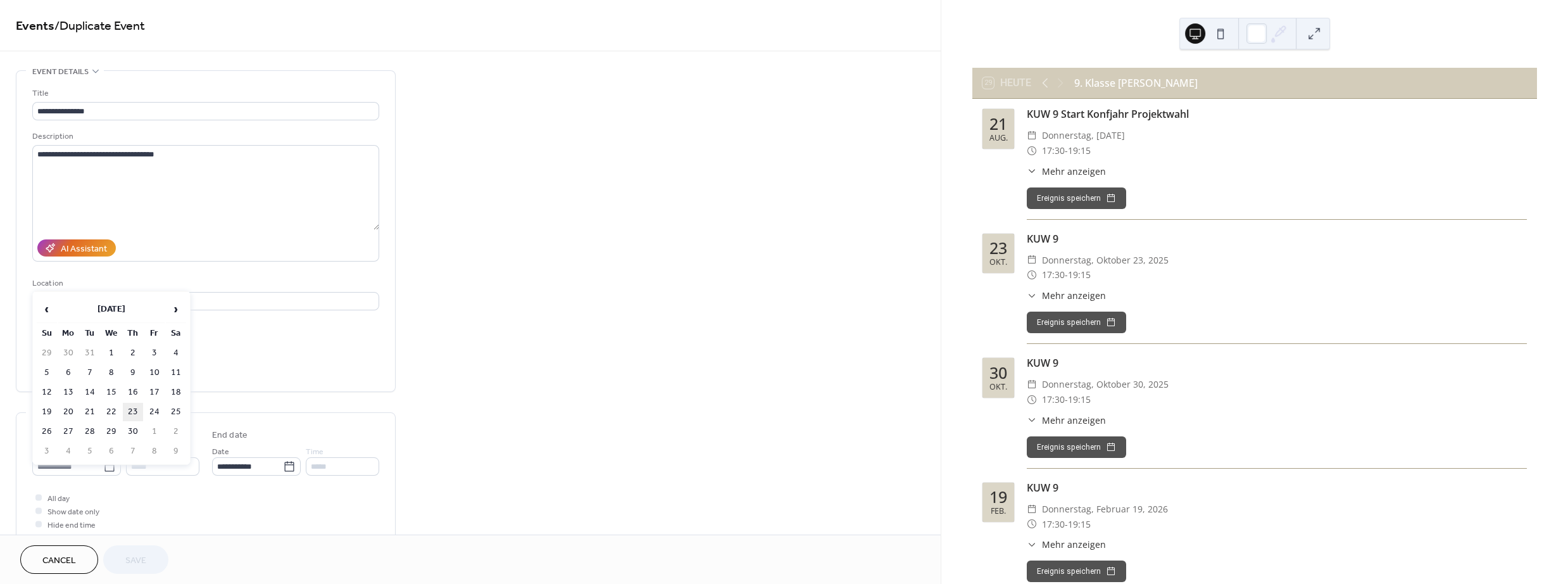 click on "23" at bounding box center (133, 412) 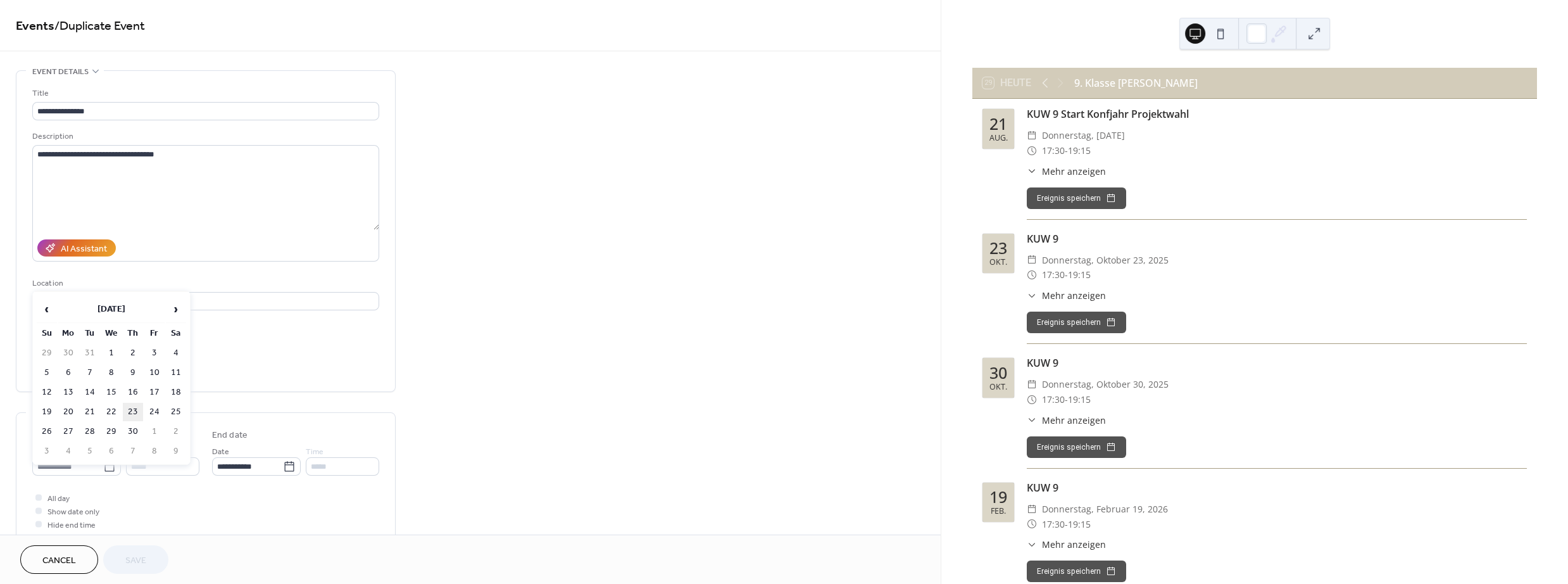 type on "**********" 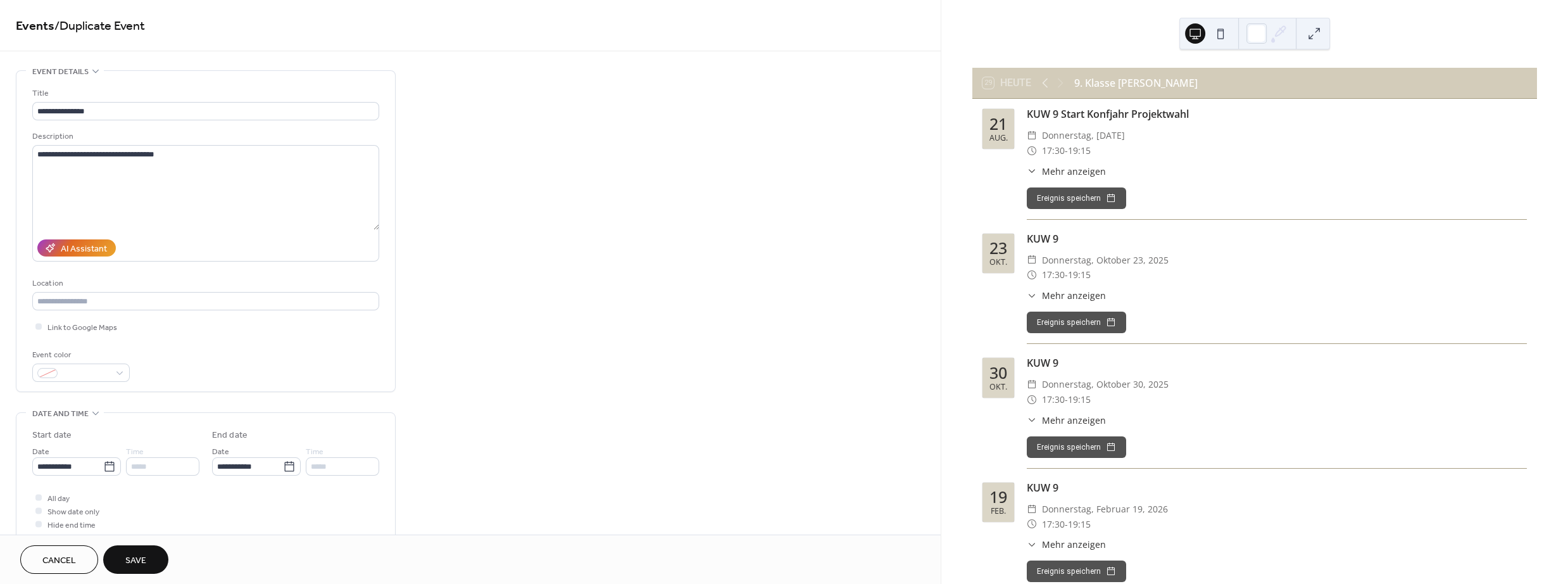 click on "Save" at bounding box center (135, 559) 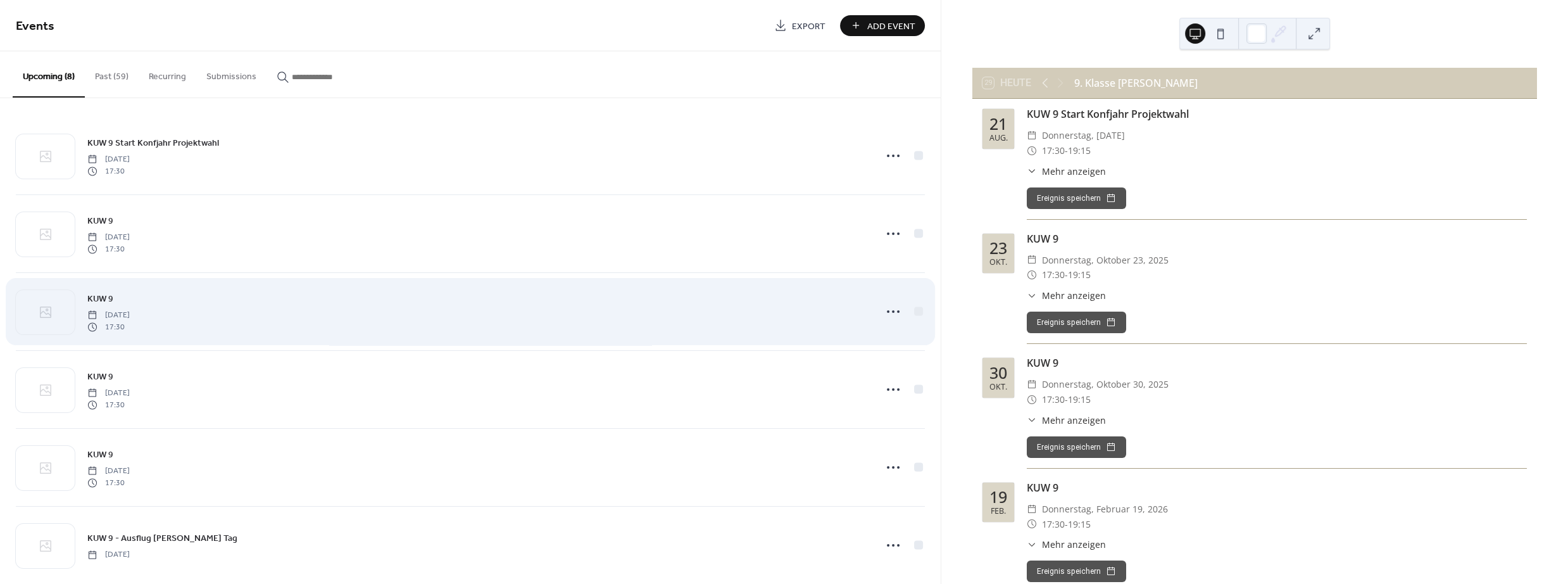 scroll, scrollTop: 175, scrollLeft: 0, axis: vertical 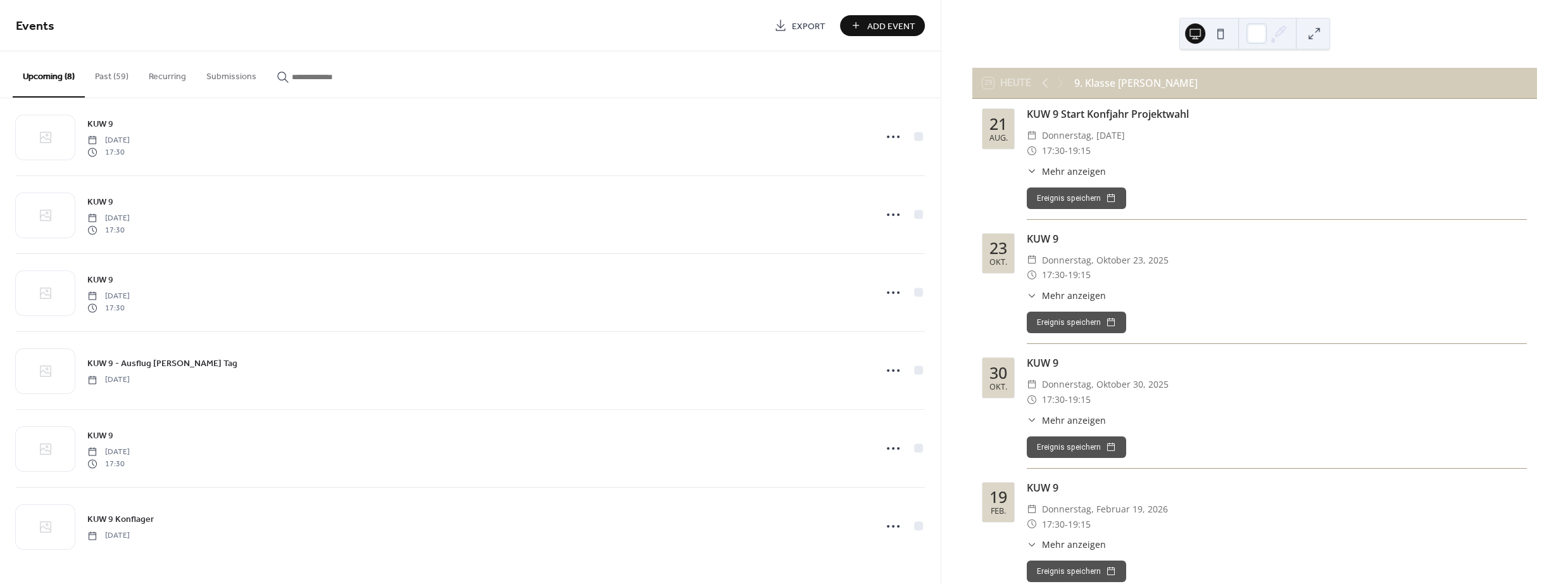 click on "Past (59)" at bounding box center (111, 73) 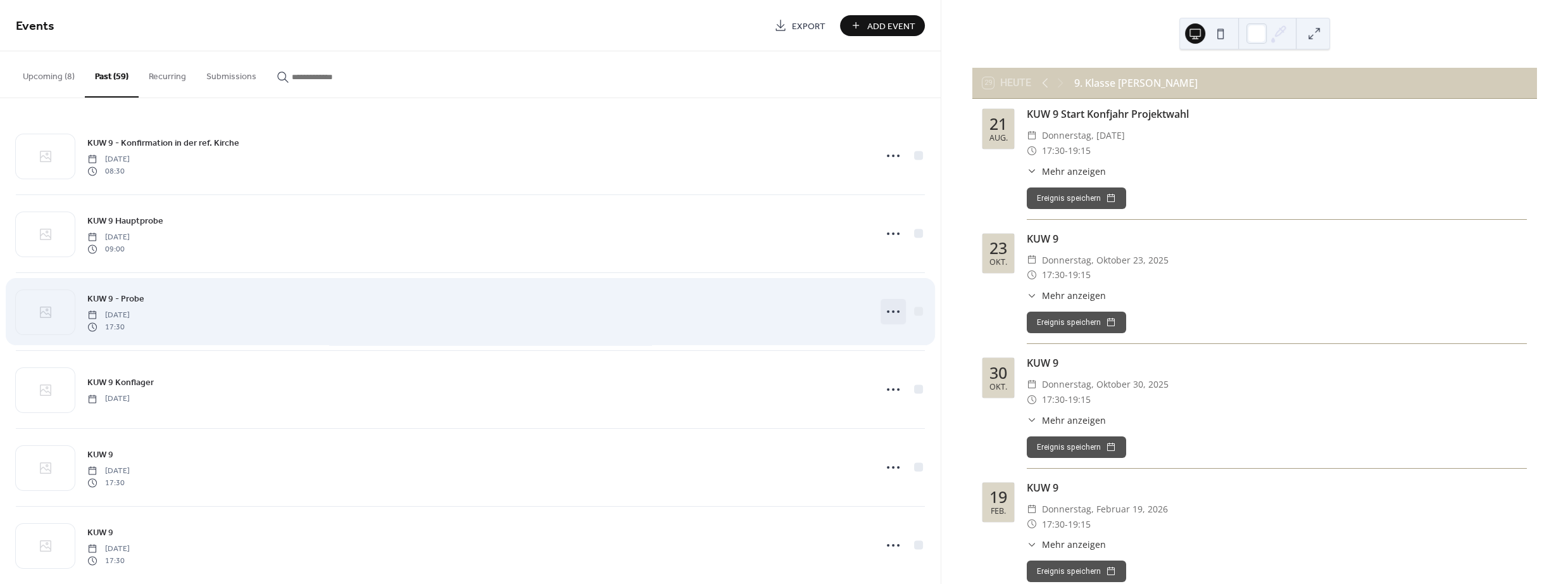 click at bounding box center (893, 312) 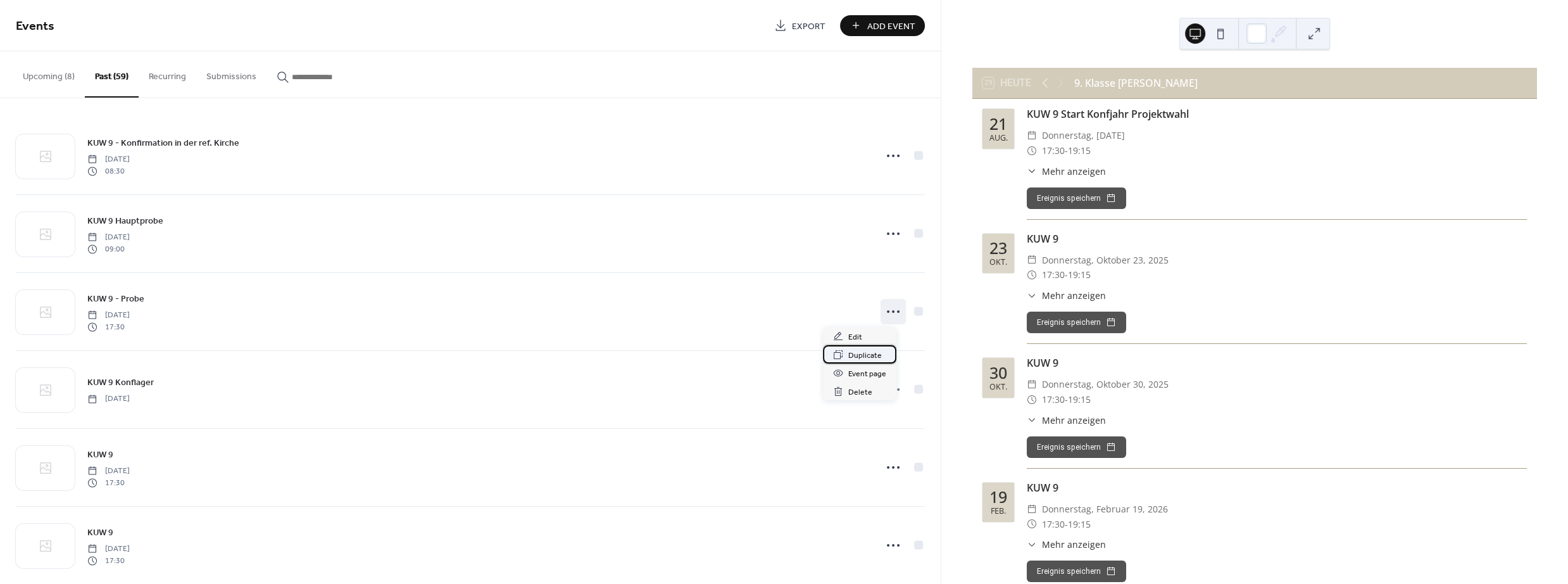 click on "Duplicate" at bounding box center [865, 355] 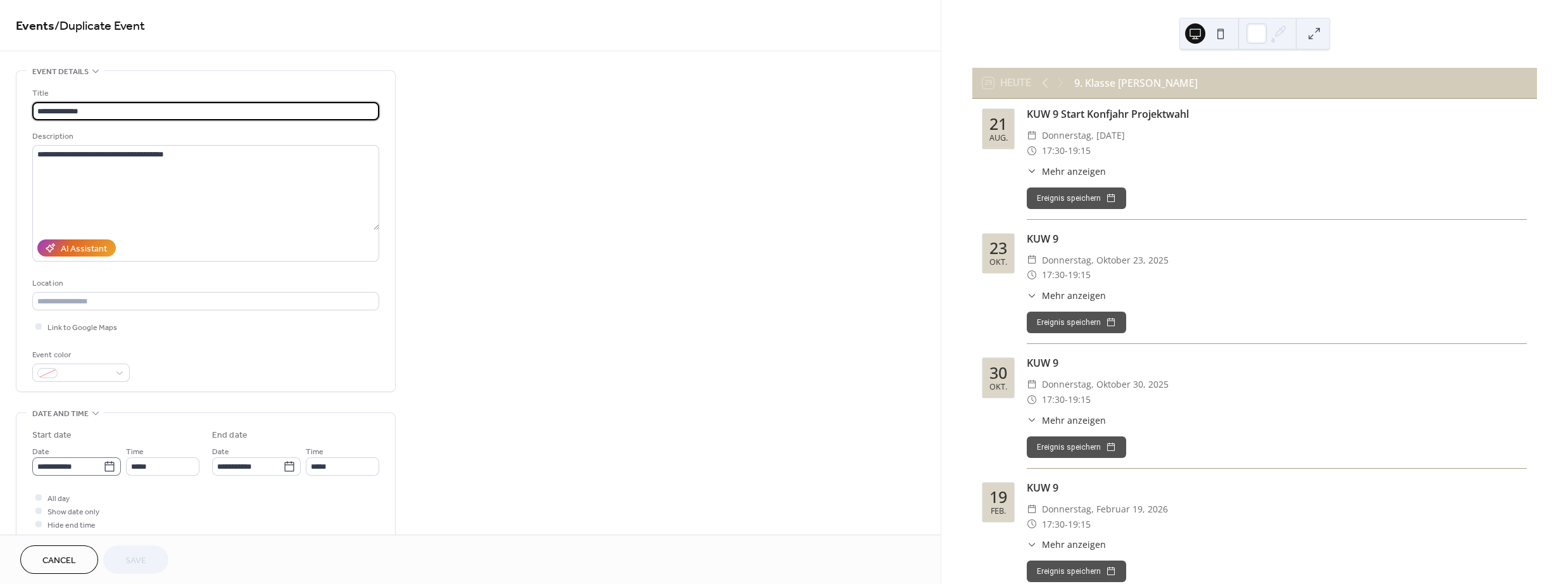 click 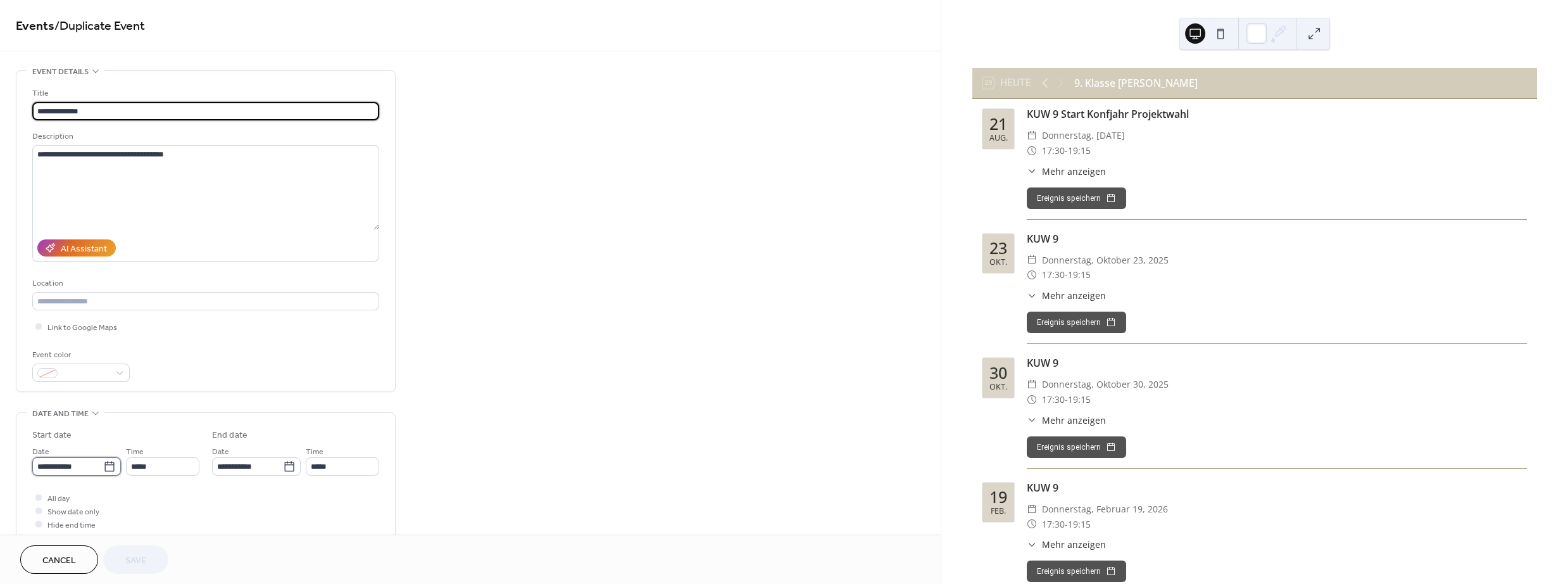 click on "**********" at bounding box center (68, 466) 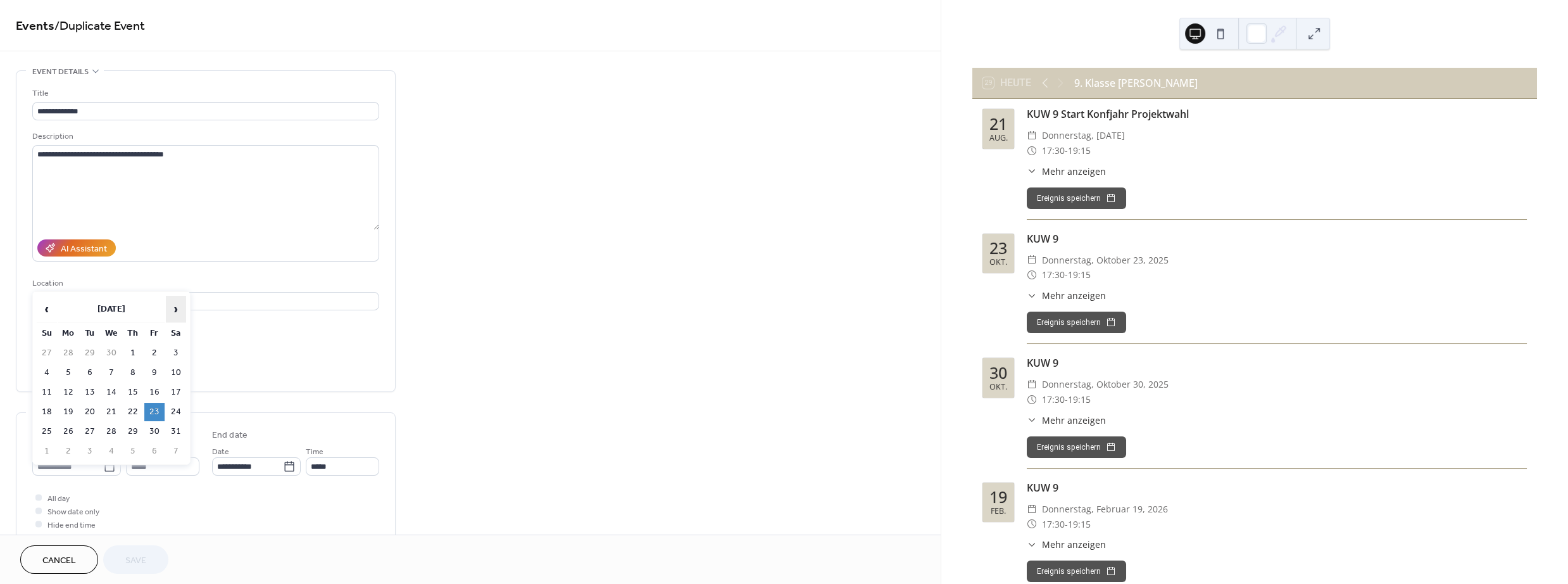 click on "›" at bounding box center (176, 309) 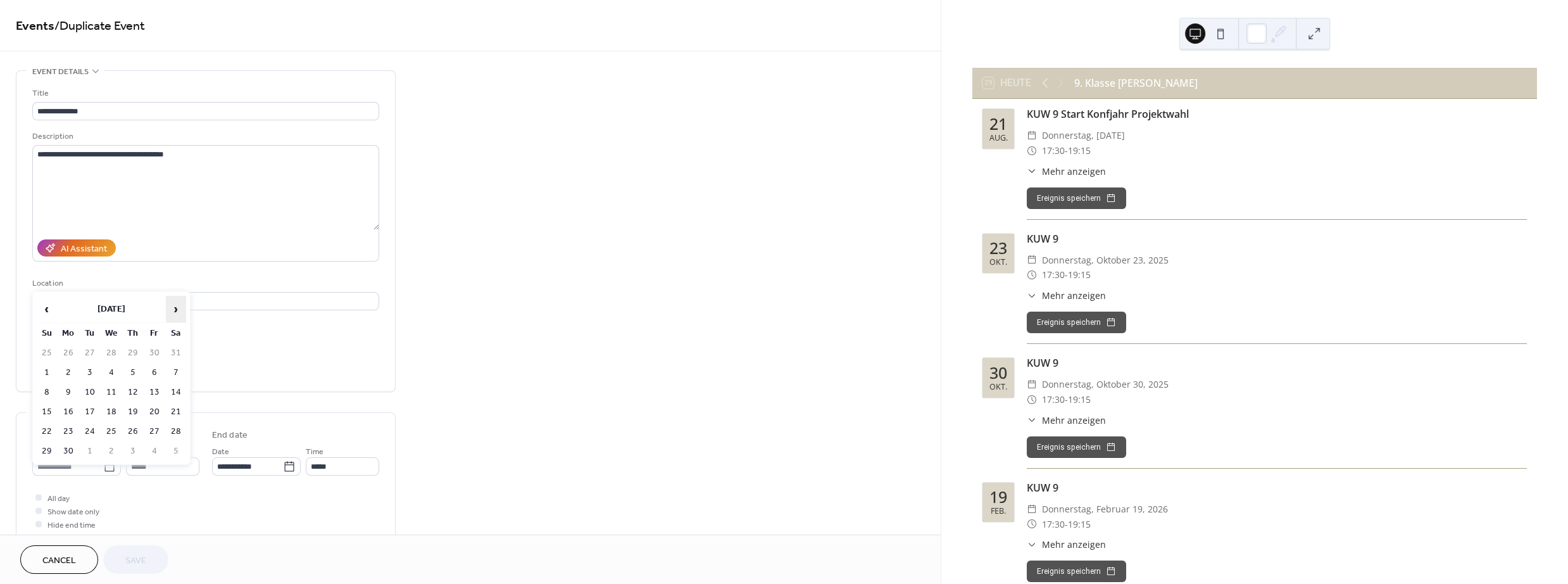 click on "›" at bounding box center (176, 309) 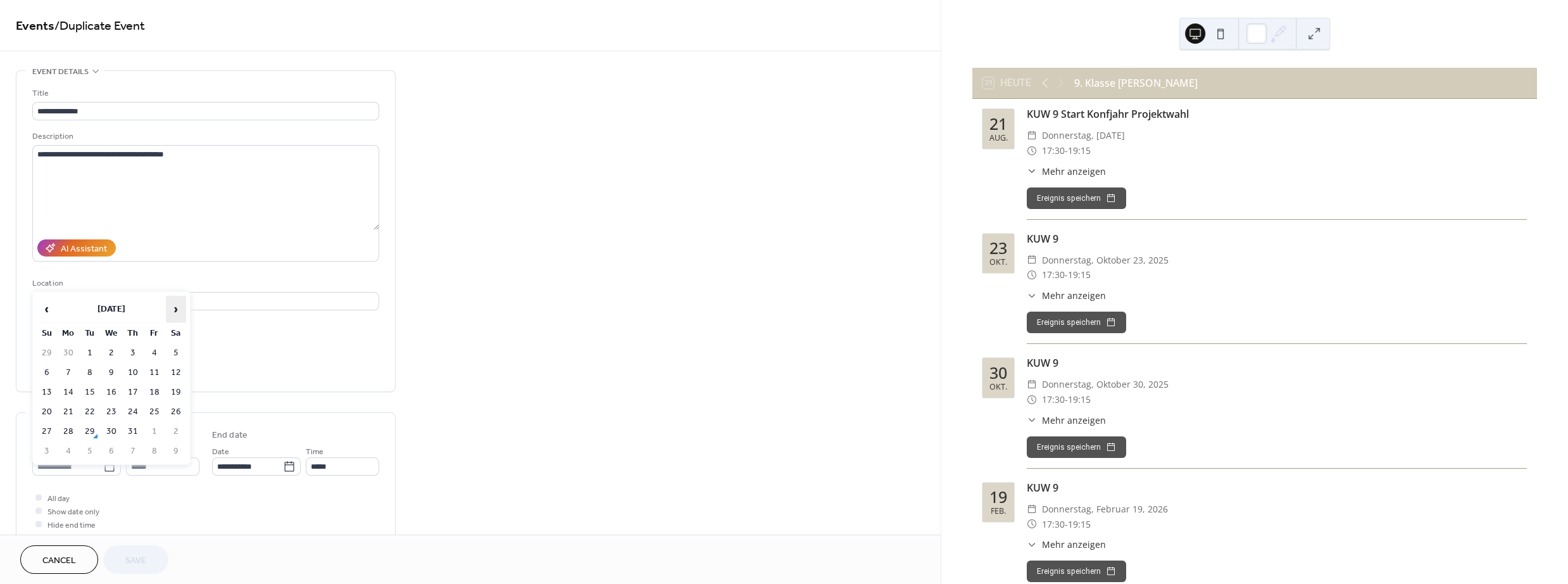 click on "›" at bounding box center [176, 309] 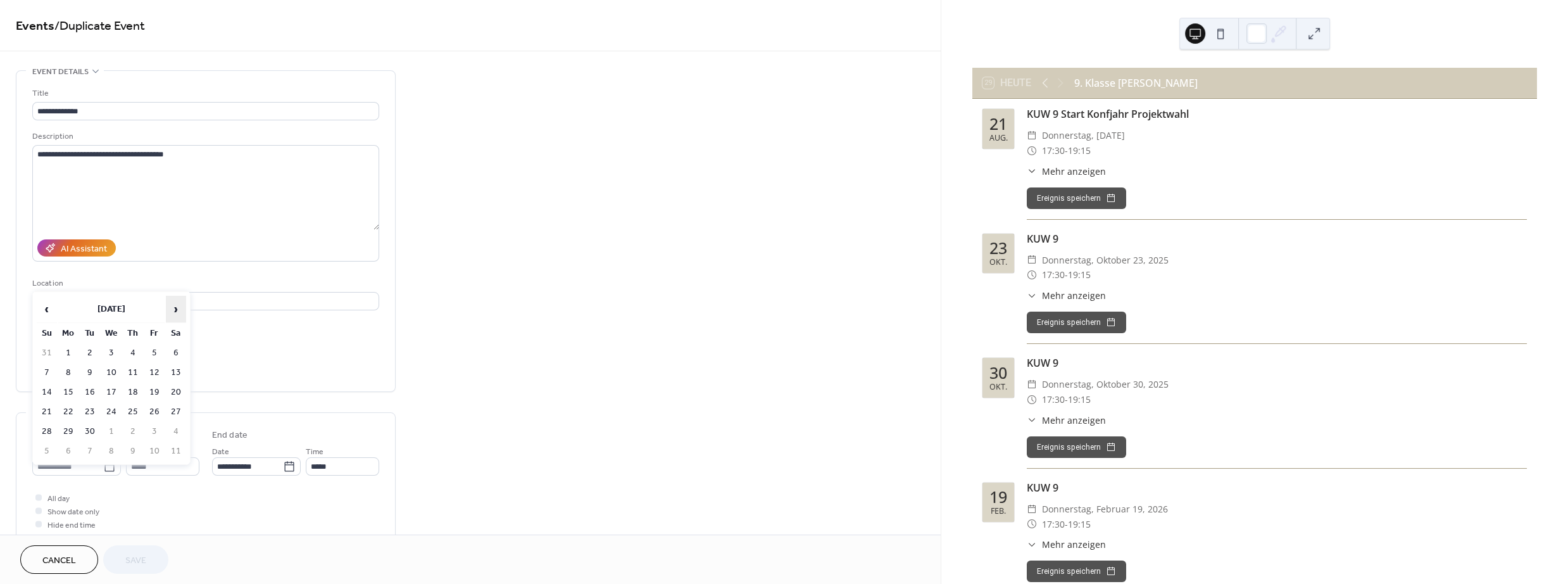 click on "›" at bounding box center [176, 309] 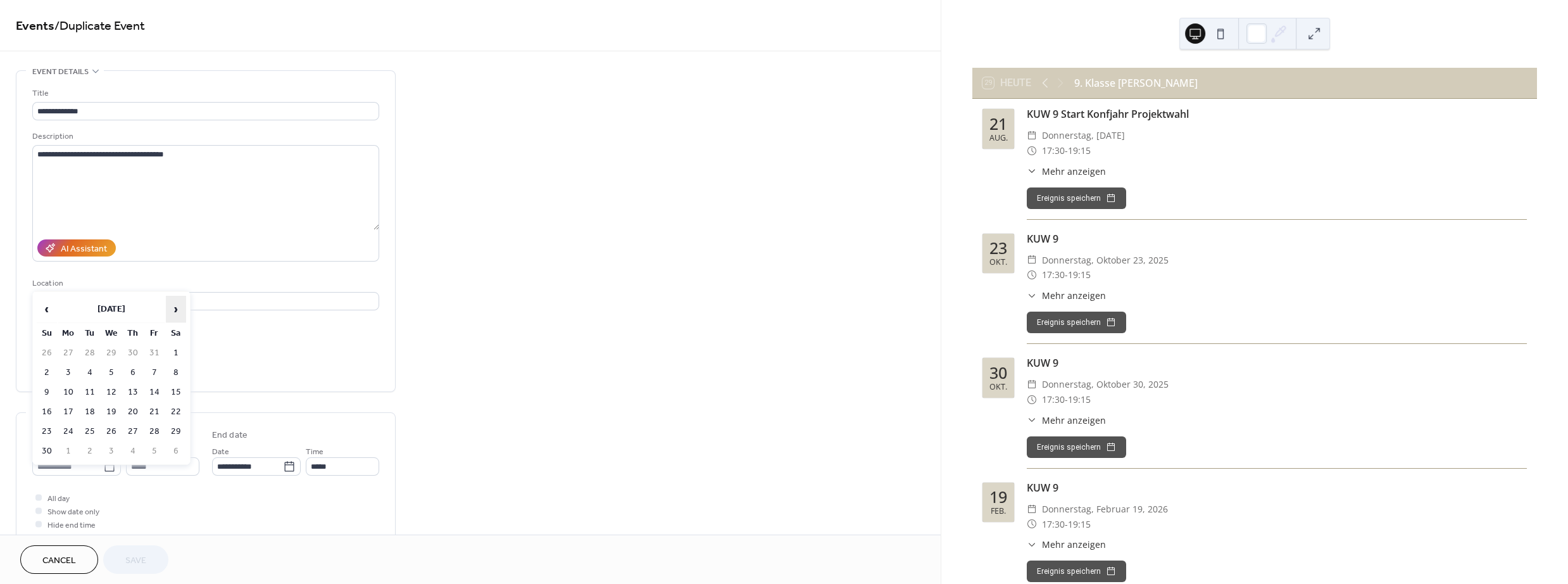 click on "›" at bounding box center (176, 309) 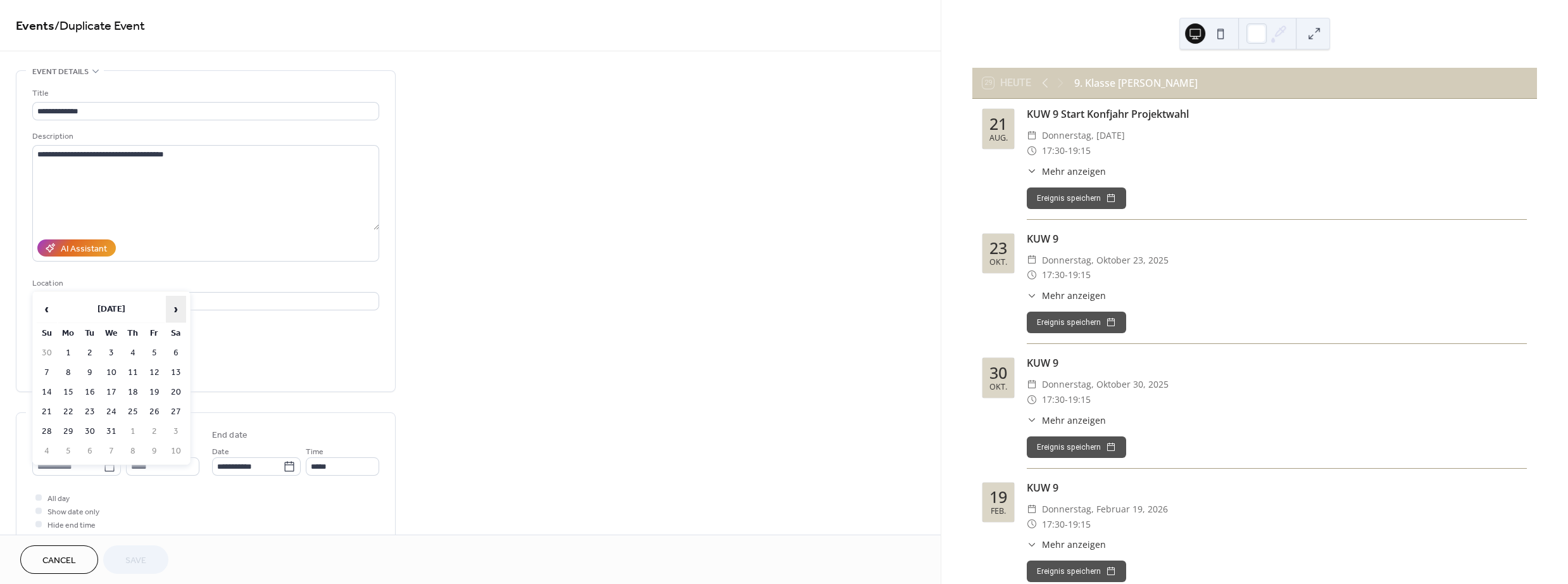 click on "›" at bounding box center (176, 309) 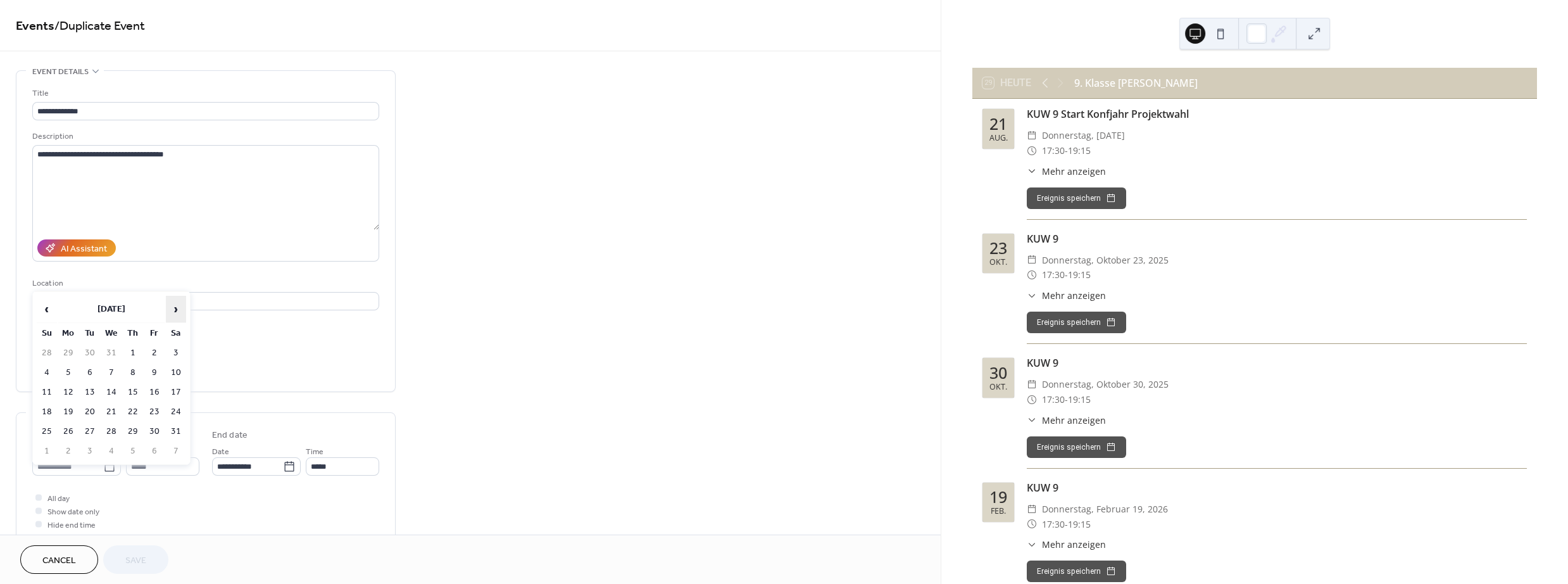 click on "›" at bounding box center [176, 309] 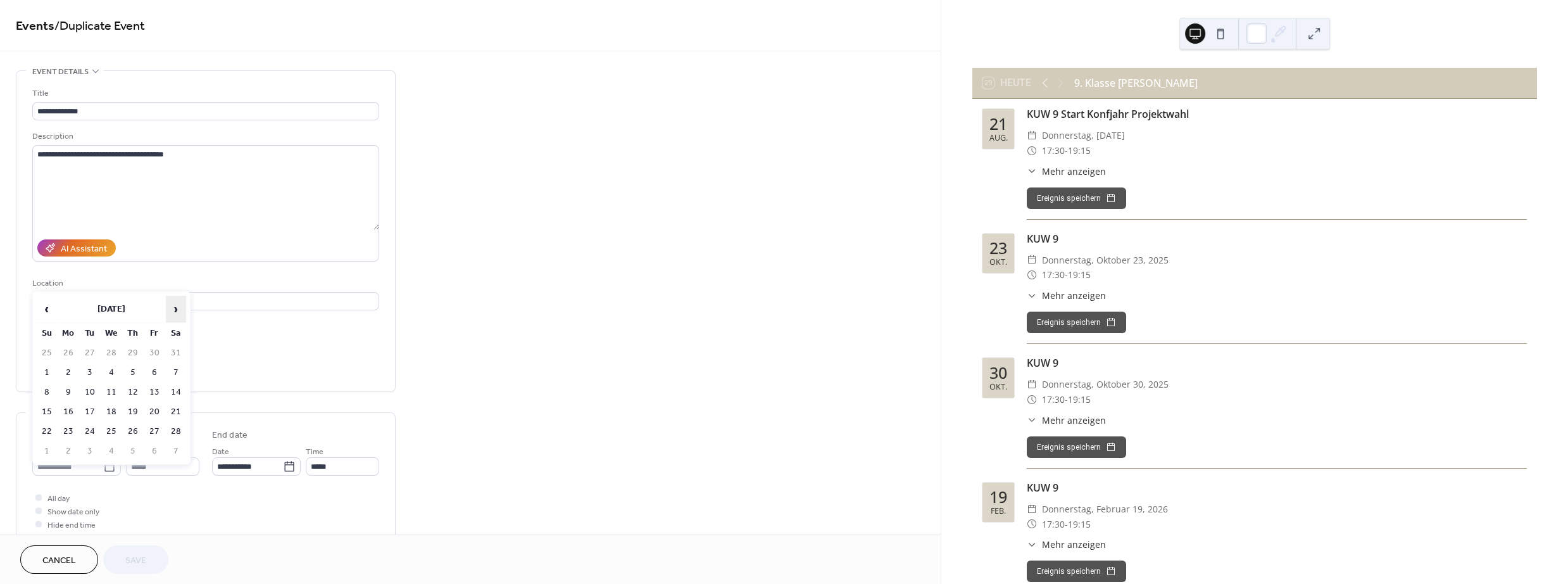 click on "›" at bounding box center [176, 309] 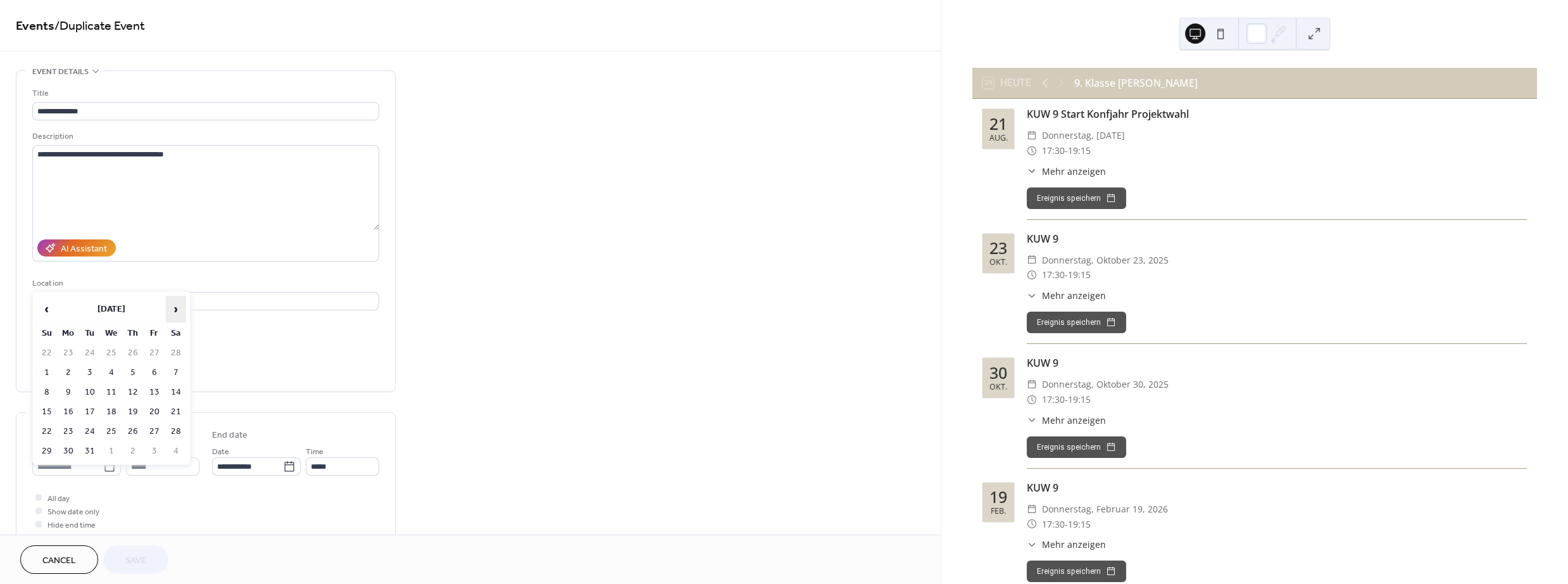 click on "›" at bounding box center [176, 309] 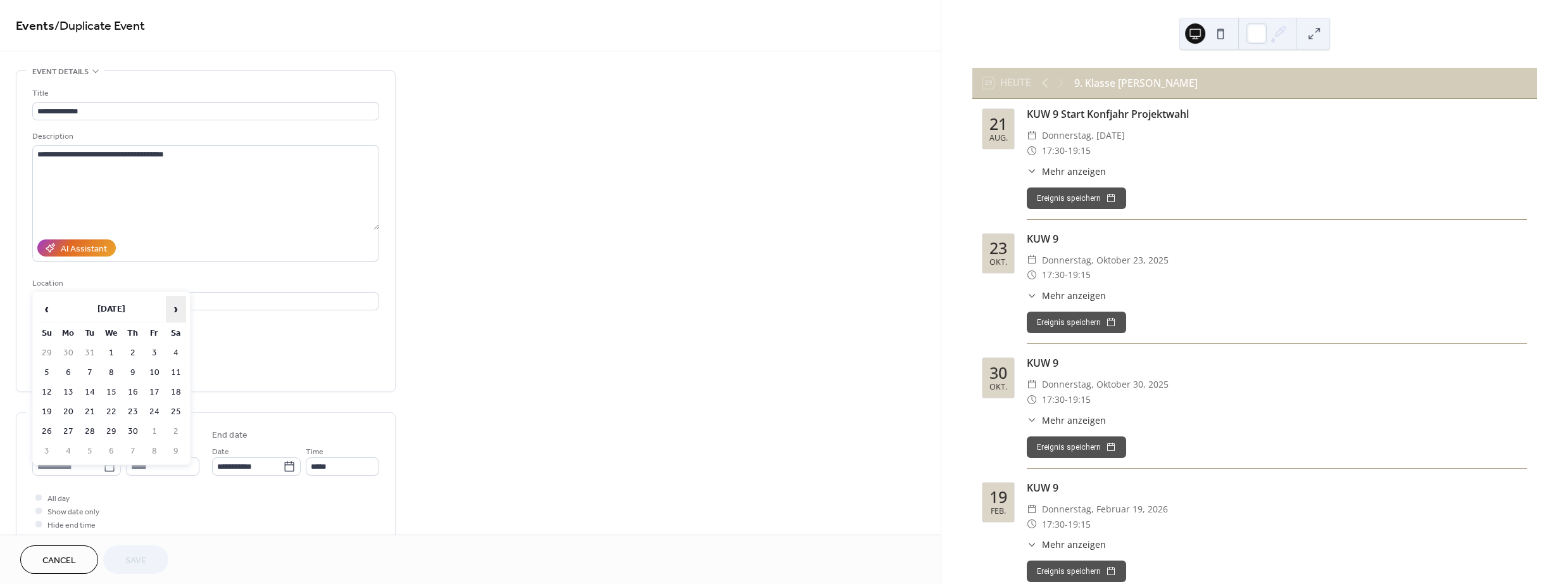 click on "›" at bounding box center [176, 309] 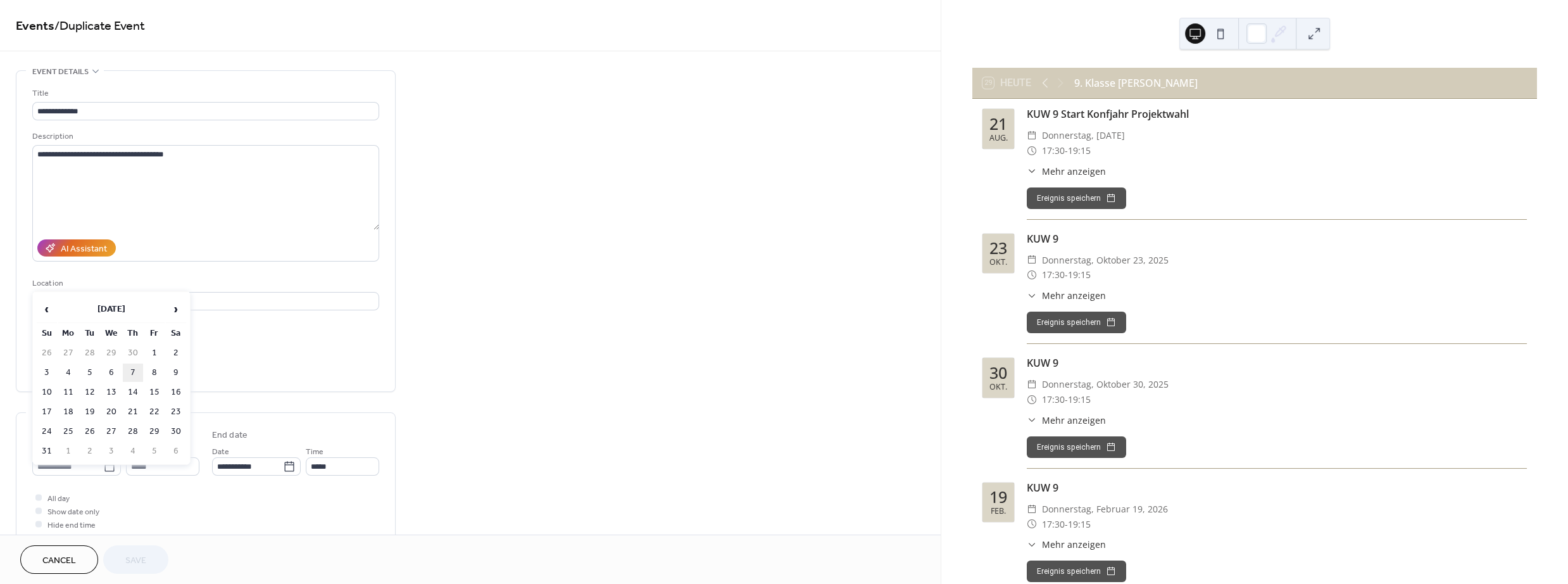 click on "7" at bounding box center (133, 372) 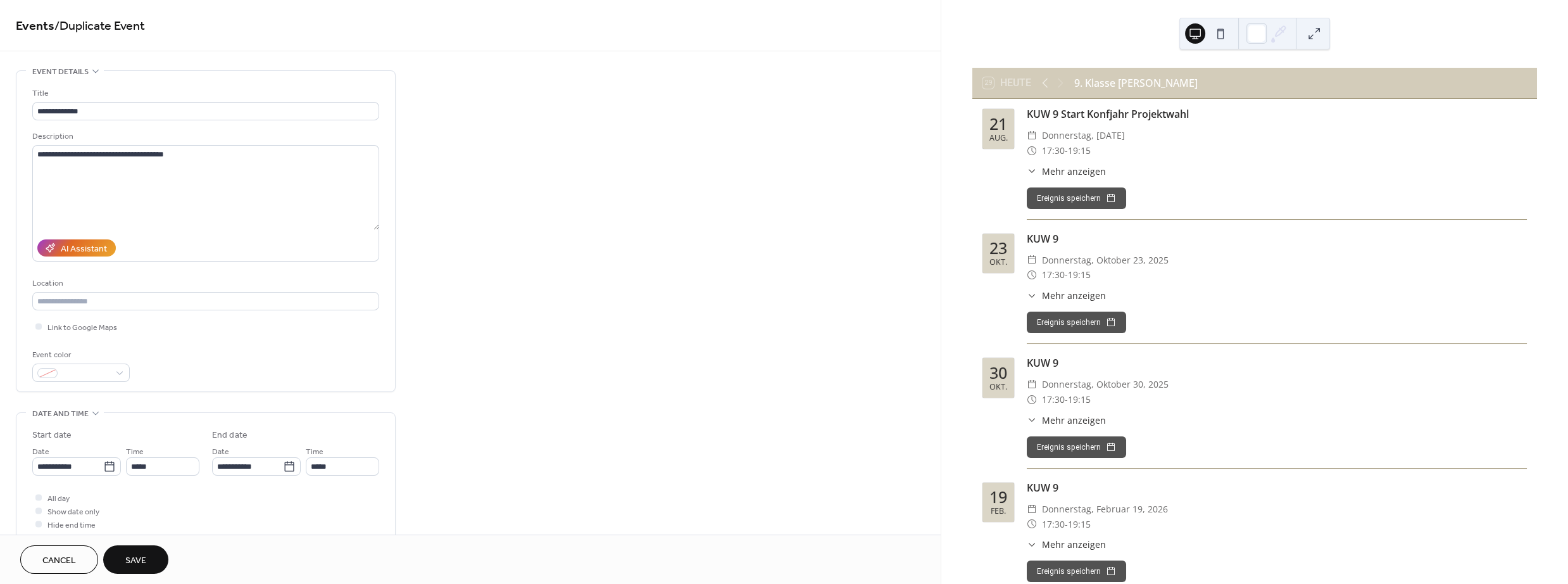 type on "**********" 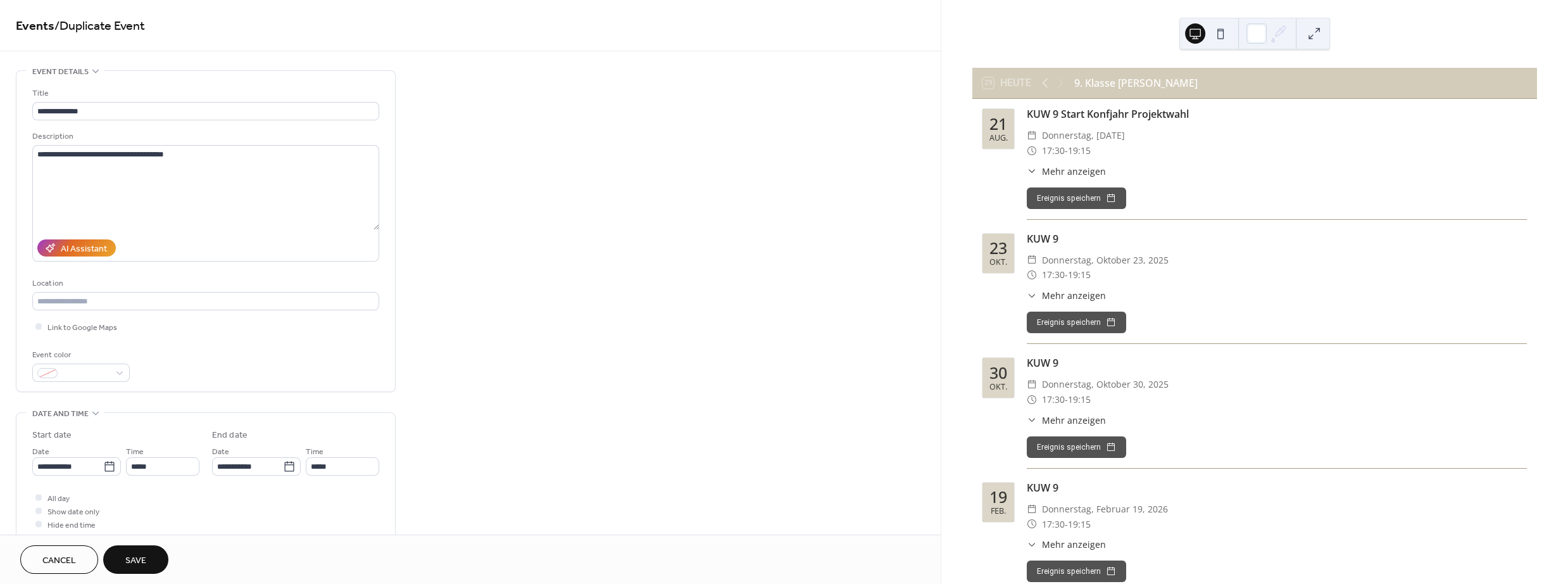 type on "**********" 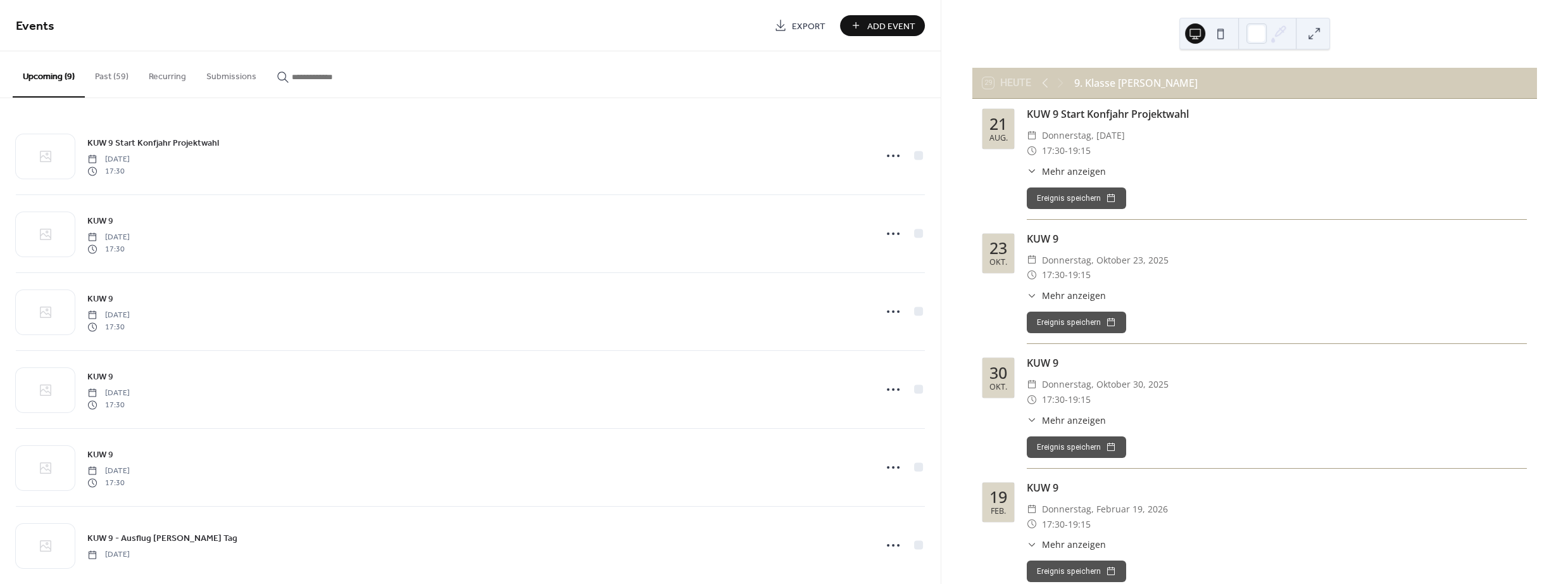 click on "Past (59)" at bounding box center [111, 73] 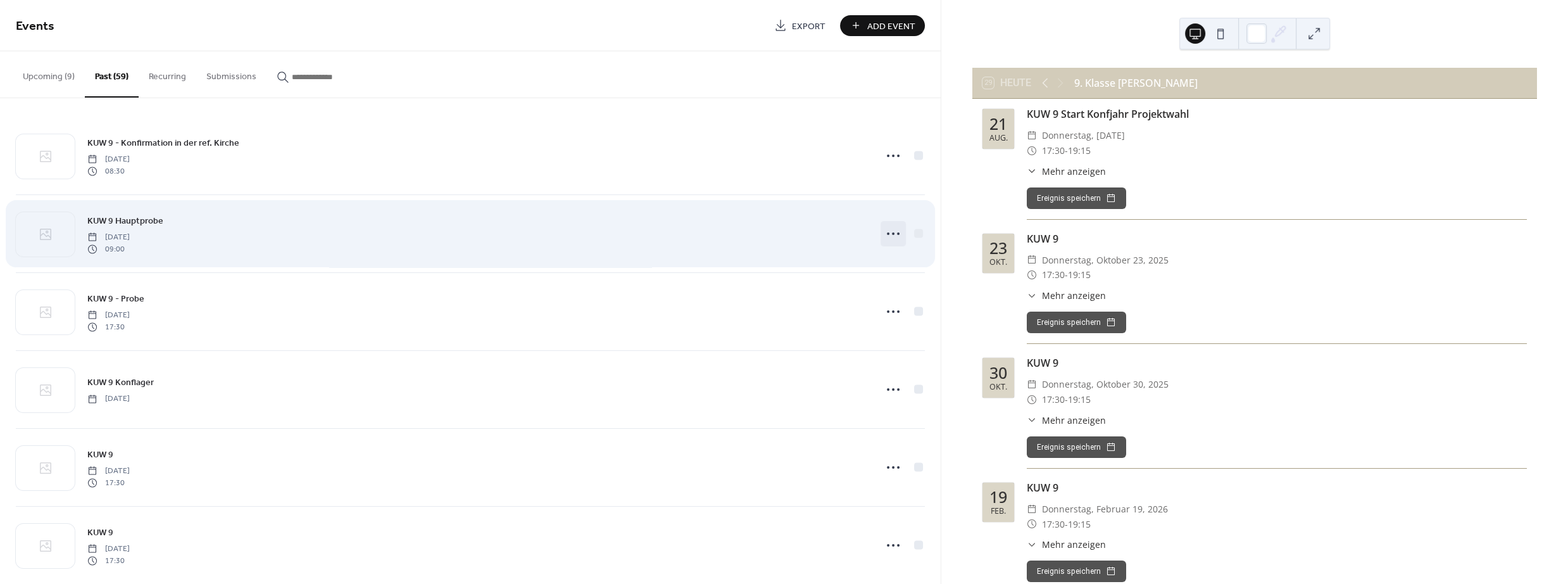 click 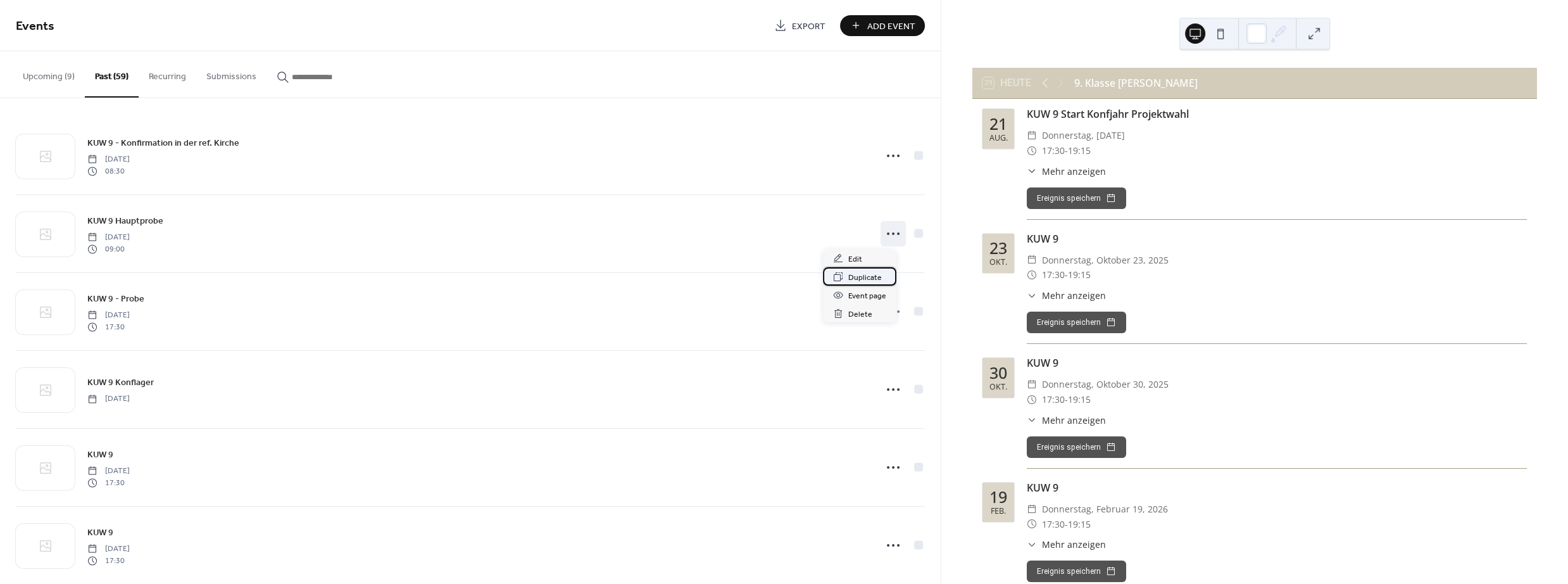 click on "Duplicate" at bounding box center [865, 277] 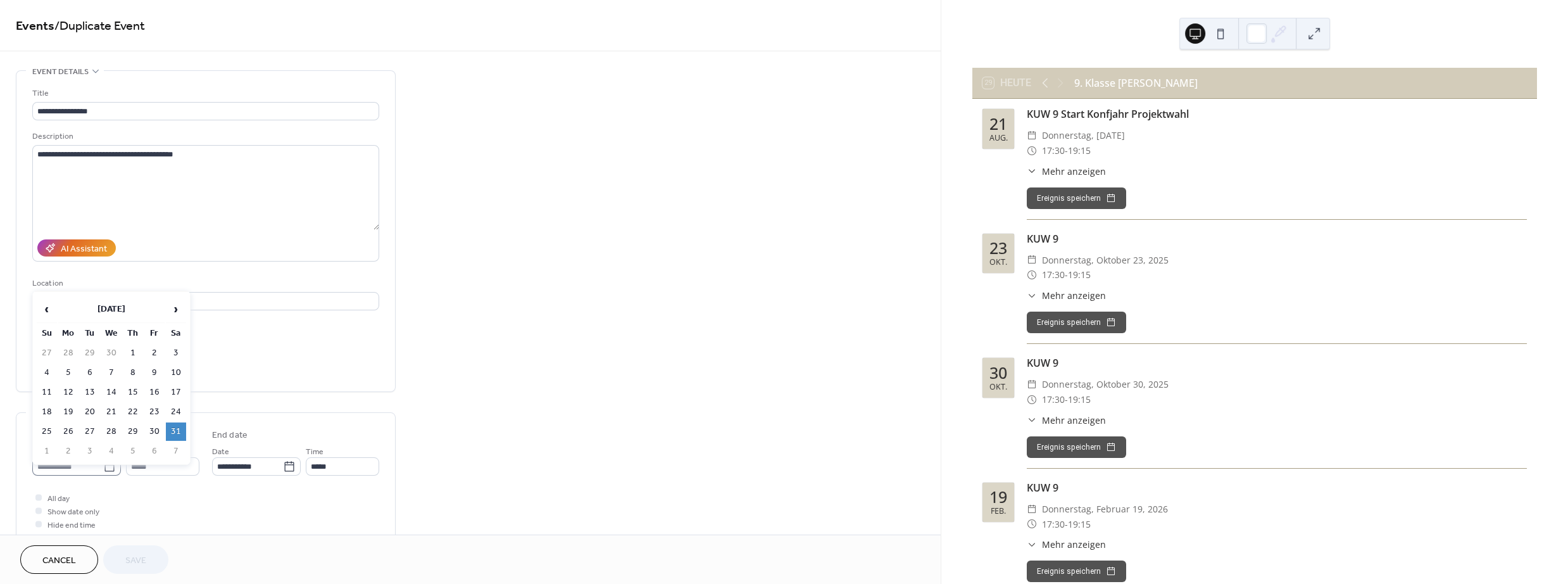 click 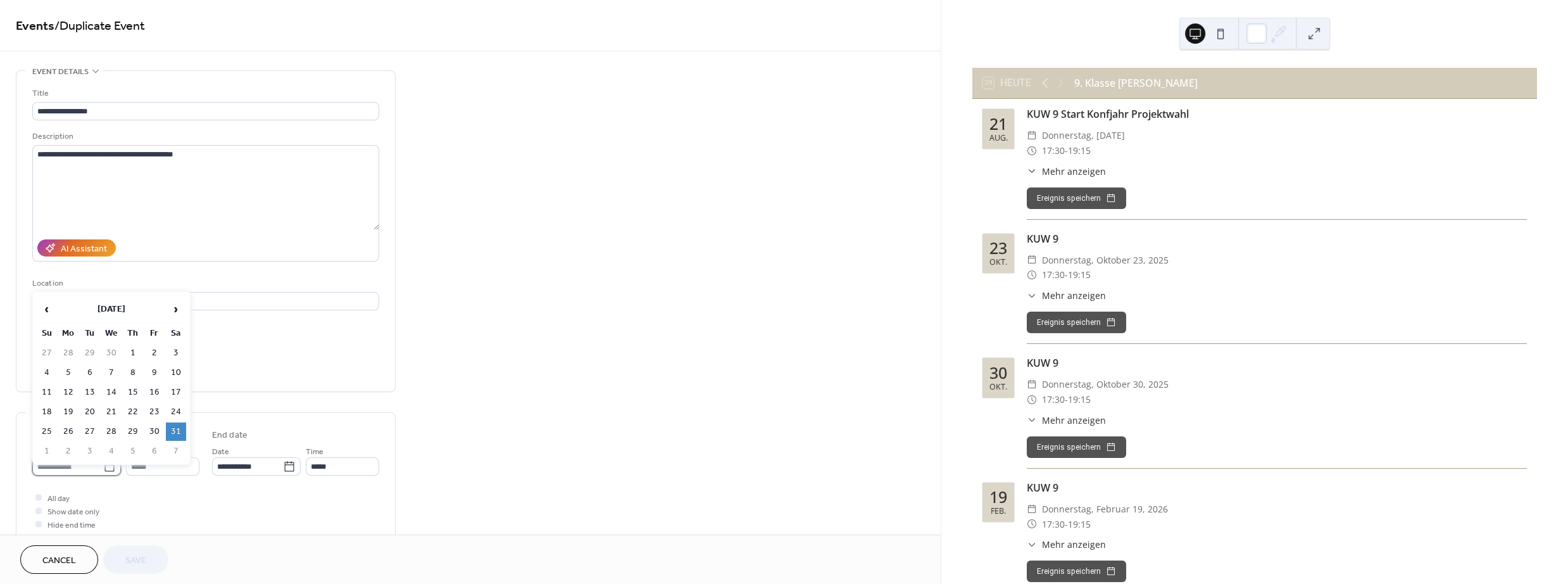 click on "**********" at bounding box center [68, 466] 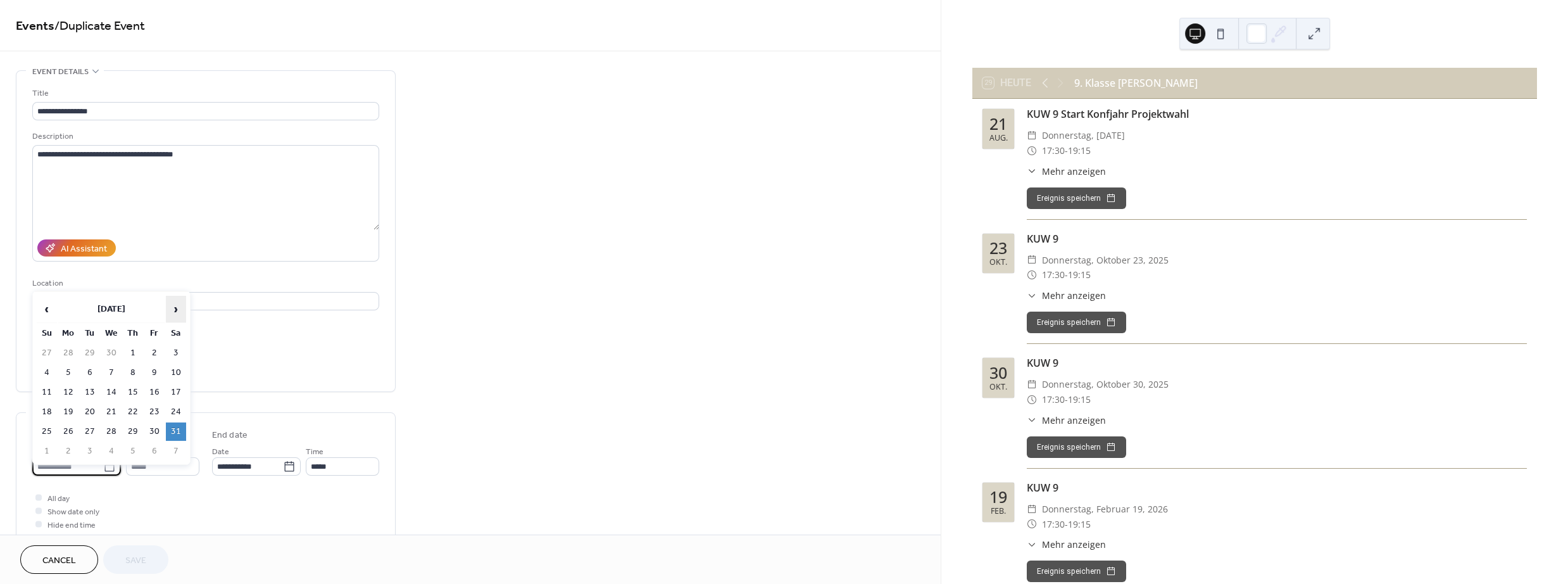 click on "›" at bounding box center [176, 309] 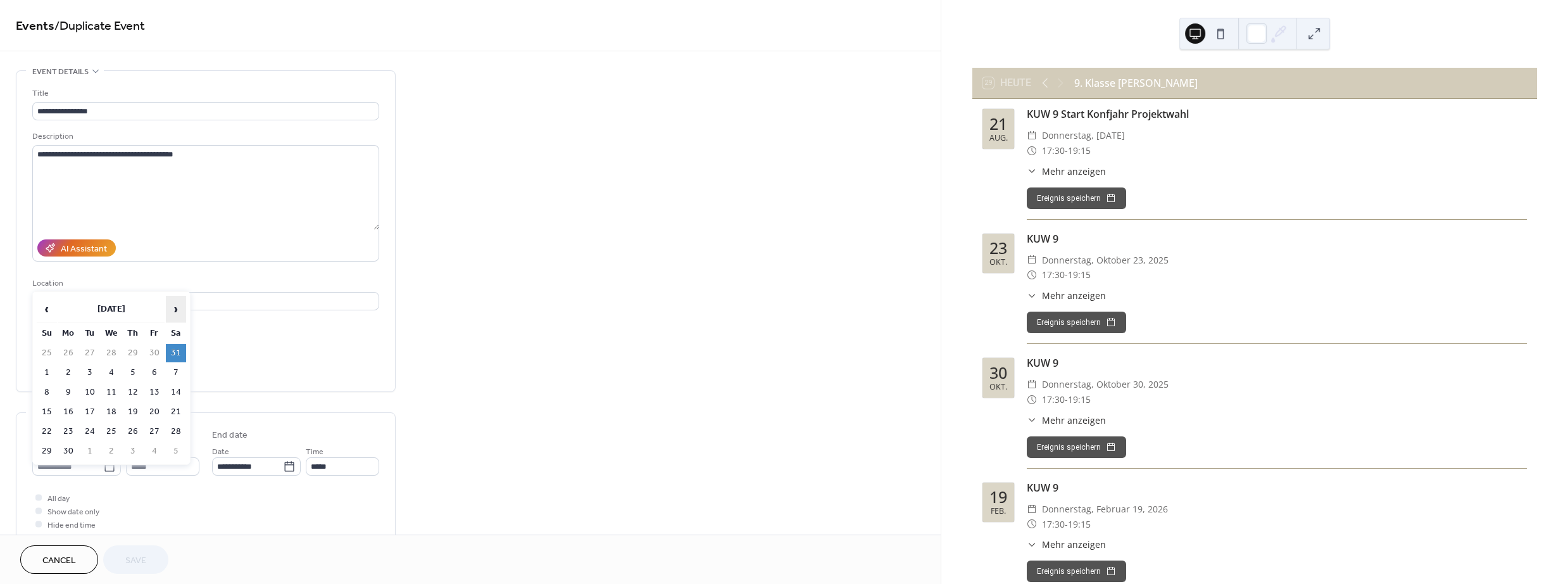 click on "›" at bounding box center [176, 309] 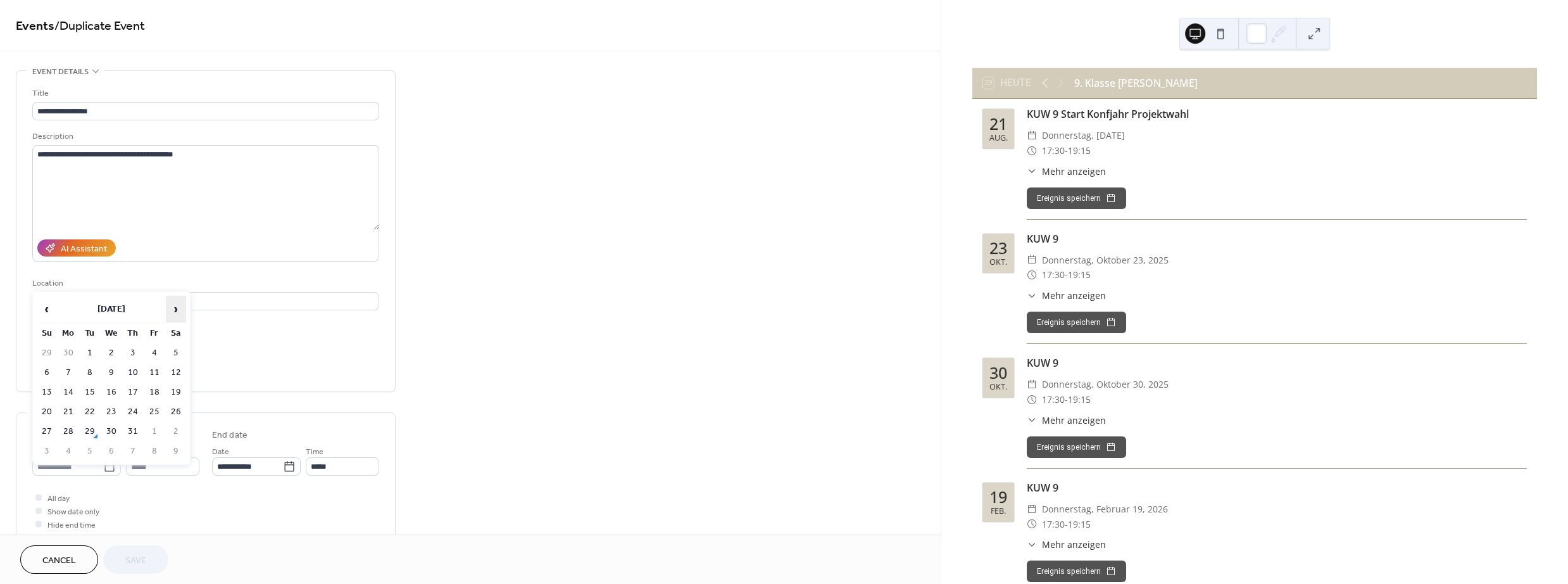 click on "›" at bounding box center (176, 309) 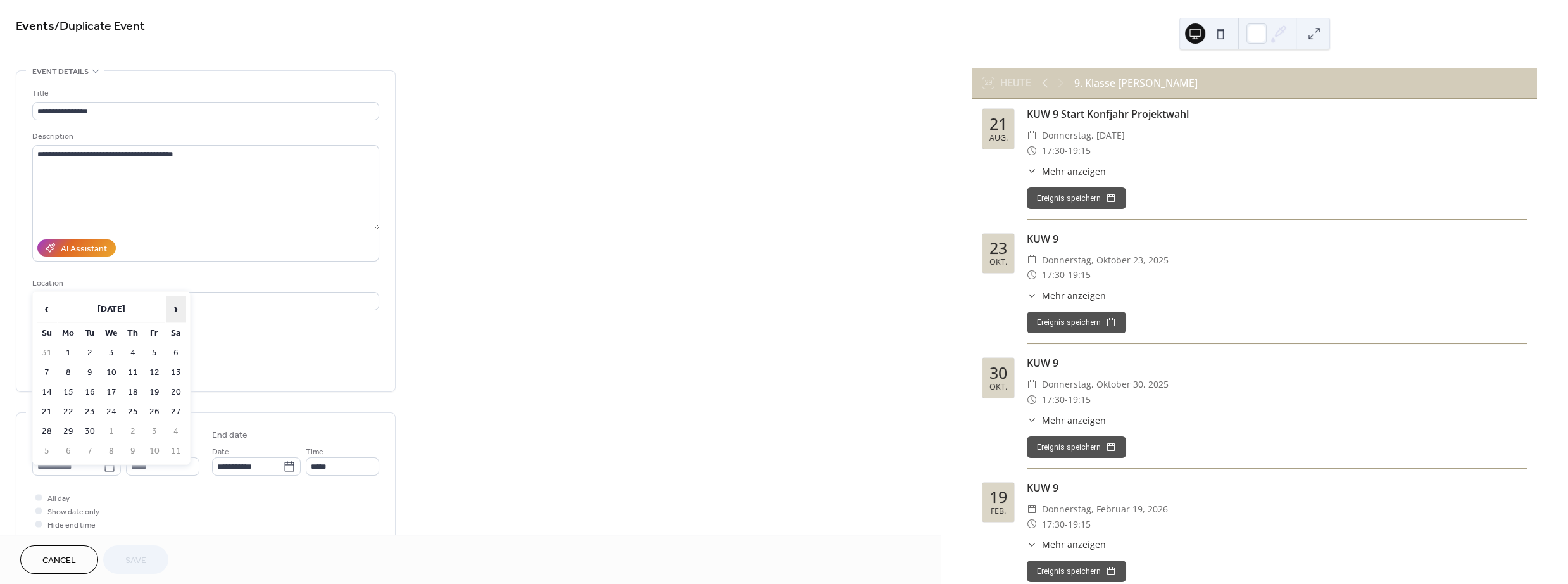 click on "›" at bounding box center [176, 309] 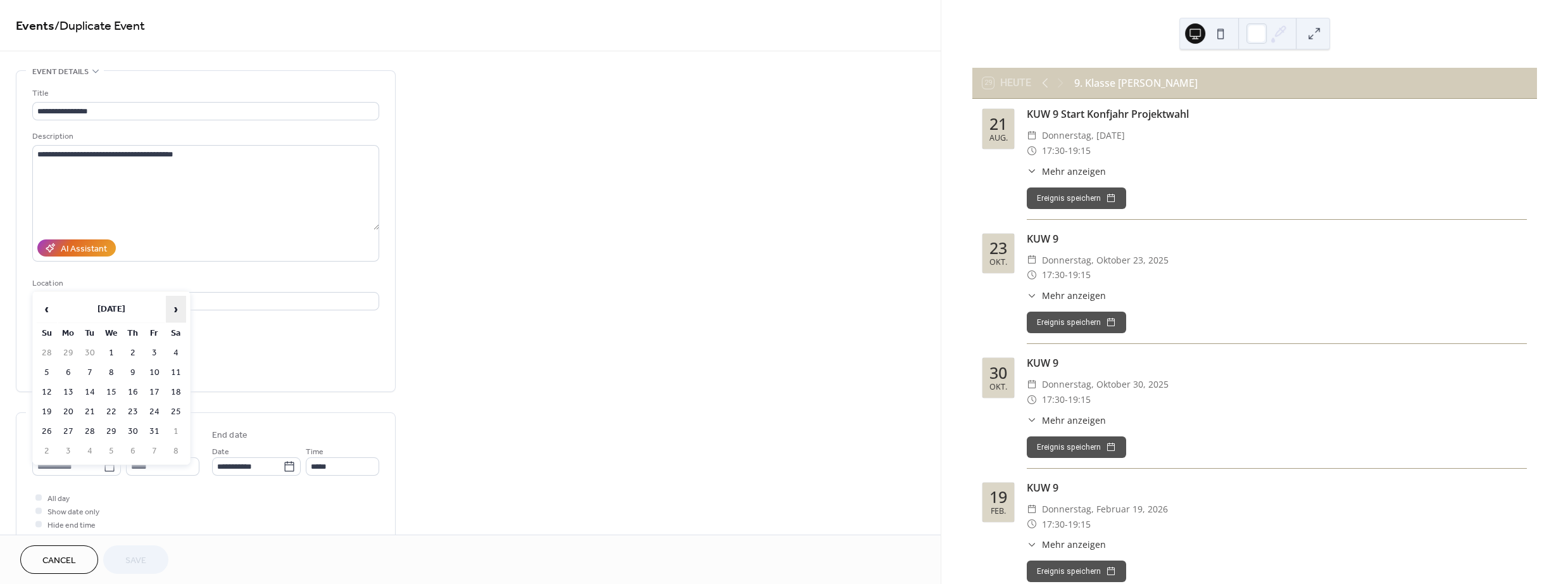 click on "›" at bounding box center (176, 309) 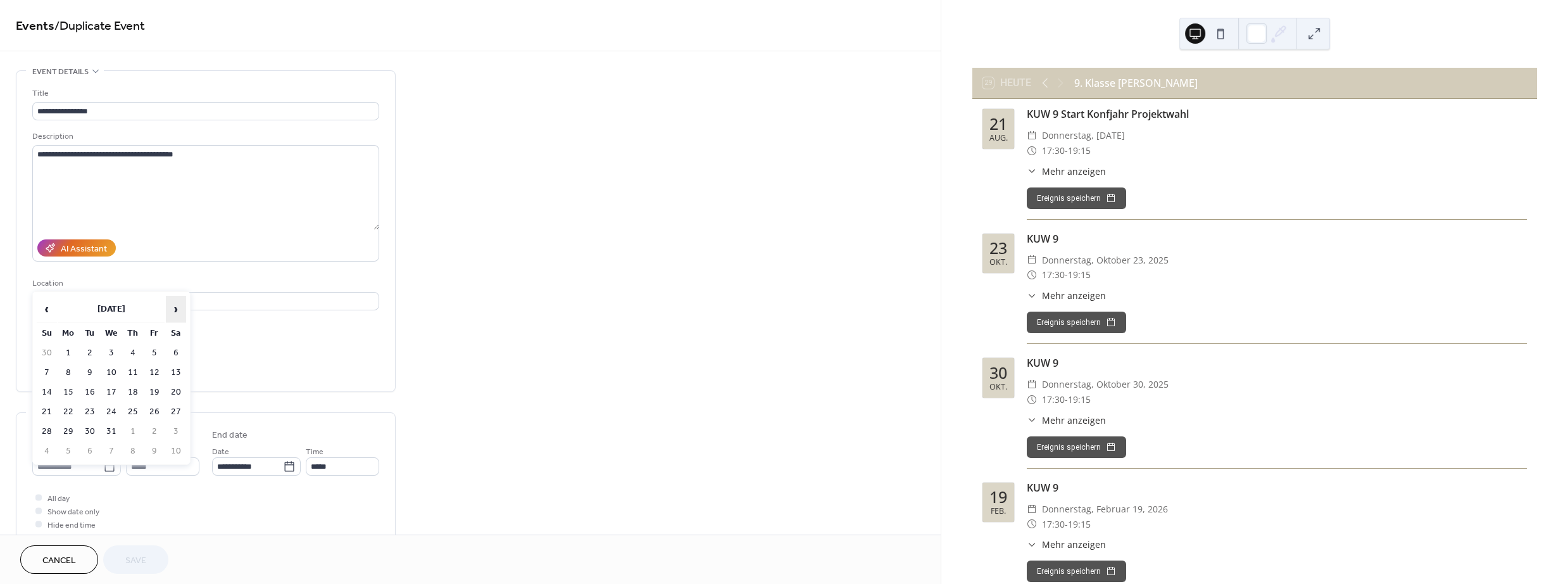 click on "›" at bounding box center (176, 309) 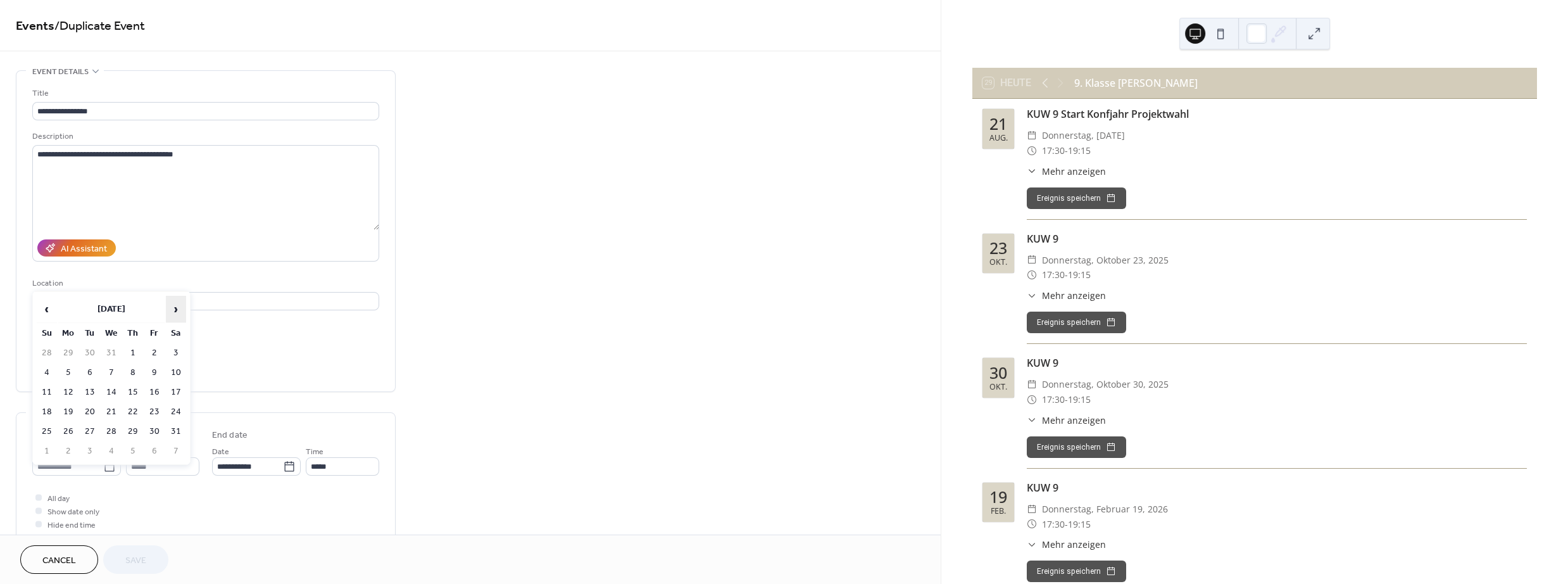 click on "›" at bounding box center [176, 309] 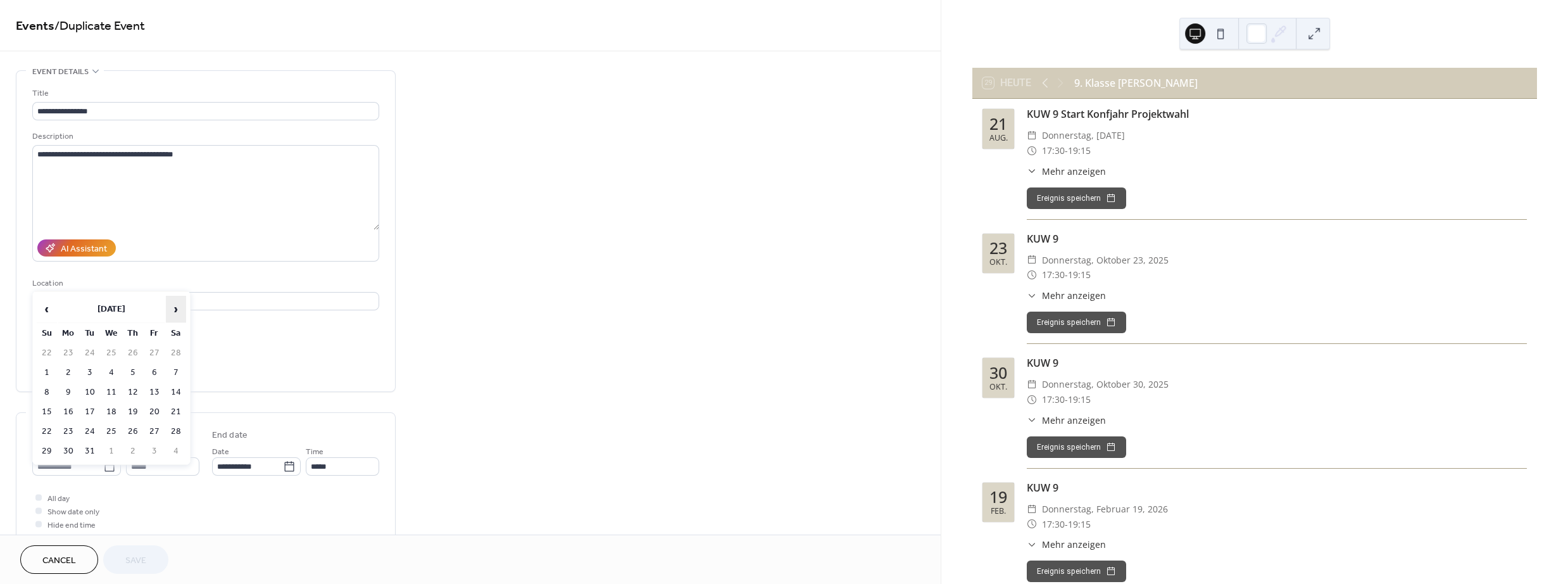 click on "›" at bounding box center [176, 309] 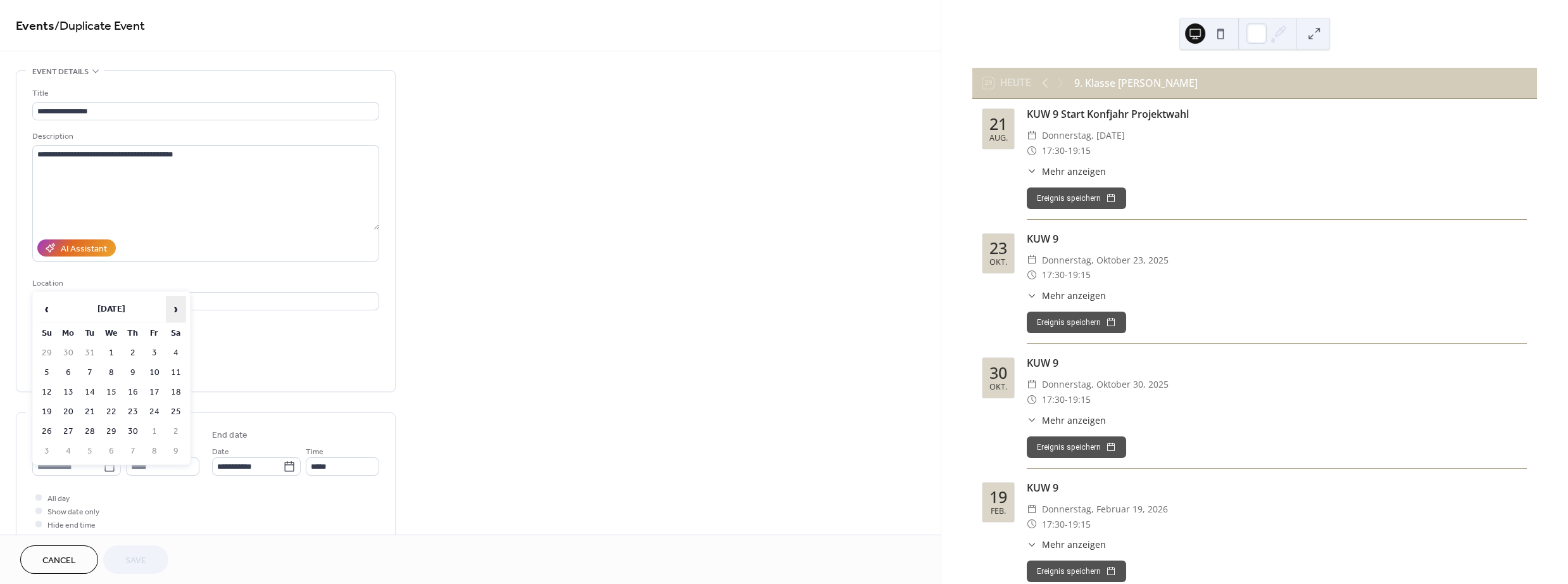 click on "›" at bounding box center [176, 309] 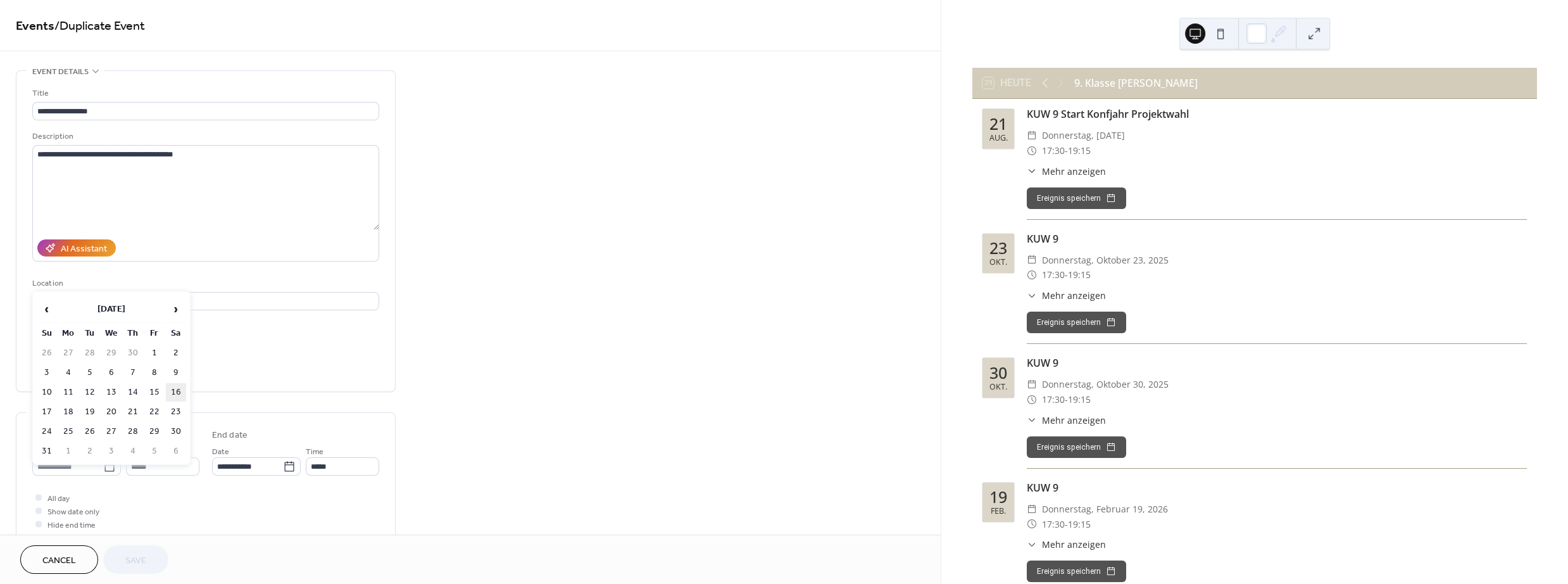 click on "16" at bounding box center (176, 392) 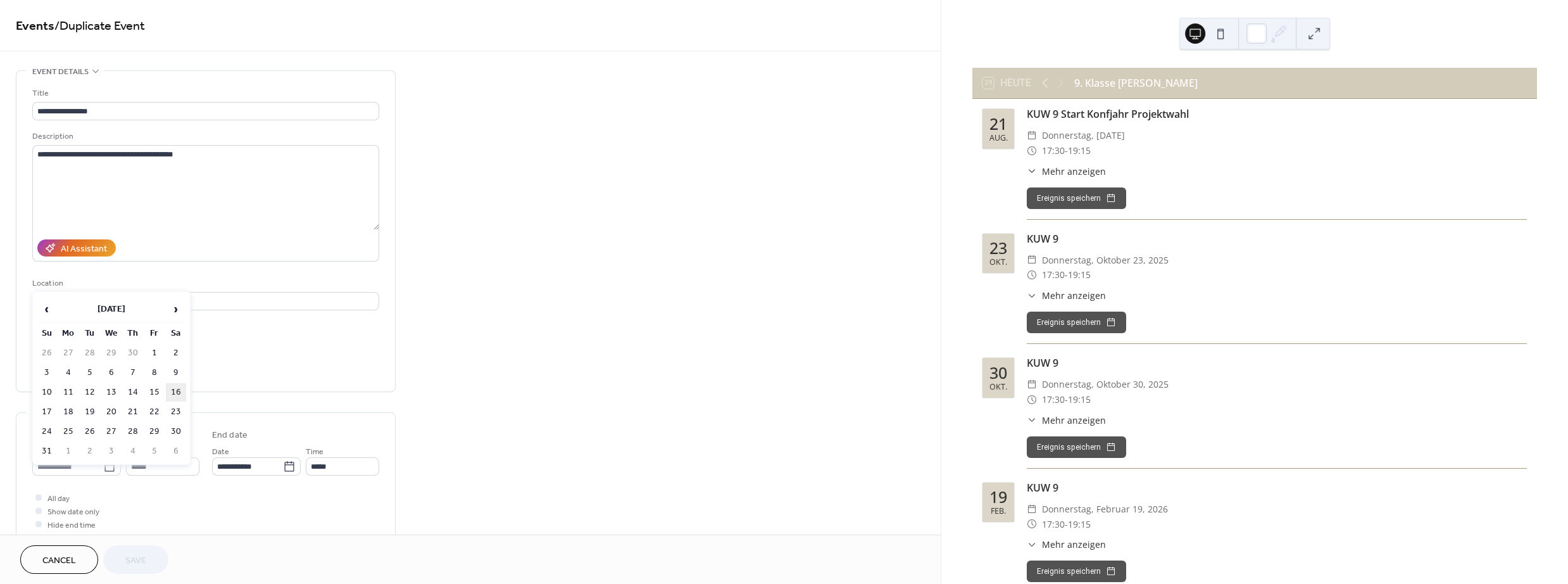 type on "**********" 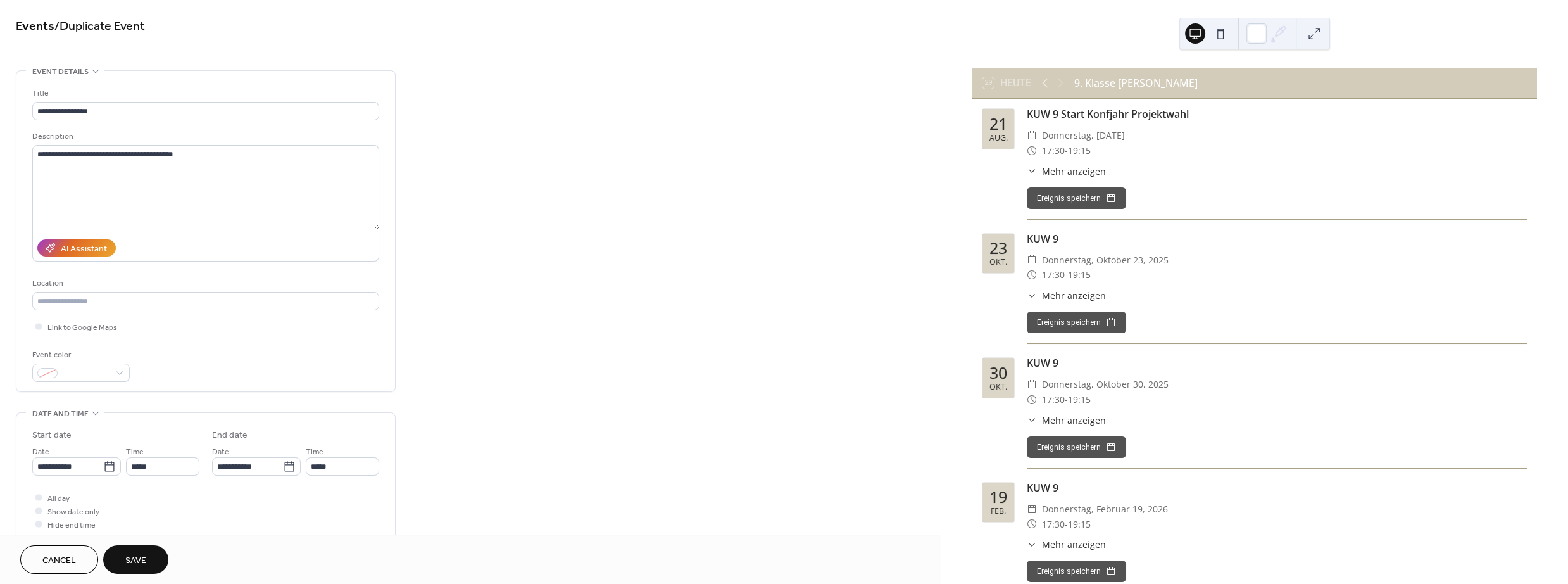 click on "Save" at bounding box center [135, 559] 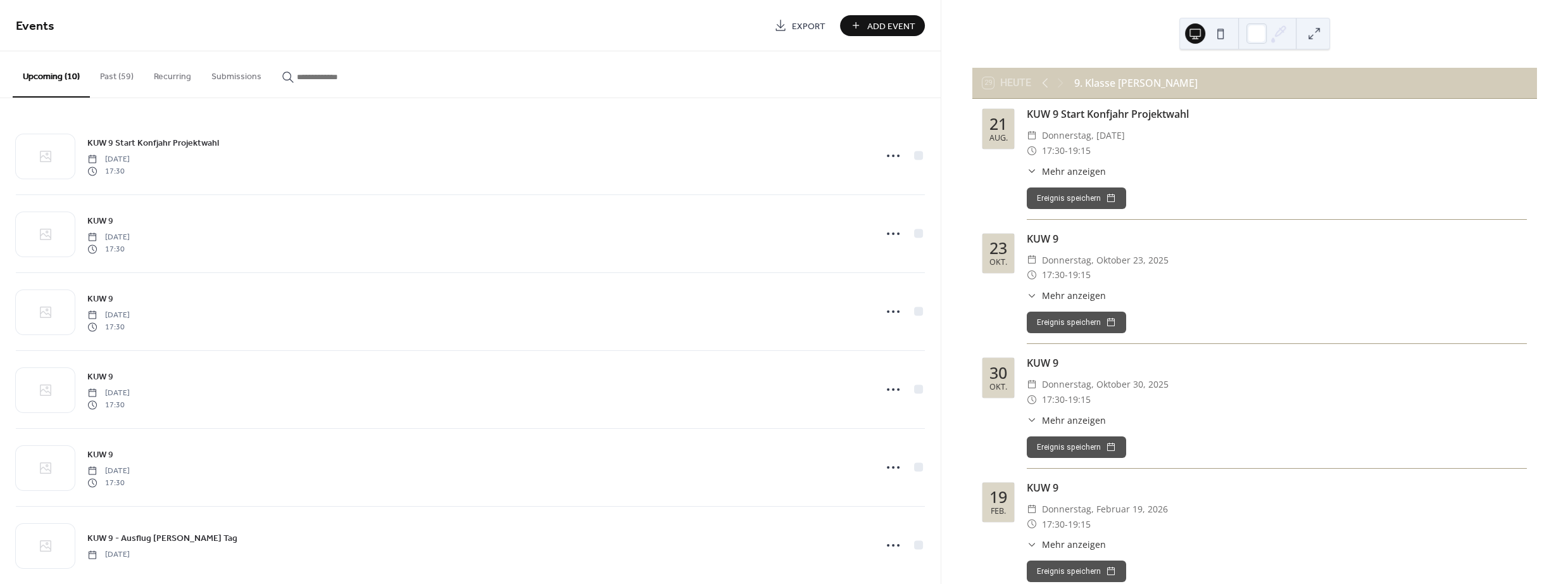 click on "Past (59)" at bounding box center [116, 73] 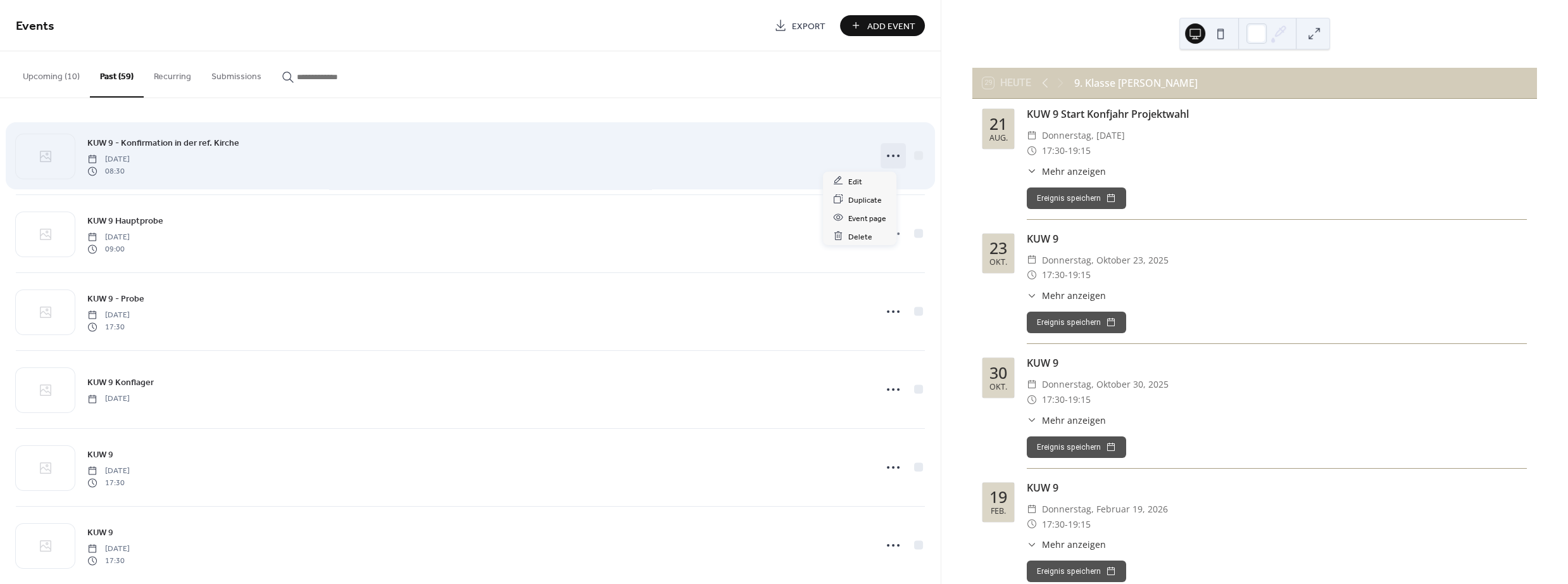 click 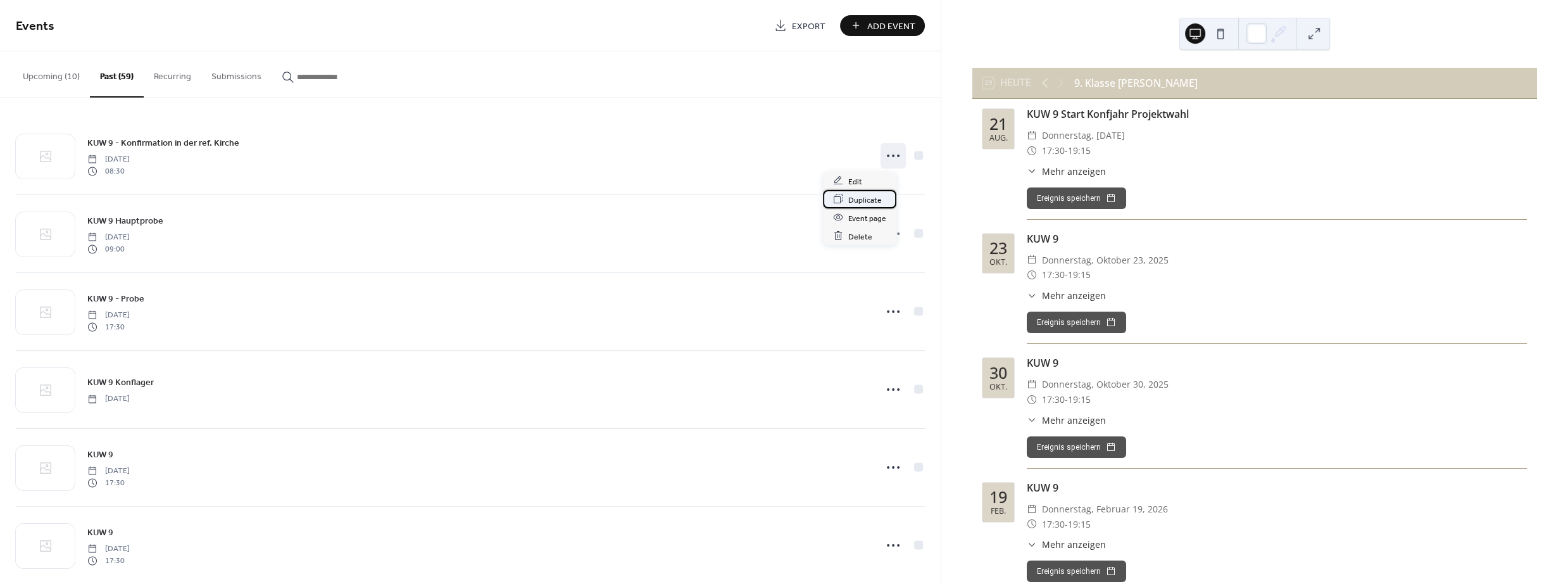 click on "Duplicate" at bounding box center [860, 199] 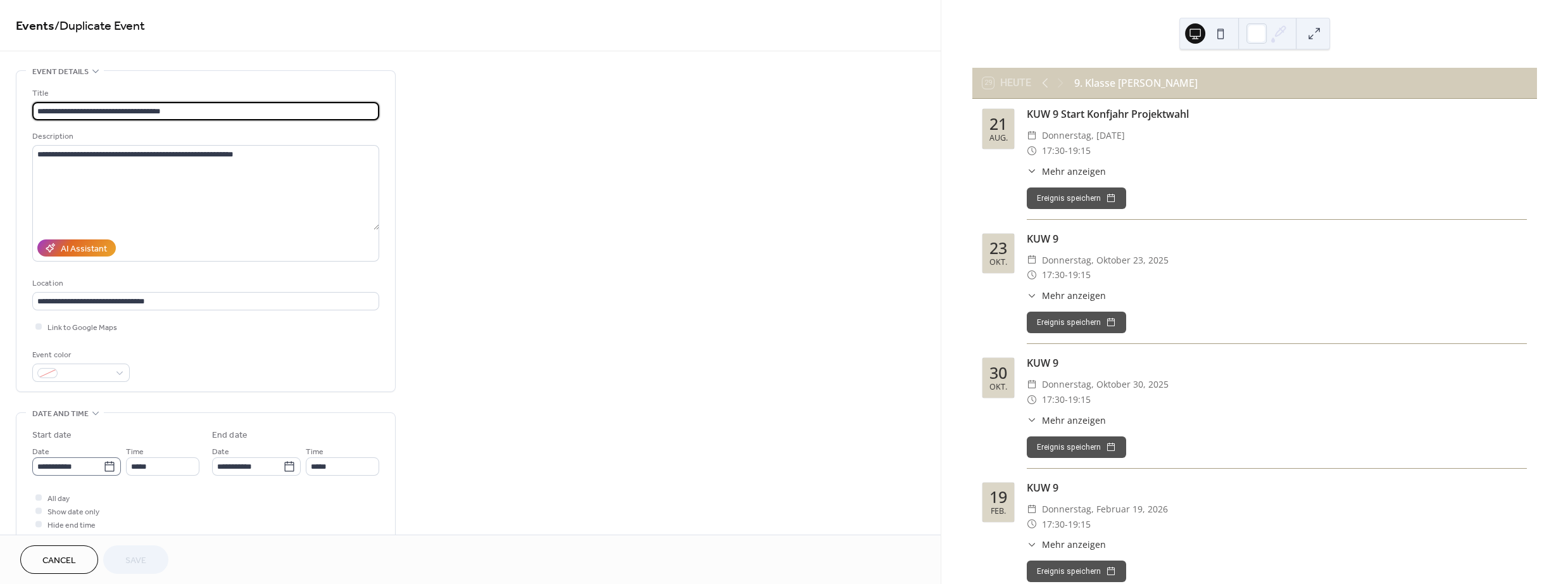 click 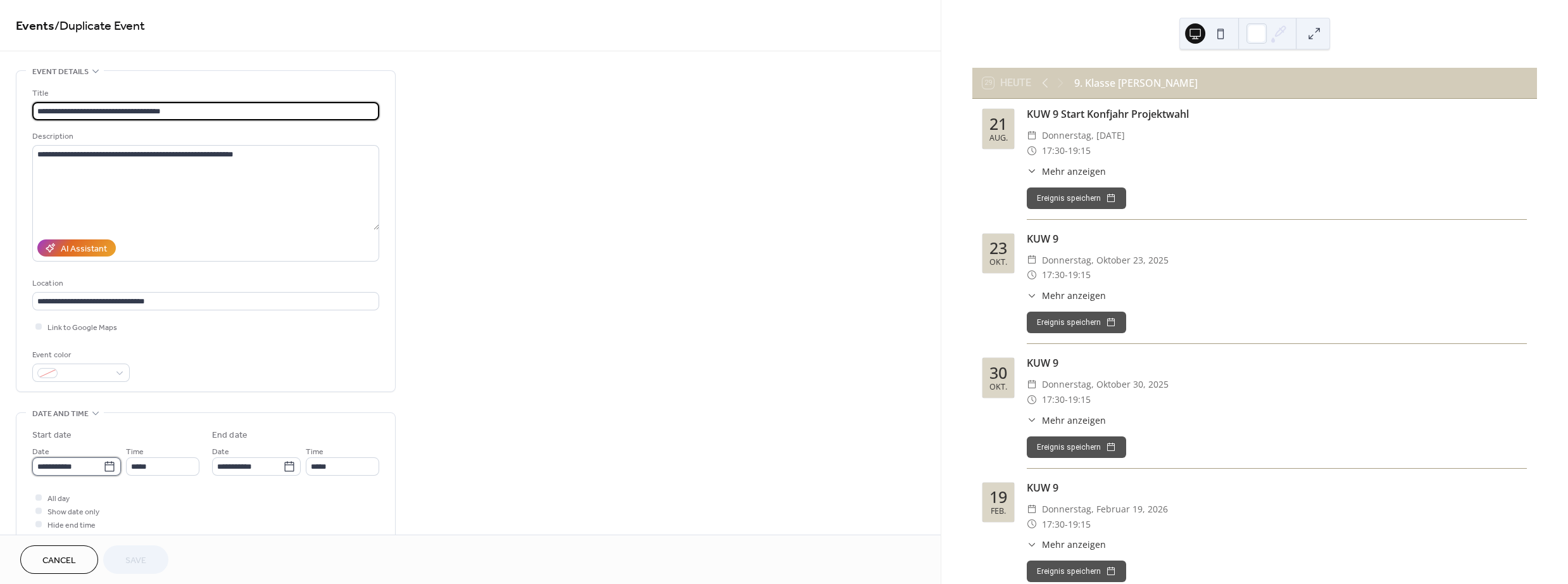 click on "**********" at bounding box center [68, 466] 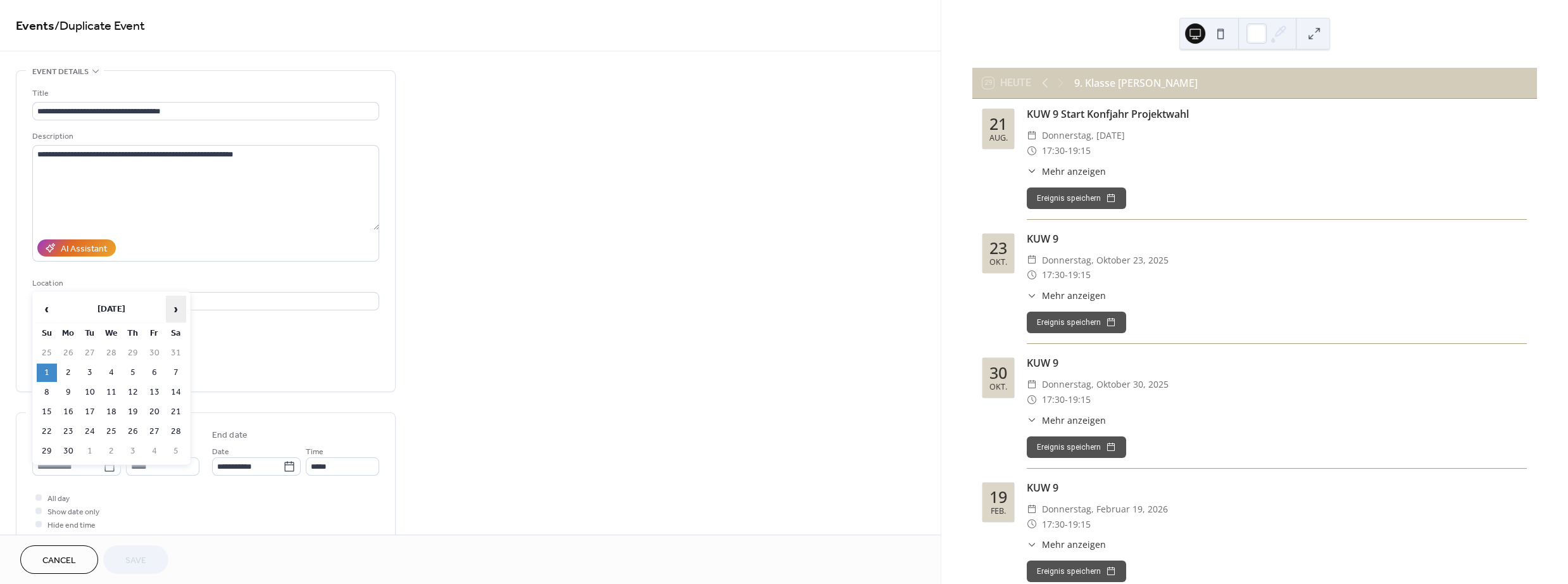 click on "›" at bounding box center [176, 309] 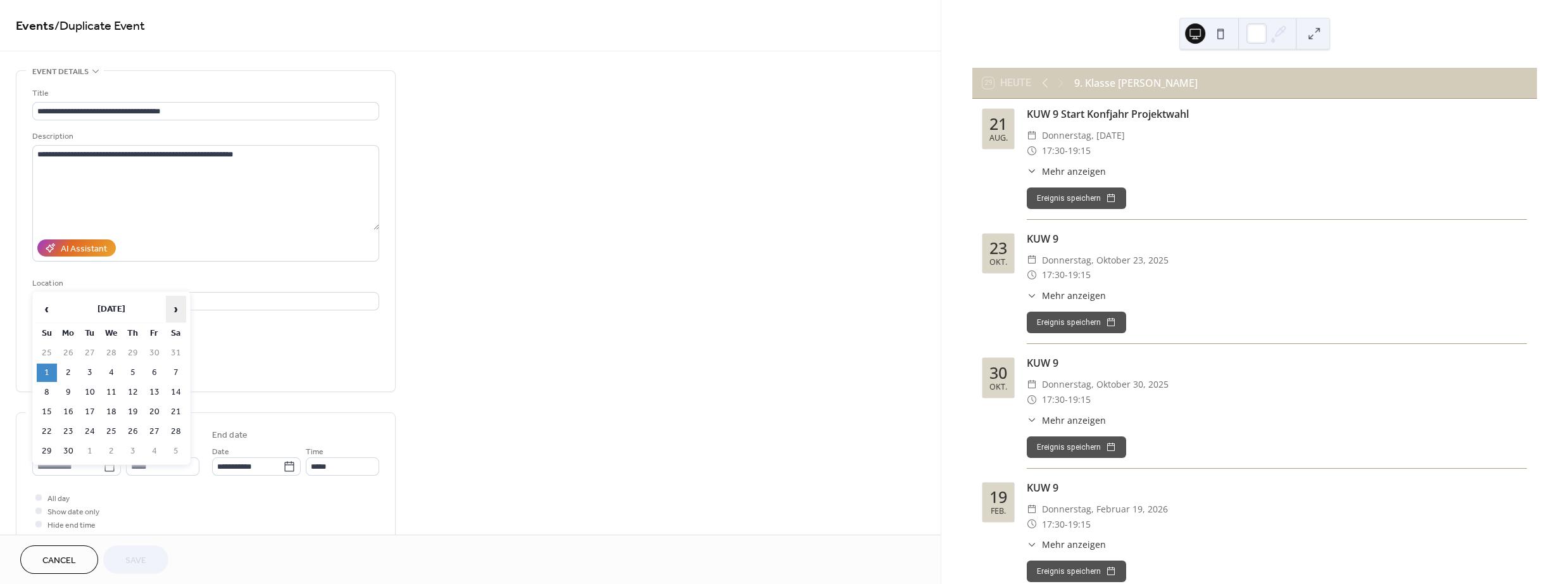 click on "›" at bounding box center (176, 309) 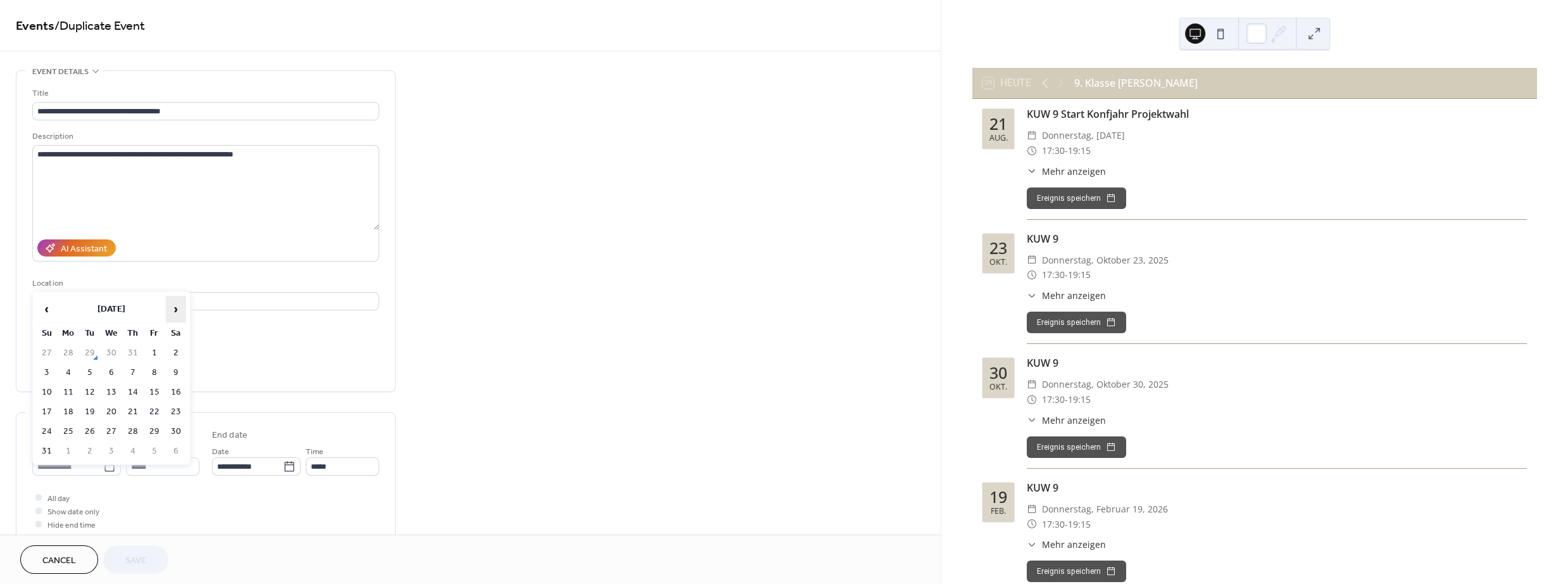 click on "›" at bounding box center [176, 309] 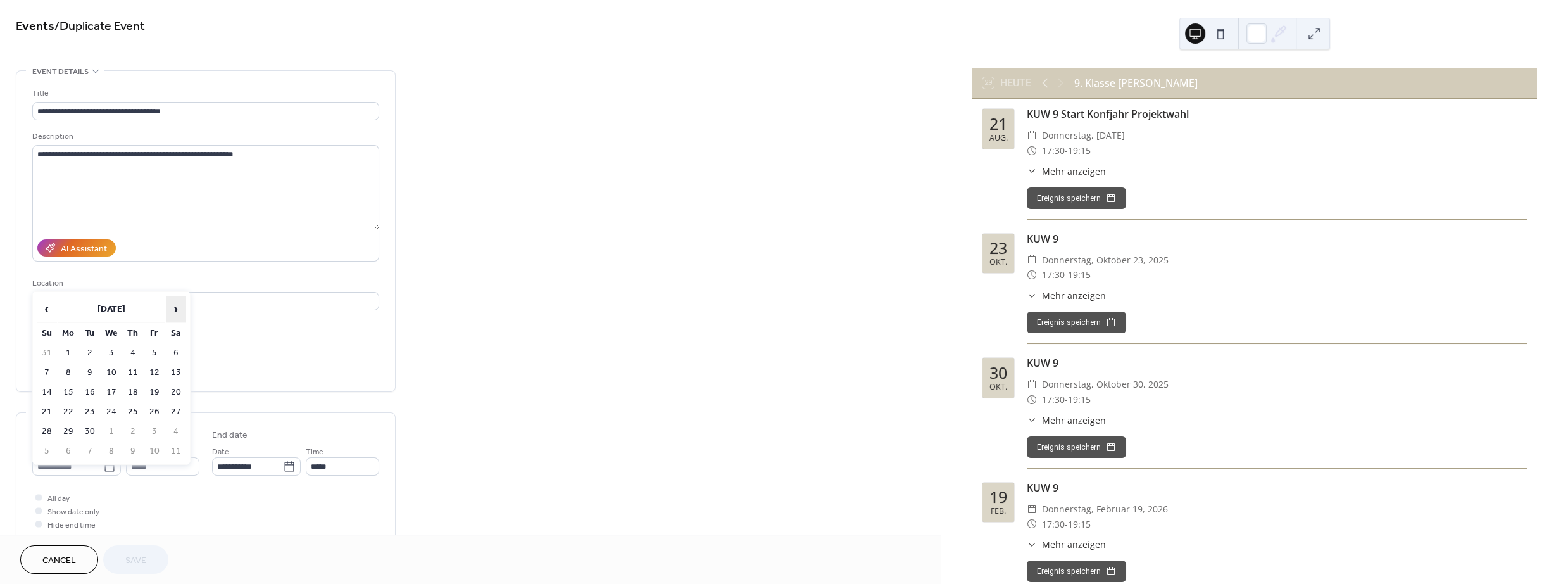 click on "›" at bounding box center (176, 309) 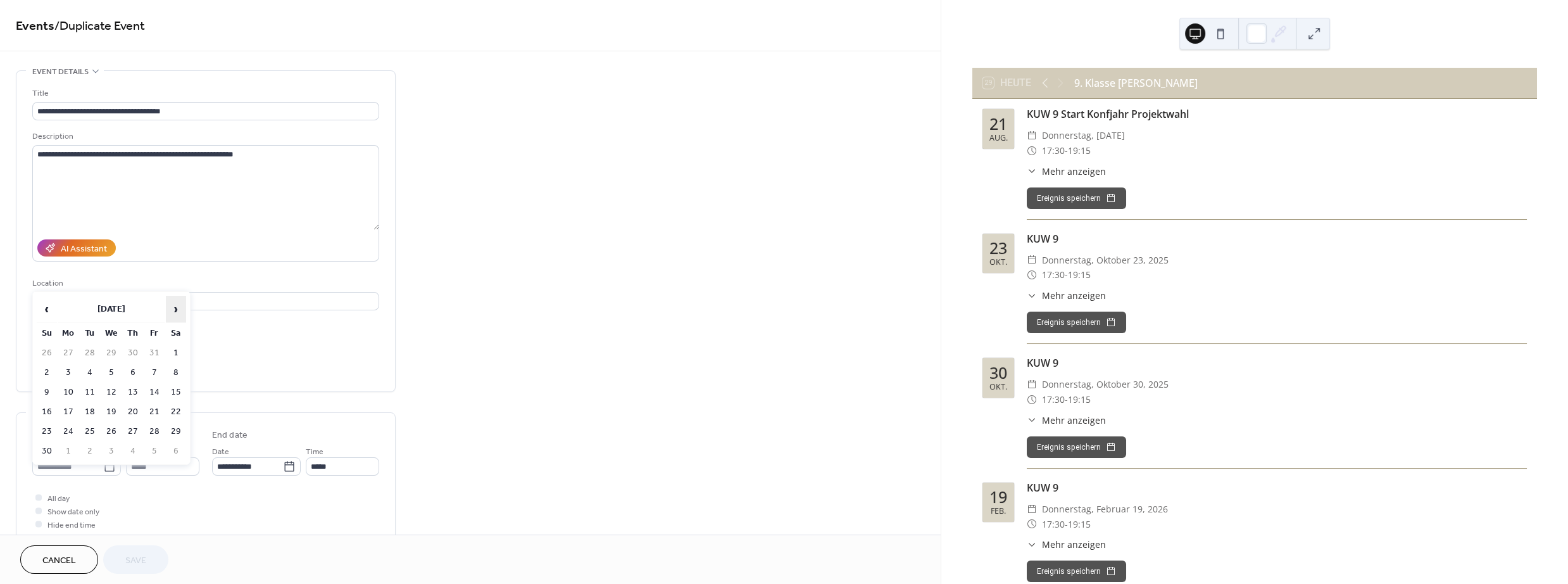 click on "›" at bounding box center [176, 309] 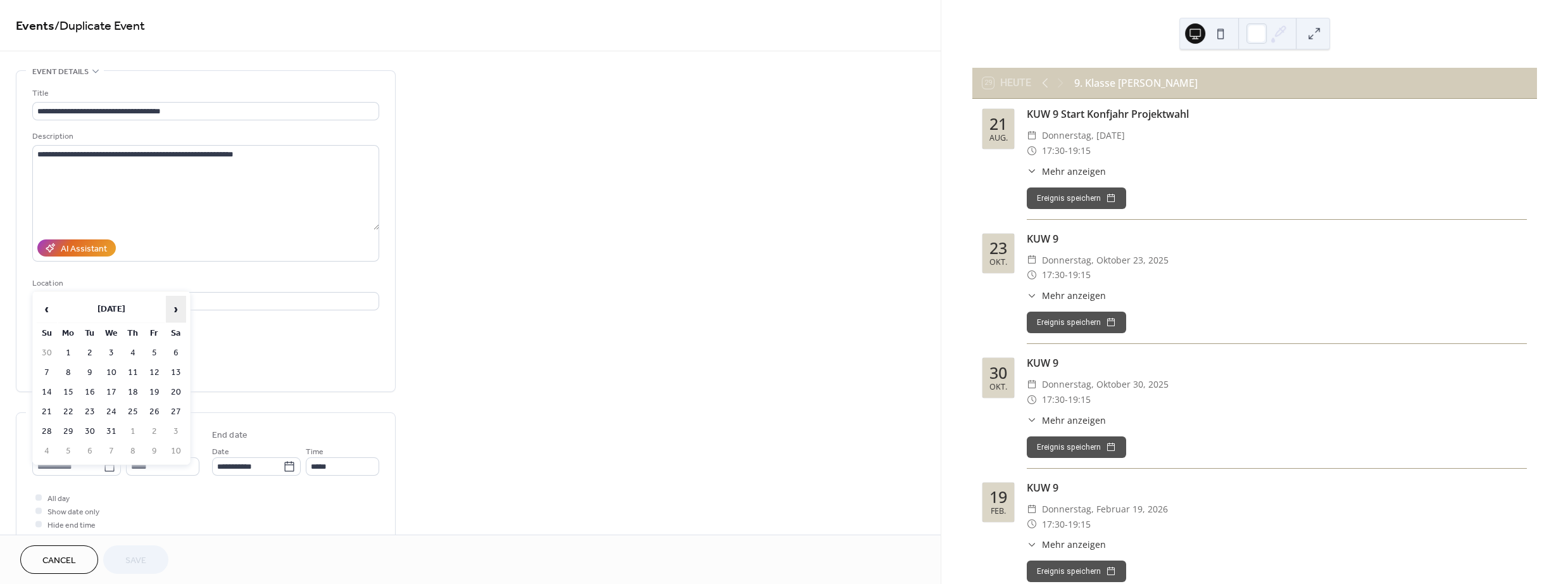 click on "›" at bounding box center [176, 309] 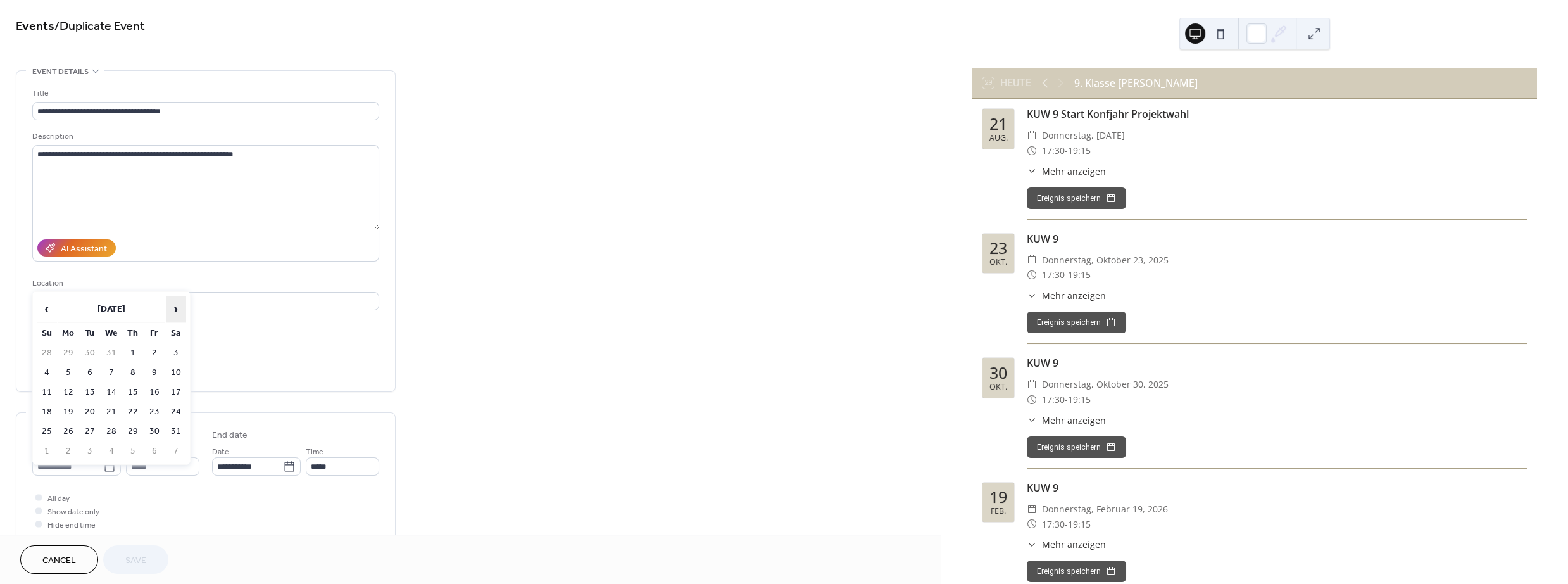 click on "›" at bounding box center [176, 309] 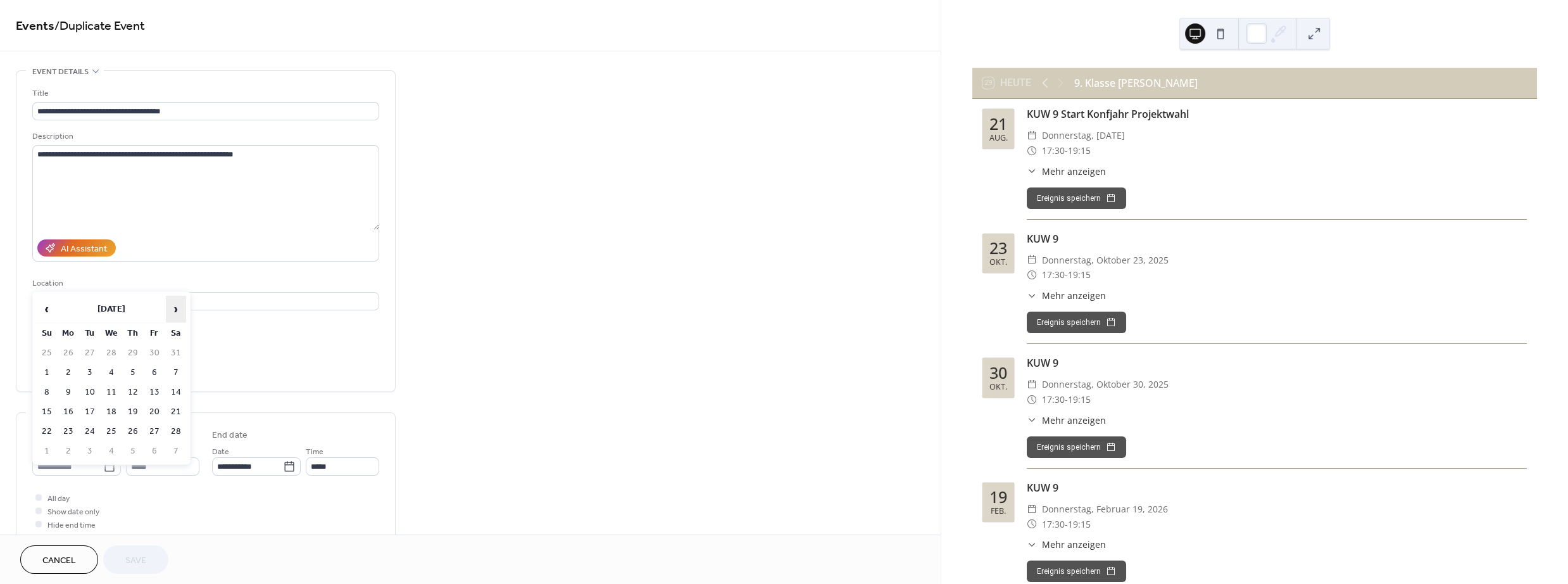 click on "›" at bounding box center [176, 309] 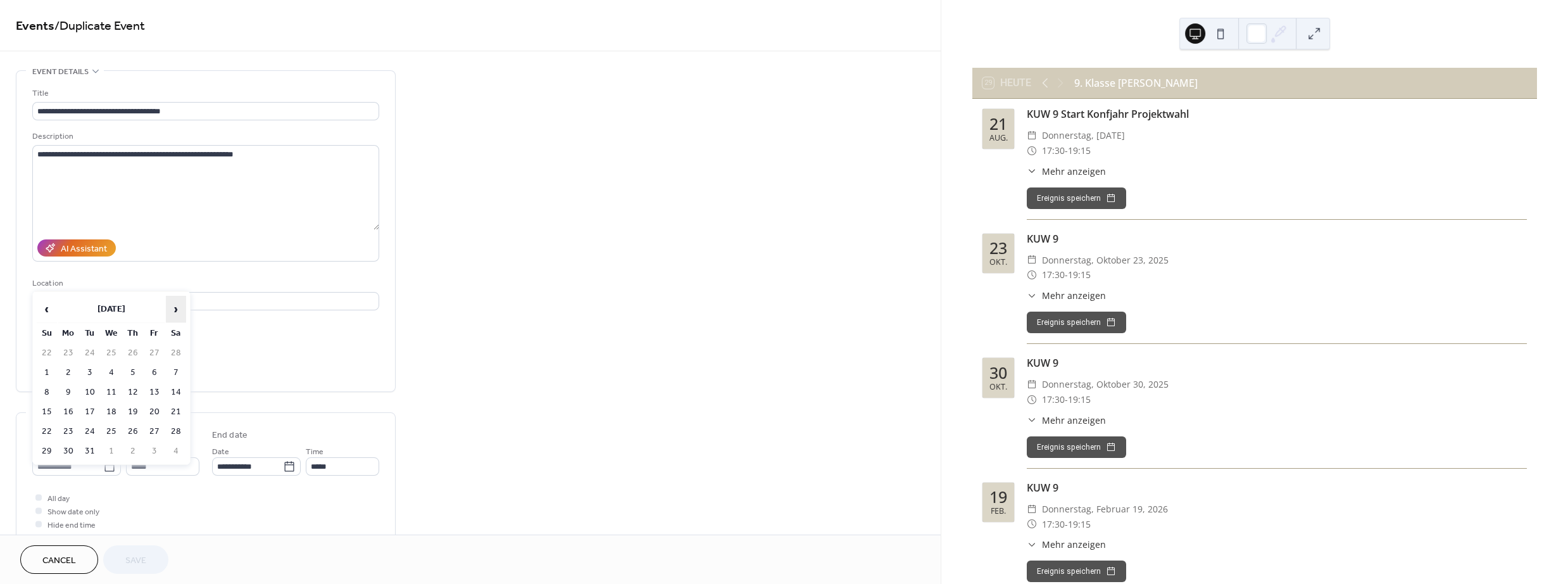 click on "›" at bounding box center (176, 309) 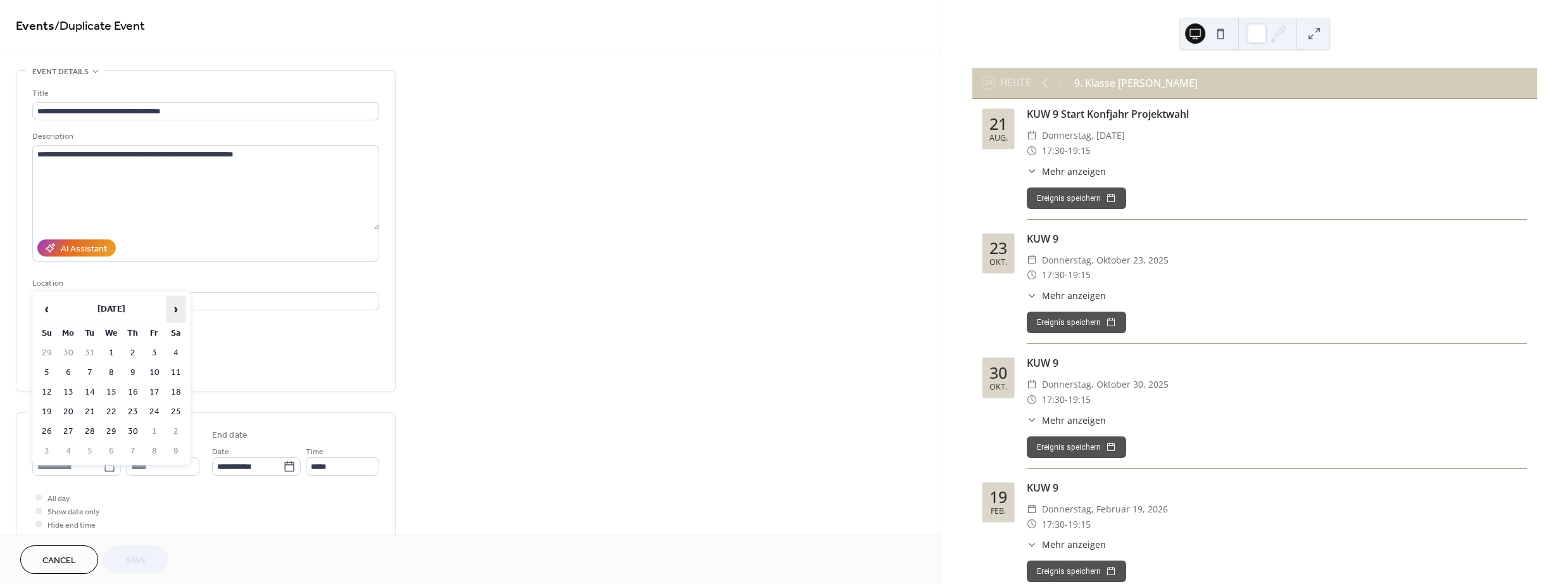 click on "›" at bounding box center (176, 309) 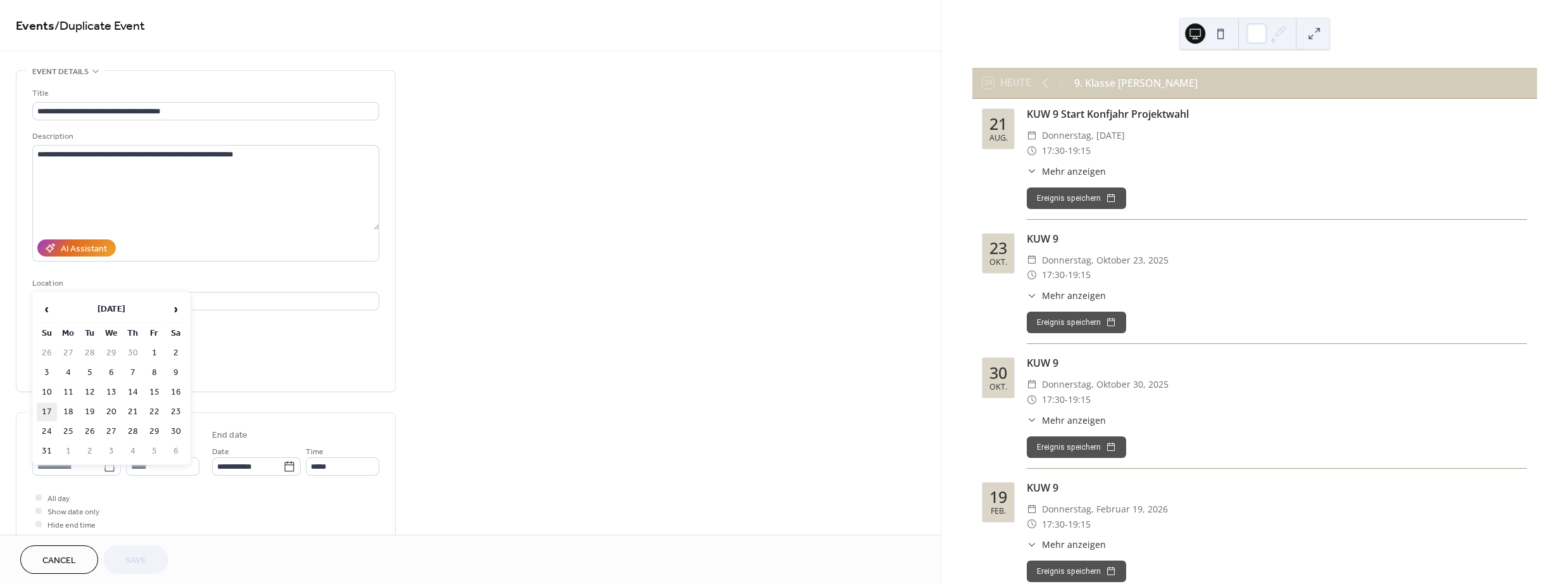 click on "17" at bounding box center (47, 412) 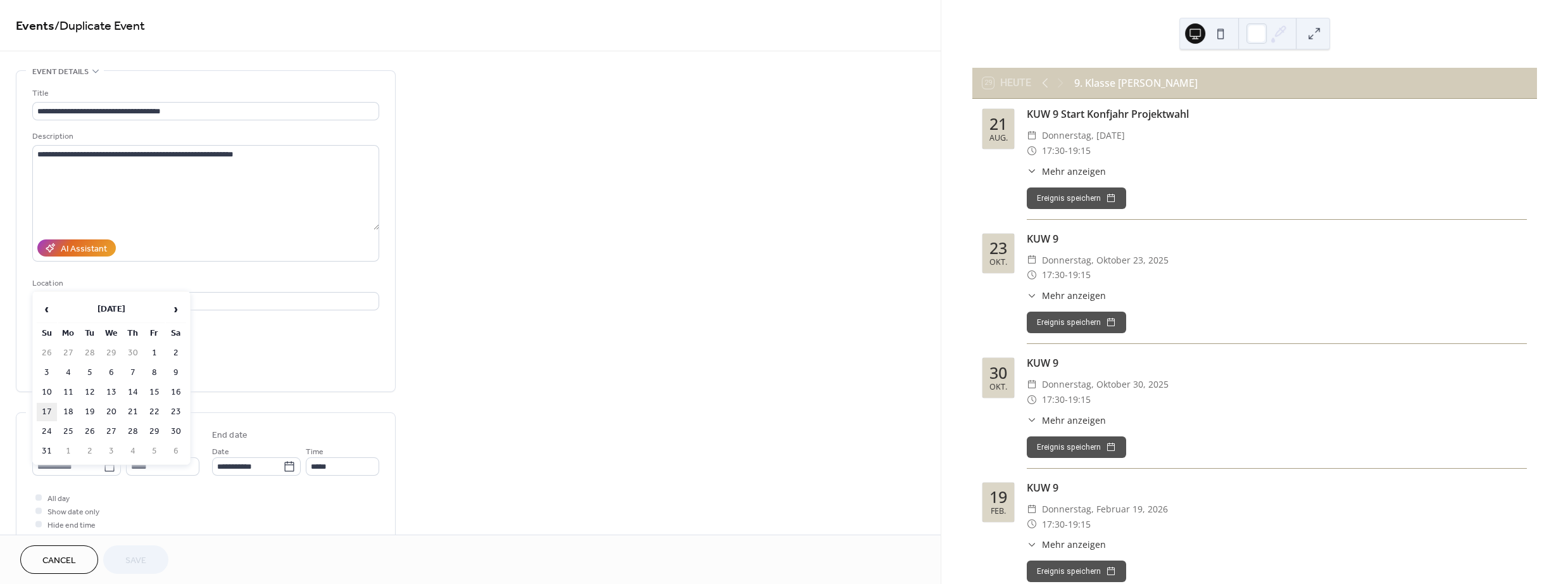 type on "**********" 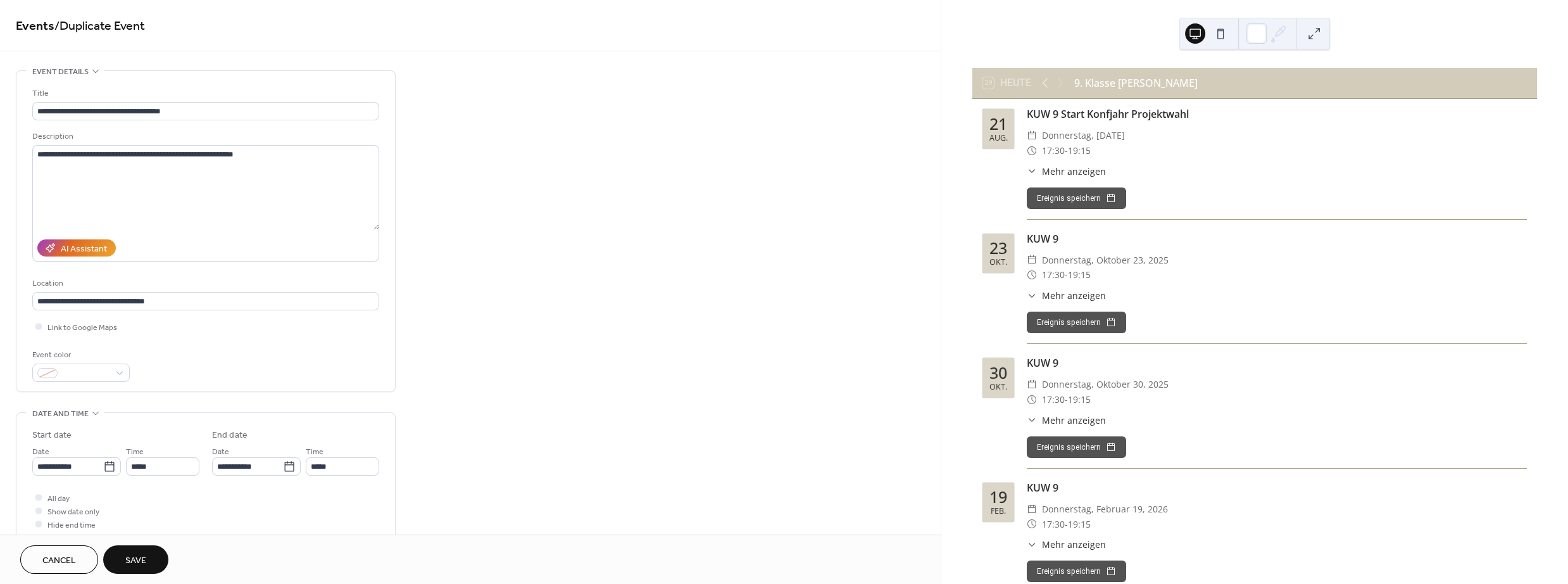 click on "Save" at bounding box center (135, 559) 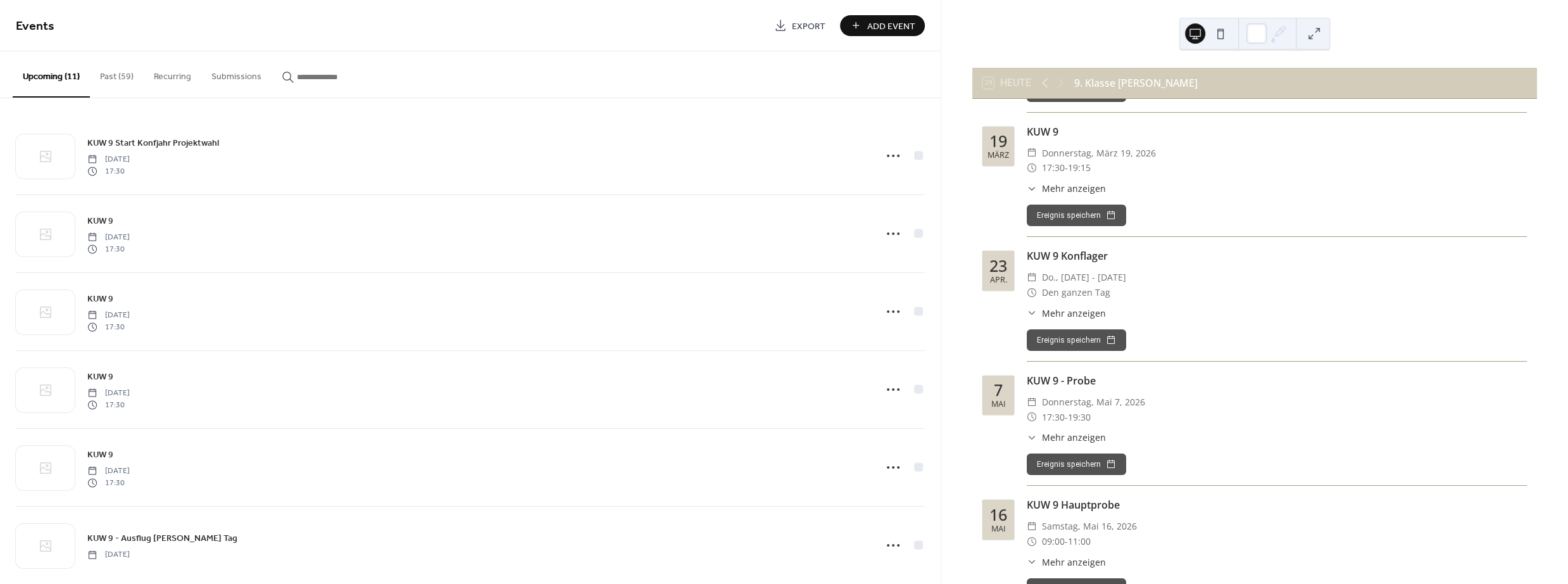scroll, scrollTop: 836, scrollLeft: 0, axis: vertical 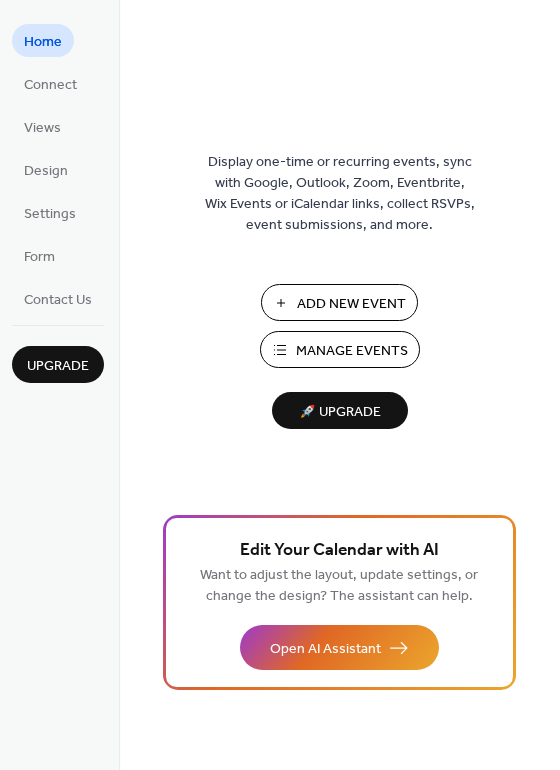 click on "Manage Events" at bounding box center (352, 351) 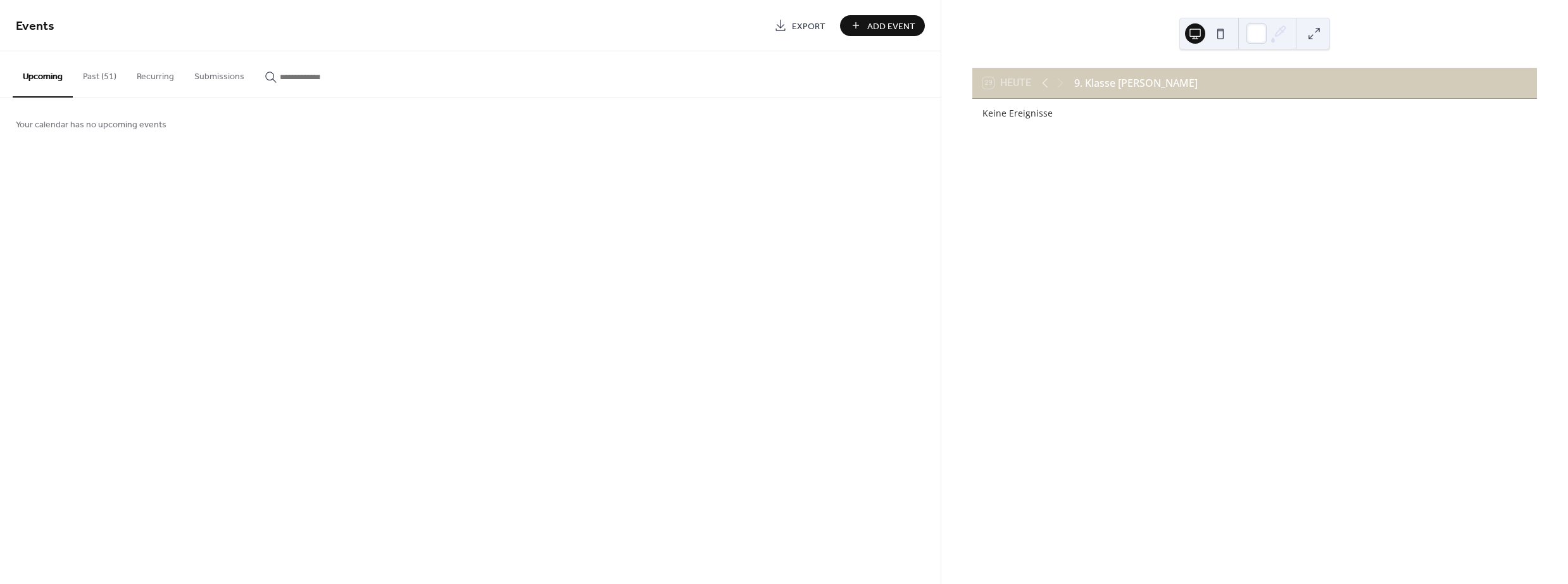 scroll, scrollTop: 0, scrollLeft: 0, axis: both 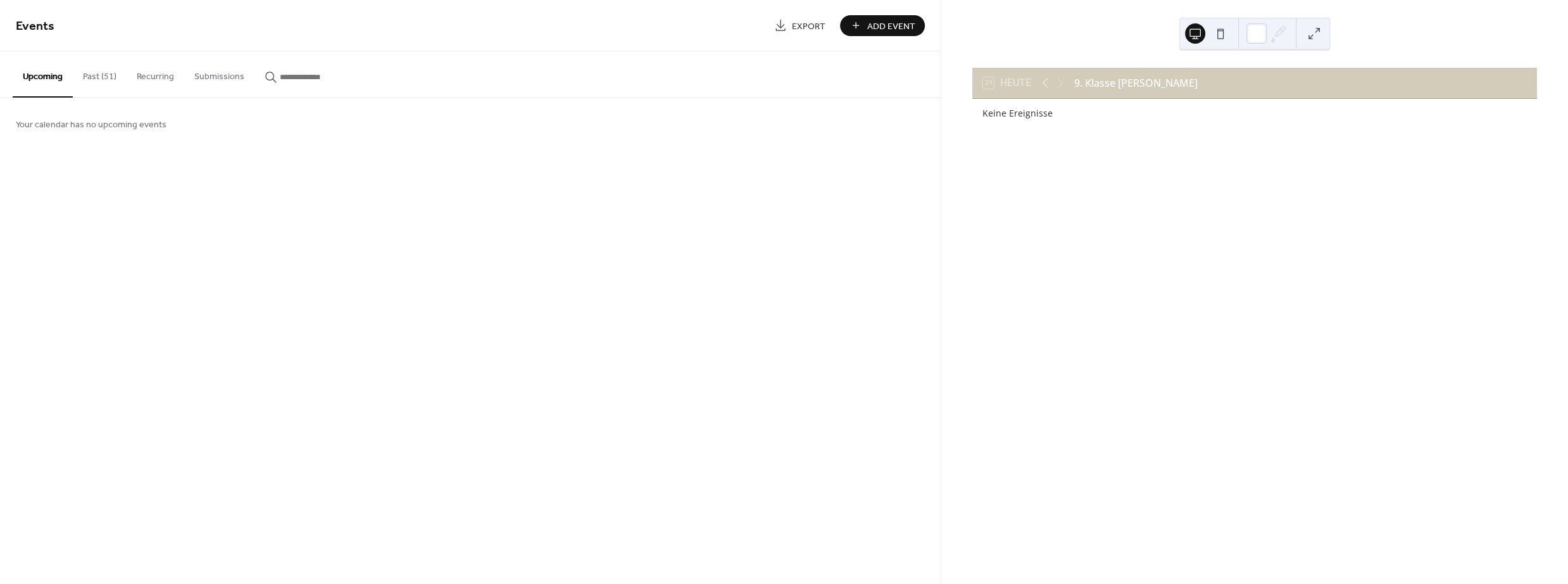 click on "Past (51)" at bounding box center (99, 73) 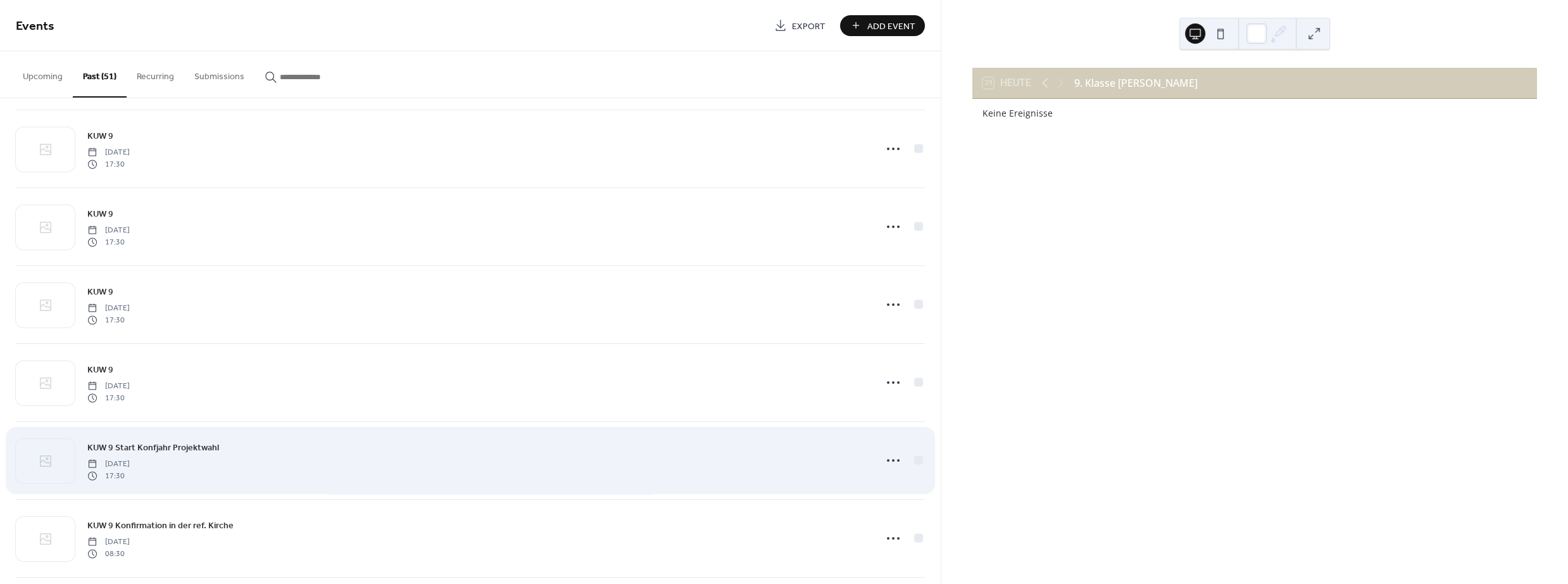 scroll, scrollTop: 514, scrollLeft: 0, axis: vertical 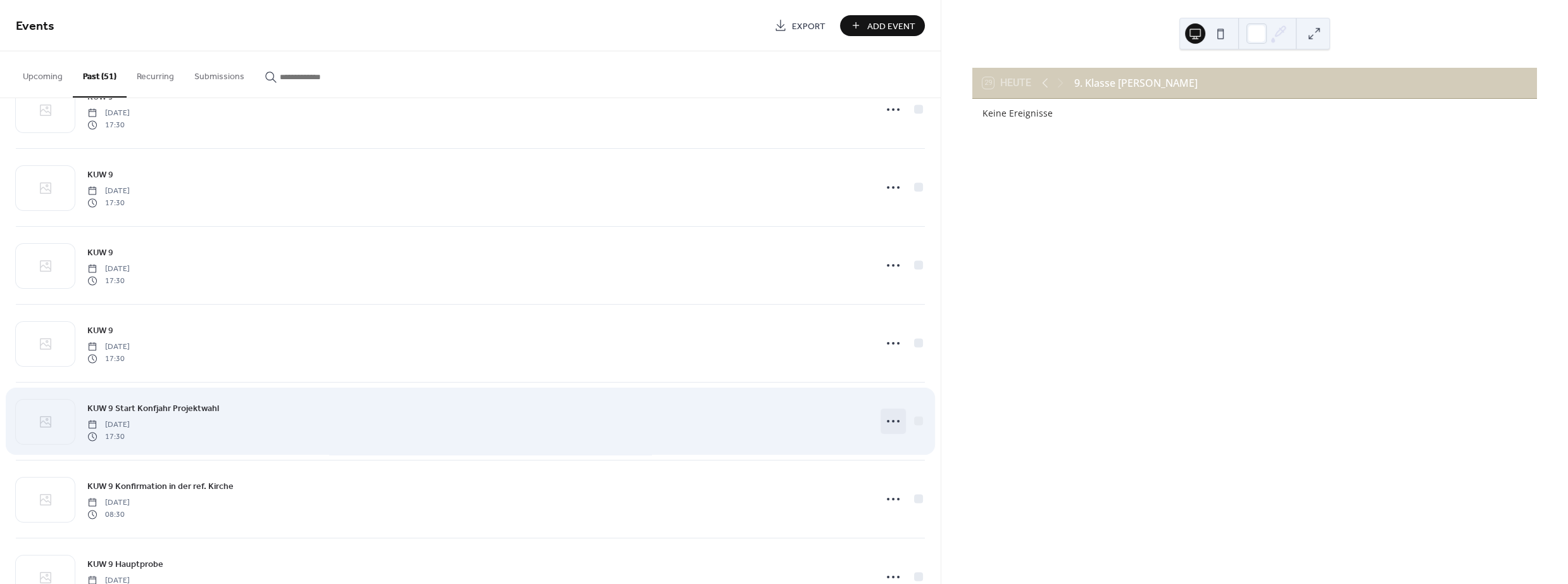 click 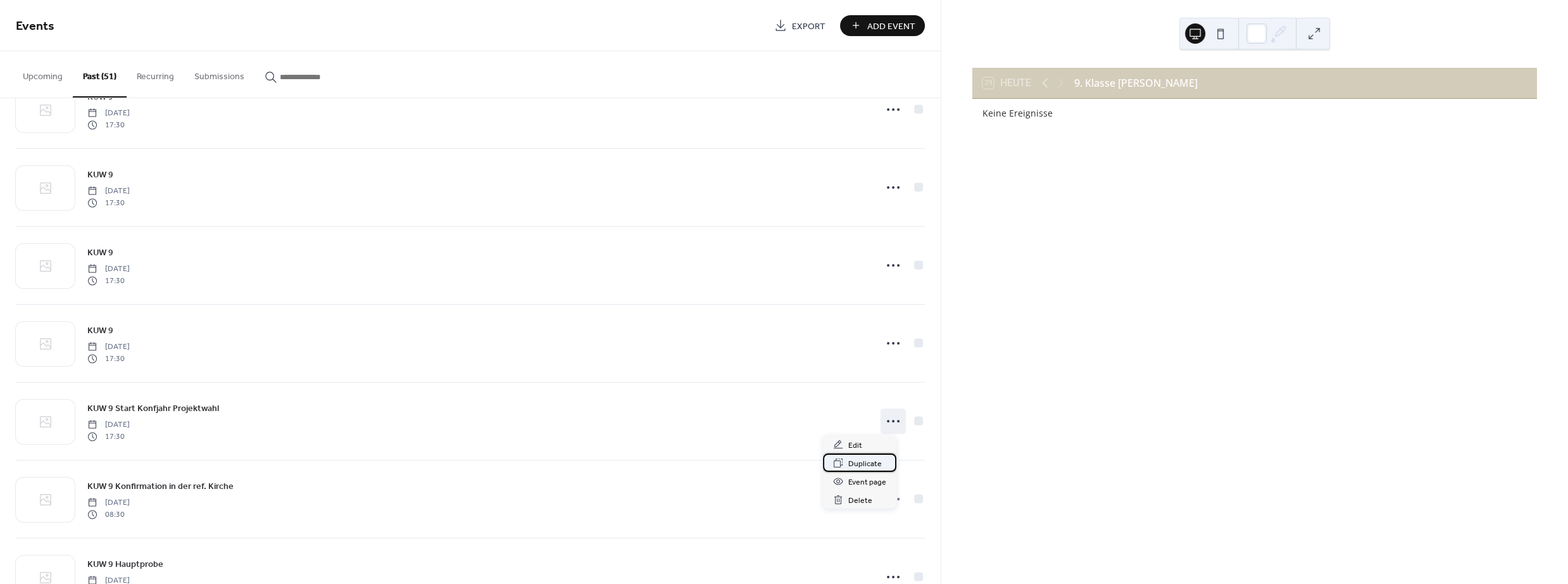 click on "Duplicate" at bounding box center [865, 464] 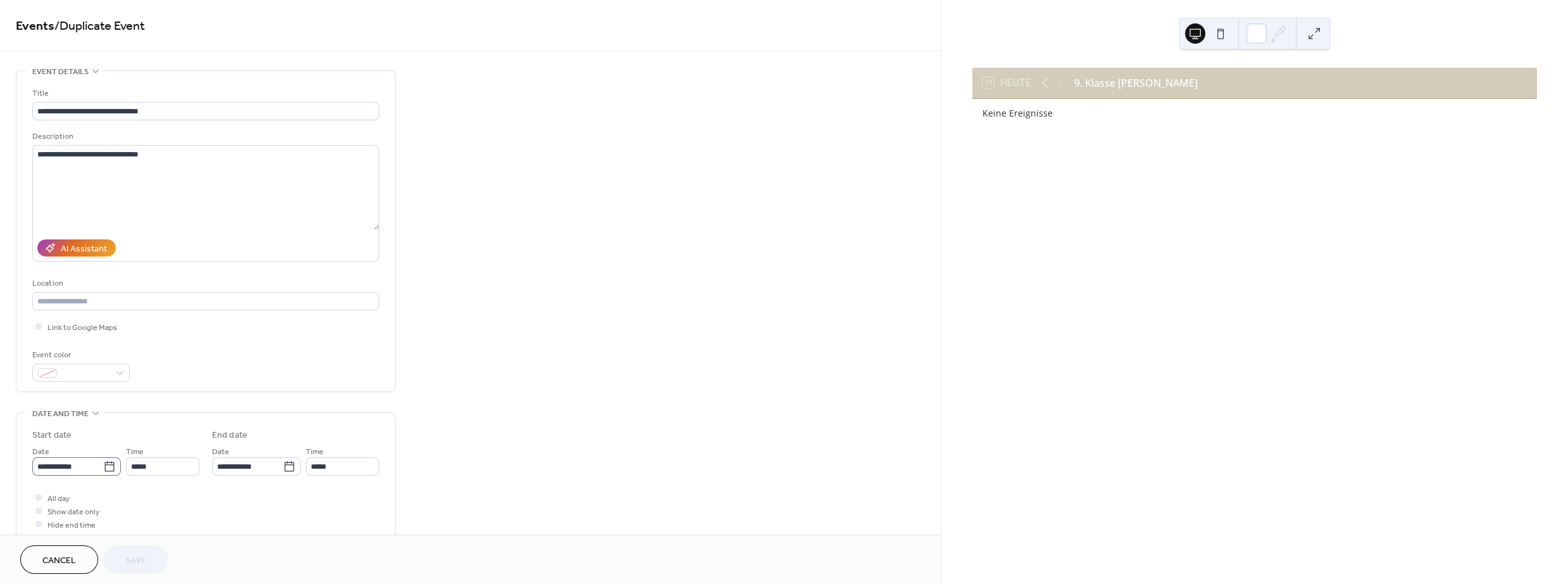 click 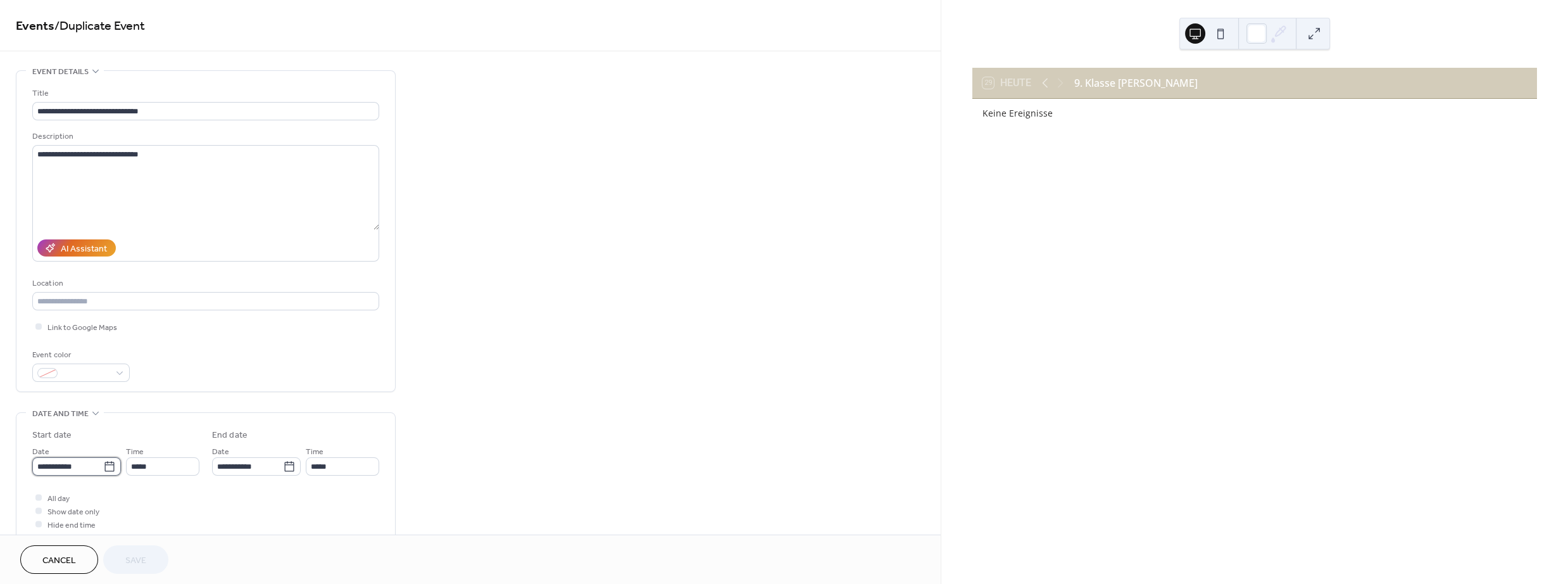 click on "**********" at bounding box center [68, 466] 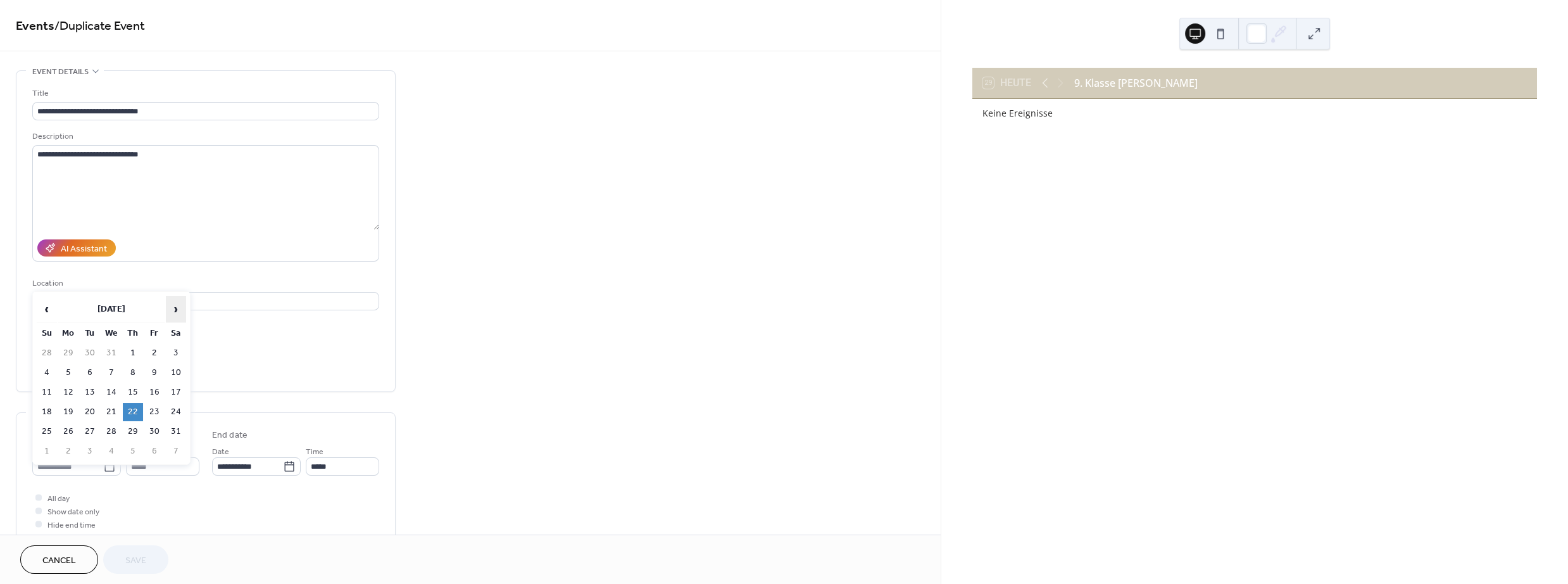click on "›" at bounding box center (176, 309) 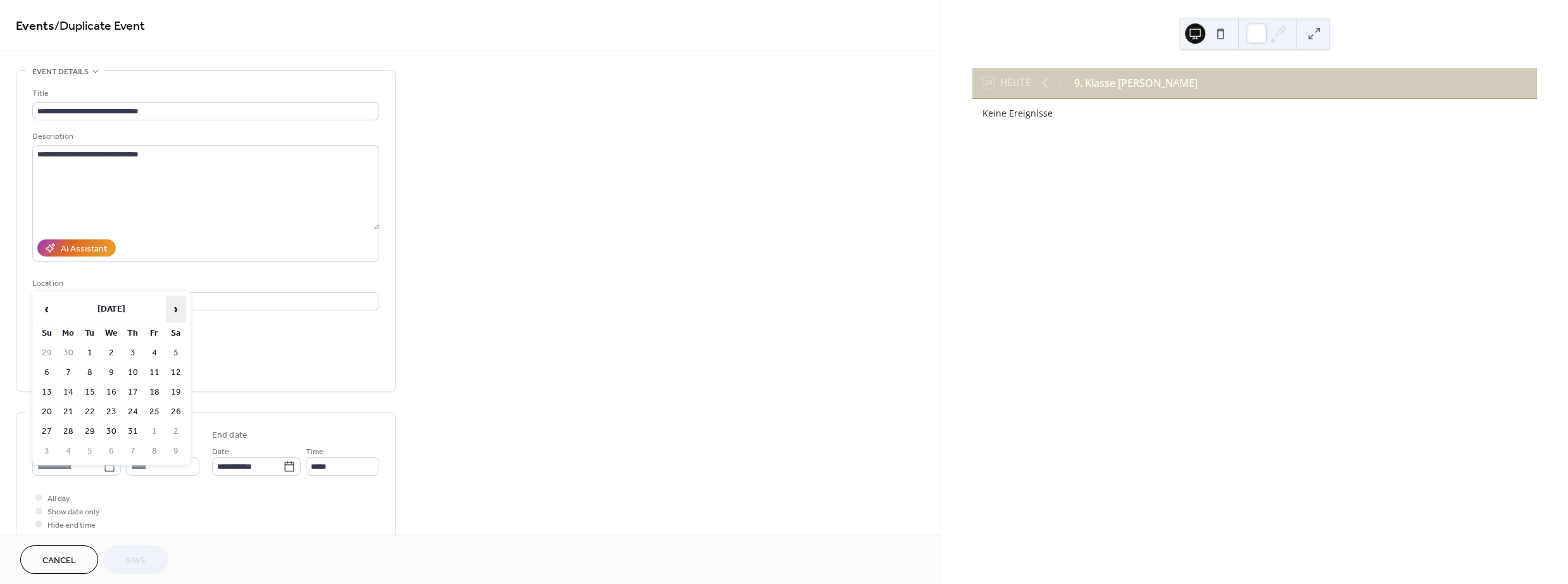 click on "›" at bounding box center [176, 309] 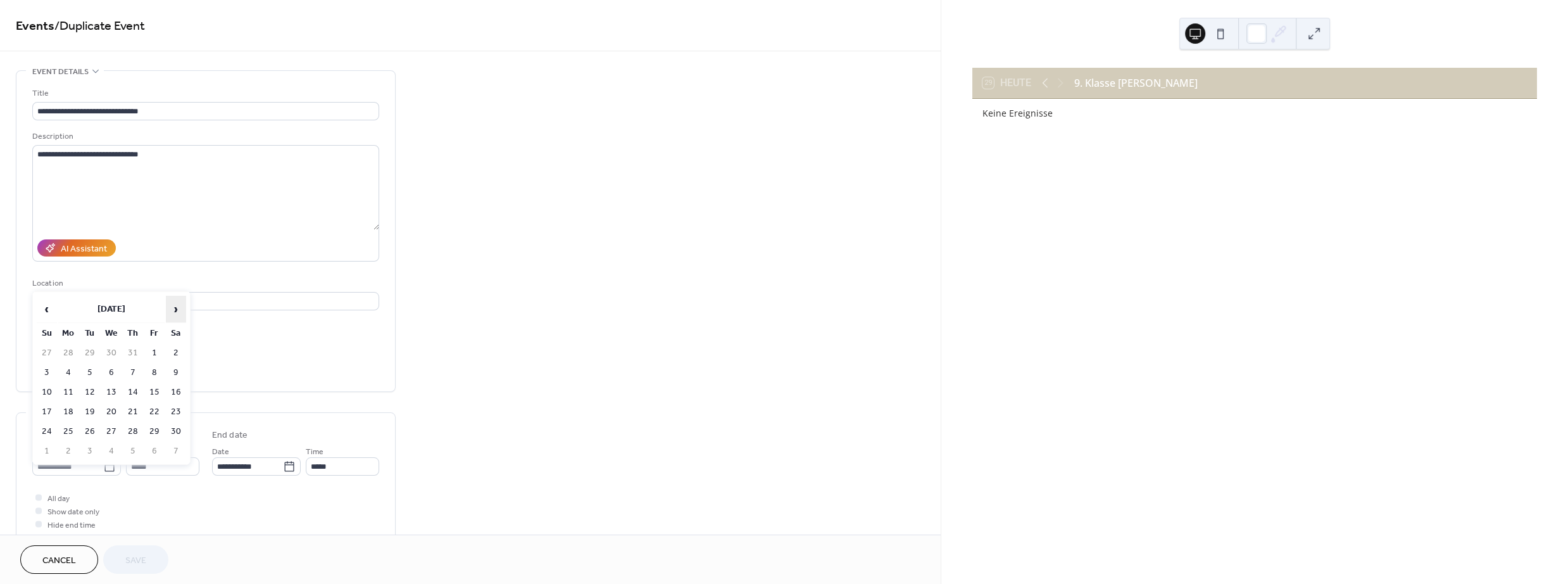 click on "›" at bounding box center (176, 309) 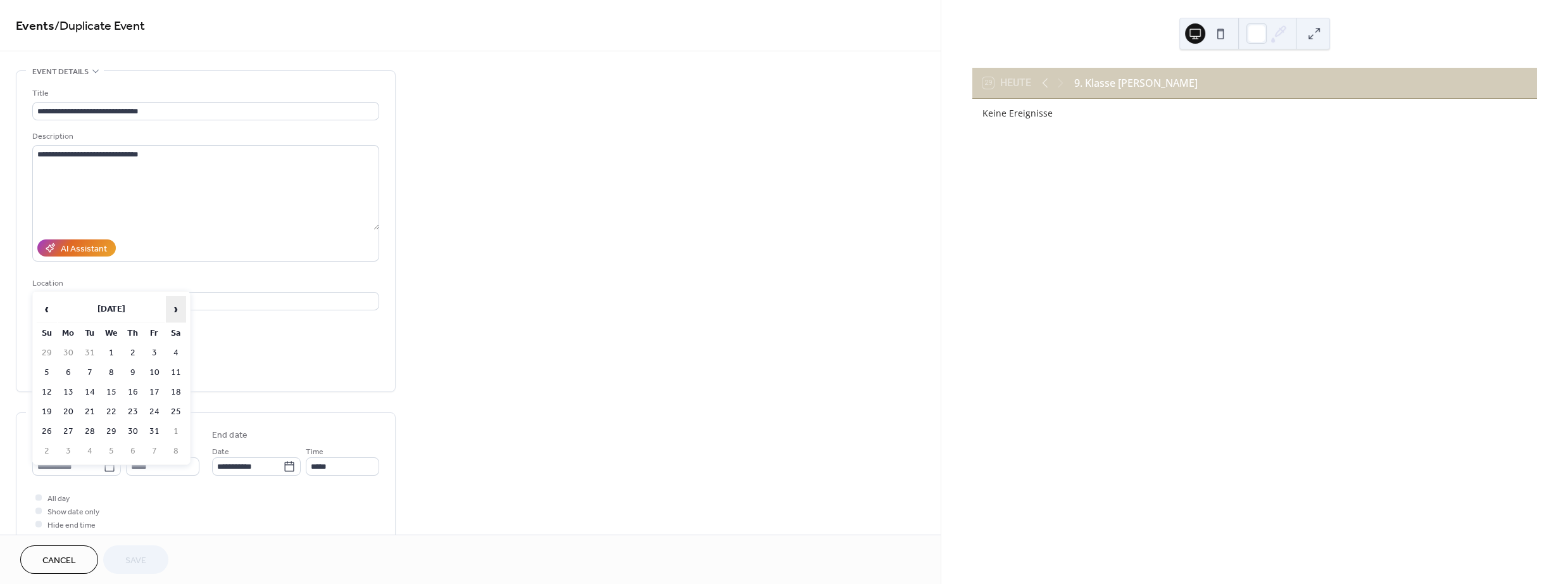 click on "›" at bounding box center [176, 309] 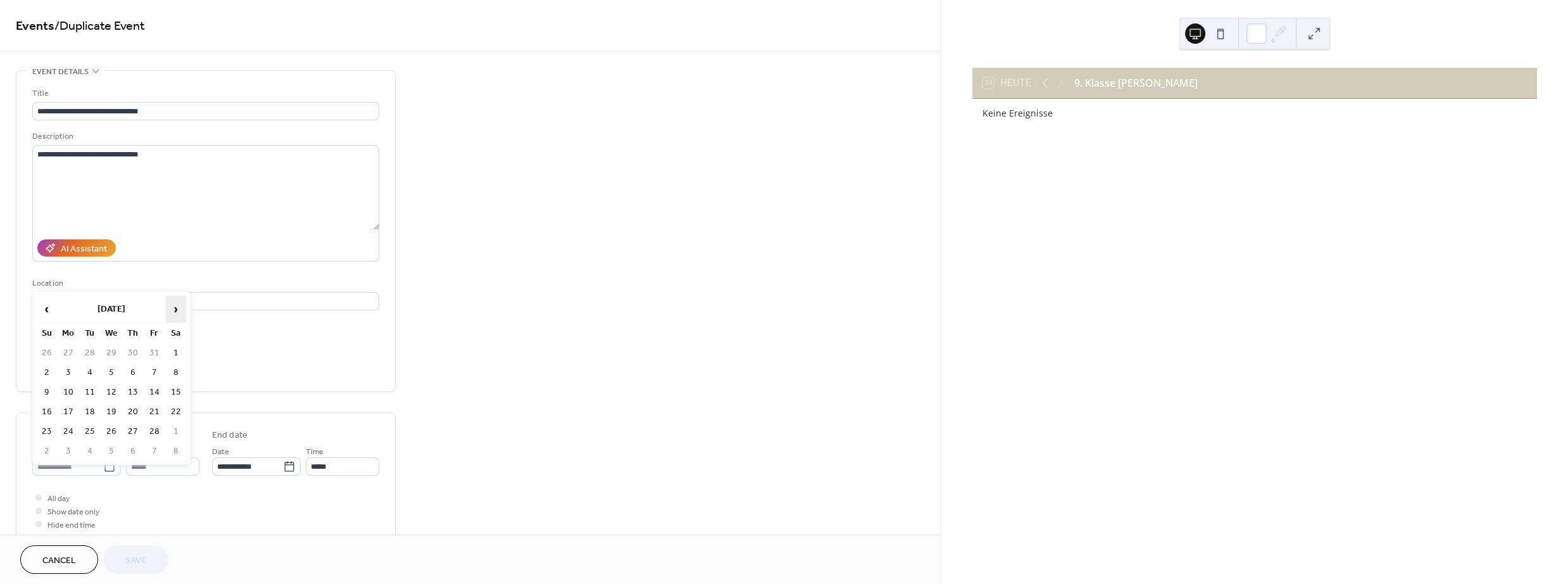 click on "›" at bounding box center (176, 309) 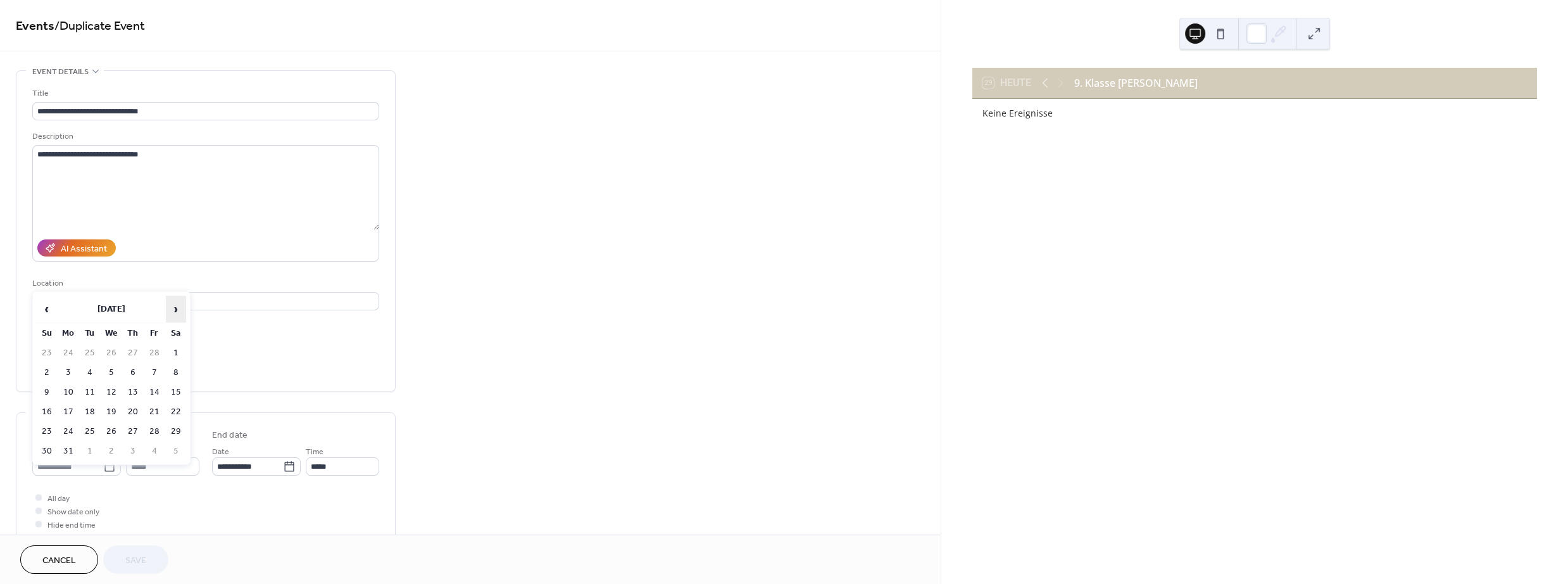 click on "›" at bounding box center (176, 309) 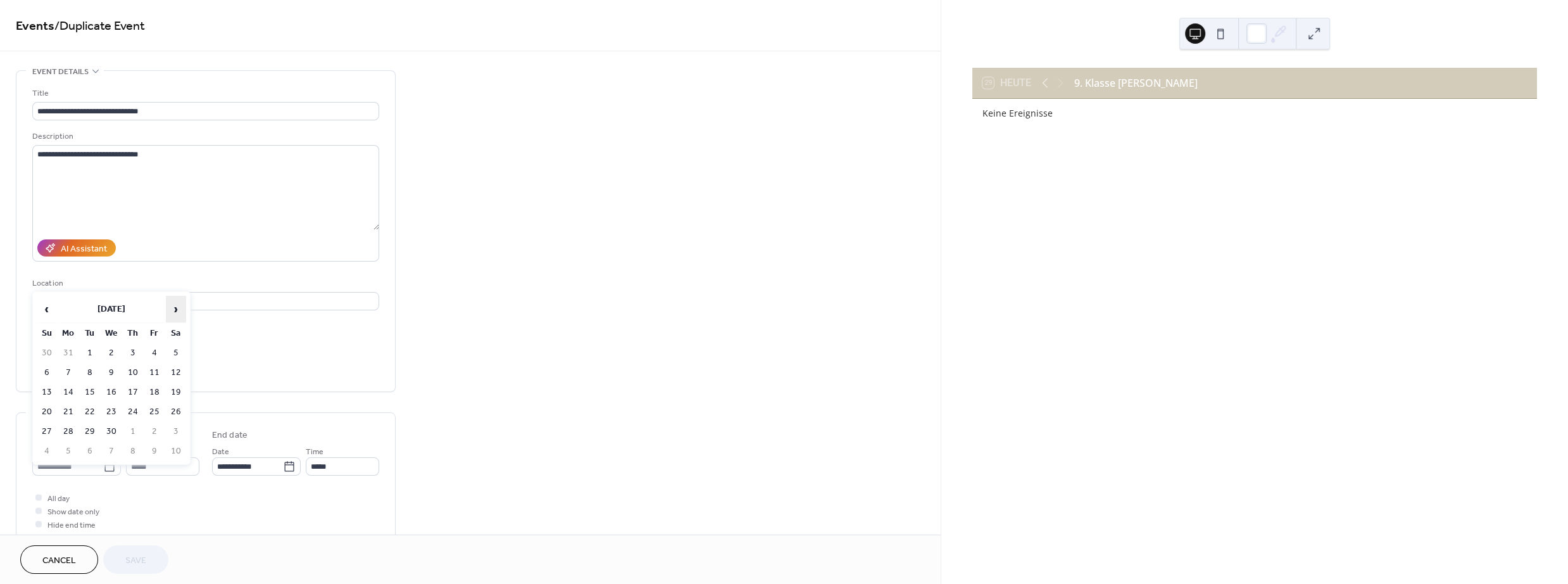 click on "›" at bounding box center (176, 309) 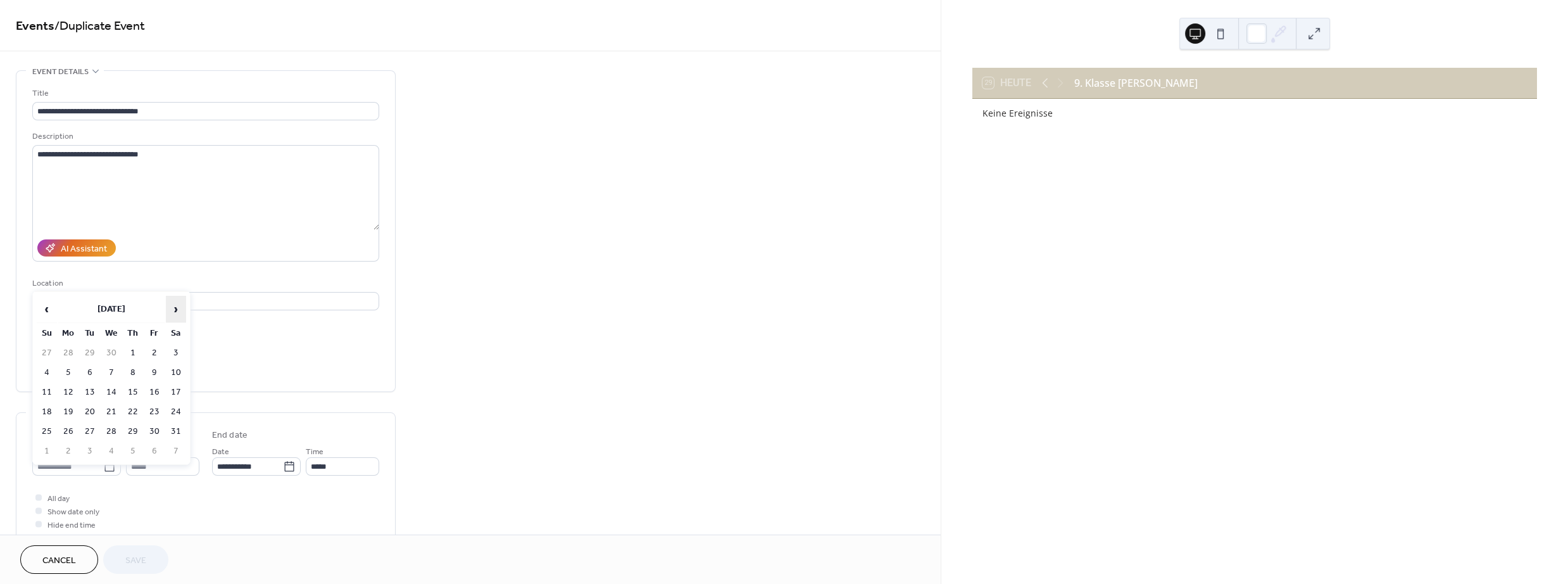click on "›" at bounding box center [176, 309] 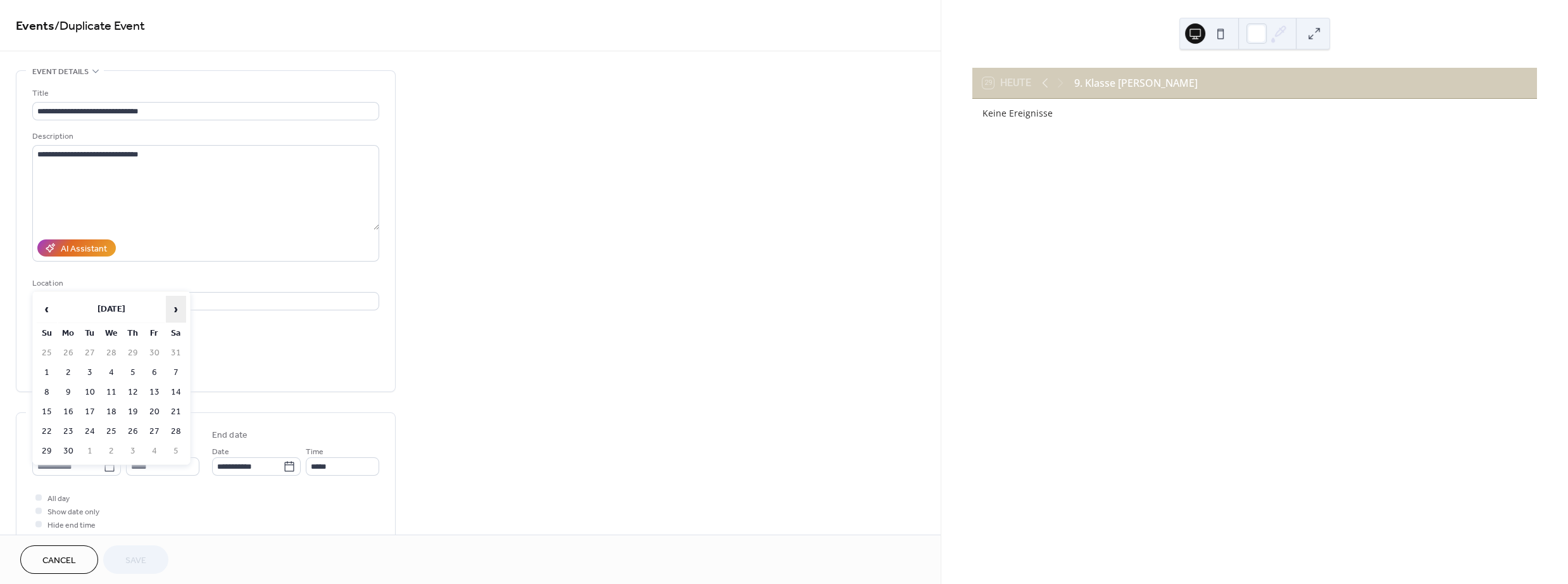 click on "›" at bounding box center [176, 309] 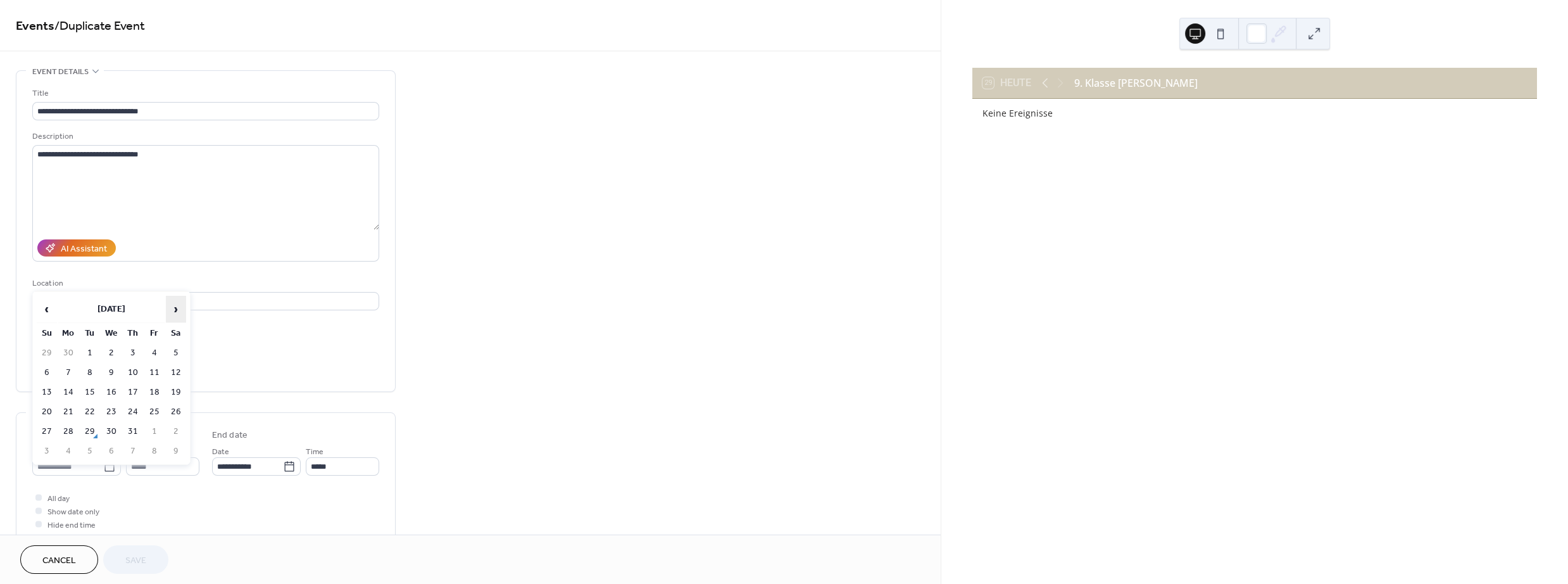 click on "›" at bounding box center (176, 309) 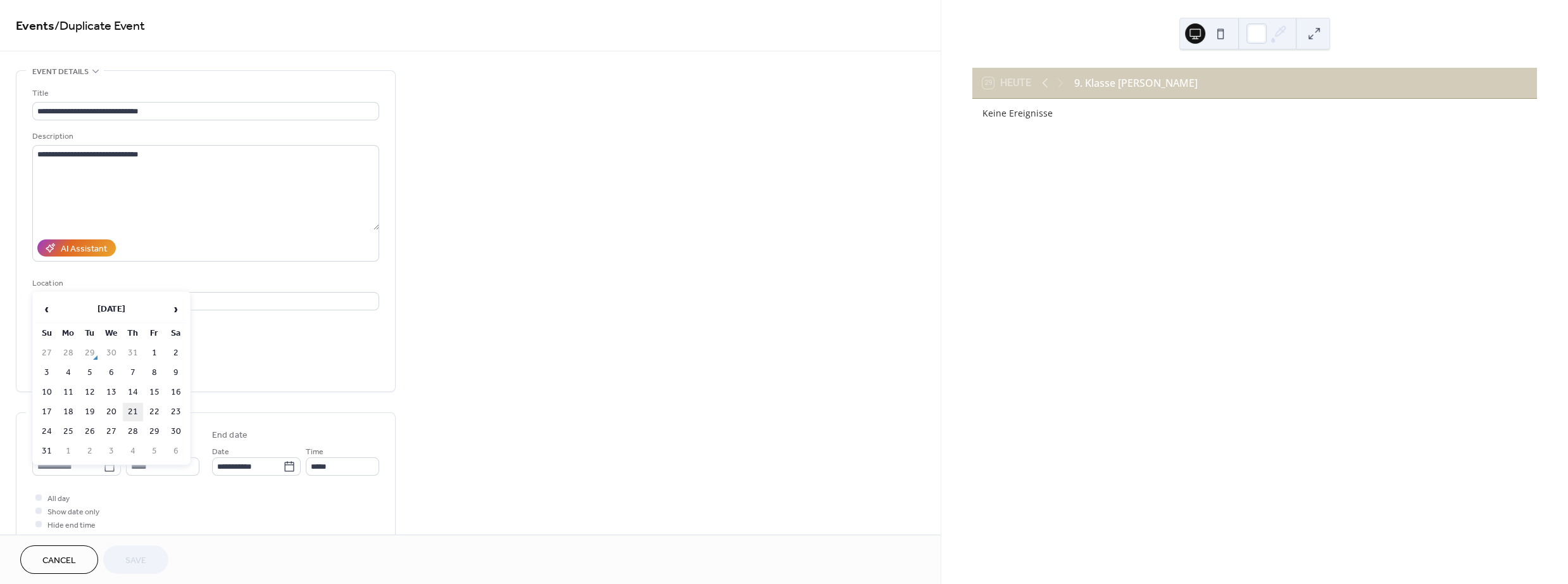 click on "21" at bounding box center (133, 412) 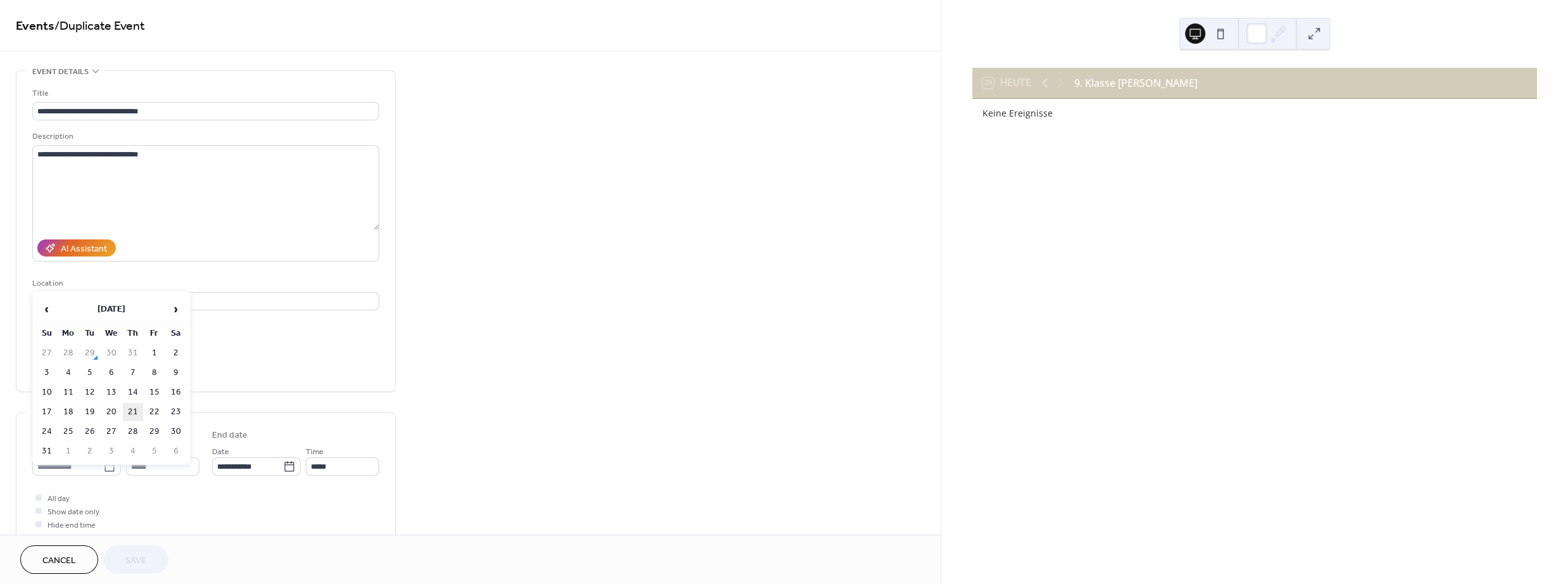 type on "**********" 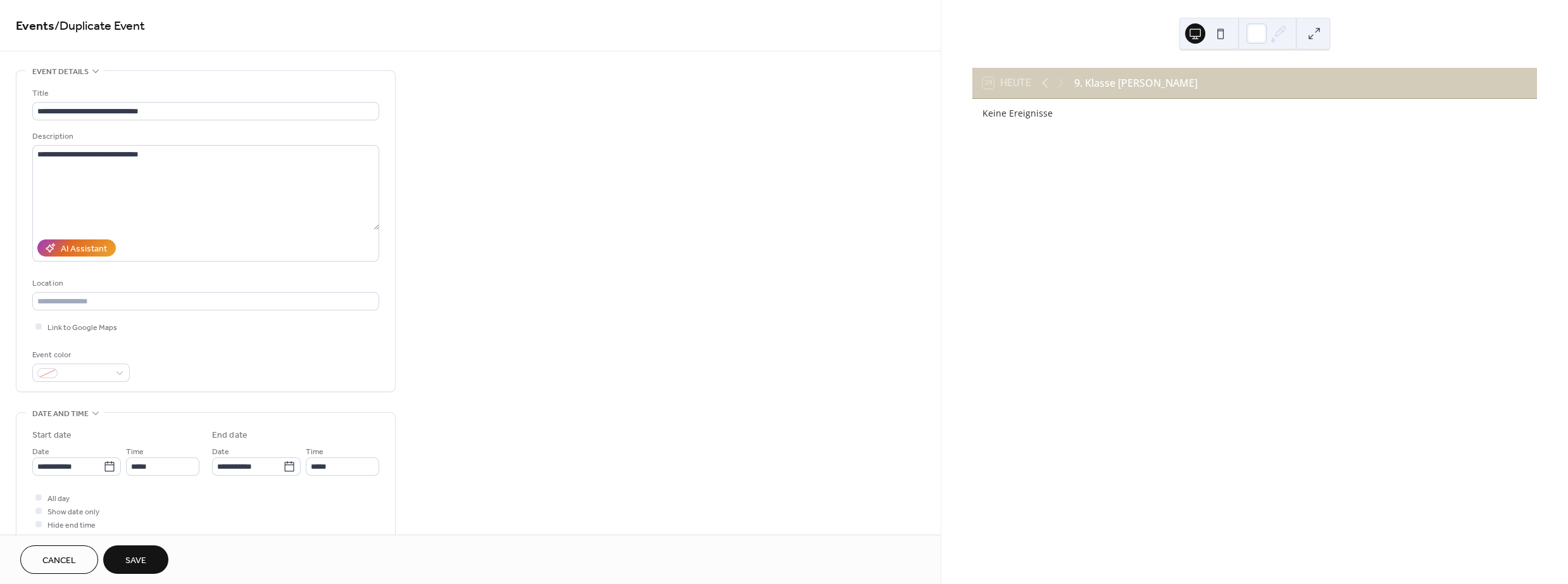click on "Save" at bounding box center (135, 561) 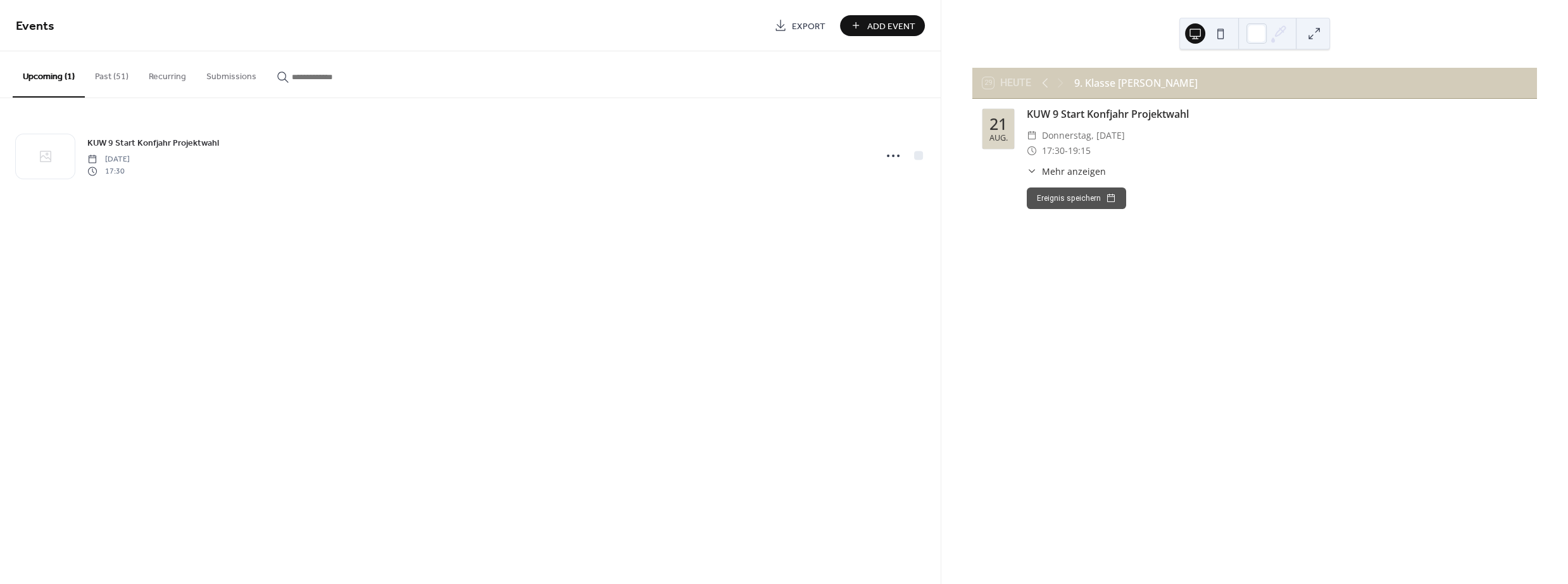 click on "Past (51)" at bounding box center (111, 73) 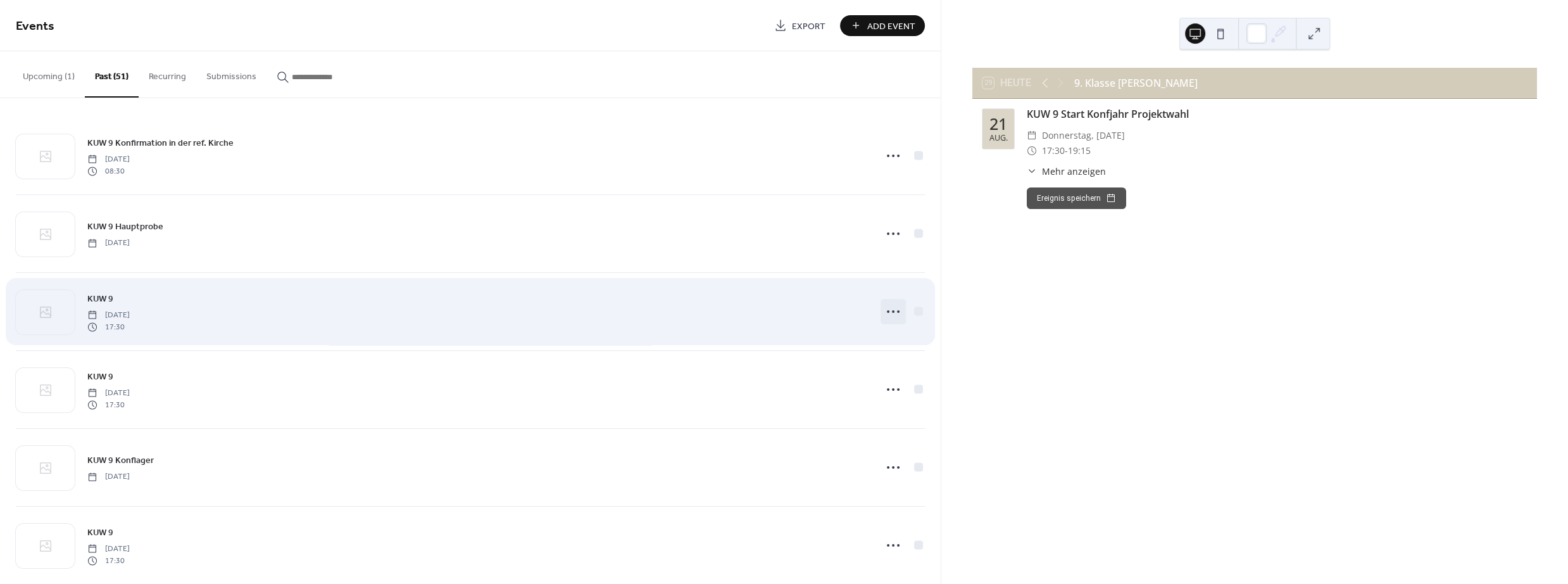 click 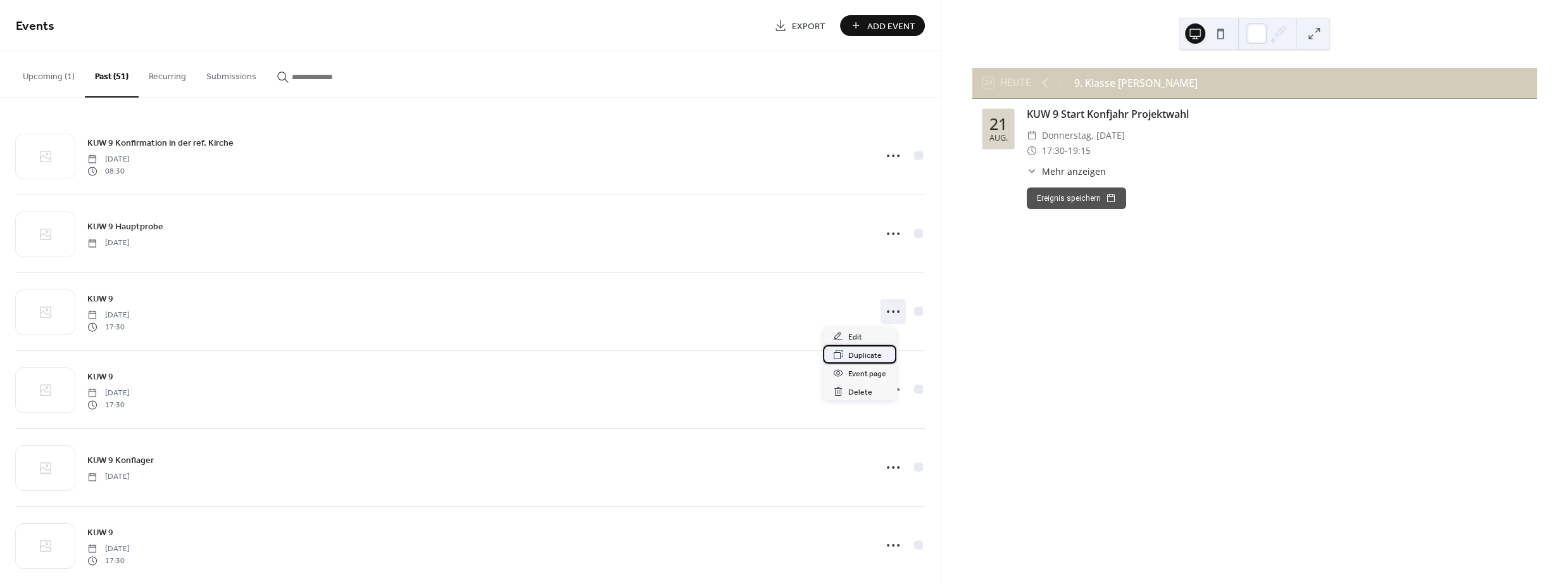 click on "Duplicate" at bounding box center (865, 355) 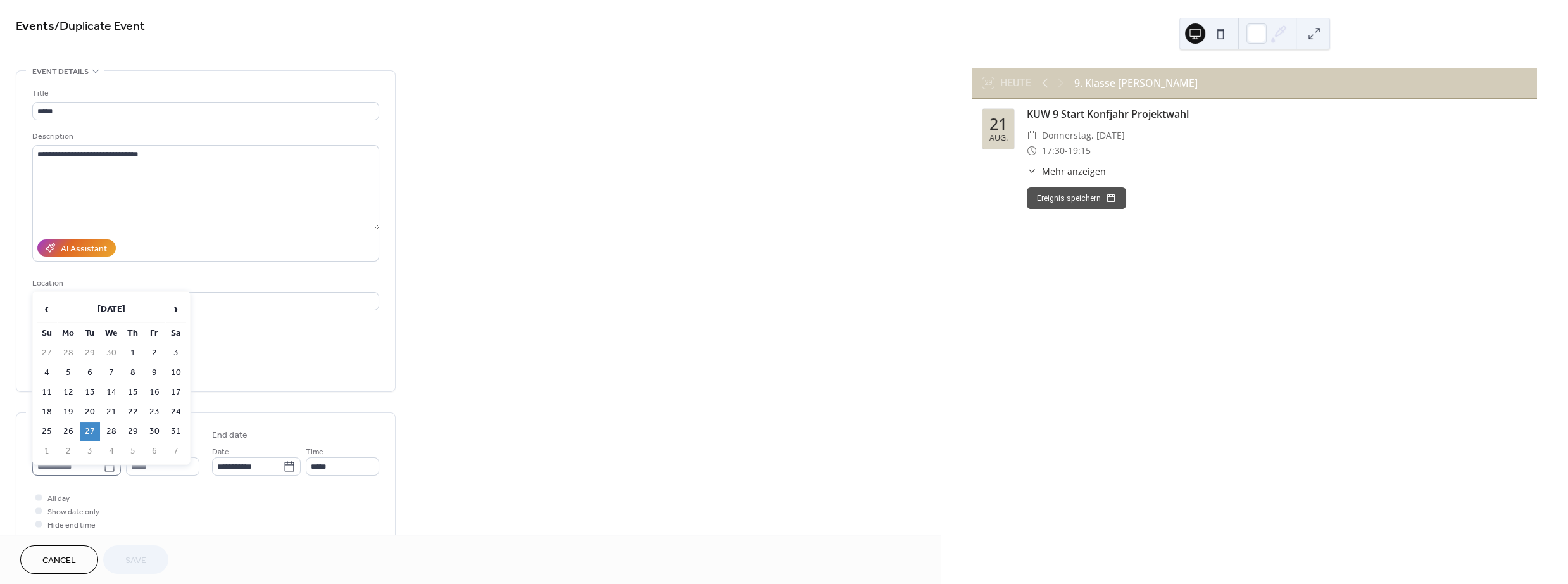 click 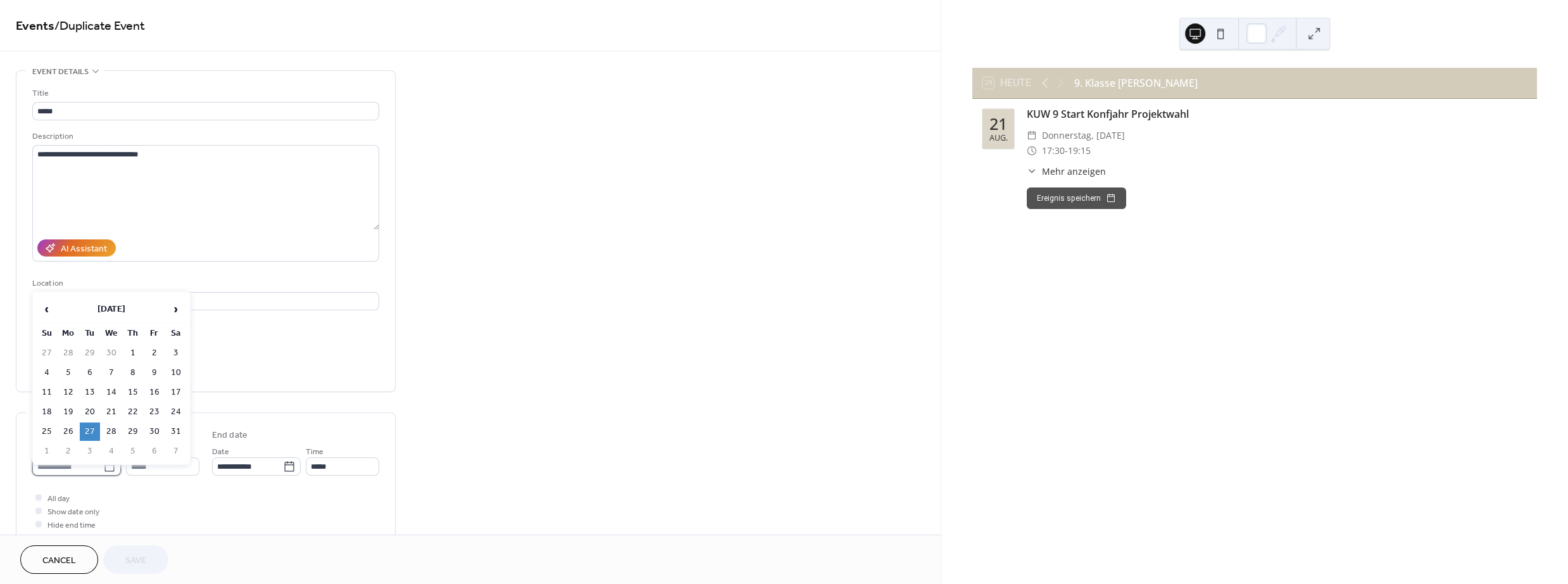 click on "**********" at bounding box center (68, 466) 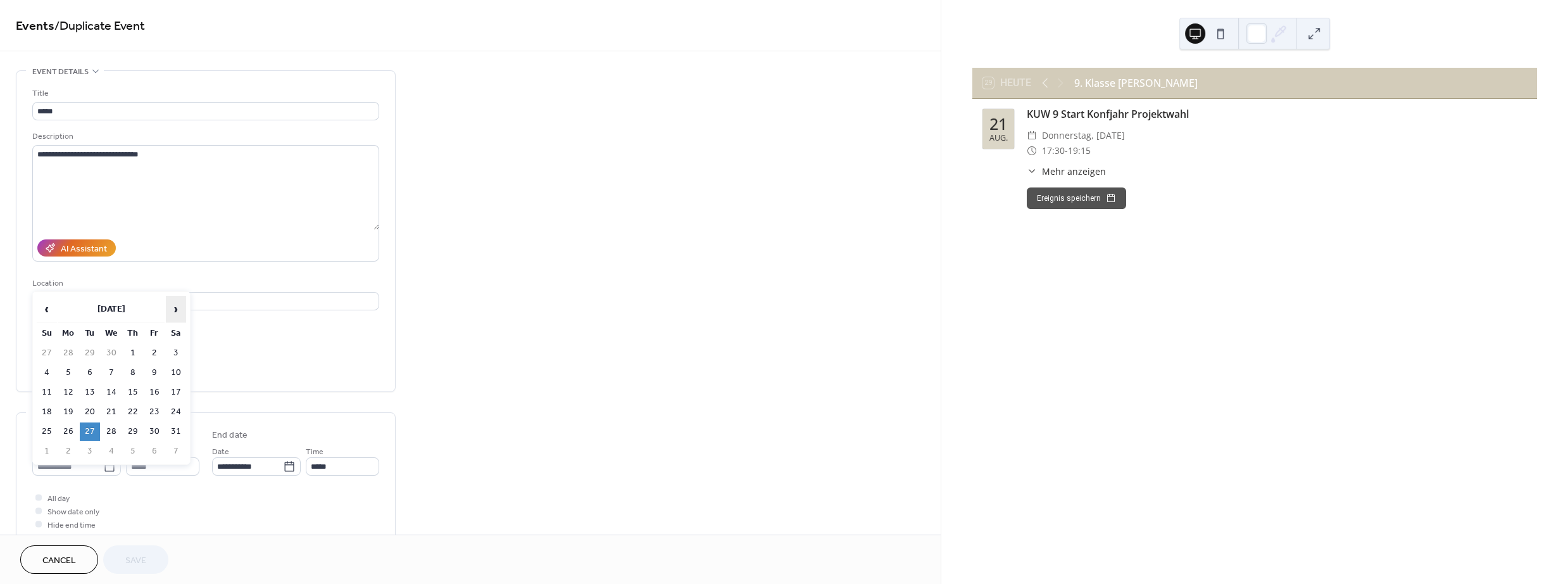 click on "›" at bounding box center (176, 309) 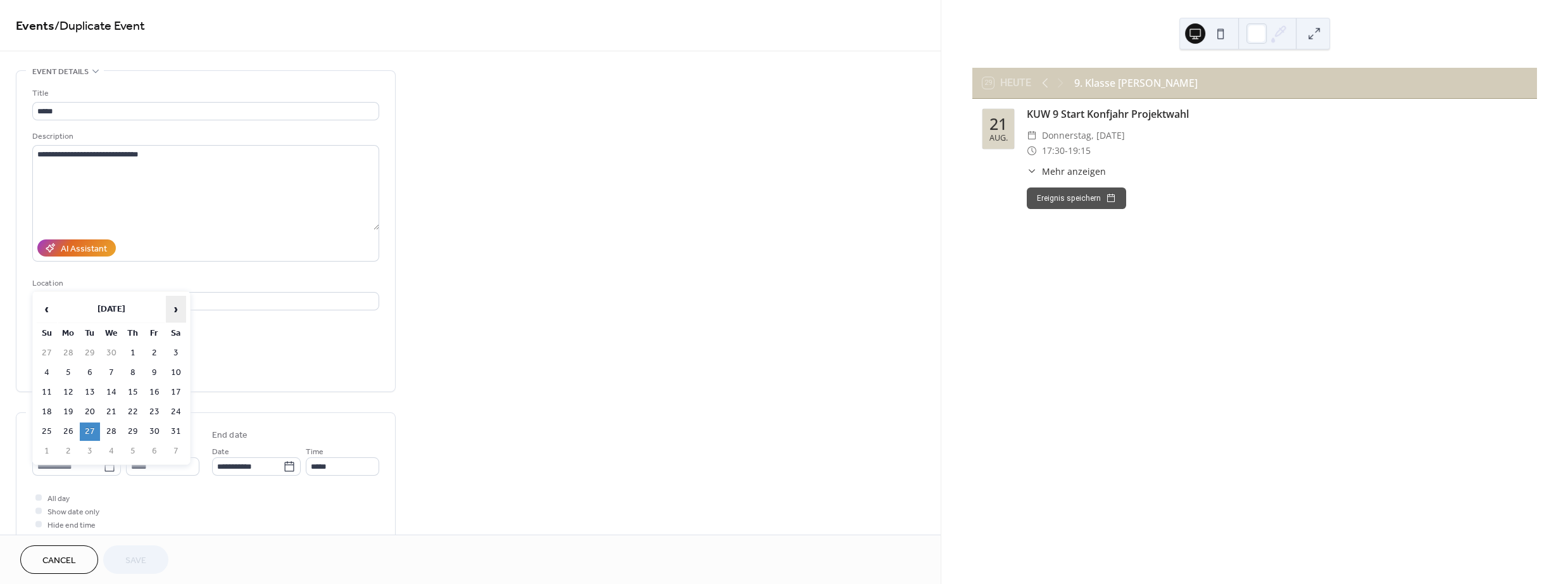 click on "›" at bounding box center [176, 309] 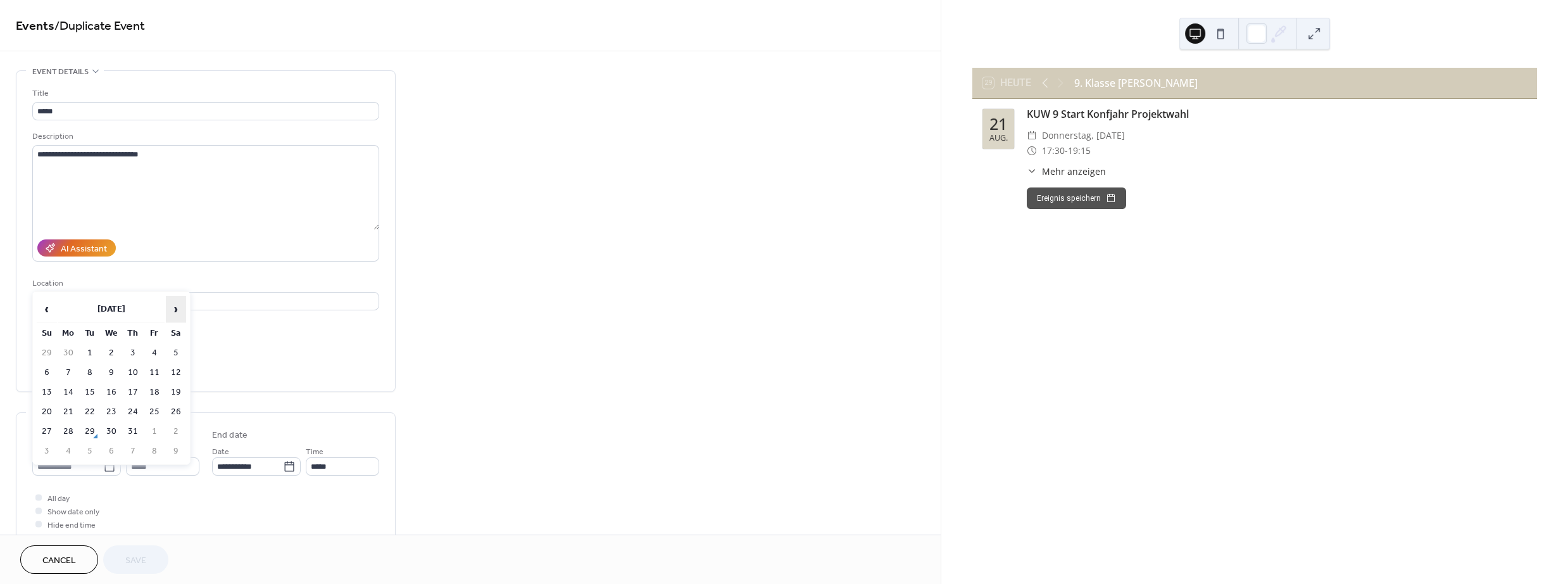 click on "›" at bounding box center (176, 309) 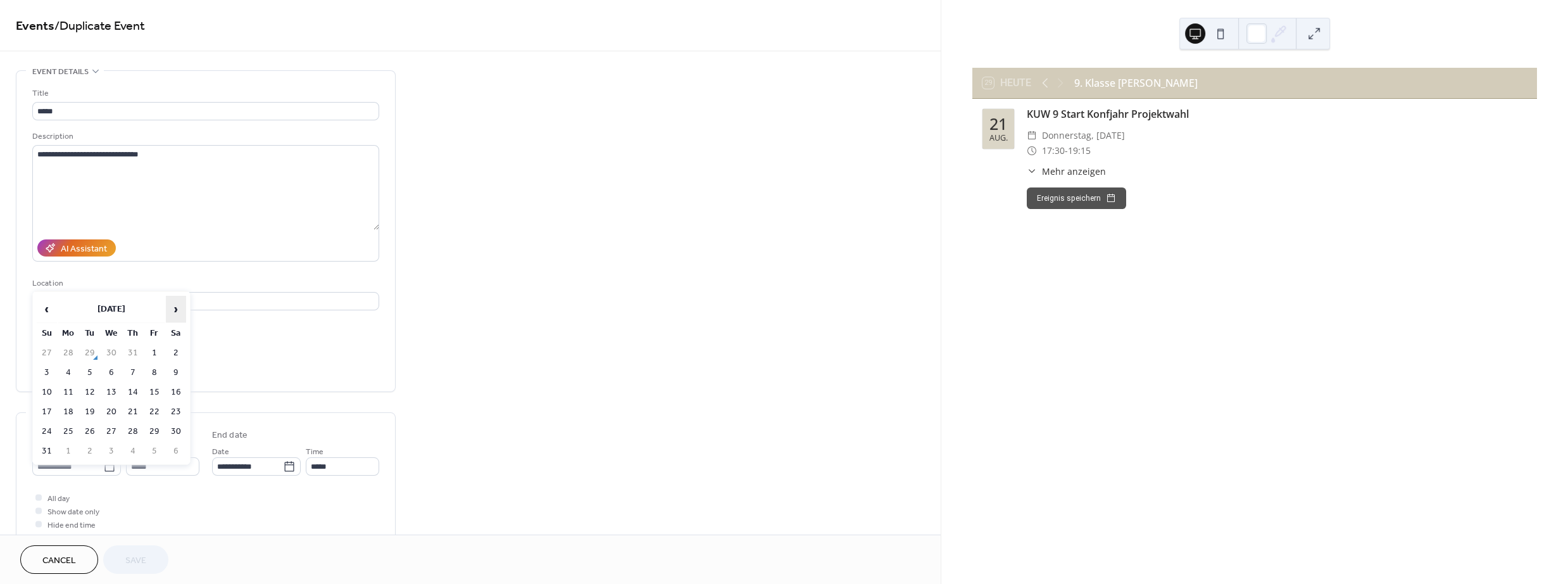 click on "›" at bounding box center [176, 309] 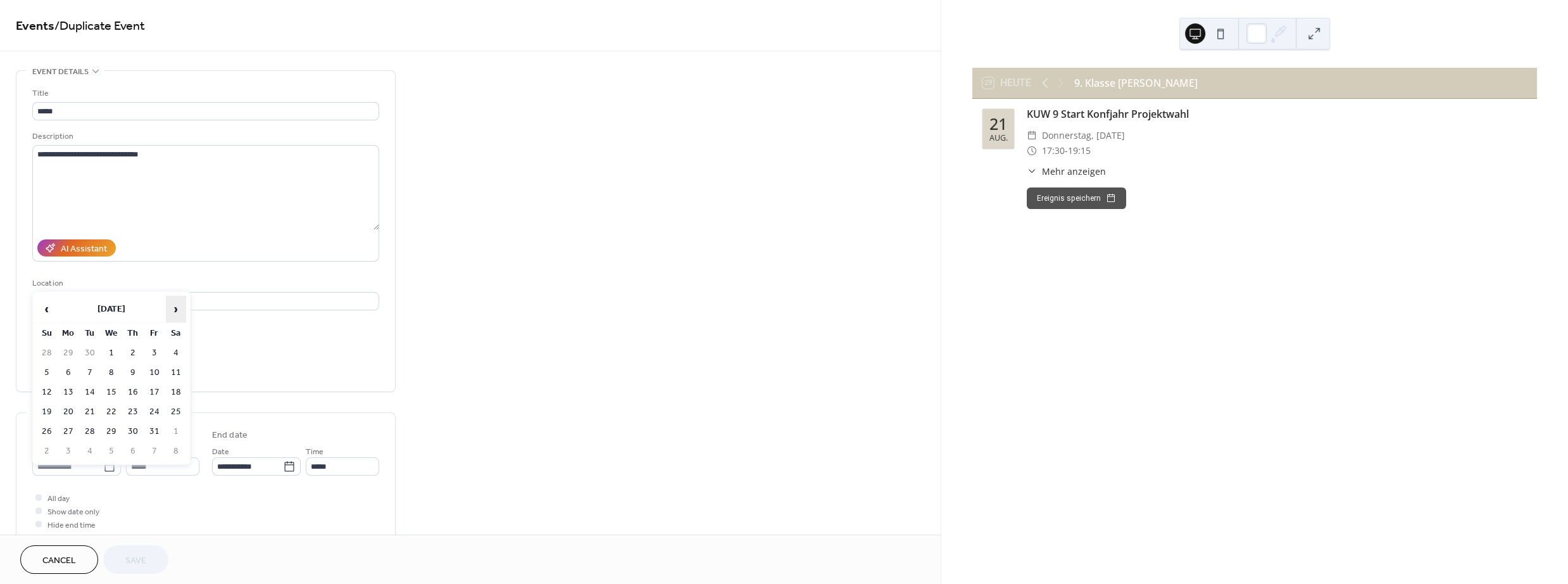 click on "›" at bounding box center (176, 309) 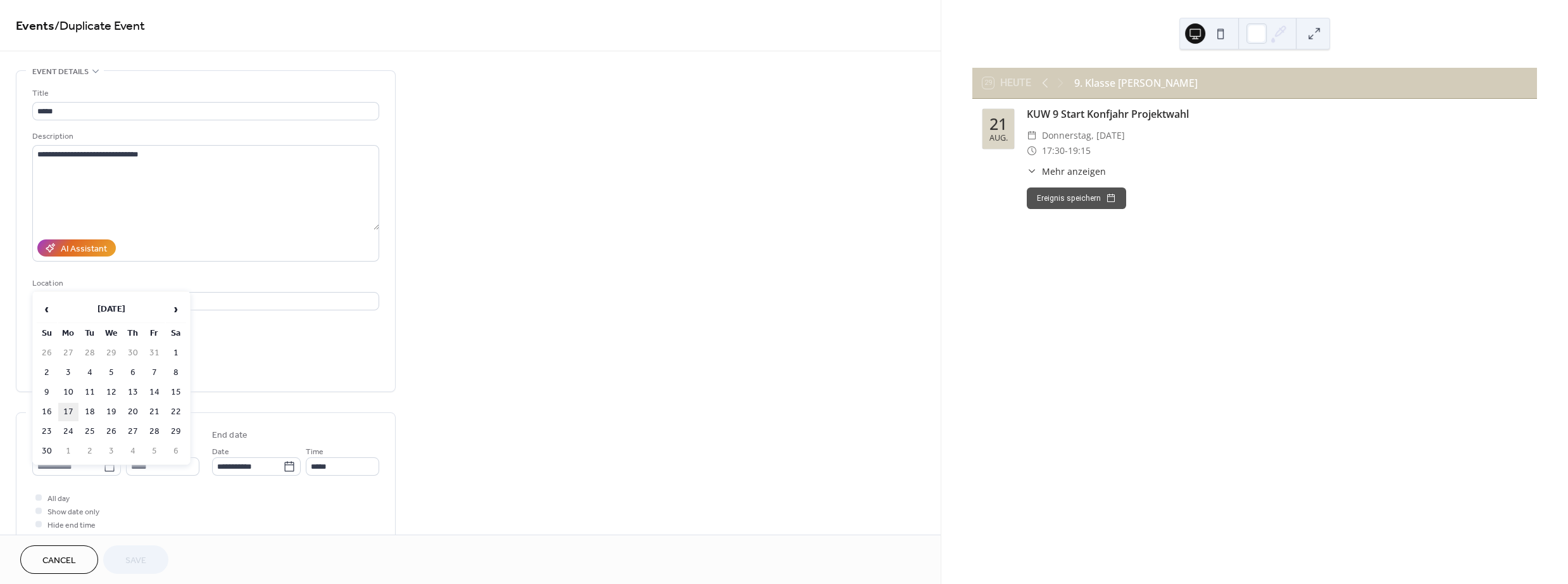 click on "17" at bounding box center (68, 412) 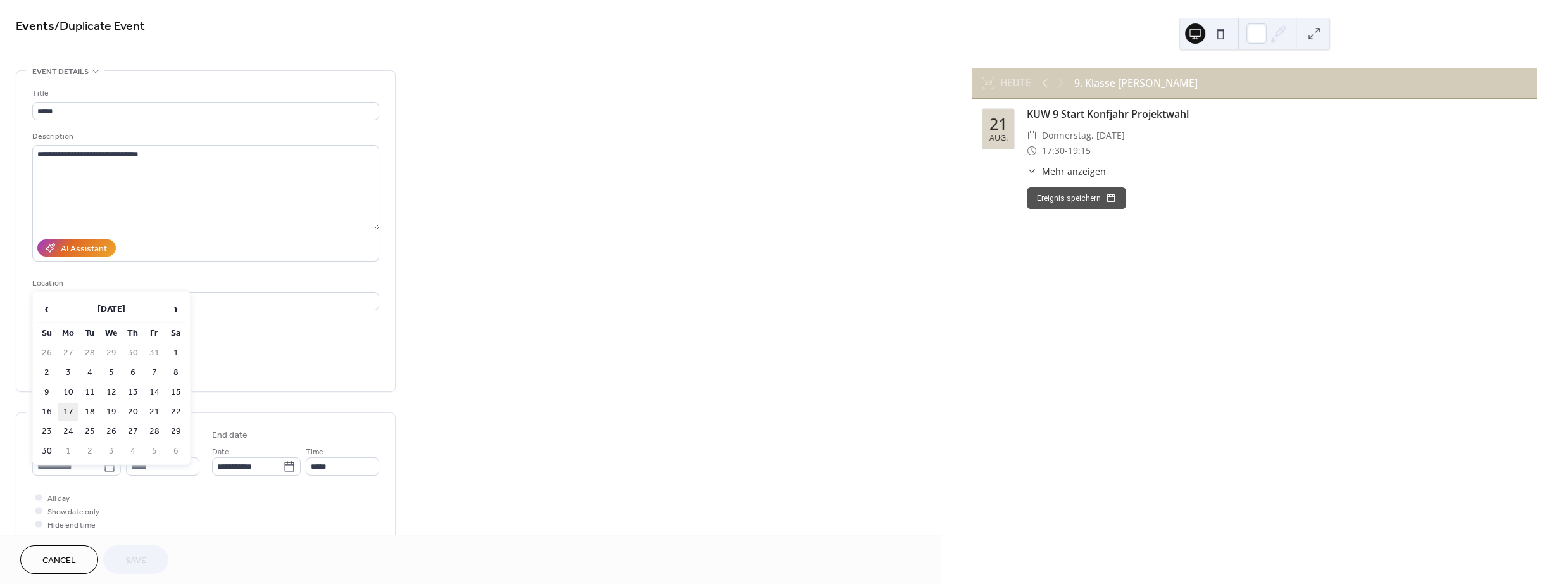 type on "**********" 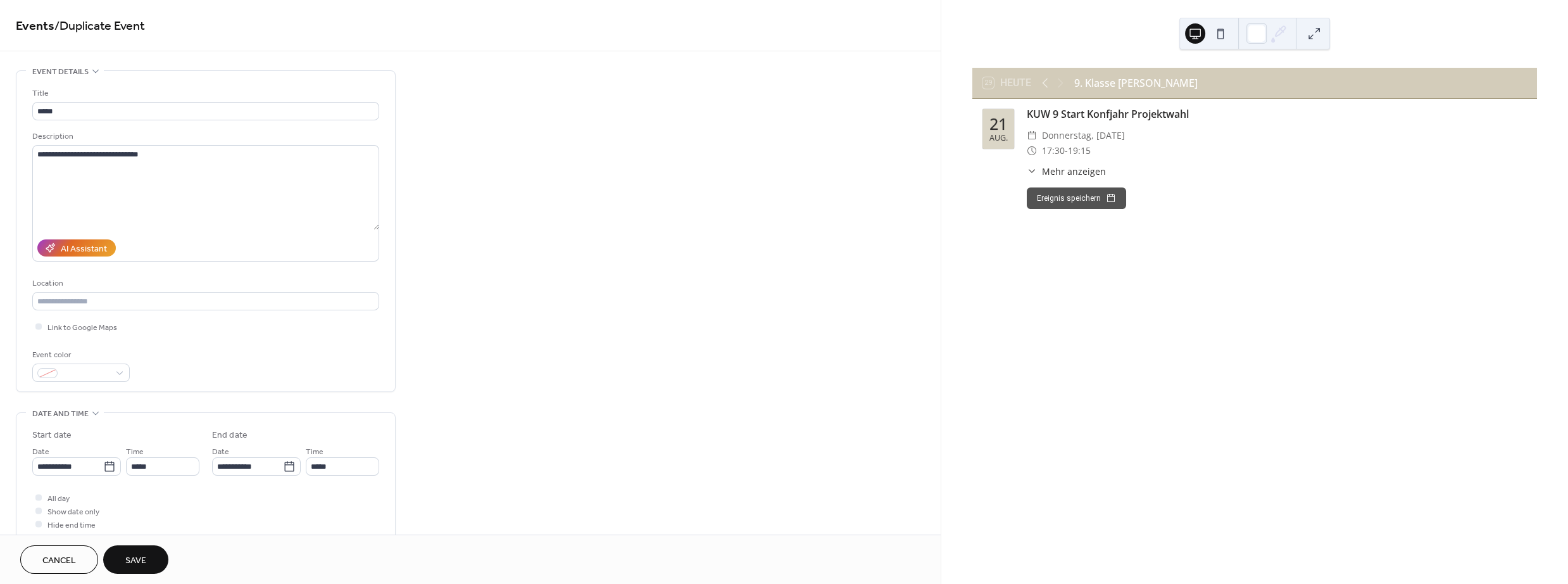 click on "Save" at bounding box center [135, 561] 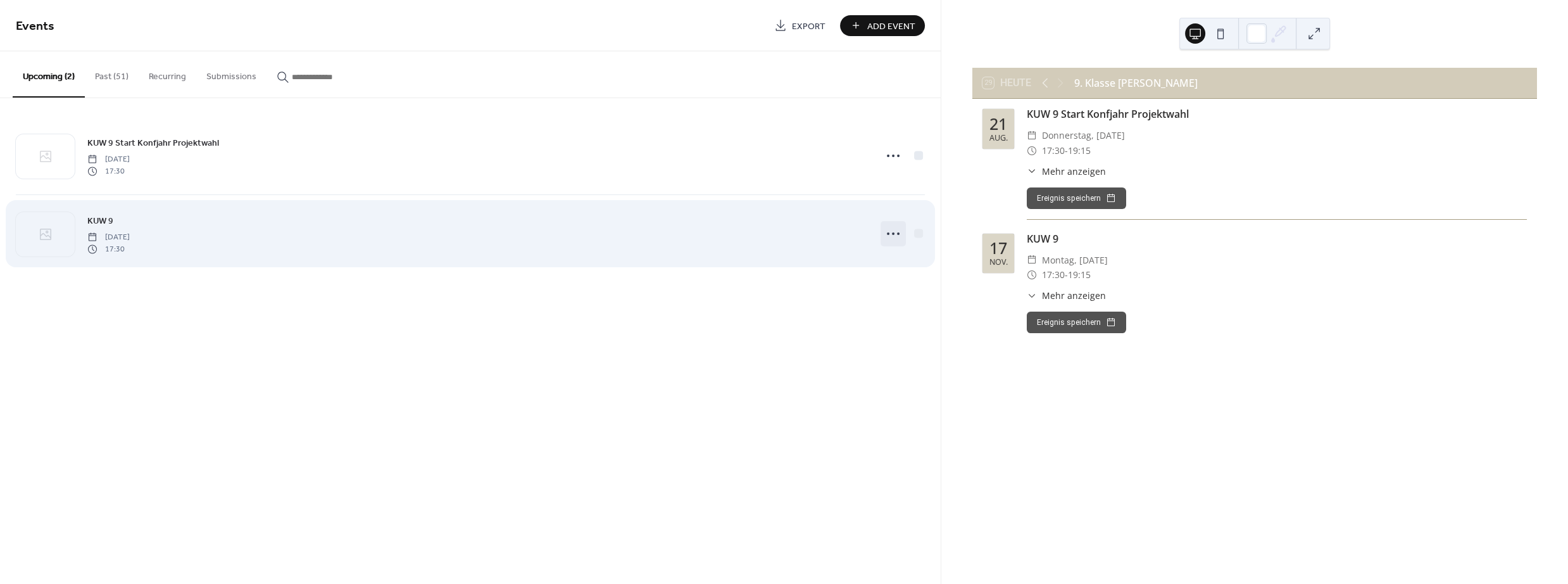 click 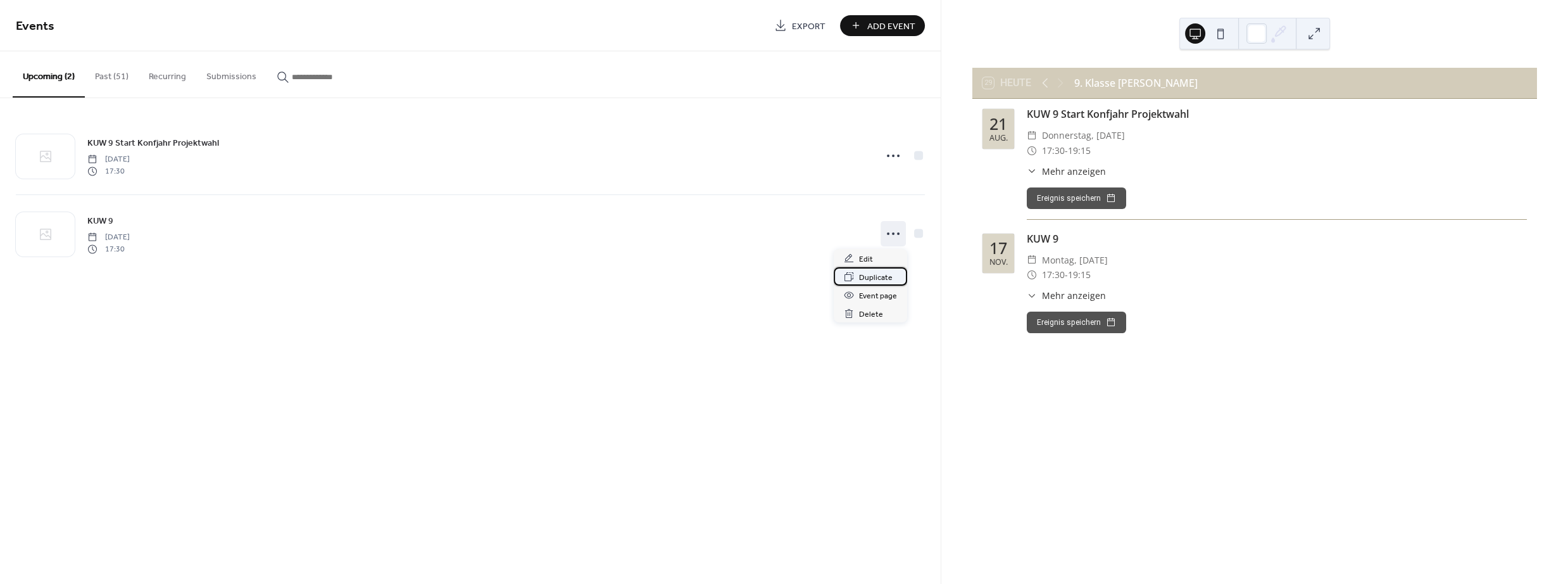 click on "Duplicate" at bounding box center [875, 277] 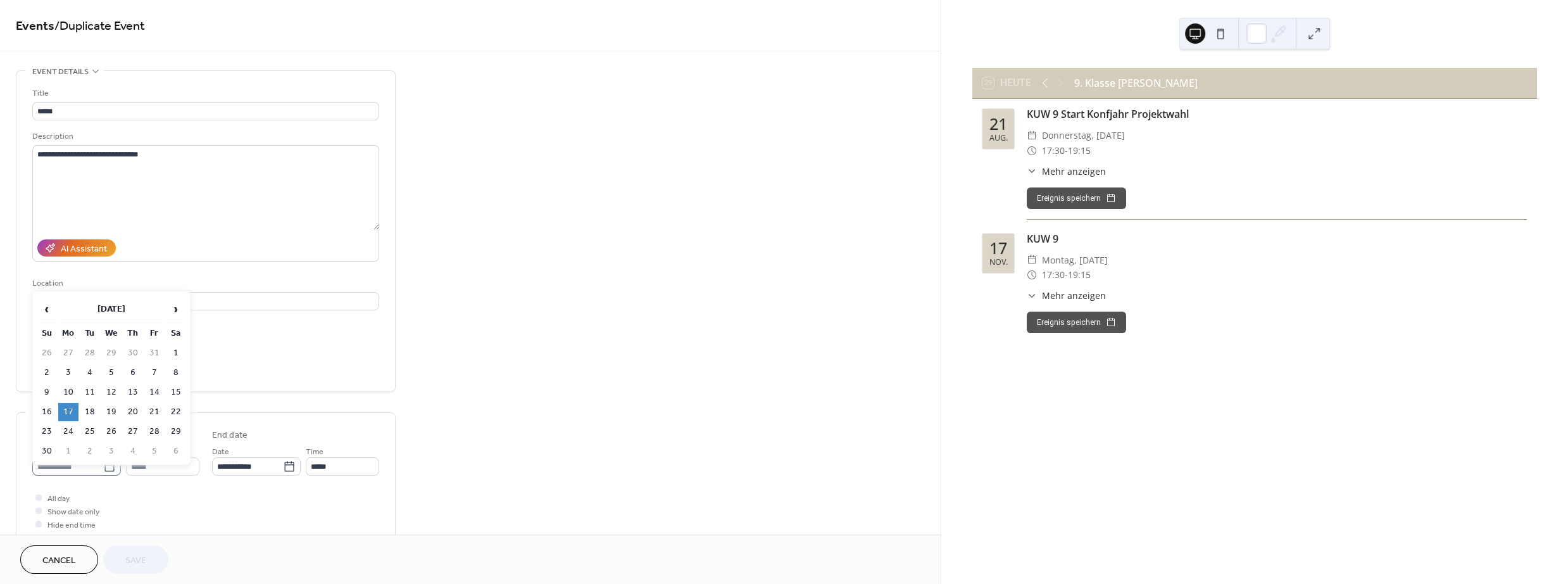 click 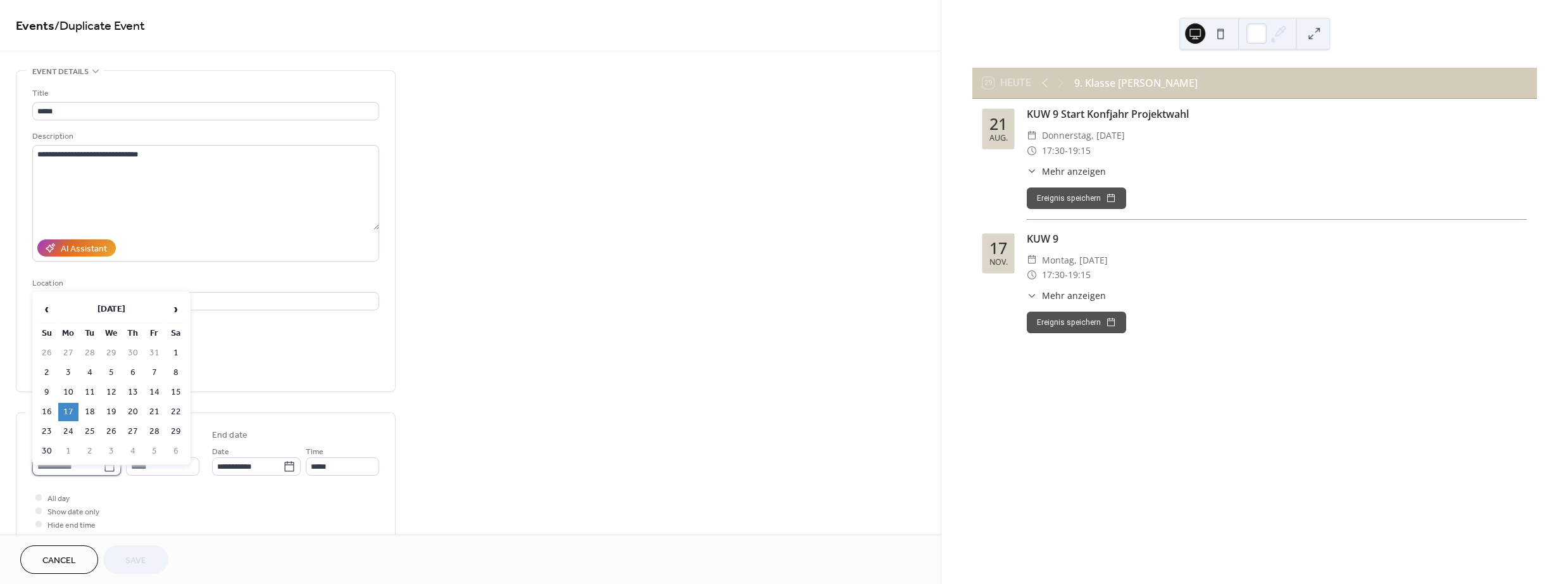click on "**********" at bounding box center (68, 466) 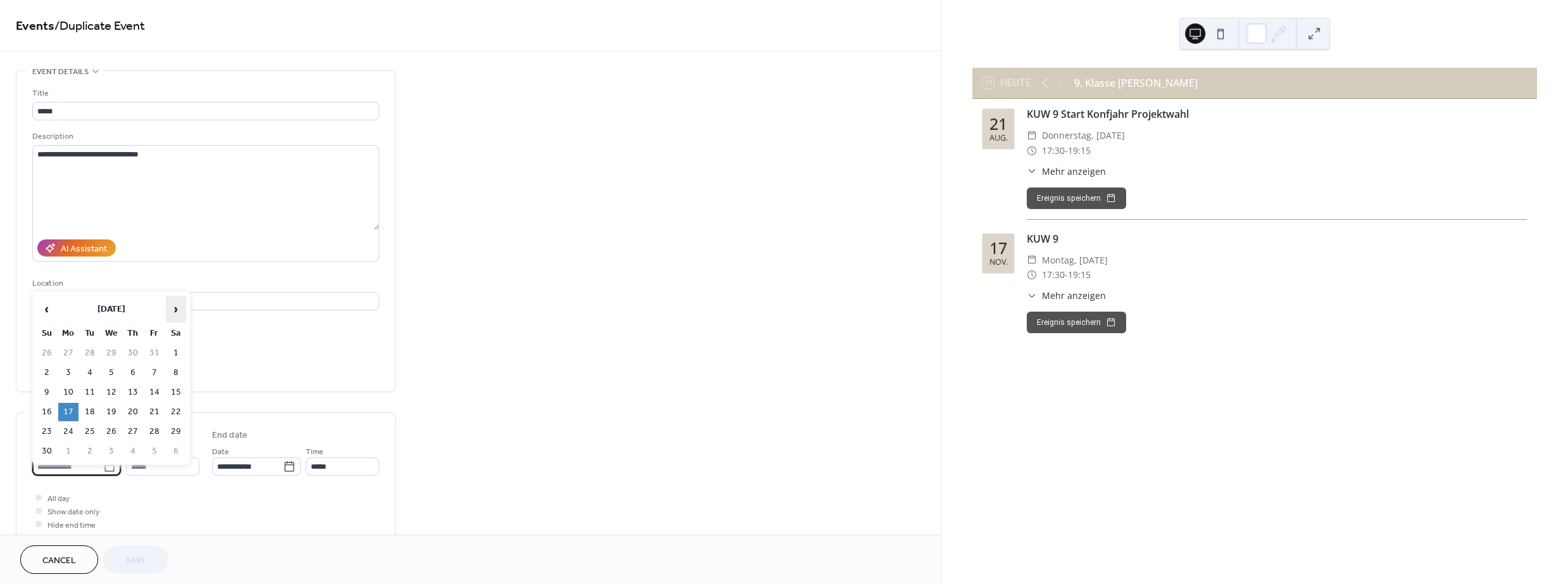 click on "›" at bounding box center (176, 309) 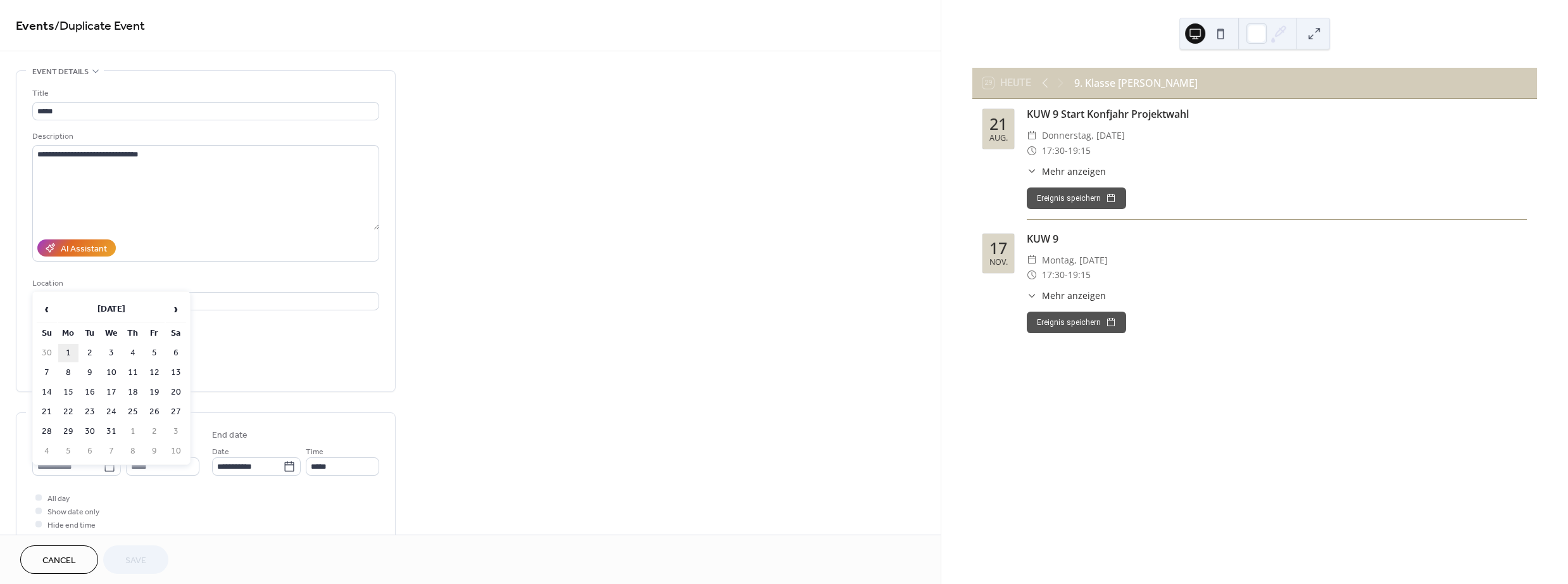 click on "1" at bounding box center [68, 353] 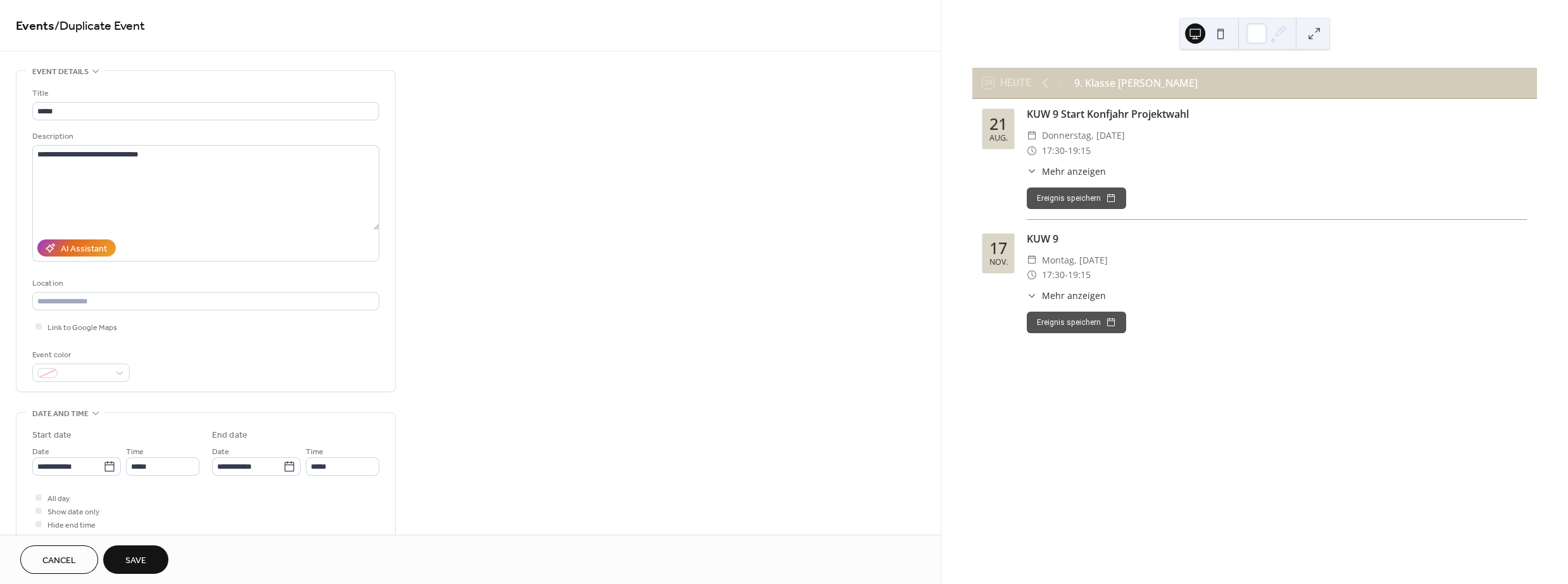 type on "**********" 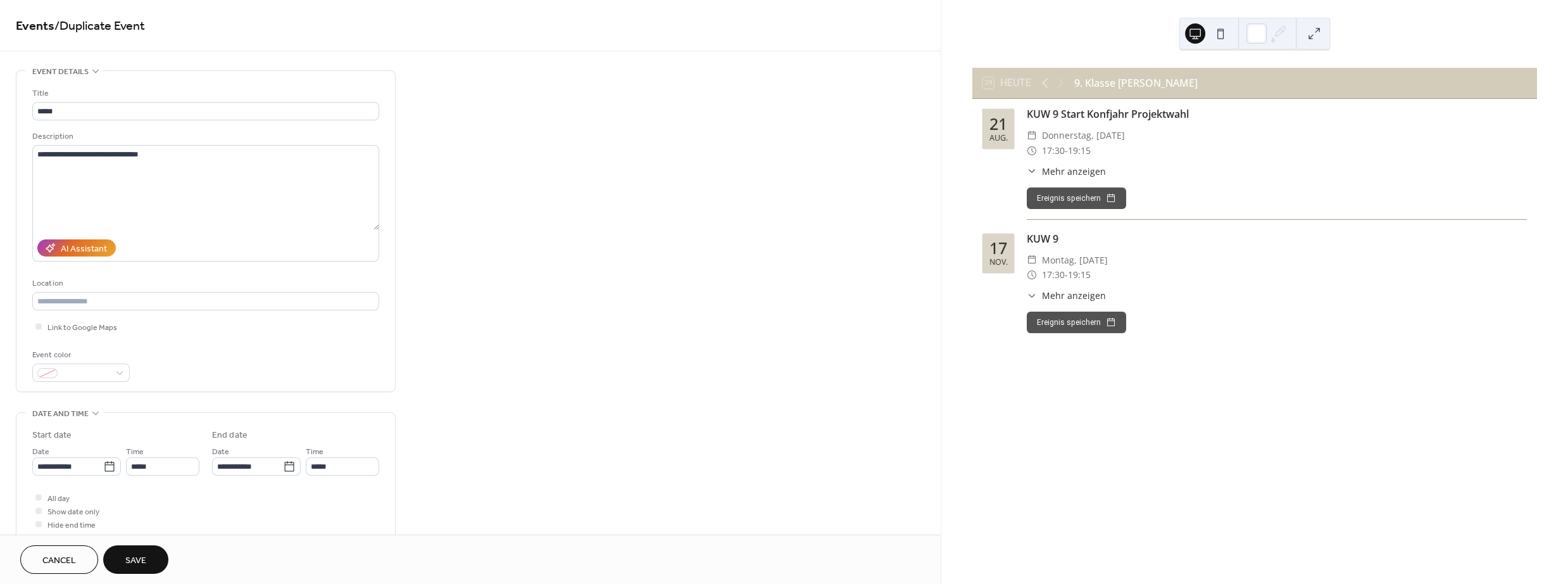 type on "**********" 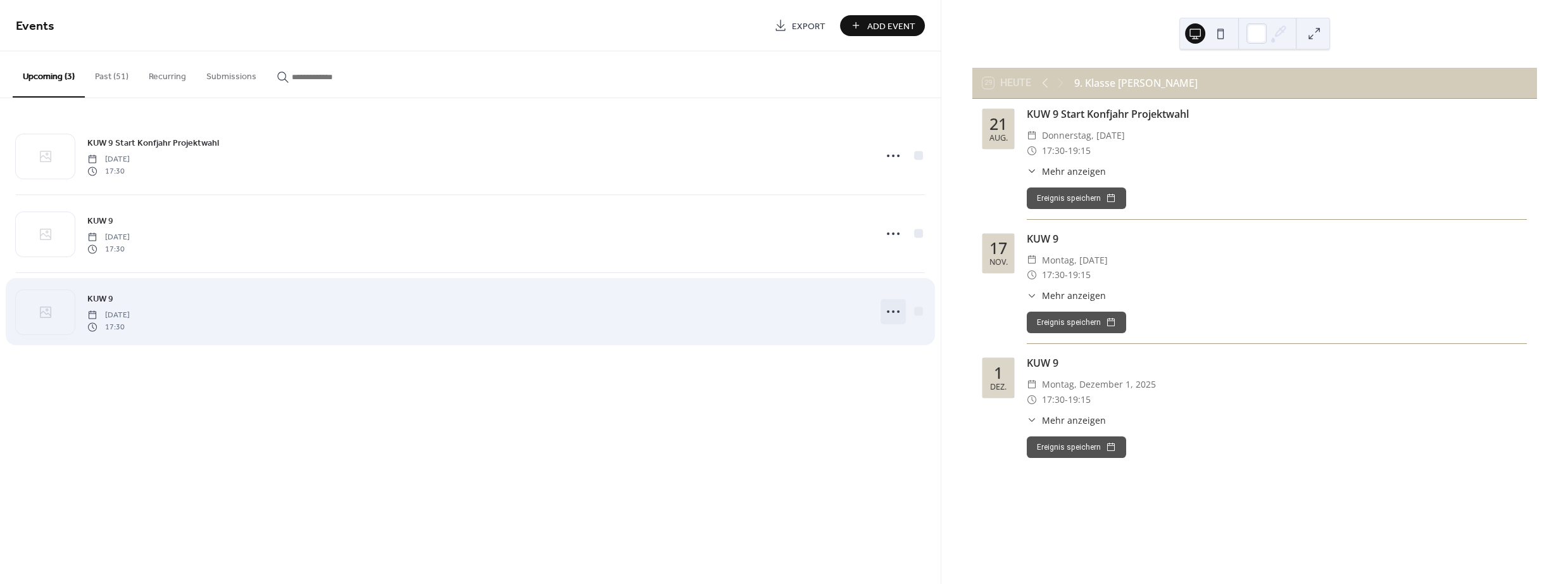 click 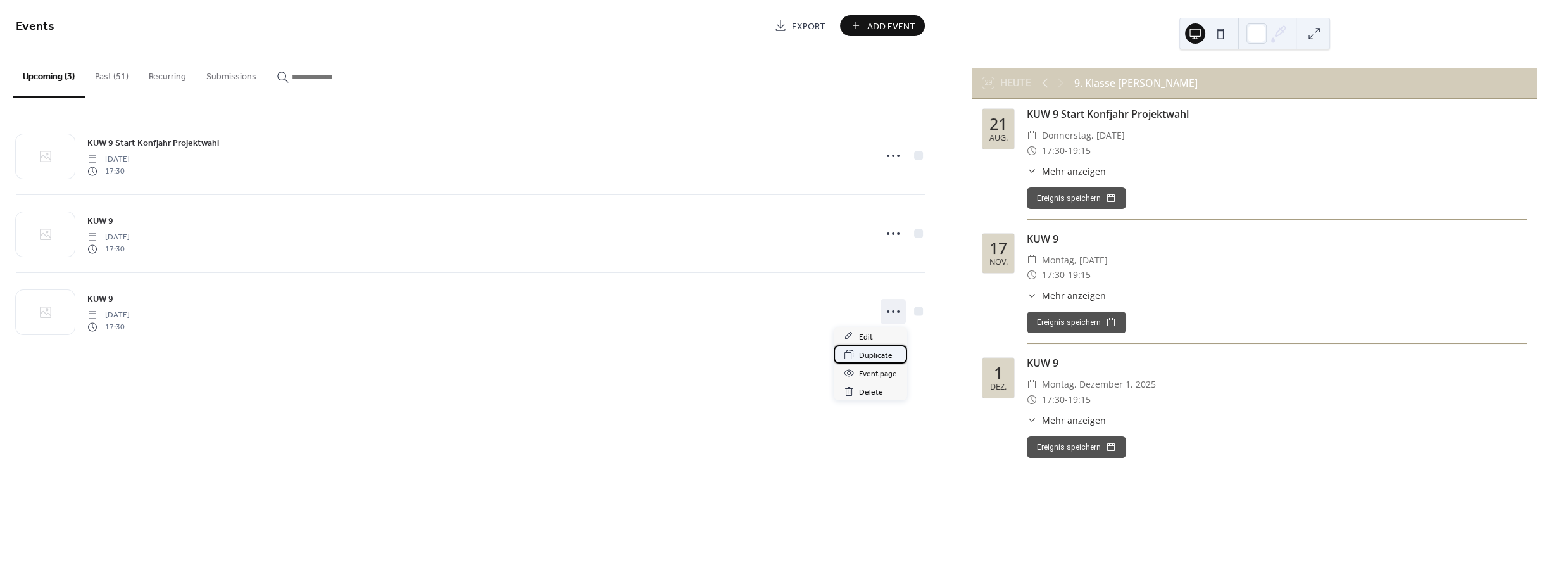 click on "Duplicate" at bounding box center (870, 354) 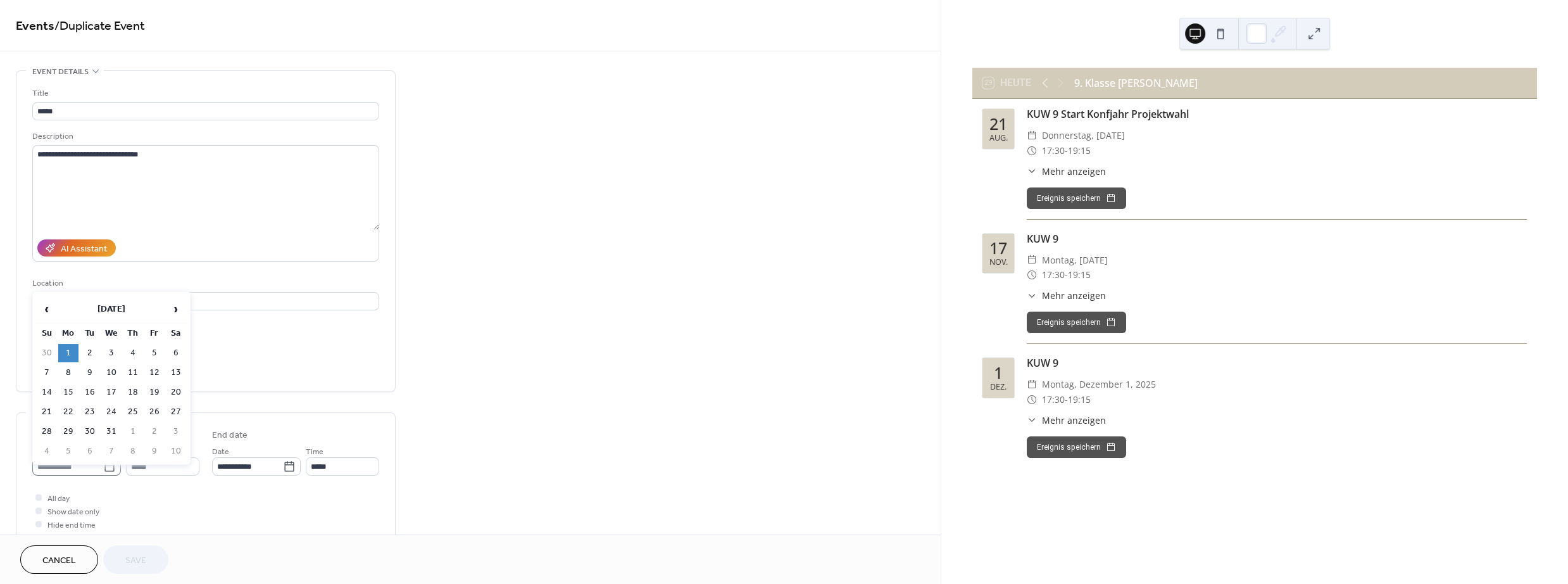 click 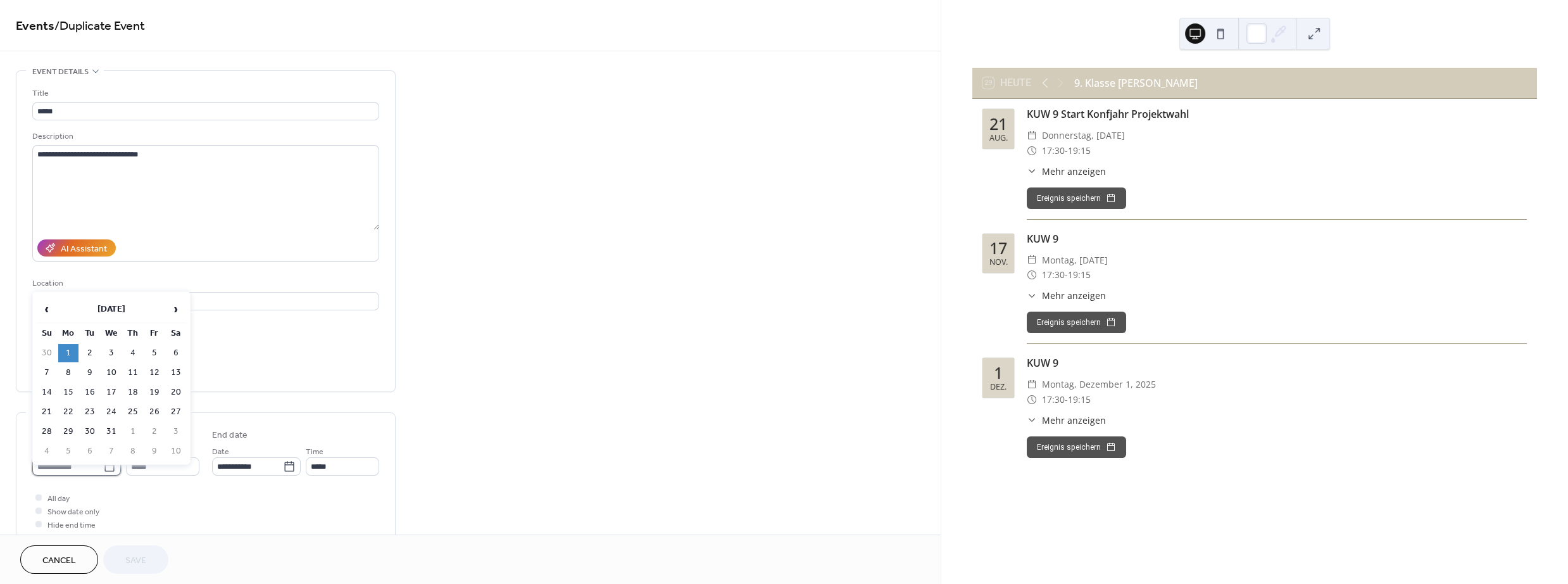 click on "**********" at bounding box center [68, 466] 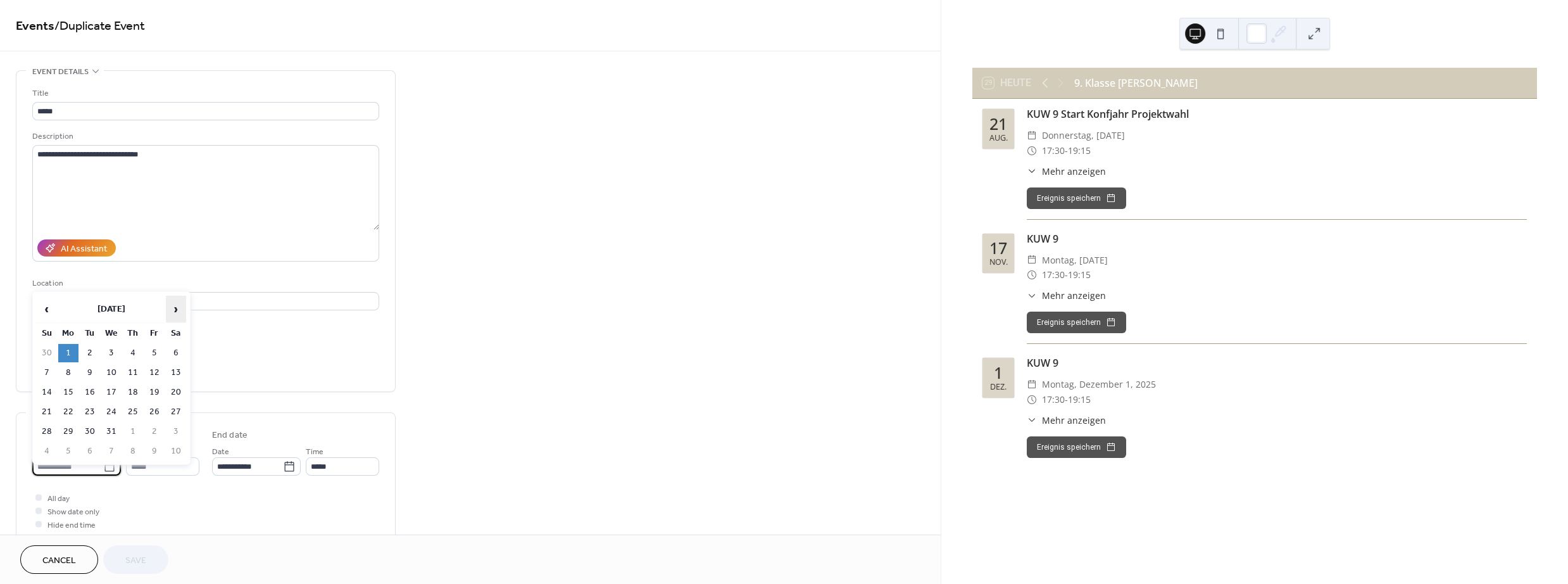 click on "›" at bounding box center (176, 309) 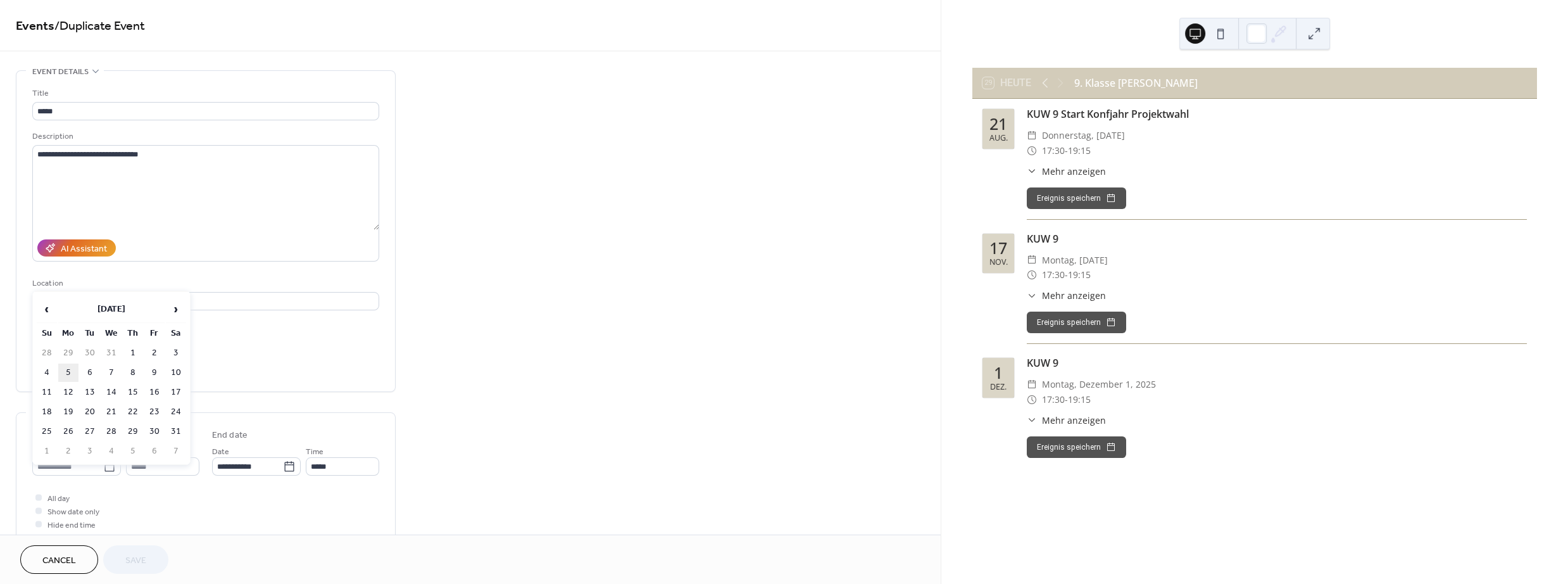 click on "5" at bounding box center (68, 372) 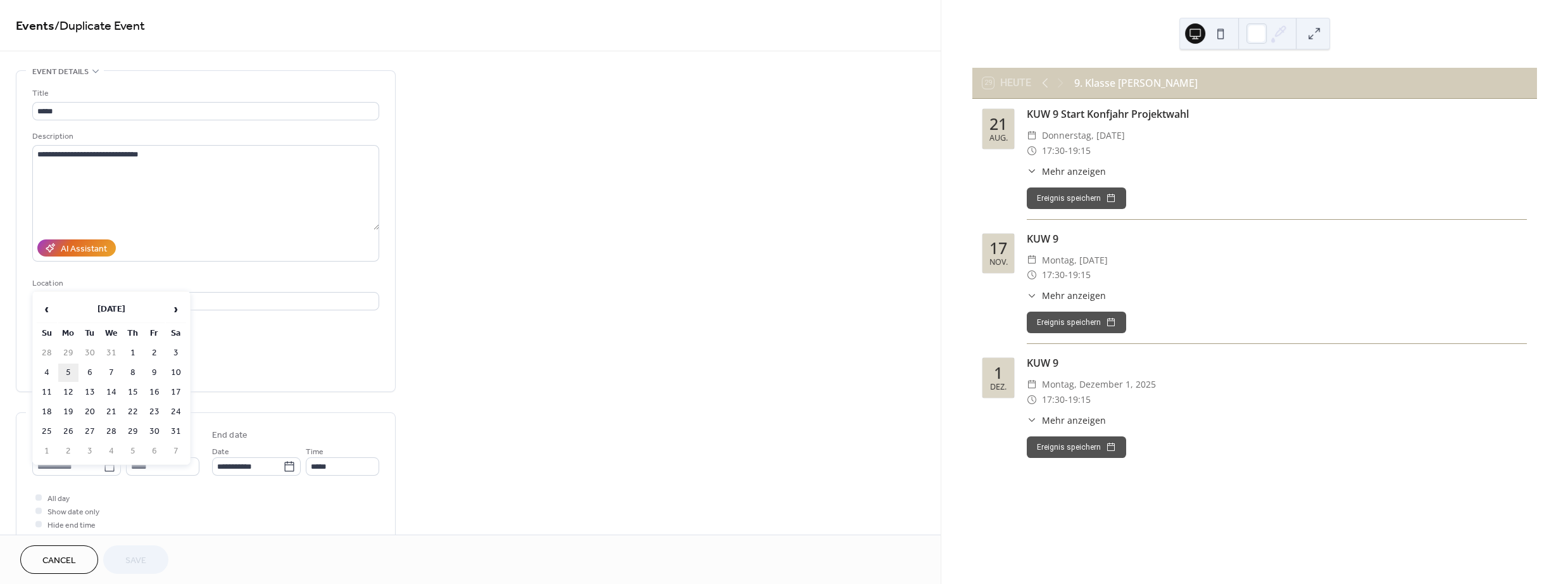 type on "**********" 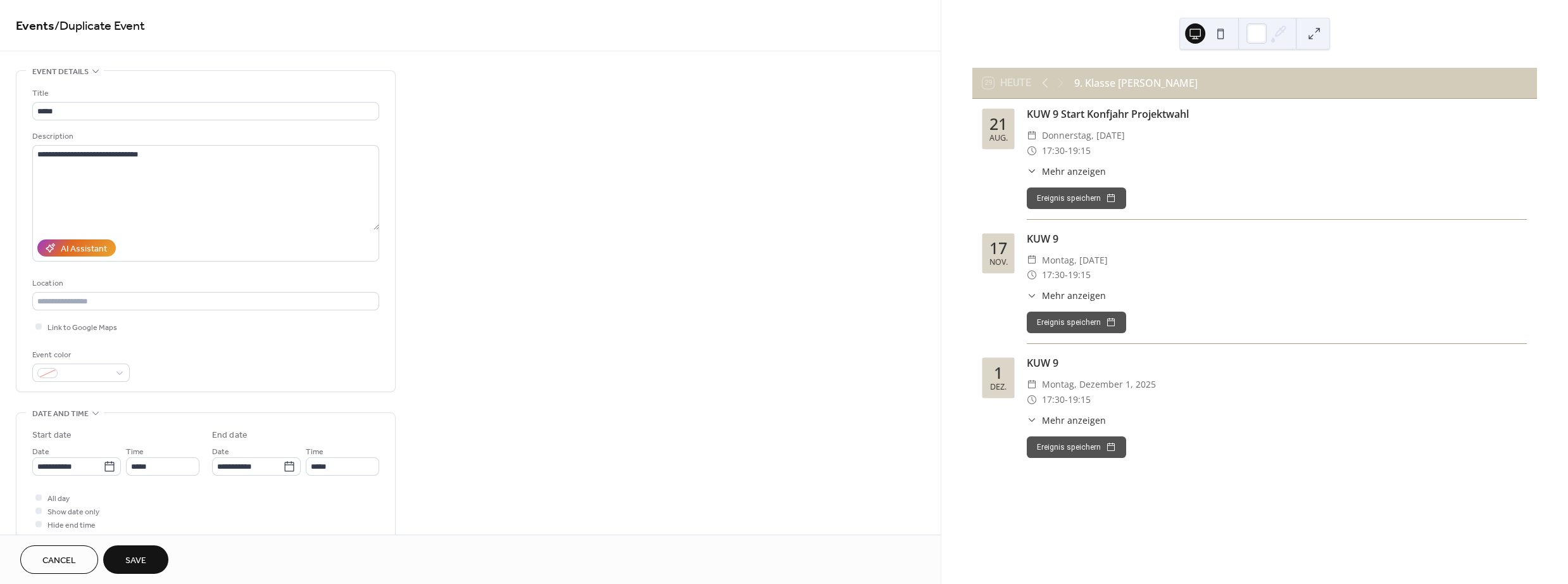 click on "Save" at bounding box center (135, 559) 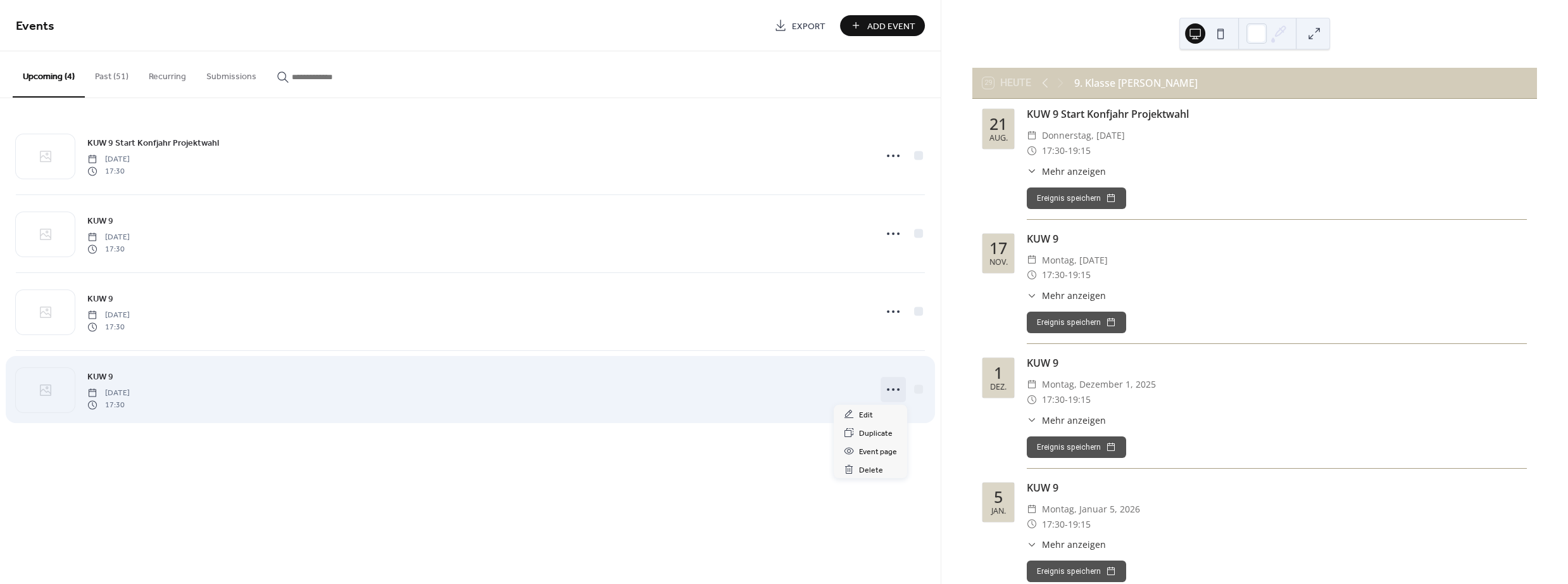 click 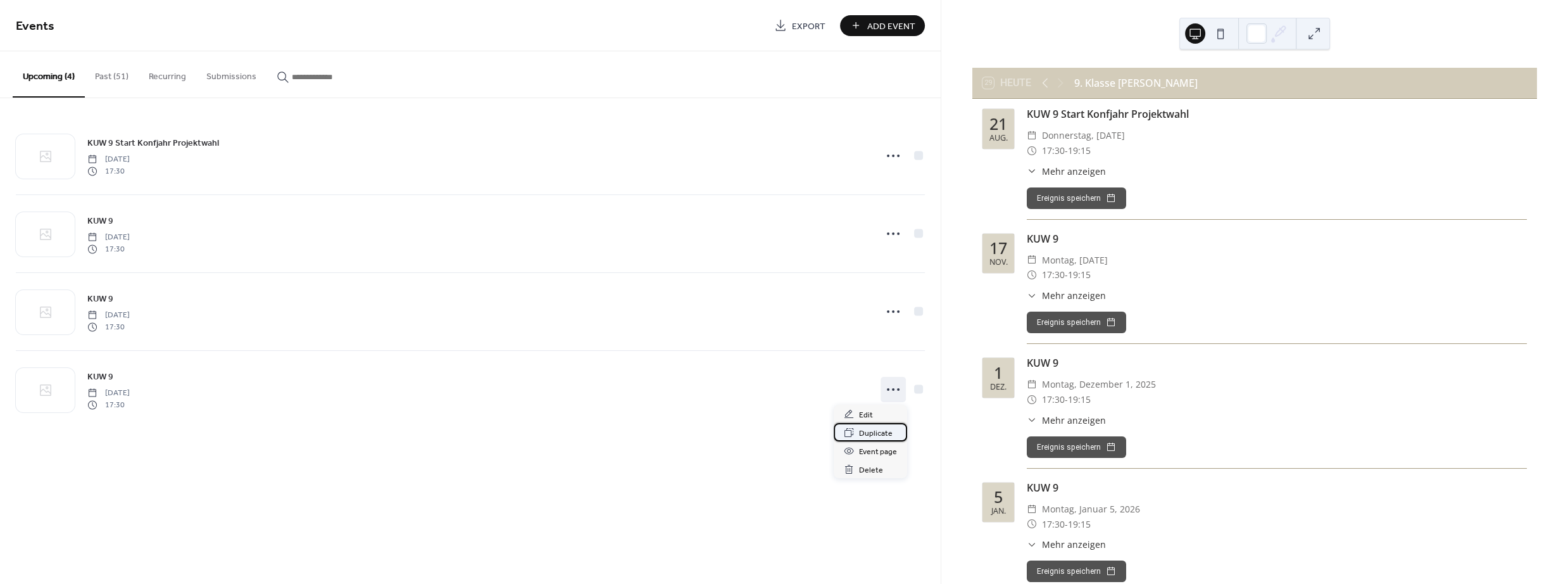 click on "Duplicate" at bounding box center (875, 433) 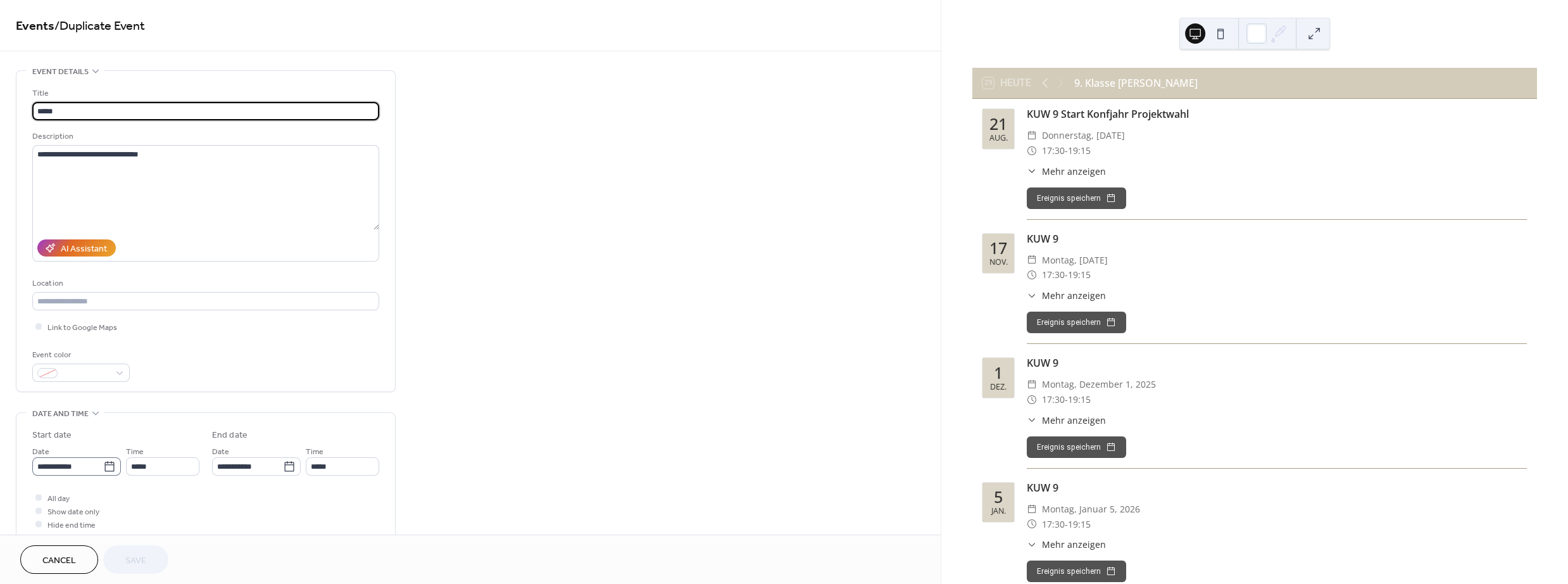 click 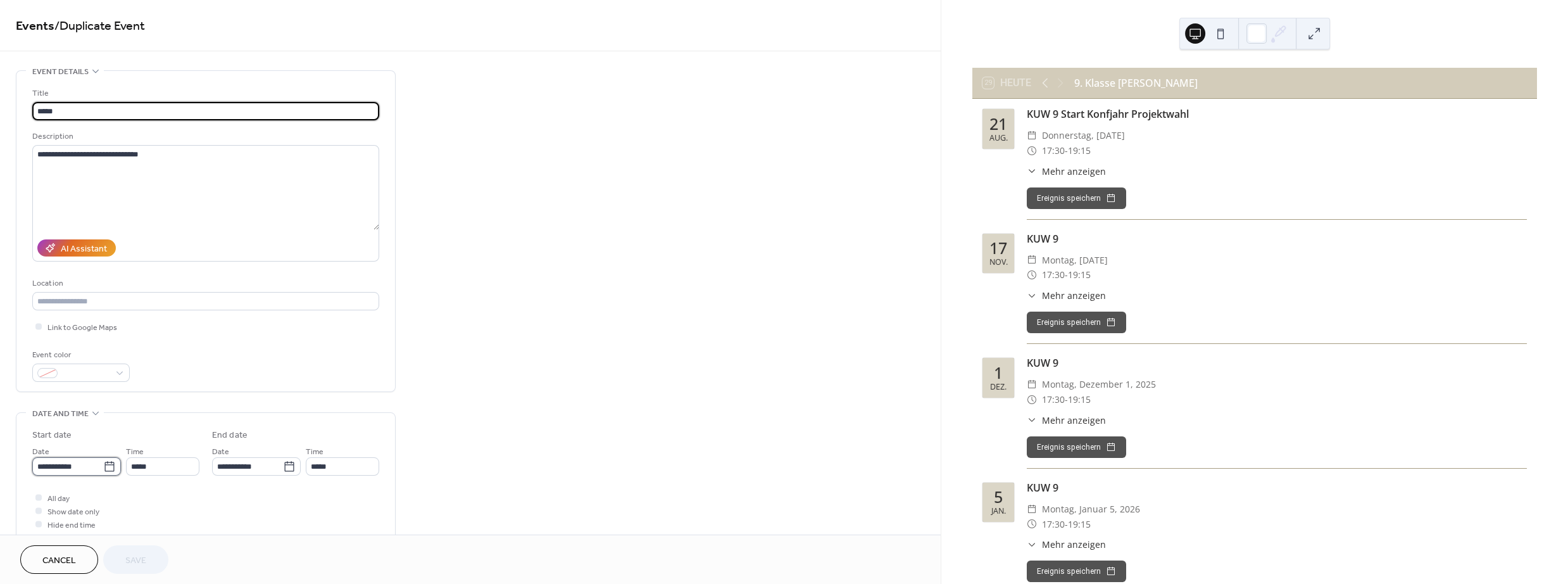 click on "**********" at bounding box center [68, 466] 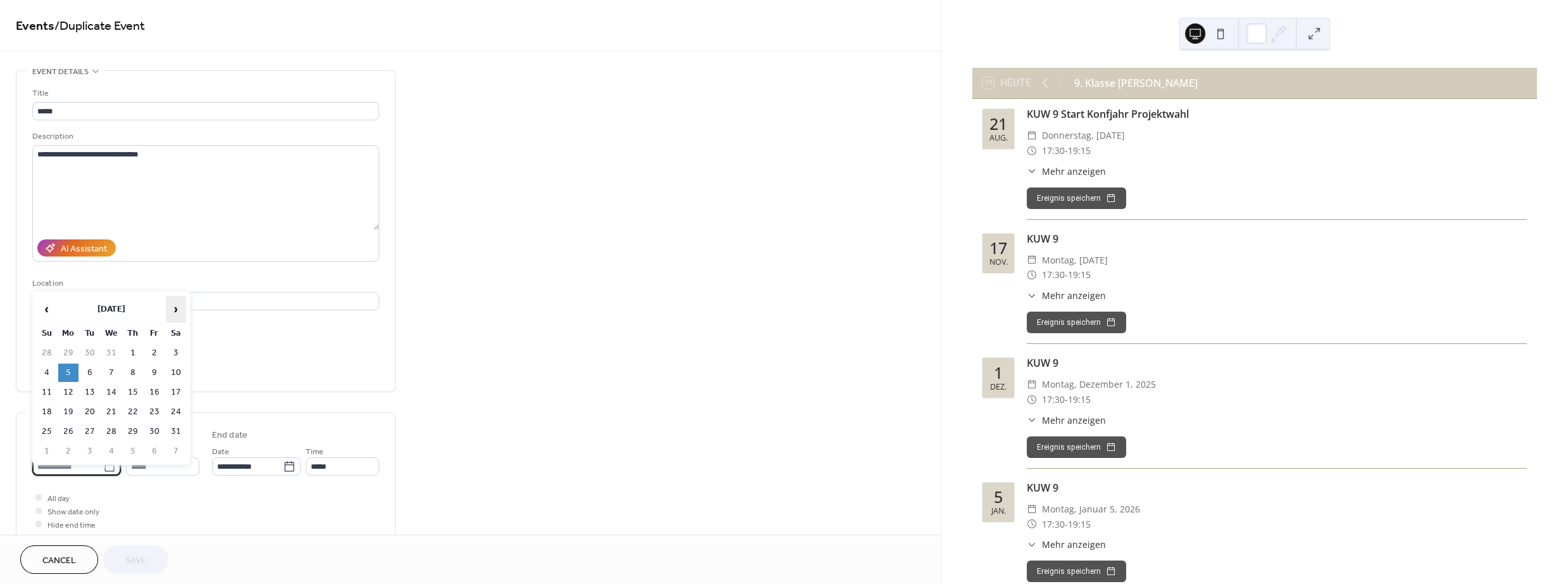 click on "›" at bounding box center [176, 309] 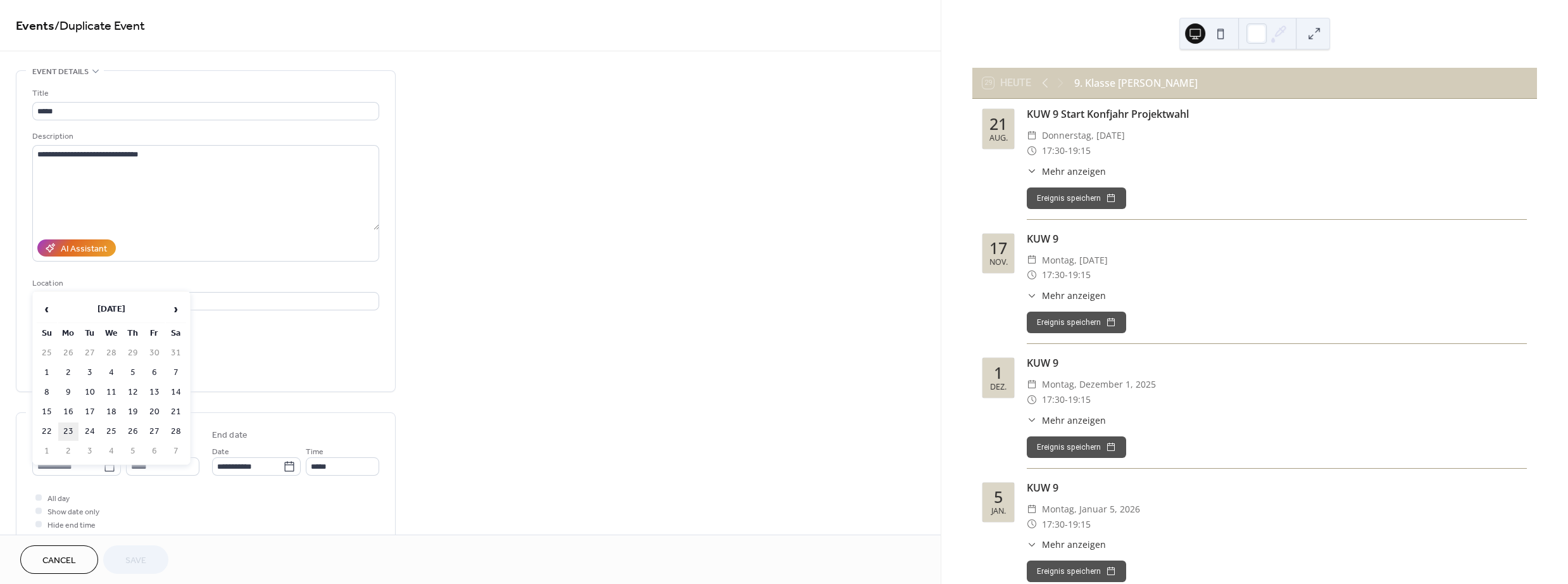 click on "23" at bounding box center [68, 431] 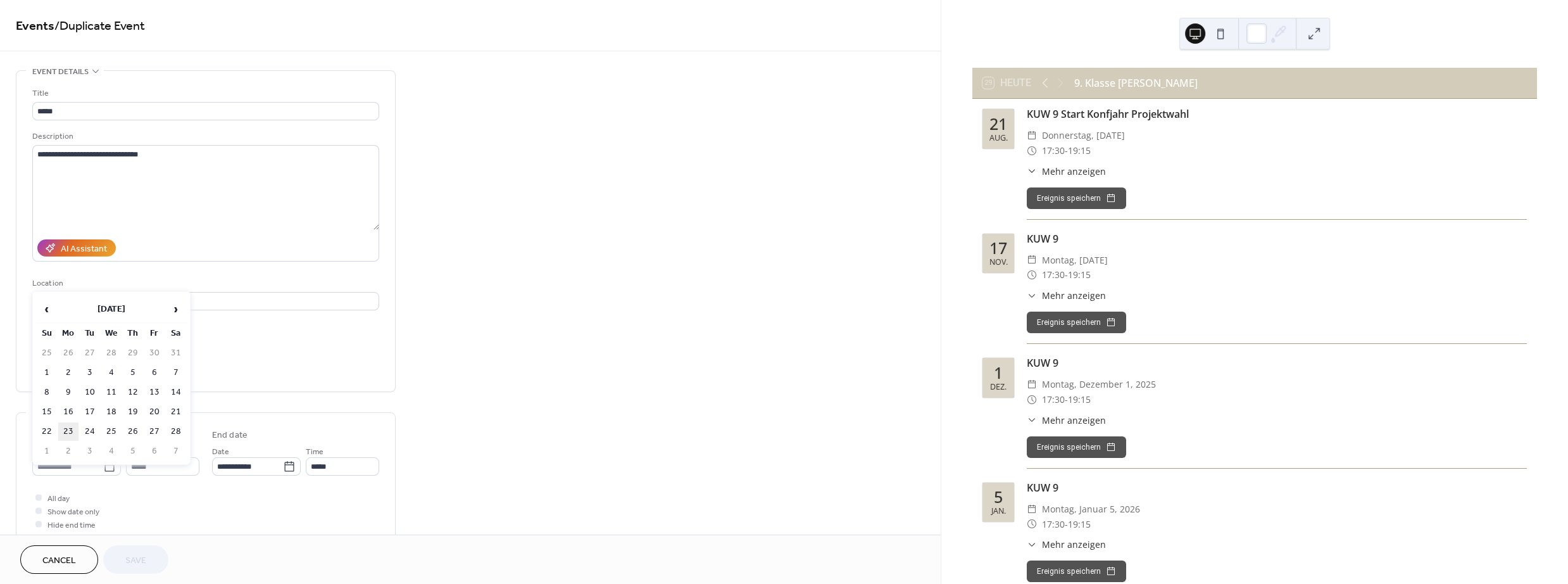 type on "**********" 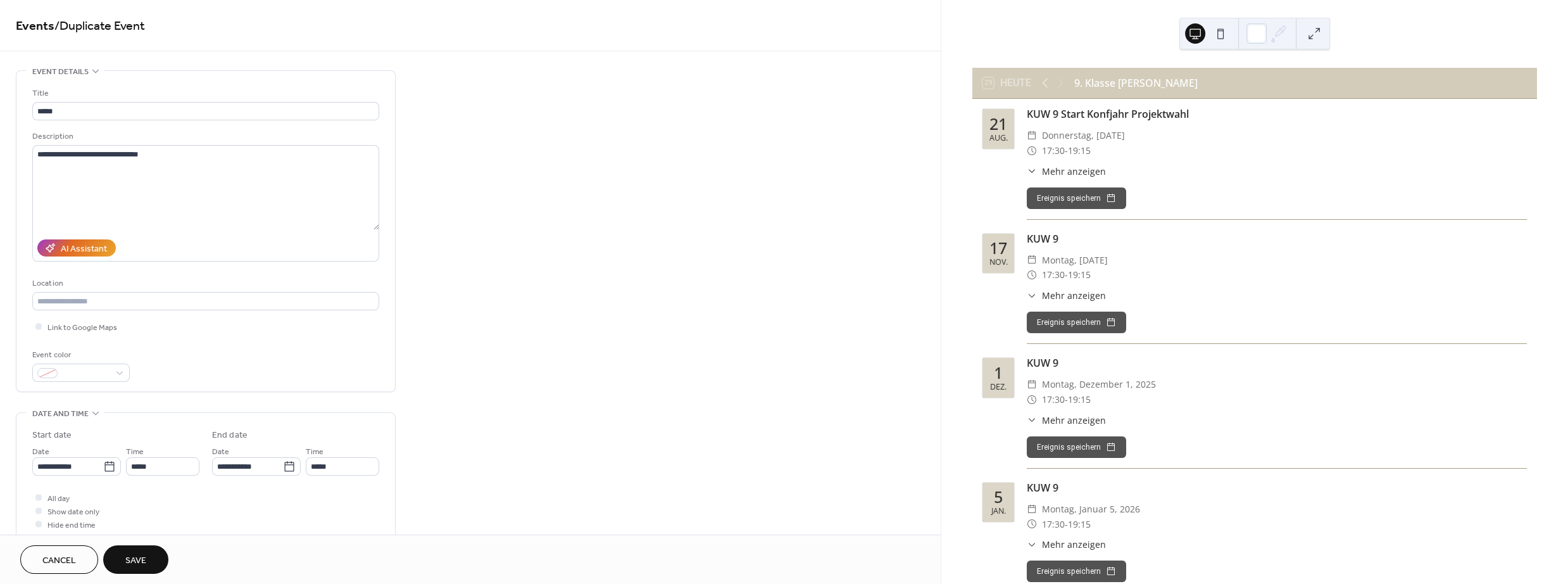 click on "Save" at bounding box center [135, 561] 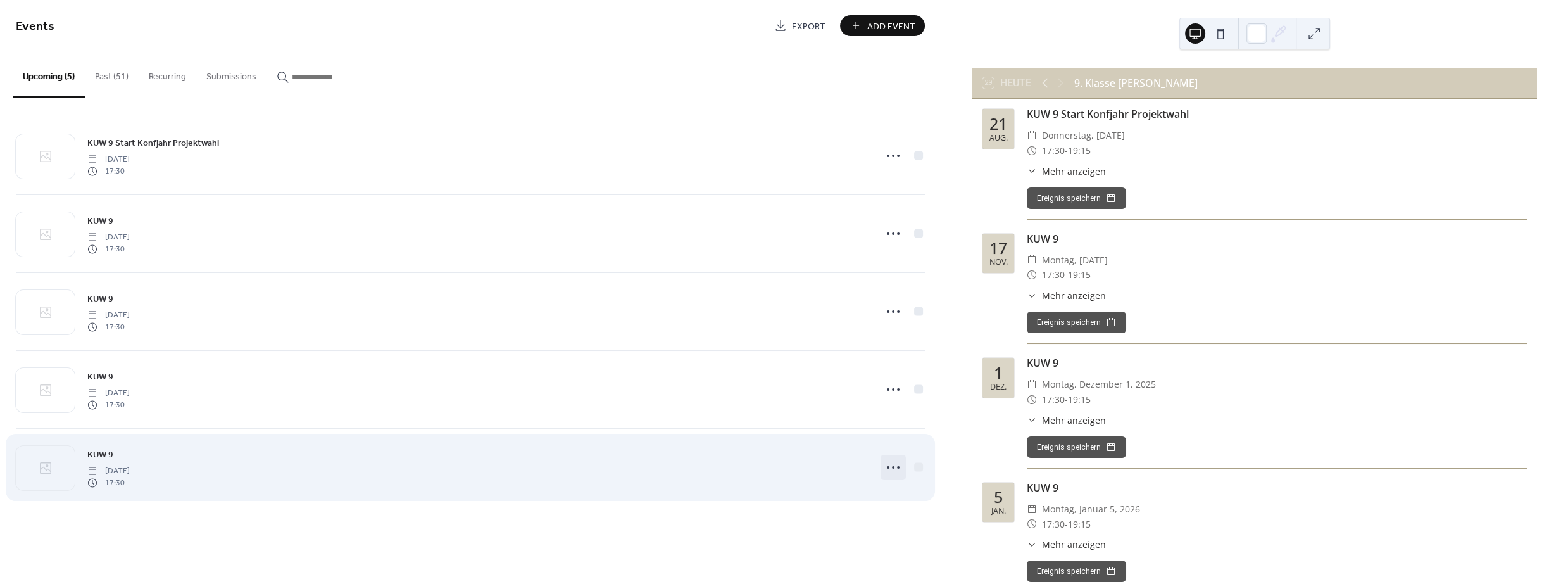 click 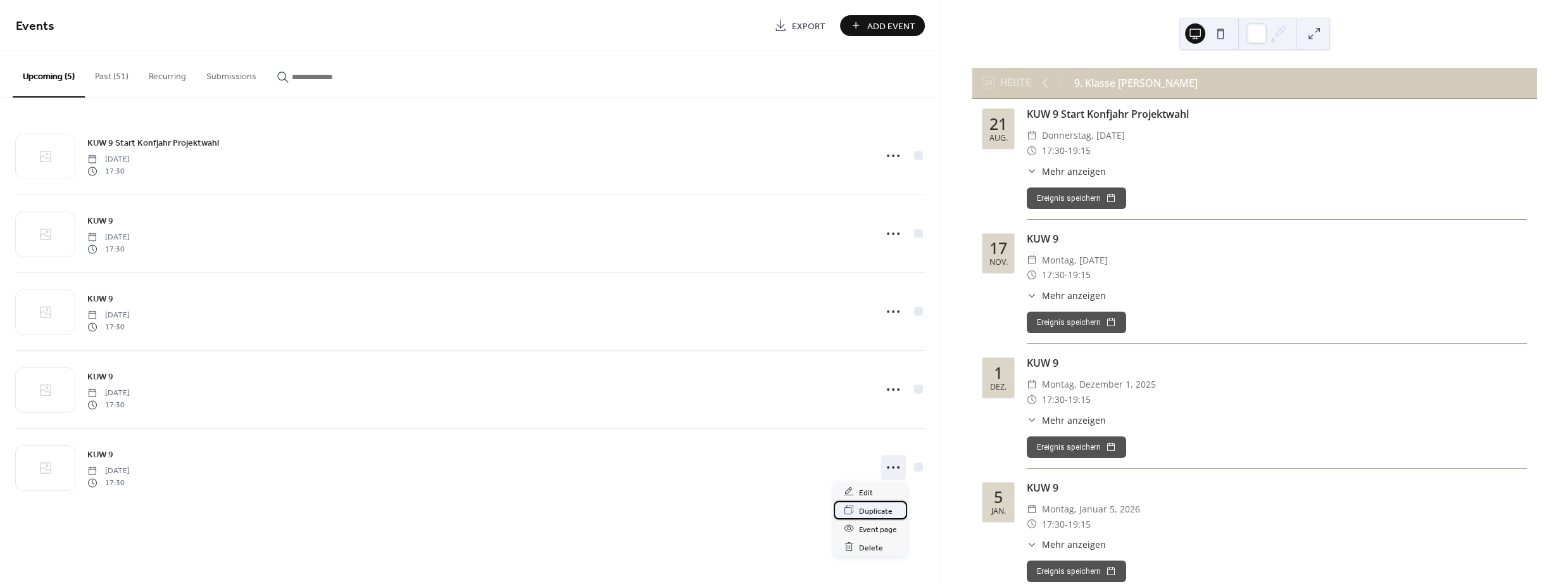 click on "Duplicate" at bounding box center (875, 511) 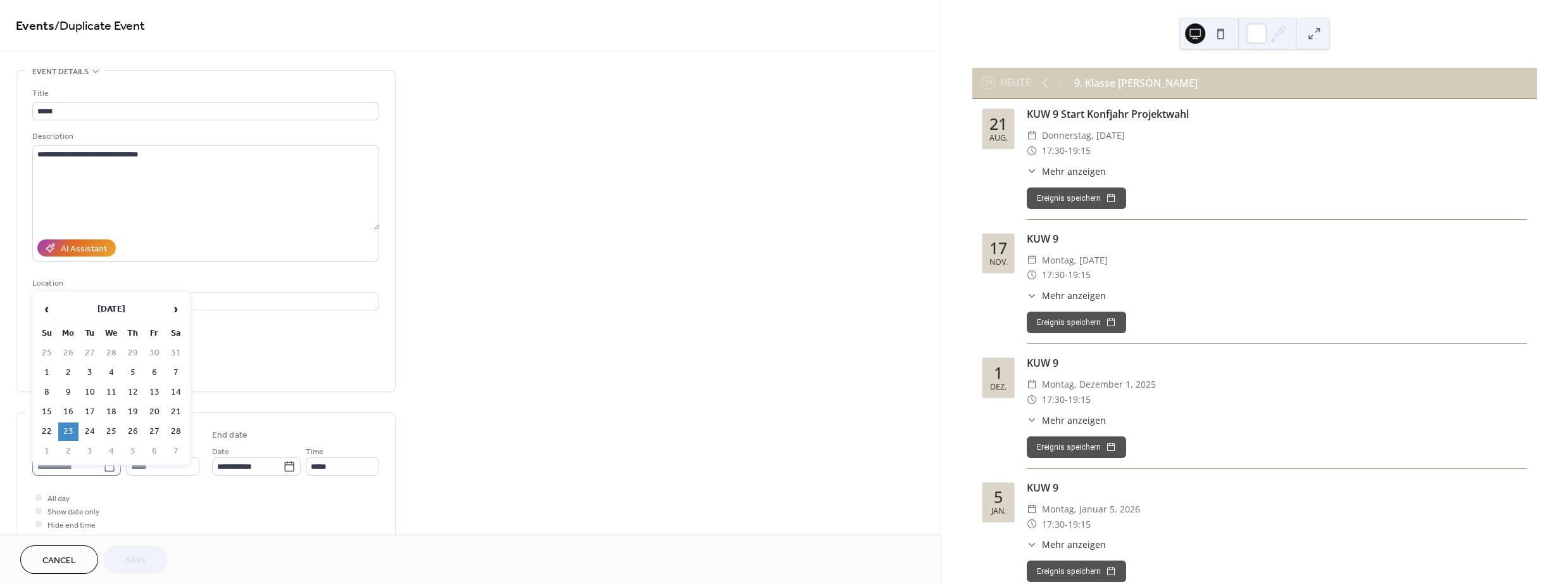 click 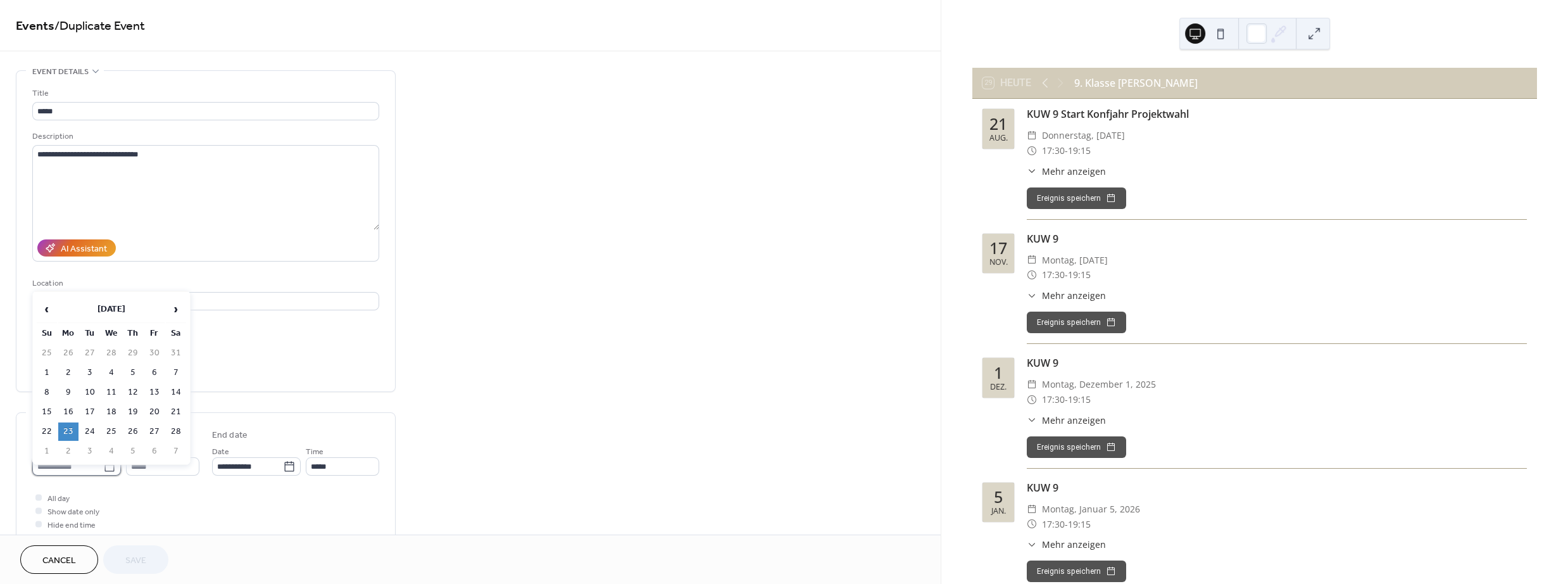 click on "**********" at bounding box center (68, 466) 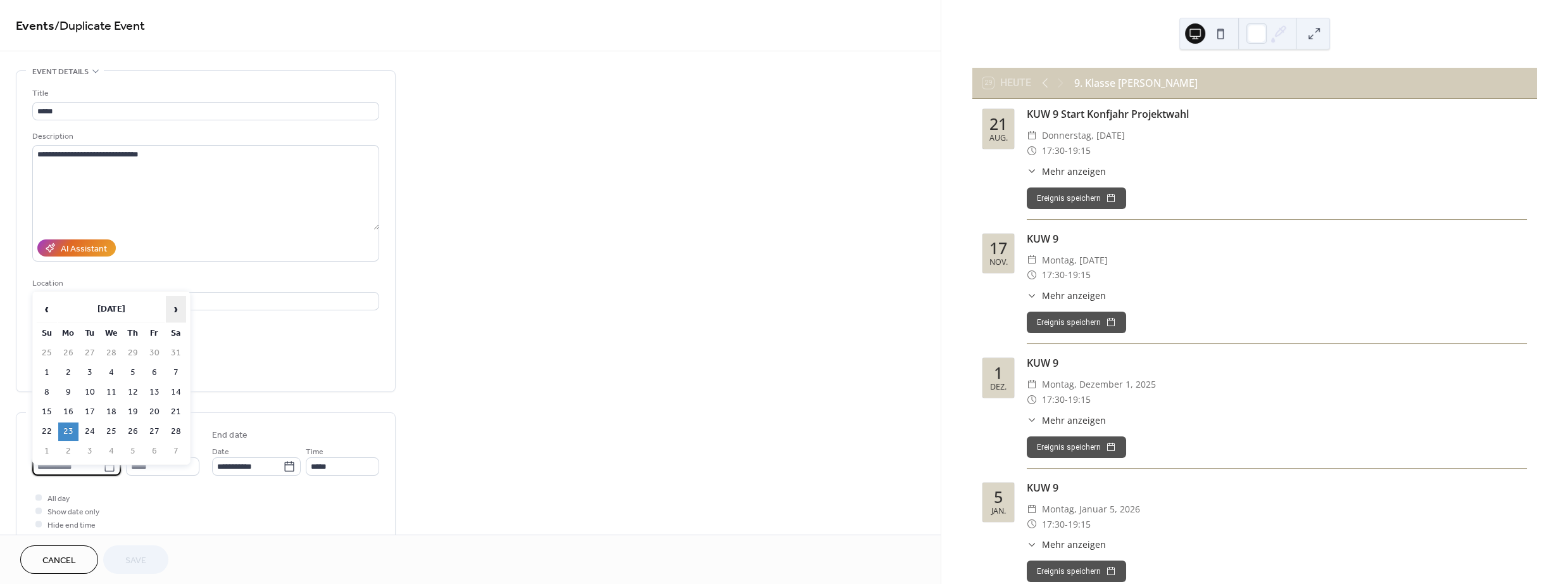 click on "›" at bounding box center (176, 309) 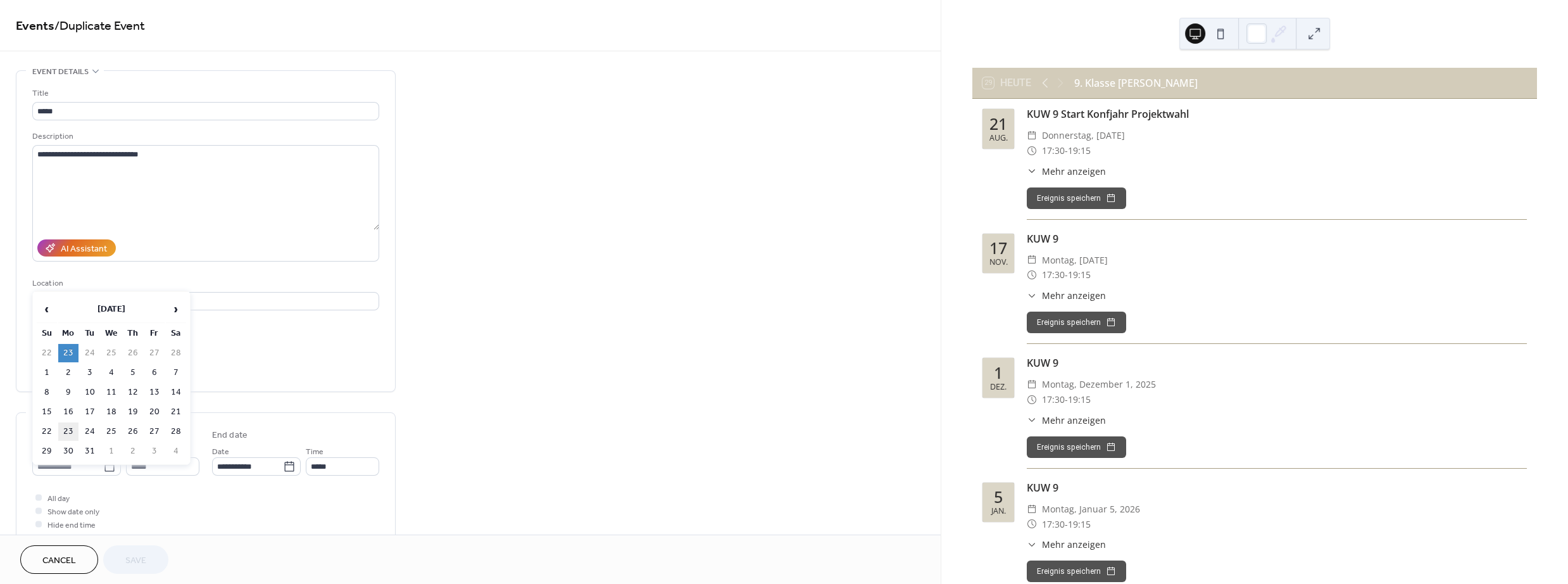 click on "23" at bounding box center (68, 431) 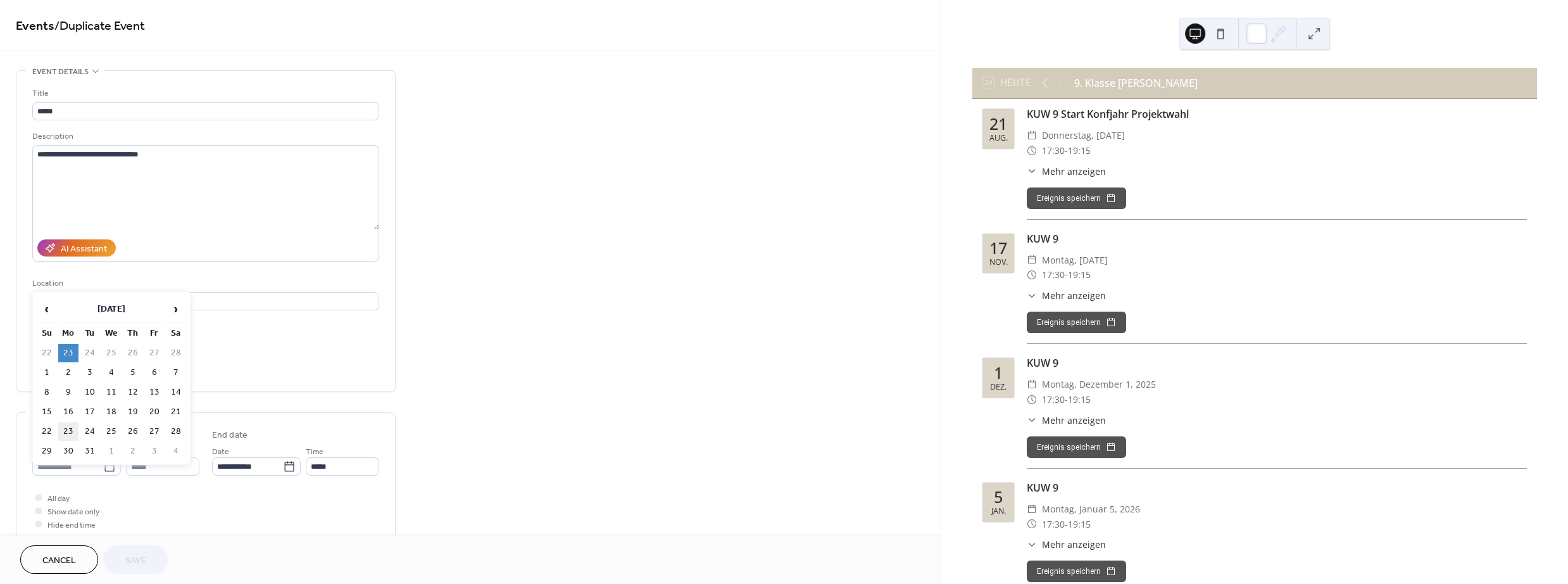 type on "**********" 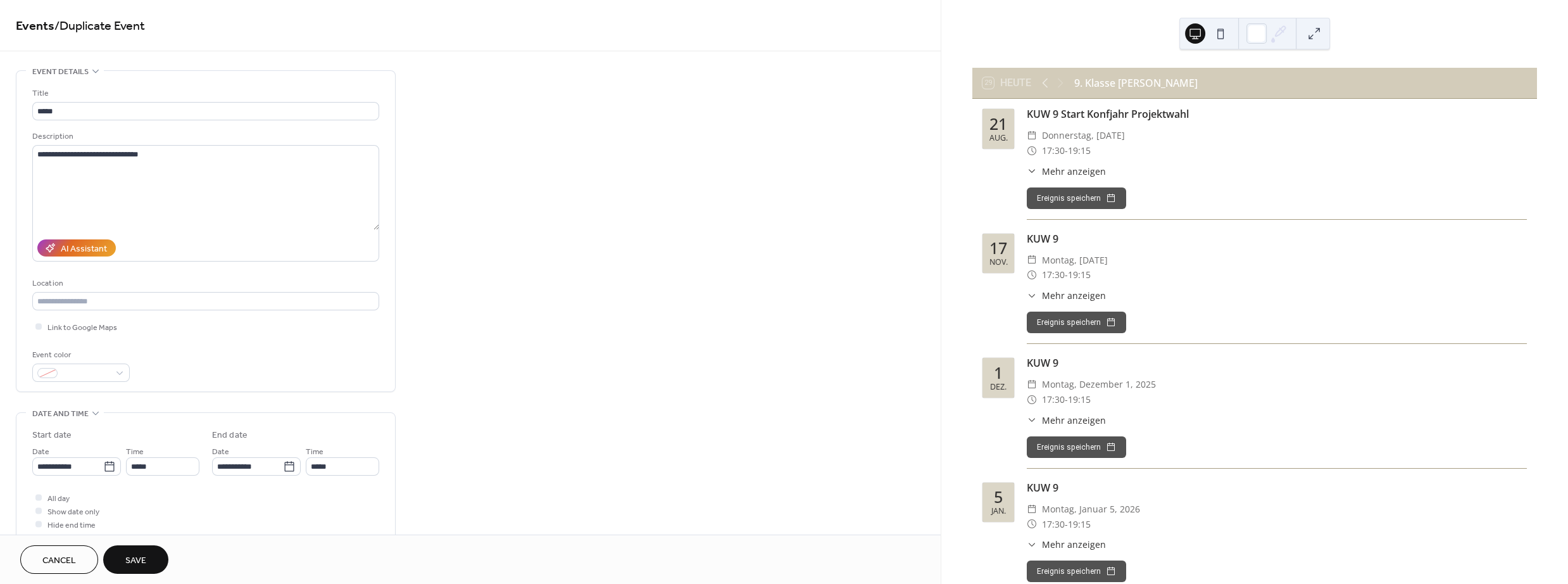 click on "Save" at bounding box center (135, 559) 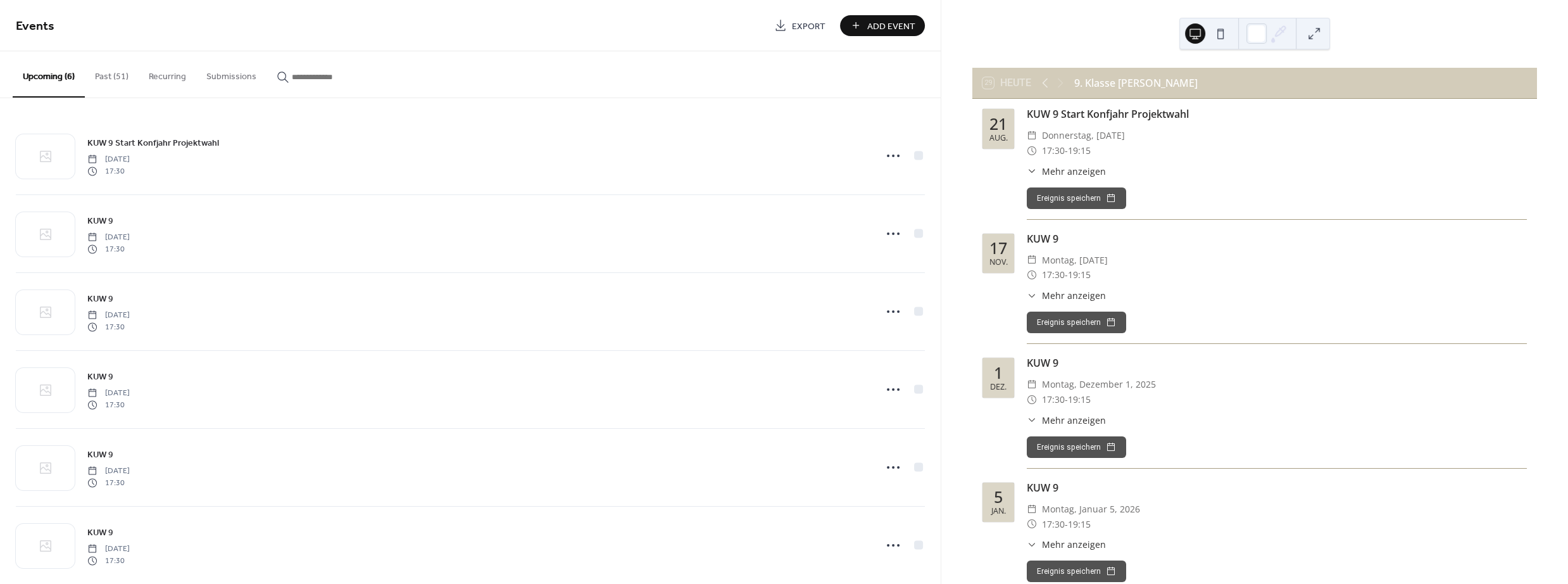 click on "Past (51)" at bounding box center (111, 73) 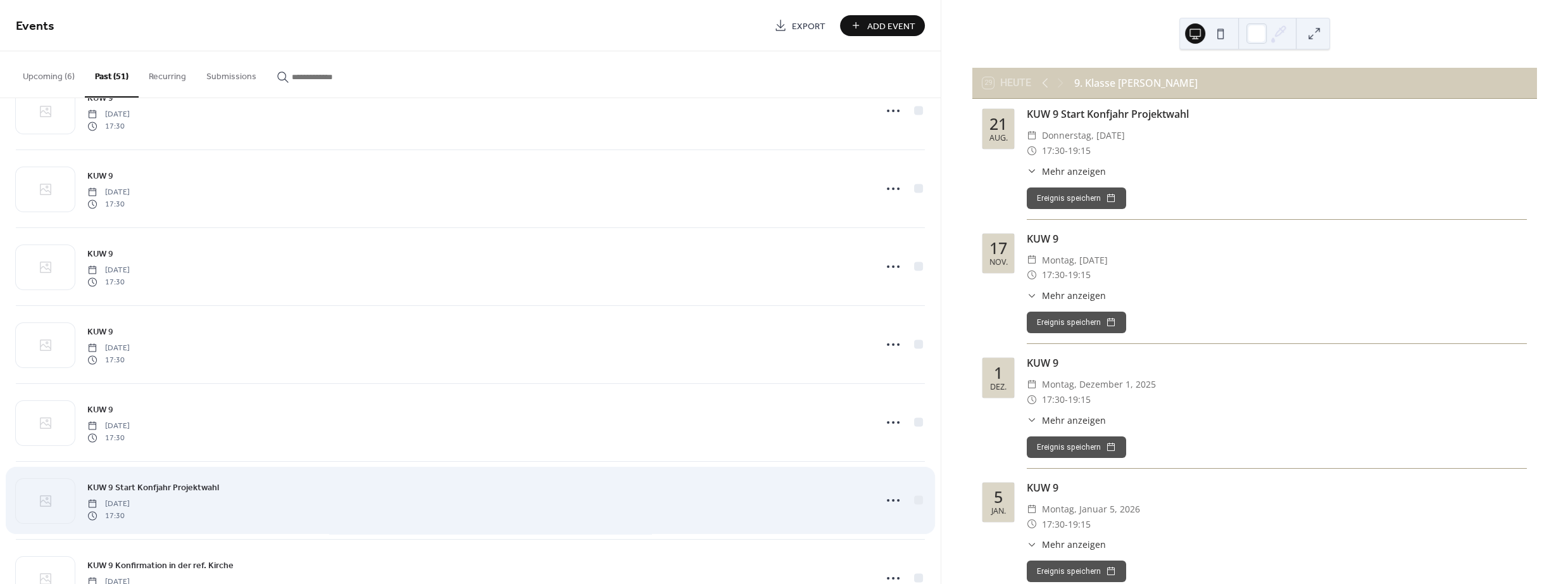 scroll, scrollTop: 356, scrollLeft: 0, axis: vertical 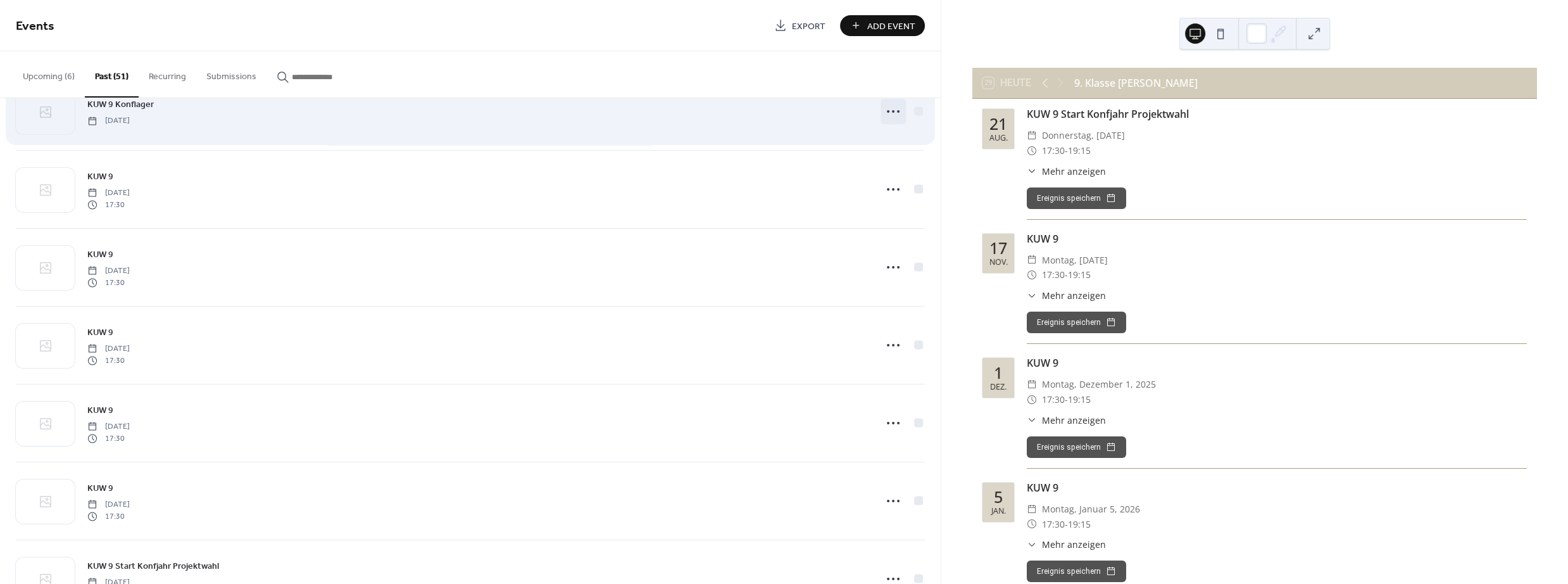 click 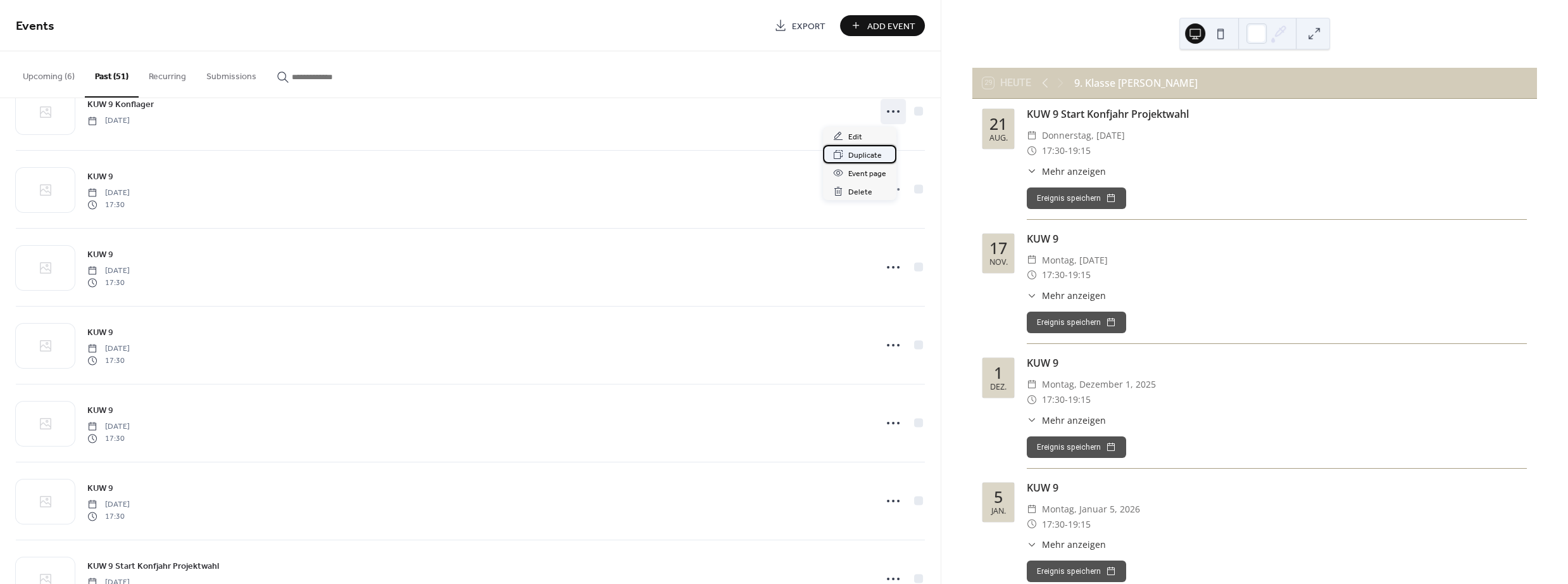 click on "Duplicate" at bounding box center (860, 154) 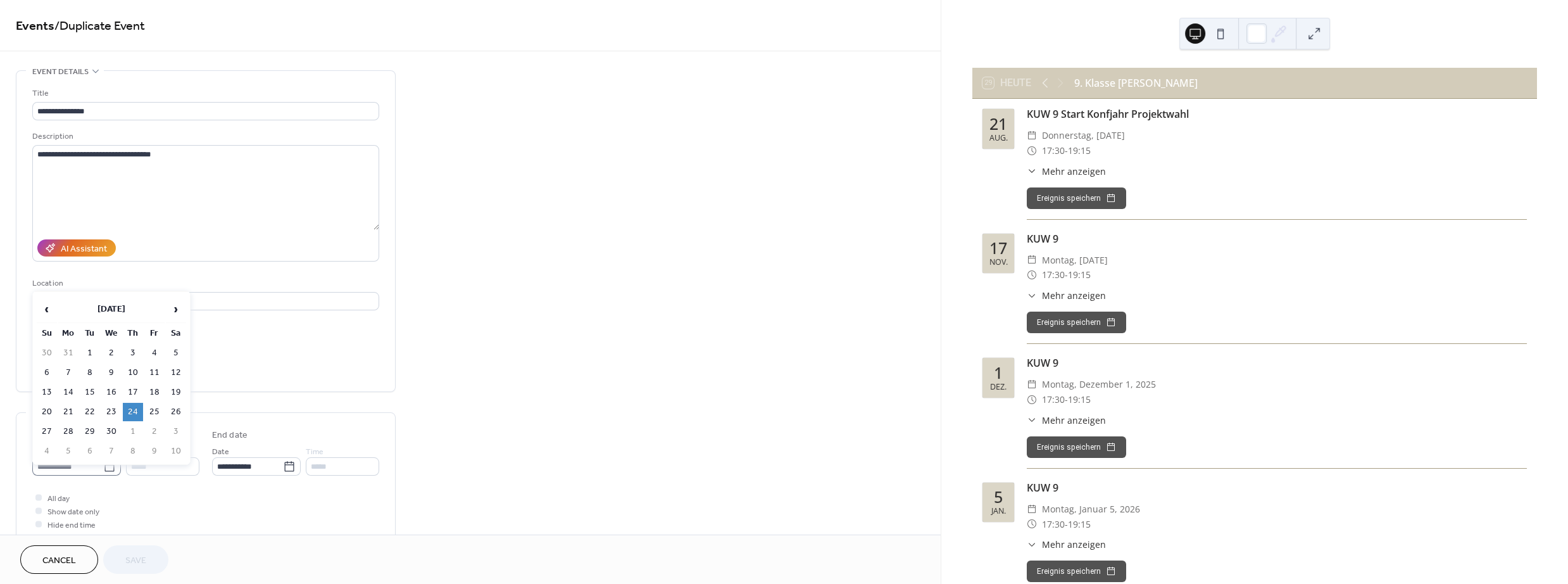 click 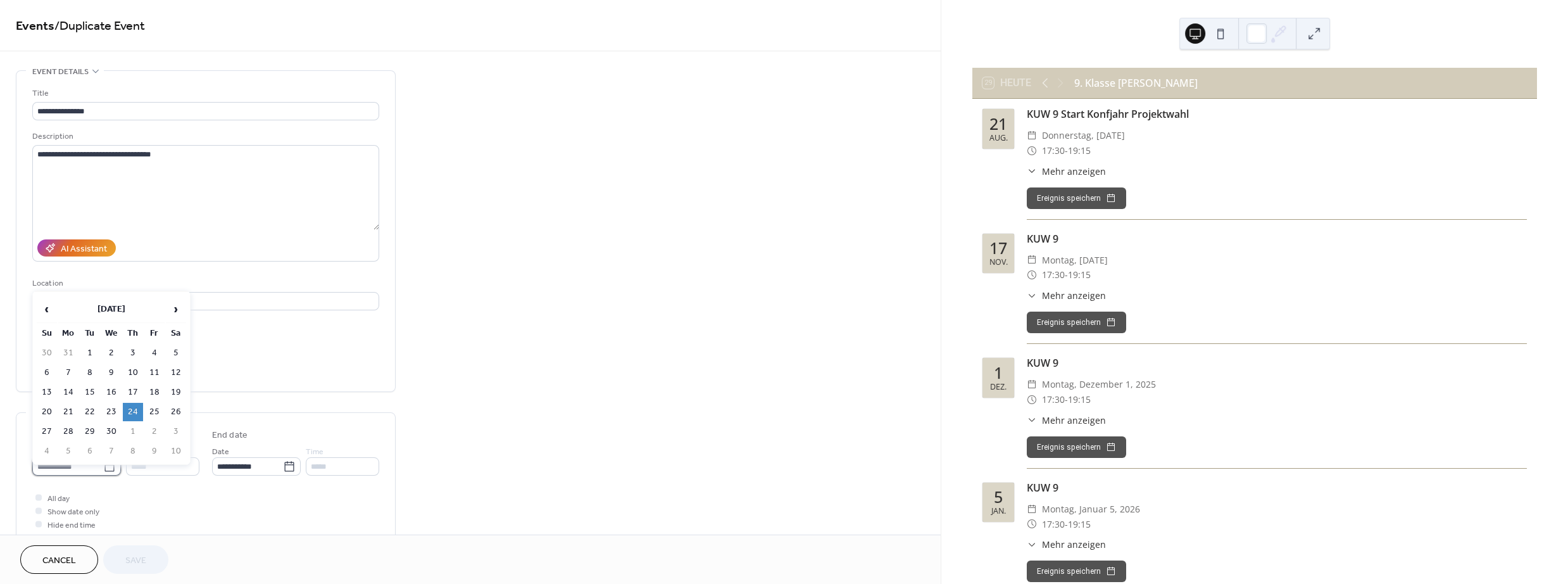 click on "**********" at bounding box center (68, 466) 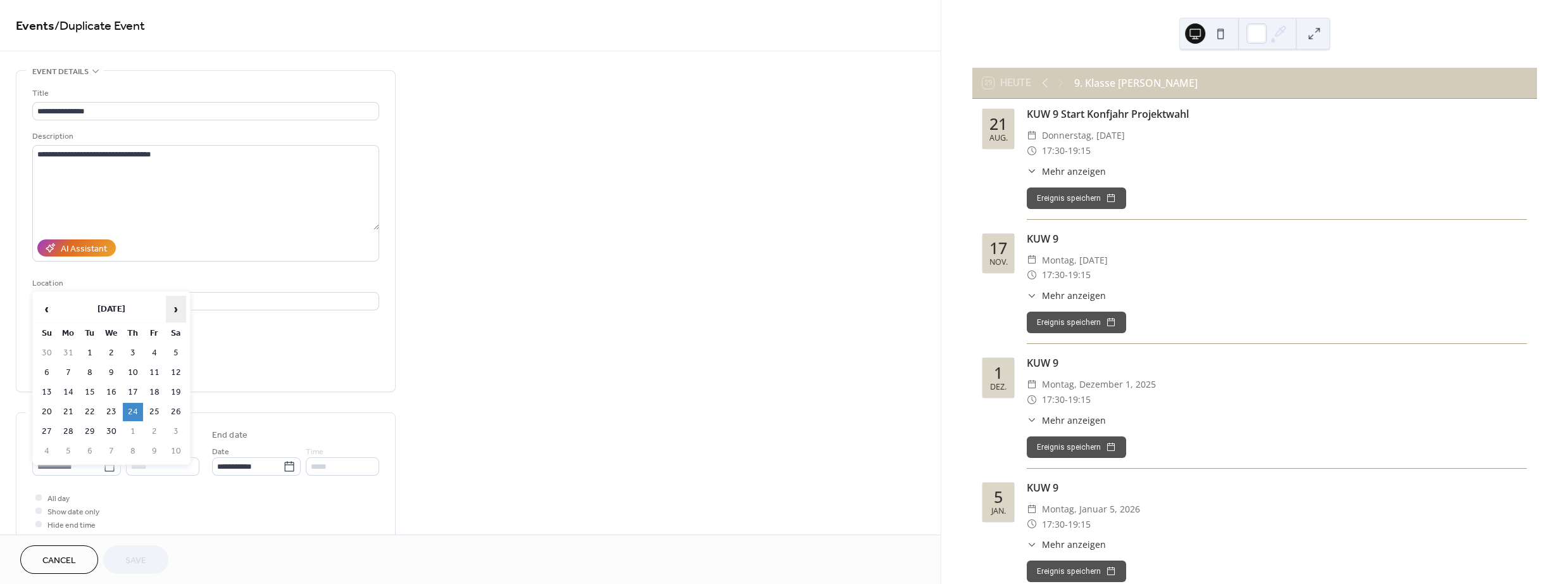 click on "›" at bounding box center (176, 309) 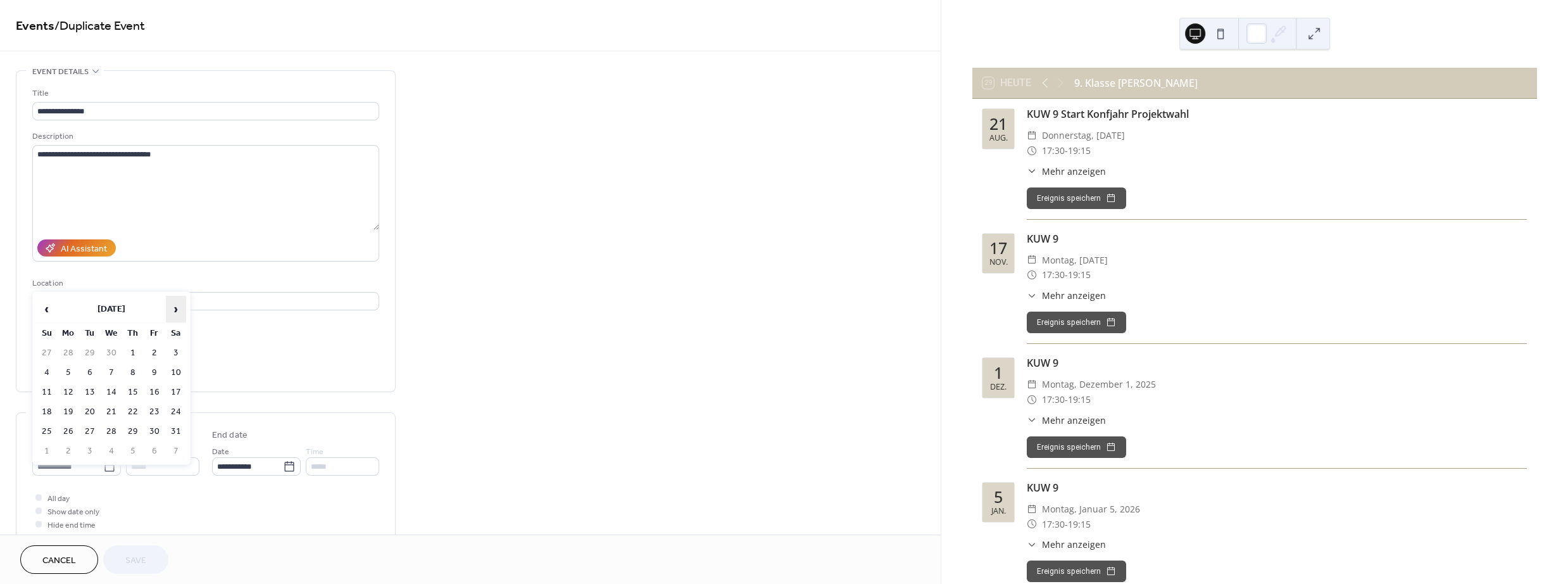 click on "›" at bounding box center [176, 309] 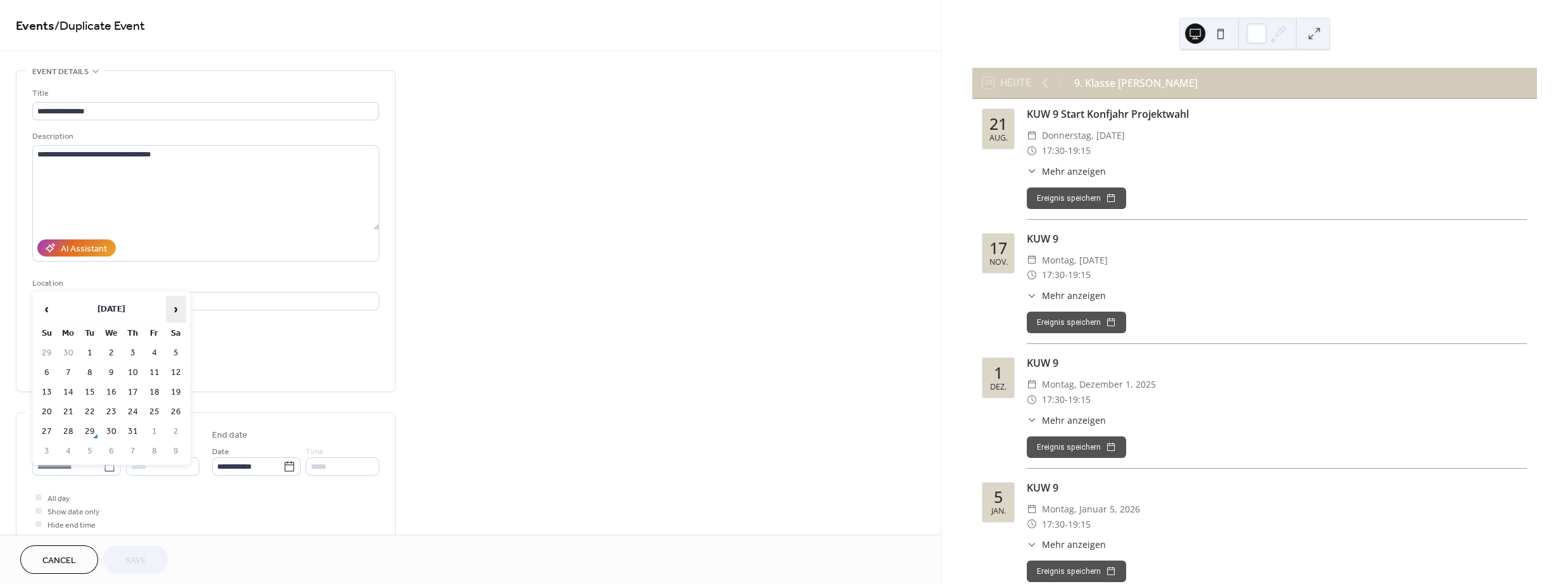 click on "›" at bounding box center (176, 309) 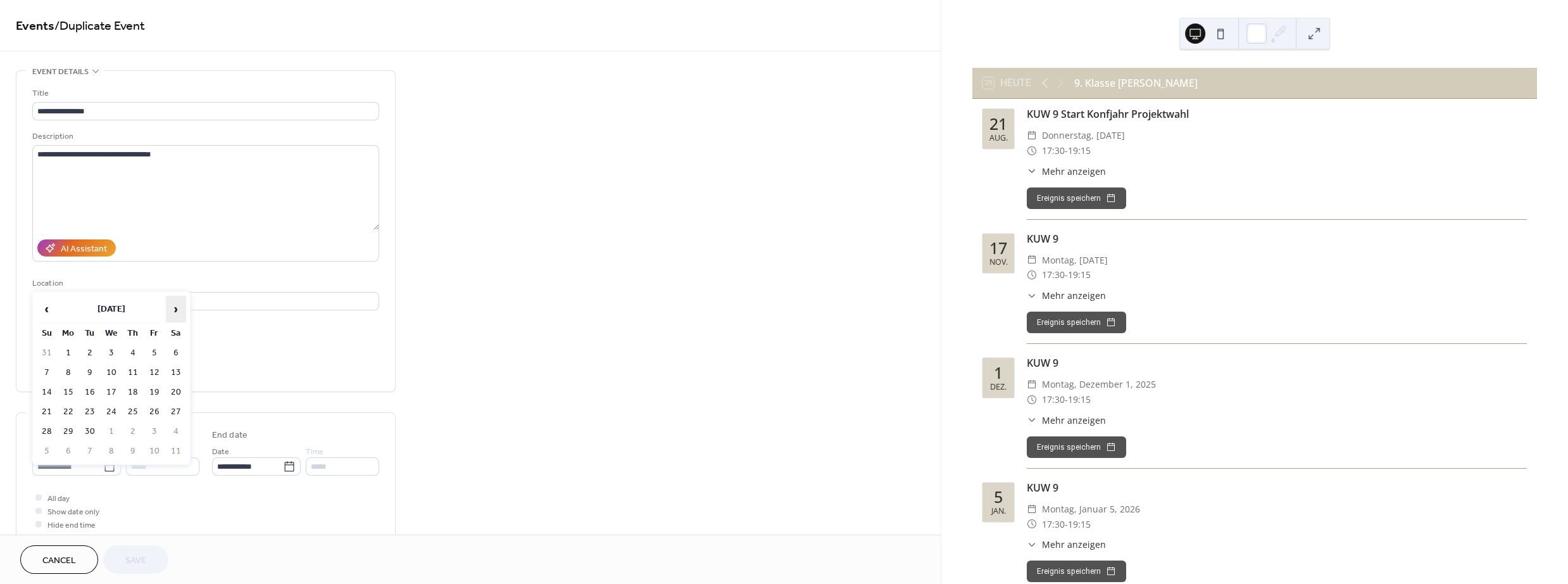 click on "›" at bounding box center [176, 309] 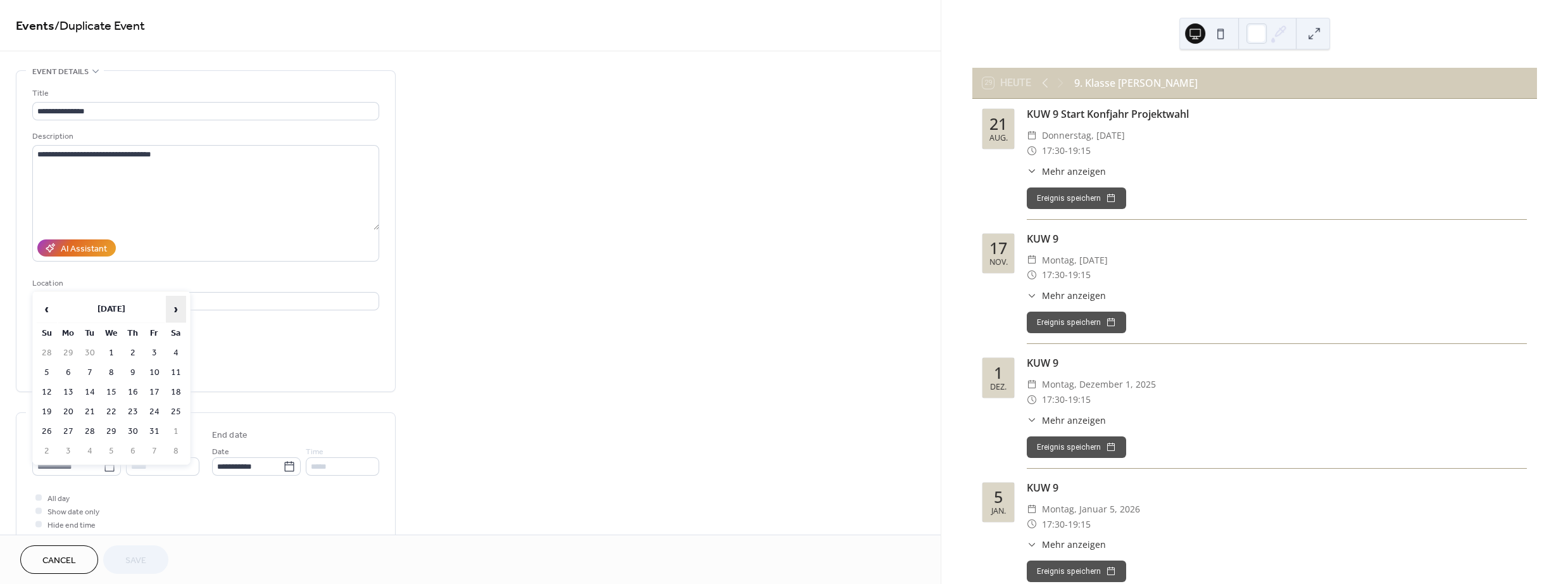 click on "›" at bounding box center (176, 309) 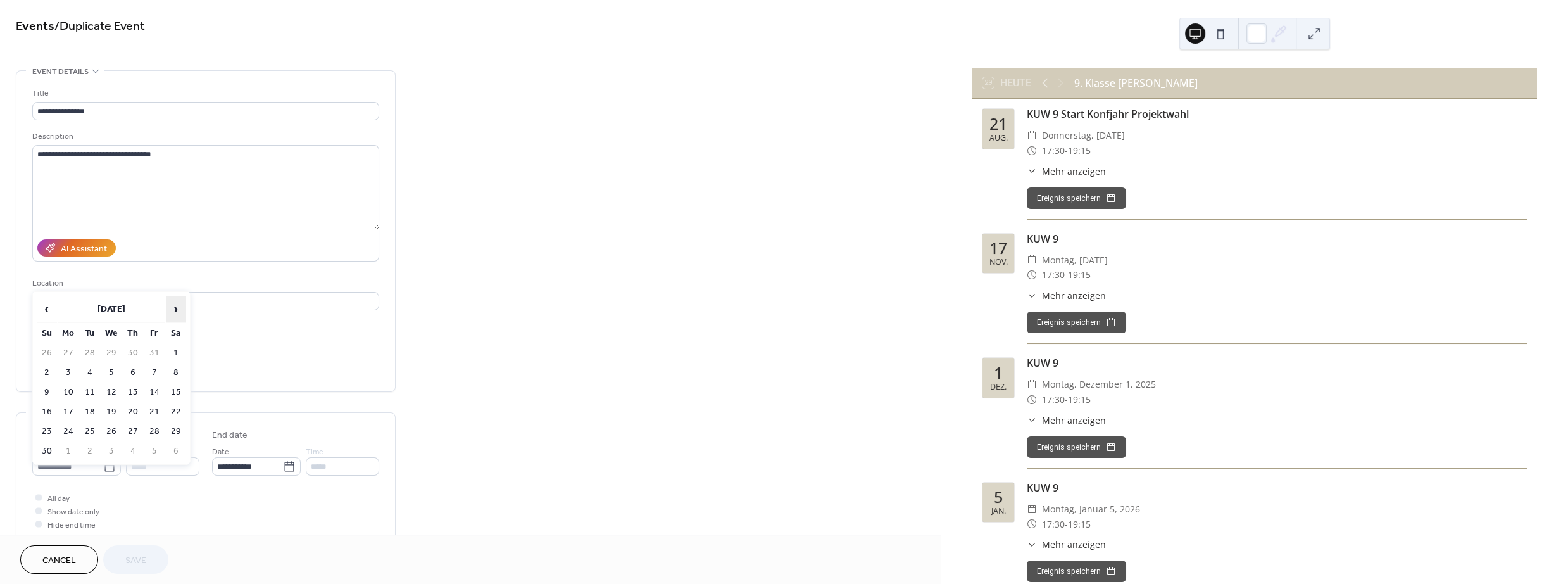 click on "›" at bounding box center (176, 309) 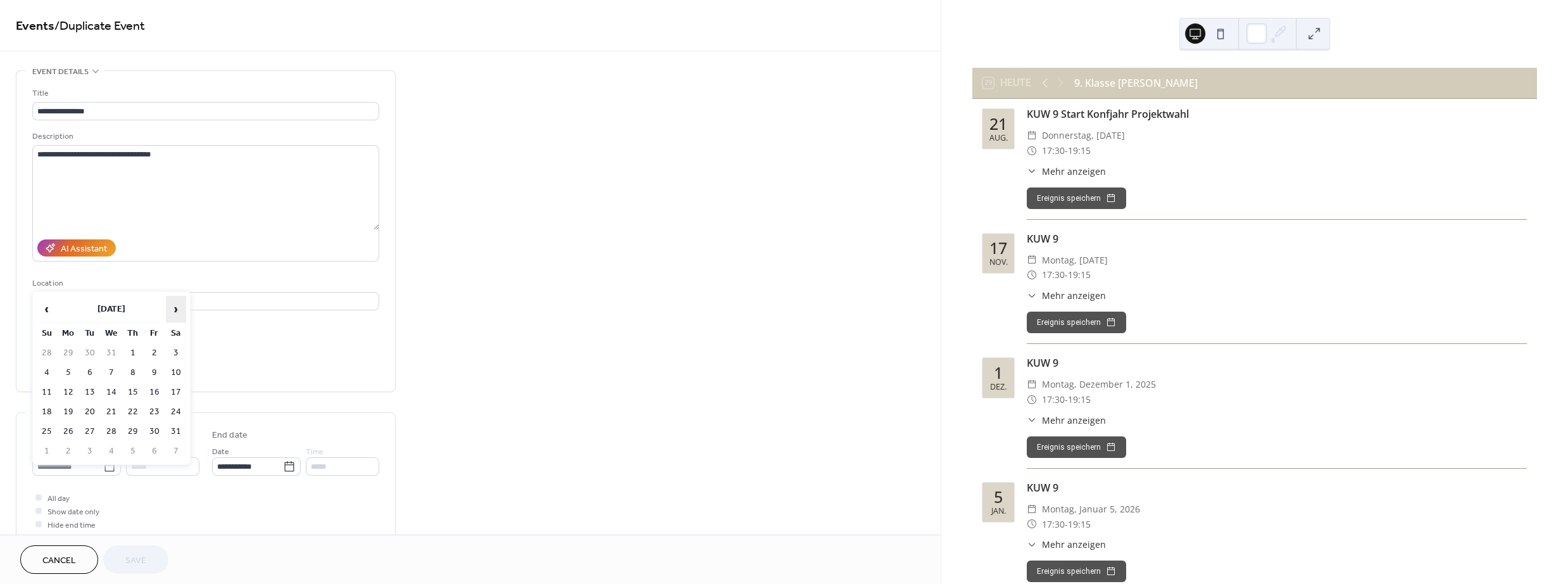 click on "›" at bounding box center [176, 309] 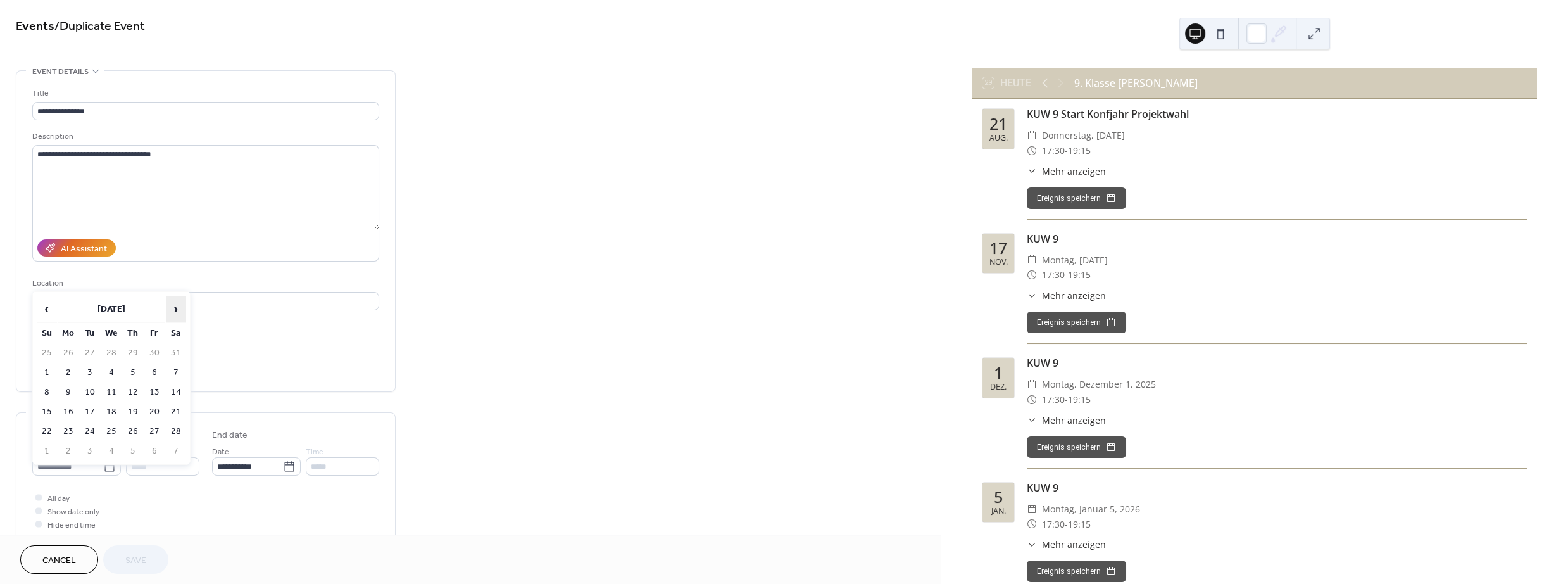 click on "›" at bounding box center [176, 309] 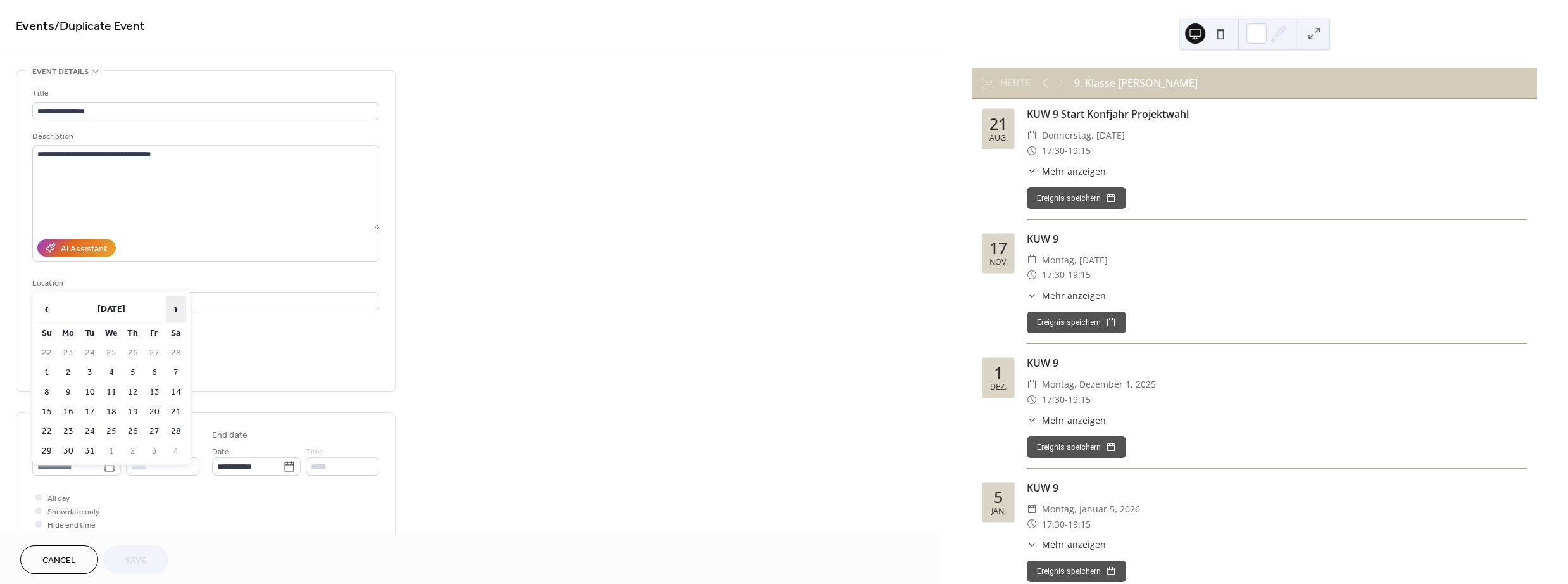 click on "›" at bounding box center (176, 309) 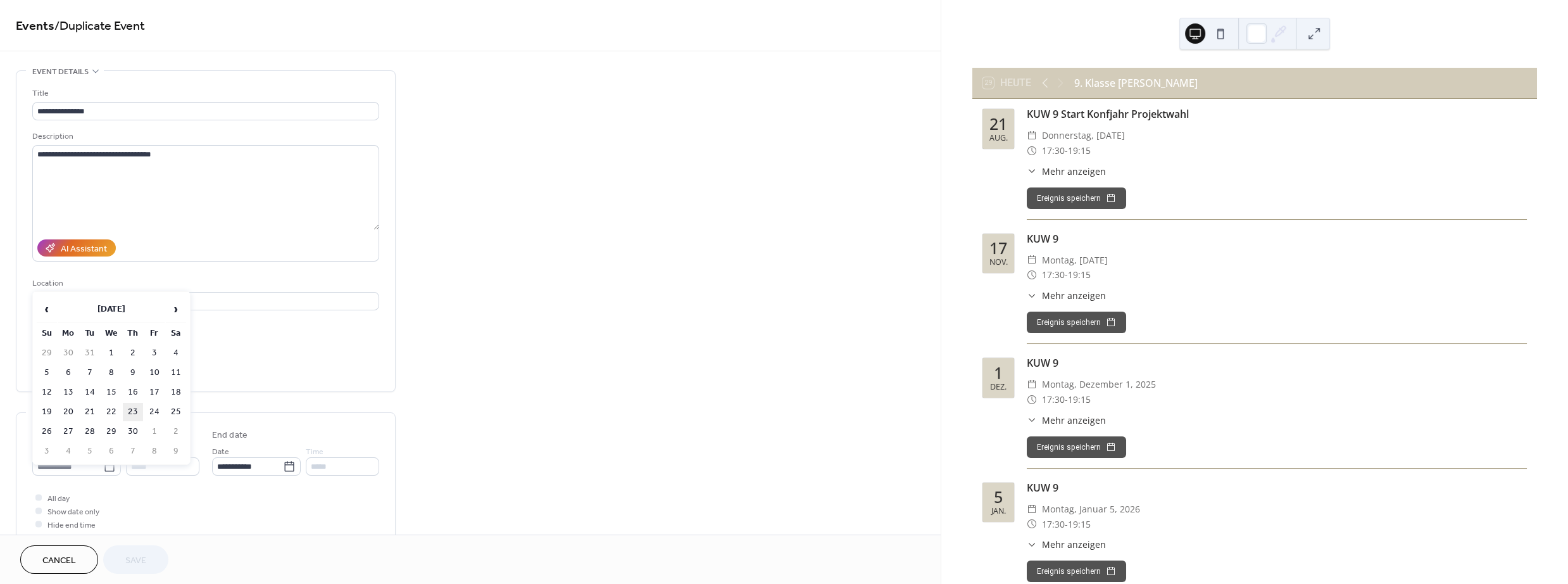 click on "23" at bounding box center (133, 412) 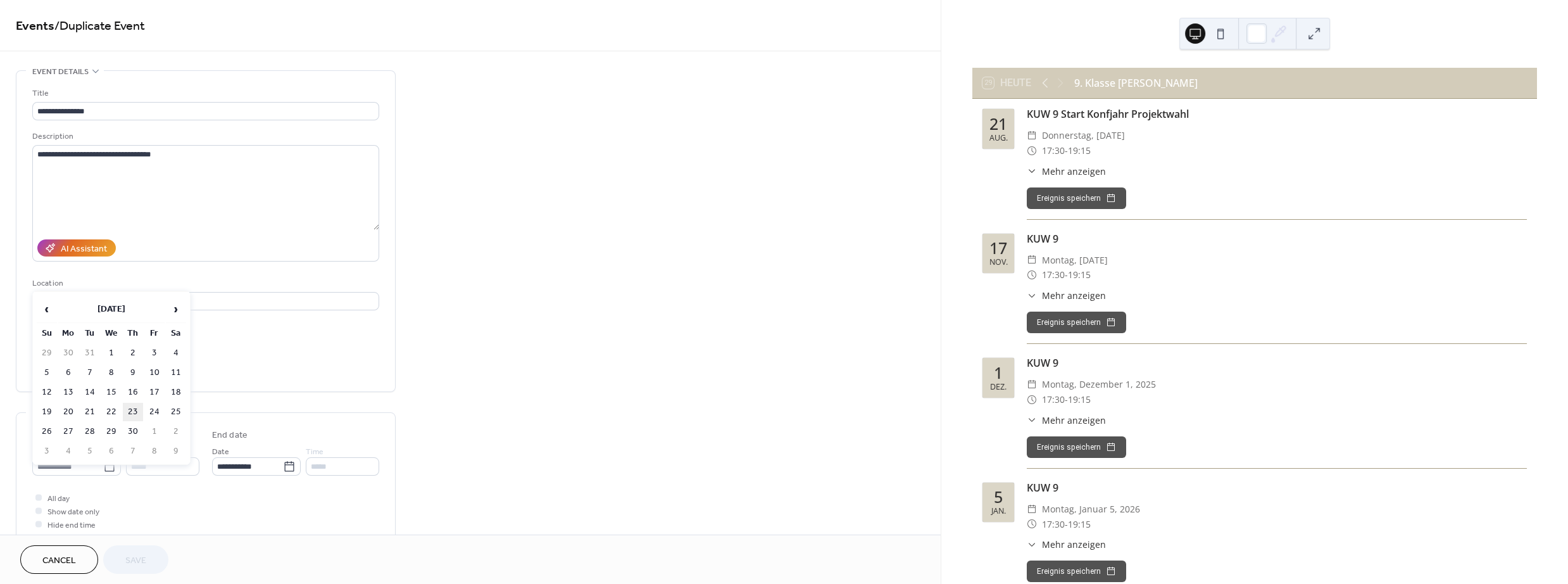 type on "**********" 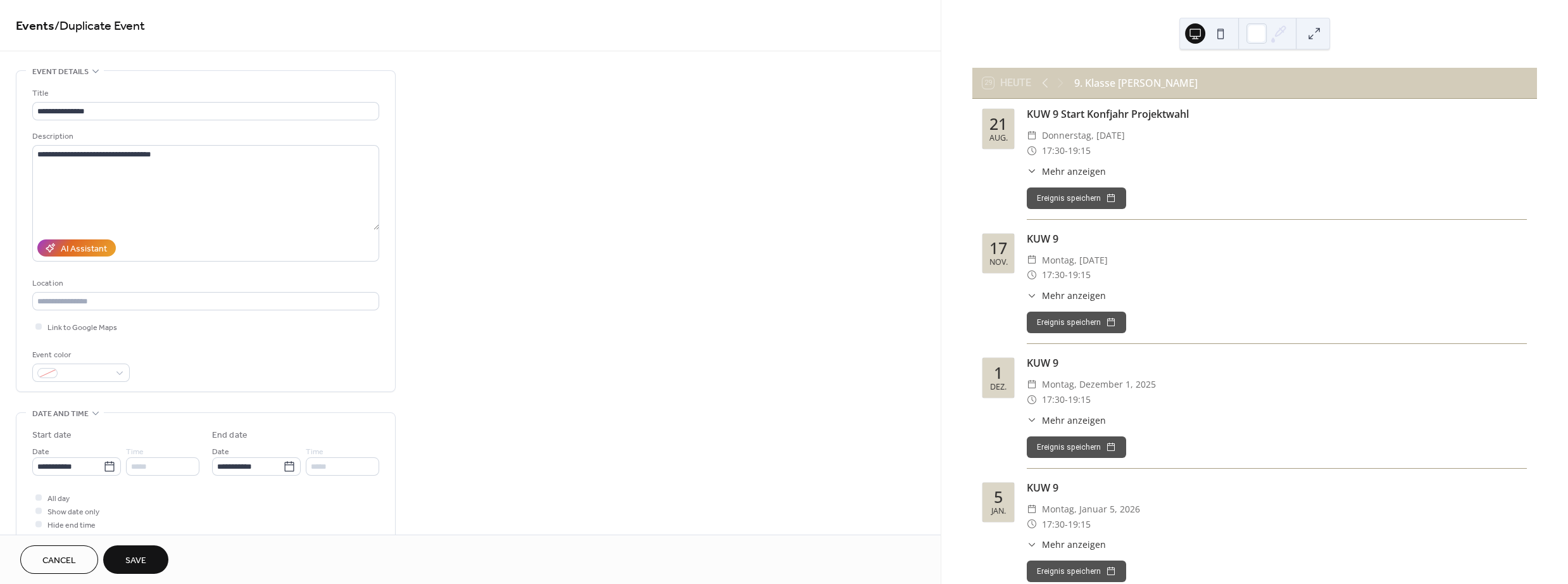 click on "Save" at bounding box center (135, 559) 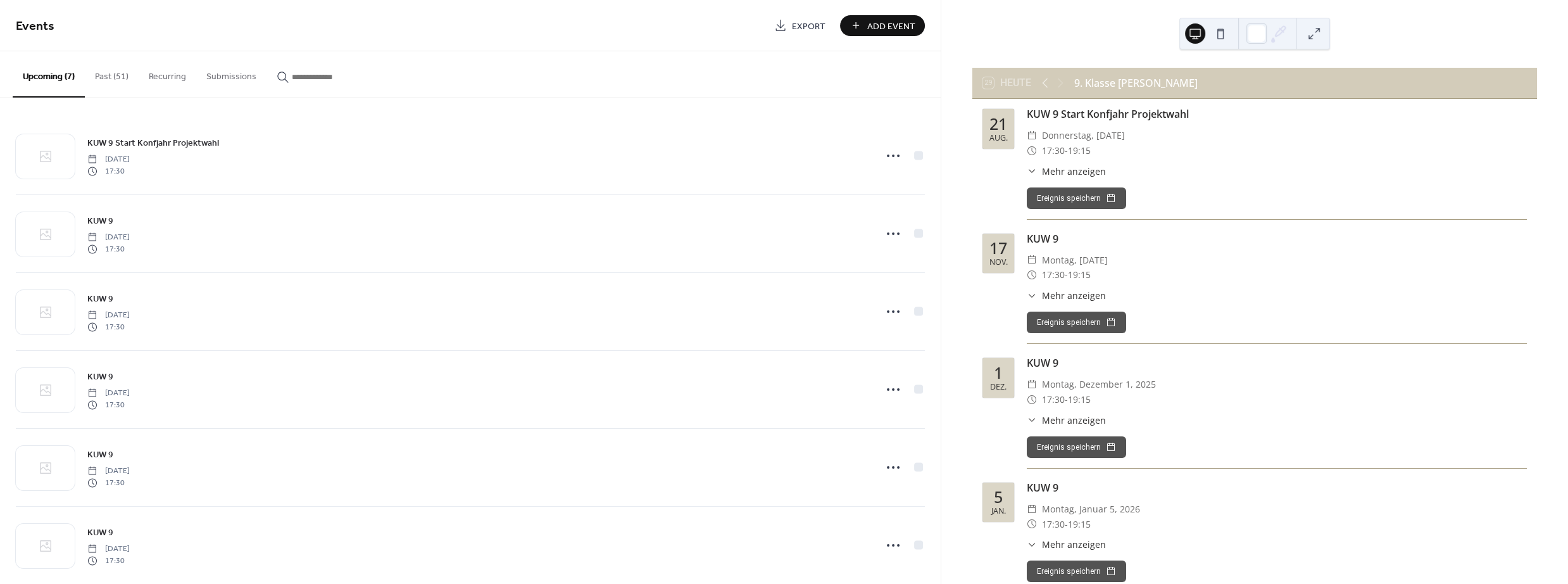 click on "Past (51)" at bounding box center (111, 73) 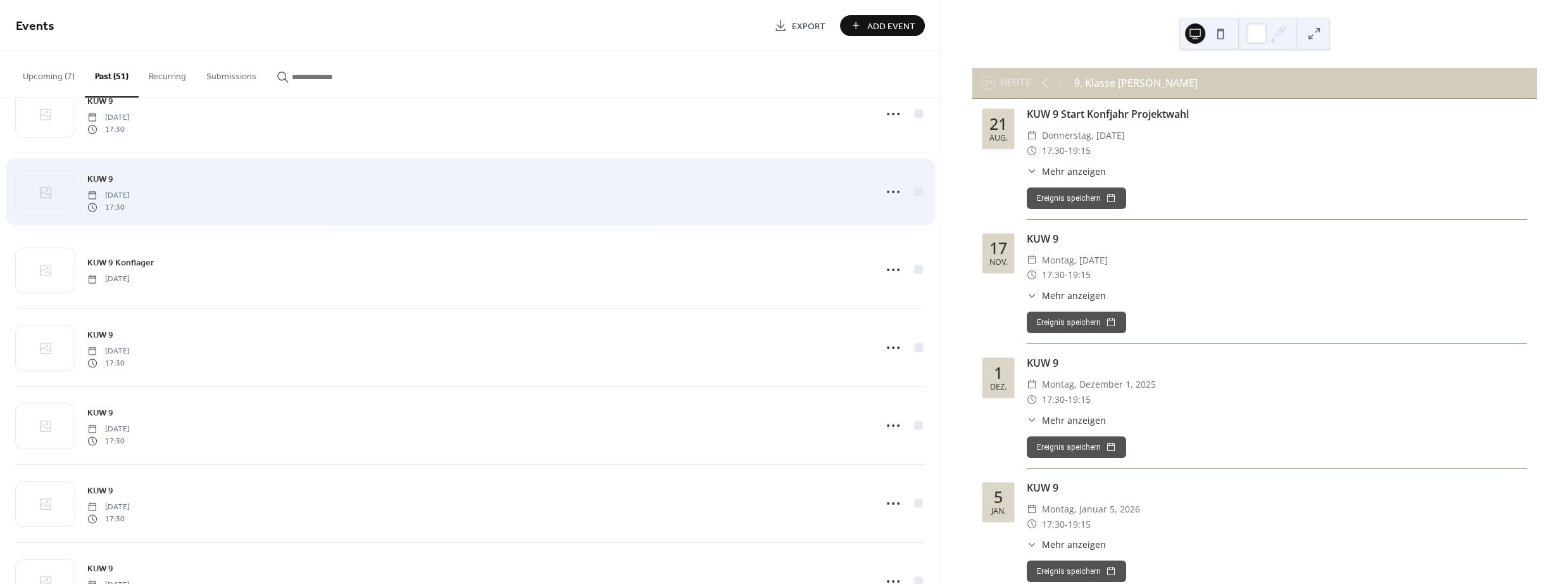 scroll, scrollTop: 0, scrollLeft: 0, axis: both 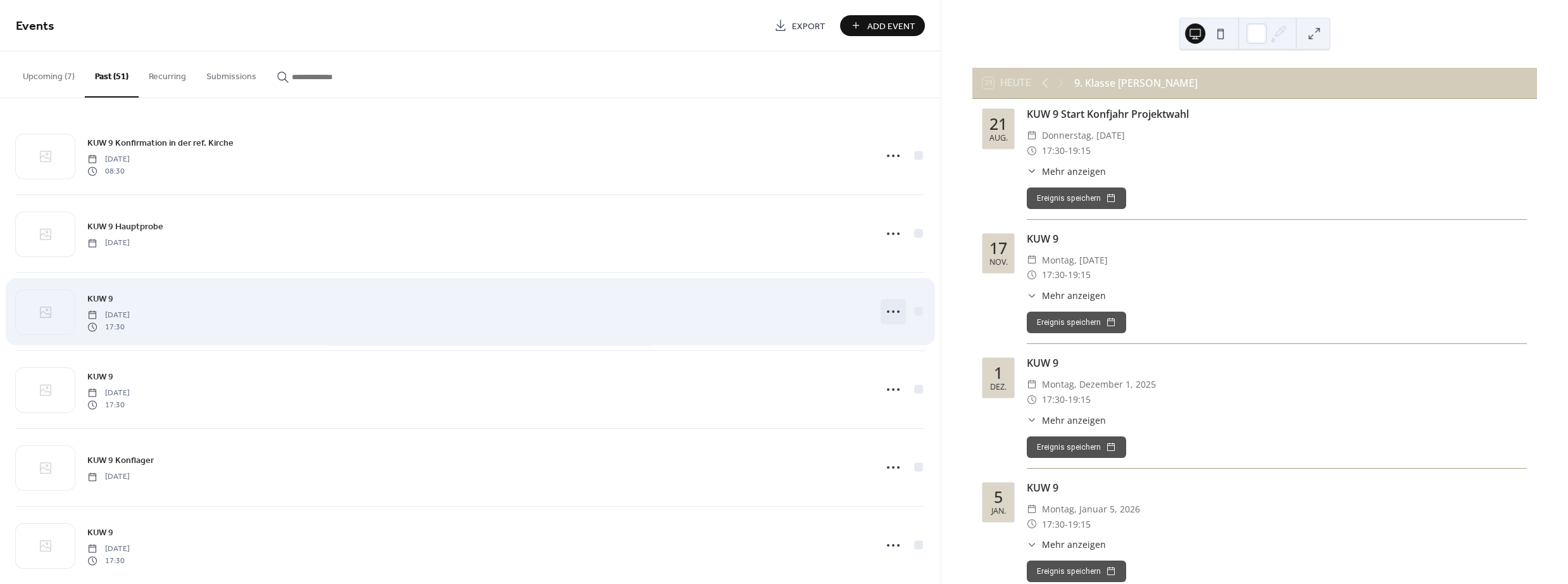 click 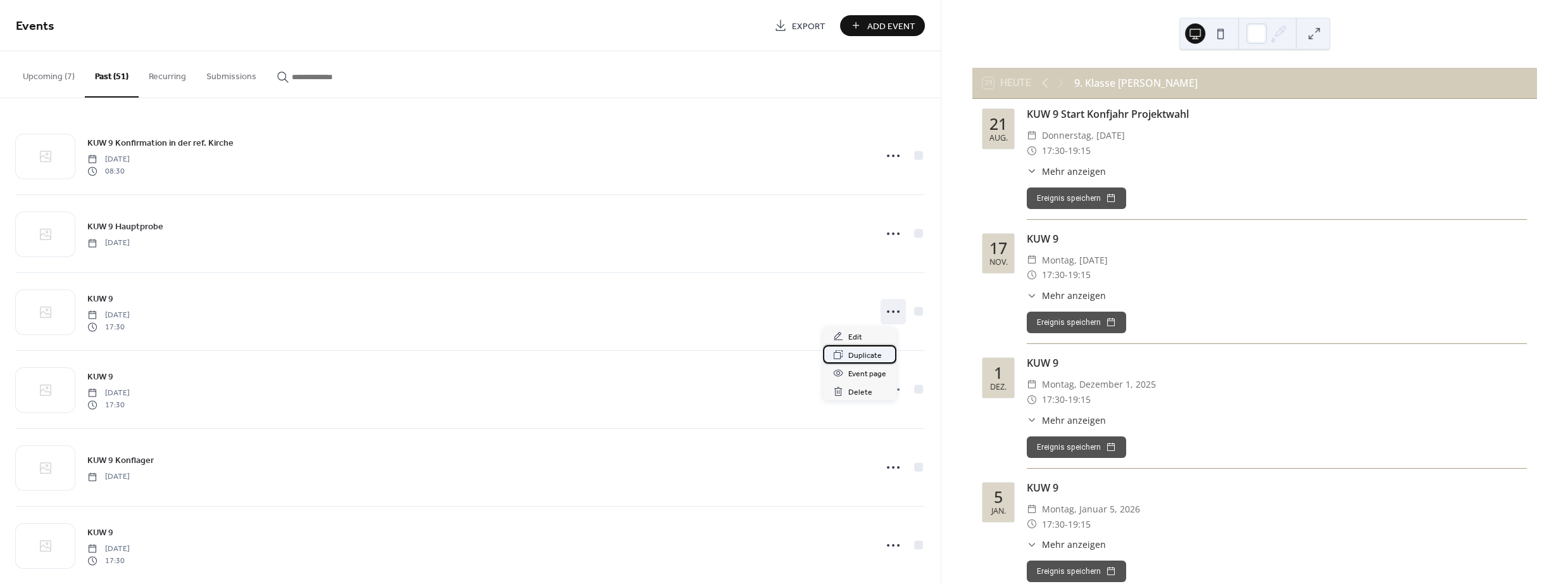 click on "Duplicate" at bounding box center (865, 355) 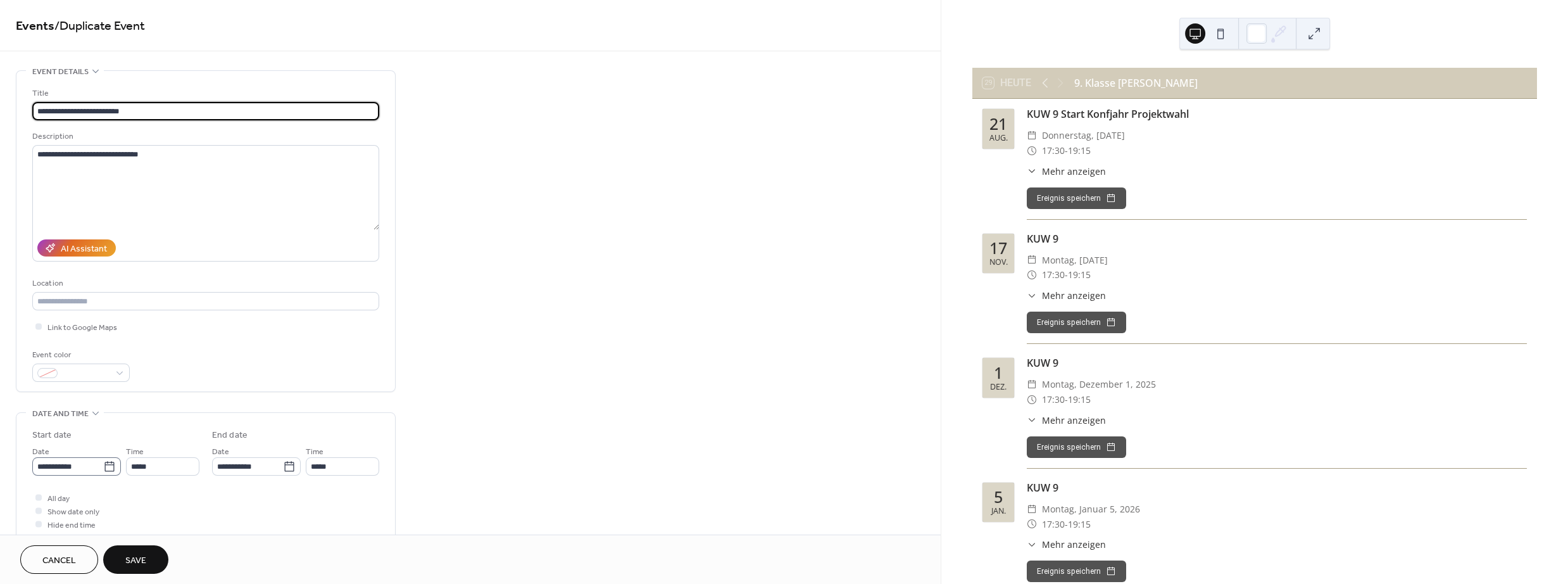 type on "**********" 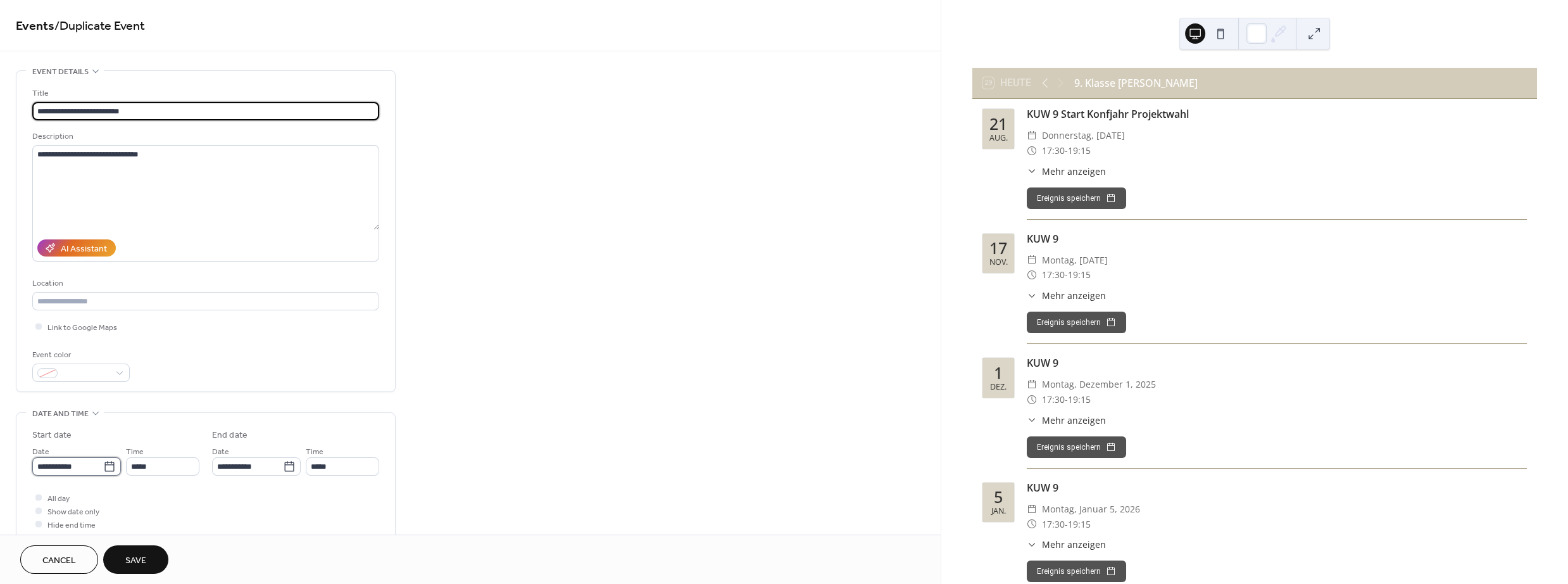 click on "**********" at bounding box center (68, 466) 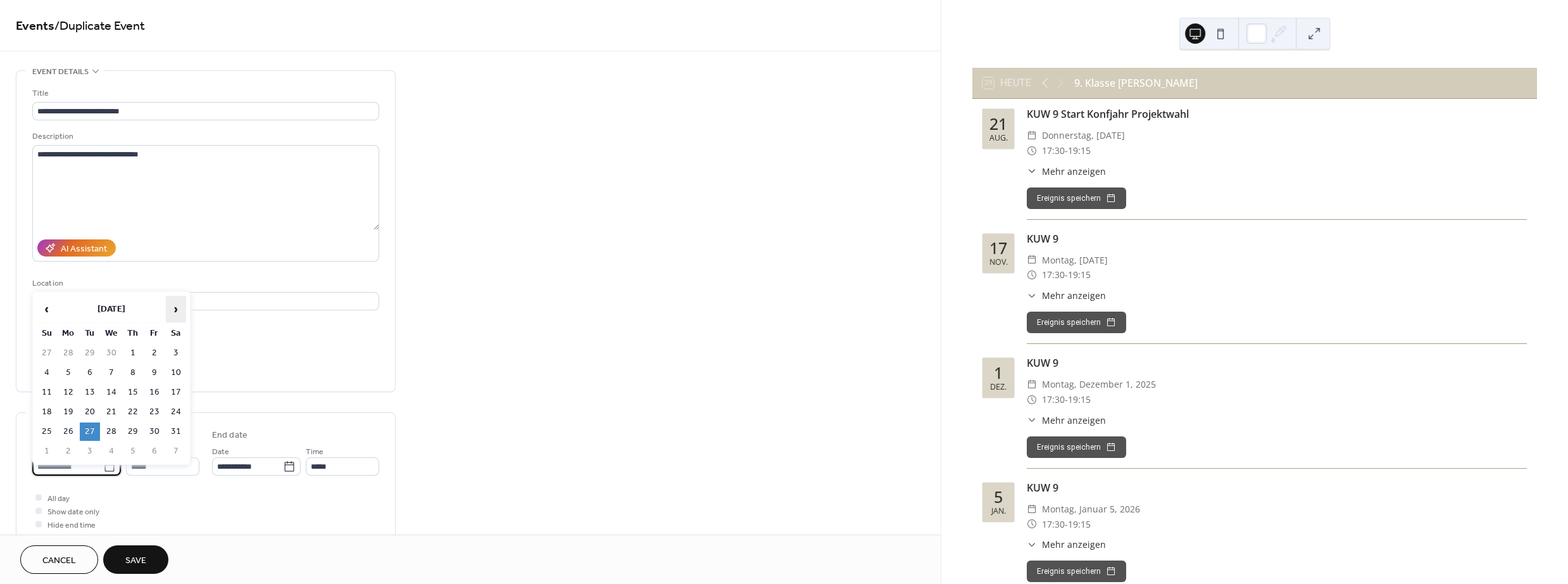 click on "›" at bounding box center [176, 309] 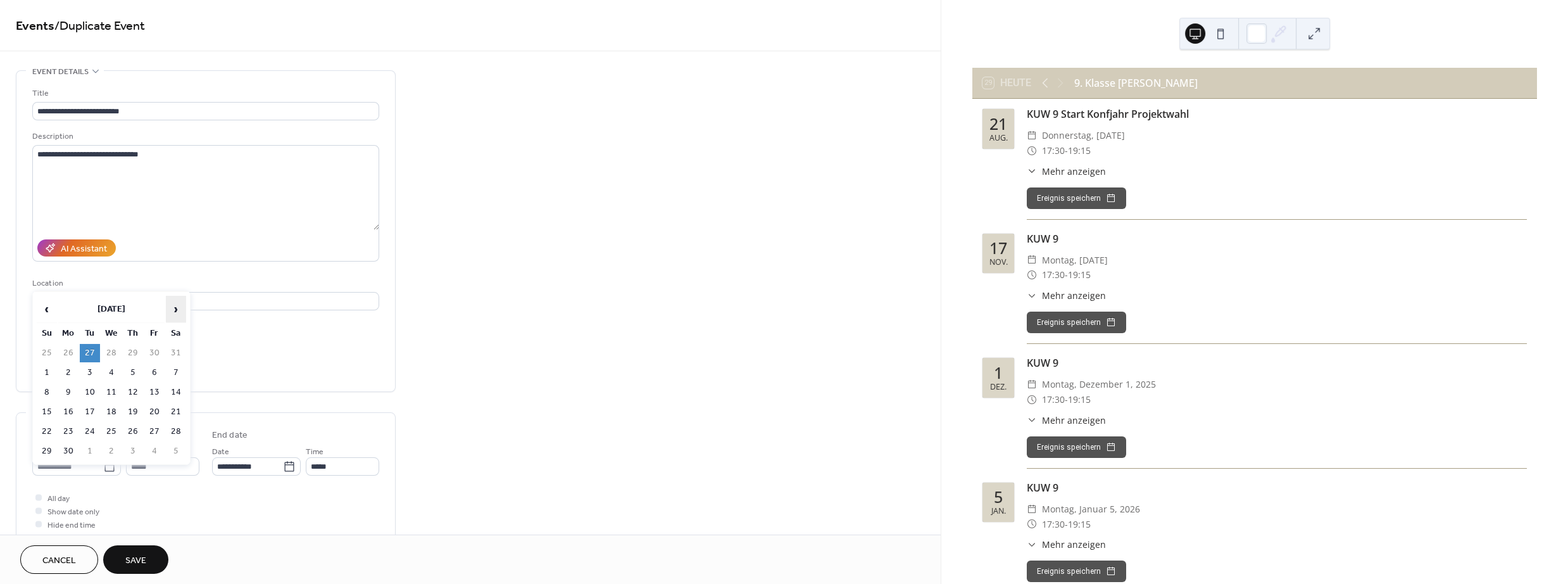 click on "›" at bounding box center [176, 309] 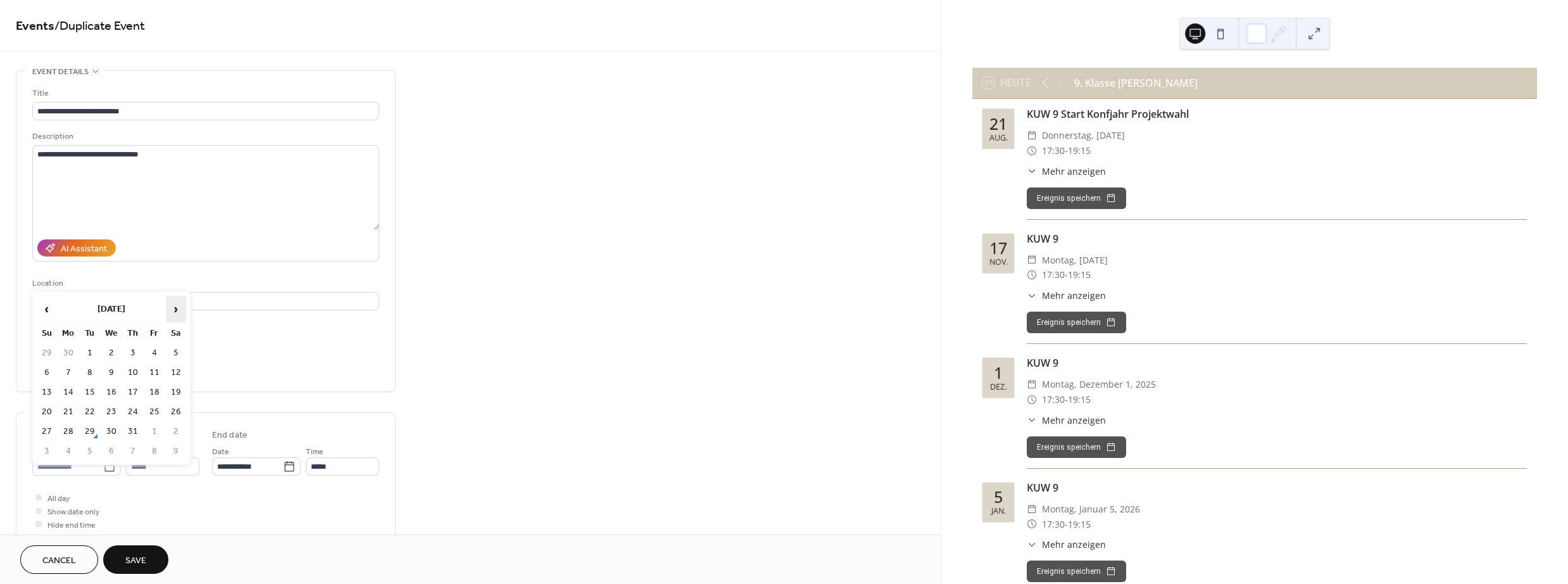 click on "›" at bounding box center (176, 309) 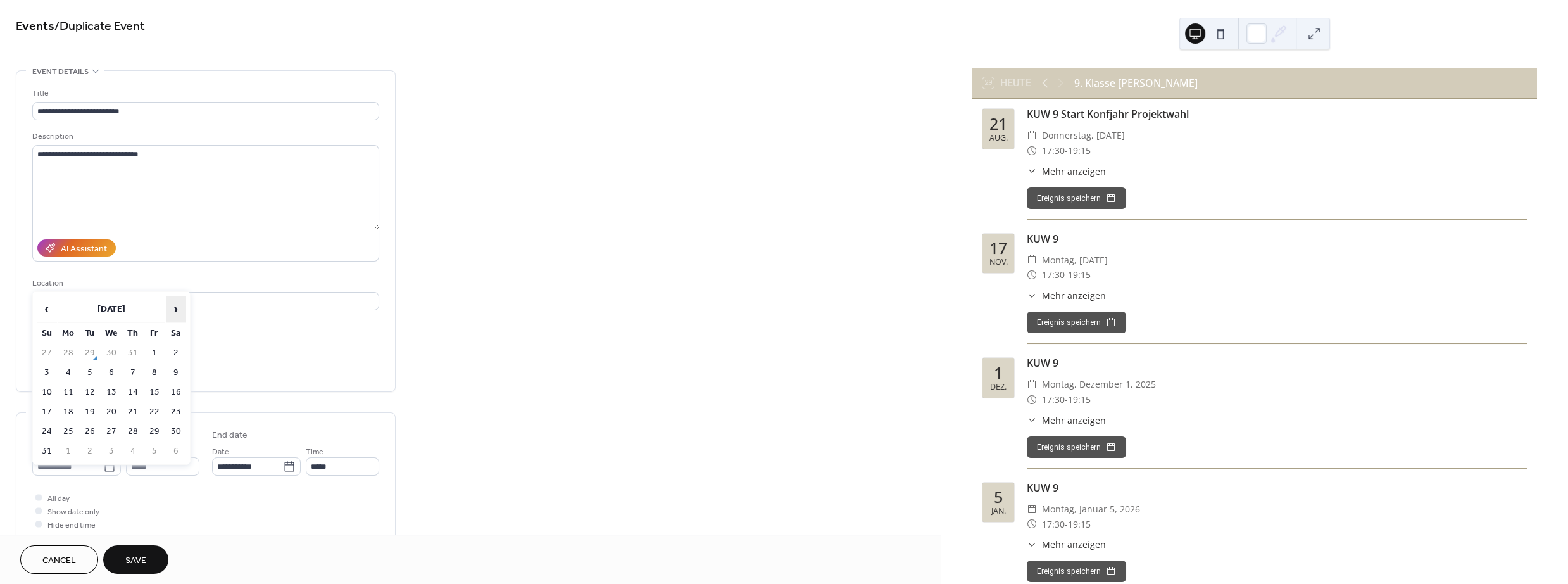 click on "›" at bounding box center [176, 309] 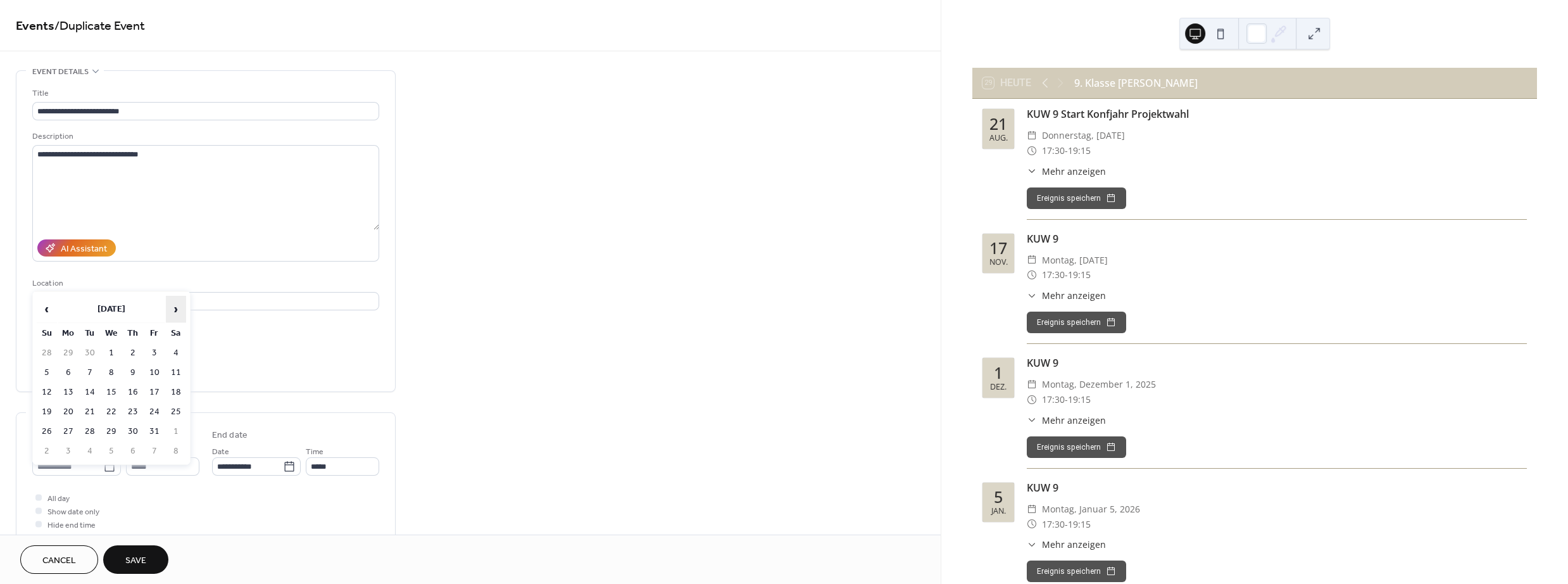 click on "›" at bounding box center (176, 309) 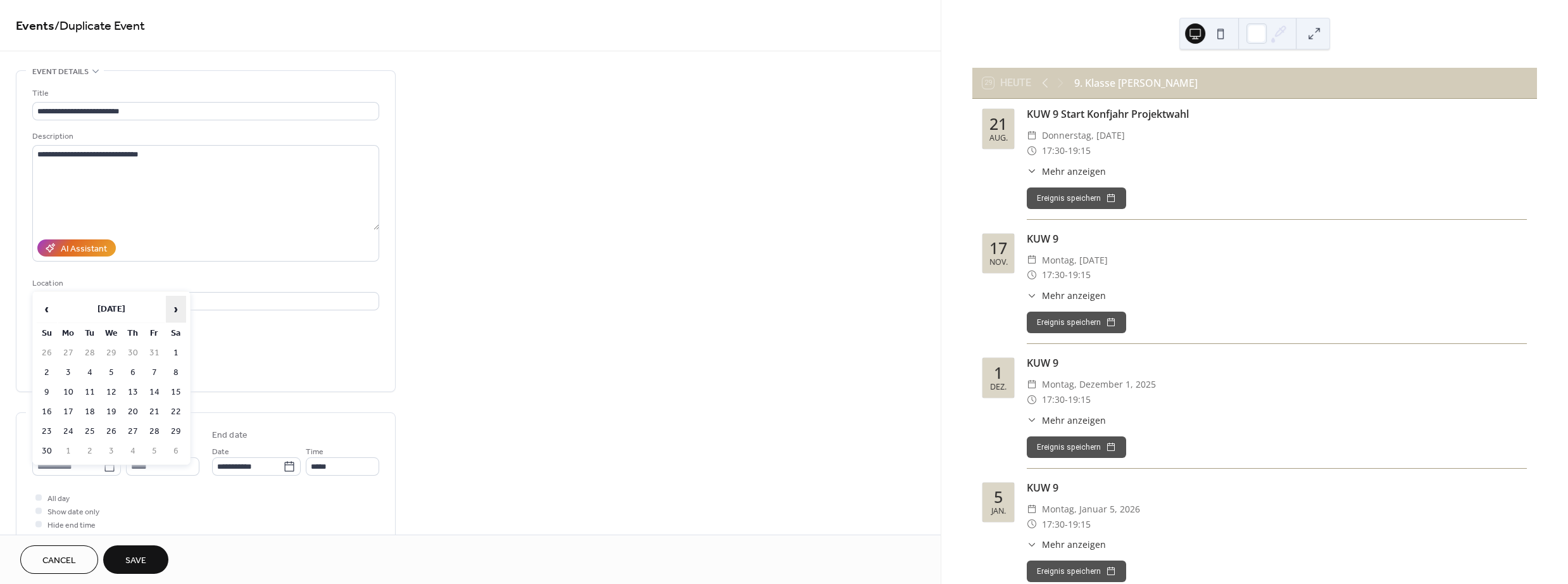 click on "›" at bounding box center [176, 309] 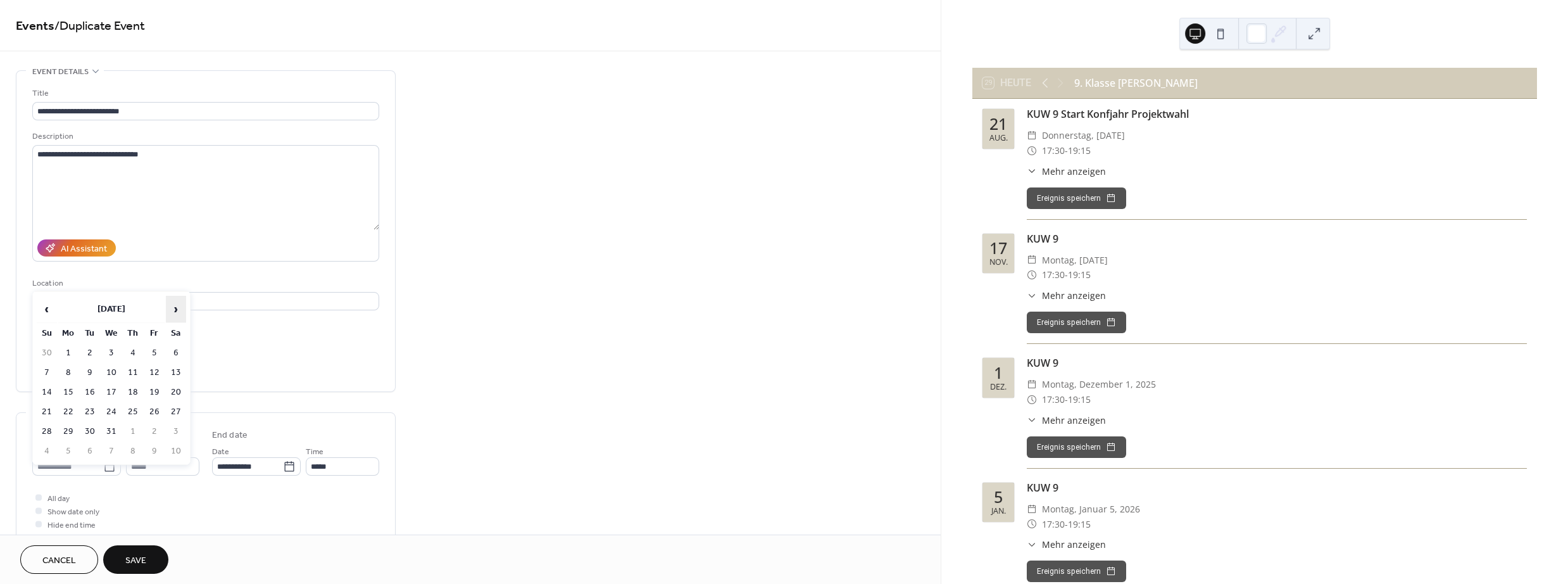 click on "›" at bounding box center [176, 309] 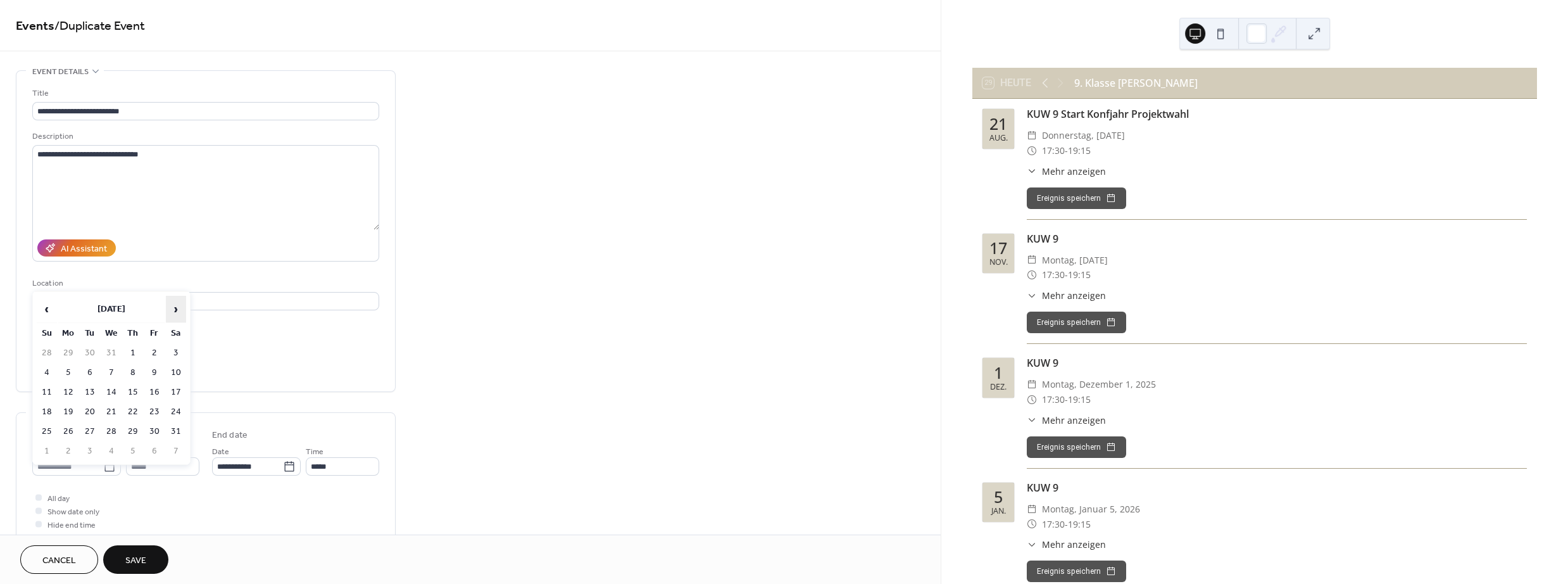 click on "›" at bounding box center [176, 309] 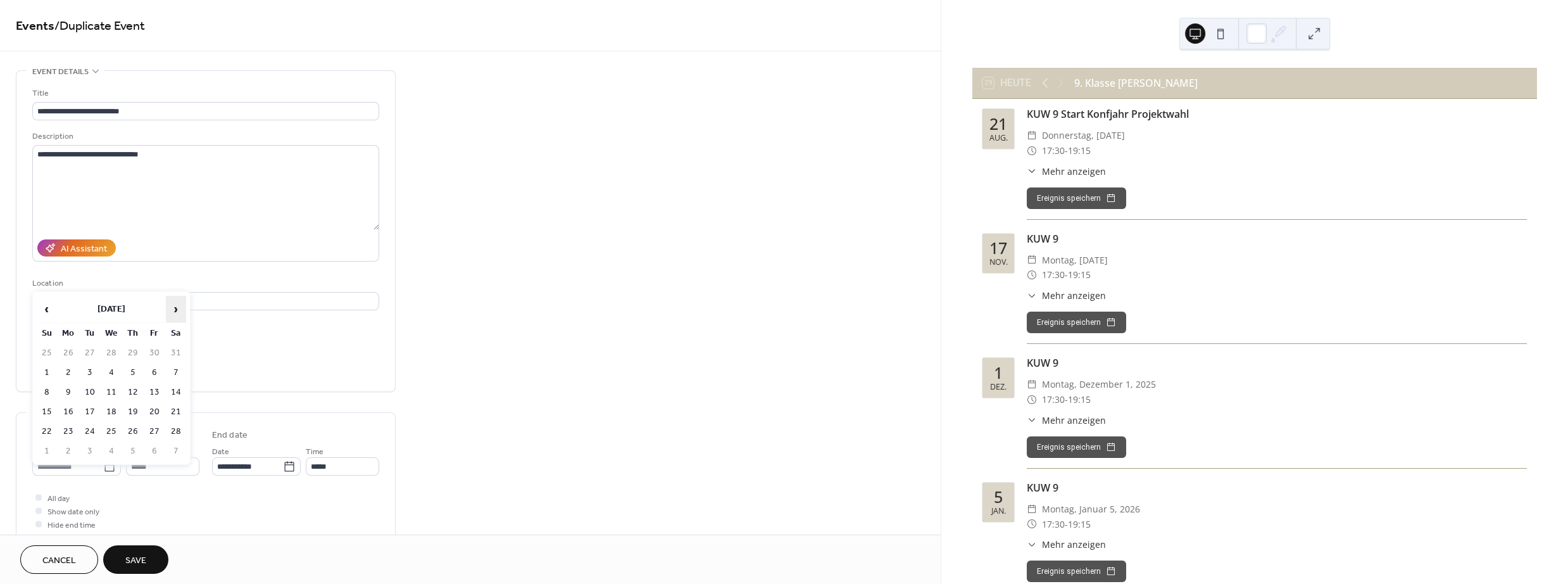 click on "›" at bounding box center (176, 309) 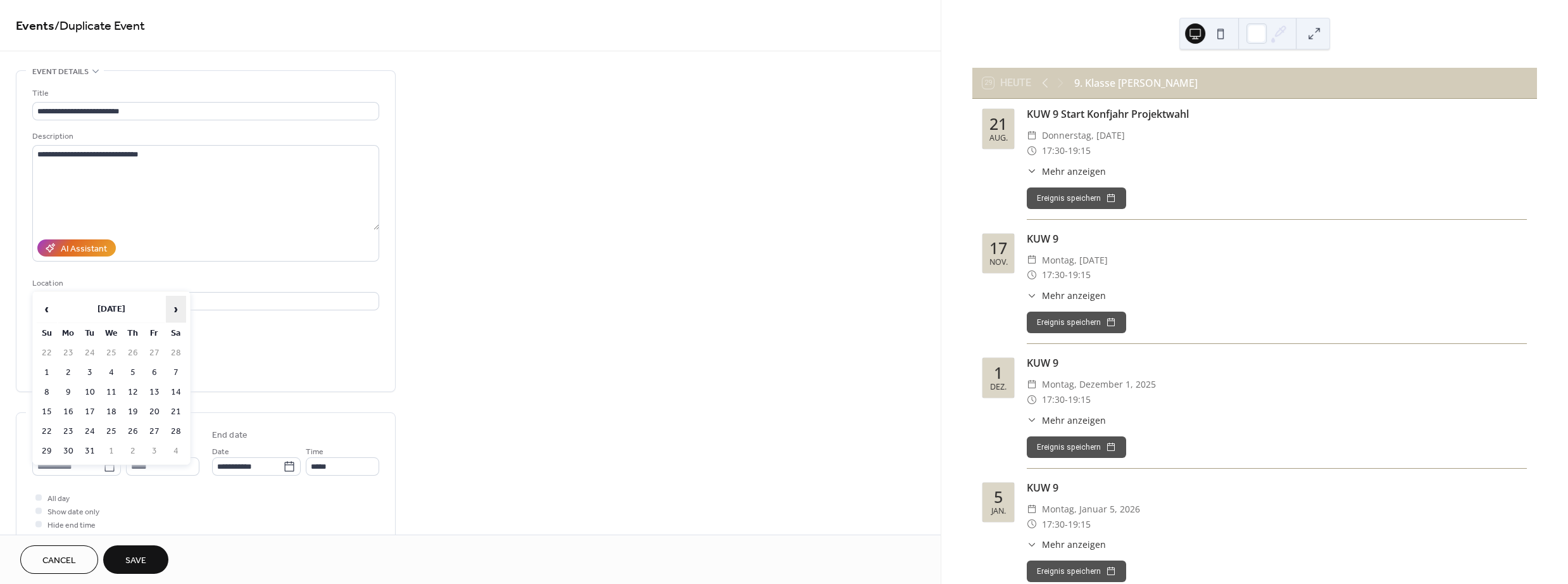 click on "›" at bounding box center [176, 309] 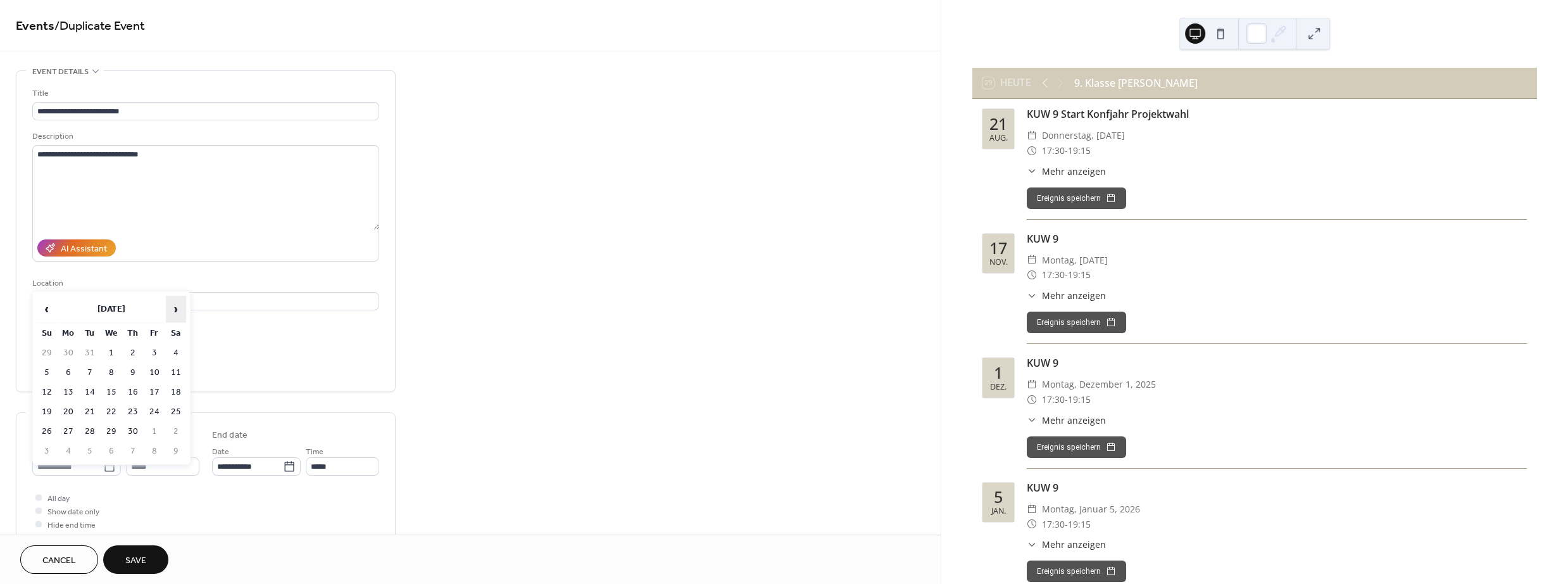 click on "›" at bounding box center (176, 309) 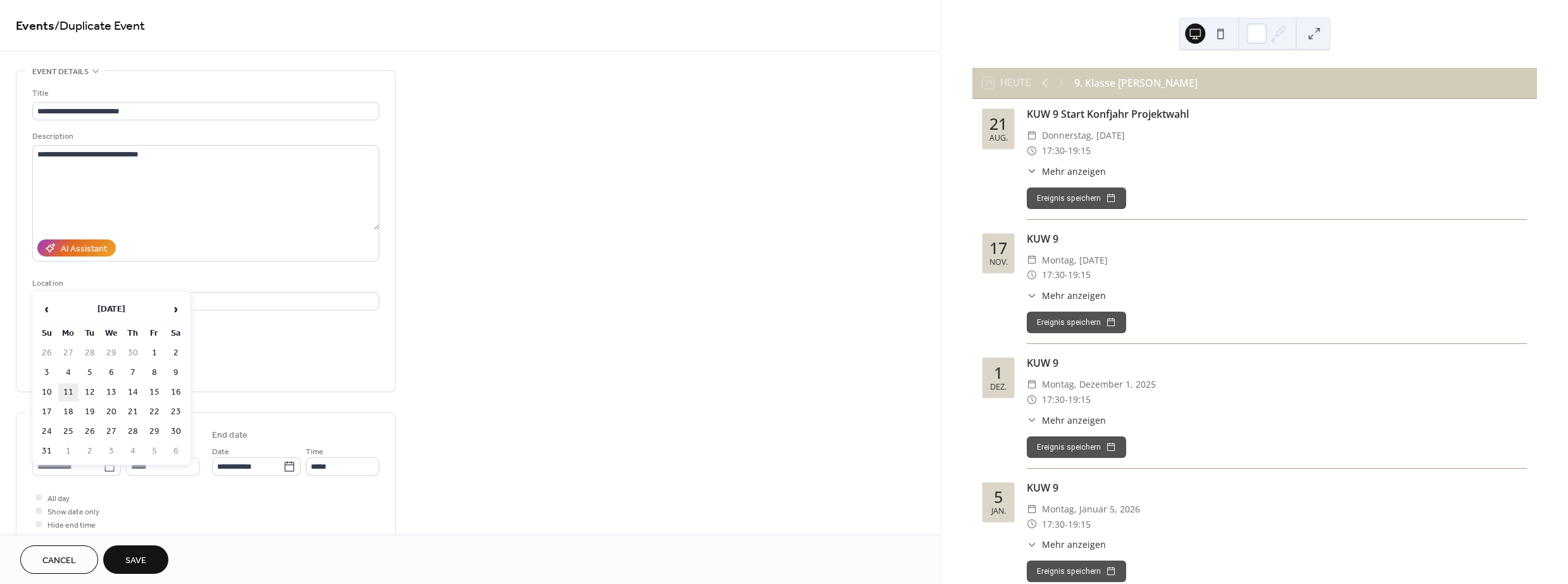 click on "11" at bounding box center [68, 392] 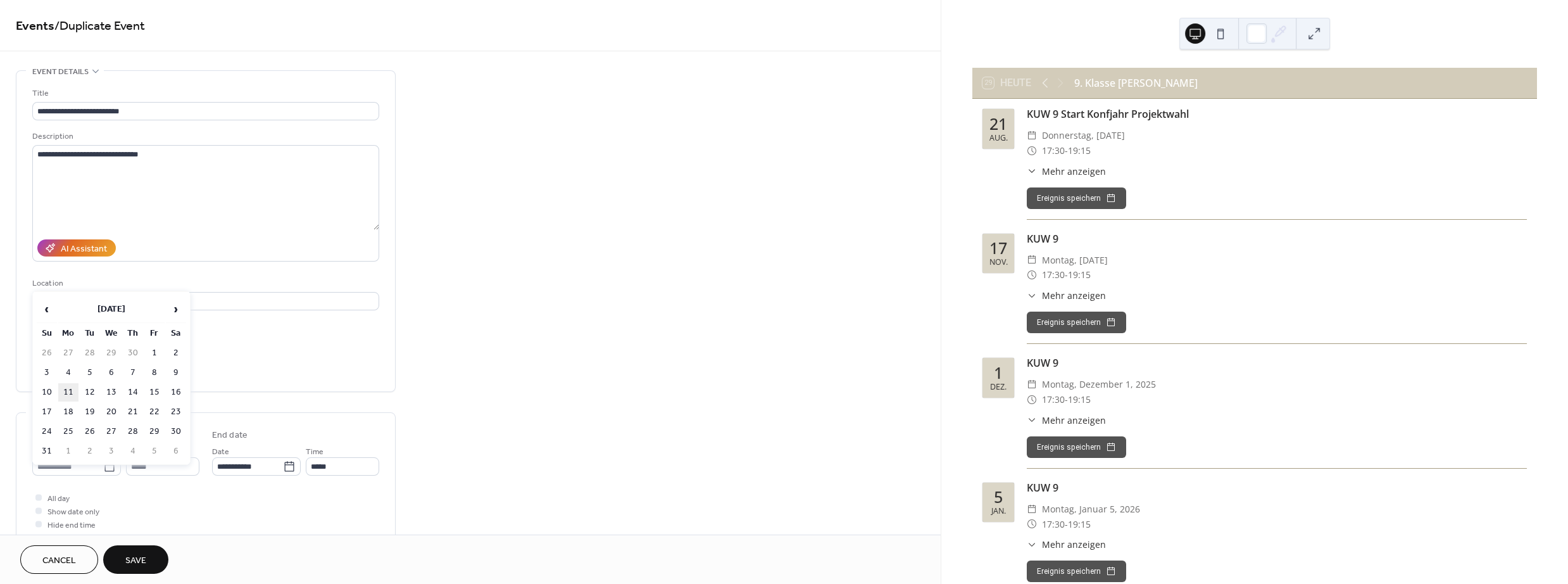 type on "**********" 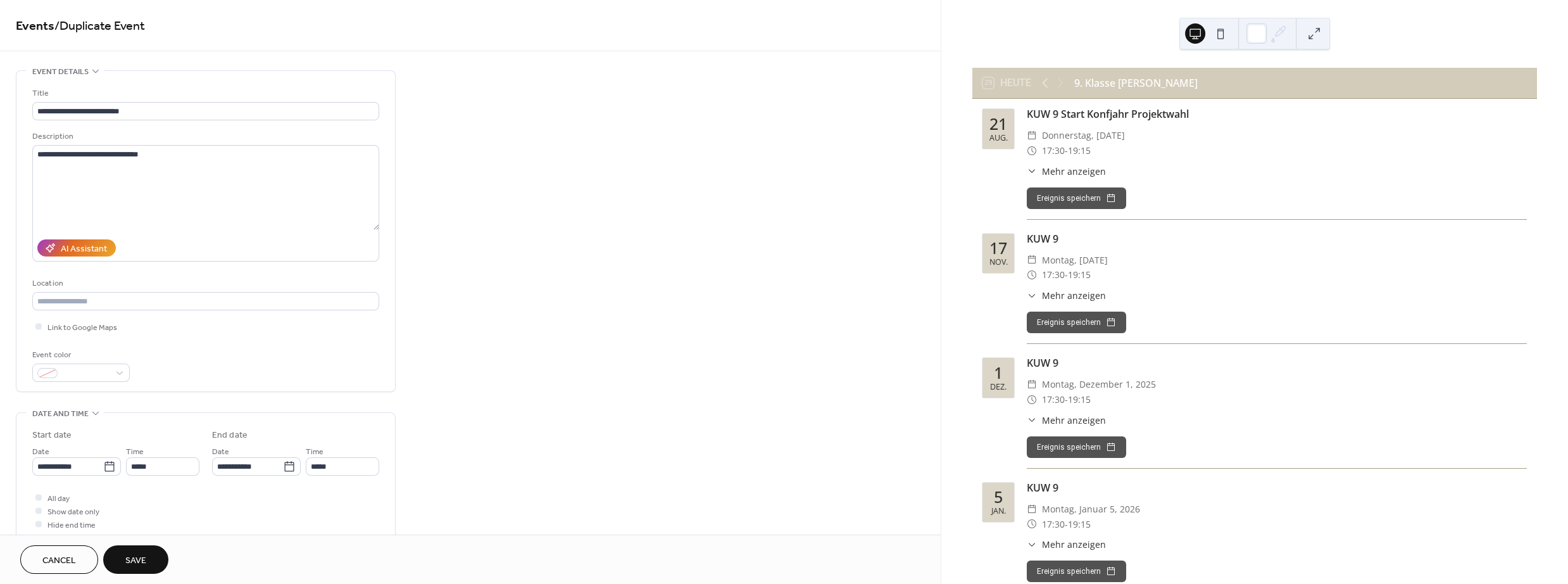 click on "Save" at bounding box center (135, 561) 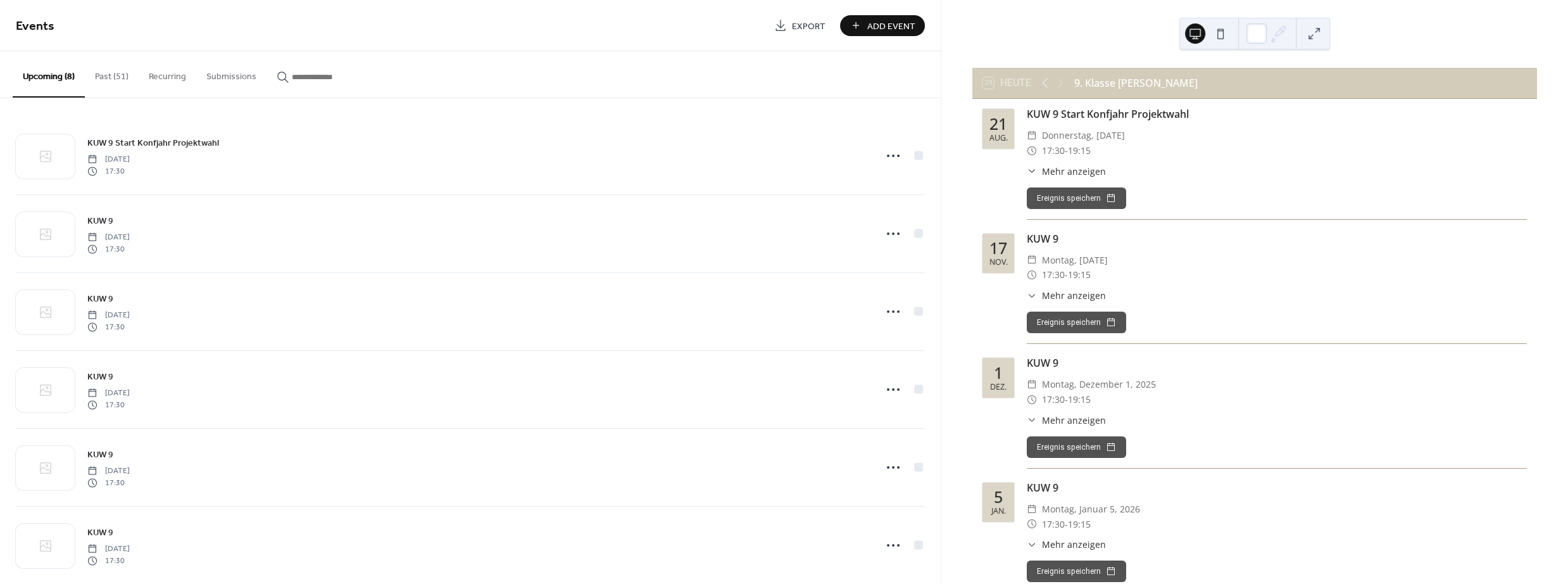 click on "Past (51)" at bounding box center (111, 73) 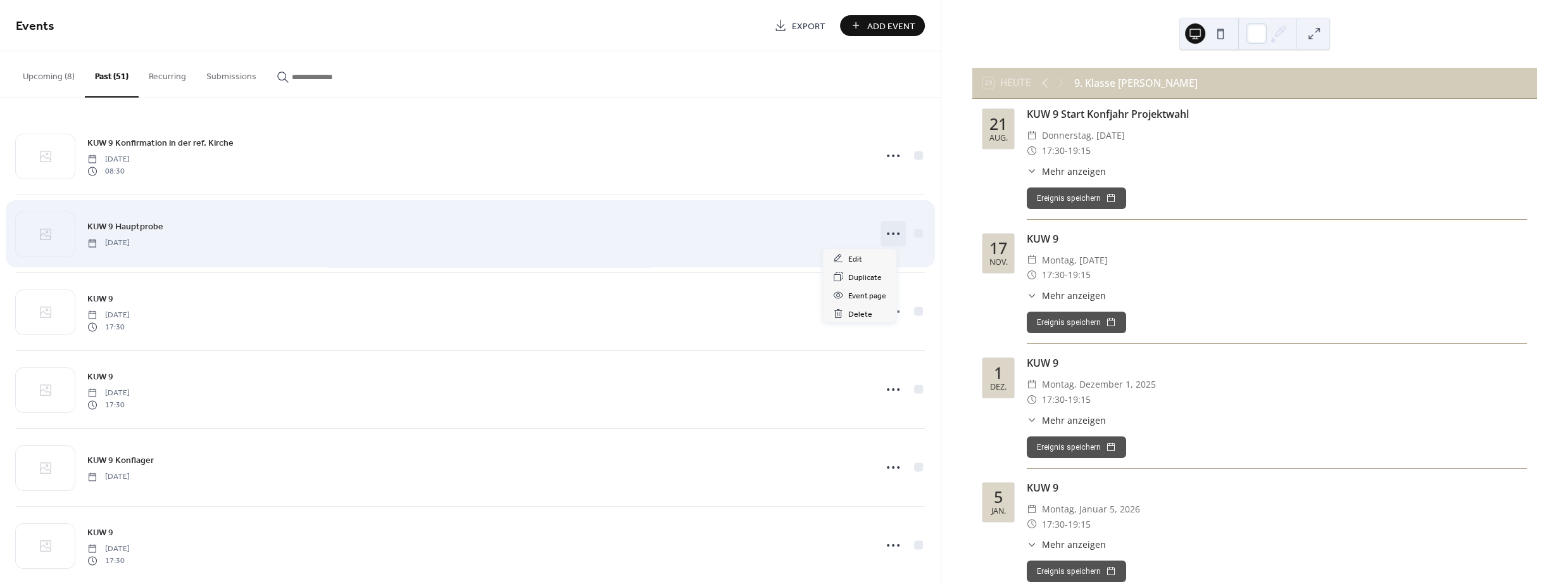 click 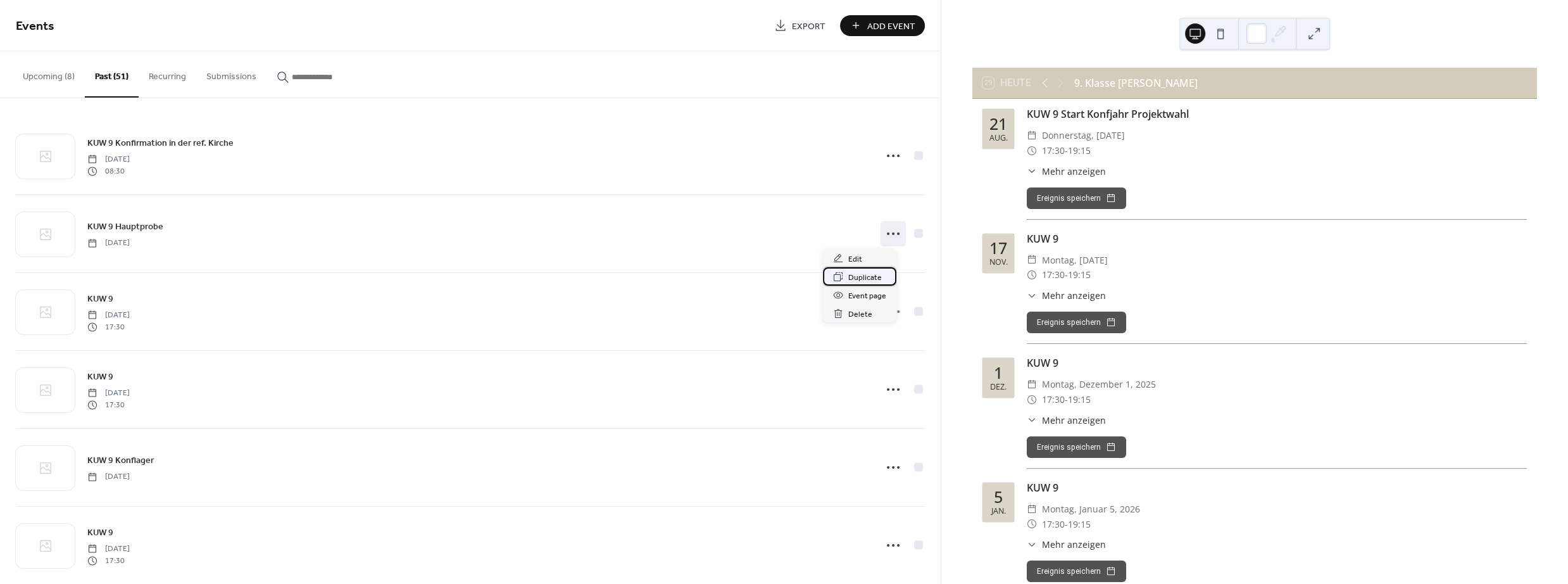 click on "Duplicate" at bounding box center (865, 277) 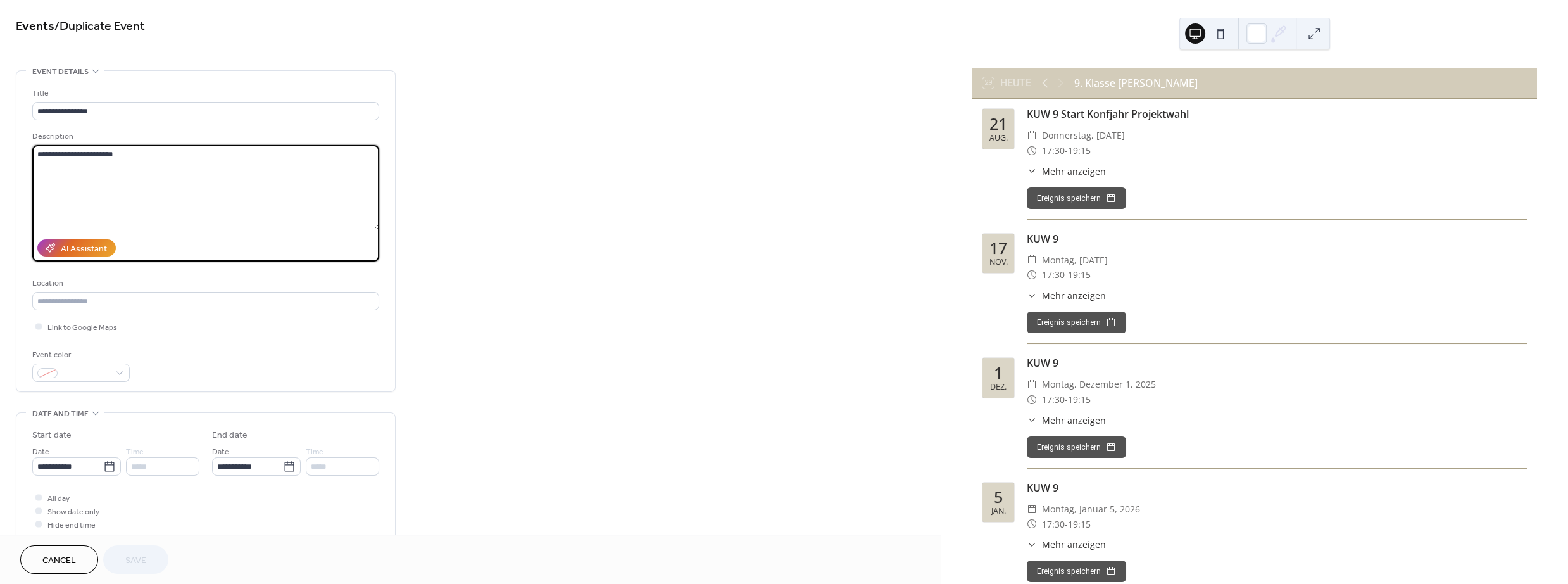 click on "**********" at bounding box center (206, 187) 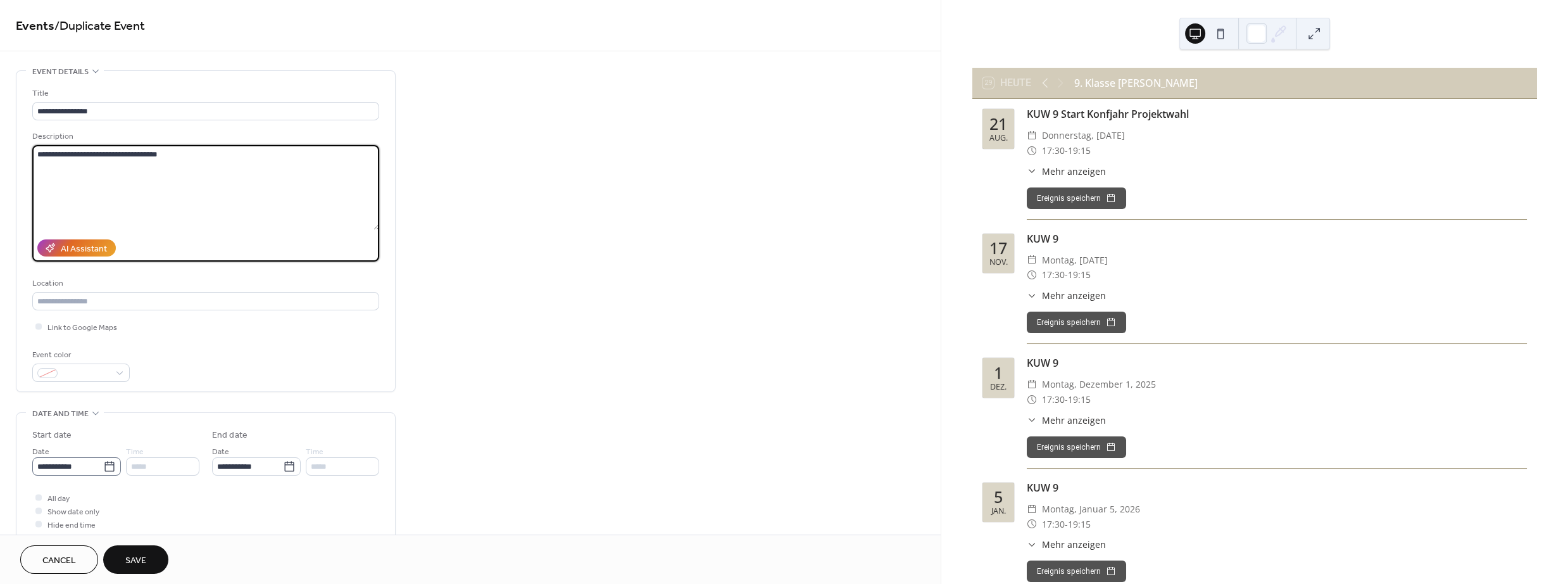 type on "**********" 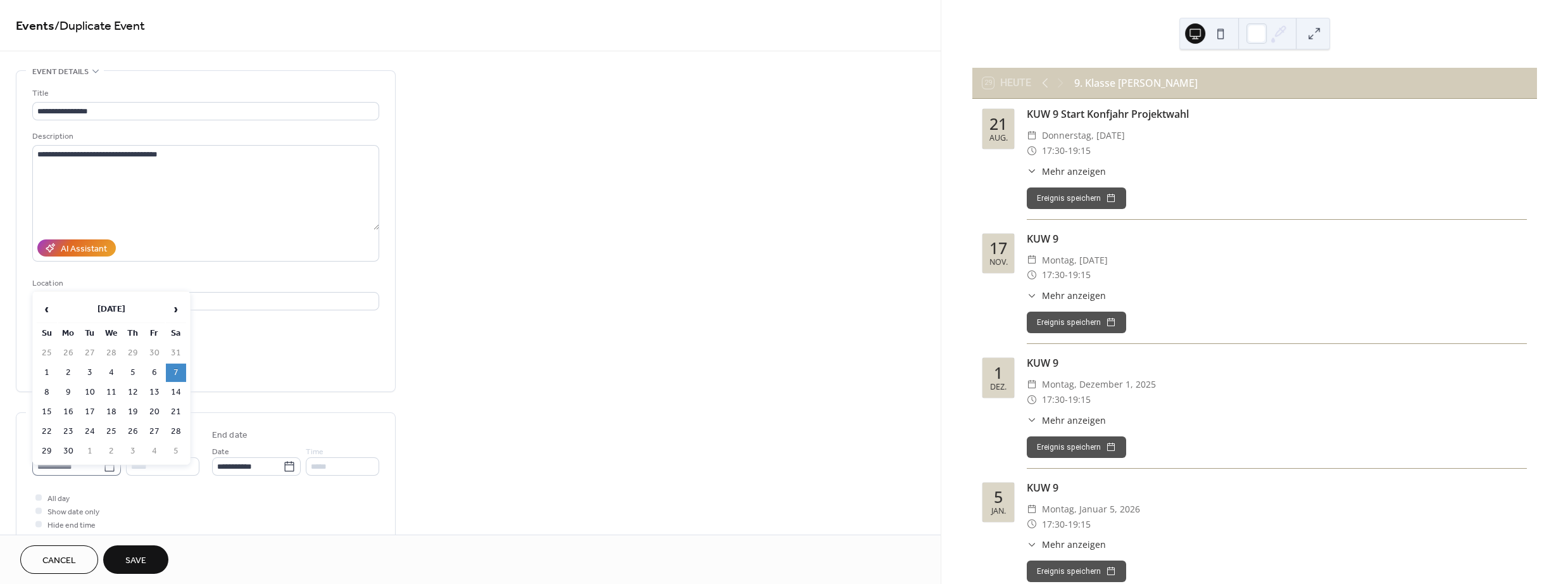 click 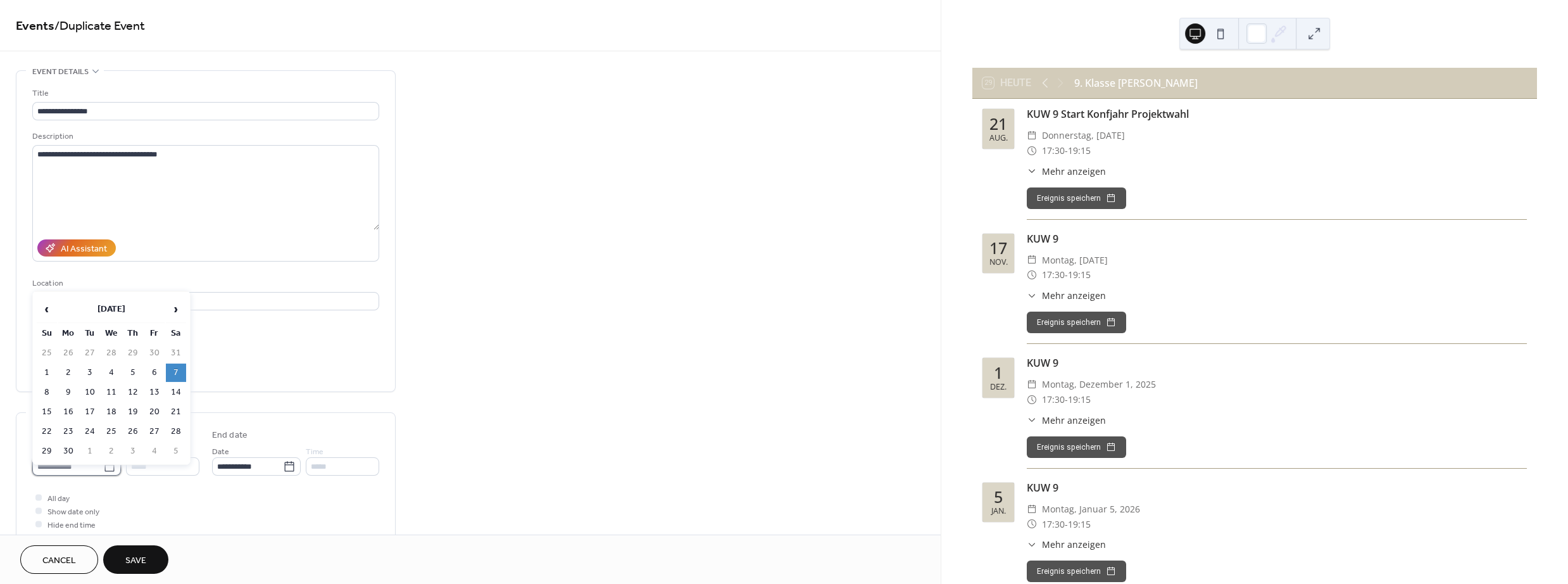 click on "**********" at bounding box center [68, 466] 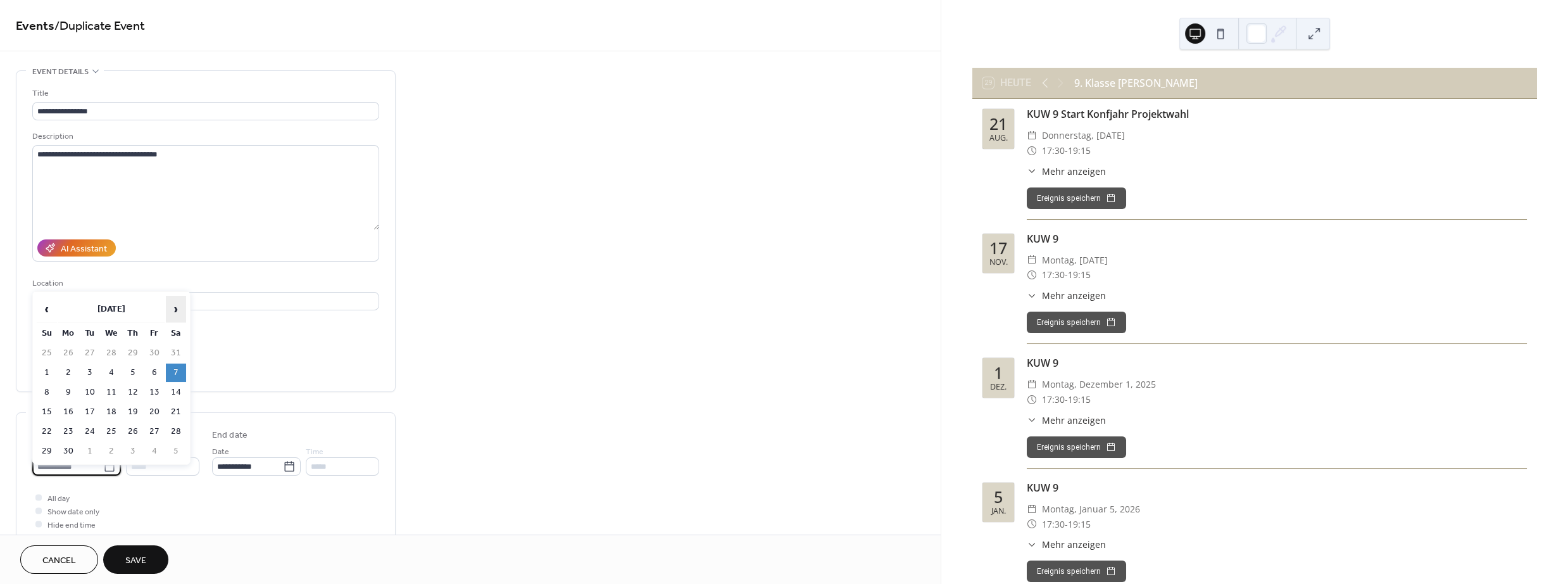 click on "›" at bounding box center [176, 309] 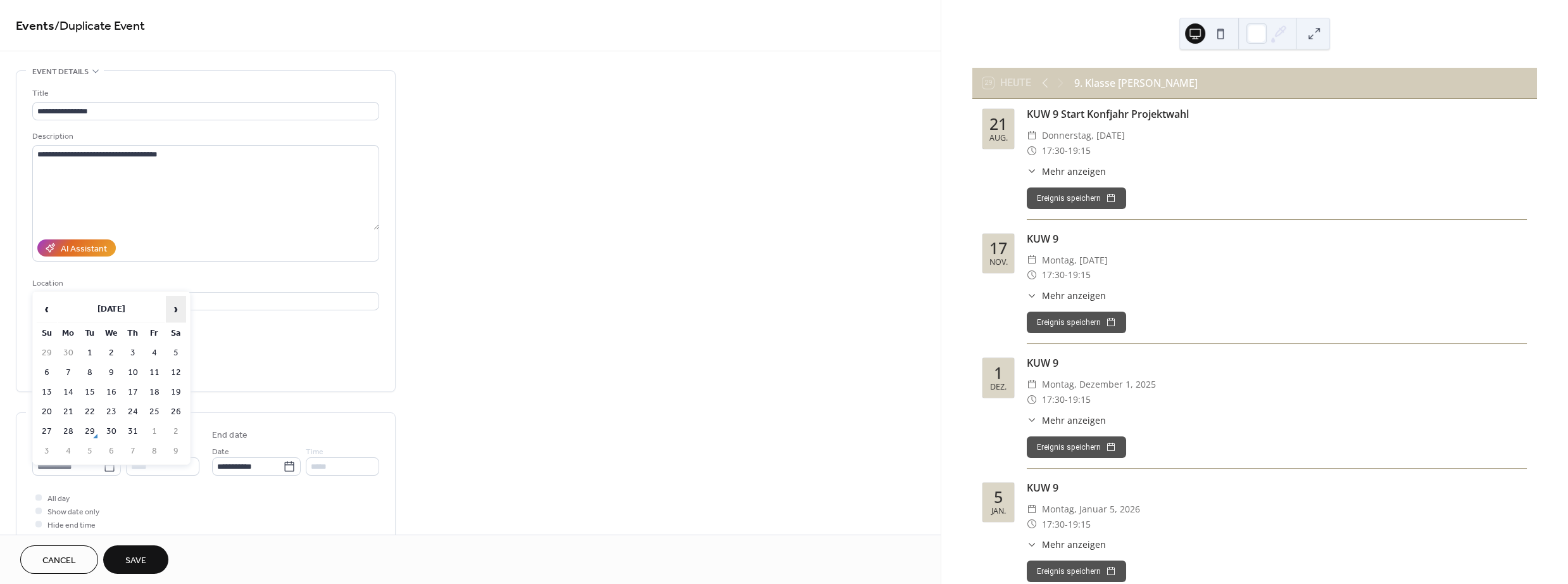 click on "›" at bounding box center [176, 309] 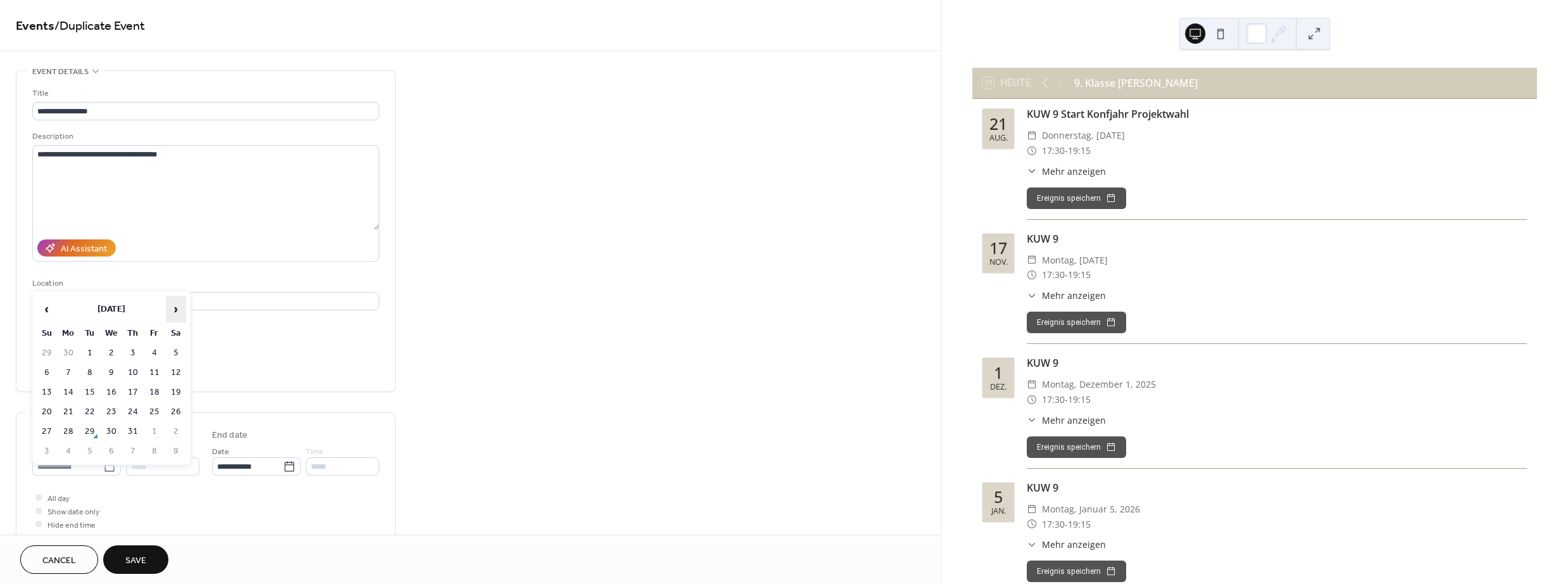 click on "›" at bounding box center (176, 309) 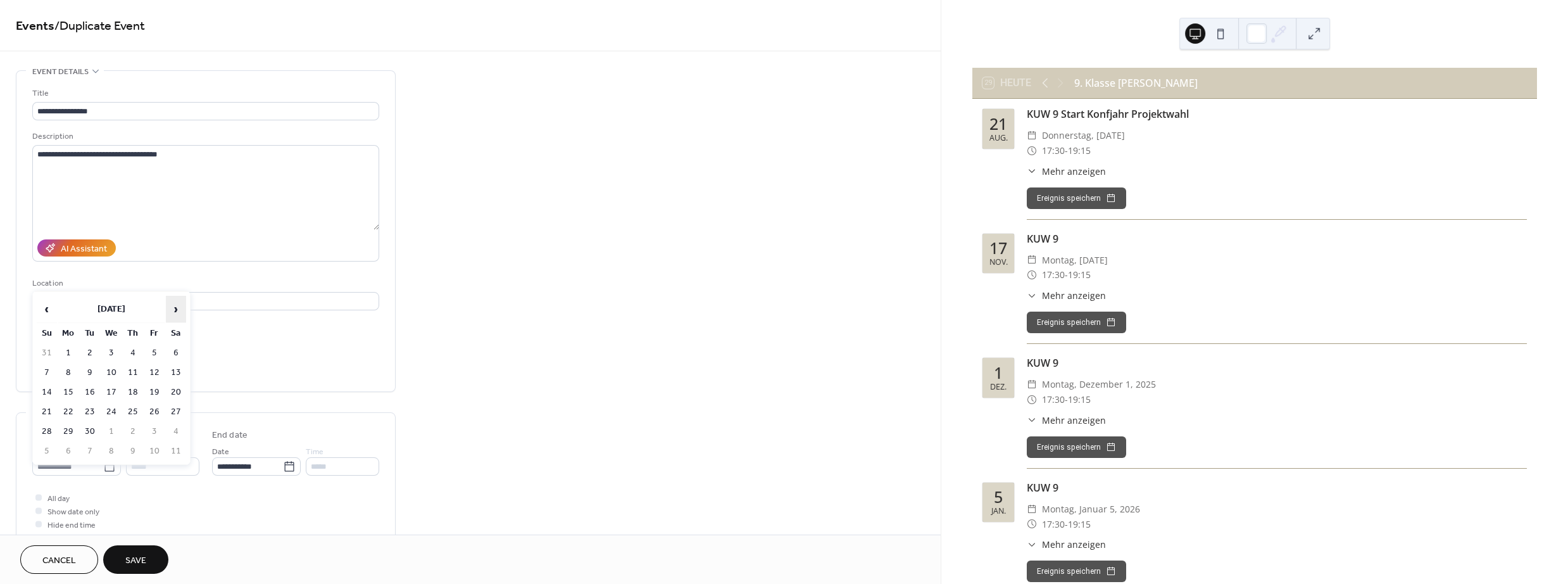 click on "›" at bounding box center (176, 309) 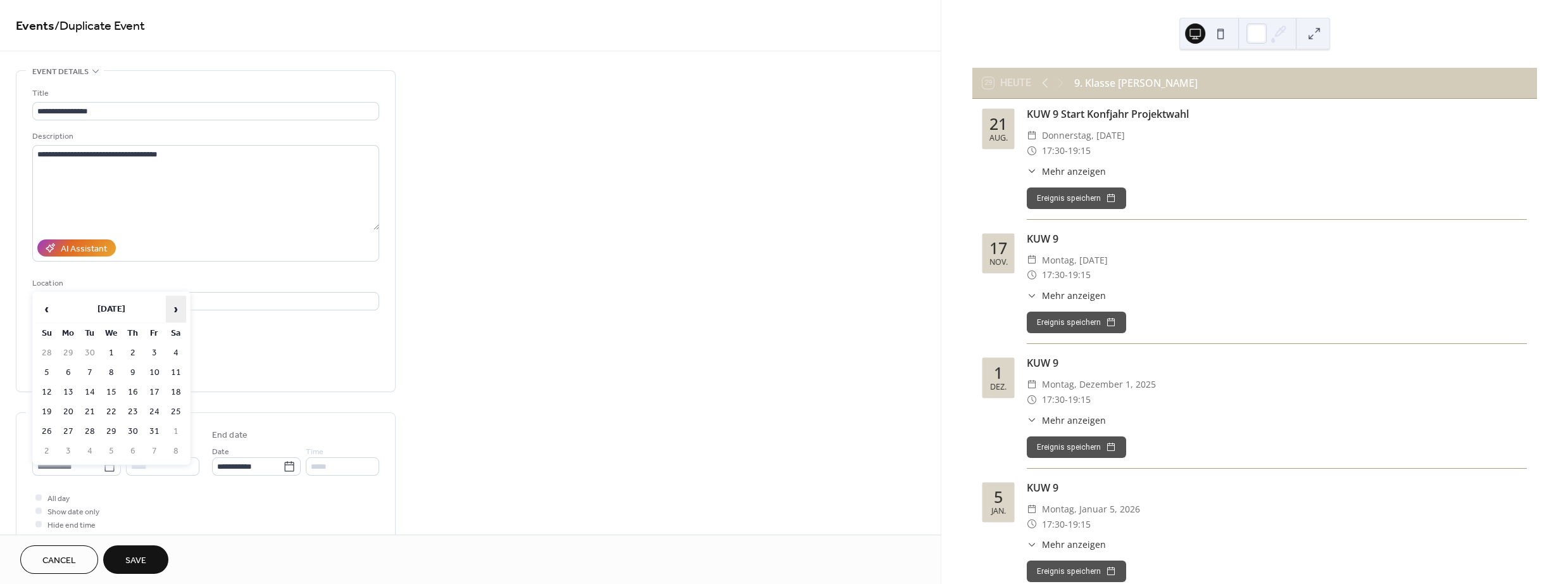 click on "›" at bounding box center (176, 309) 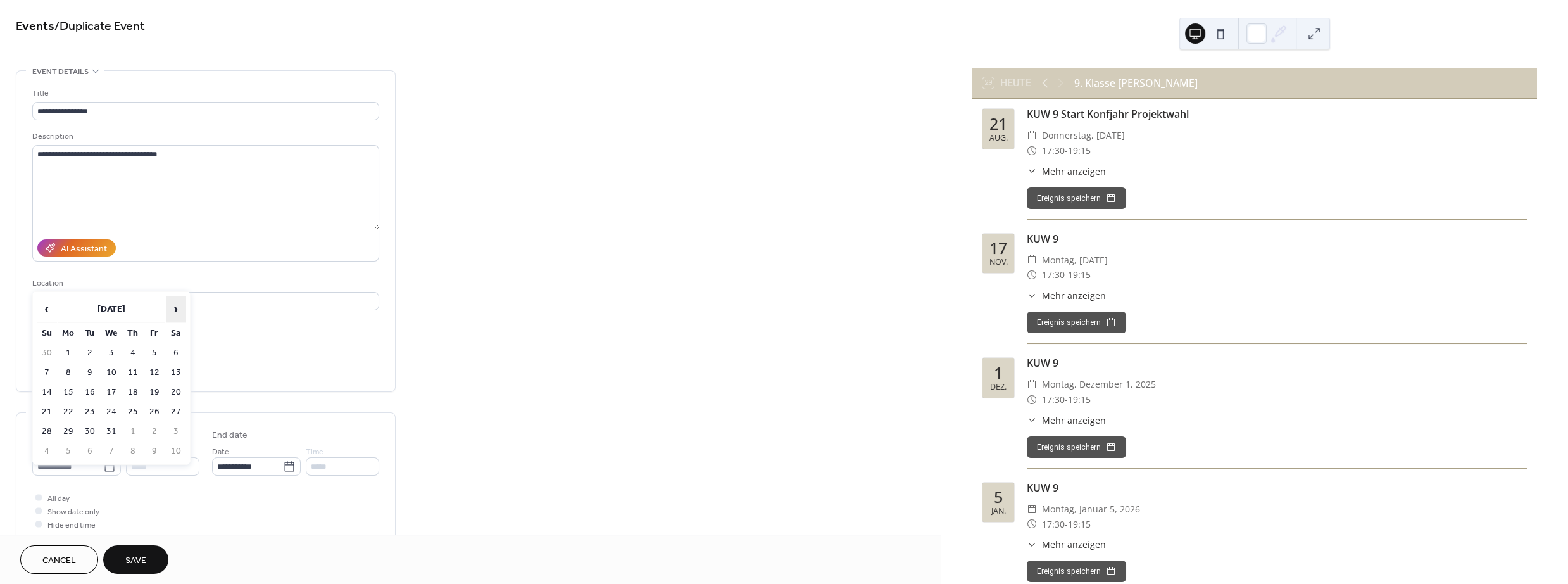 click on "›" at bounding box center [176, 309] 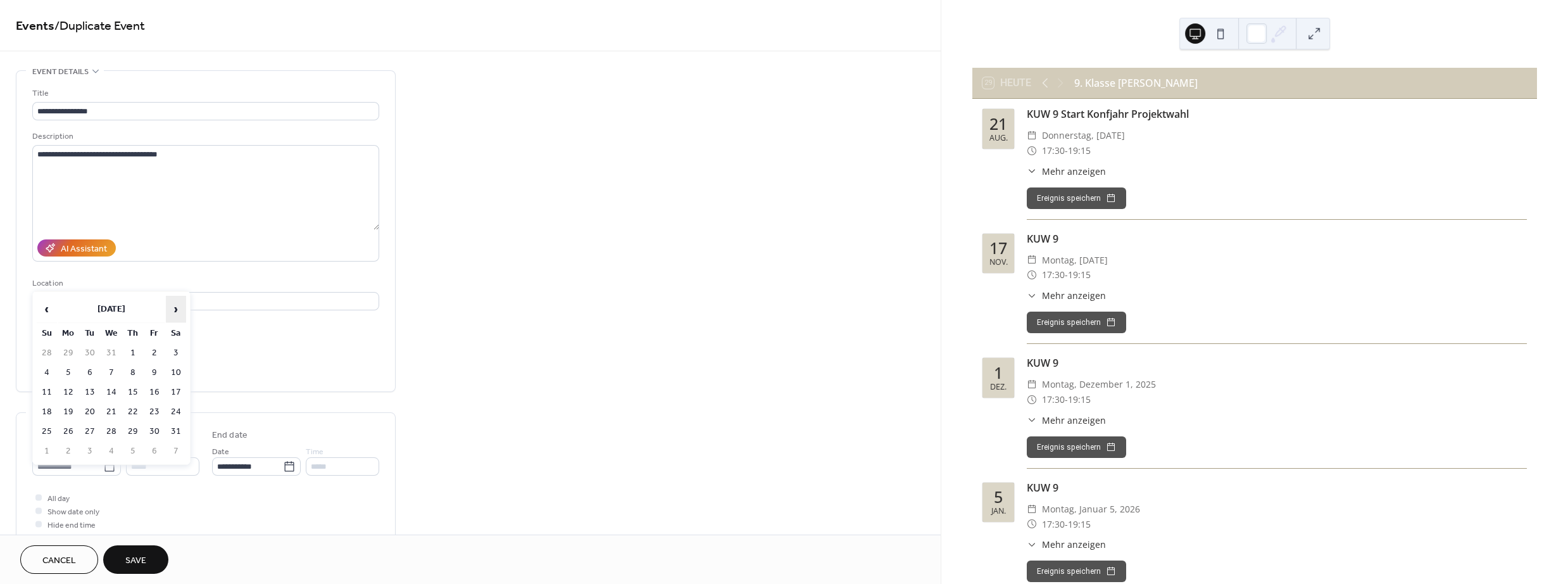 click on "›" at bounding box center [176, 309] 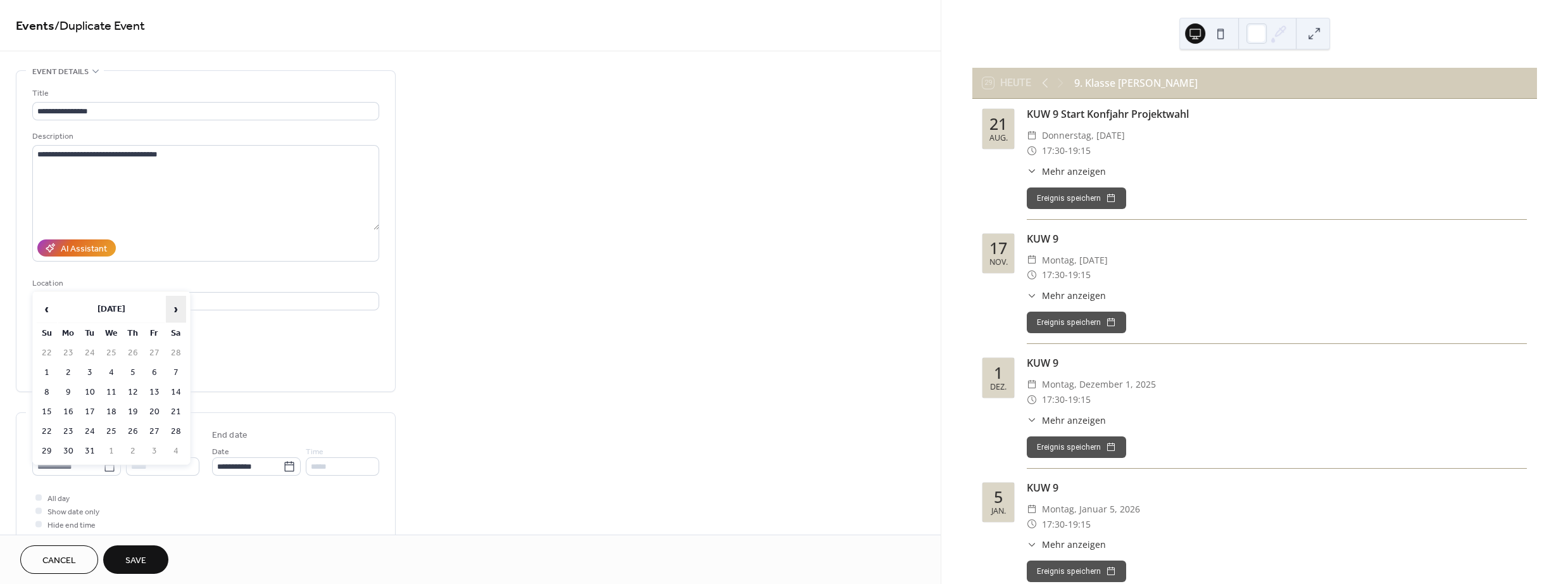click on "›" at bounding box center (176, 309) 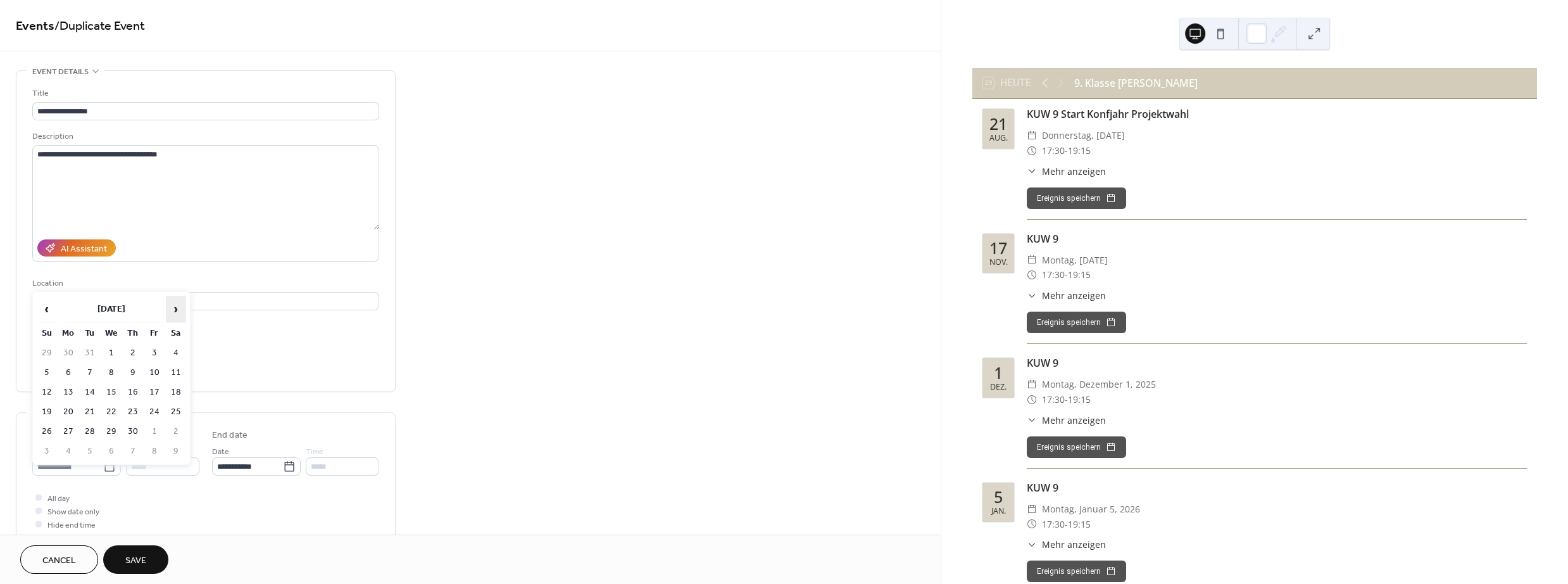 click on "›" at bounding box center [176, 309] 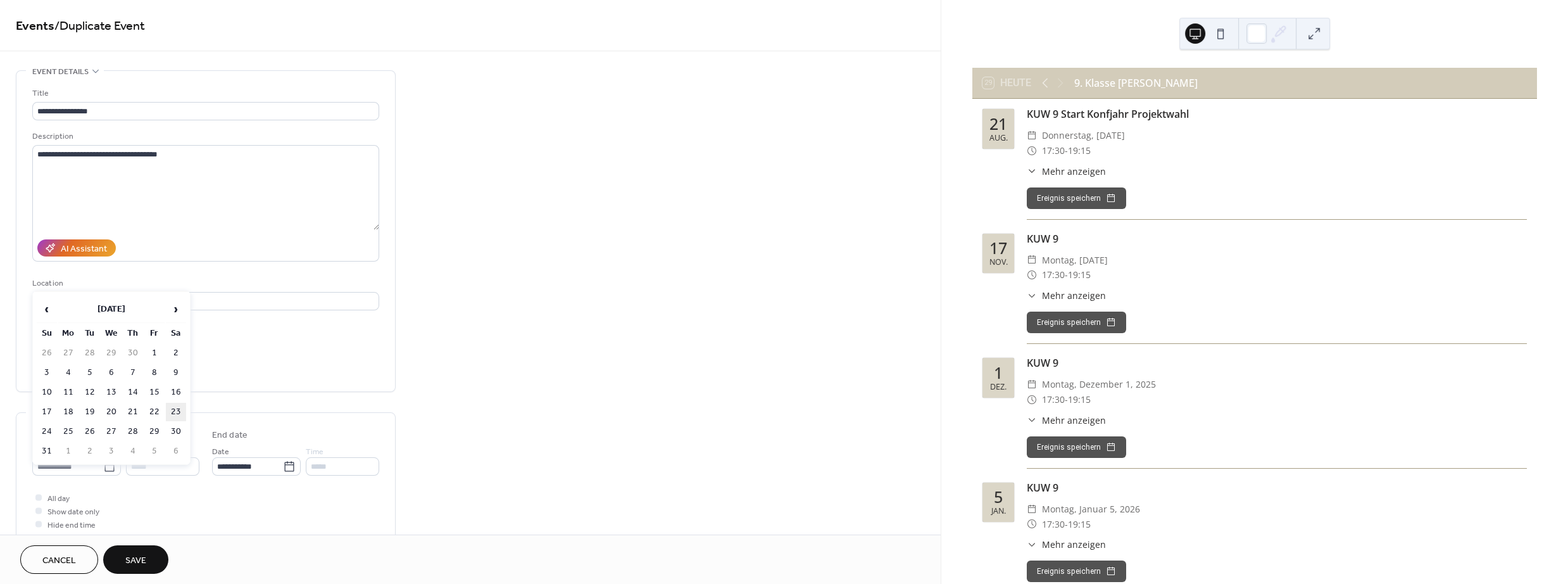 click on "23" at bounding box center [176, 412] 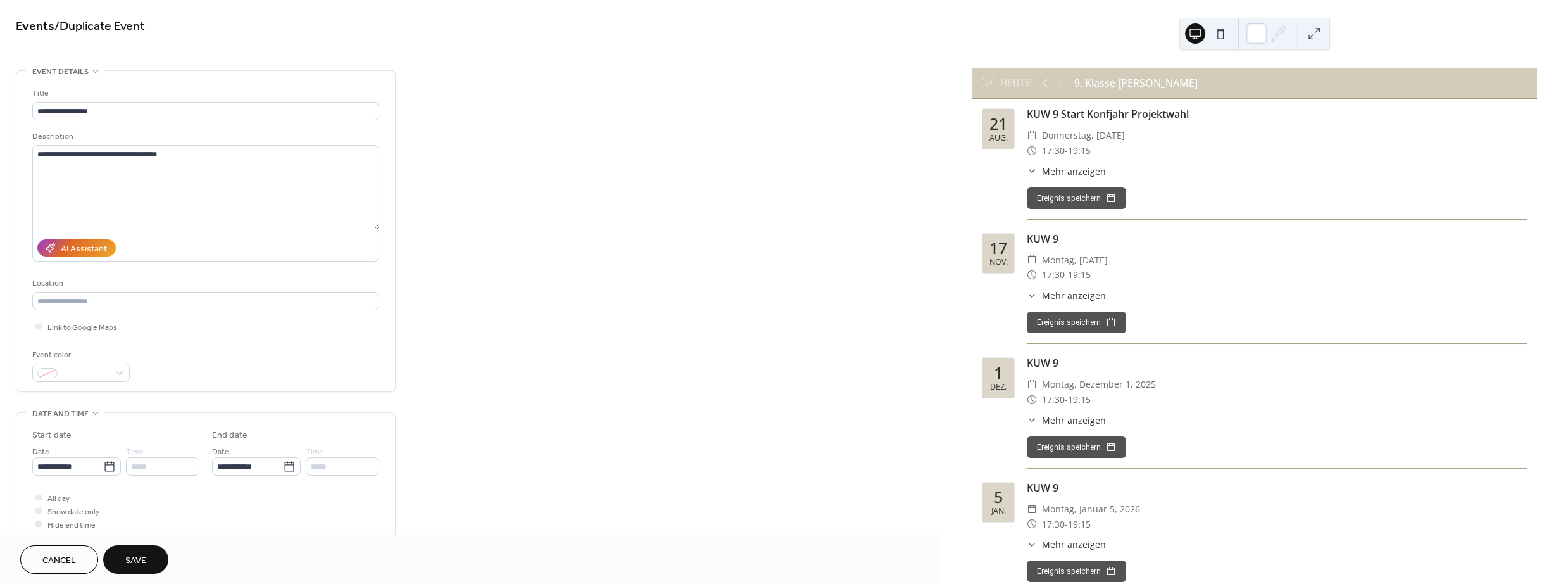type on "**********" 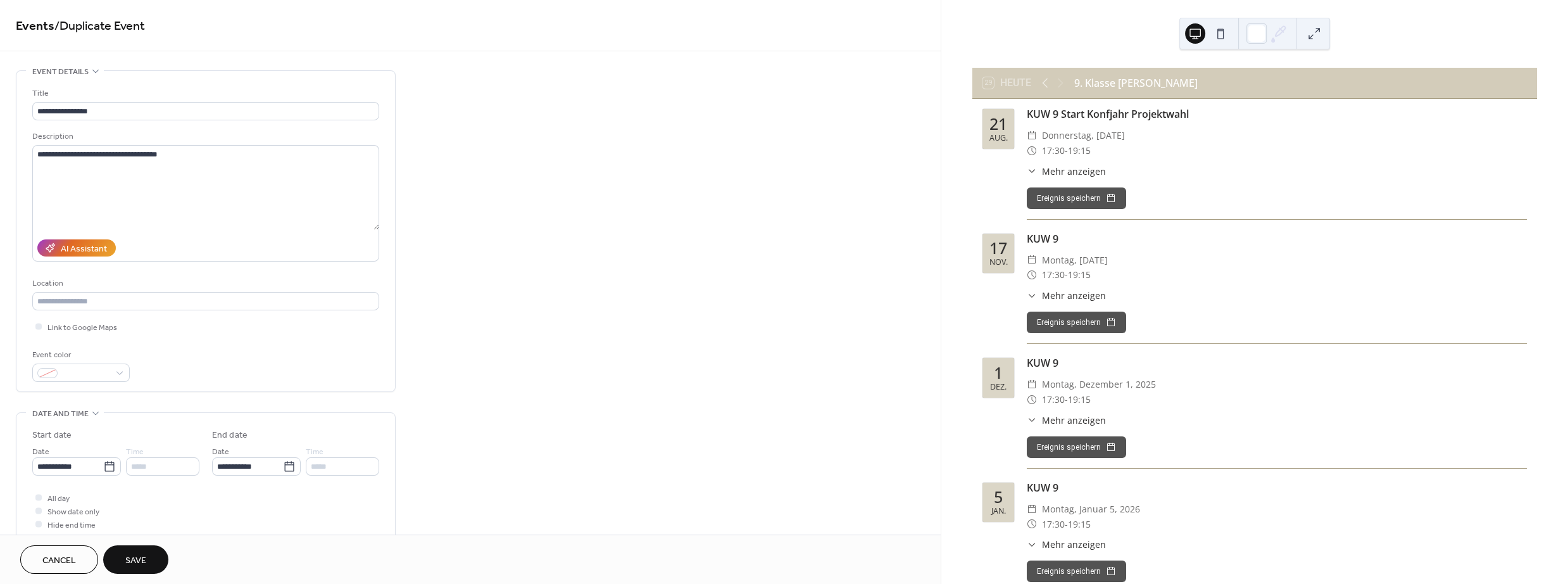 type on "**********" 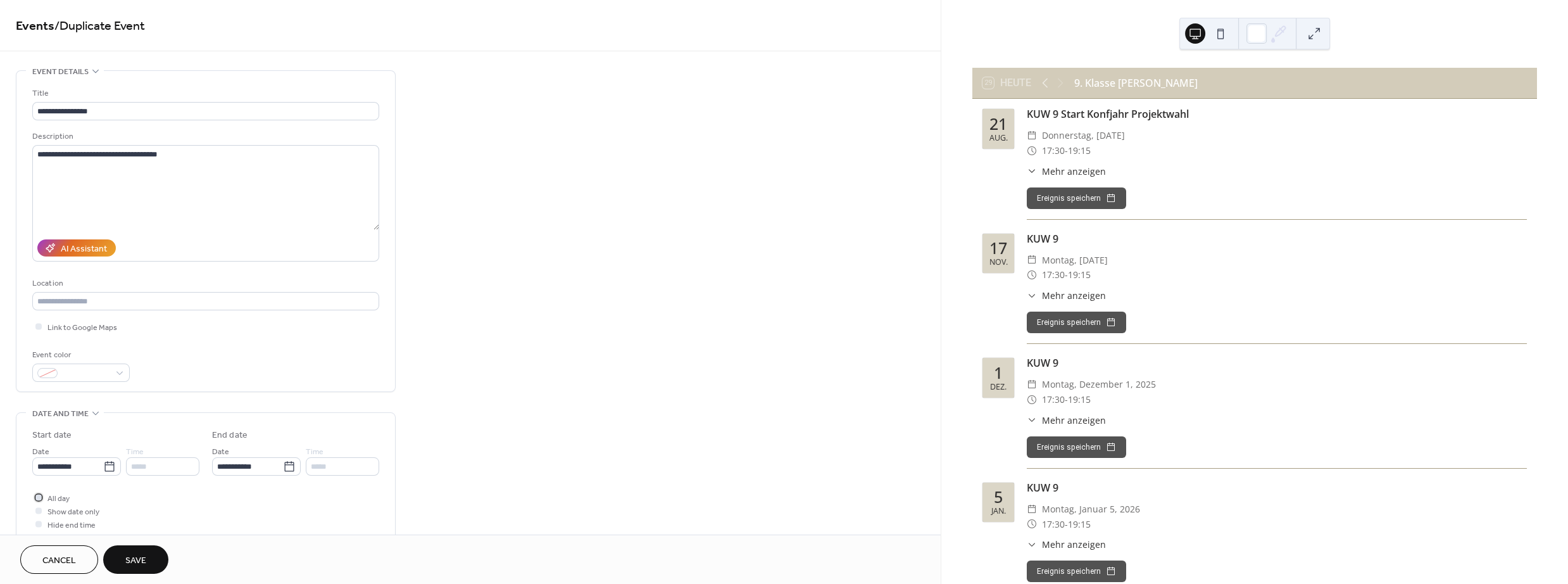 click 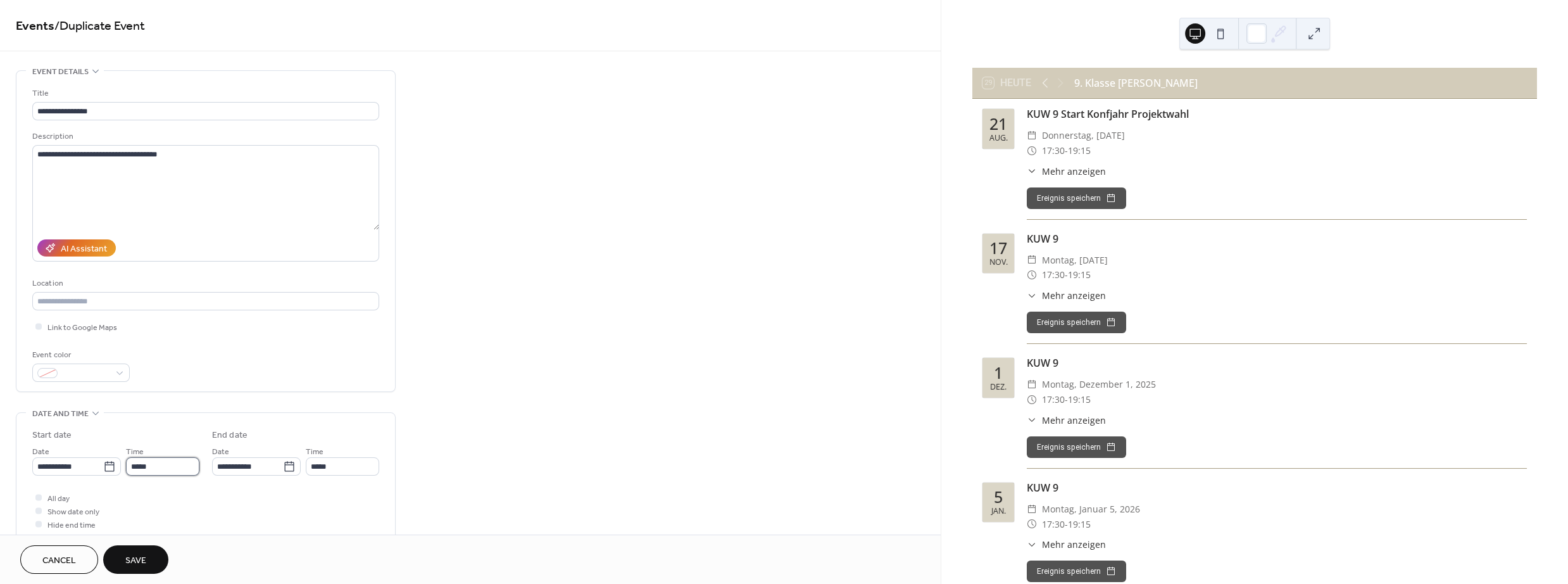 click on "*****" at bounding box center (163, 466) 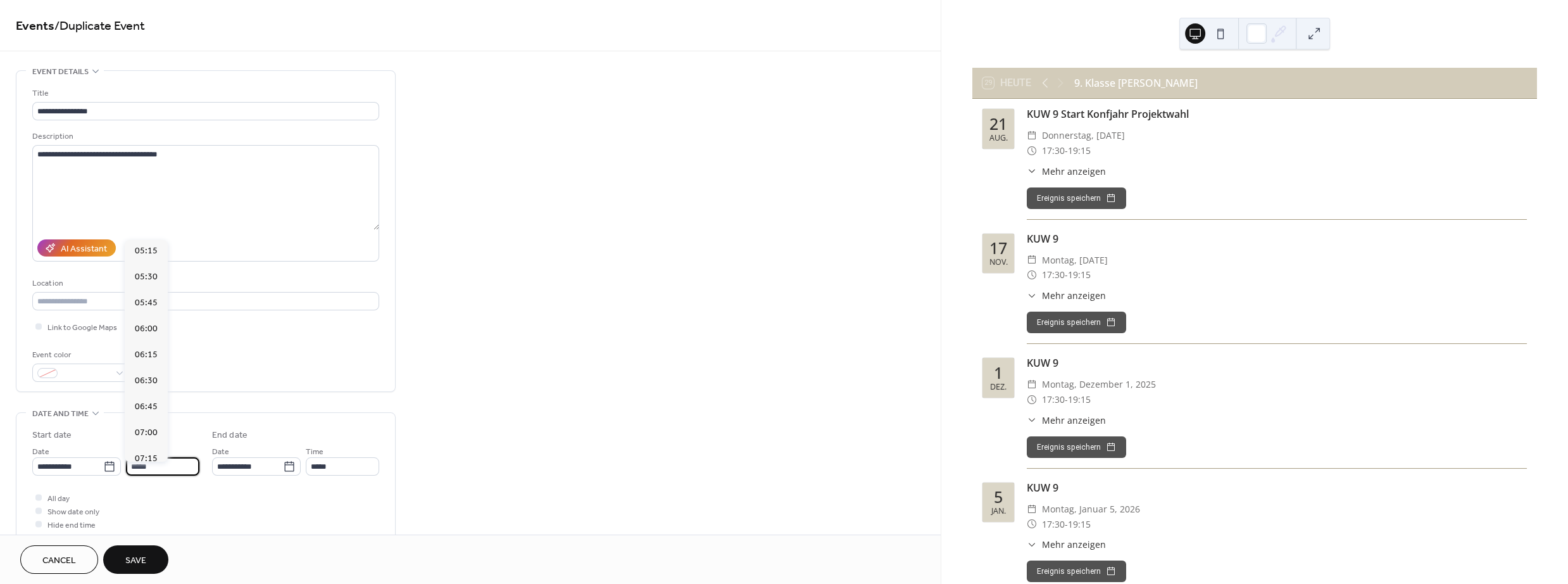 scroll, scrollTop: 851, scrollLeft: 0, axis: vertical 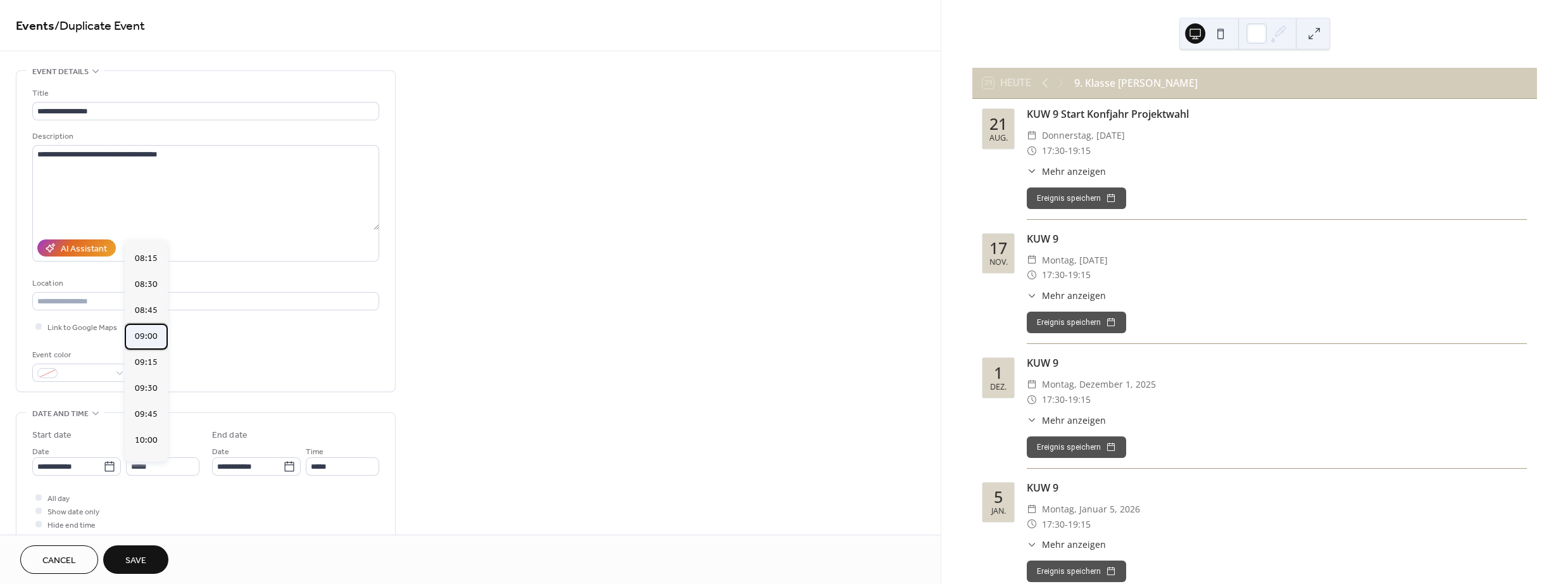 click on "09:00" at bounding box center (146, 336) 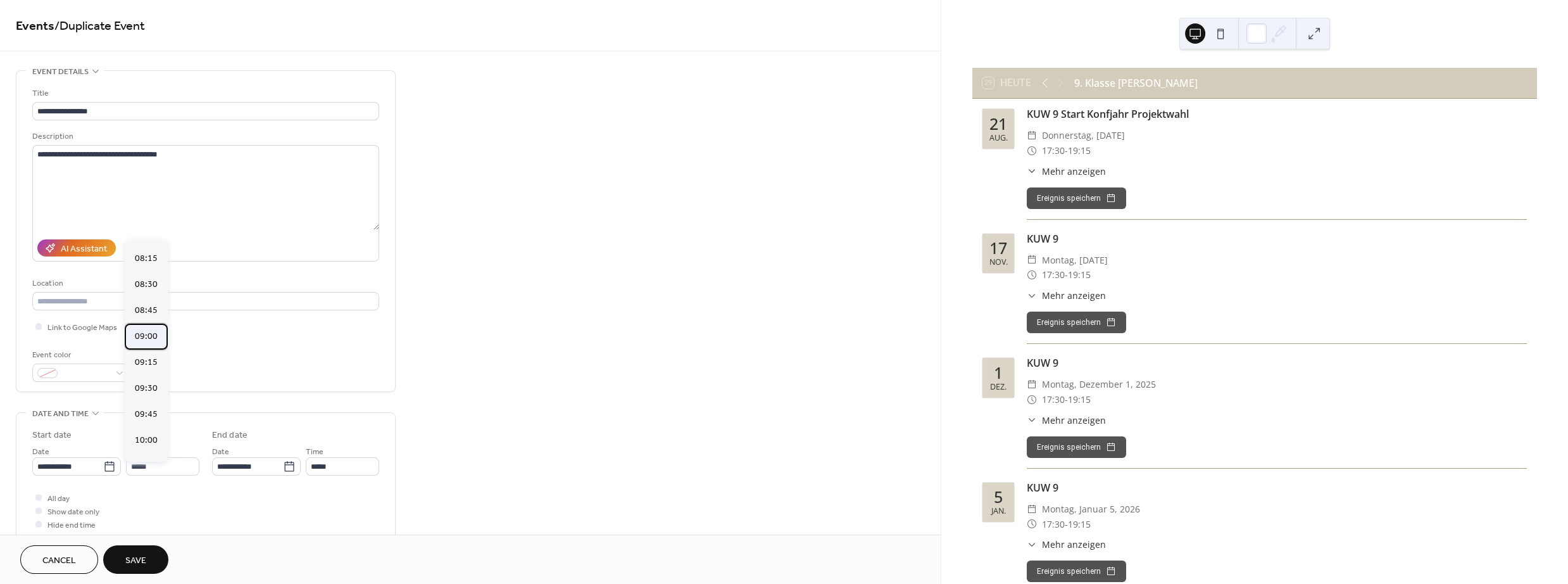 type on "*****" 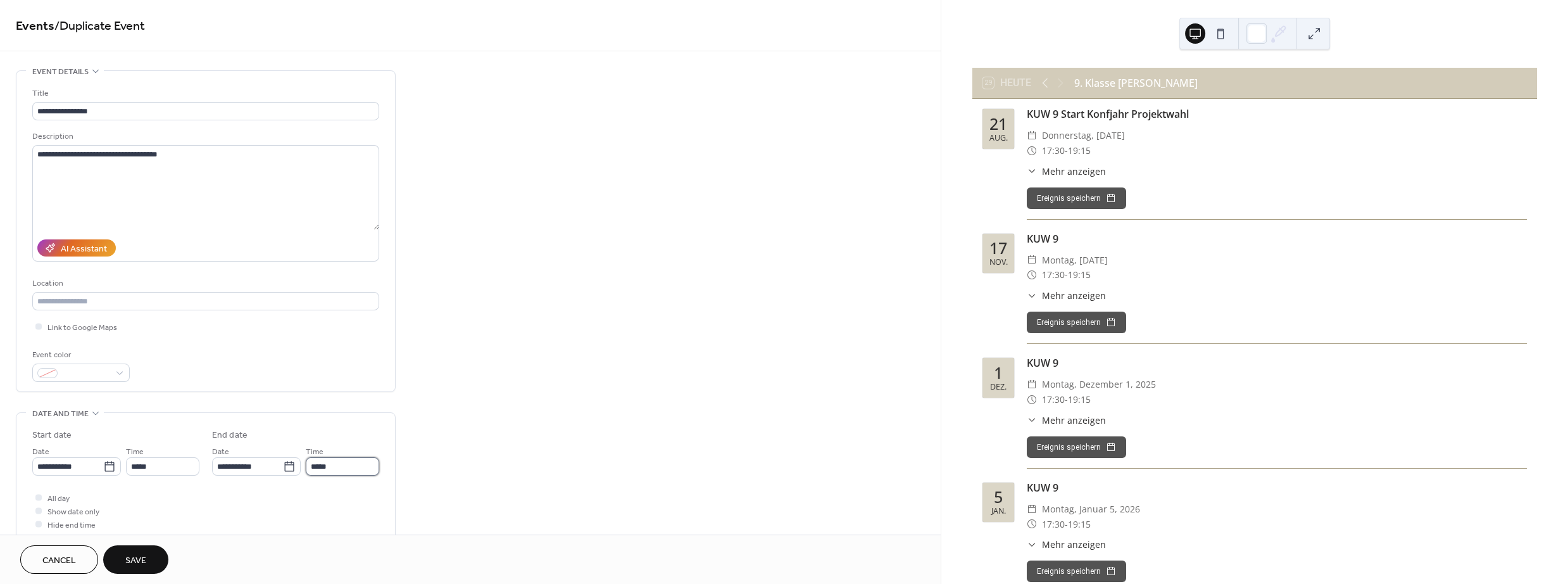 click on "*****" at bounding box center [342, 466] 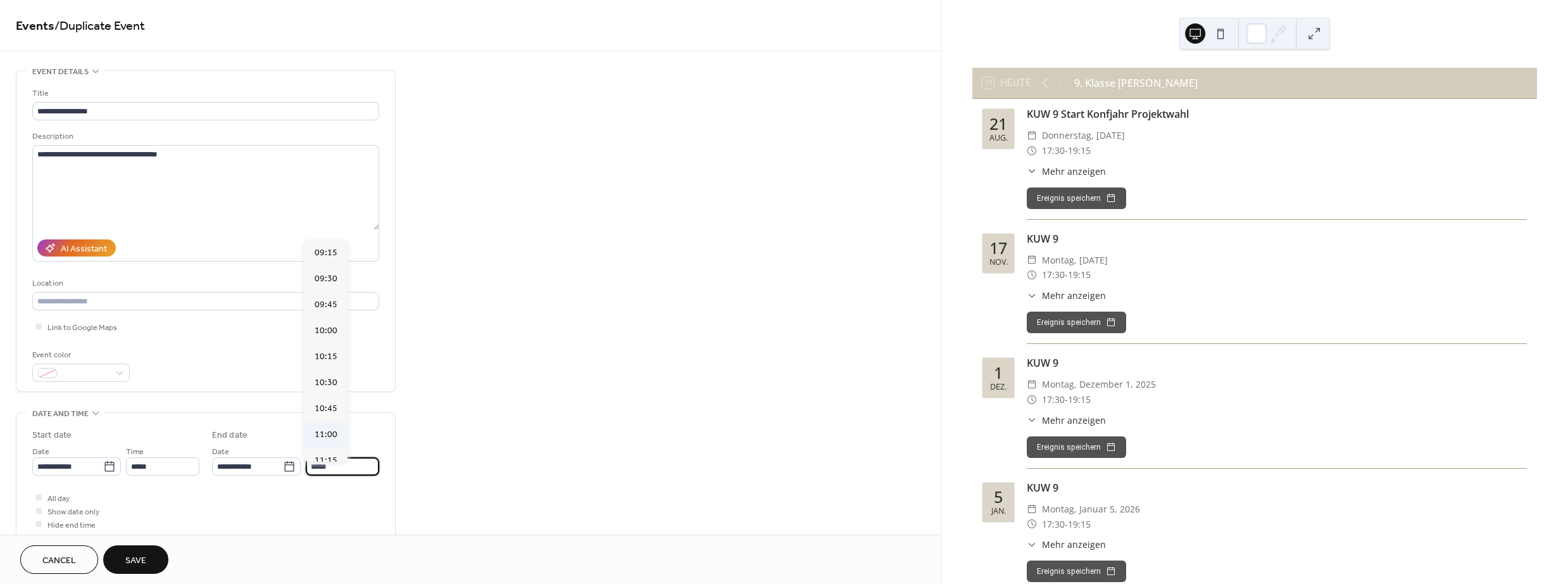scroll, scrollTop: 182, scrollLeft: 0, axis: vertical 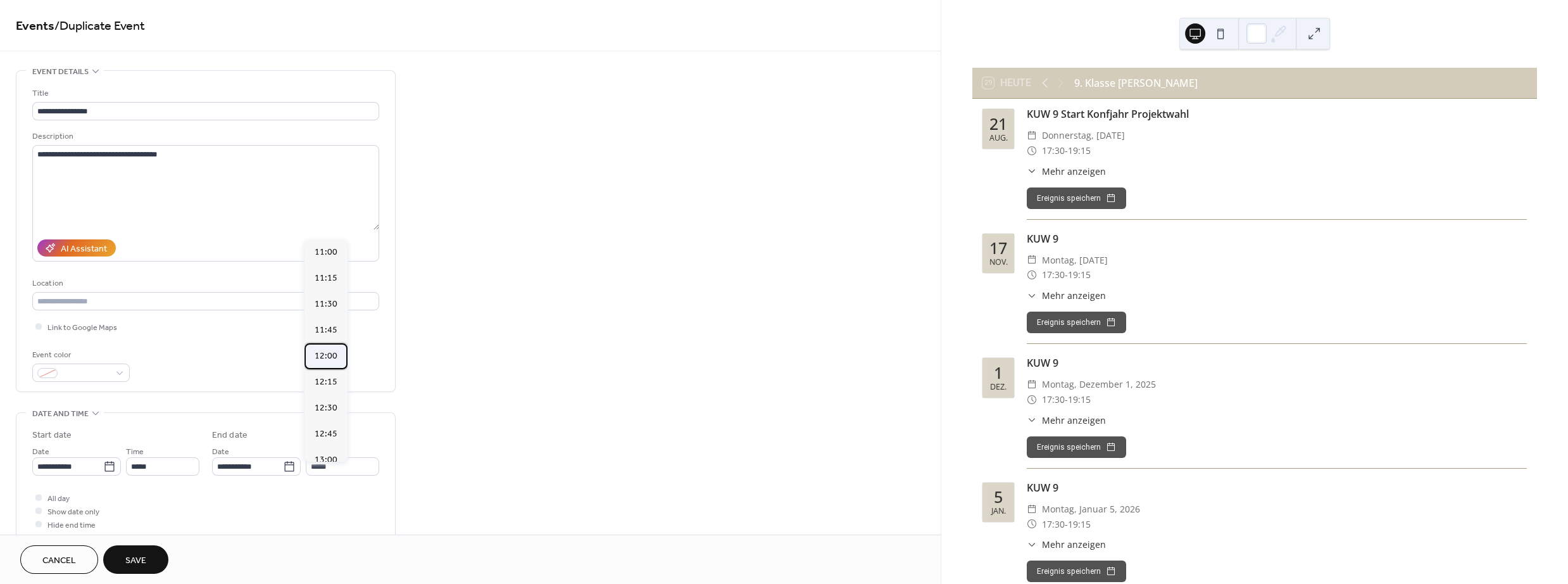 click on "12:00" at bounding box center [326, 356] 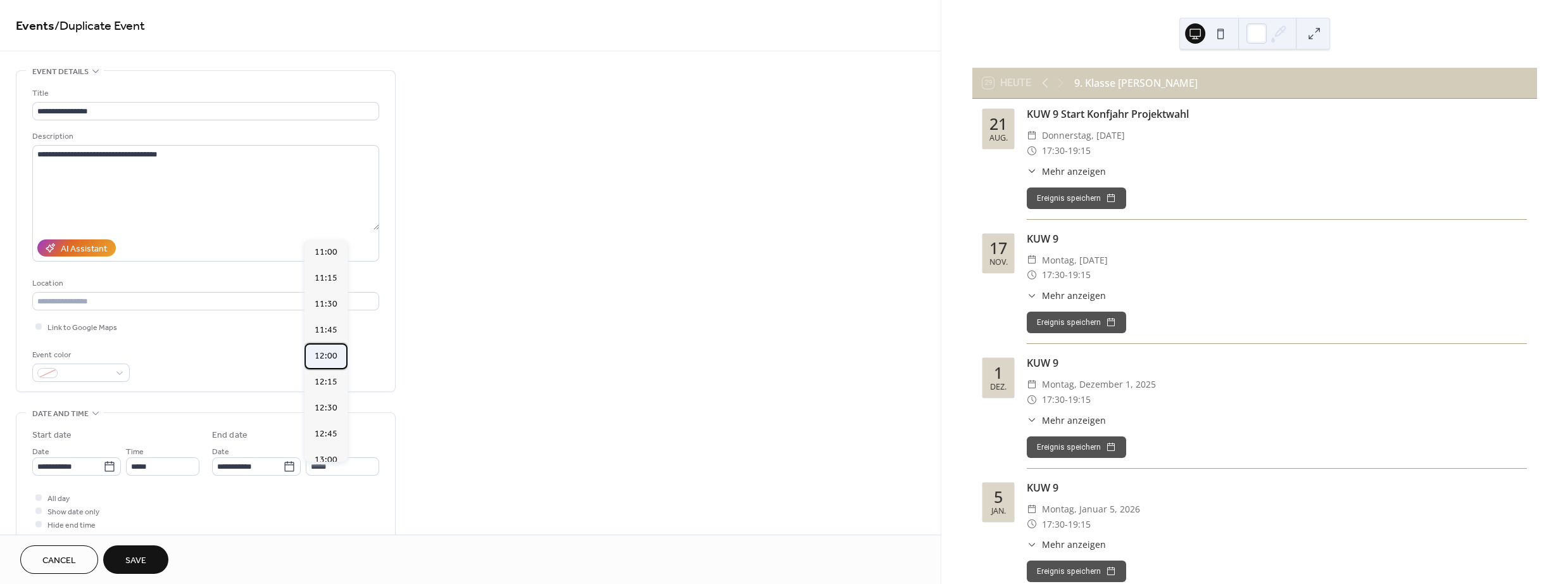 type on "*****" 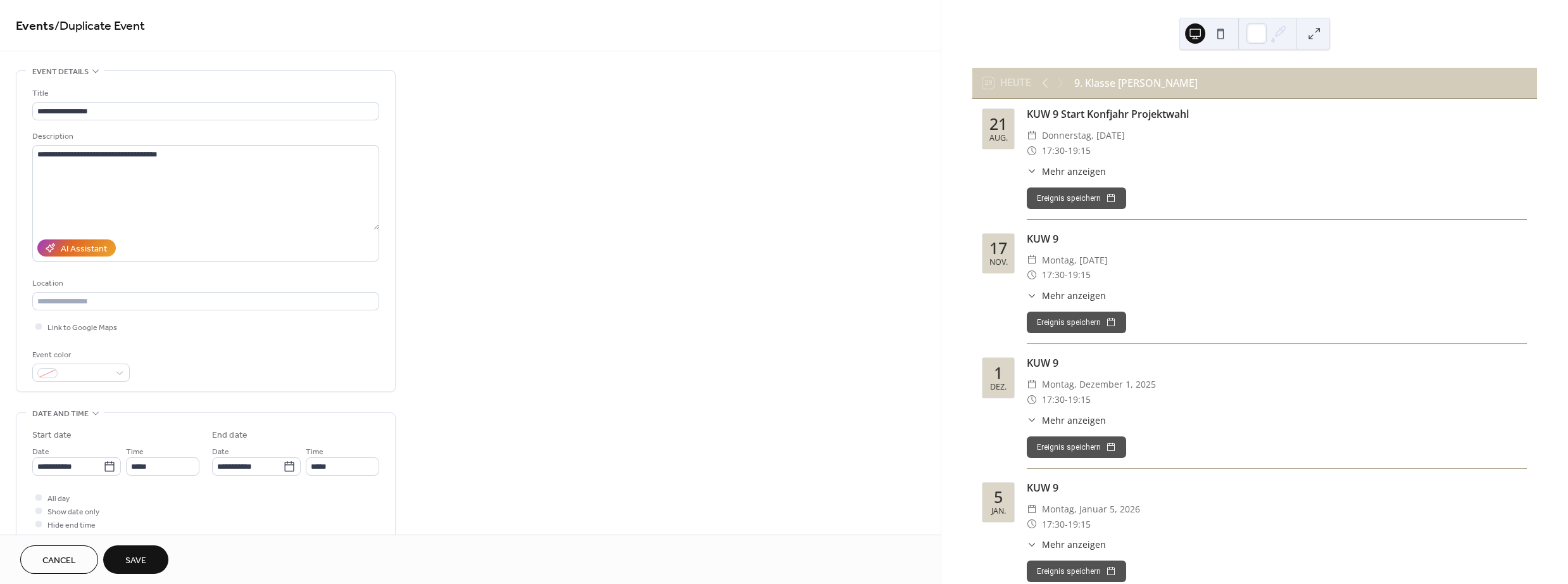click on "Save" at bounding box center [135, 561] 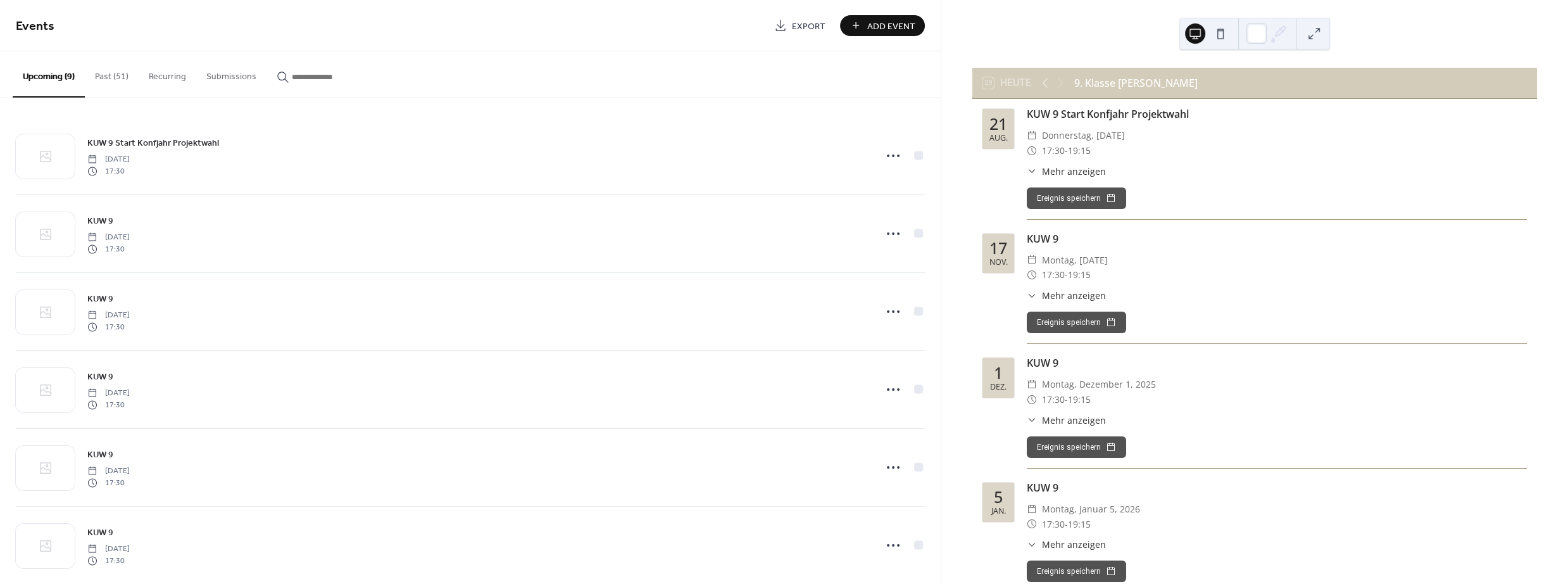 click on "Past (51)" at bounding box center [111, 73] 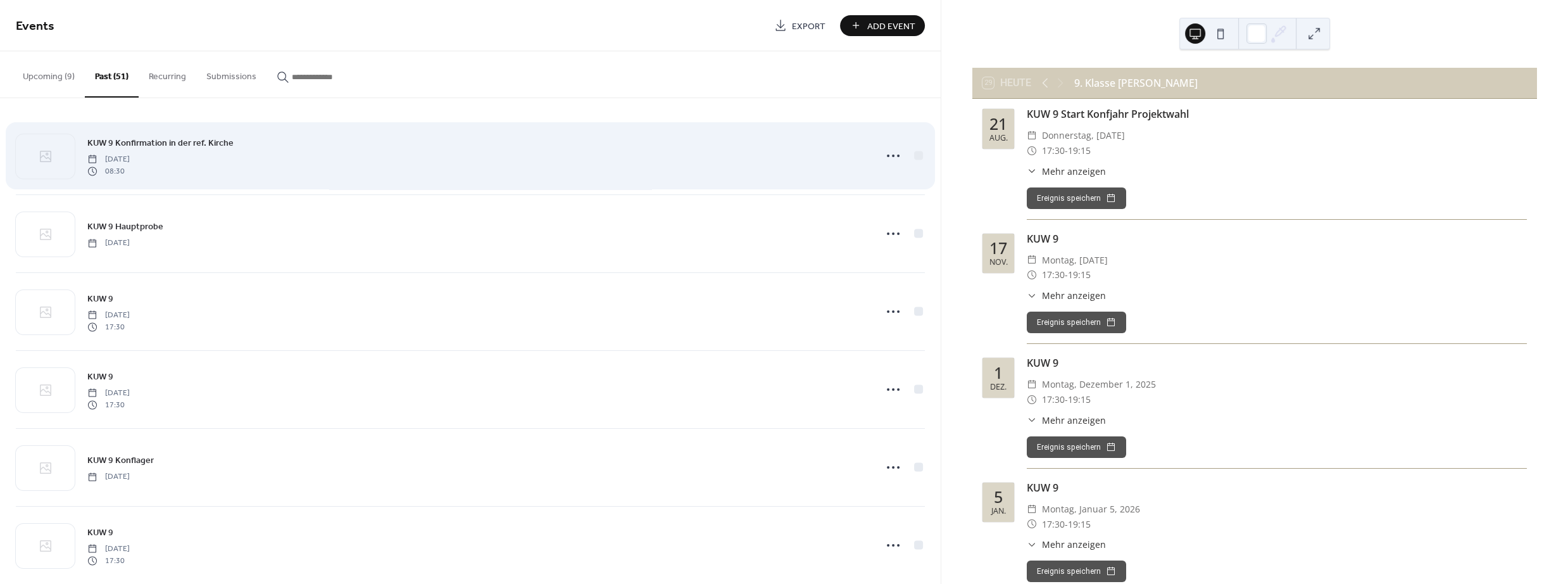 click on "KUW 9 Konfirmation in der ref. Kirche Sunday, June 8, 2025 08:30" at bounding box center (477, 156) 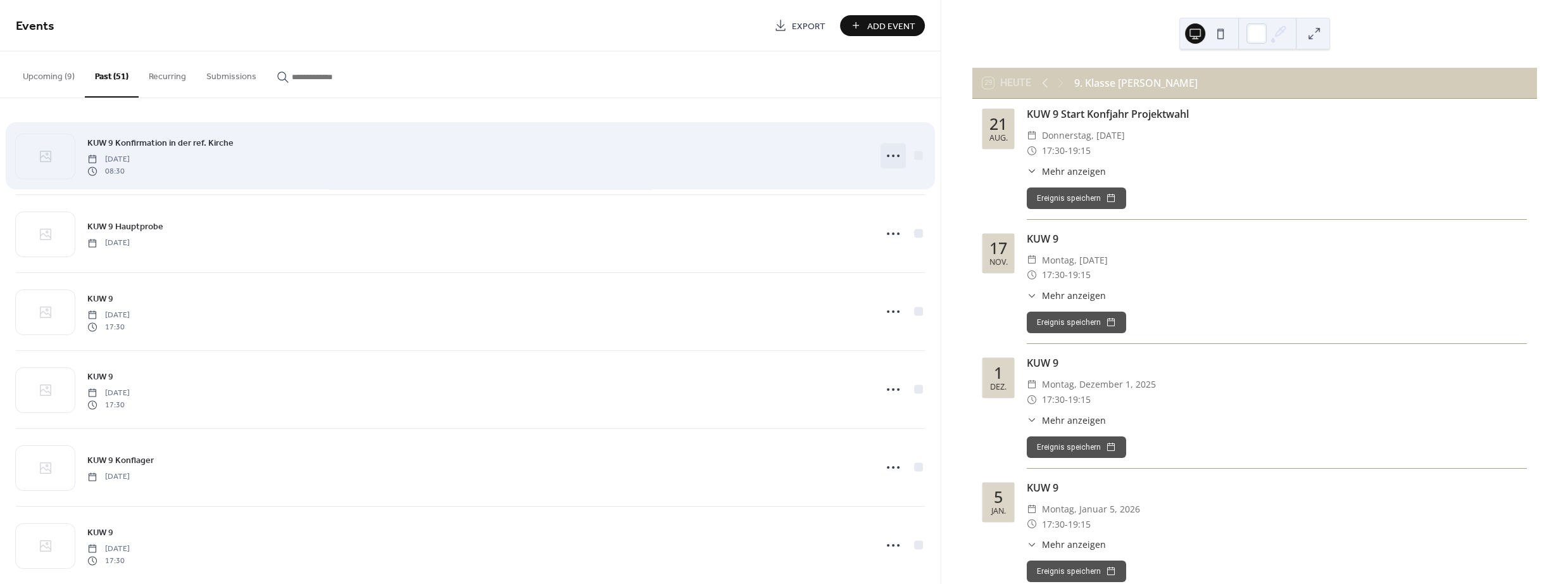 click 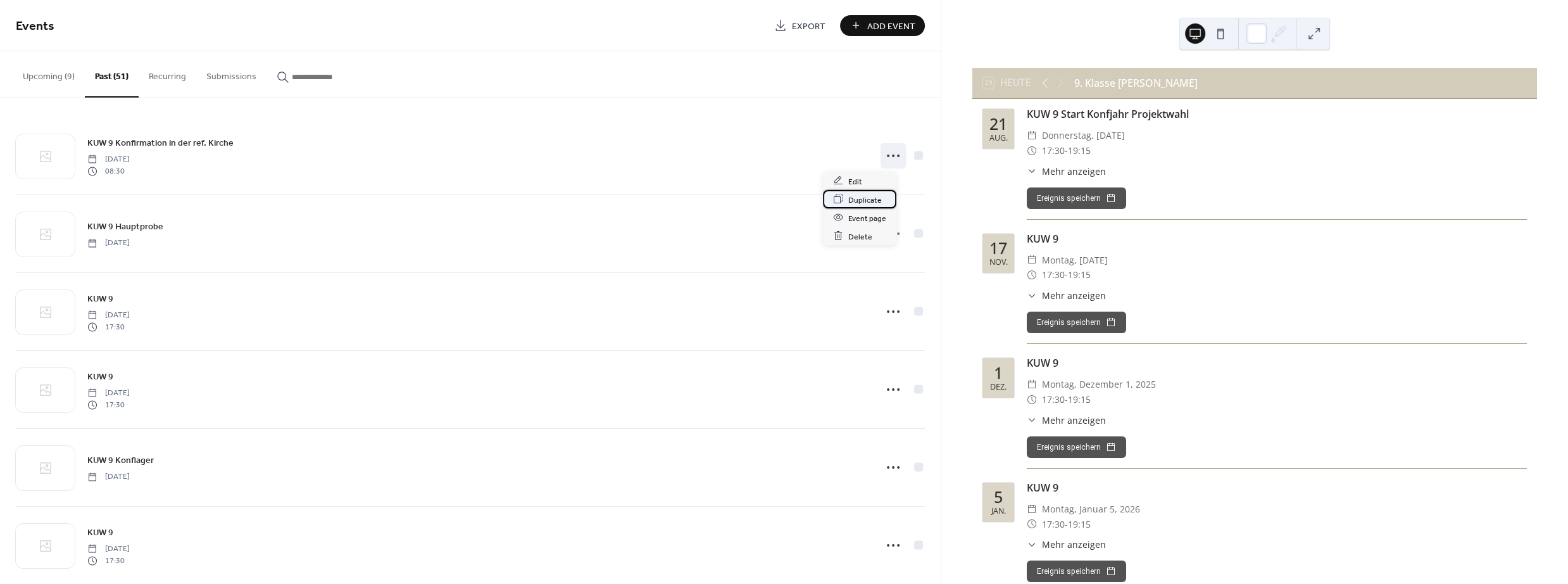 click on "Duplicate" at bounding box center [865, 200] 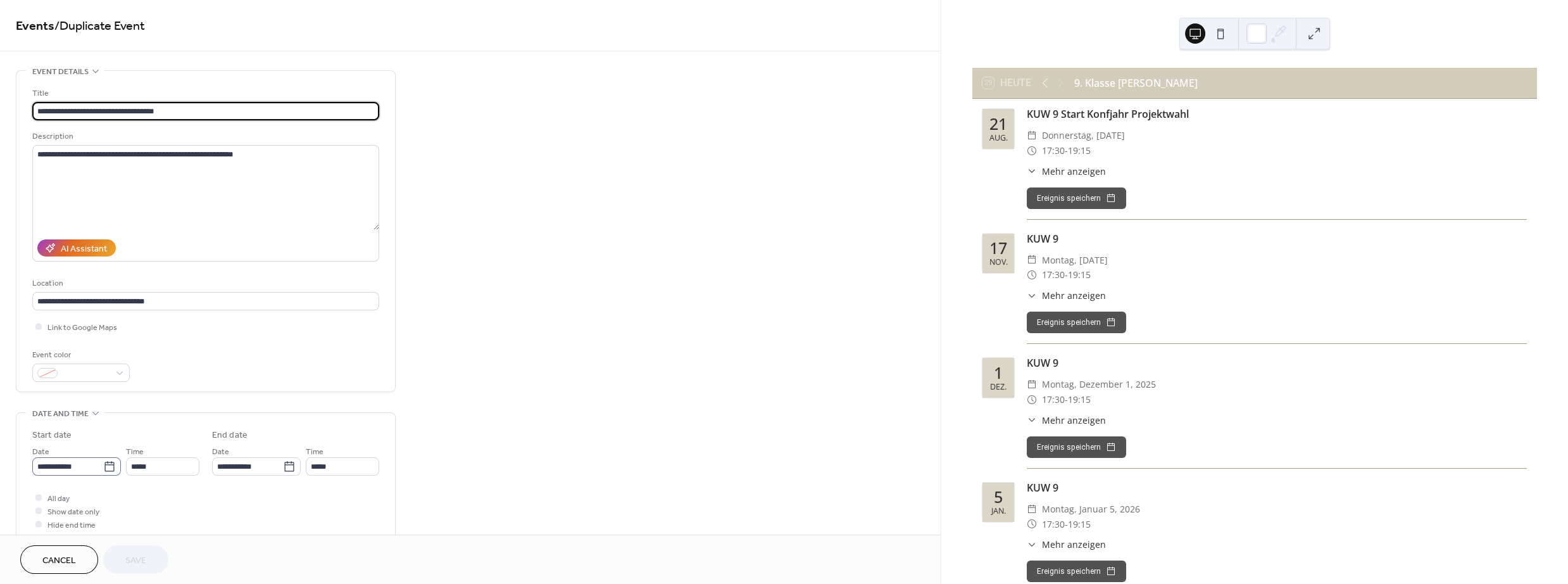 click 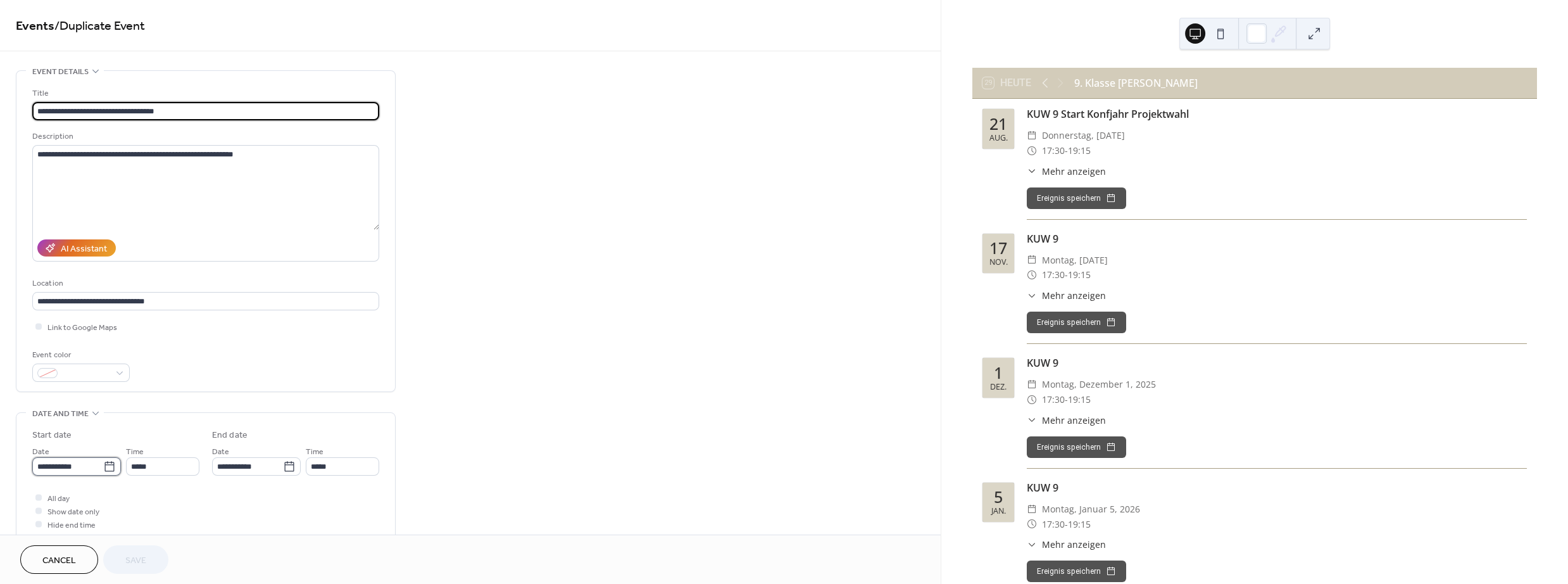 click on "**********" at bounding box center [68, 466] 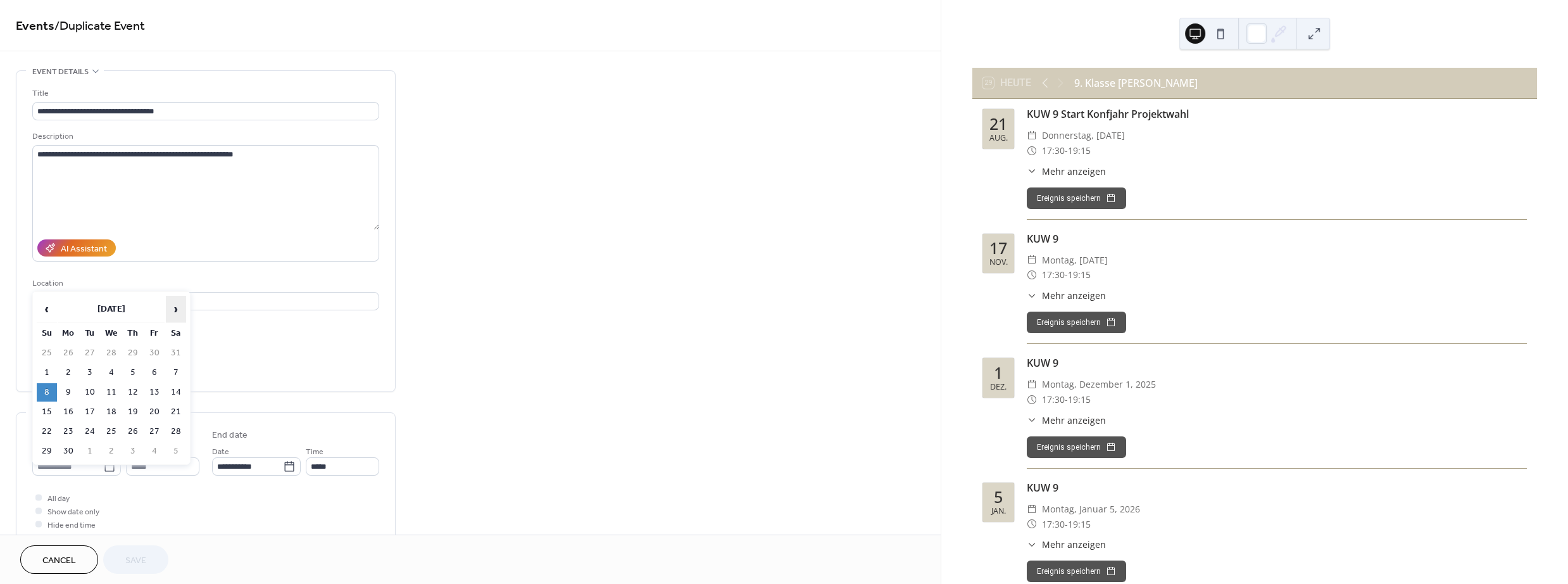 click on "›" at bounding box center (176, 309) 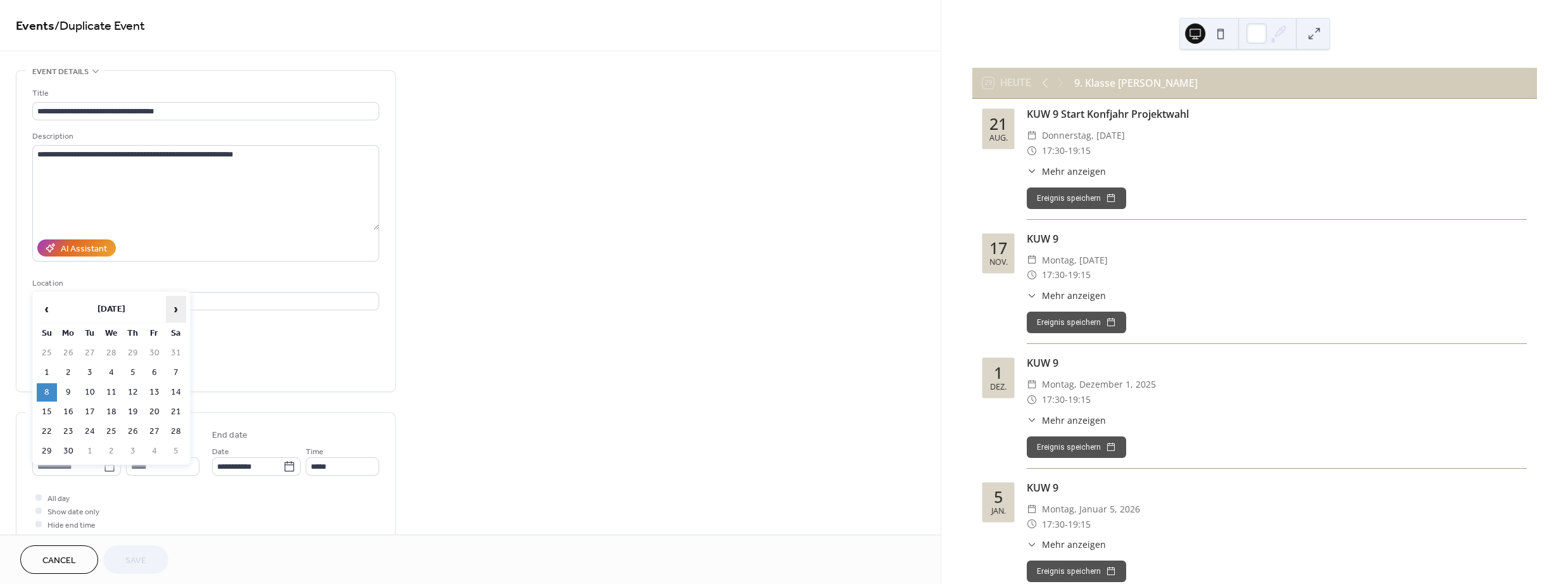 click on "›" at bounding box center [176, 309] 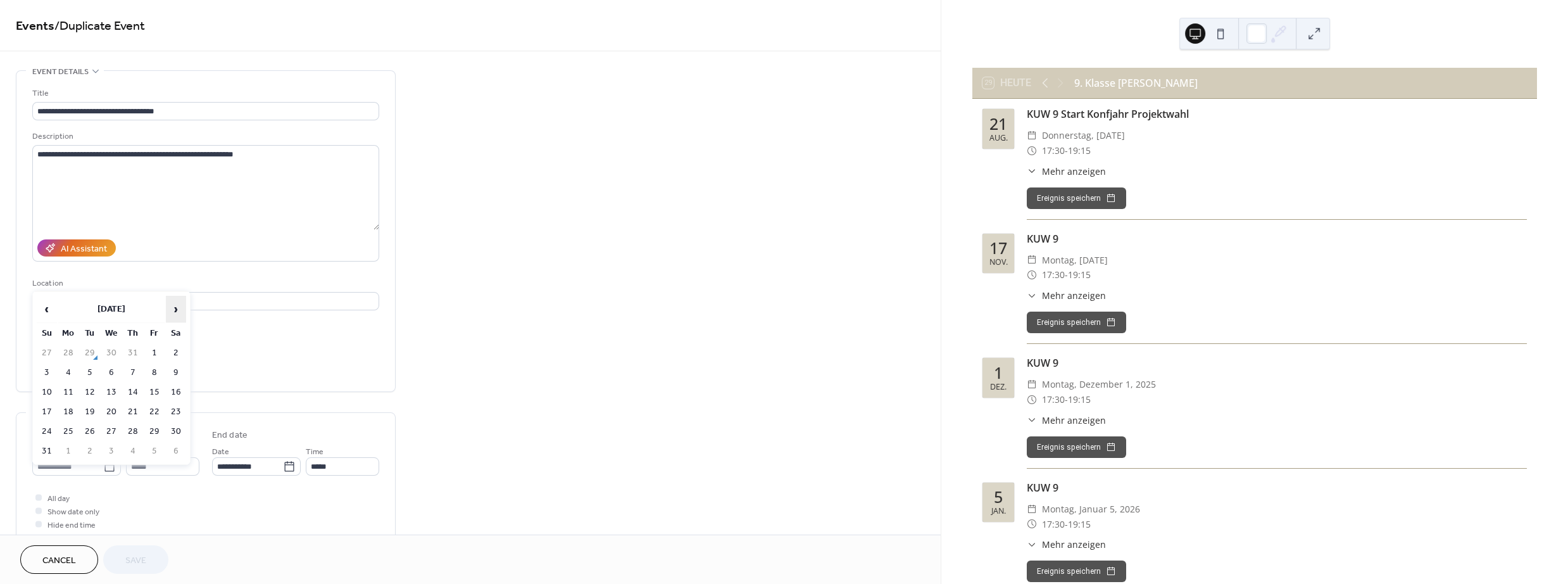 click on "›" at bounding box center [176, 309] 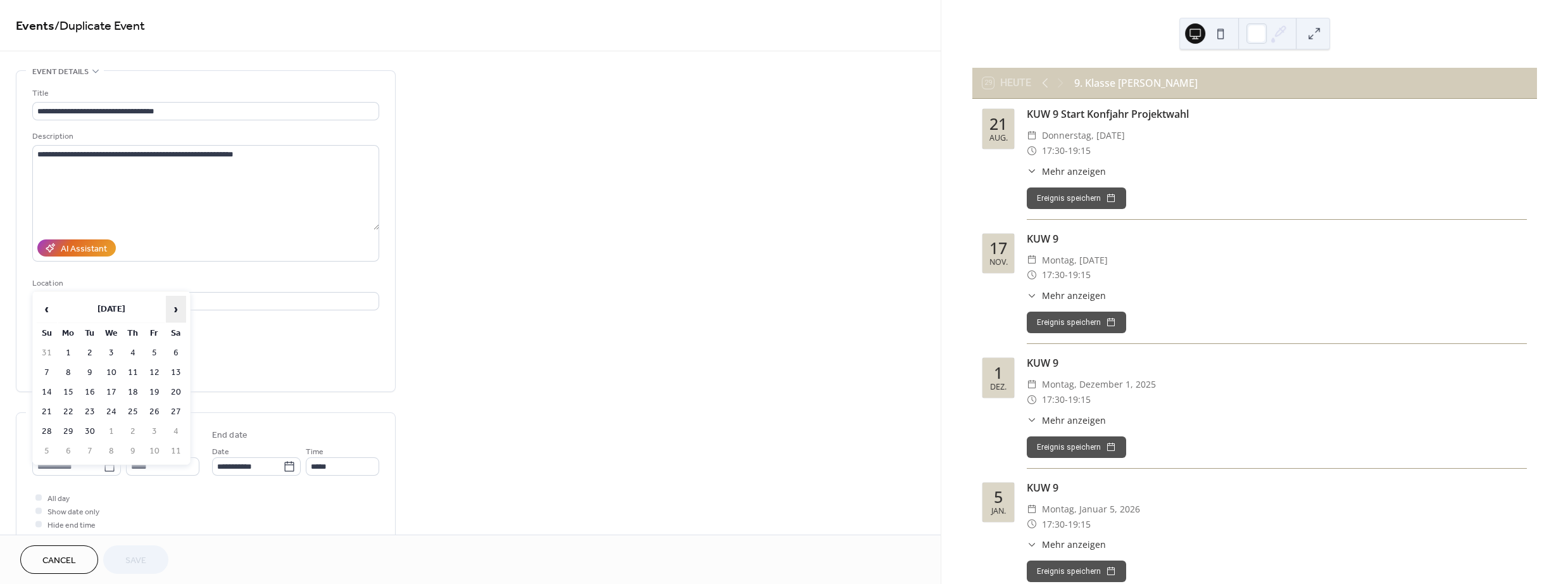 click on "›" at bounding box center (176, 309) 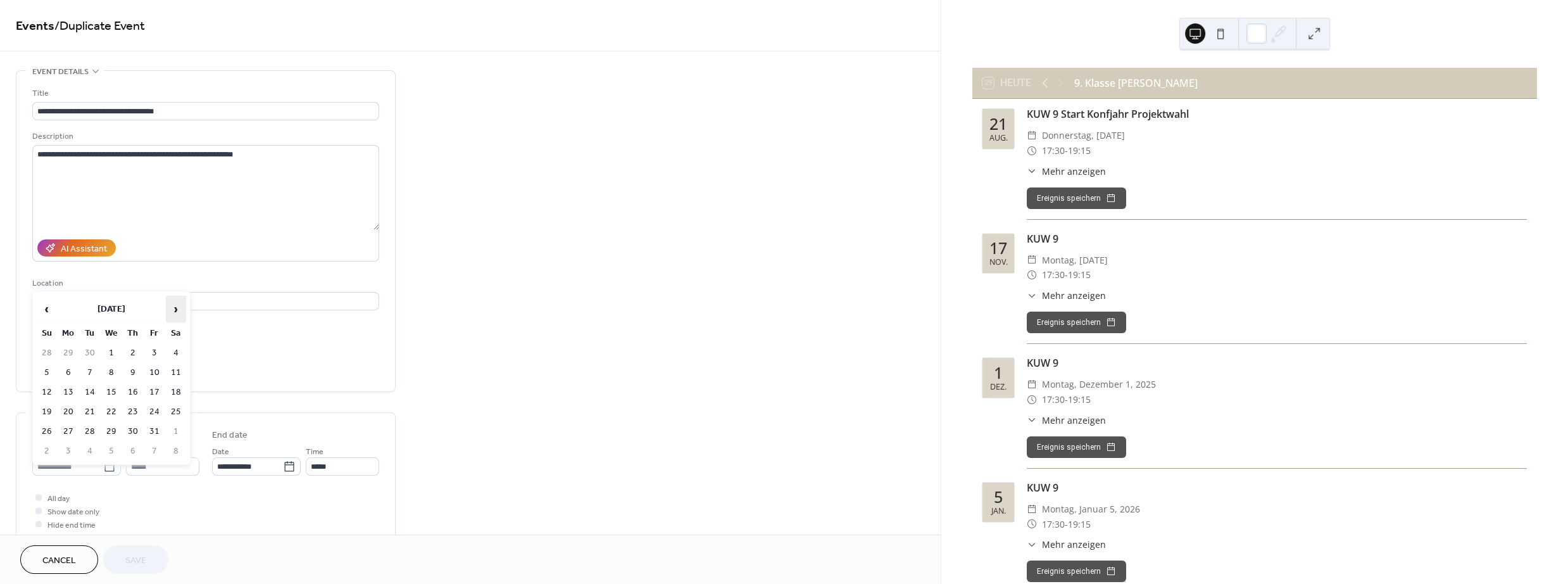click on "›" at bounding box center (176, 309) 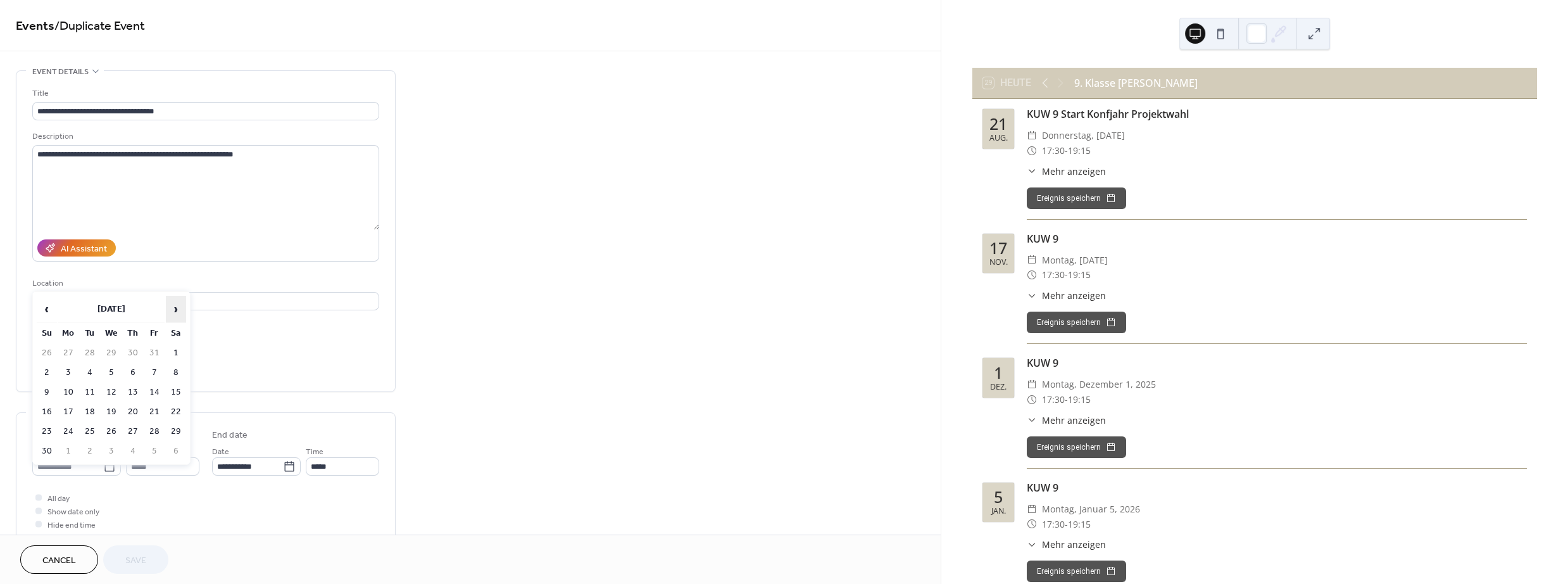 click on "›" at bounding box center [176, 309] 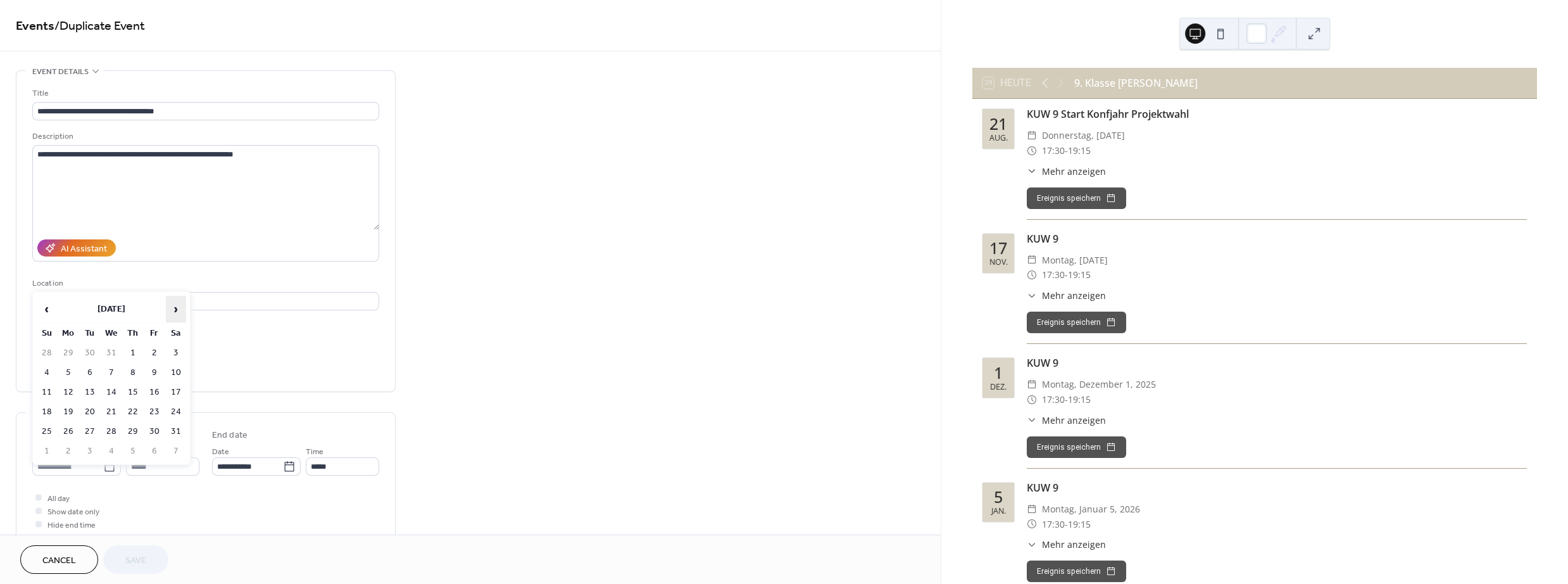 click on "›" at bounding box center [176, 309] 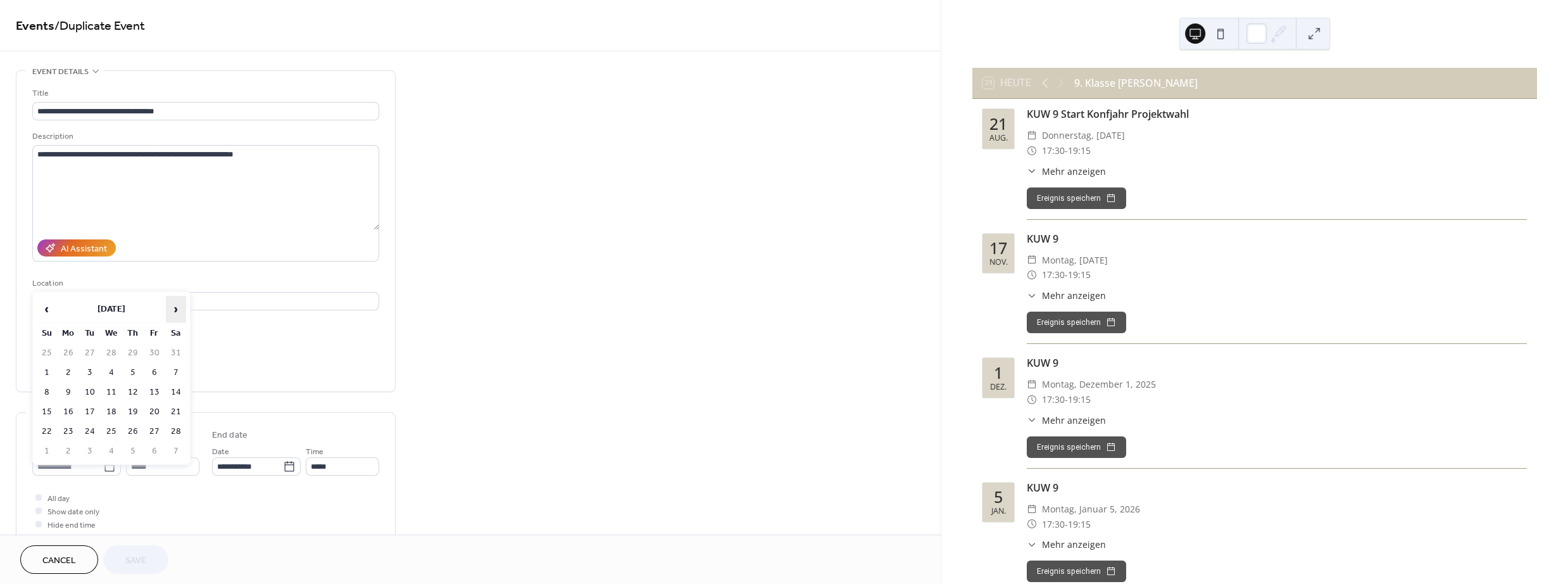 click on "›" at bounding box center (176, 309) 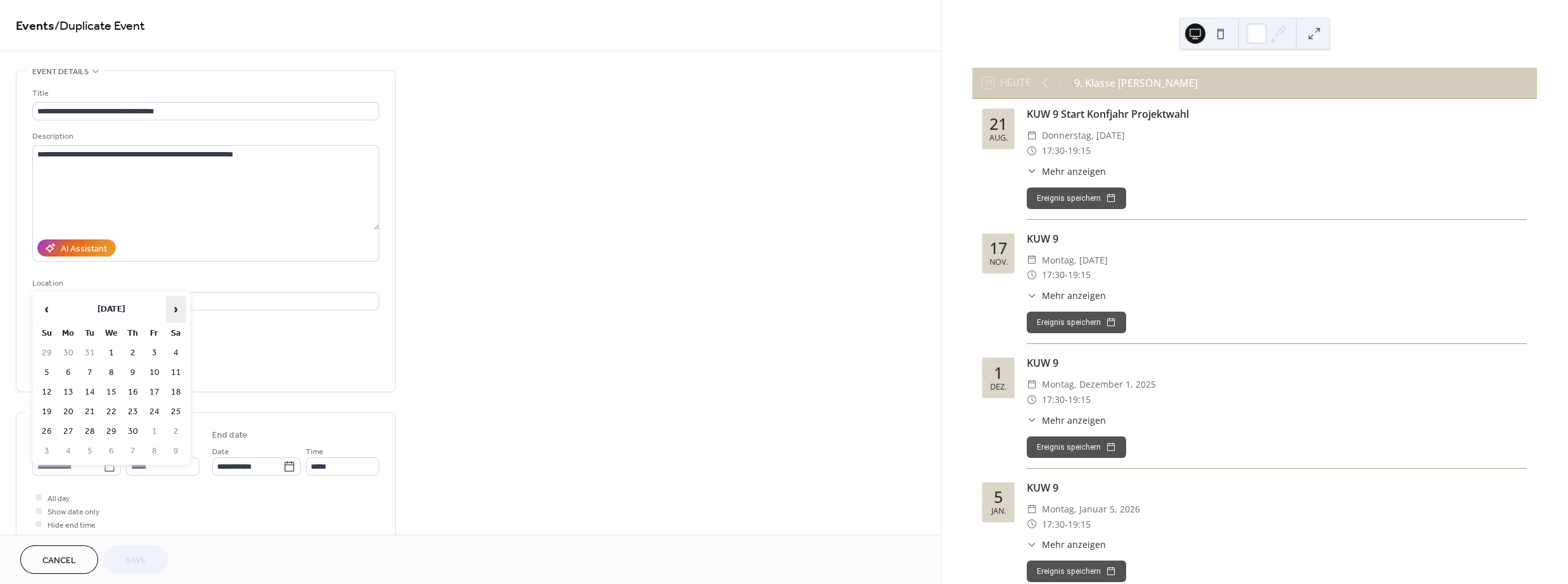 click on "›" at bounding box center (176, 309) 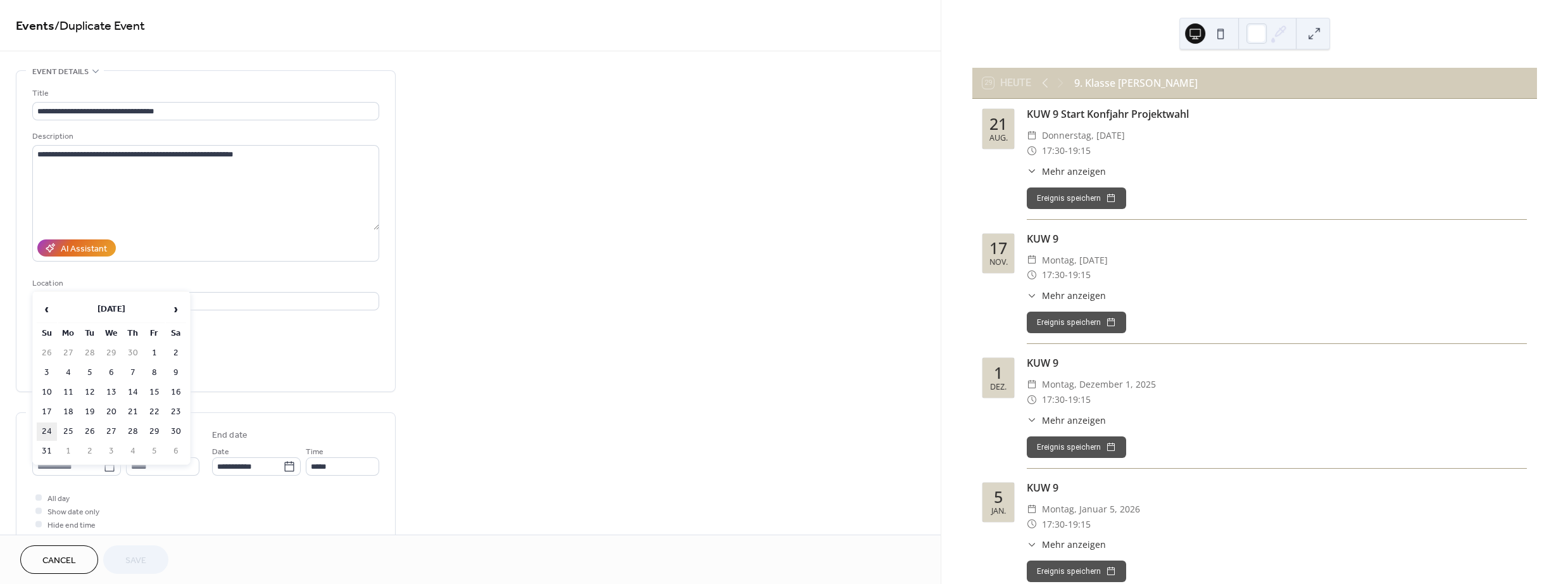 click on "24" at bounding box center [47, 431] 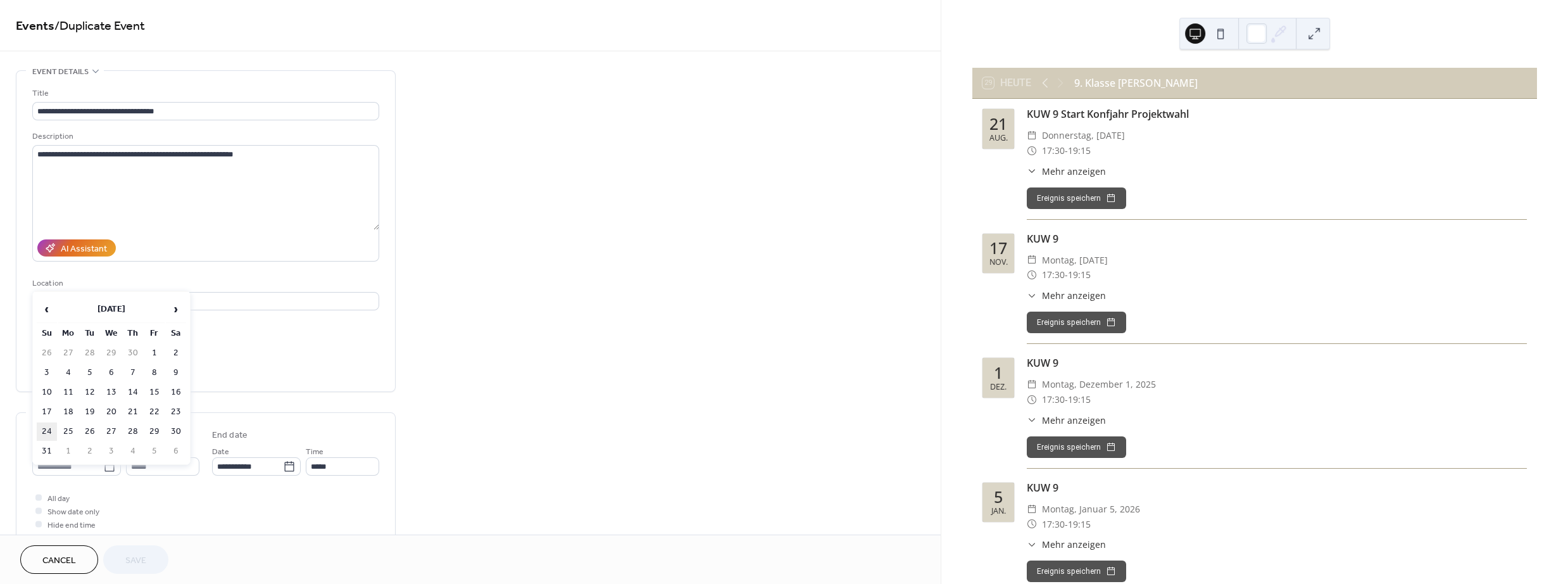 type on "**********" 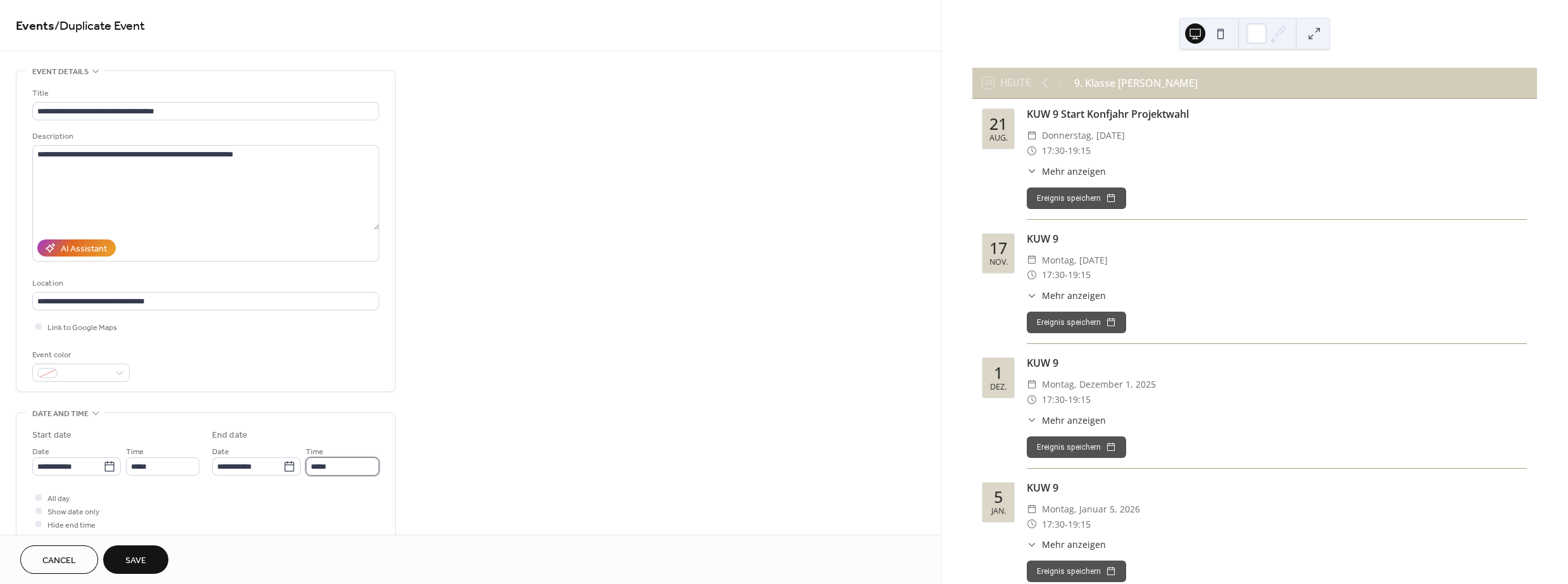 click on "*****" at bounding box center (342, 466) 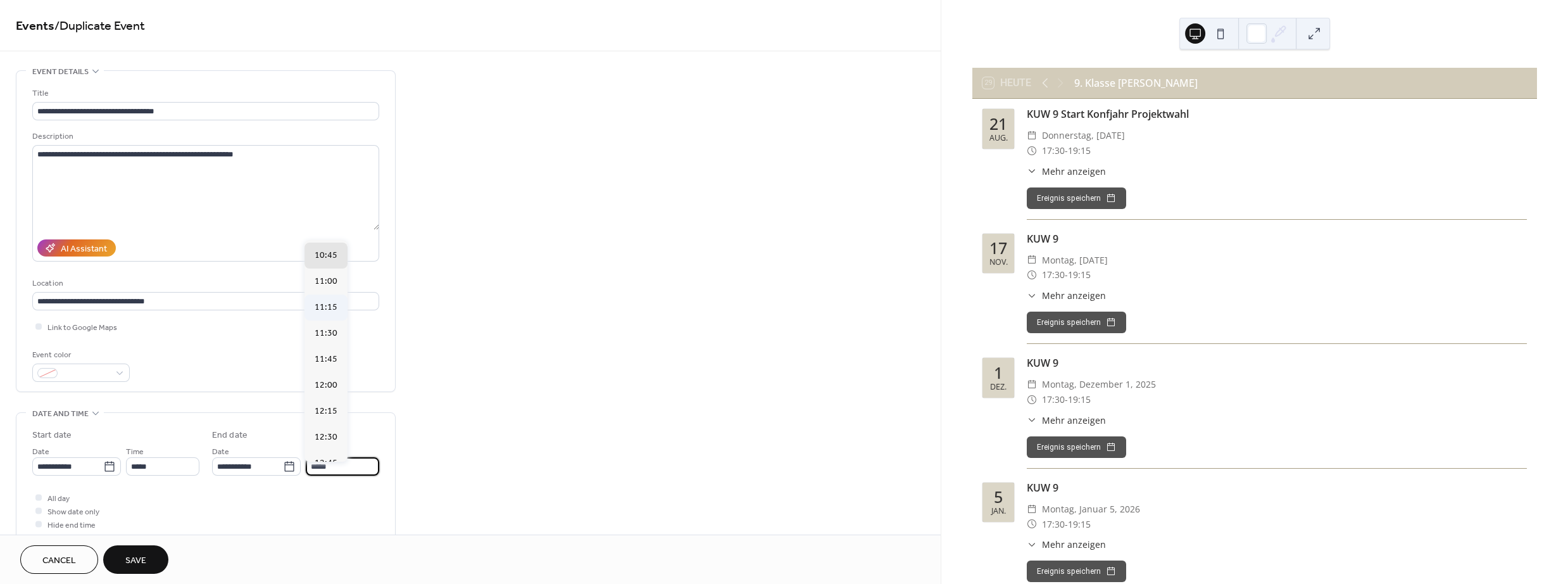 scroll, scrollTop: 144, scrollLeft: 0, axis: vertical 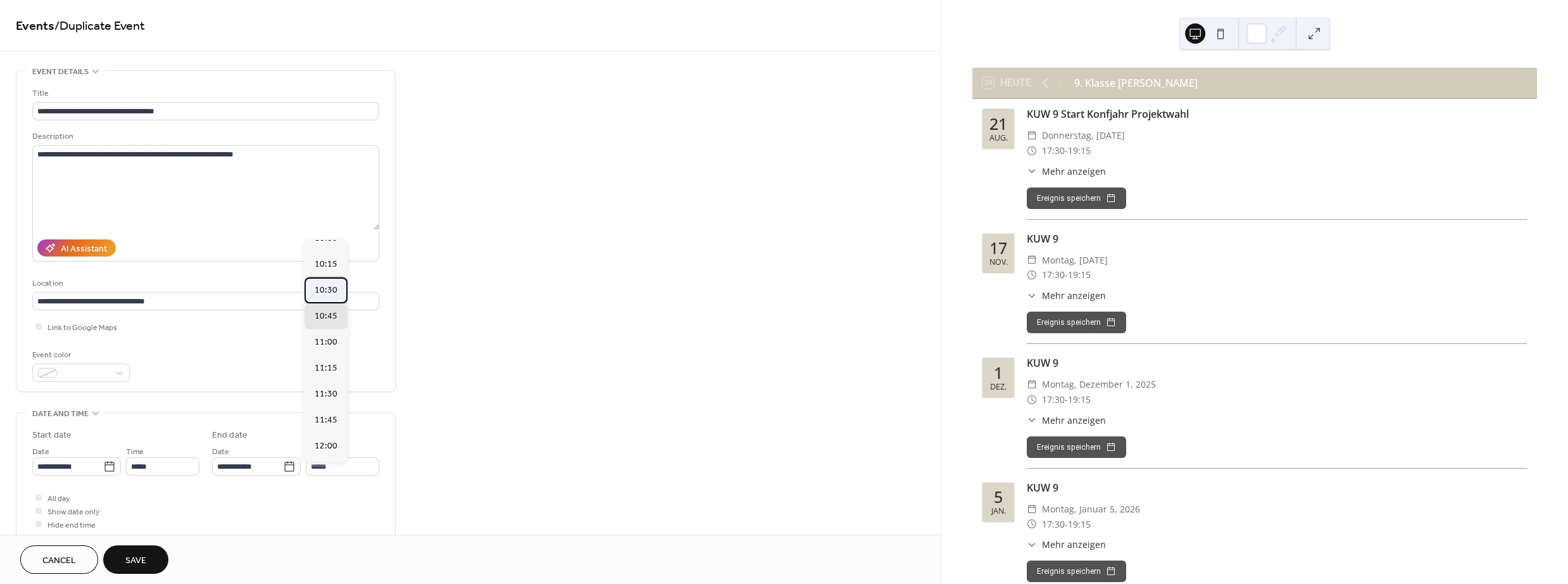 click on "10:30" at bounding box center (326, 290) 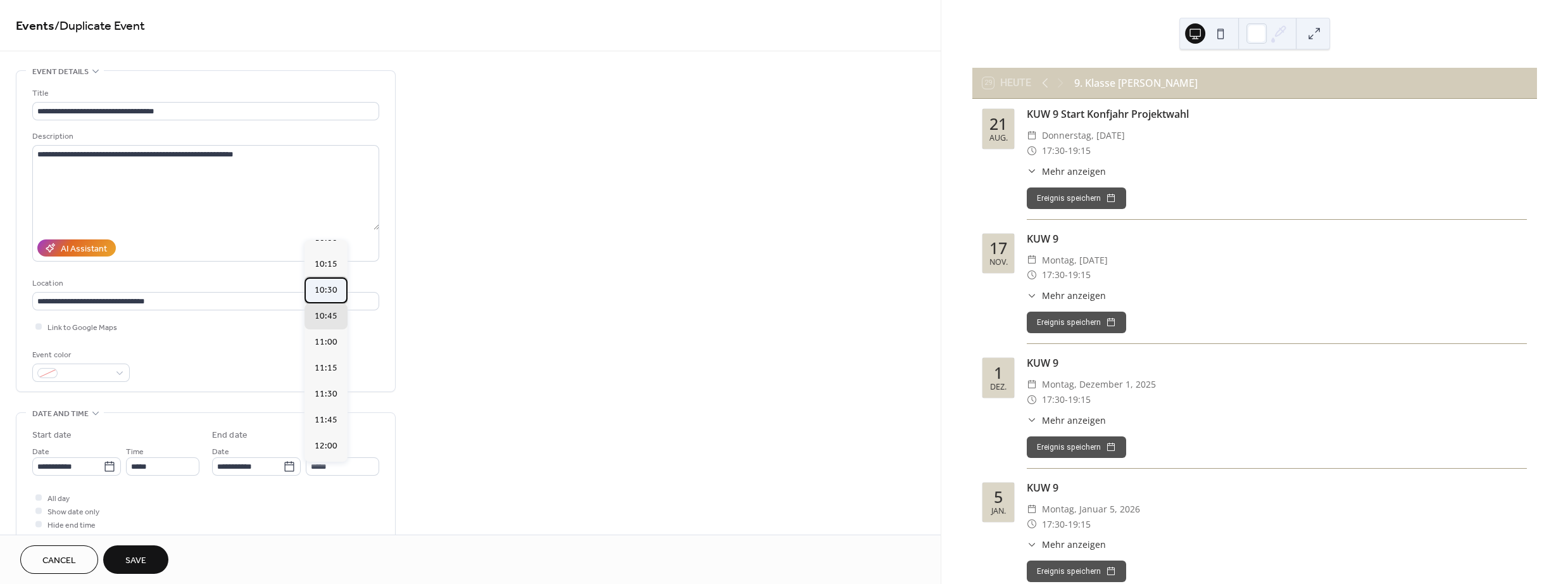 type on "*****" 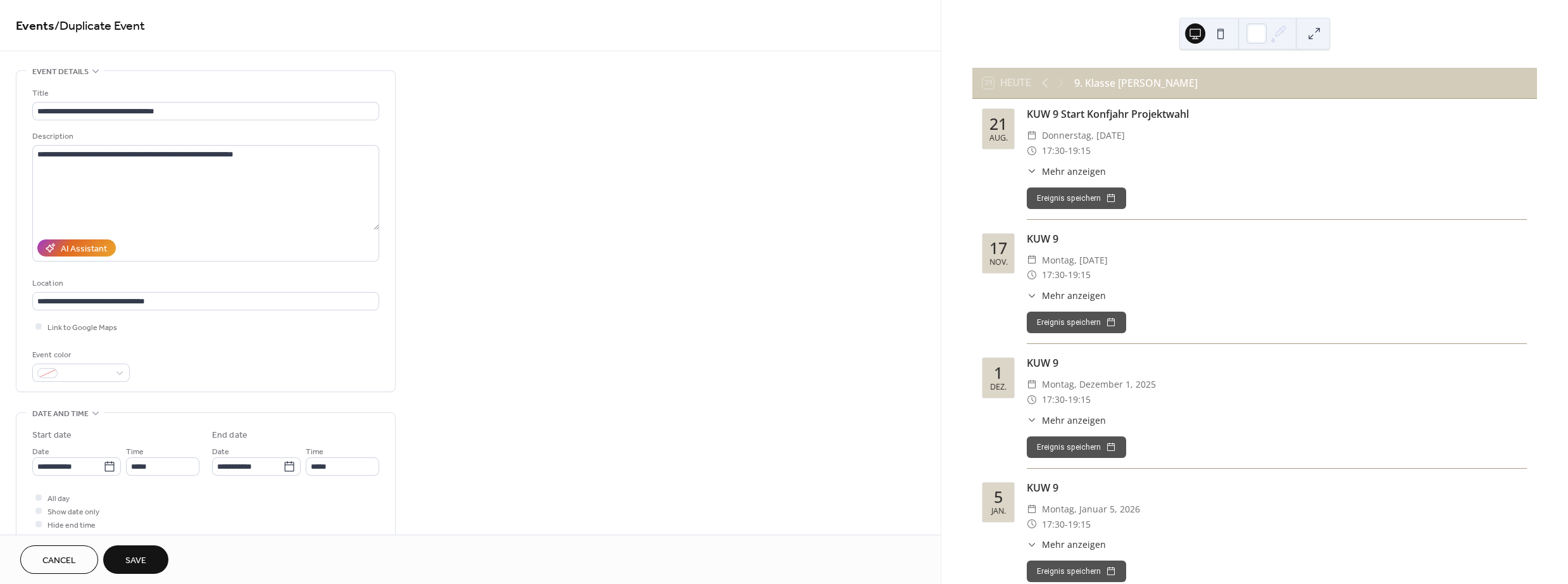 click on "Save" at bounding box center [135, 559] 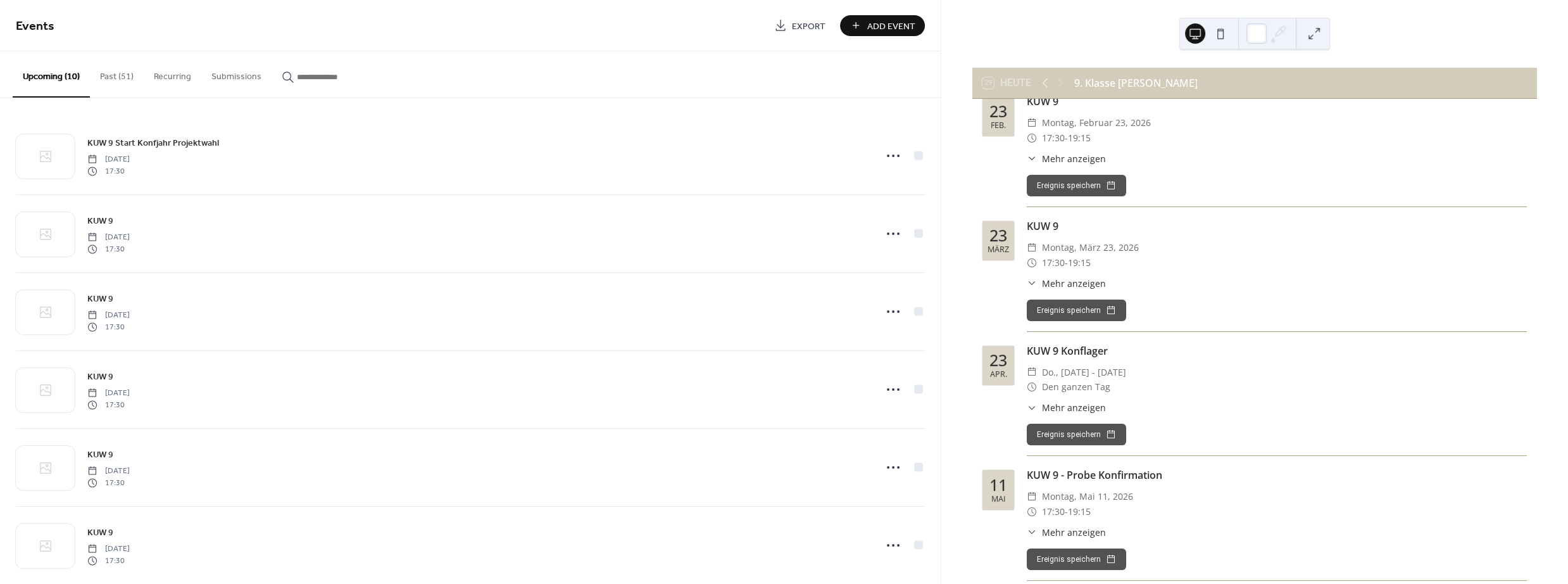scroll, scrollTop: 584, scrollLeft: 0, axis: vertical 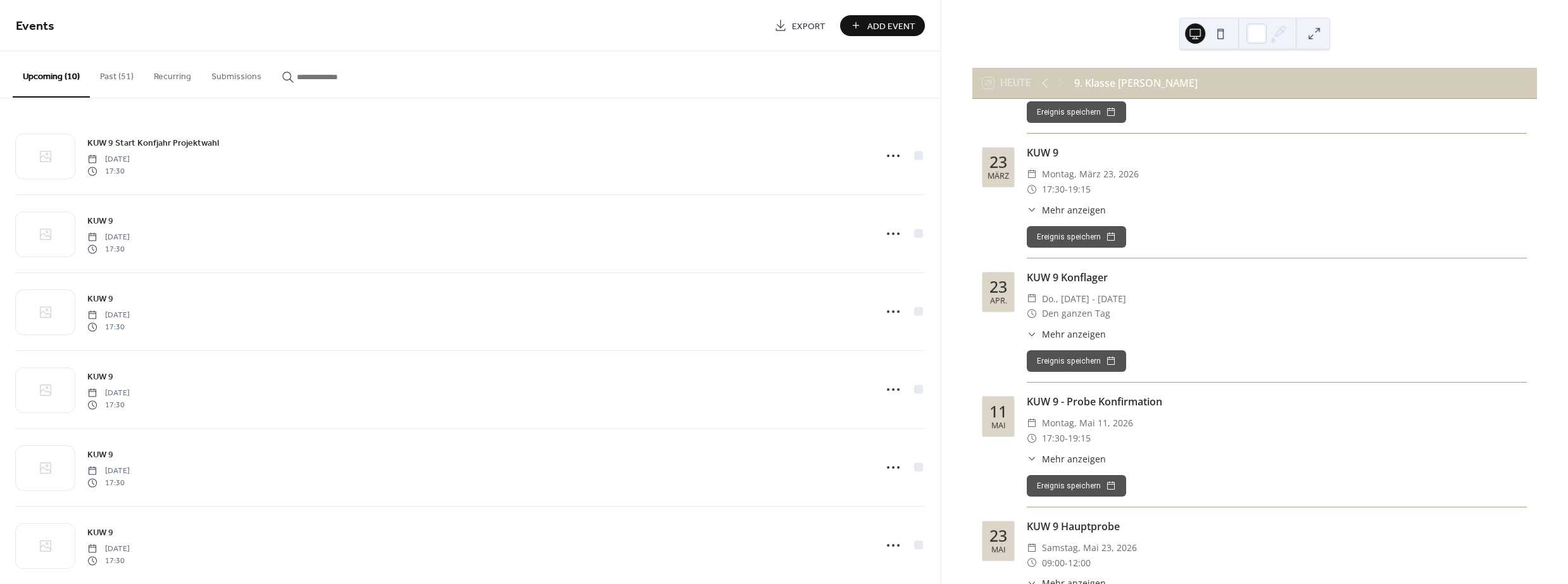 click on "Mehr anzeigen" at bounding box center (1074, 459) 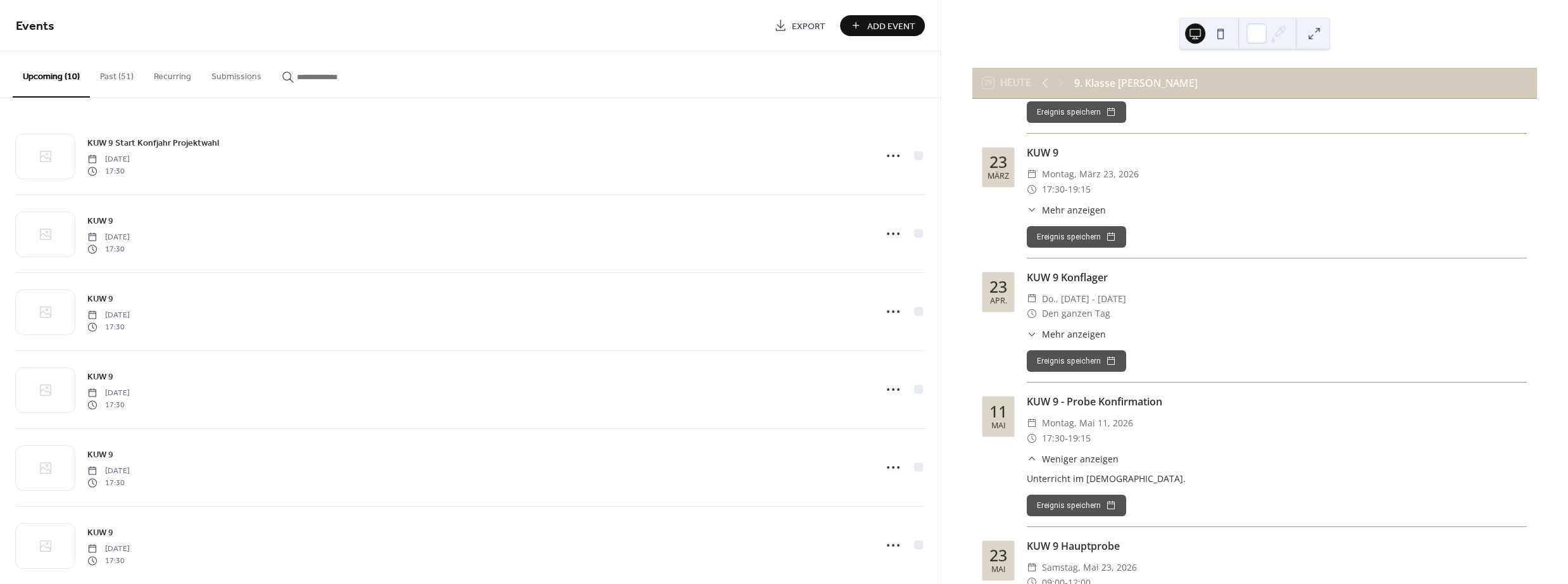 click on "Weniger anzeigen" at bounding box center [1080, 459] 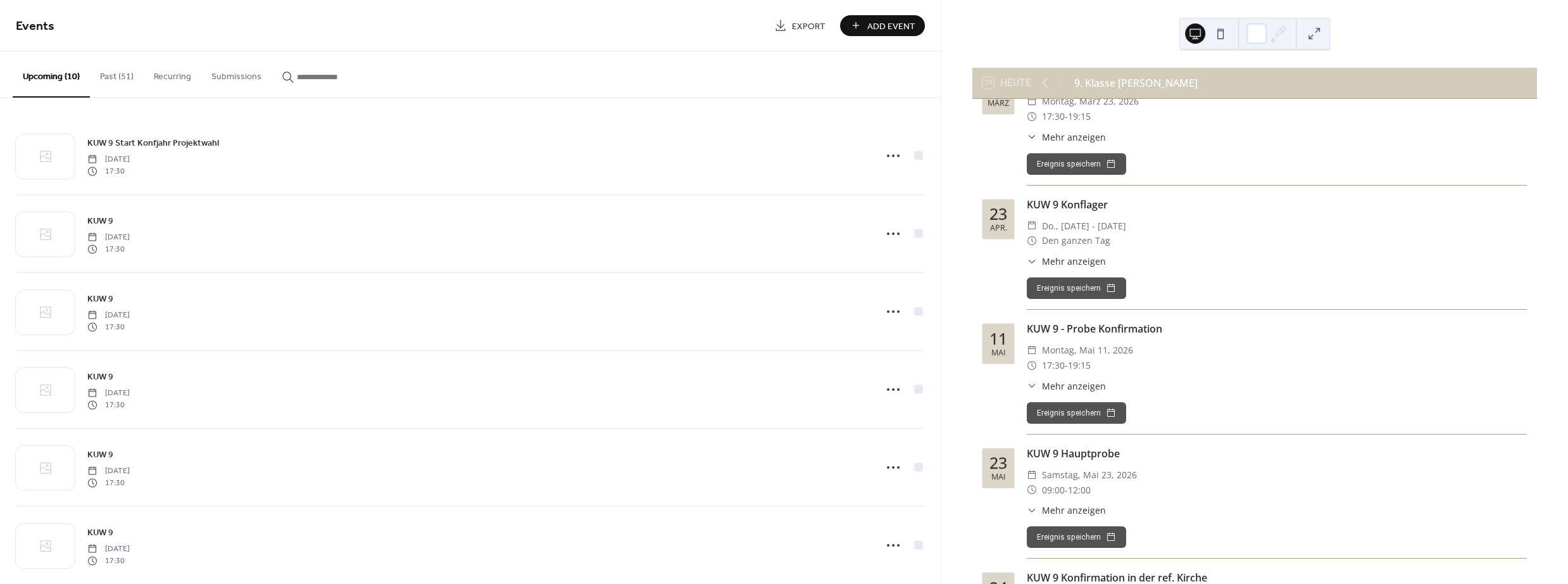 scroll, scrollTop: 712, scrollLeft: 0, axis: vertical 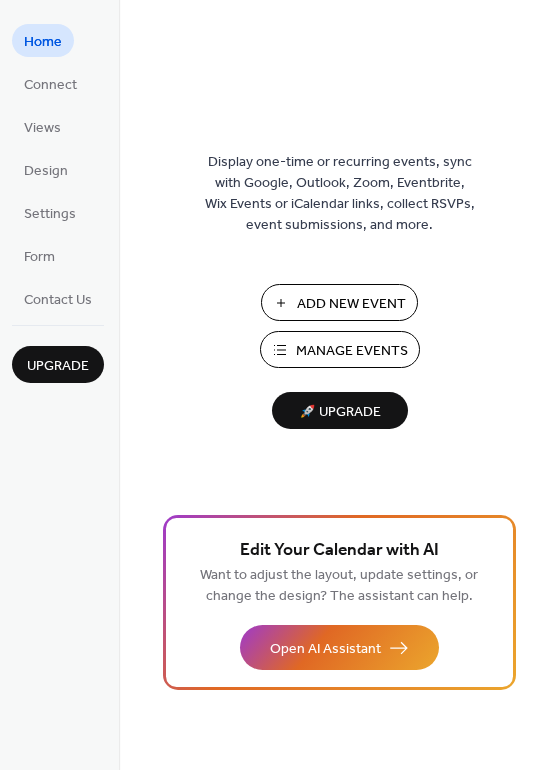 click on "Manage Events" at bounding box center [352, 351] 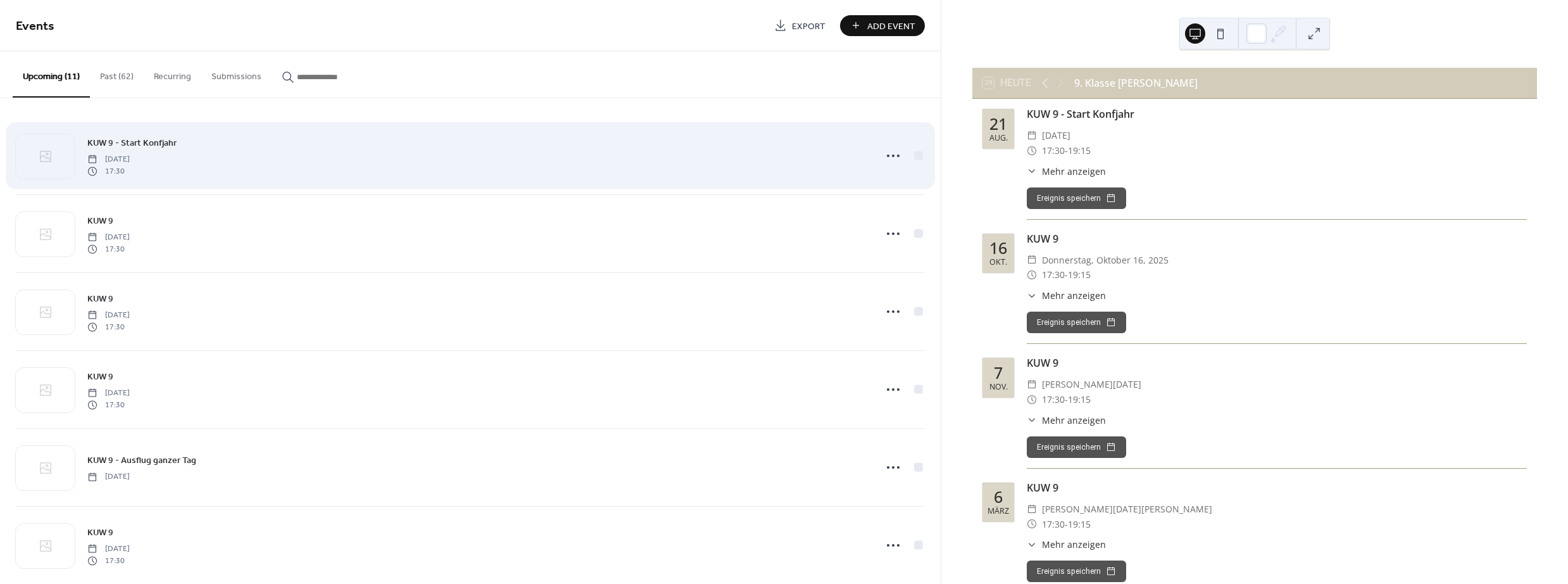 scroll, scrollTop: 0, scrollLeft: 0, axis: both 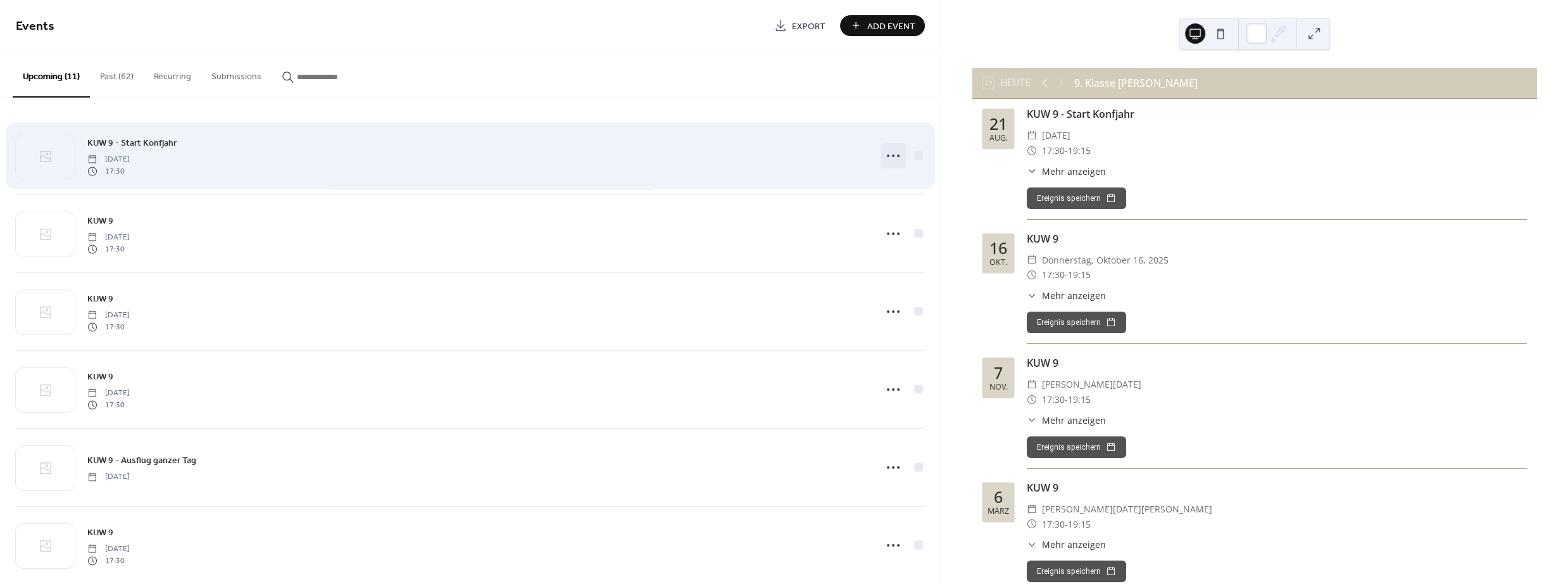 click 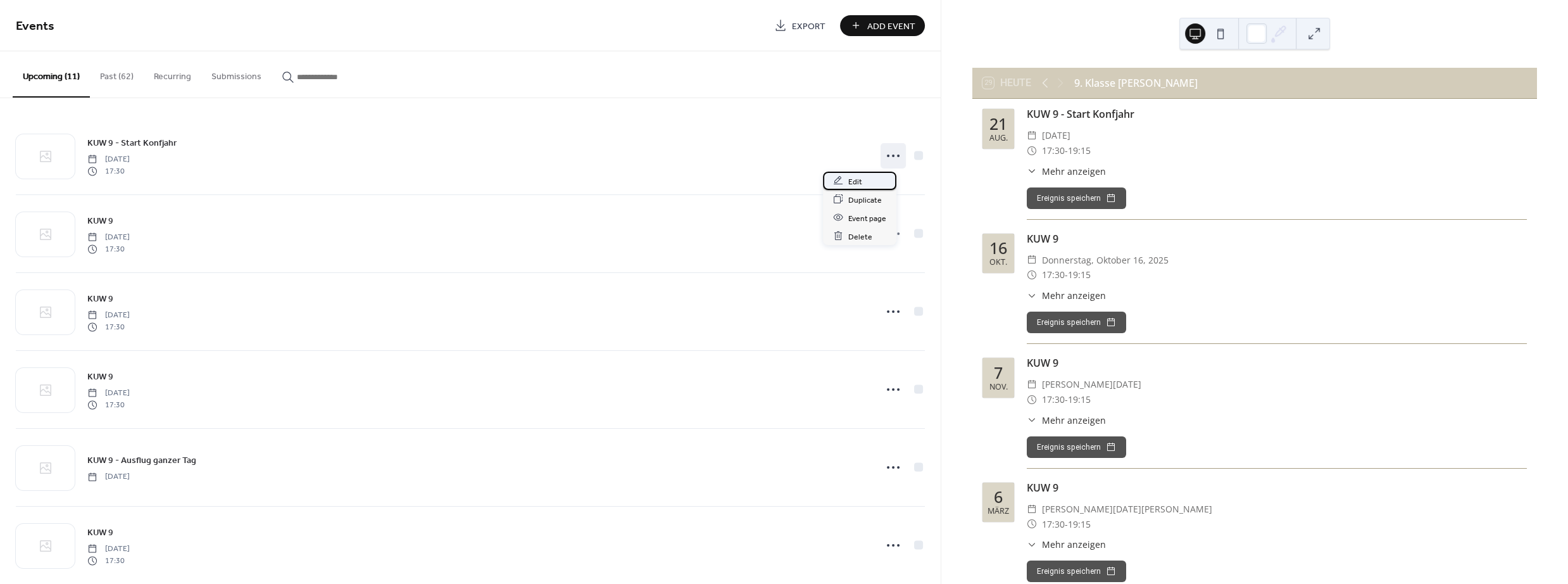 click on "Edit" at bounding box center (860, 181) 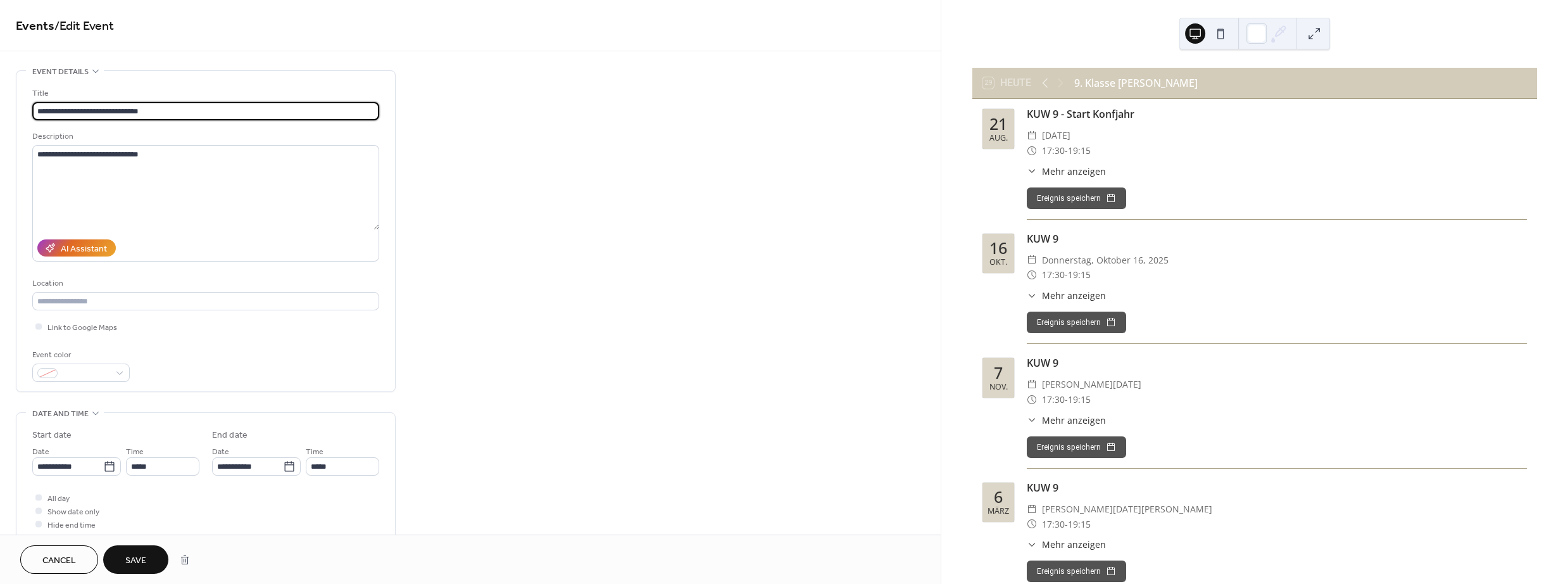 type on "**********" 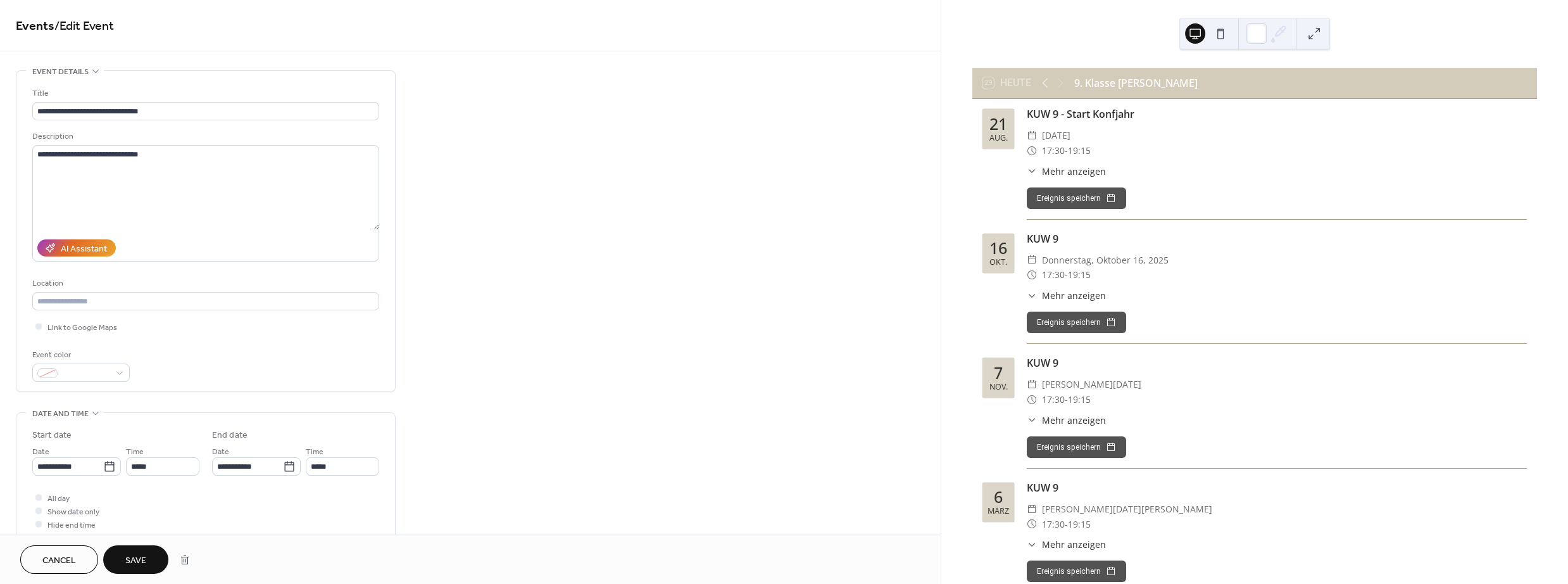 click on "Save" at bounding box center (135, 561) 